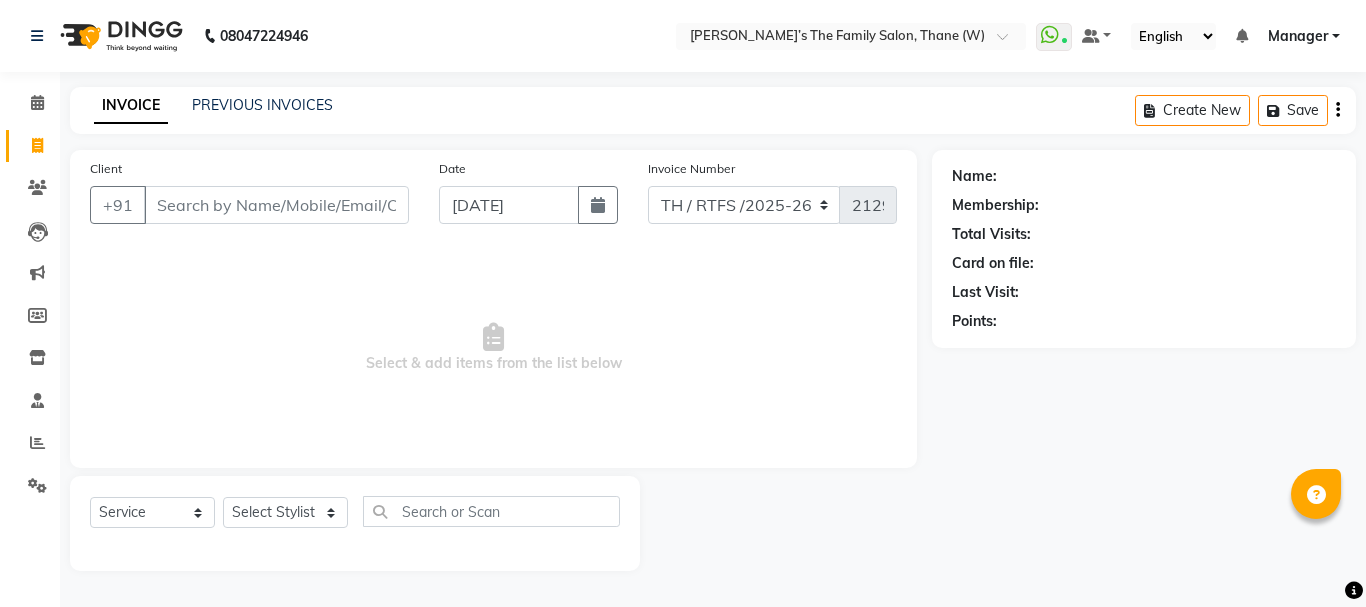 select on "service" 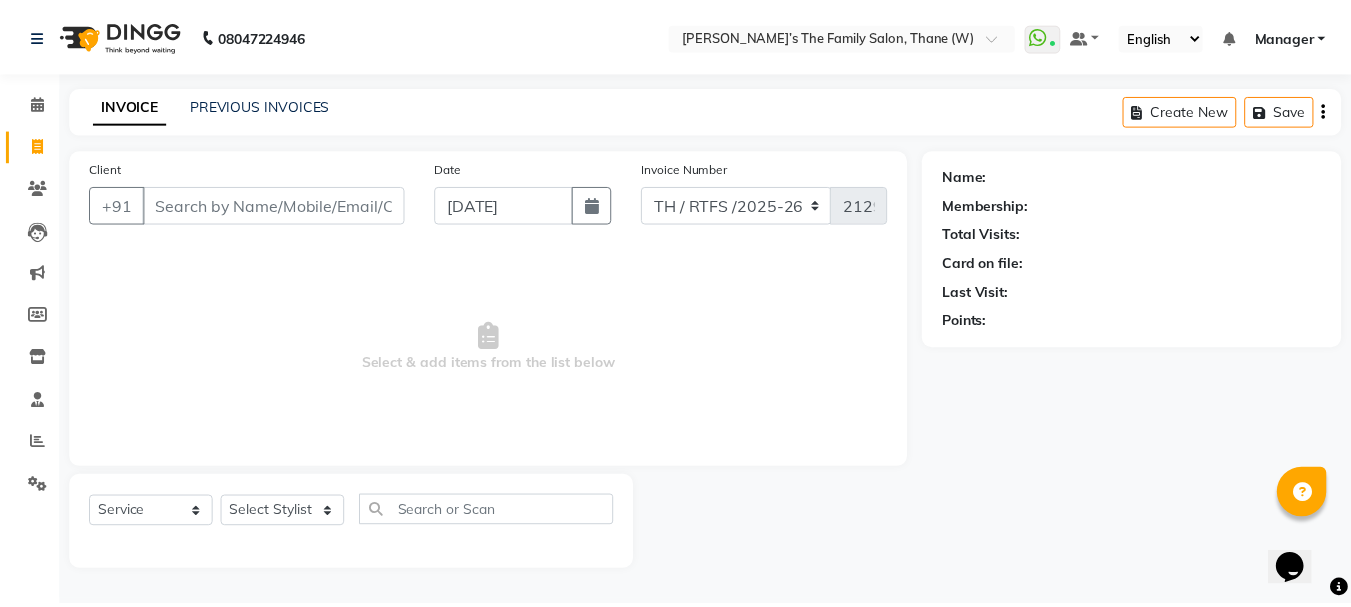 scroll, scrollTop: 0, scrollLeft: 0, axis: both 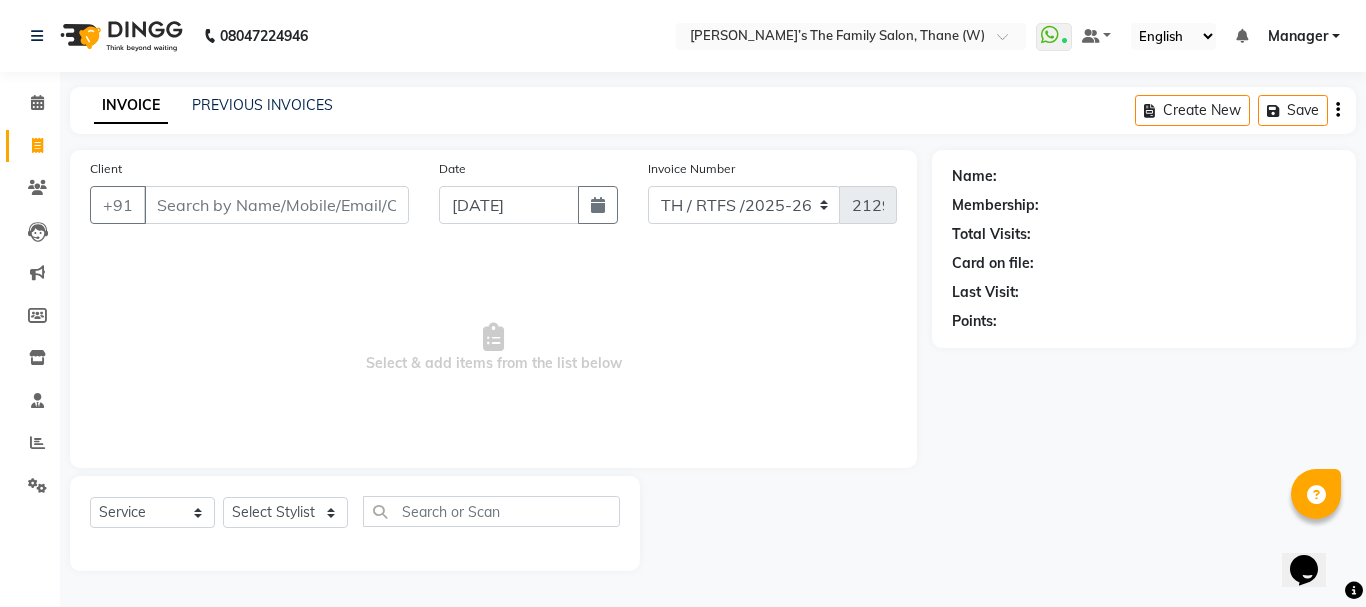 click on "Client" at bounding box center (276, 205) 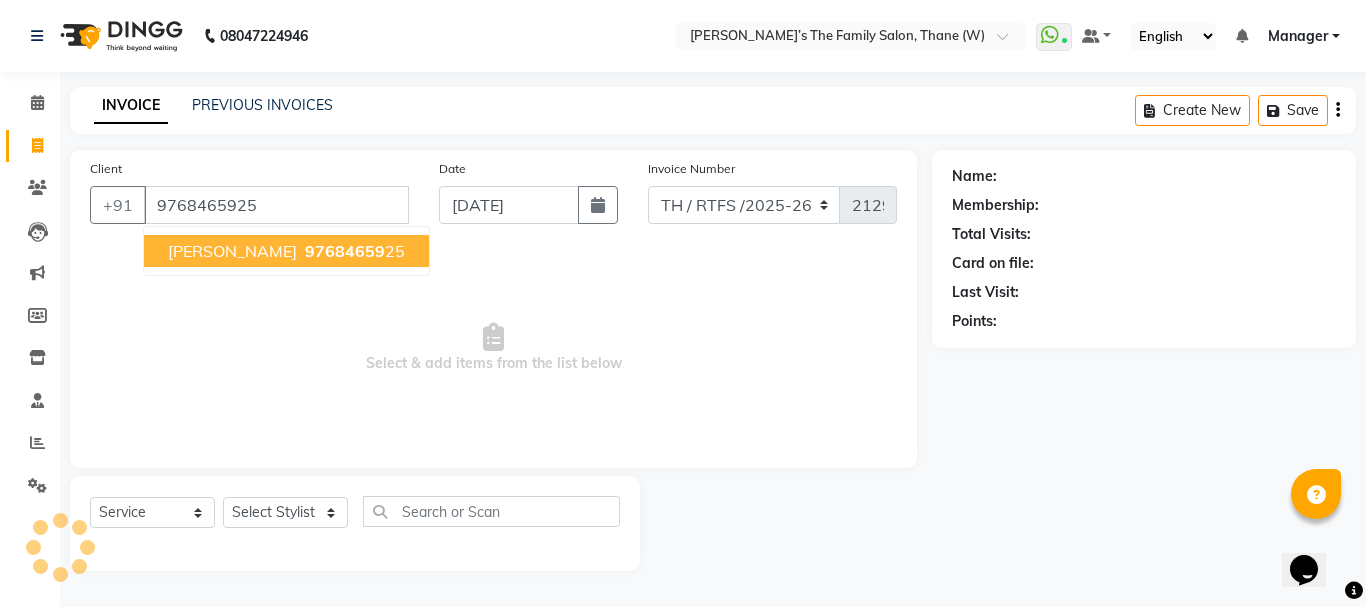 type on "9768465925" 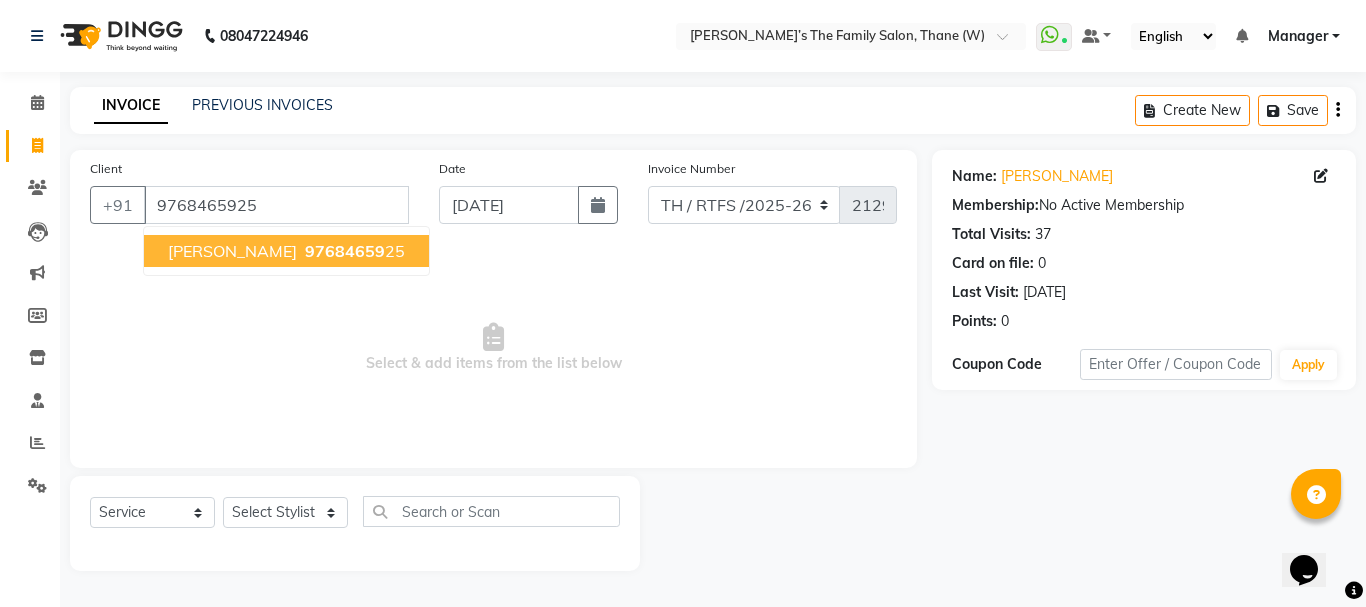 click on "[PERSON_NAME]" at bounding box center (232, 251) 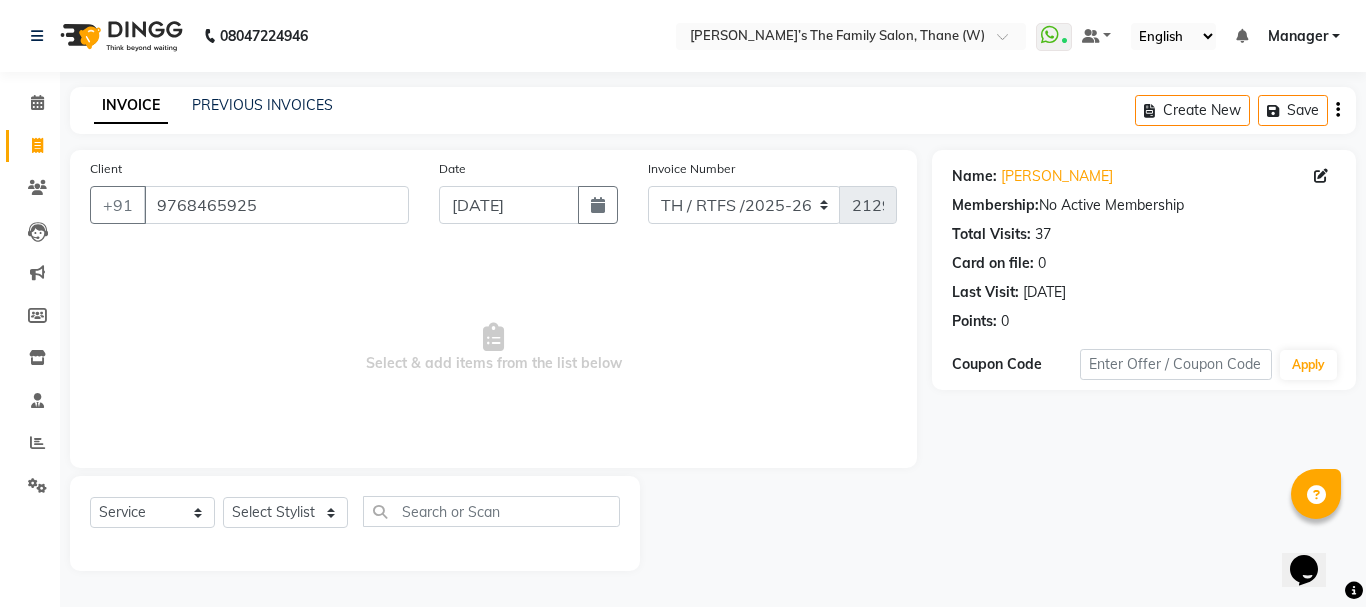 click on "Select  Service  Product  Membership  Package Voucher Prepaid Gift Card  Select Stylist Aarohi P   [PERSON_NAME] [PERSON_NAME] A  [PERSON_NAME] .[PERSON_NAME] House sale [PERSON_NAME]  [PERSON_NAME]   Manager [PERSON_NAME] [PERSON_NAME] [PERSON_NAME] [PERSON_NAME] [PERSON_NAME] [PERSON_NAME] M  [PERSON_NAME]  [PERSON_NAME]  [PERSON_NAME]" 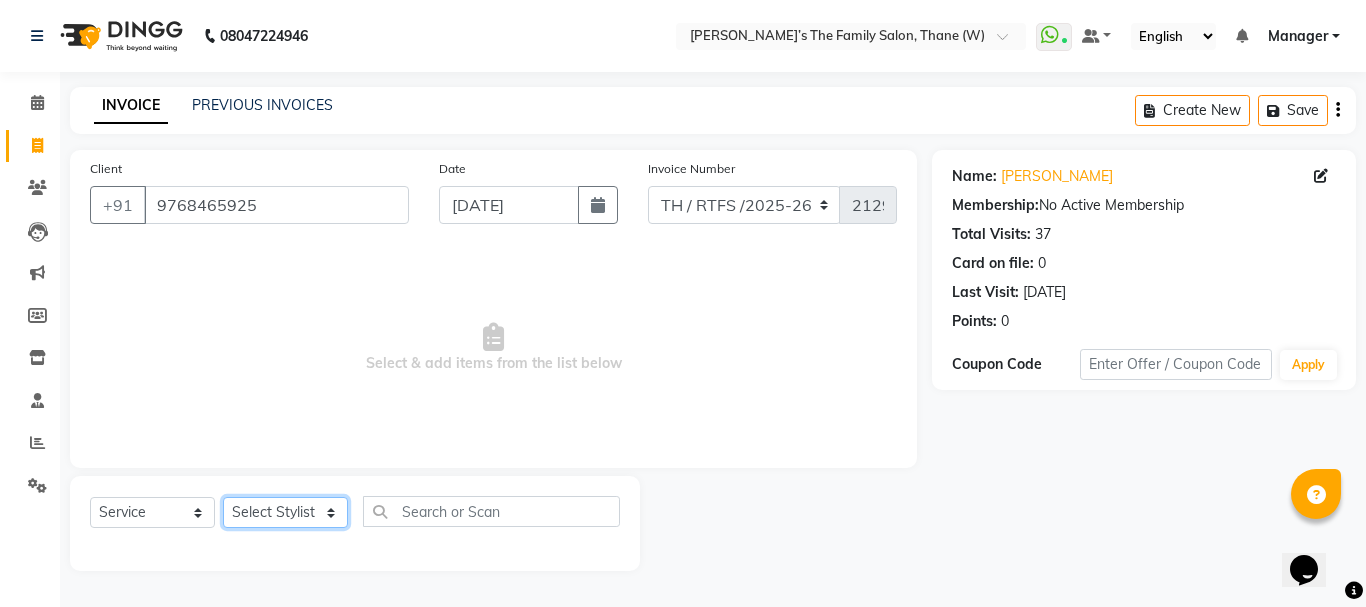 click on "Select Stylist Aarohi P   [PERSON_NAME] [PERSON_NAME] A  [PERSON_NAME] .[PERSON_NAME] House sale [PERSON_NAME]  [PERSON_NAME]   Manager [PERSON_NAME] [PERSON_NAME] [PERSON_NAME] [PERSON_NAME] [PERSON_NAME] [PERSON_NAME] M  [PERSON_NAME]  [PERSON_NAME]  [PERSON_NAME]" 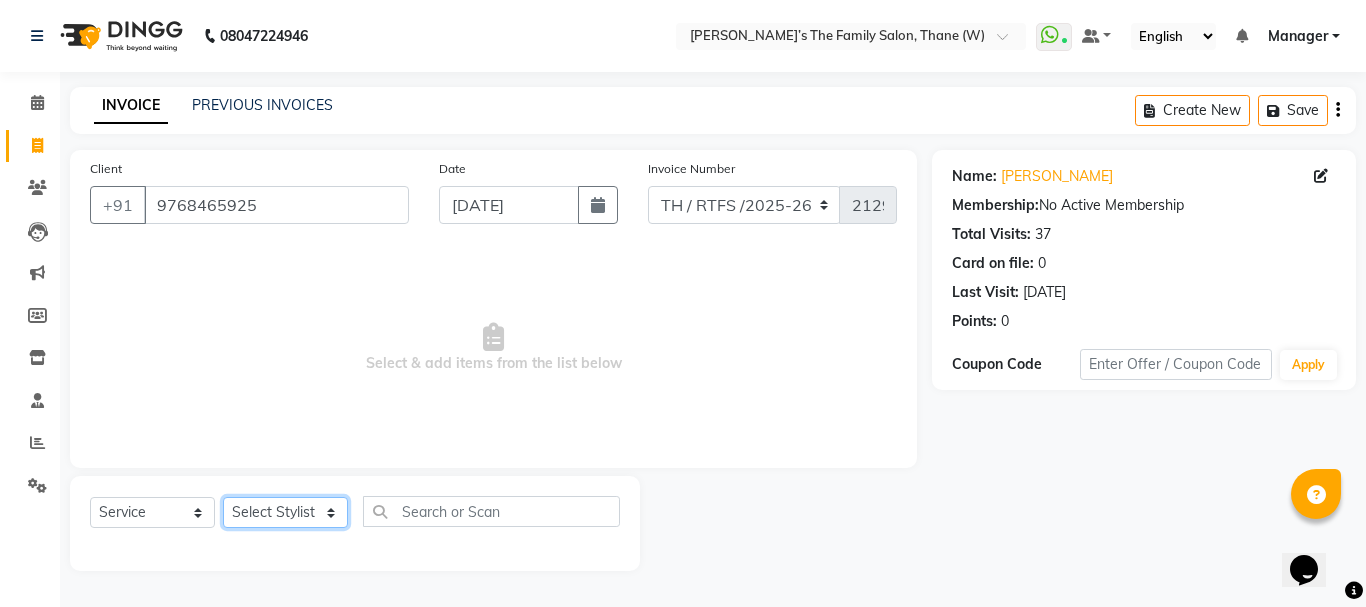 select on "35597" 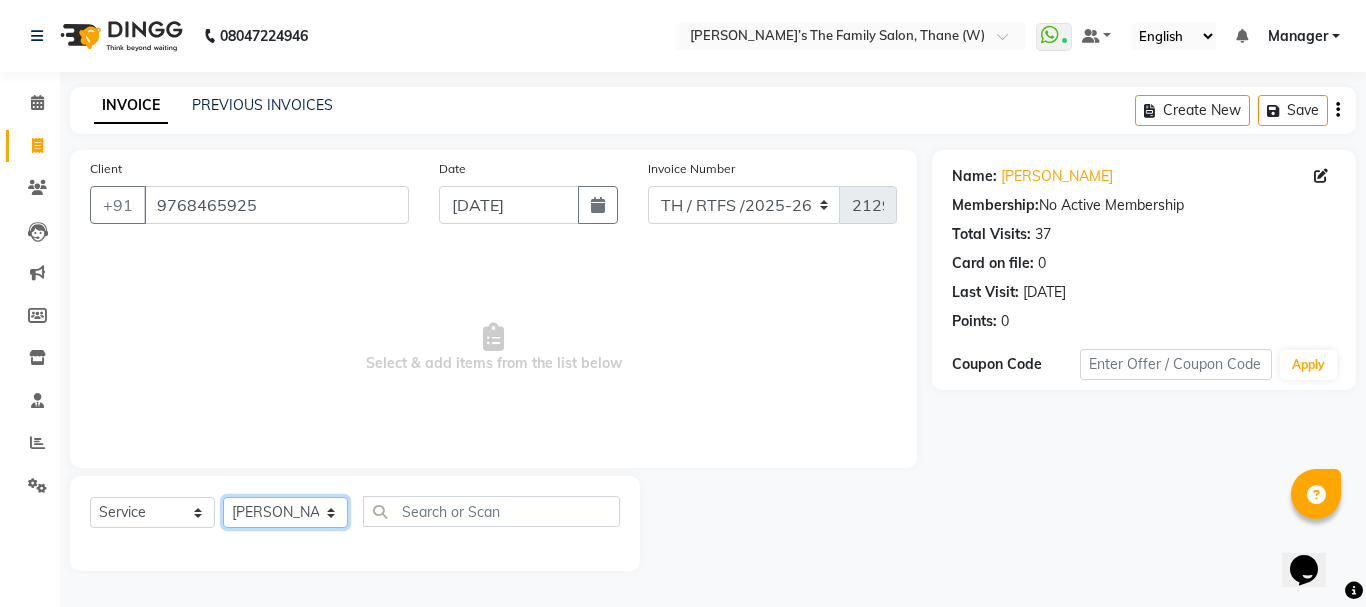 click on "Select Stylist Aarohi P   [PERSON_NAME] [PERSON_NAME] A  [PERSON_NAME] .[PERSON_NAME] House sale [PERSON_NAME]  [PERSON_NAME]   Manager [PERSON_NAME] [PERSON_NAME] [PERSON_NAME] [PERSON_NAME] [PERSON_NAME] [PERSON_NAME] M  [PERSON_NAME]  [PERSON_NAME]  [PERSON_NAME]" 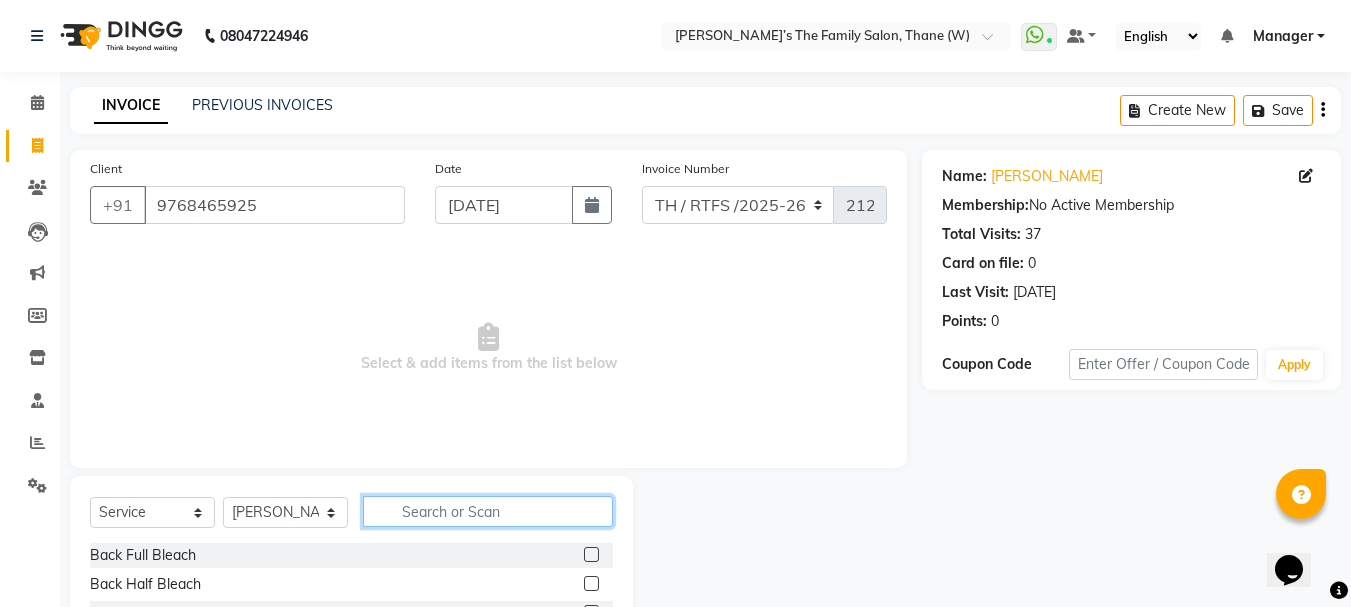 click 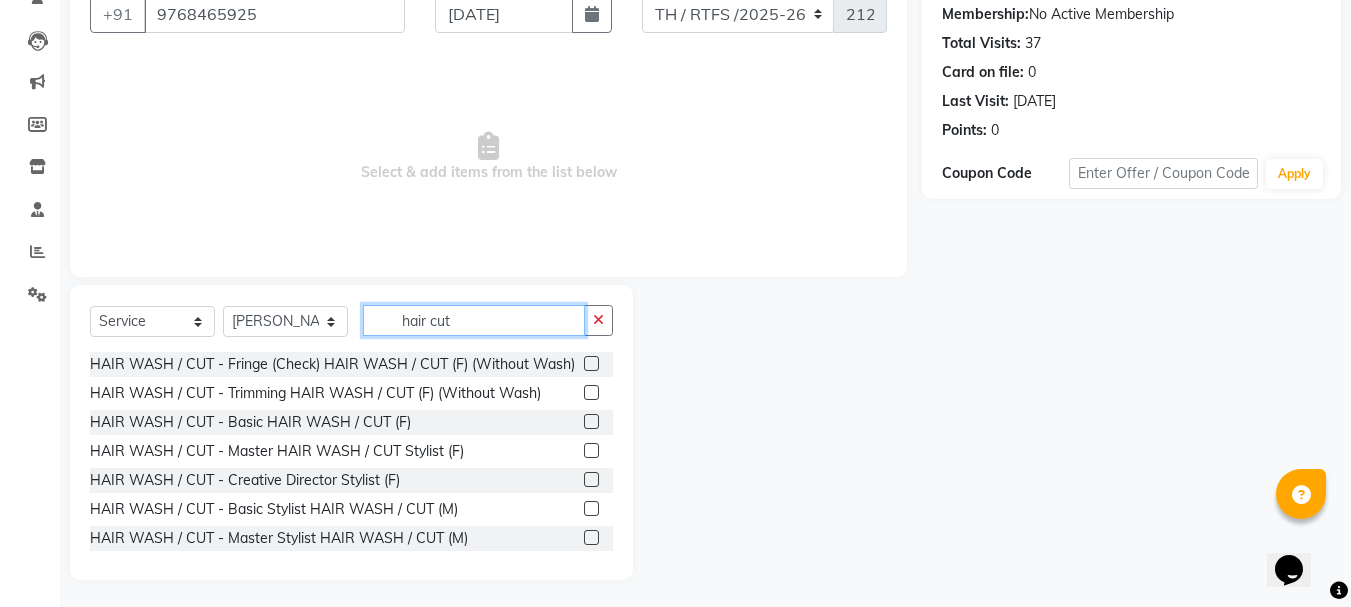 scroll, scrollTop: 194, scrollLeft: 0, axis: vertical 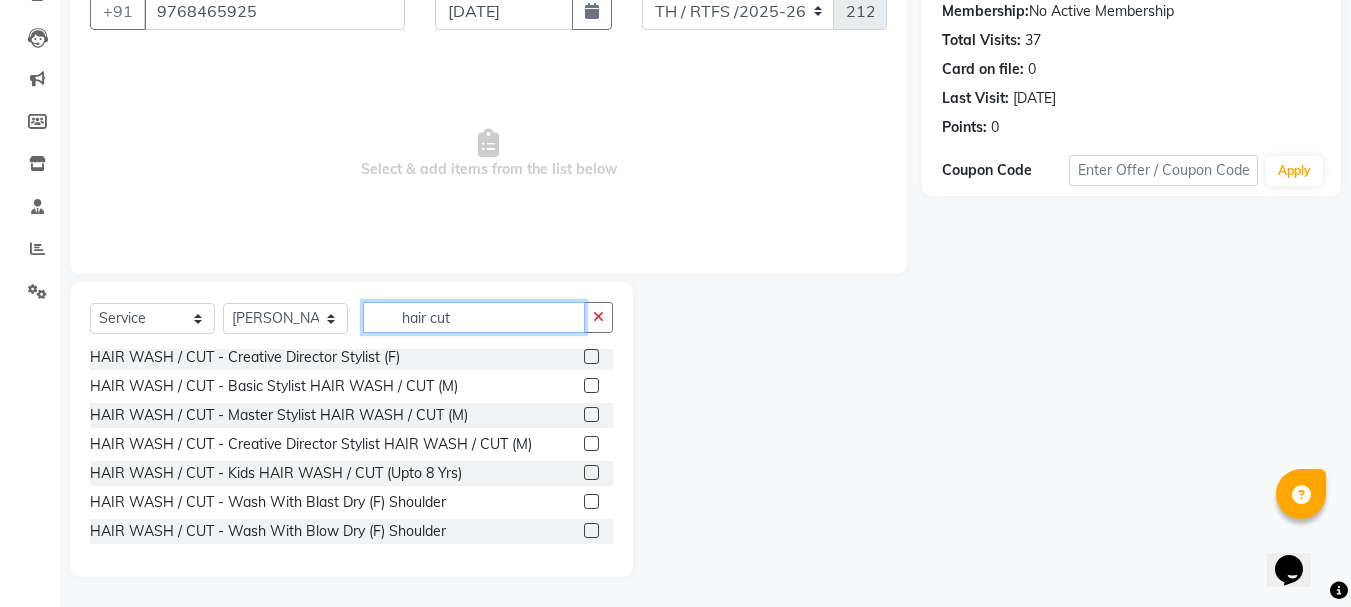 type on "hair cut" 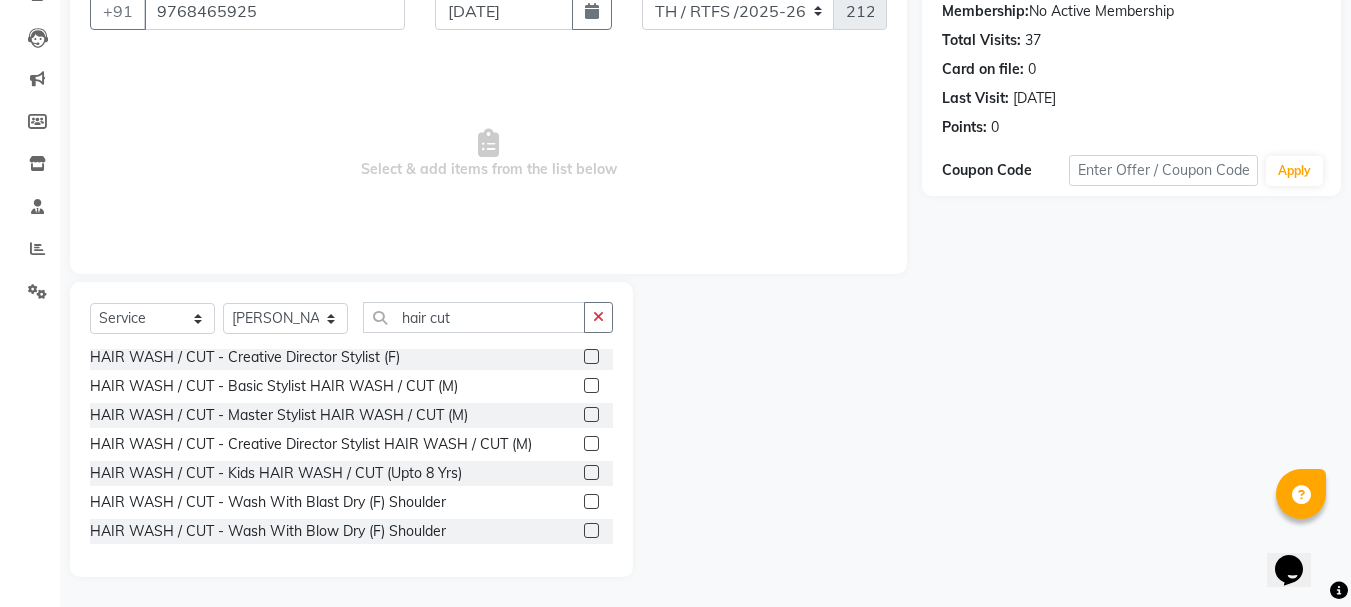 click 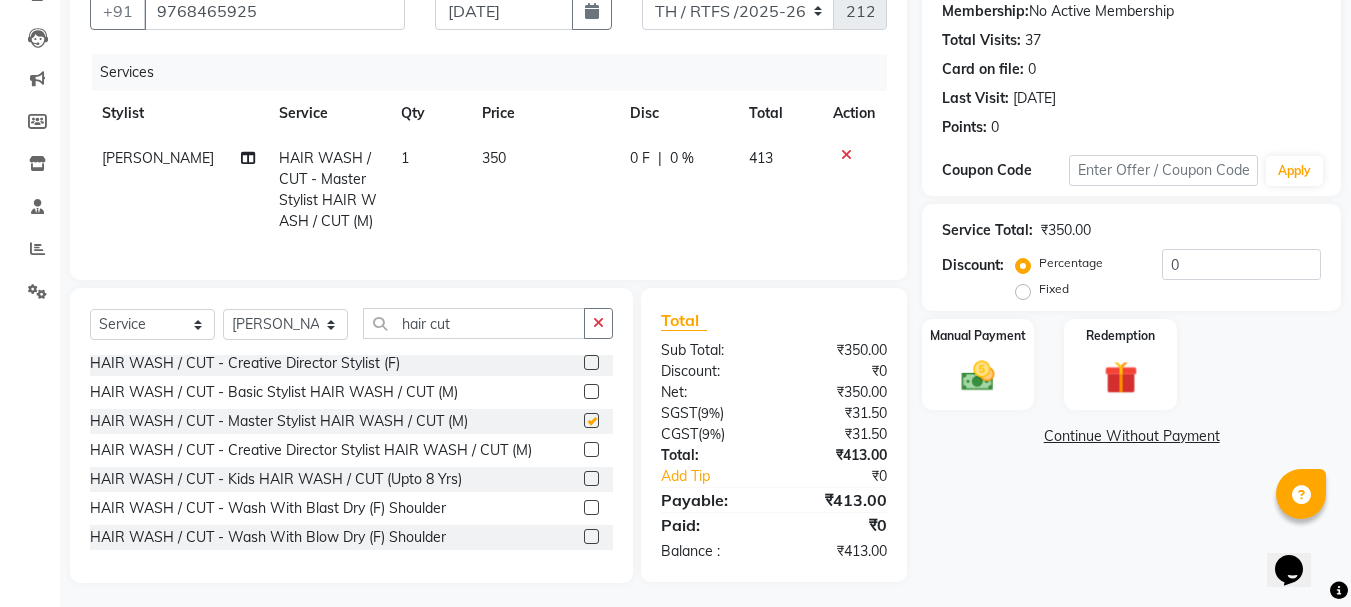 checkbox on "false" 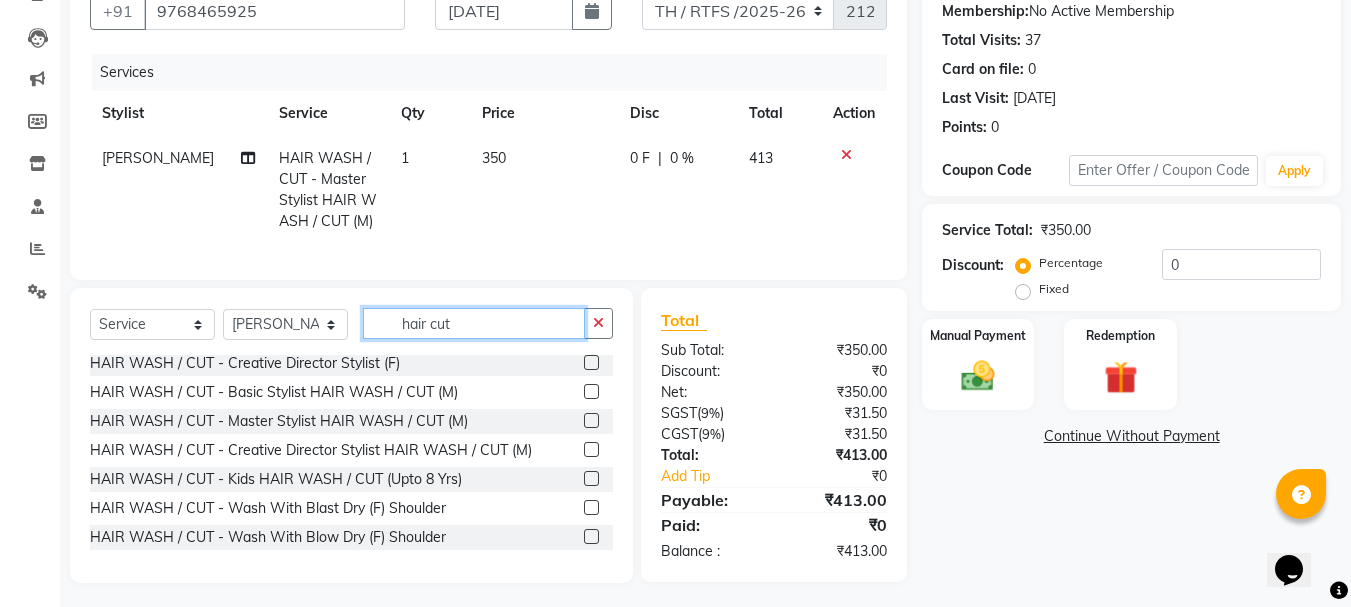 click on "hair cut" 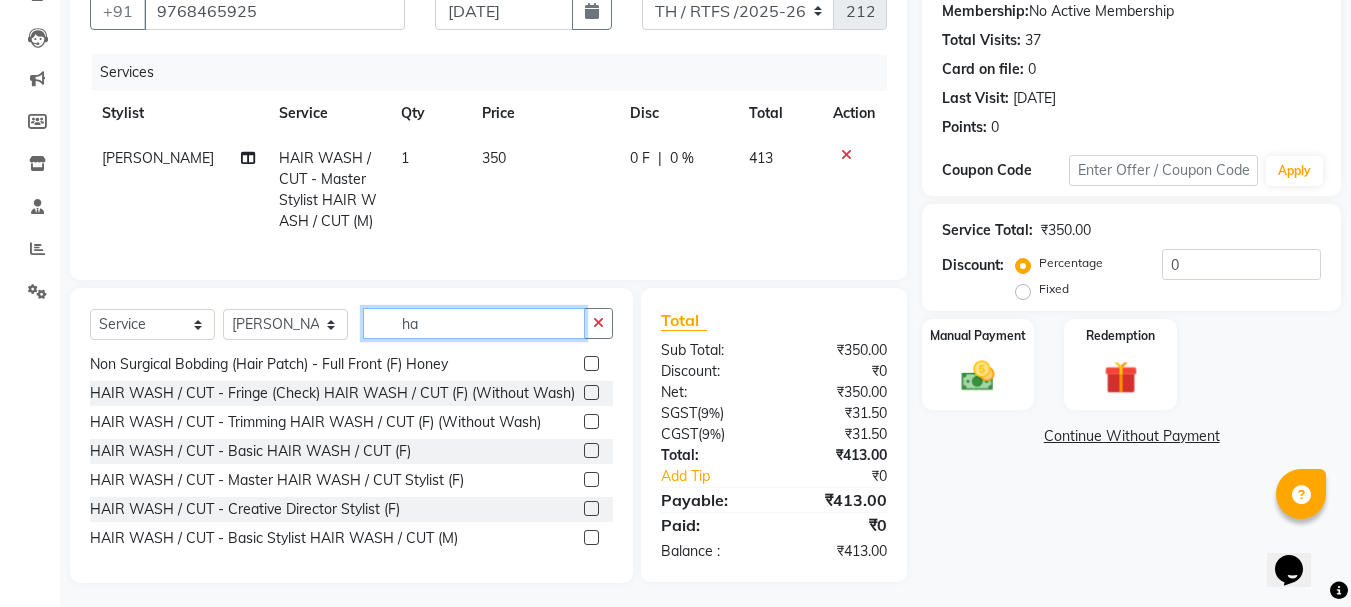 type on "h" 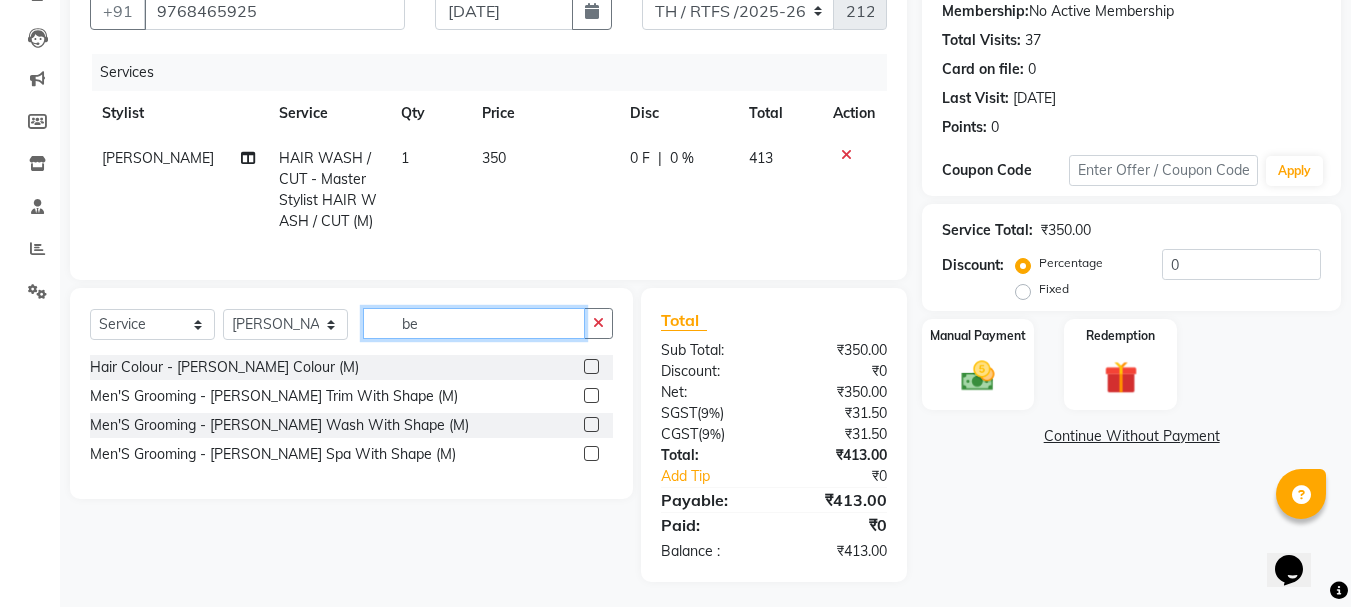 scroll, scrollTop: 0, scrollLeft: 0, axis: both 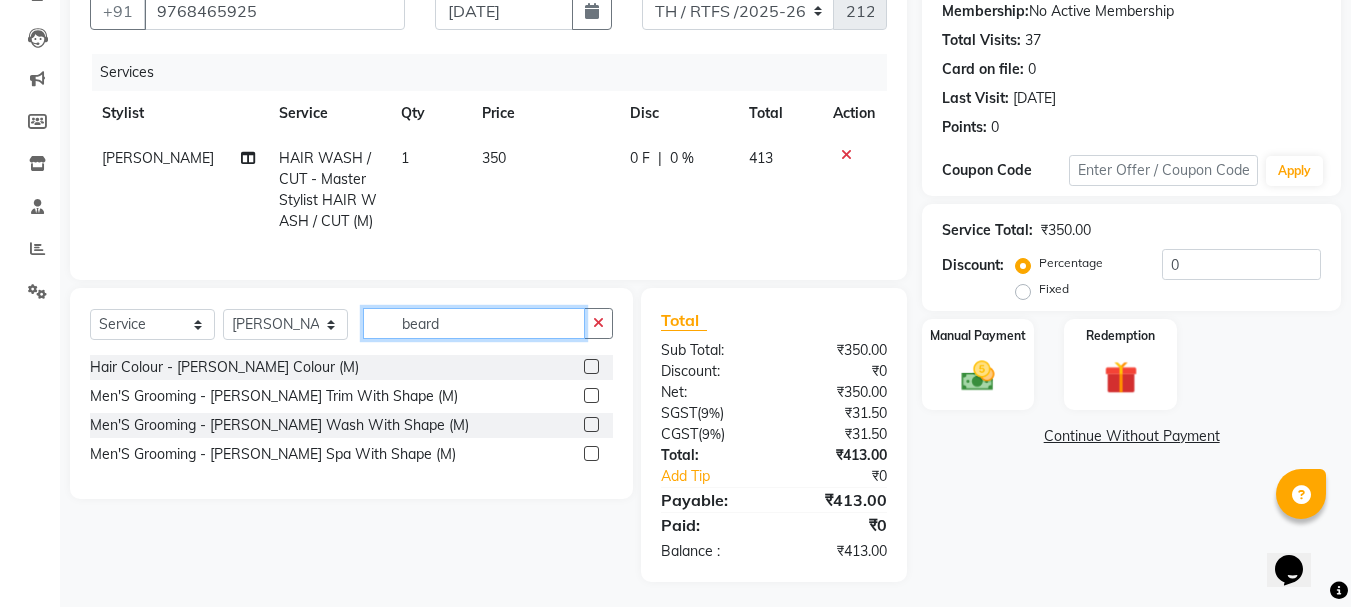 type on "beard" 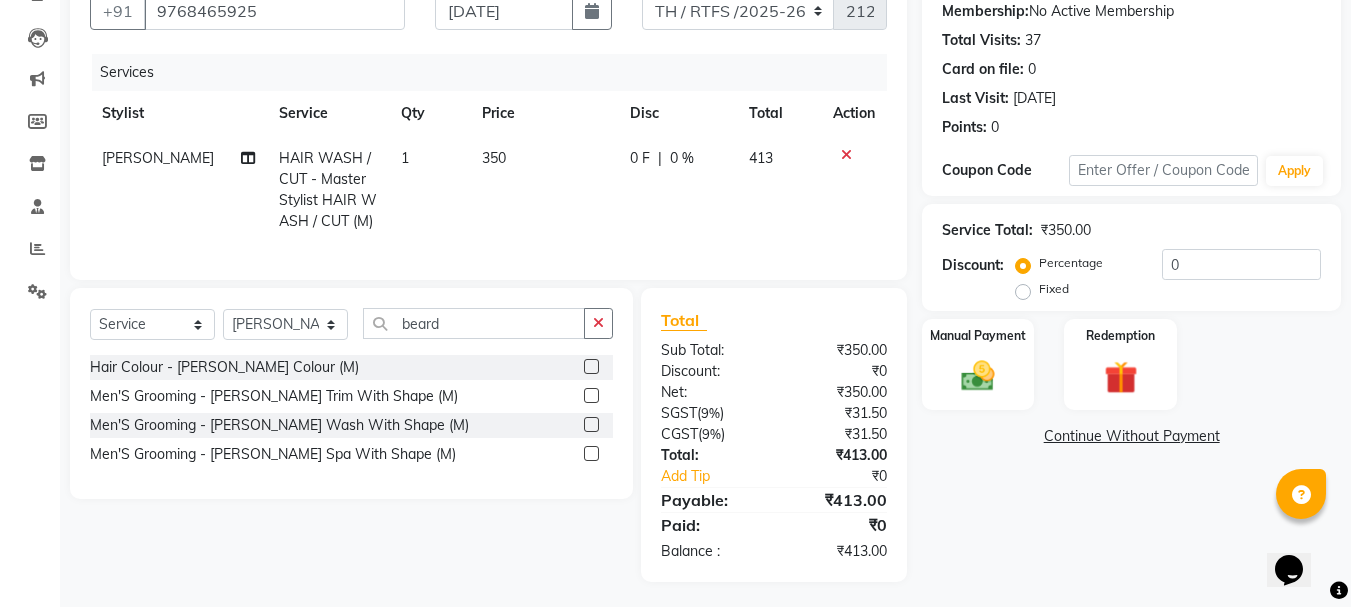 click 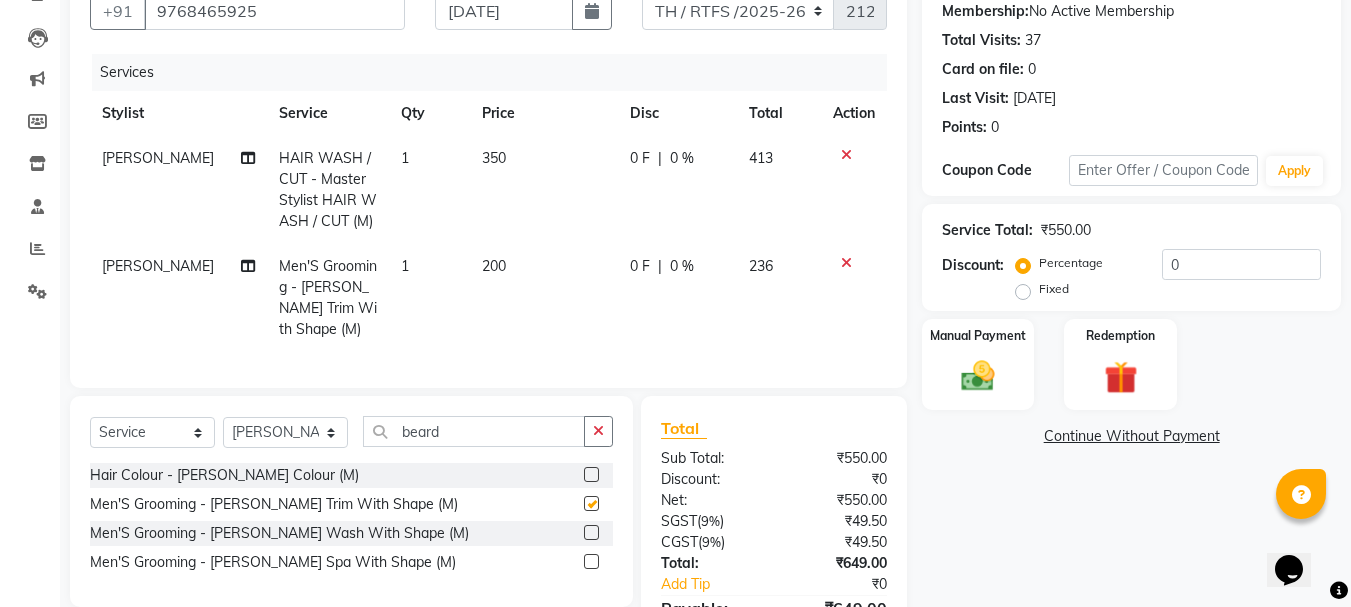 checkbox on "false" 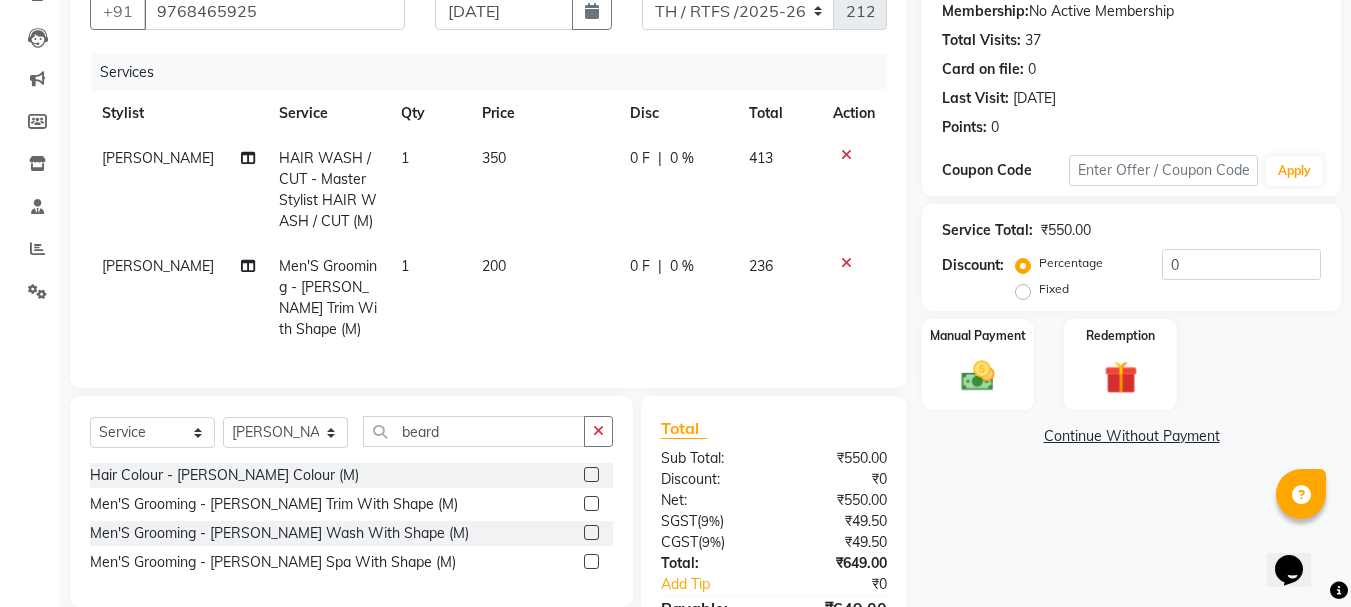 click on "Name: [PERSON_NAME] Membership:  No Active Membership  Total Visits:  37 Card on file:  0 Last Visit:   [DATE] Points:   0  Coupon Code Apply Service Total:  ₹550.00  Discount:  Percentage   Fixed  0 Manual Payment Redemption  Continue Without Payment" 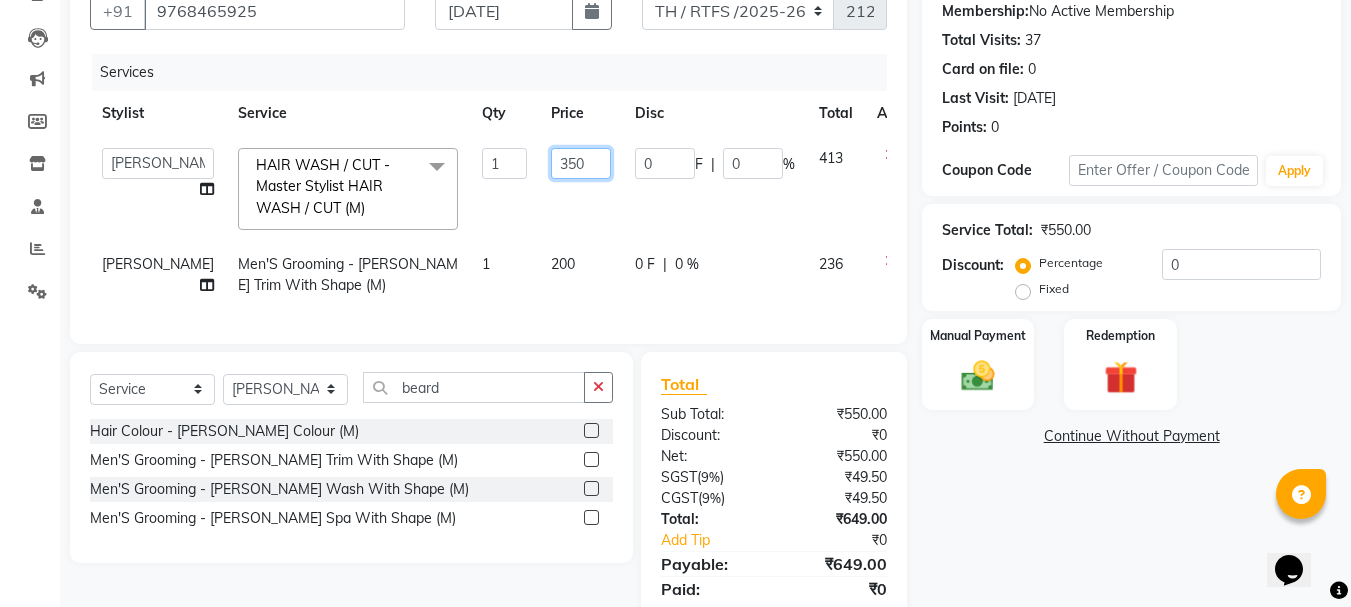 click on "350" 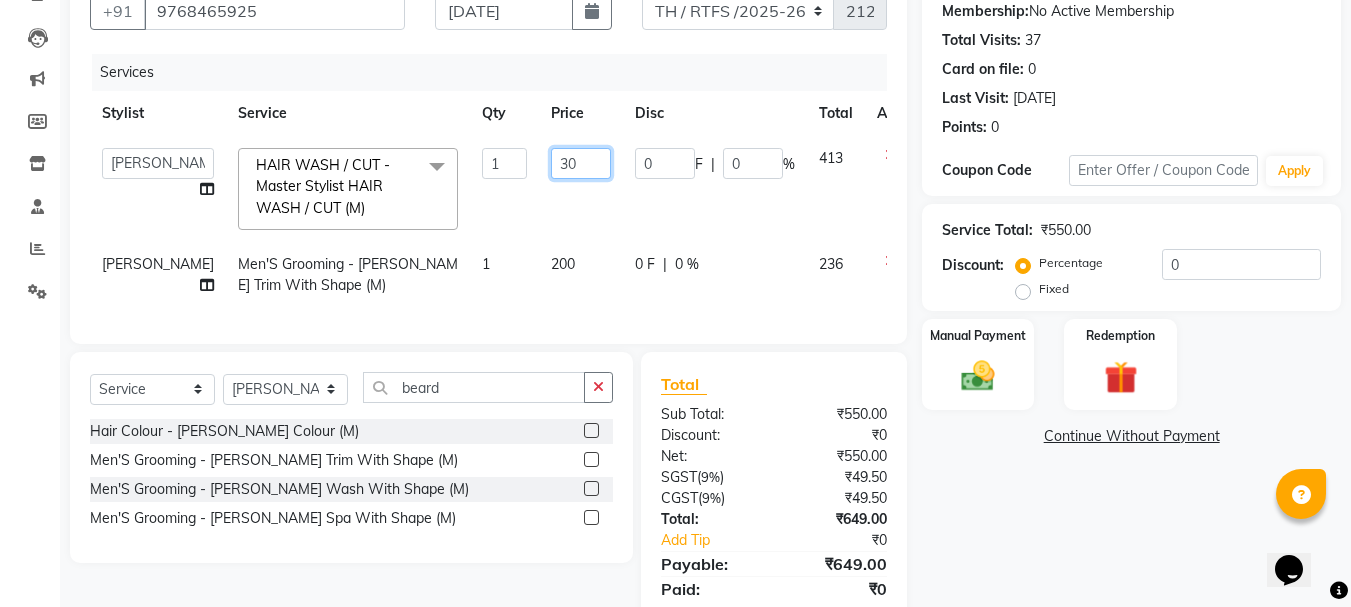 type on "300" 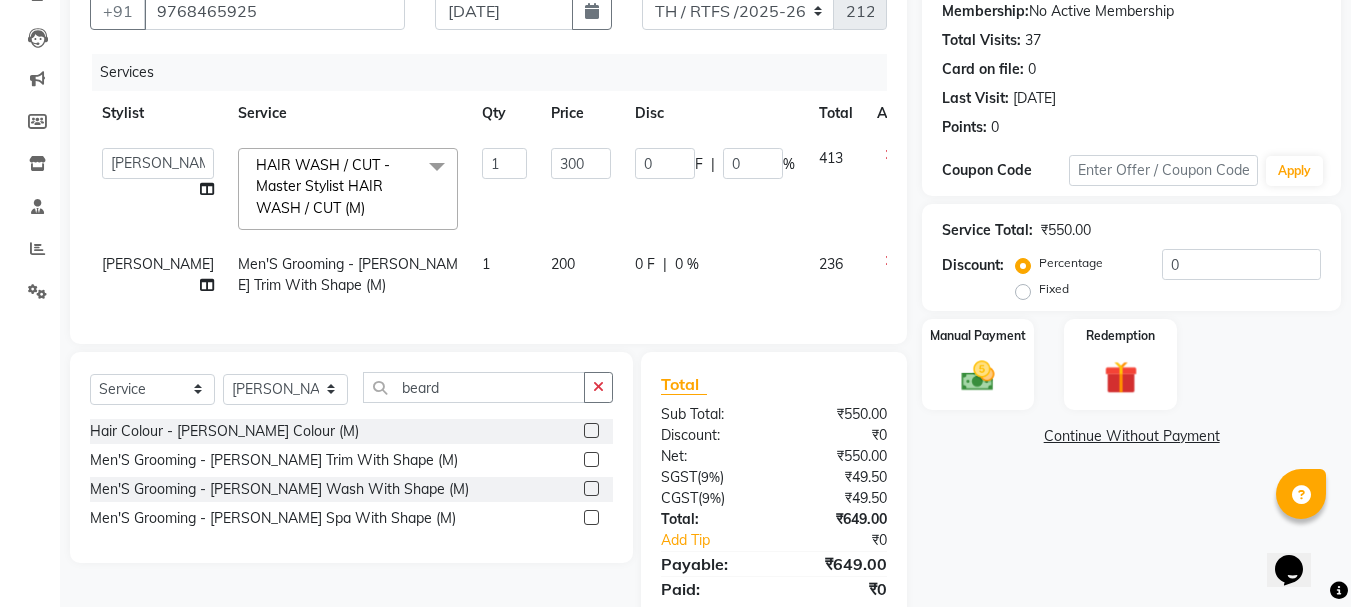click on "Name: [PERSON_NAME] Membership:  No Active Membership  Total Visits:  37 Card on file:  0 Last Visit:   [DATE] Points:   0  Coupon Code Apply Service Total:  ₹550.00  Discount:  Percentage   Fixed  0 Manual Payment Redemption  Continue Without Payment" 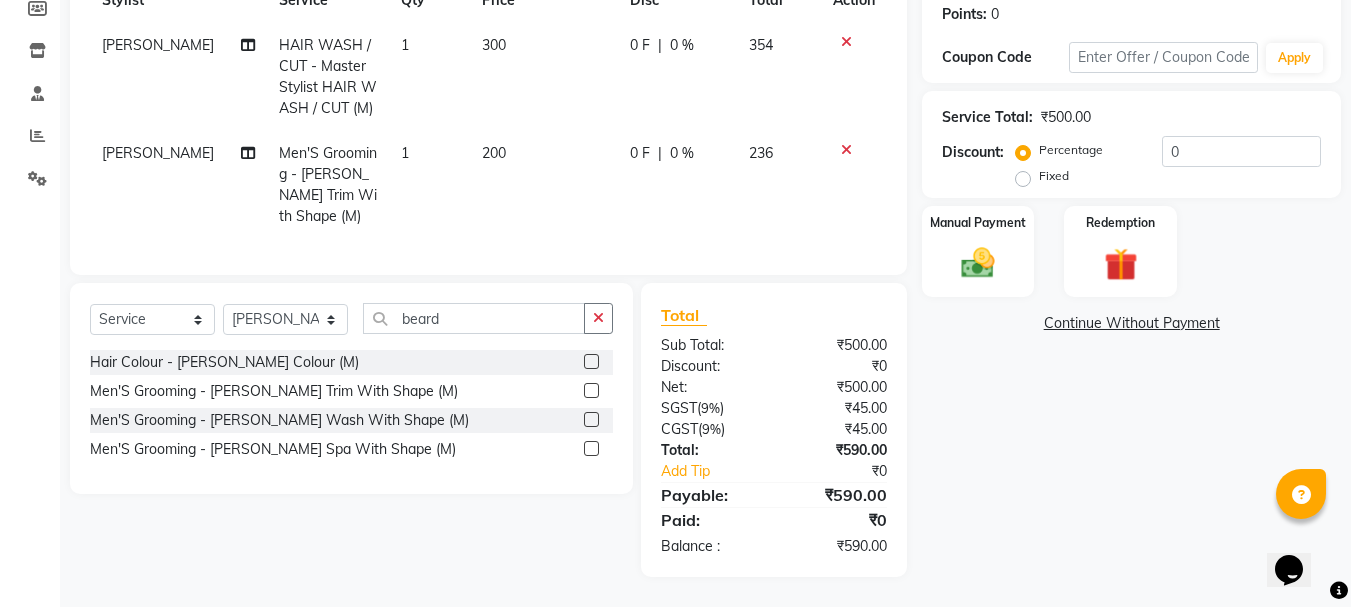 scroll, scrollTop: 322, scrollLeft: 0, axis: vertical 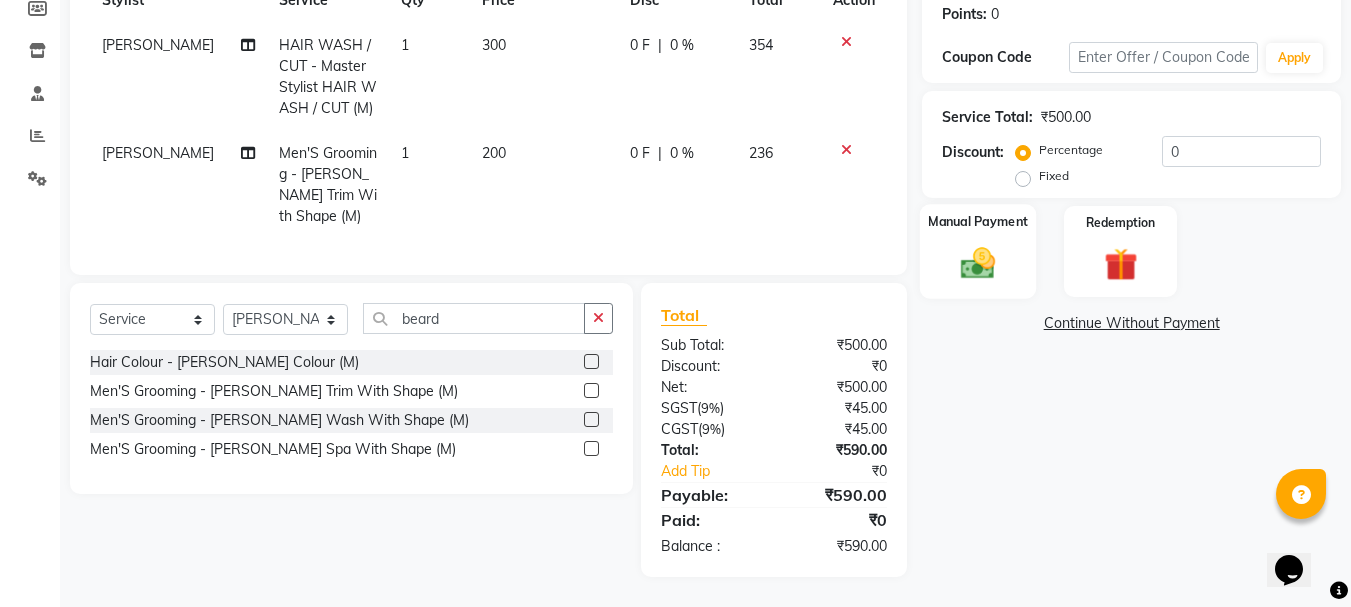click on "Manual Payment" 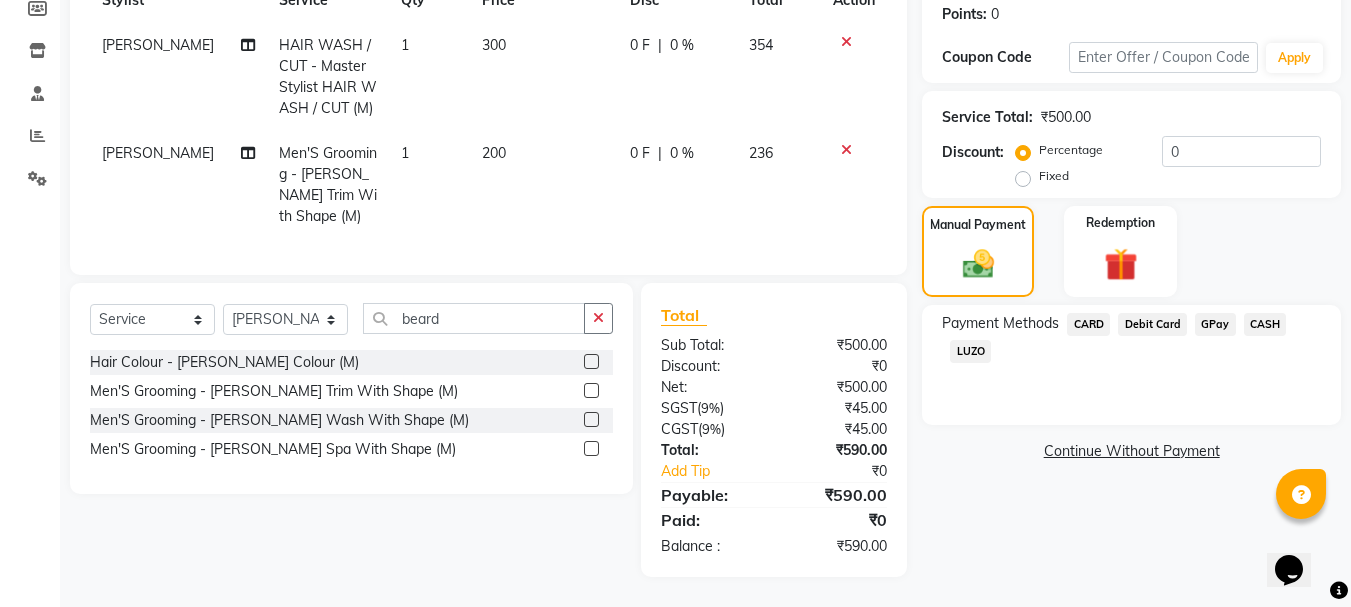 click on "GPay" 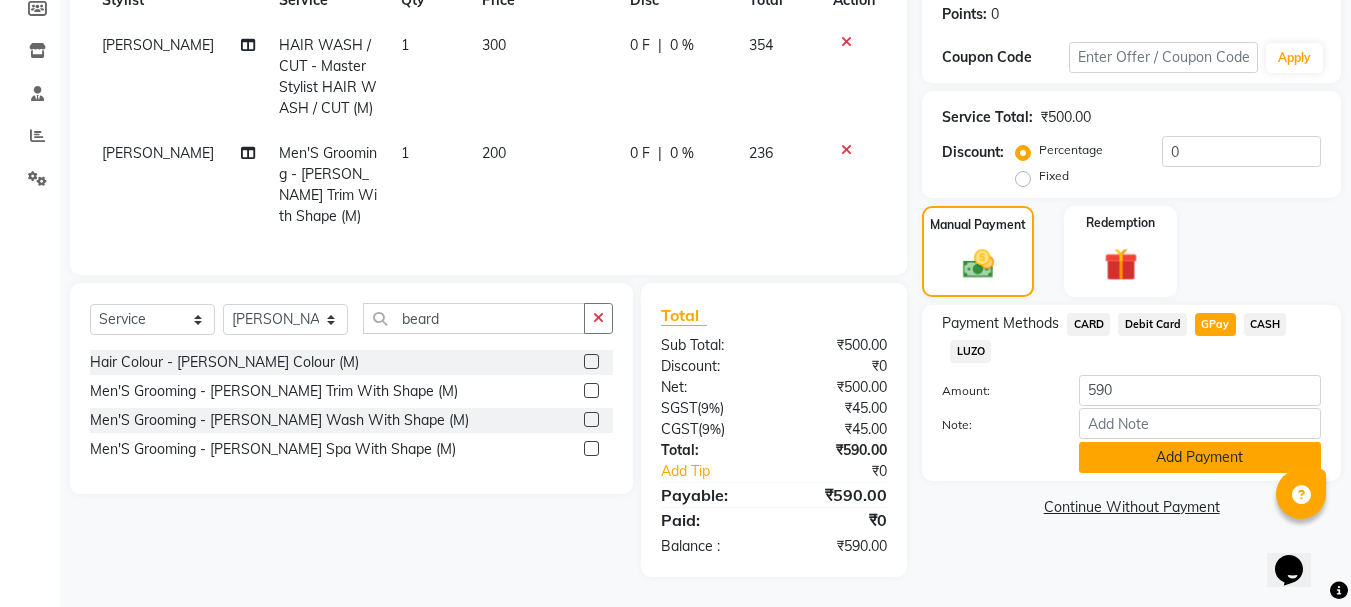 click on "Add Payment" 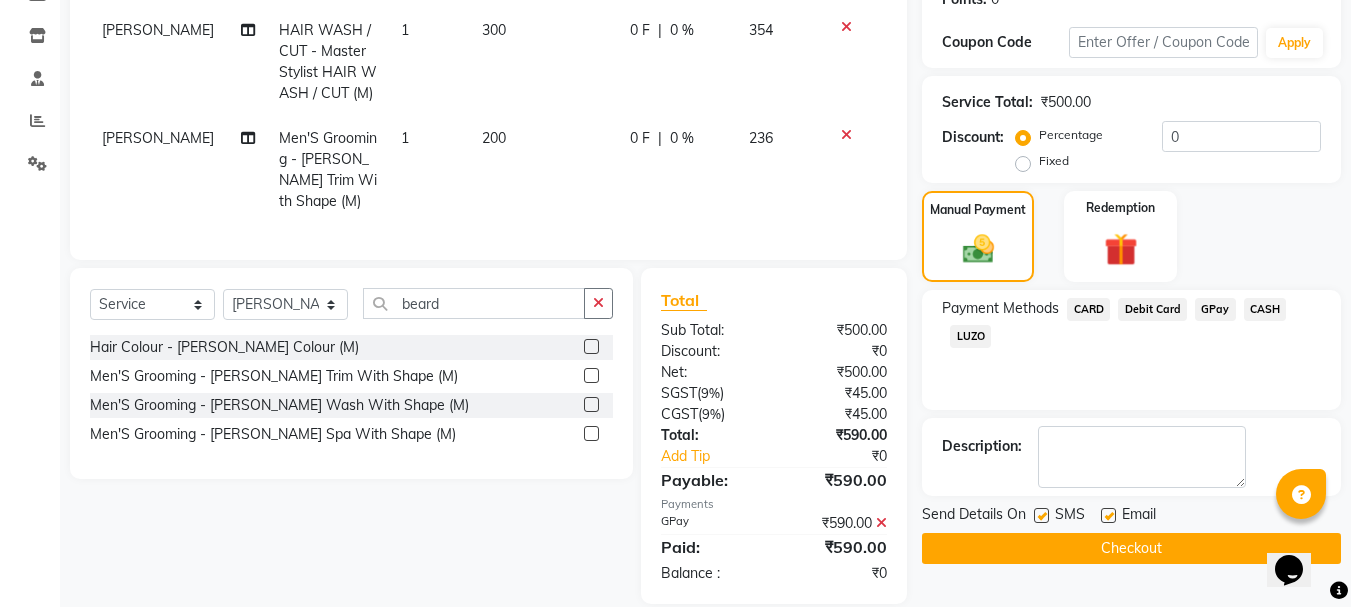 click on "Checkout" 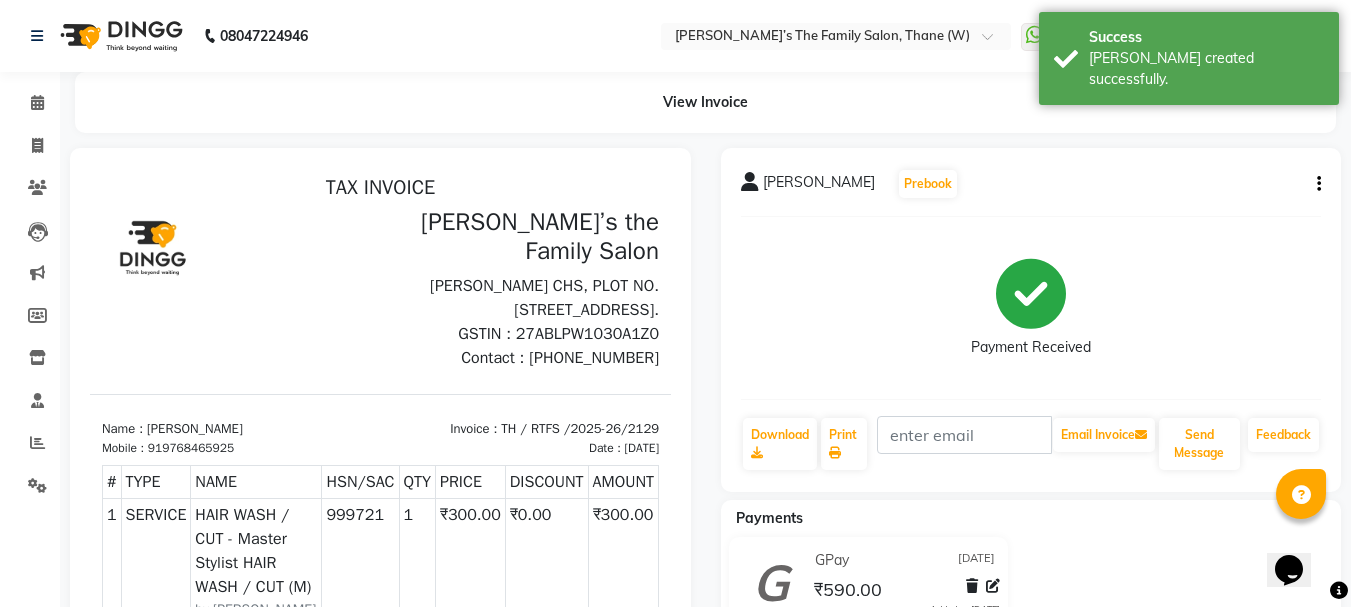scroll, scrollTop: 0, scrollLeft: 0, axis: both 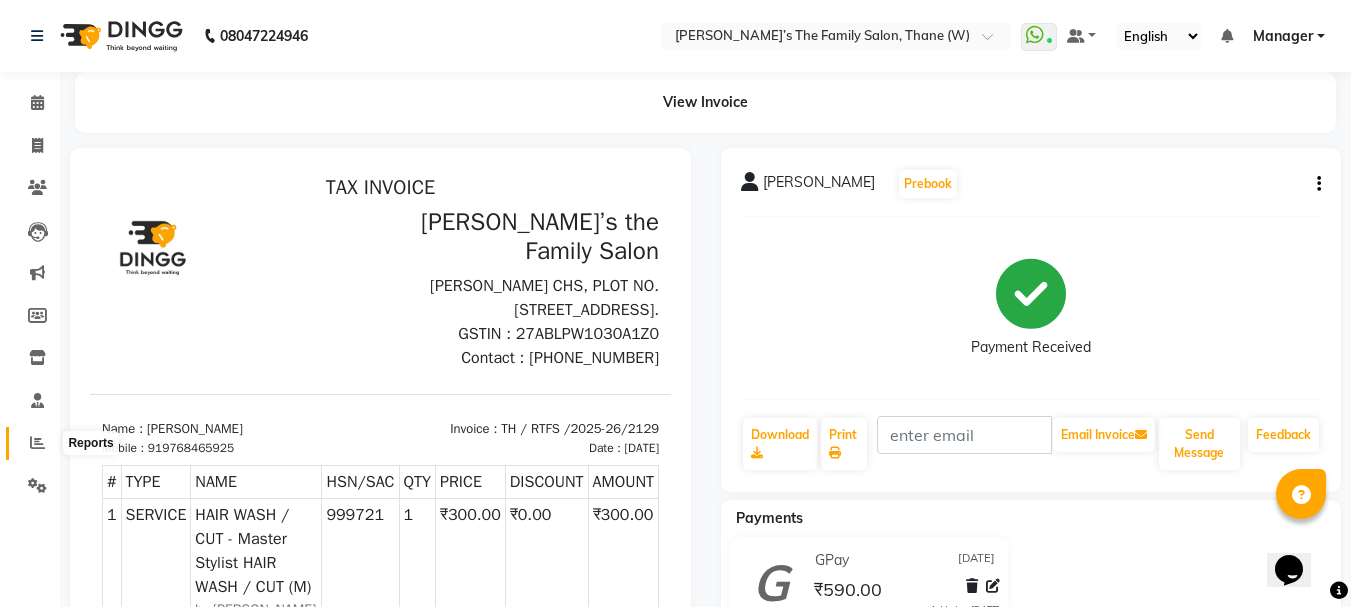 click 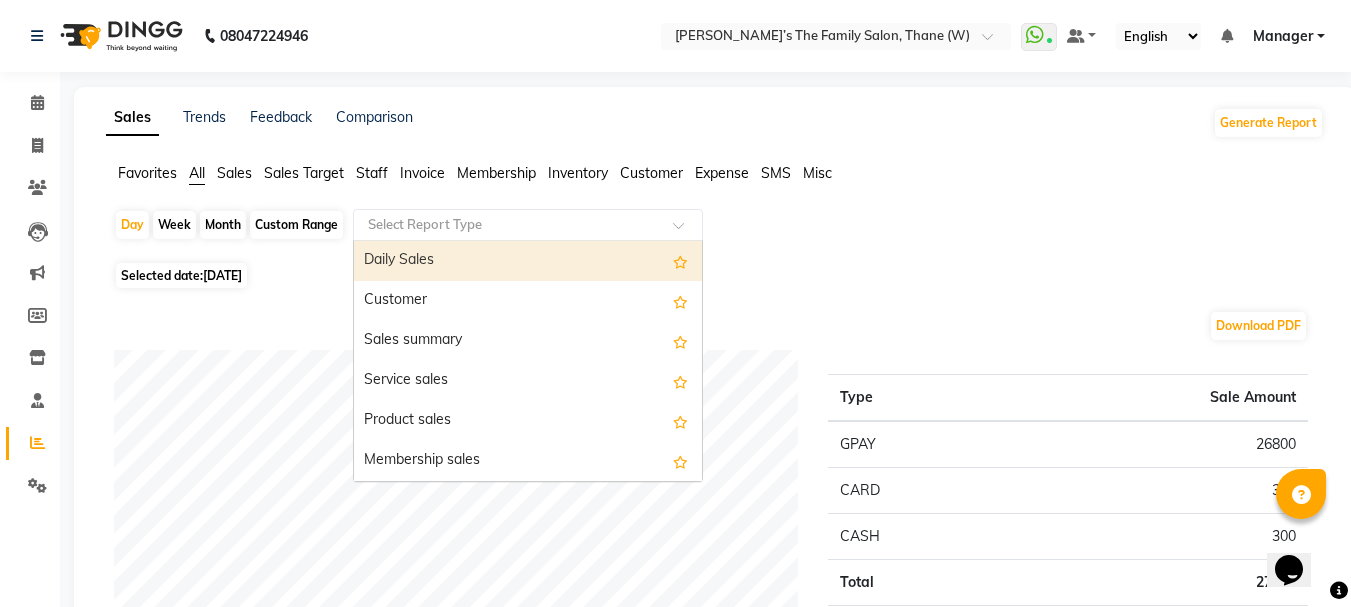 click 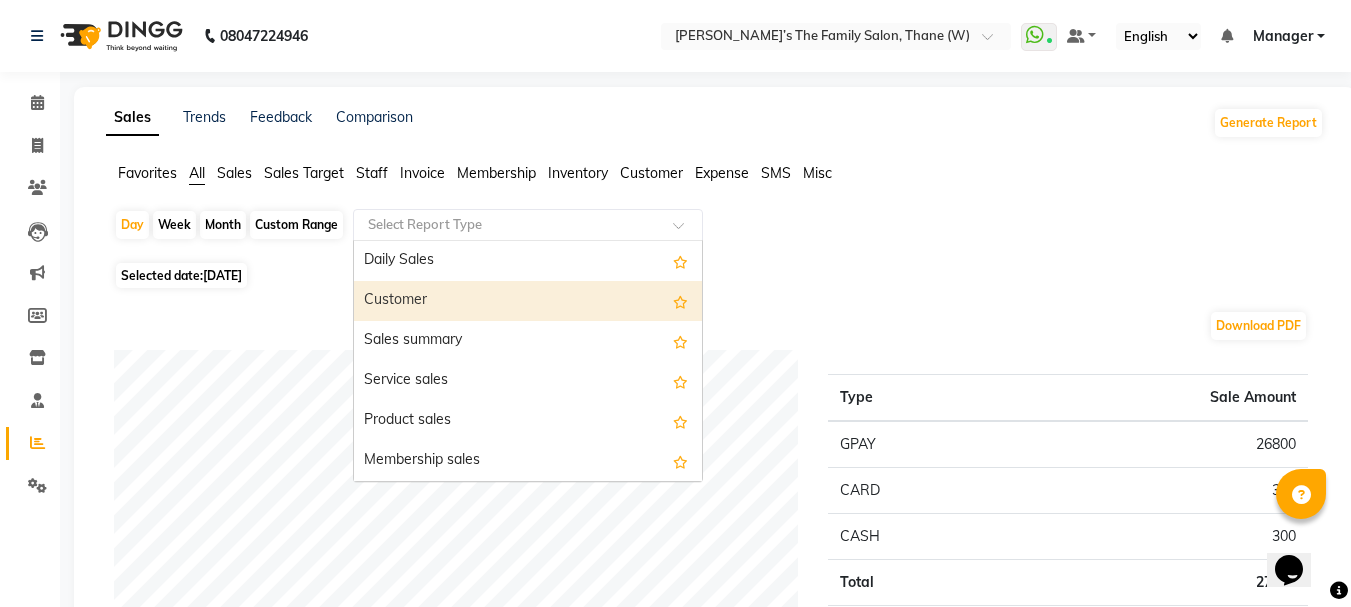 click on "Customer" at bounding box center [528, 301] 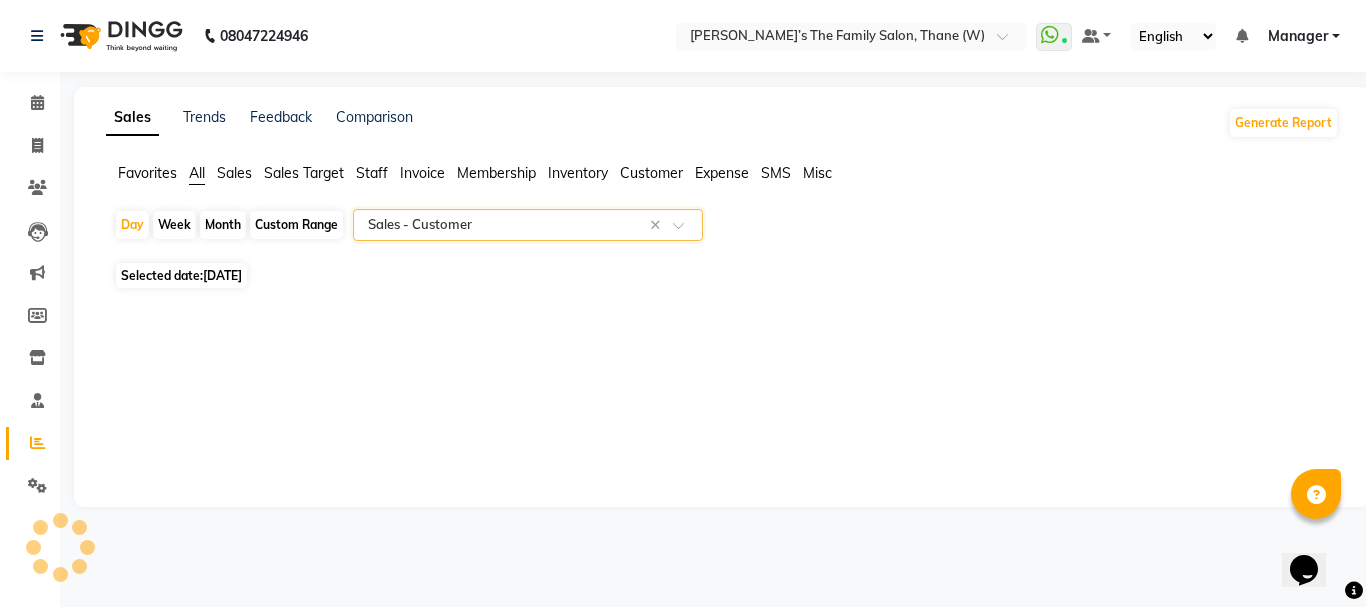 select on "full_report" 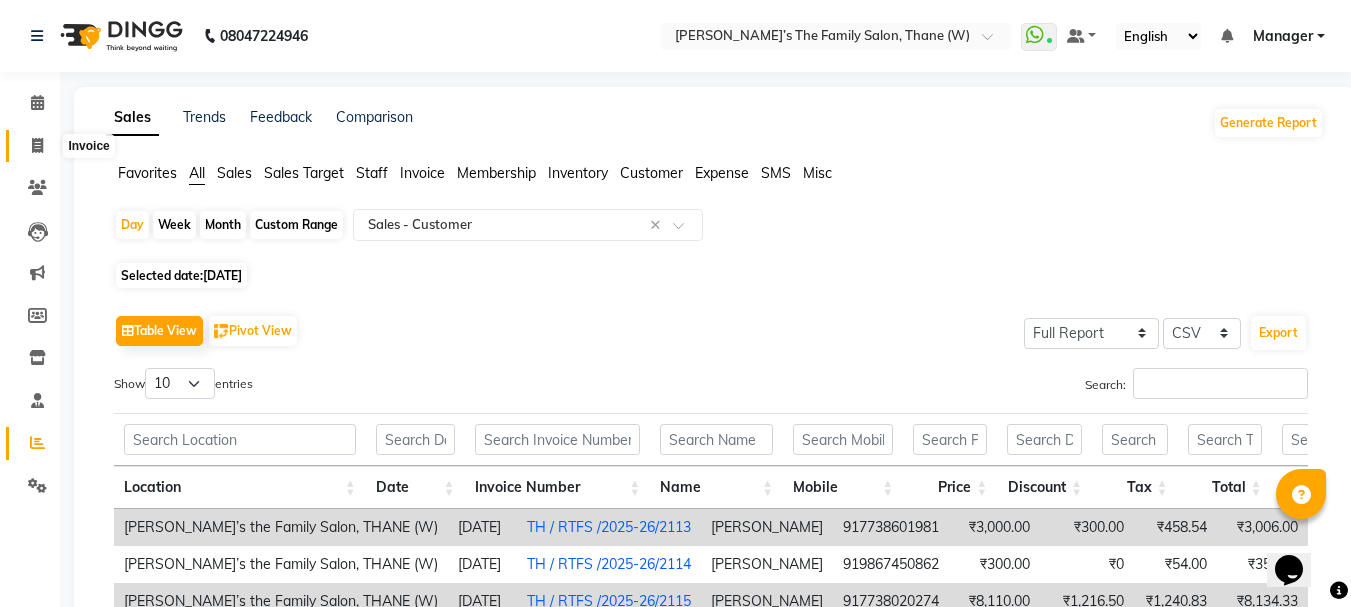 click 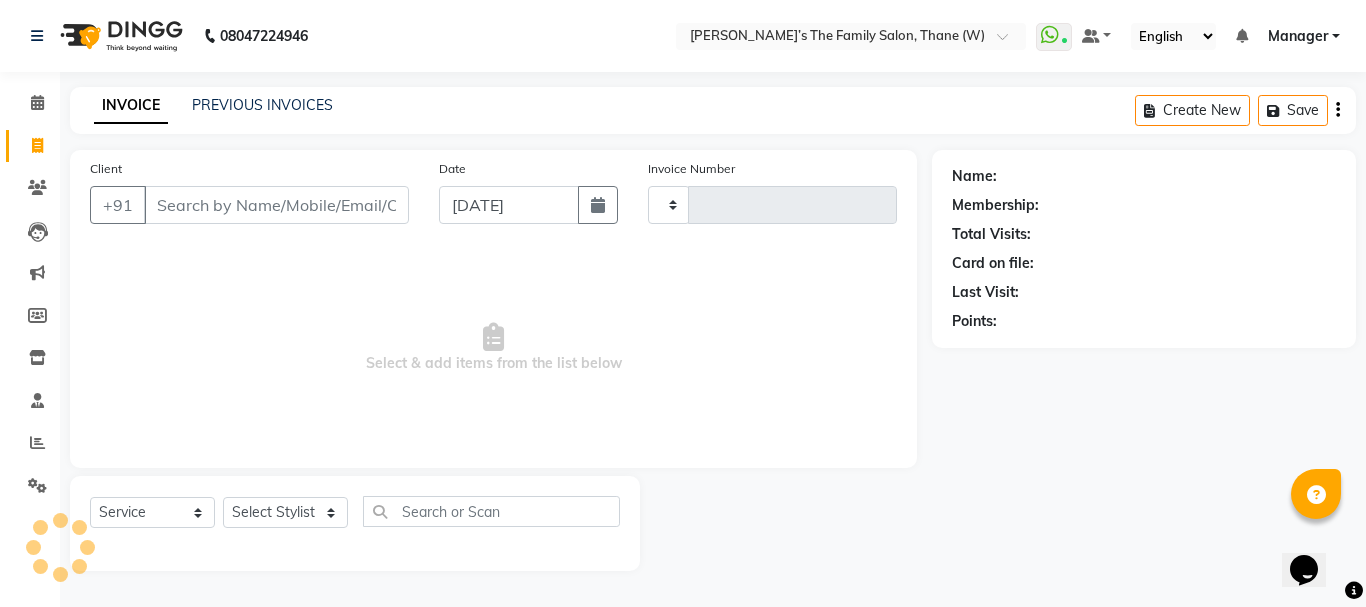 type on "2130" 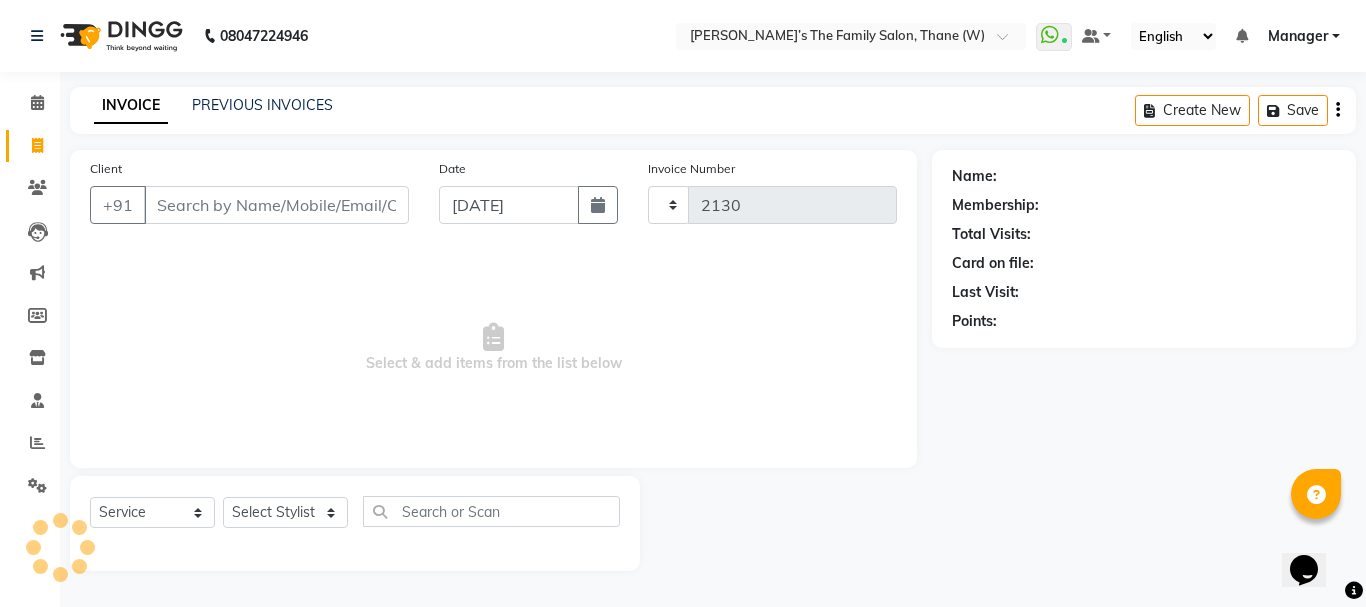 select on "8004" 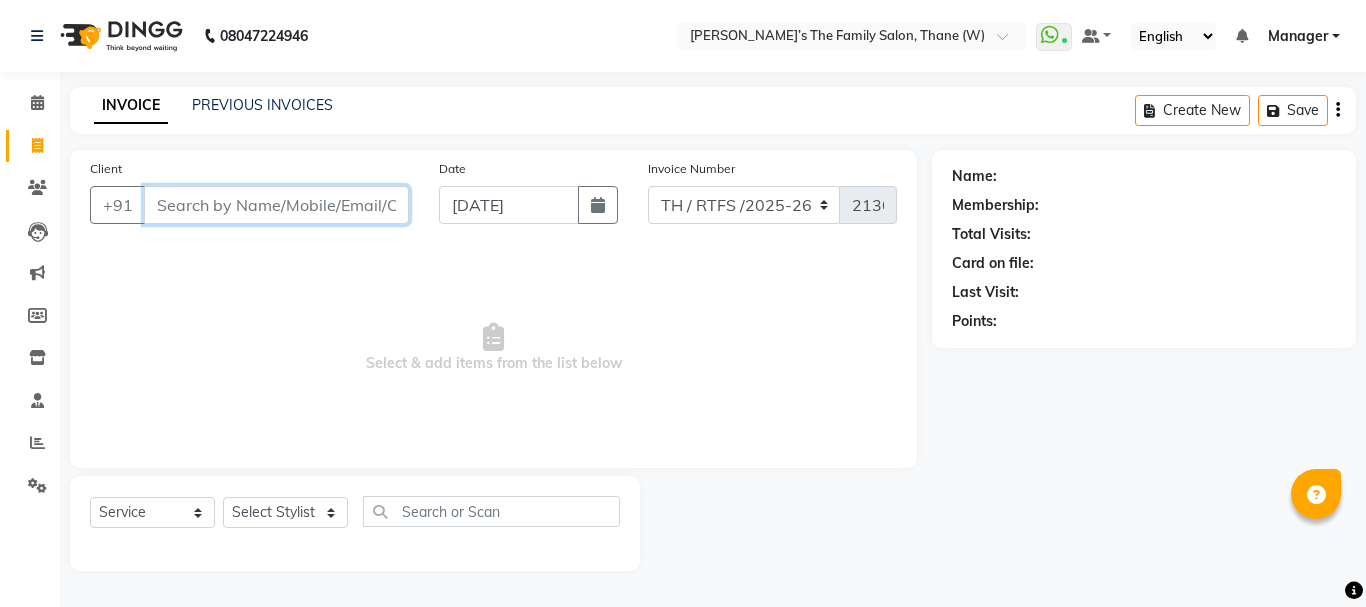 click on "Client" at bounding box center [276, 205] 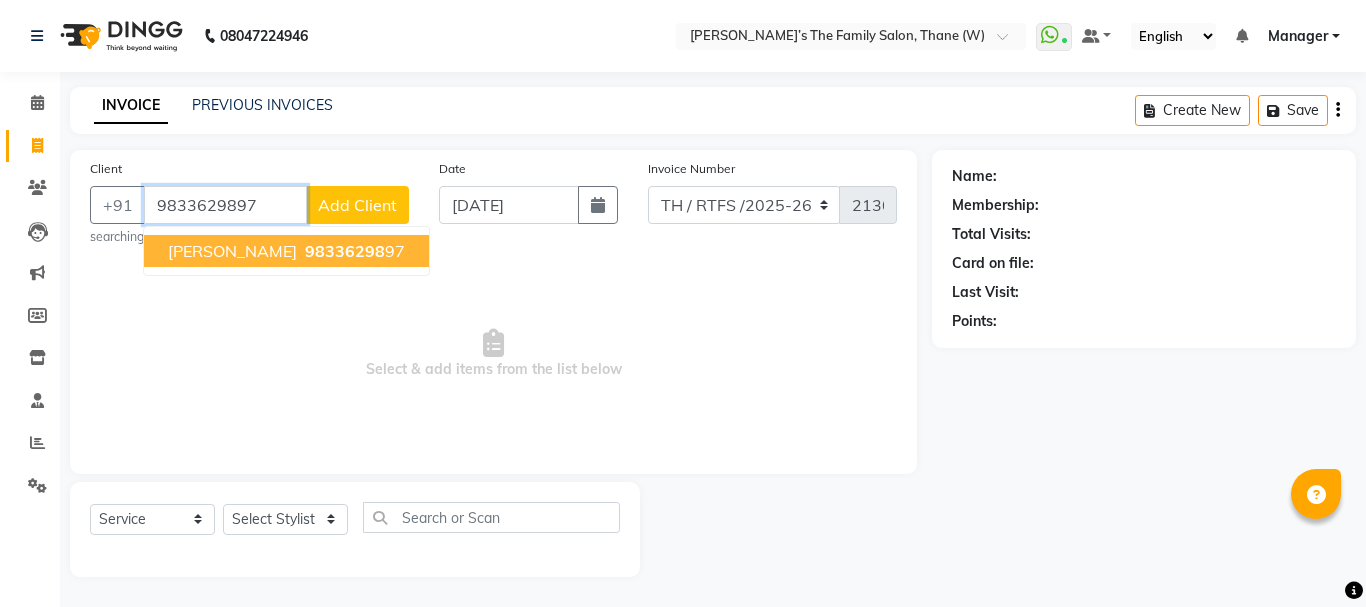 type on "9833629897" 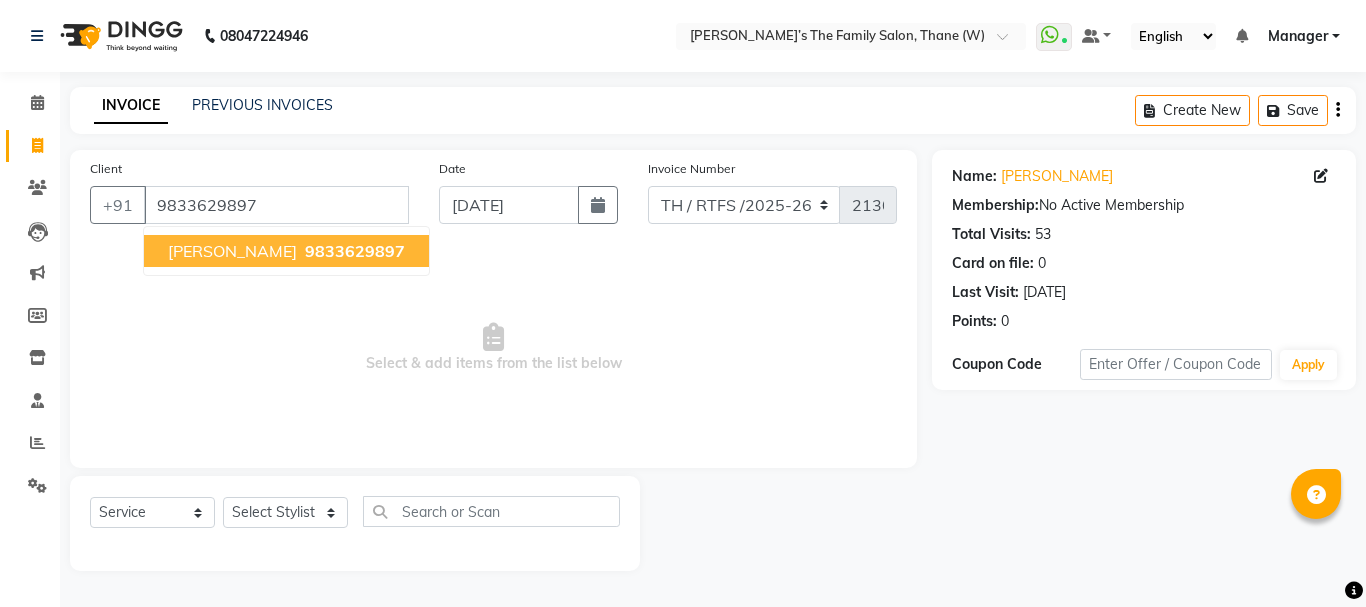 click on "9833629897" at bounding box center (355, 251) 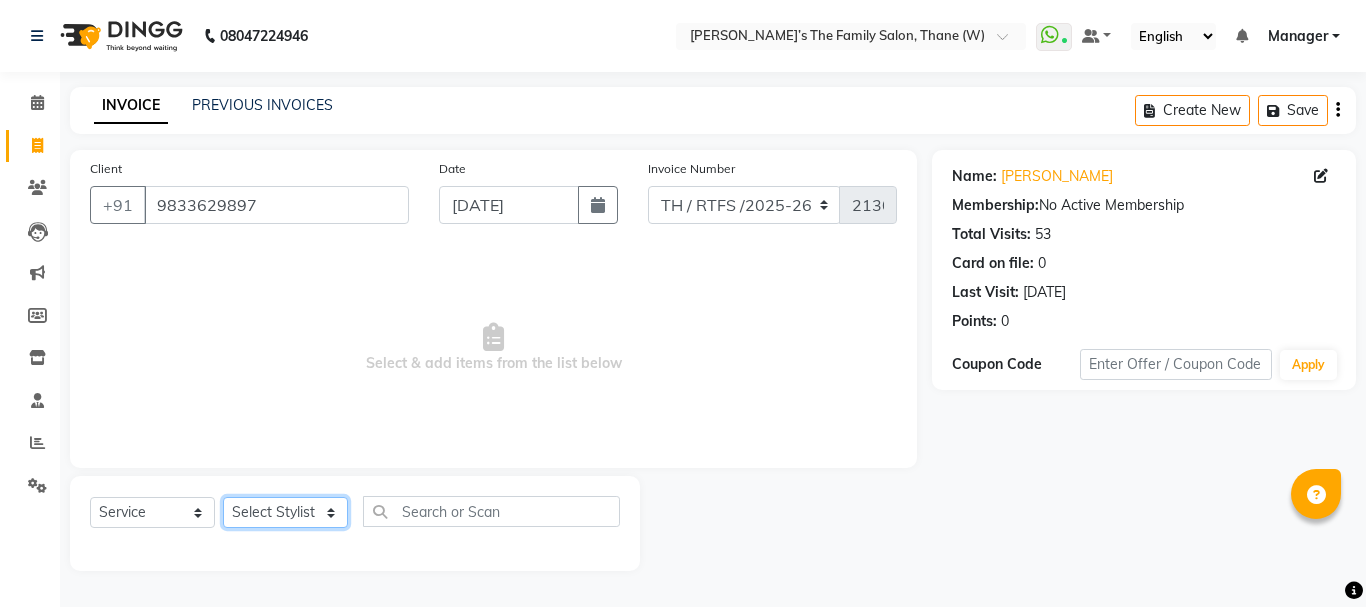 click on "Select Stylist Aarohi P   [PERSON_NAME] [PERSON_NAME] A  [PERSON_NAME] .[PERSON_NAME] House sale [PERSON_NAME]  [PERSON_NAME]   Manager [PERSON_NAME] [PERSON_NAME] [PERSON_NAME] [PERSON_NAME] [PERSON_NAME] [PERSON_NAME] M  [PERSON_NAME]  [PERSON_NAME]  [PERSON_NAME]" 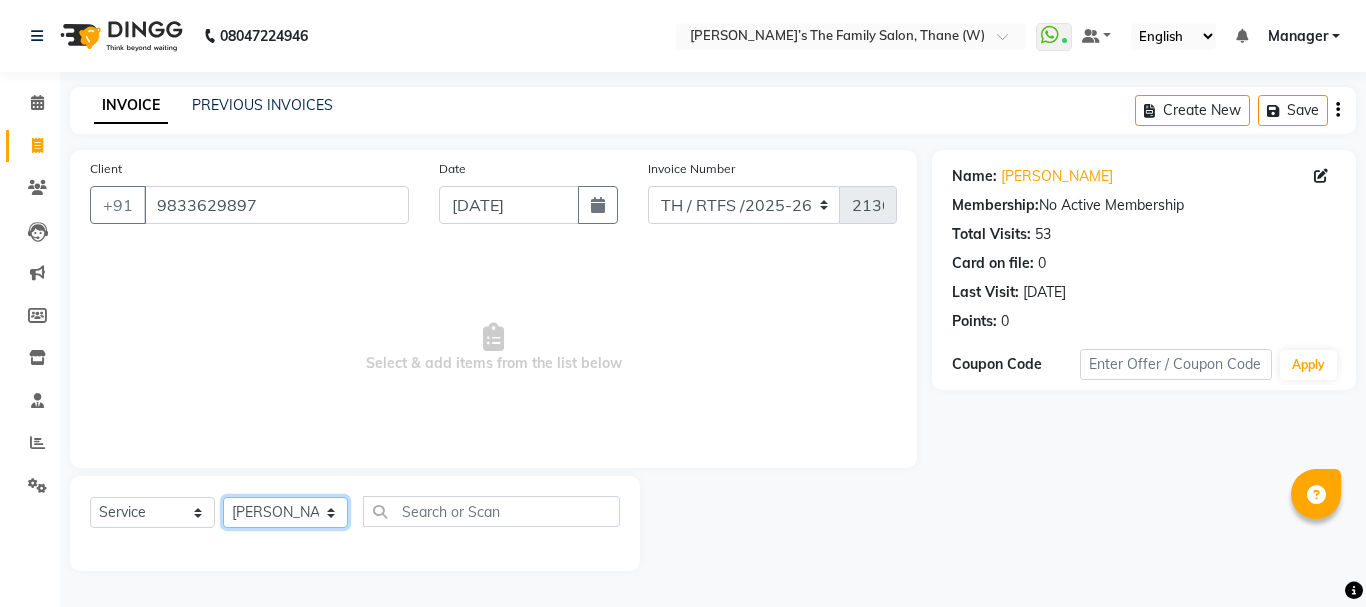 click on "Select Stylist Aarohi P   [PERSON_NAME] [PERSON_NAME] A  [PERSON_NAME] .[PERSON_NAME] House sale [PERSON_NAME]  [PERSON_NAME]   Manager [PERSON_NAME] [PERSON_NAME] [PERSON_NAME] [PERSON_NAME] [PERSON_NAME] [PERSON_NAME] M  [PERSON_NAME]  [PERSON_NAME]  [PERSON_NAME]" 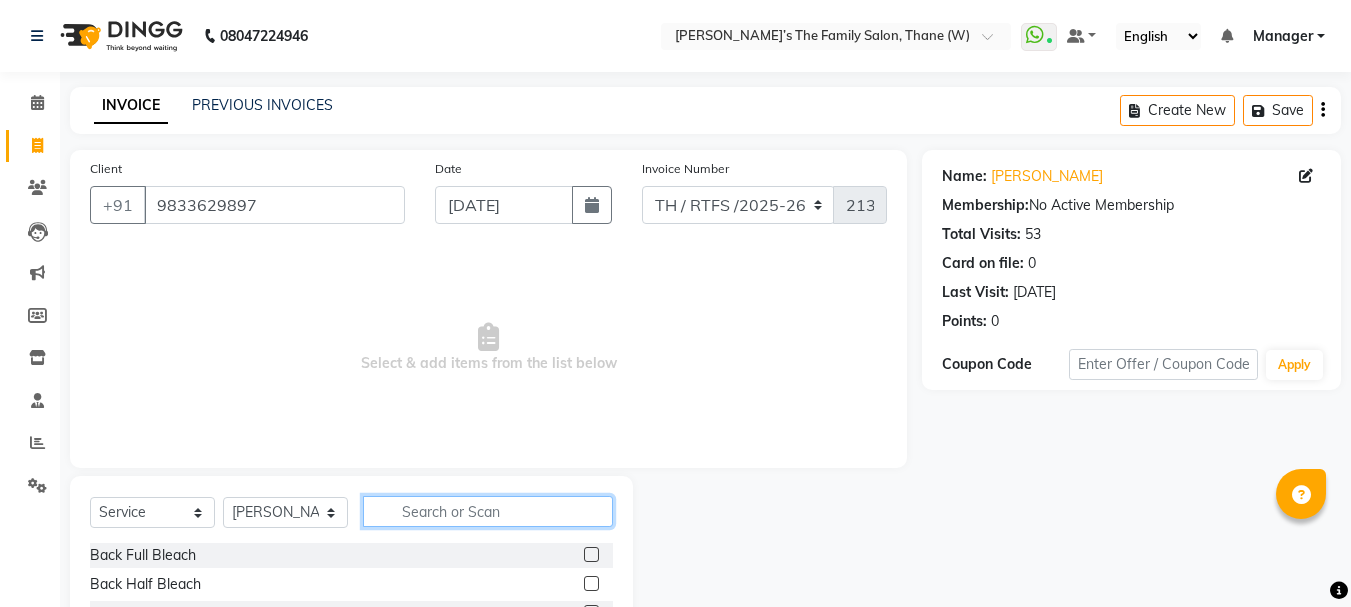 click 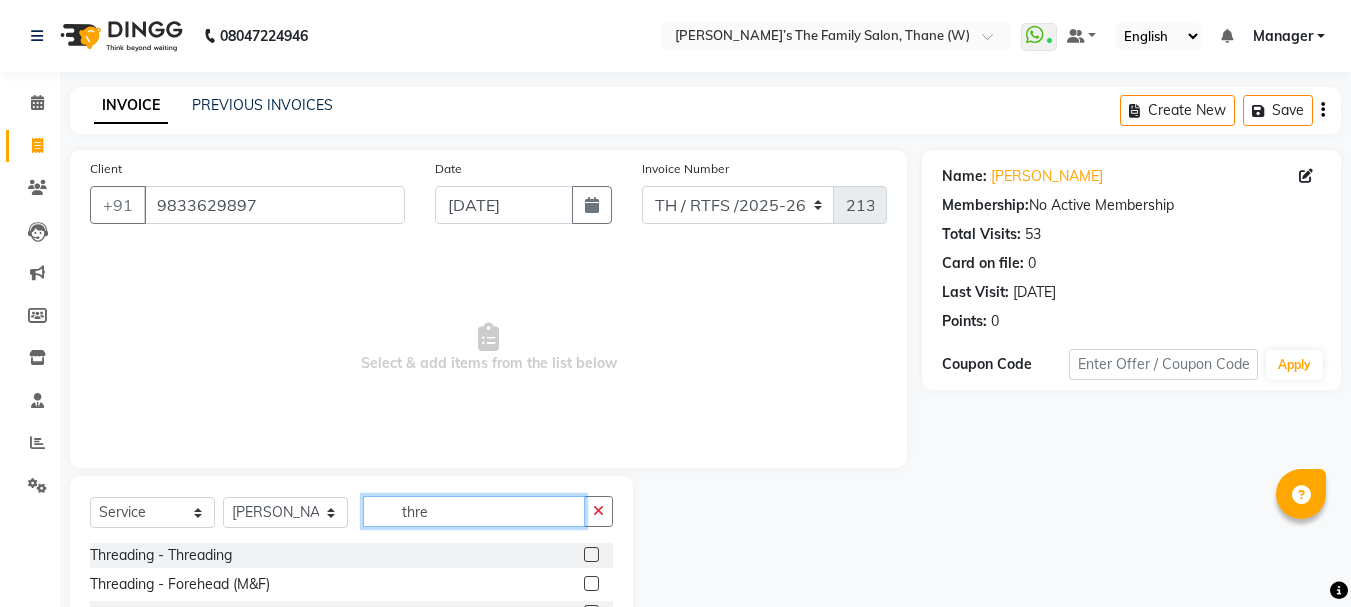 type on "thre" 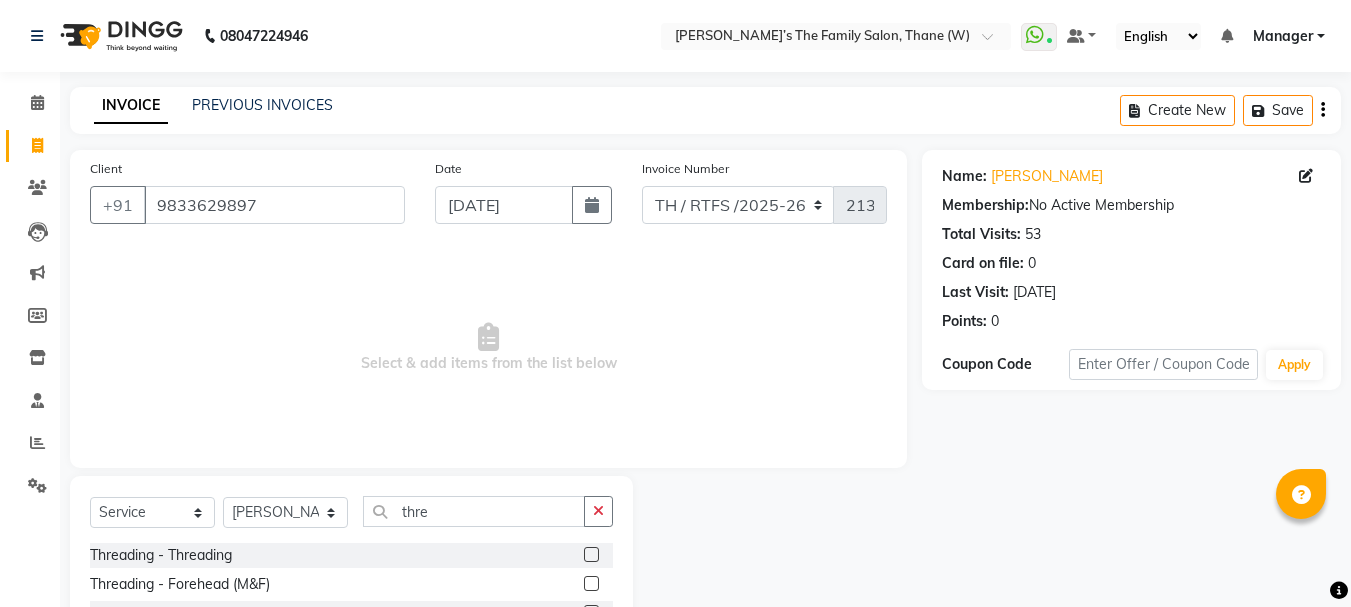 click 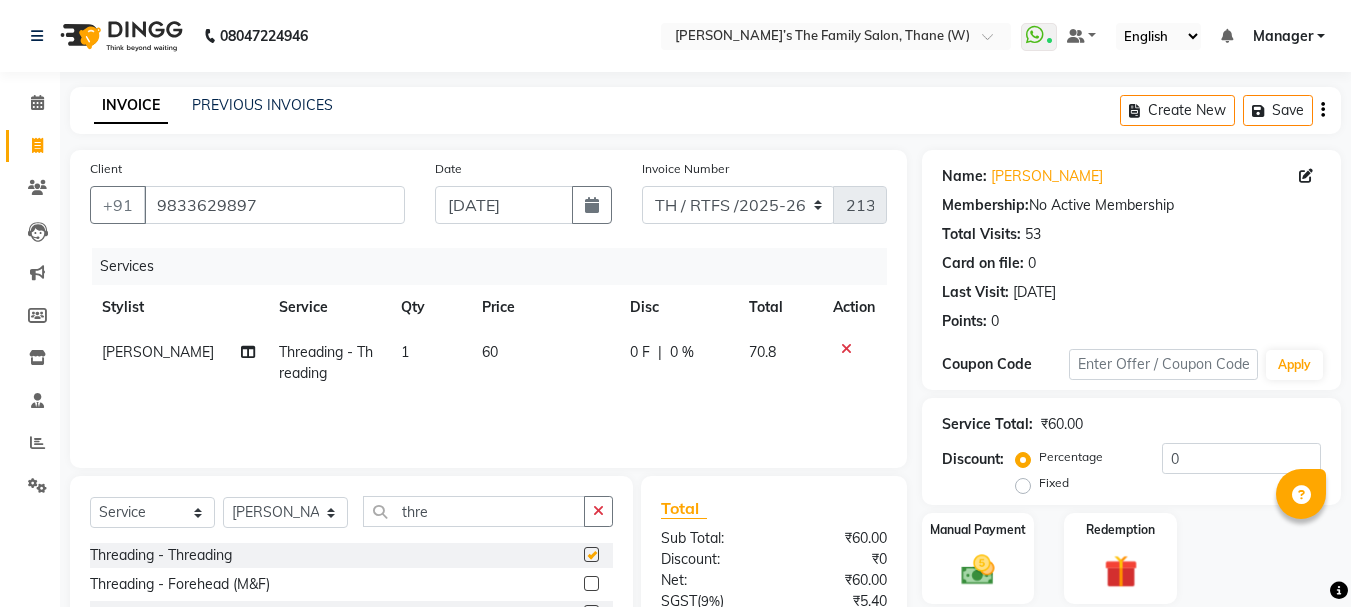 checkbox on "false" 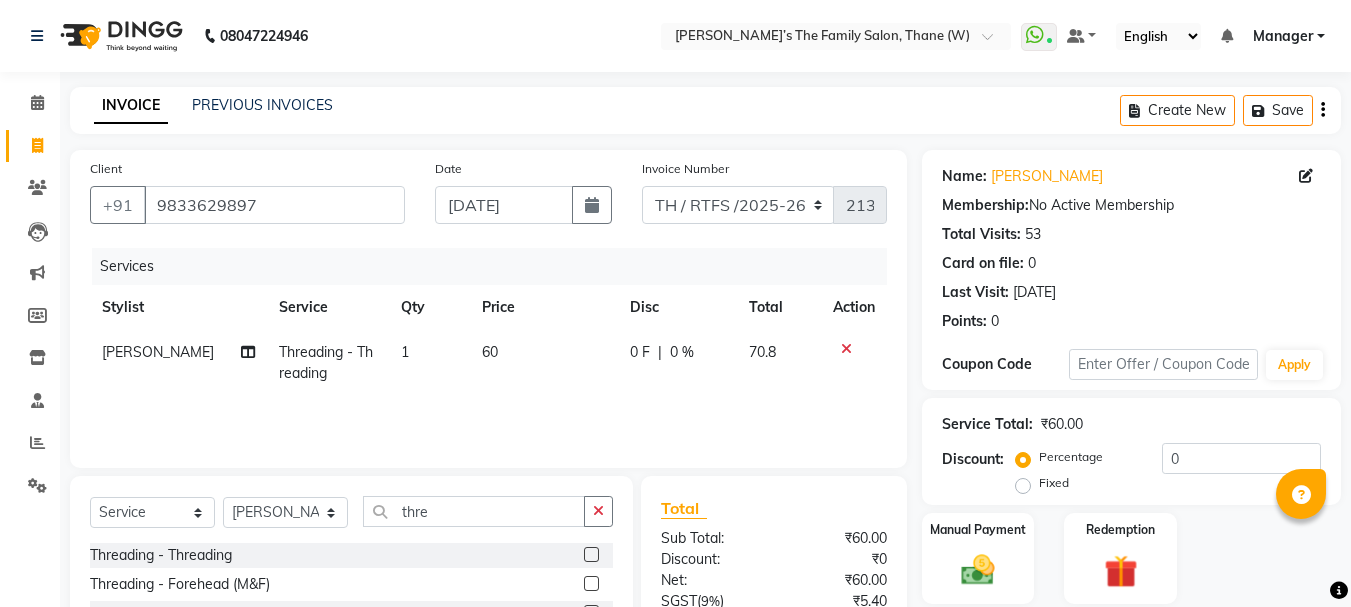 click on "60" 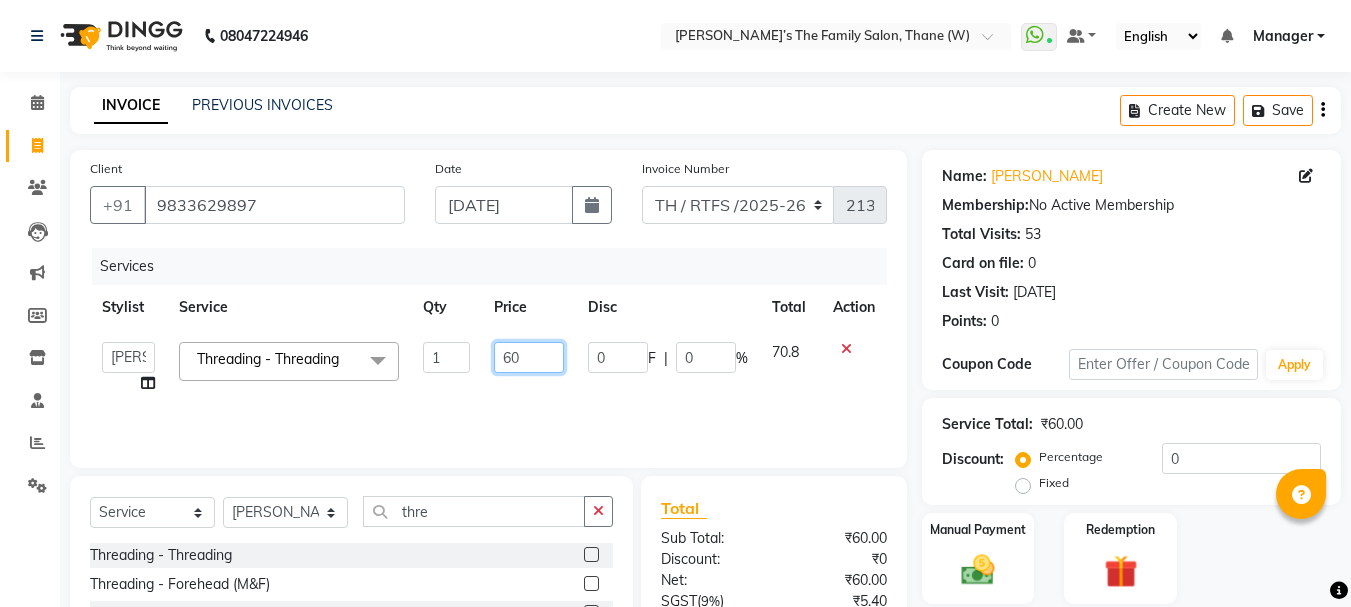 click on "60" 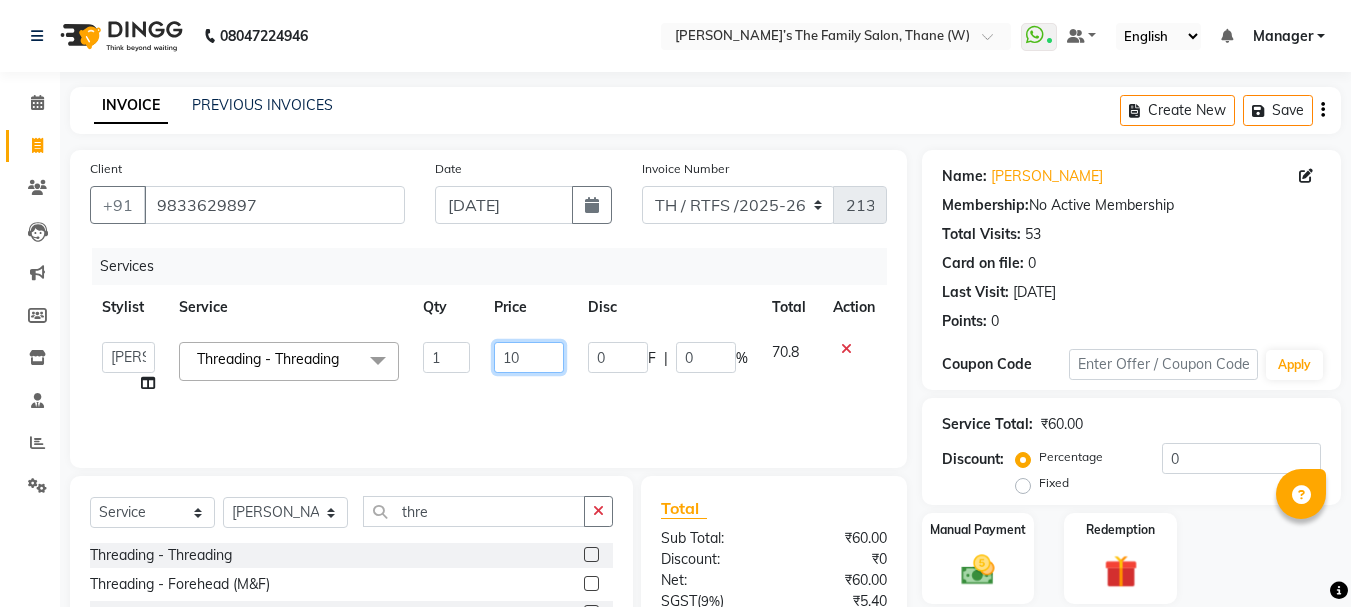 type on "100" 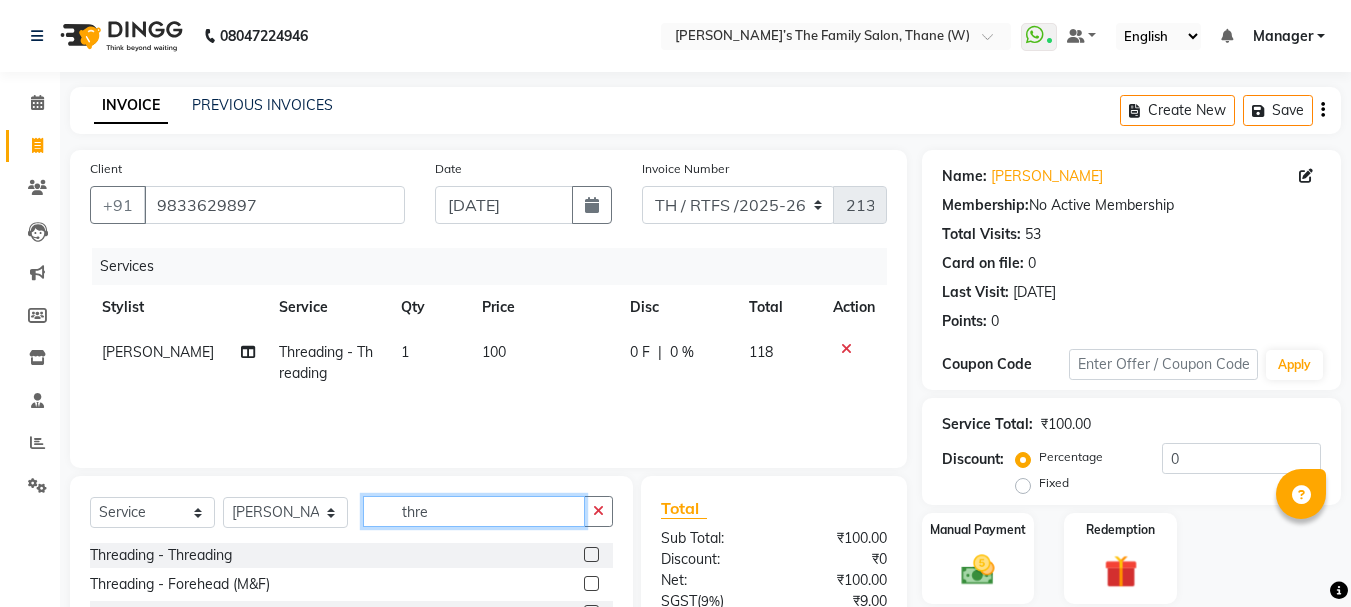 click on "thre" 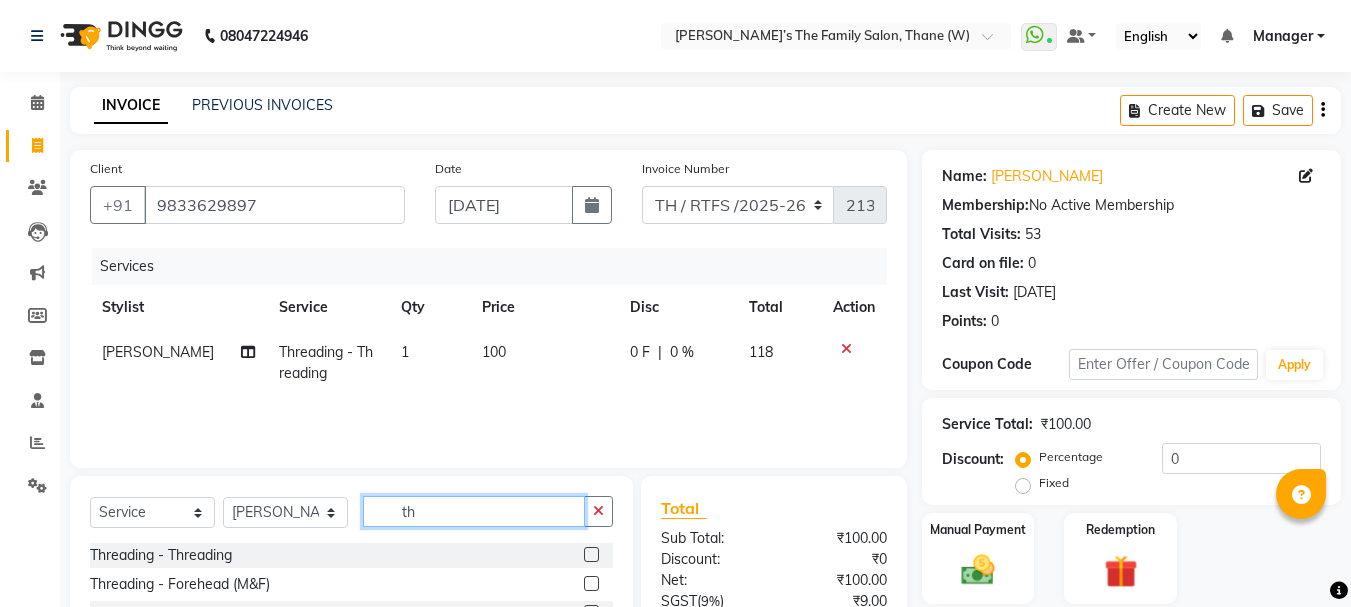 type on "t" 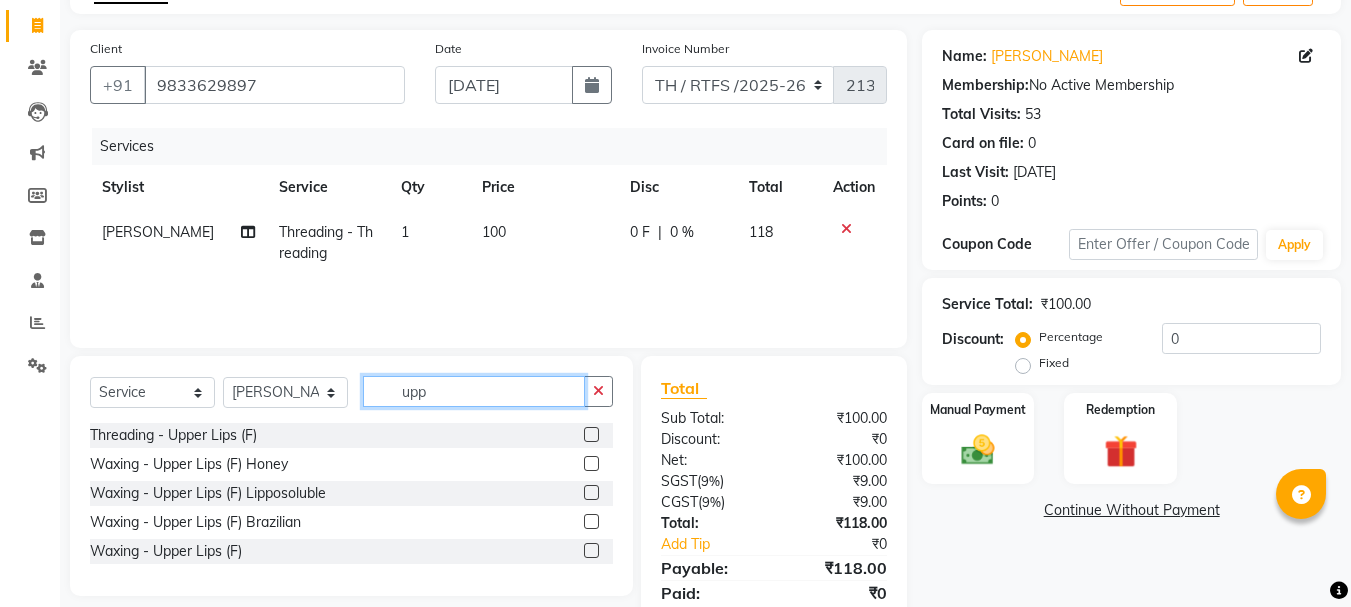 scroll, scrollTop: 193, scrollLeft: 0, axis: vertical 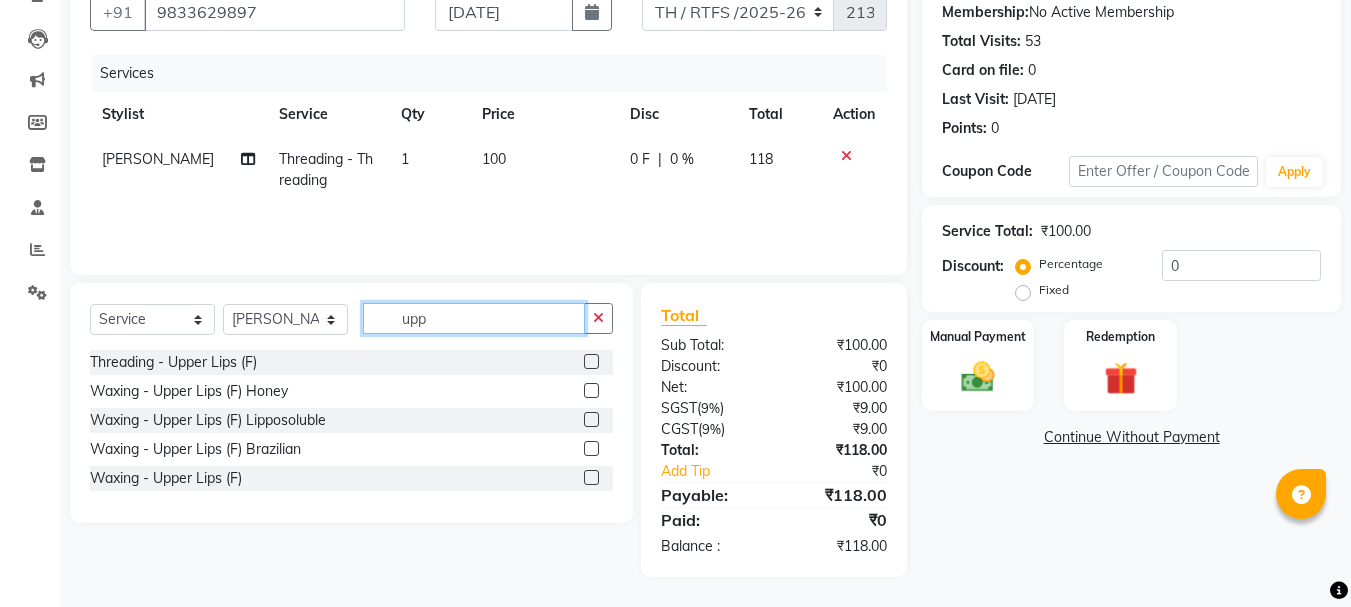 type on "upp" 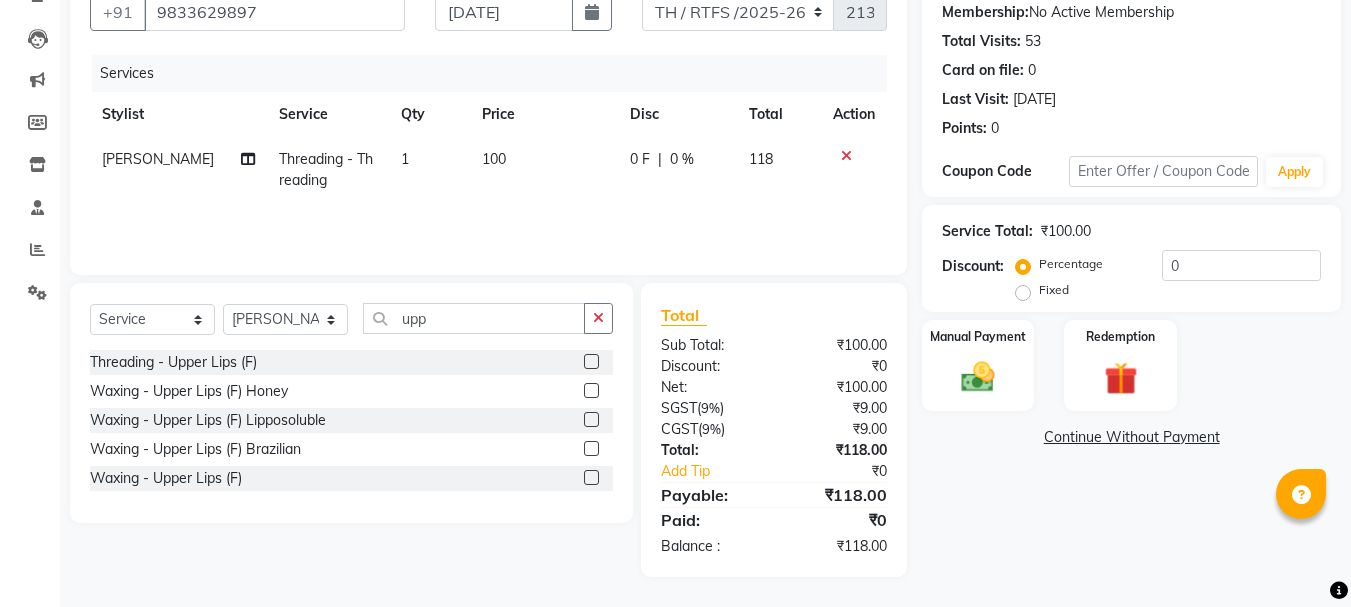 click 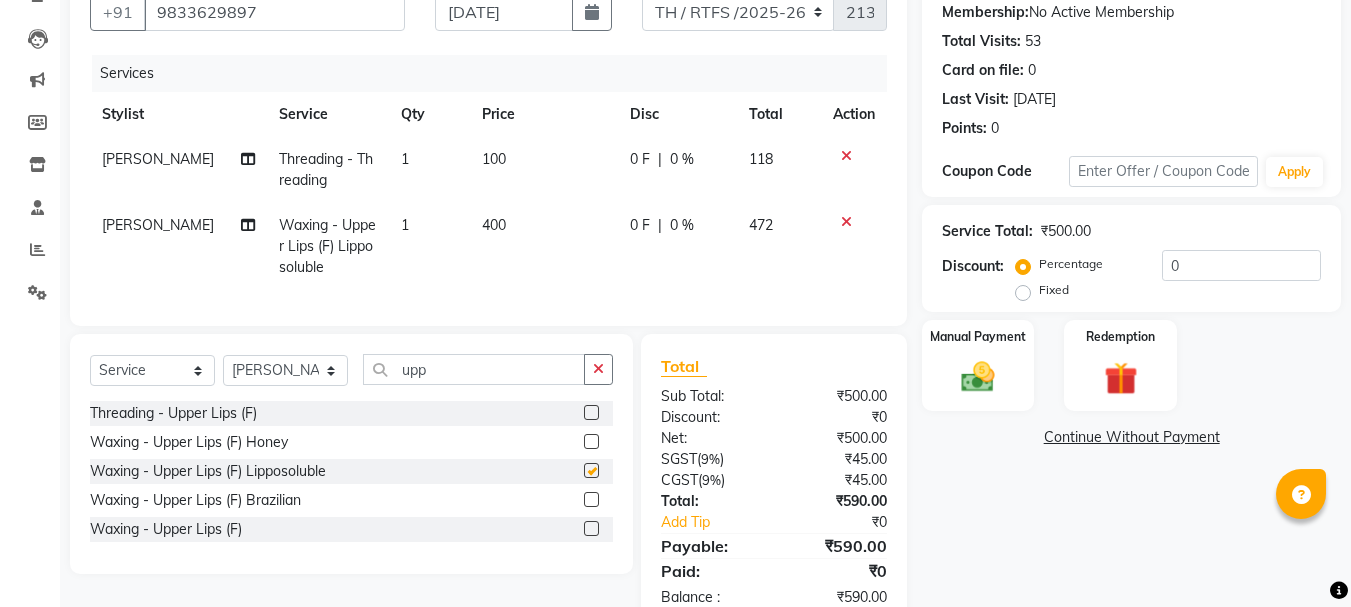 checkbox on "false" 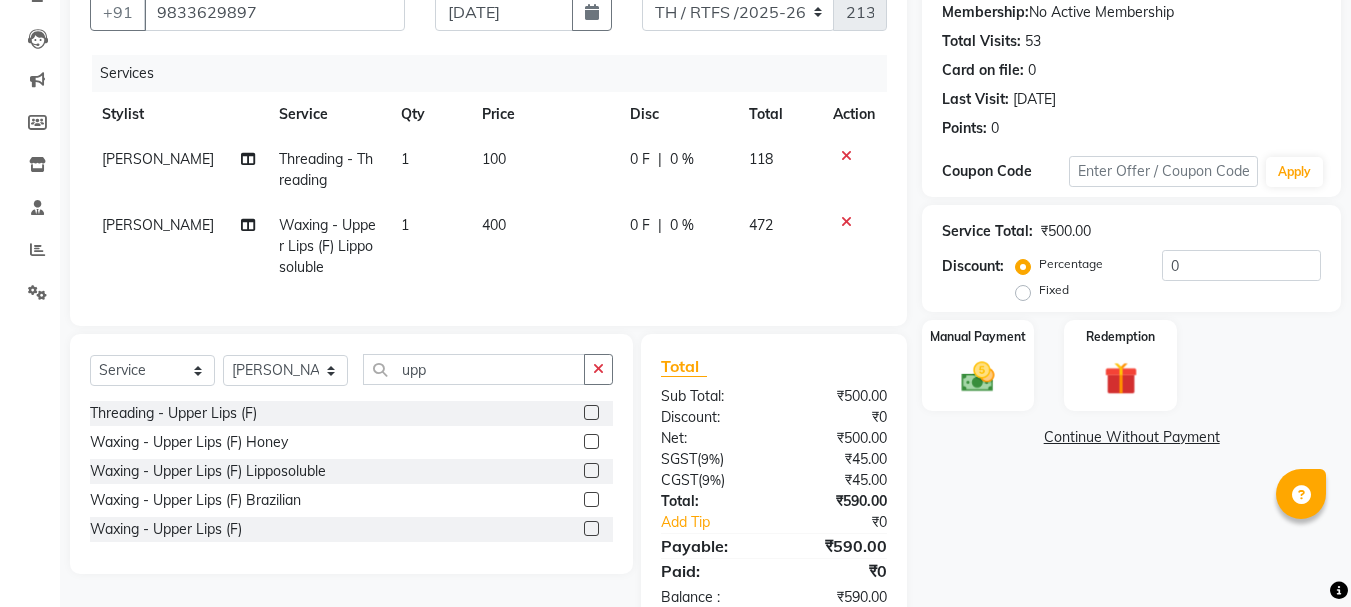 click on "400" 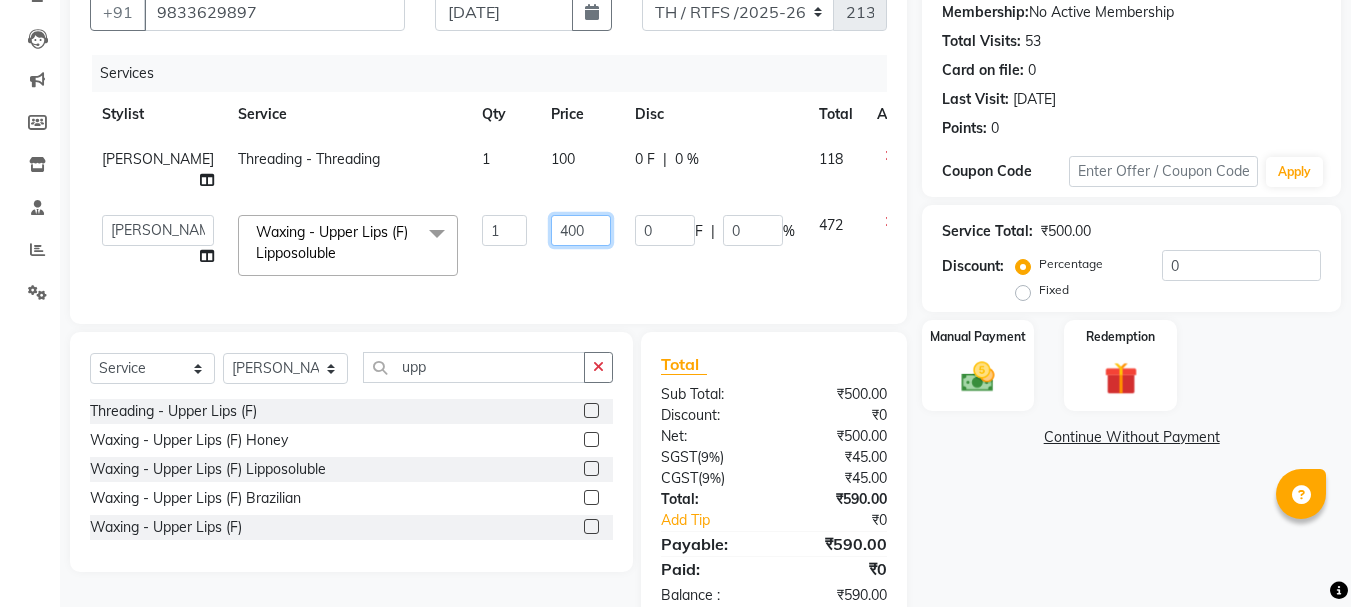 click on "400" 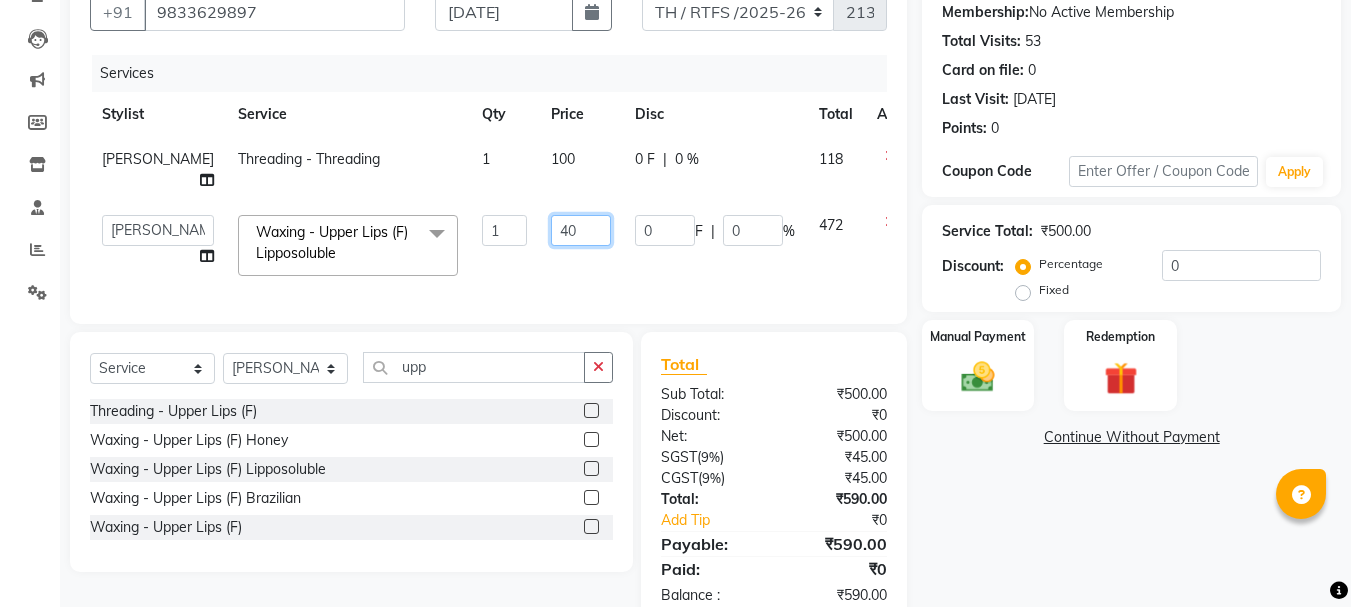 type on "4" 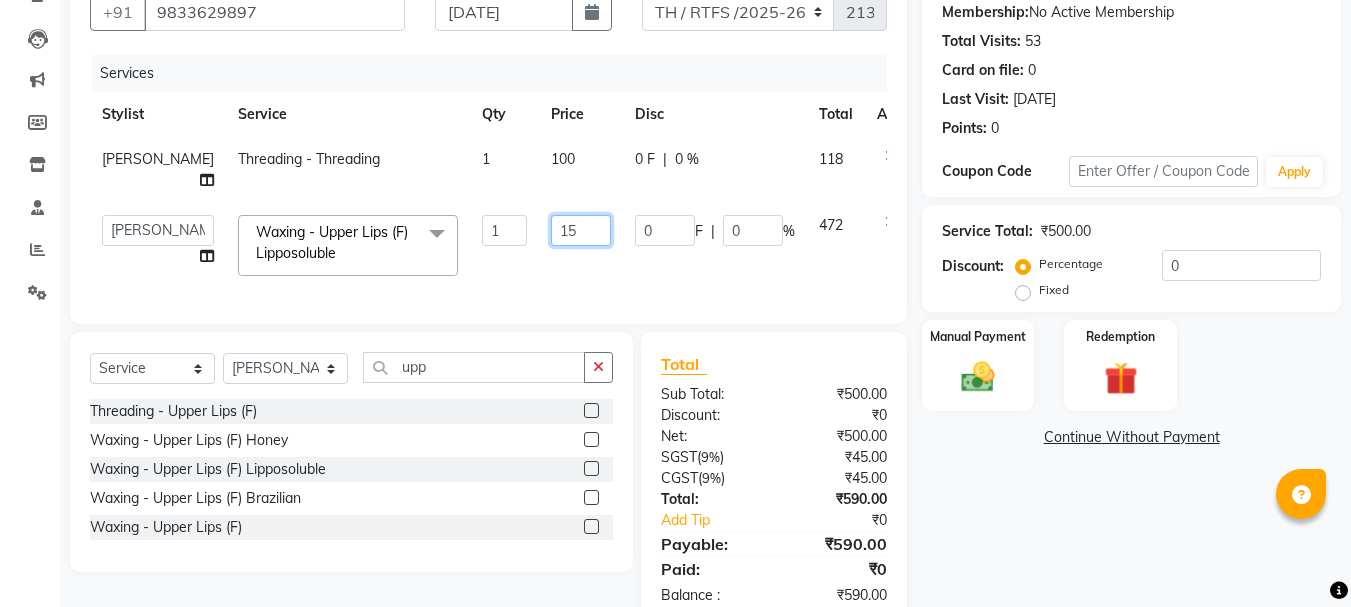 type on "150" 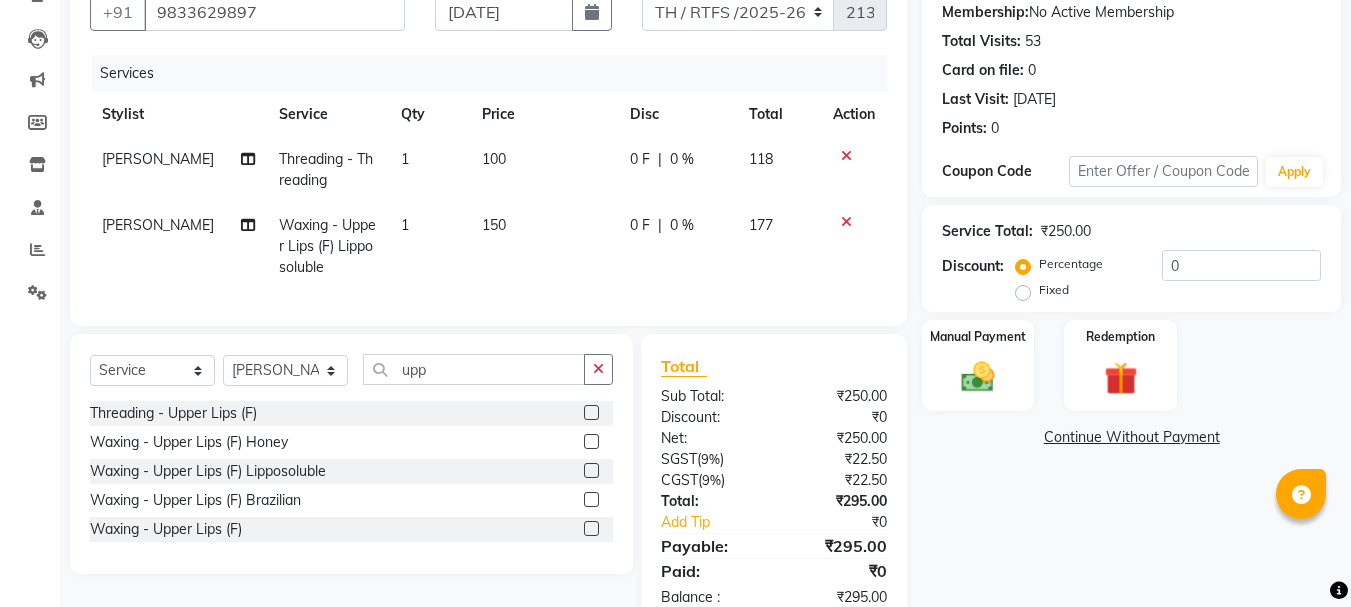 click on "Name: [PERSON_NAME] Membership:  No Active Membership  Total Visits:  53 Card on file:  0 Last Visit:   [DATE] Points:   0  Coupon Code Apply Service Total:  ₹250.00  Discount:  Percentage   Fixed  0 Manual Payment Redemption  Continue Without Payment" 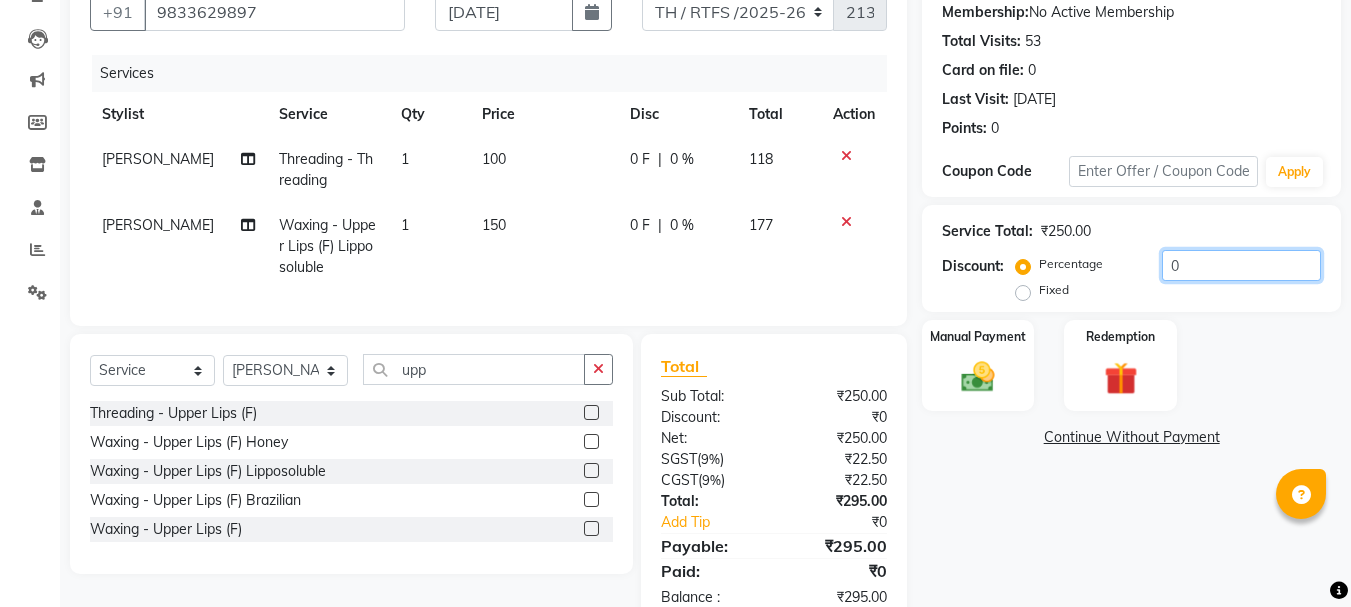 click on "0" 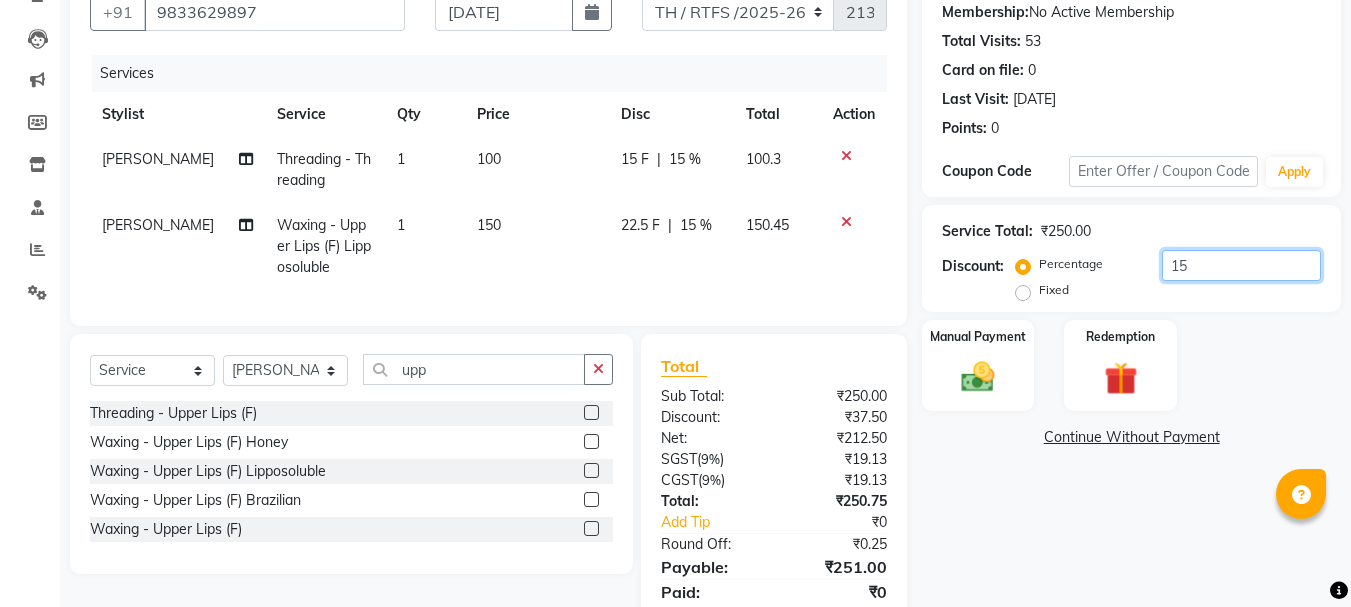 type on "15" 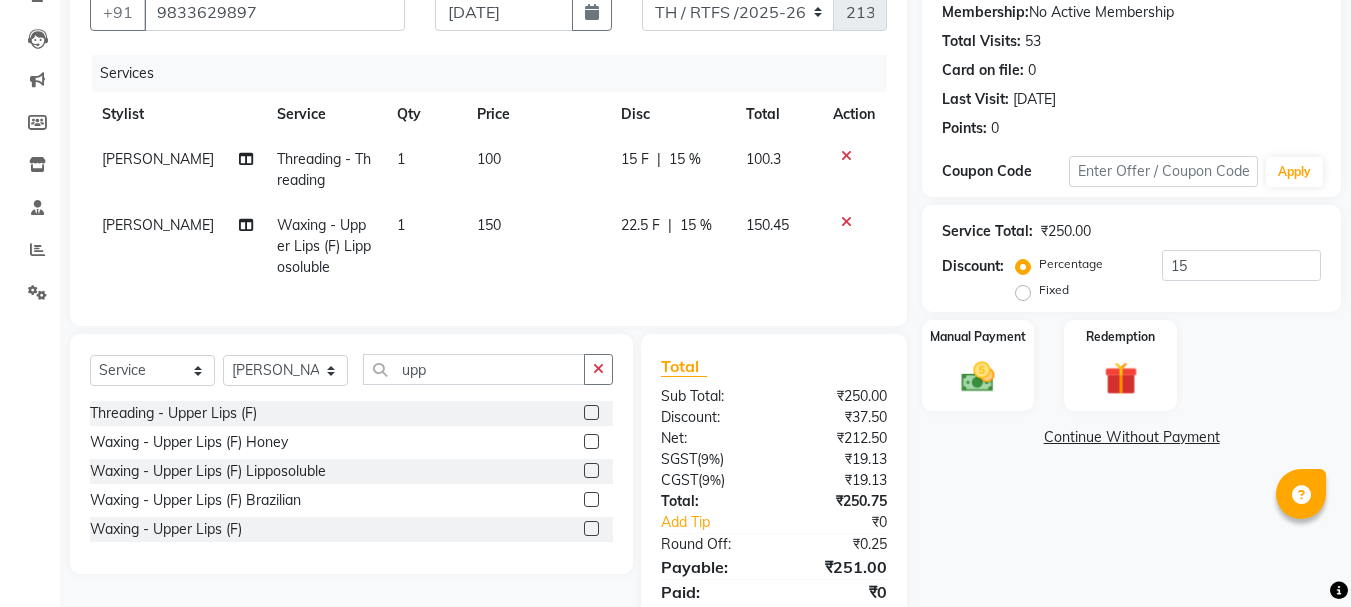 click on "Manual Payment Redemption" 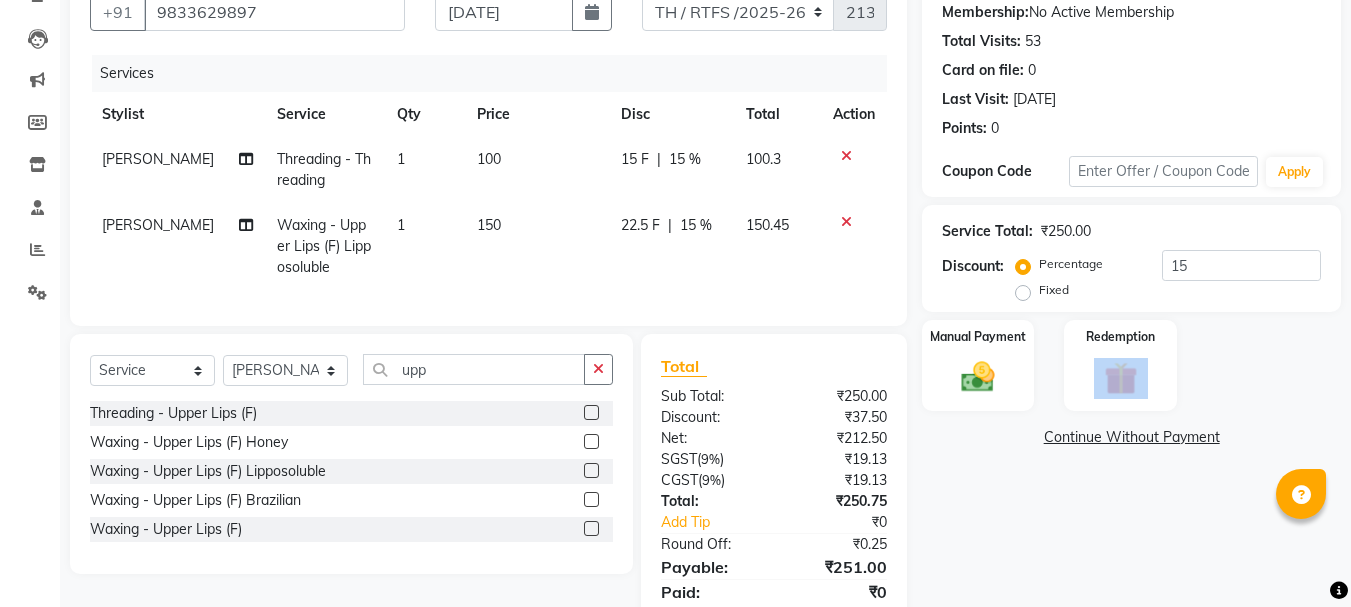click on "Manual Payment Redemption" 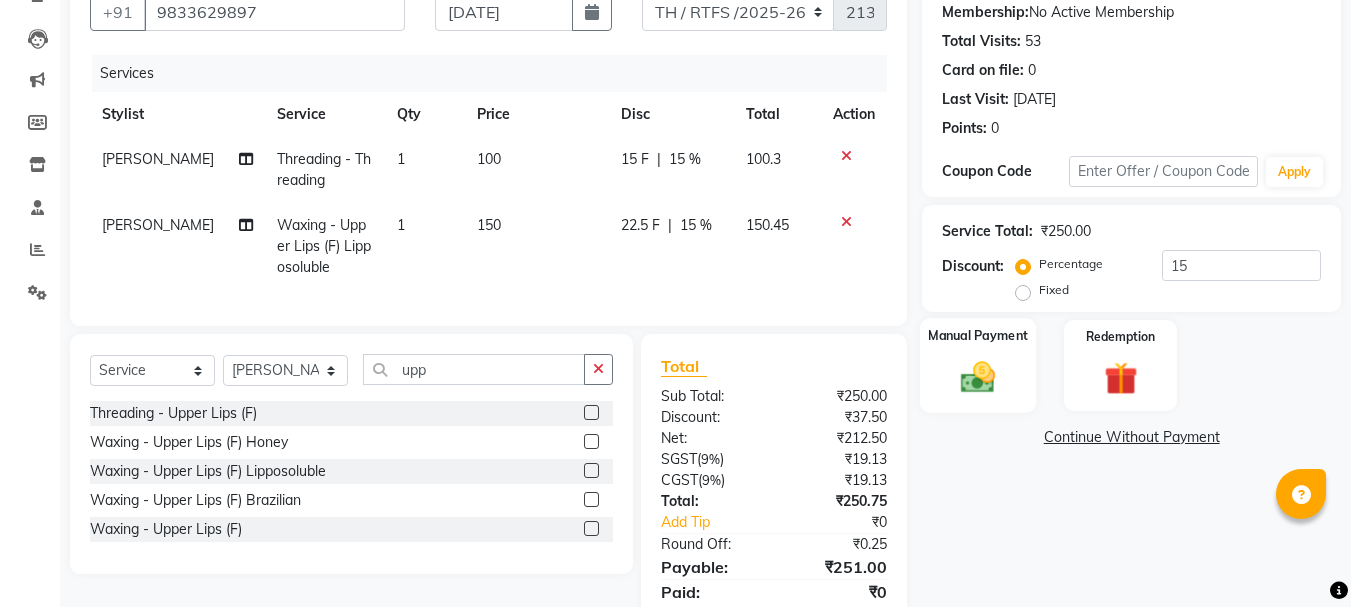 click on "Manual Payment" 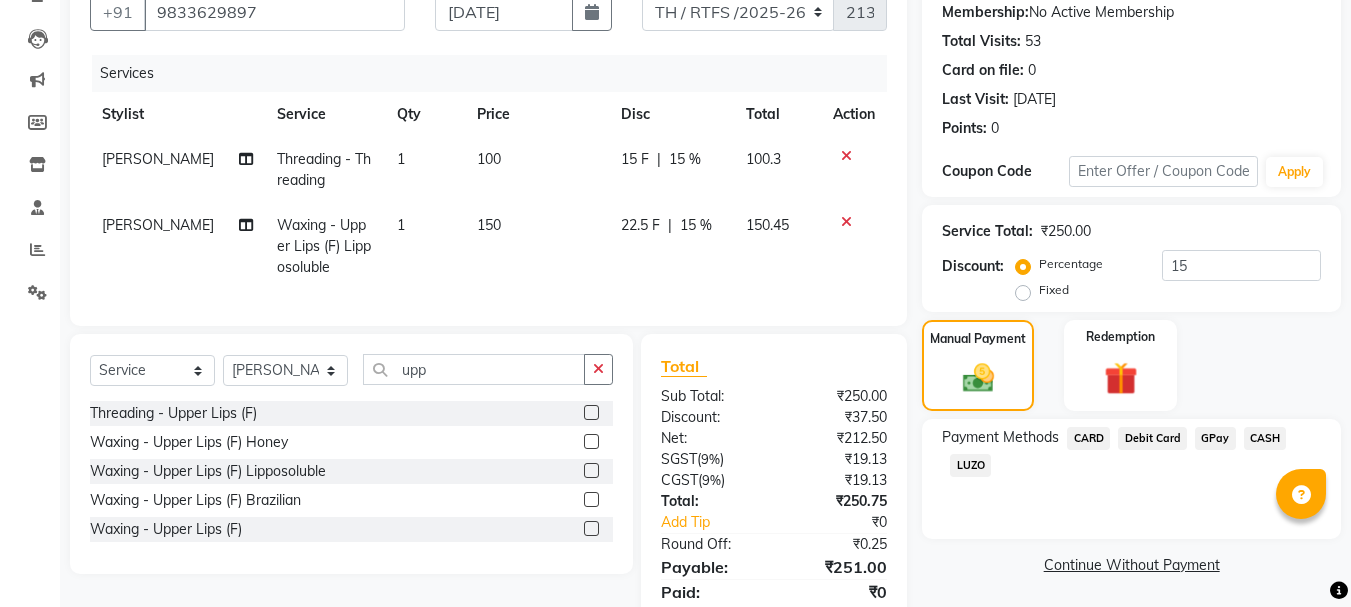 click on "GPay" 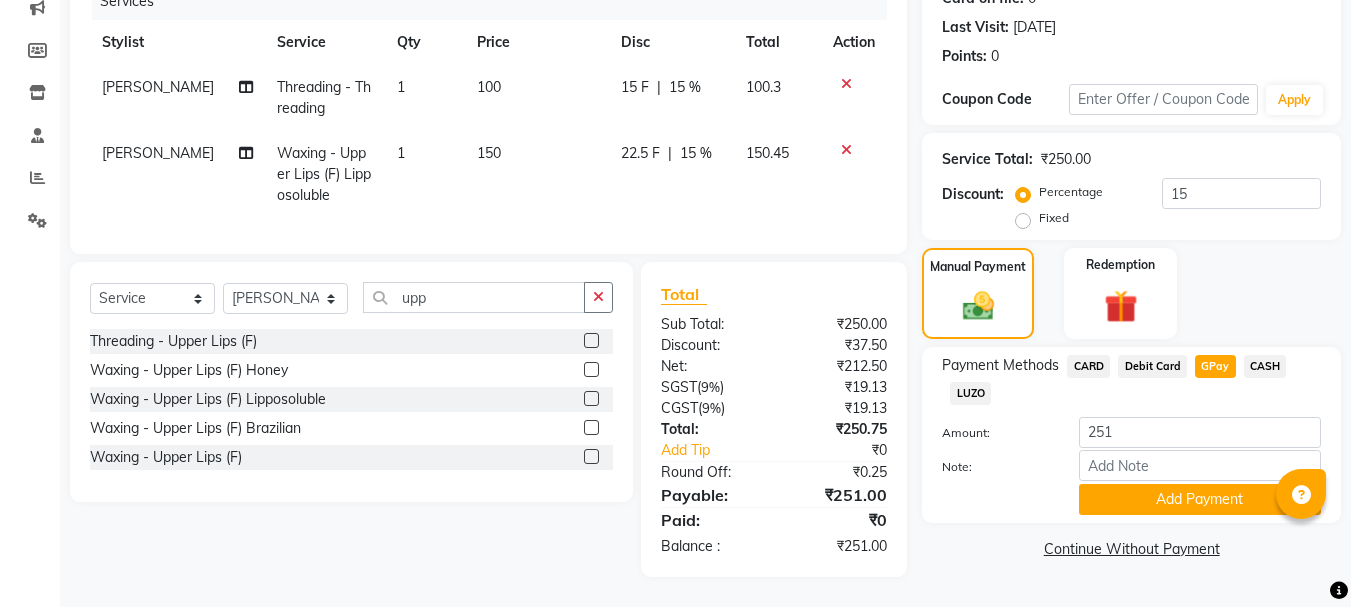scroll, scrollTop: 280, scrollLeft: 0, axis: vertical 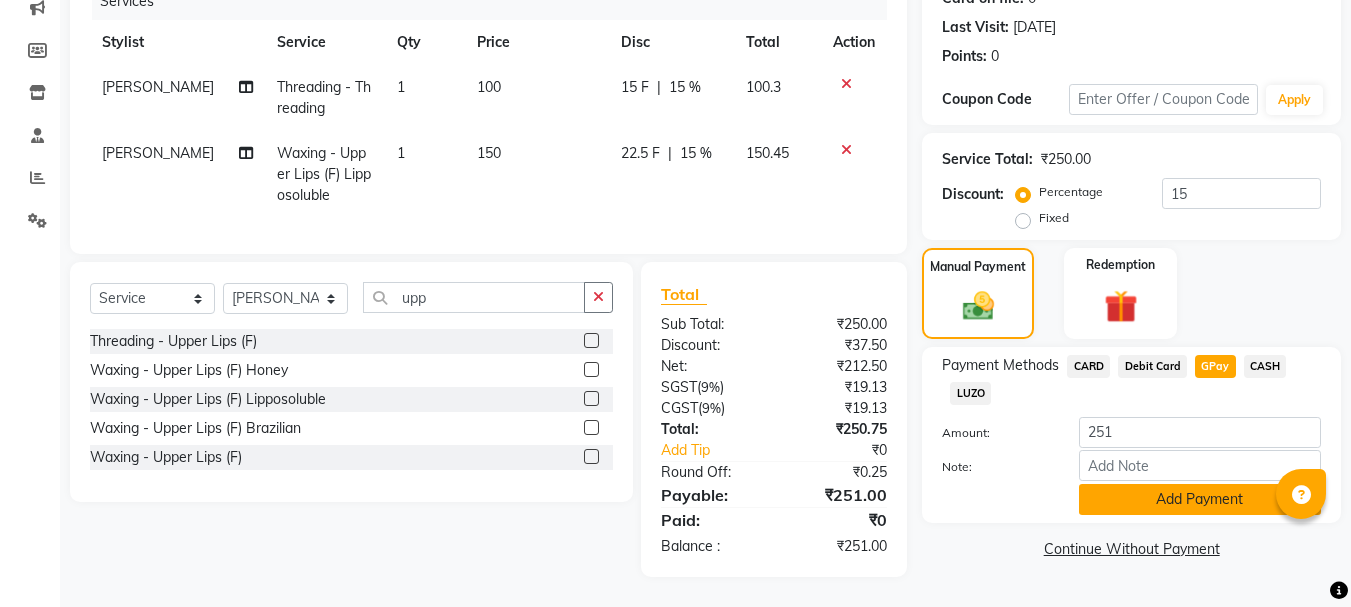 click on "Add Payment" 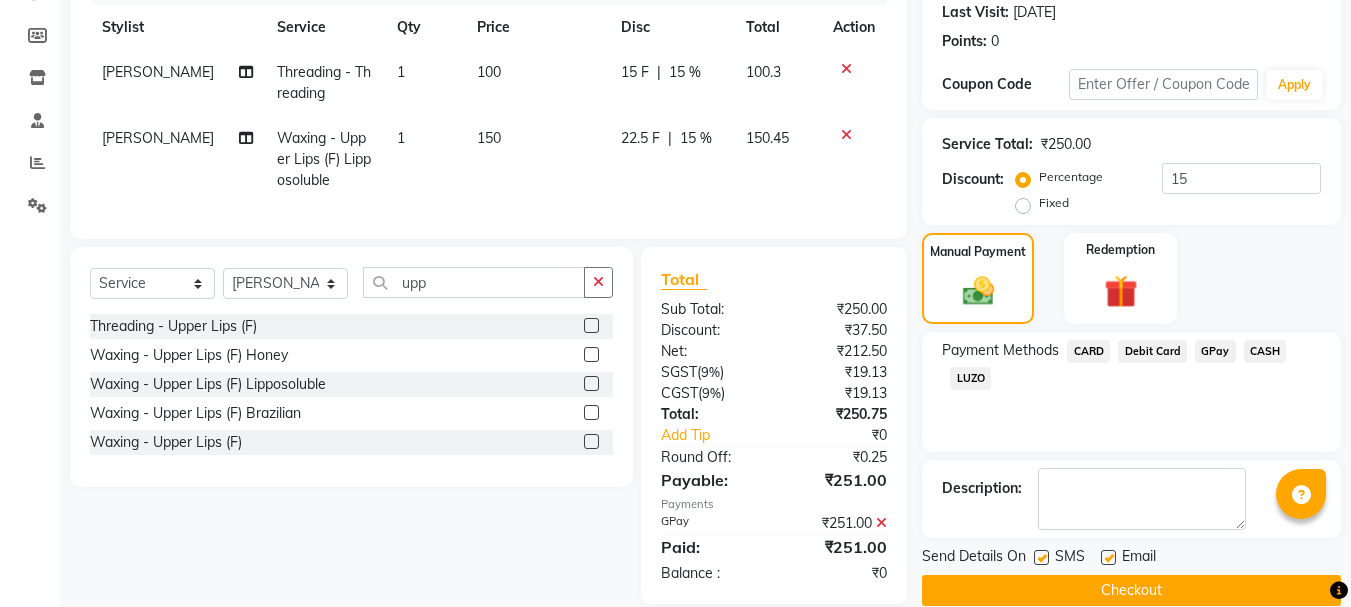 click on "Checkout" 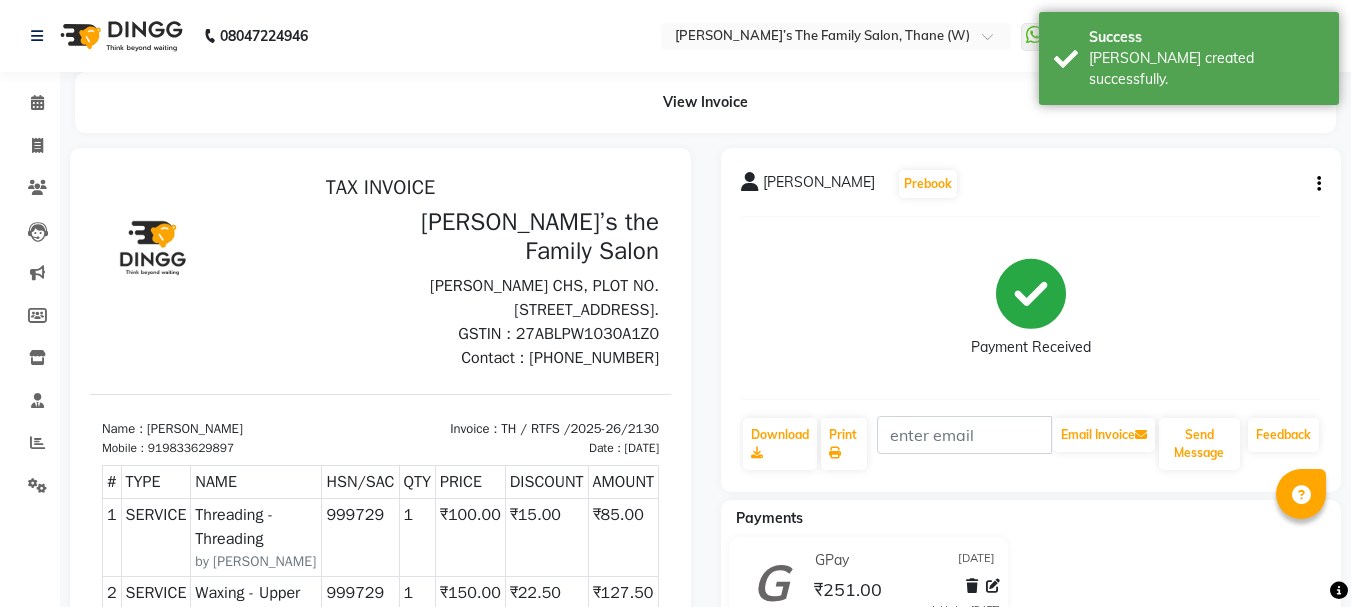 scroll, scrollTop: 0, scrollLeft: 0, axis: both 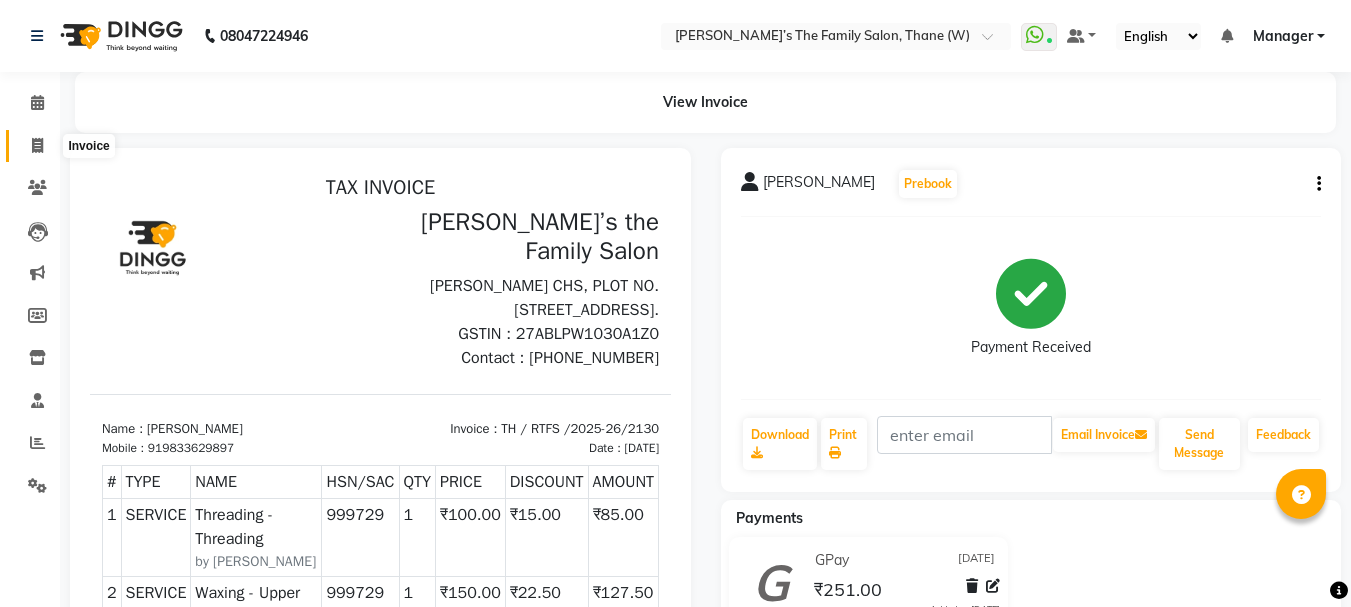click 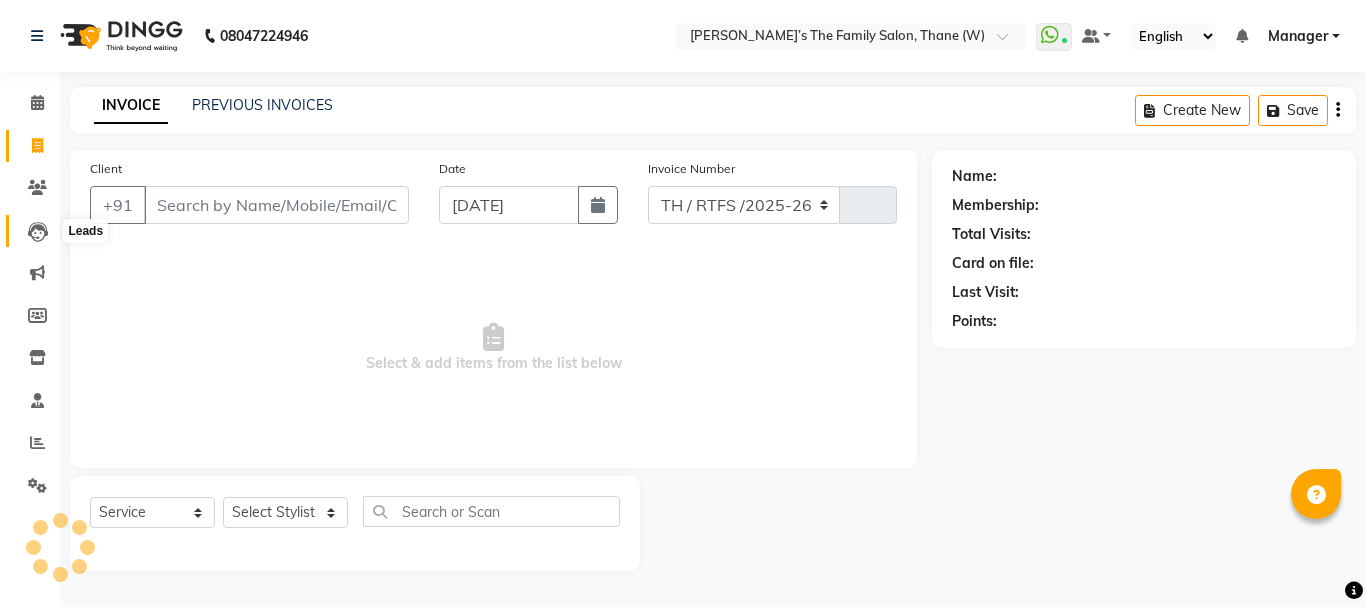 select on "8004" 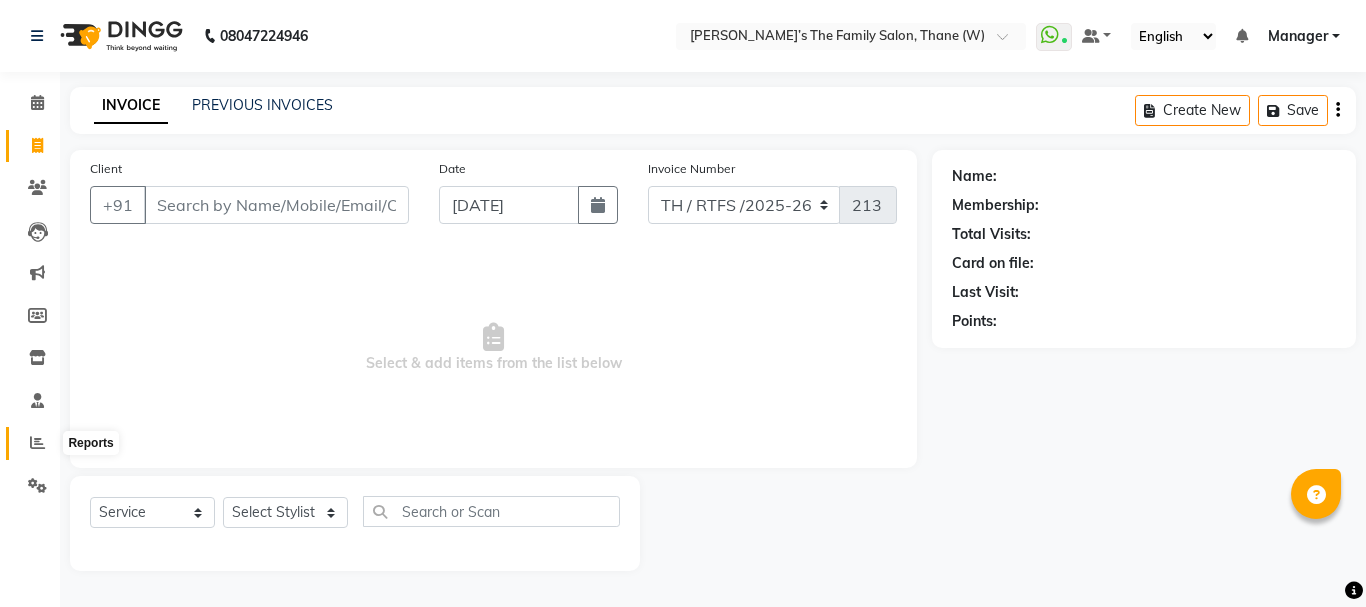click 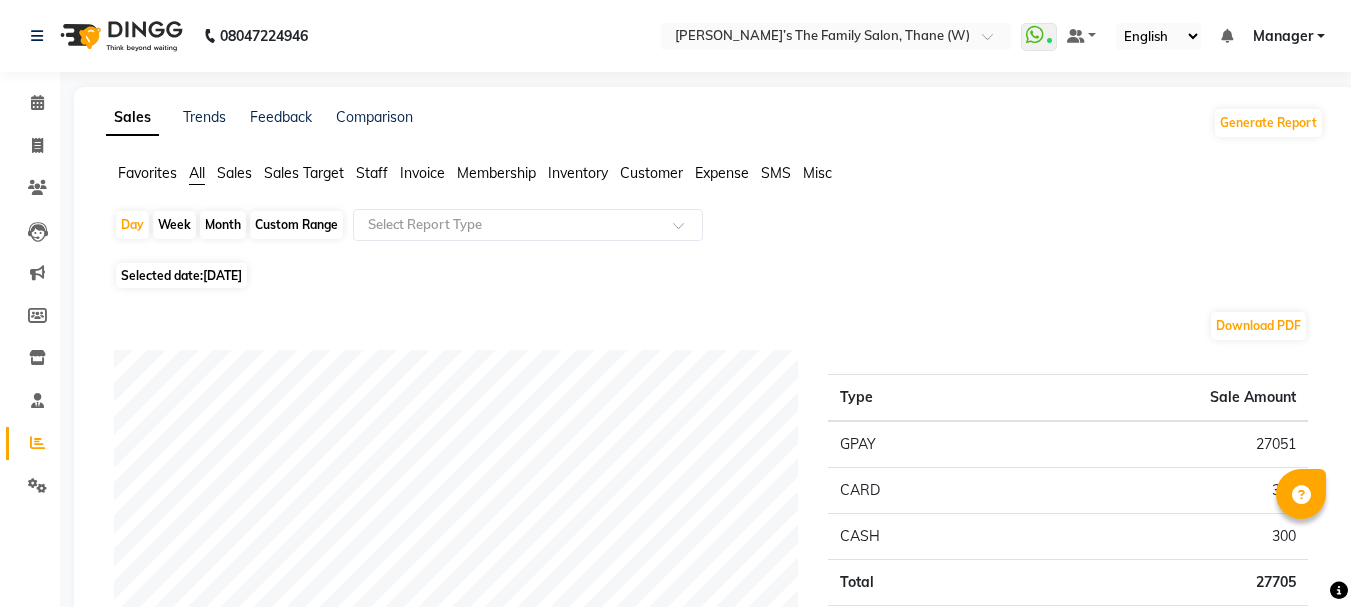 click on "All" 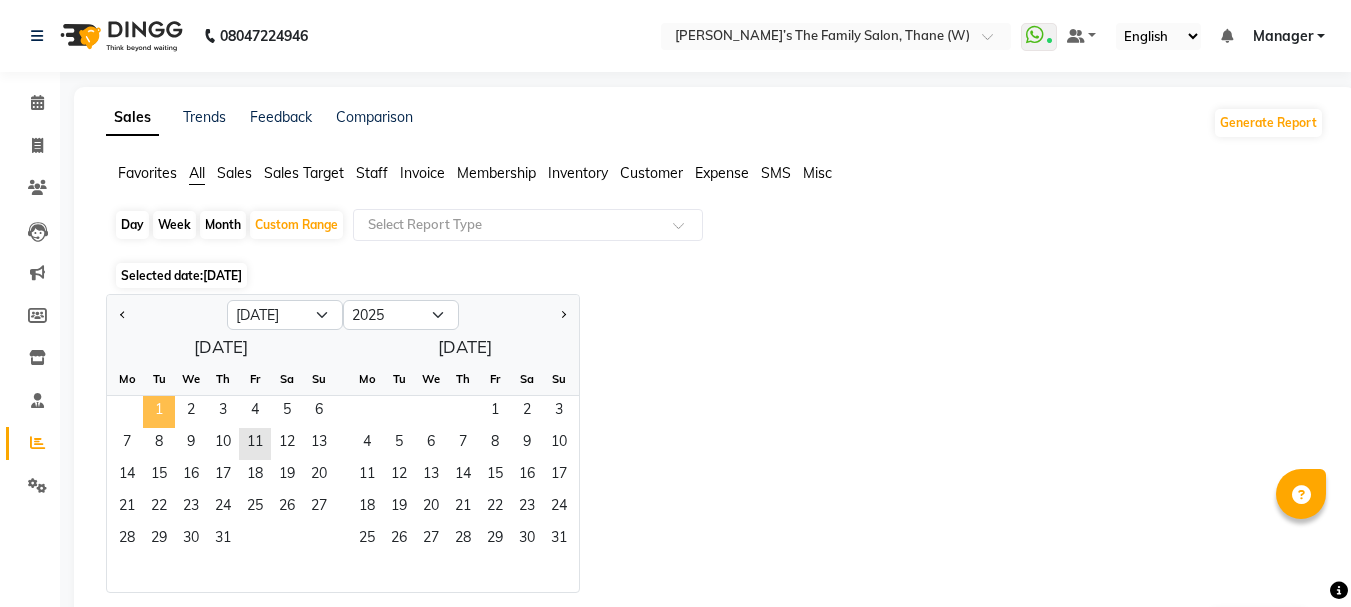 click on "1" 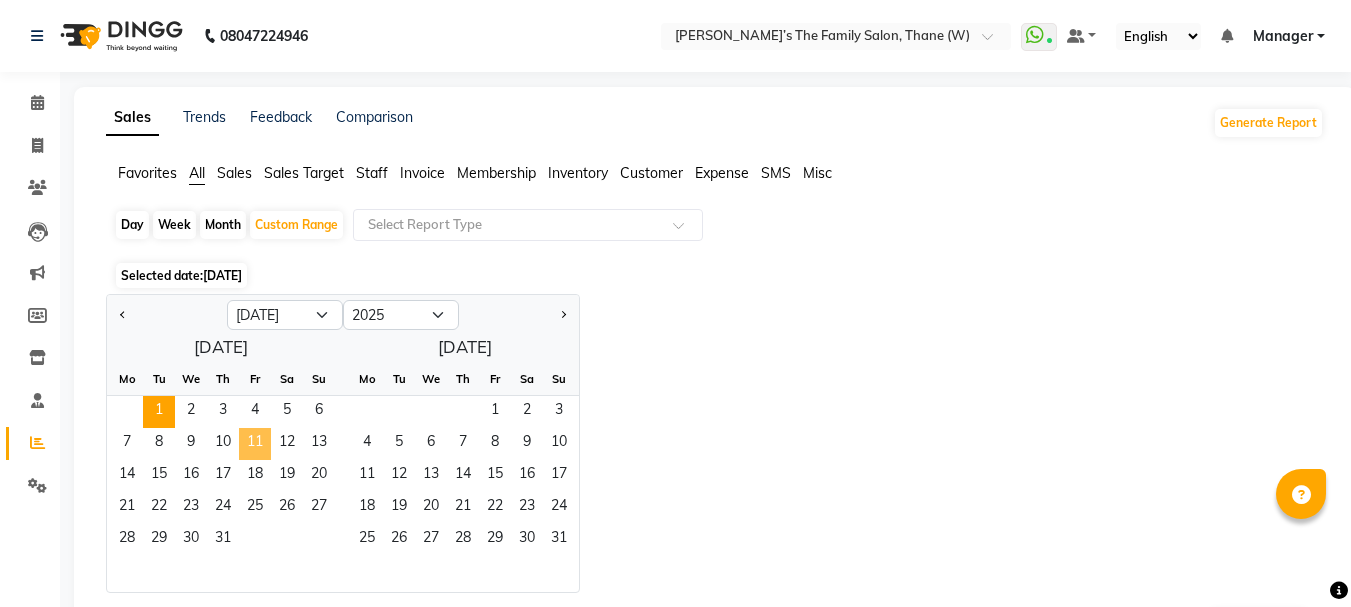 click on "11" 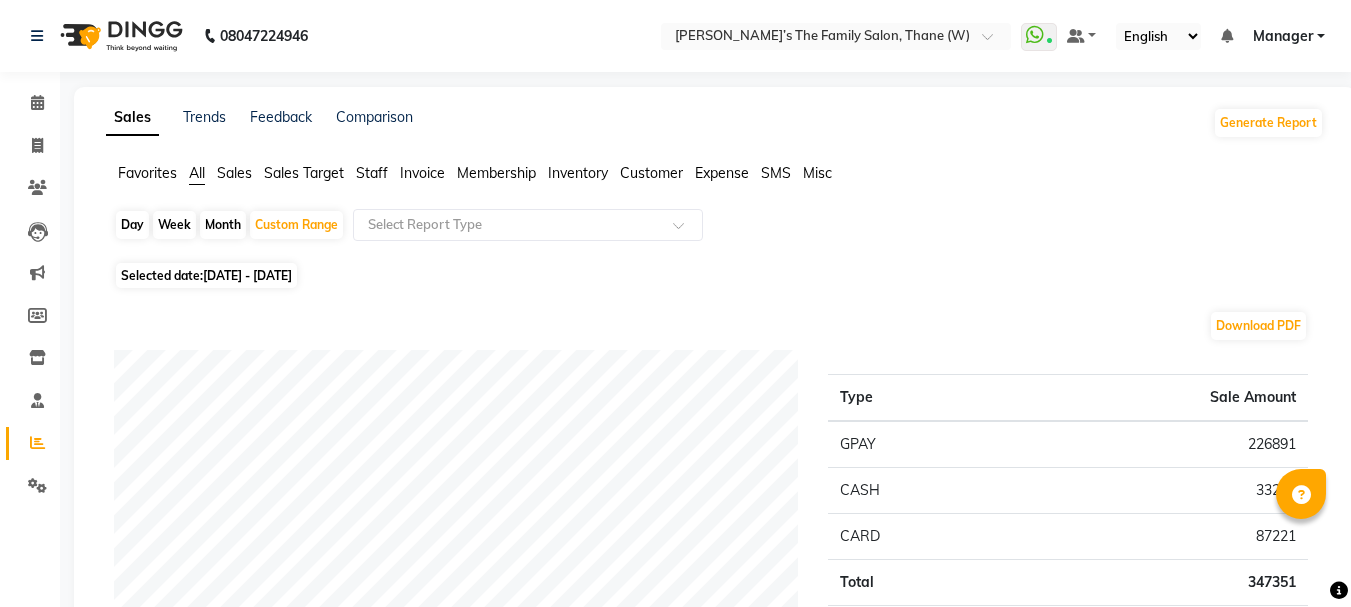 click on "Customer" 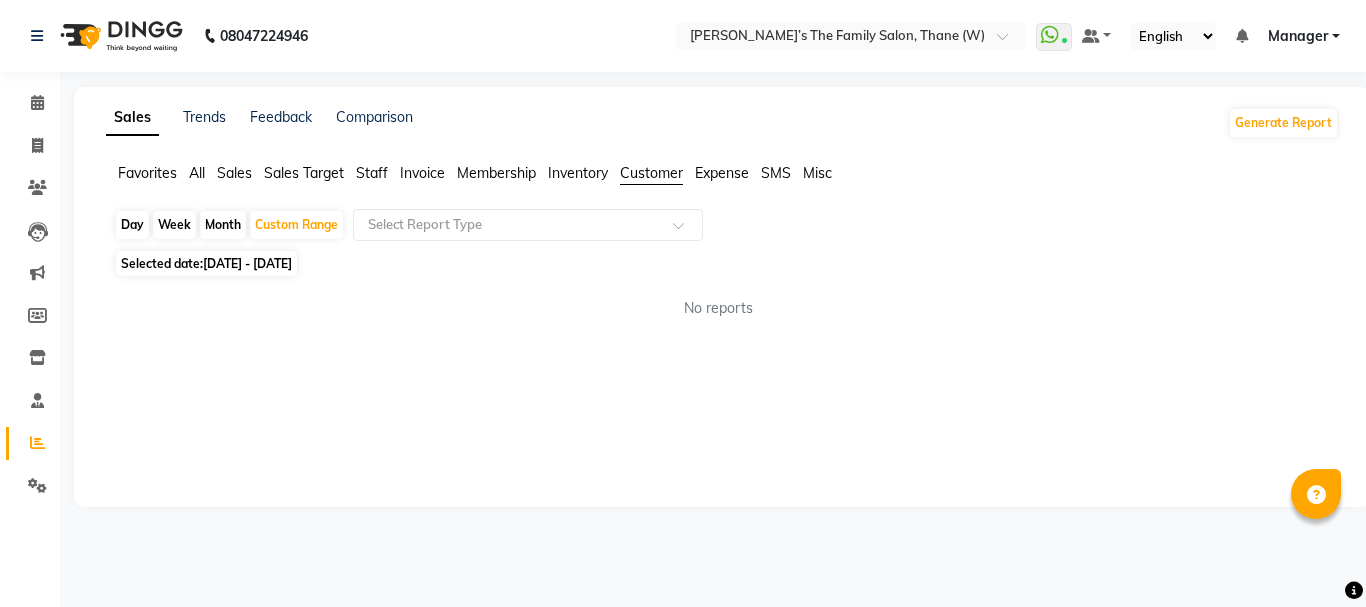 click on "Sales Trends Feedback Comparison Generate Report Favorites All Sales Sales Target Staff Invoice Membership Inventory Customer Expense SMS Misc  Day   Week   Month   Custom Range  Select Report Type Selected date:  [DATE] - [DATE]  No reports ★ [PERSON_NAME] as Favorite  Choose how you'd like to save "" report to favorites  Save to Personal Favorites:   Only you can see this report in your favorites tab. Share with Organization:   Everyone in your organization can see this report in their favorites tab.  Save to Favorites" 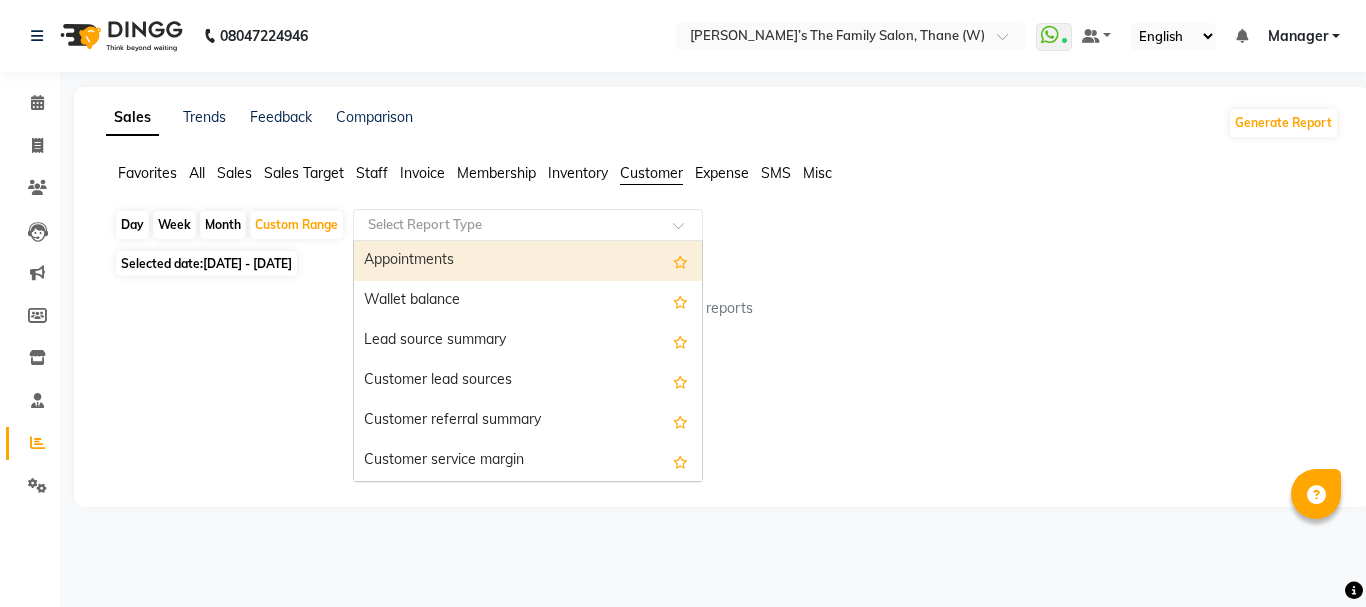 click 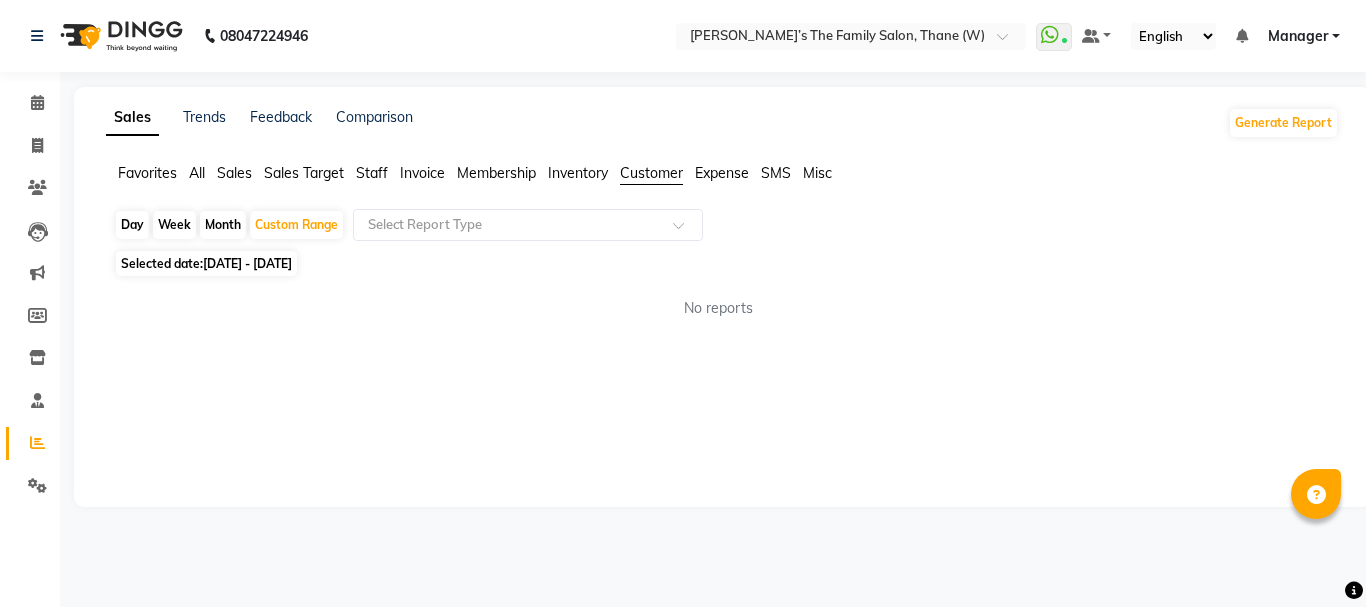 click on "All" 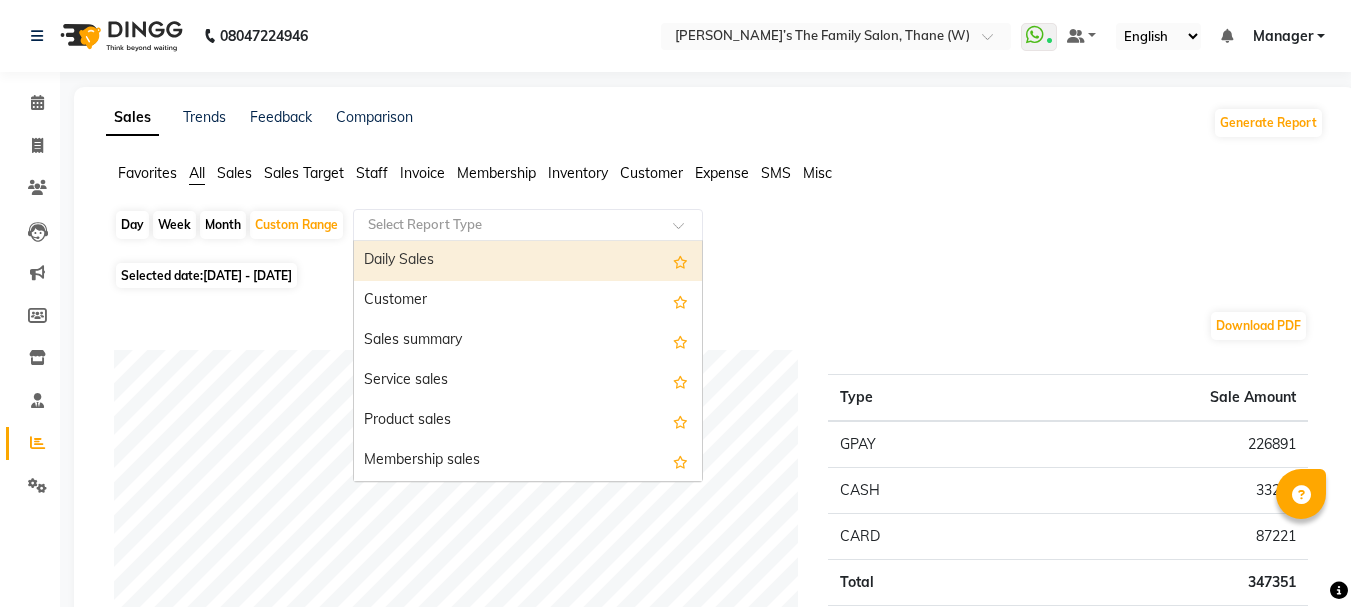 click 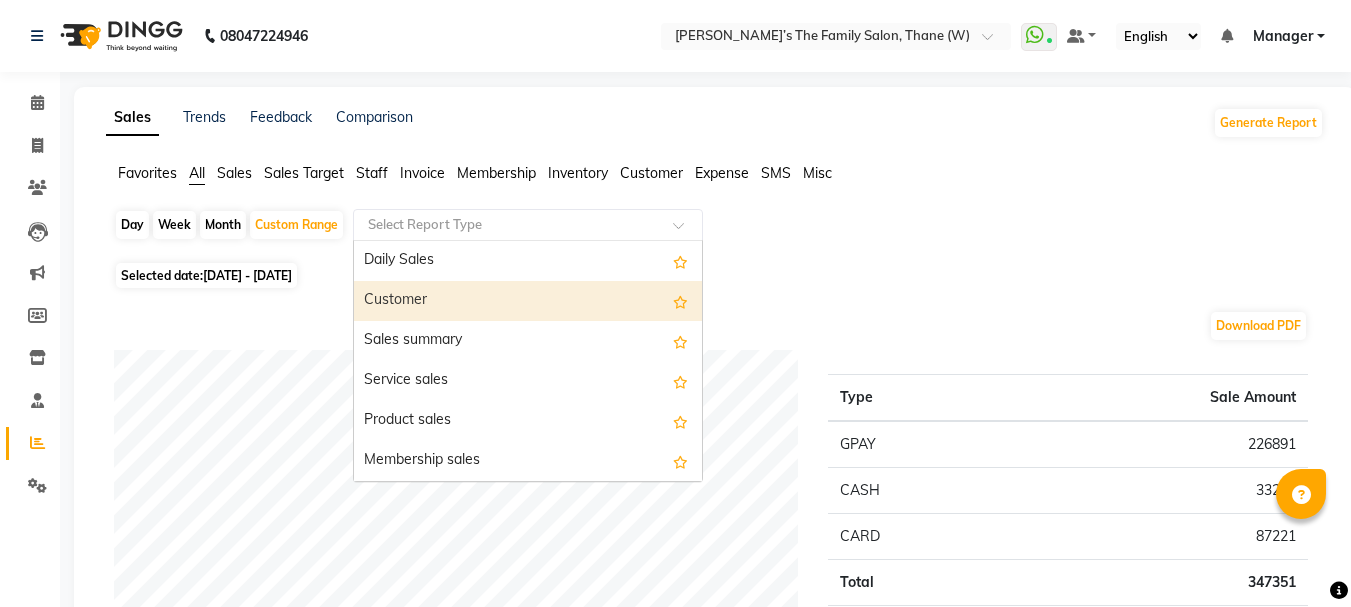 click on "Customer" at bounding box center (528, 301) 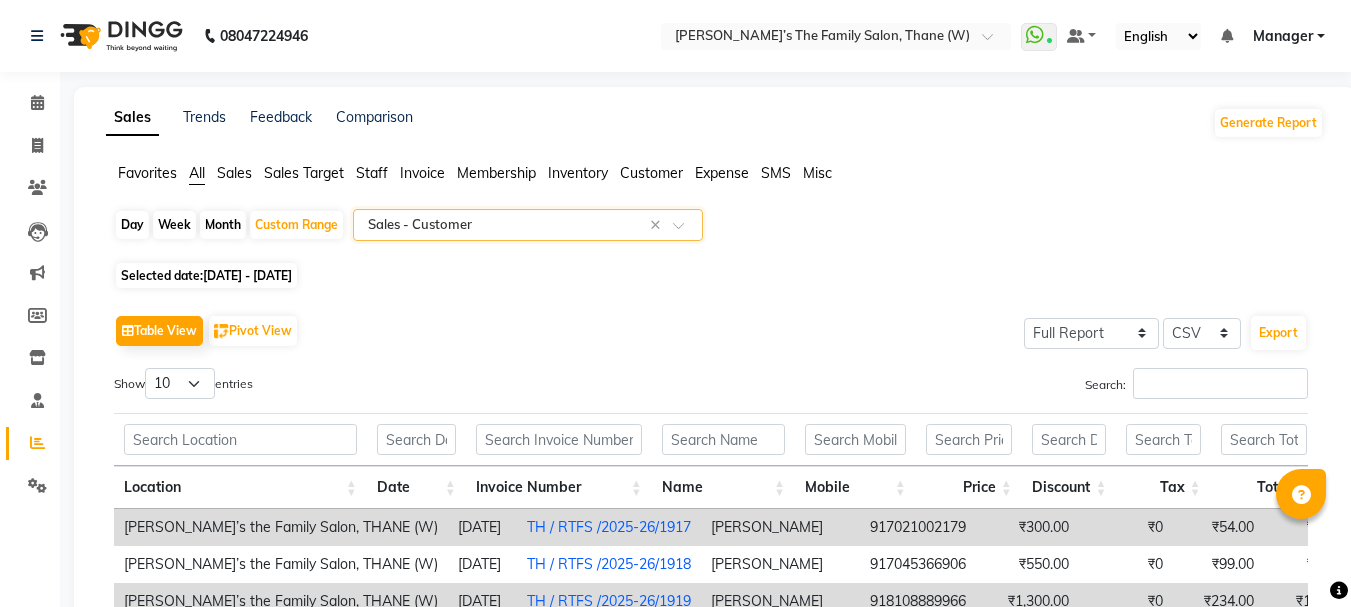 scroll, scrollTop: 453, scrollLeft: 0, axis: vertical 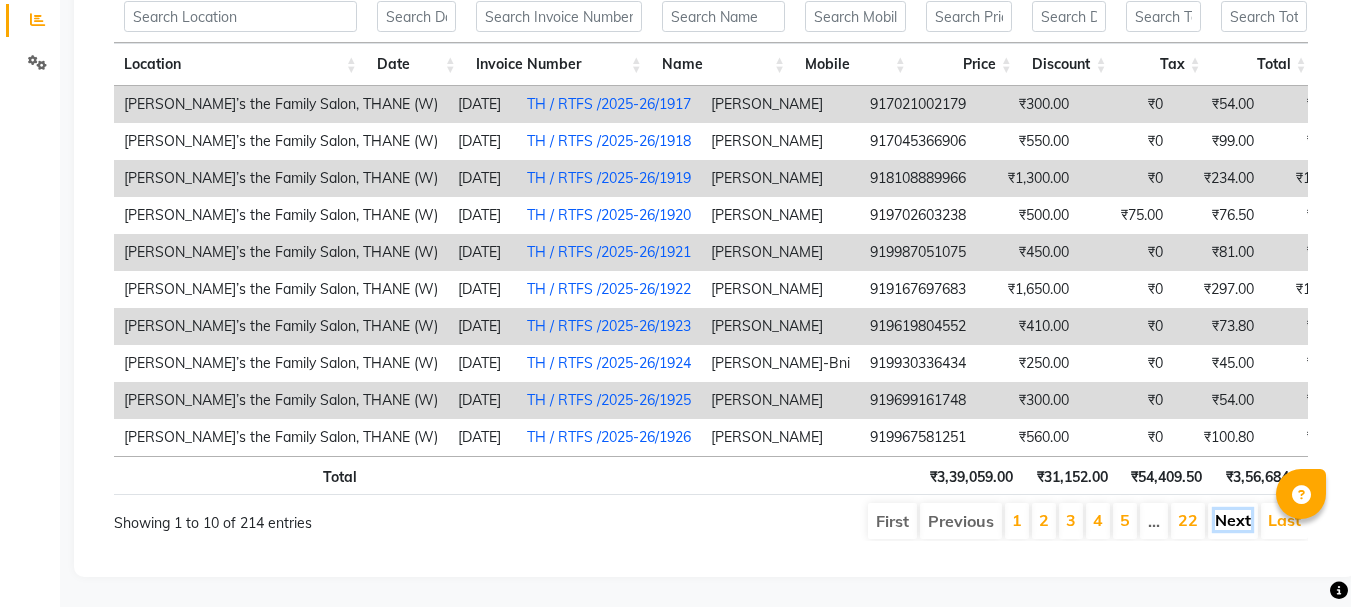 click on "Next" at bounding box center [1233, 520] 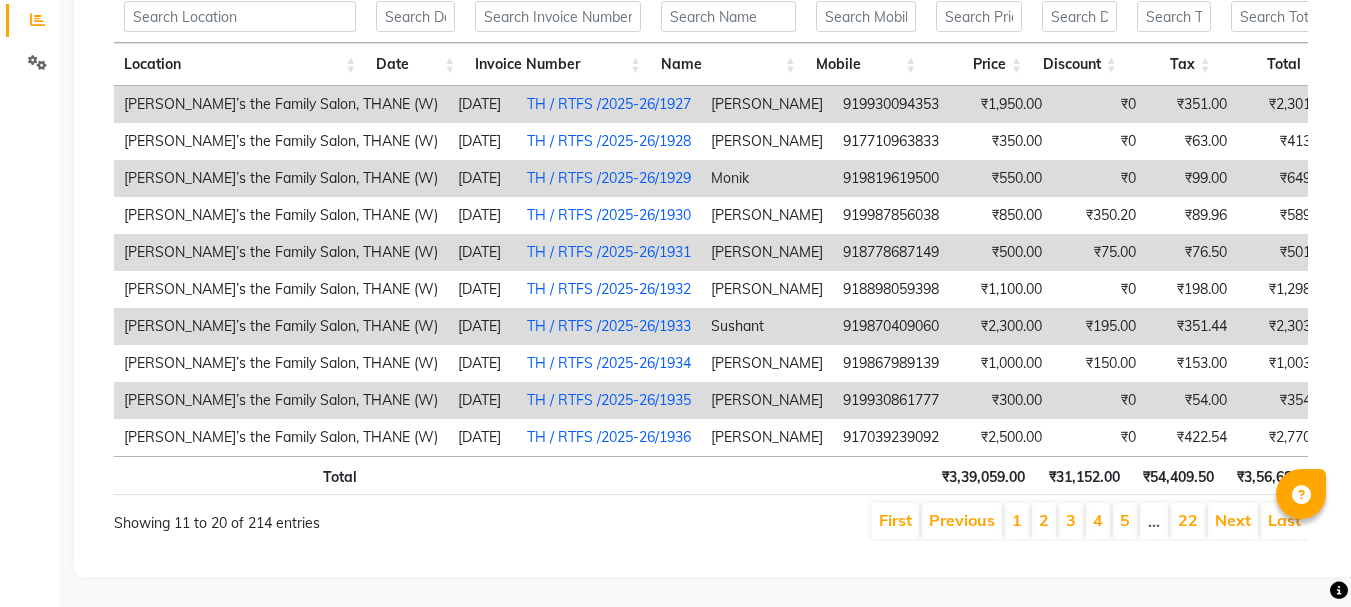 click on "Next" at bounding box center [1233, 520] 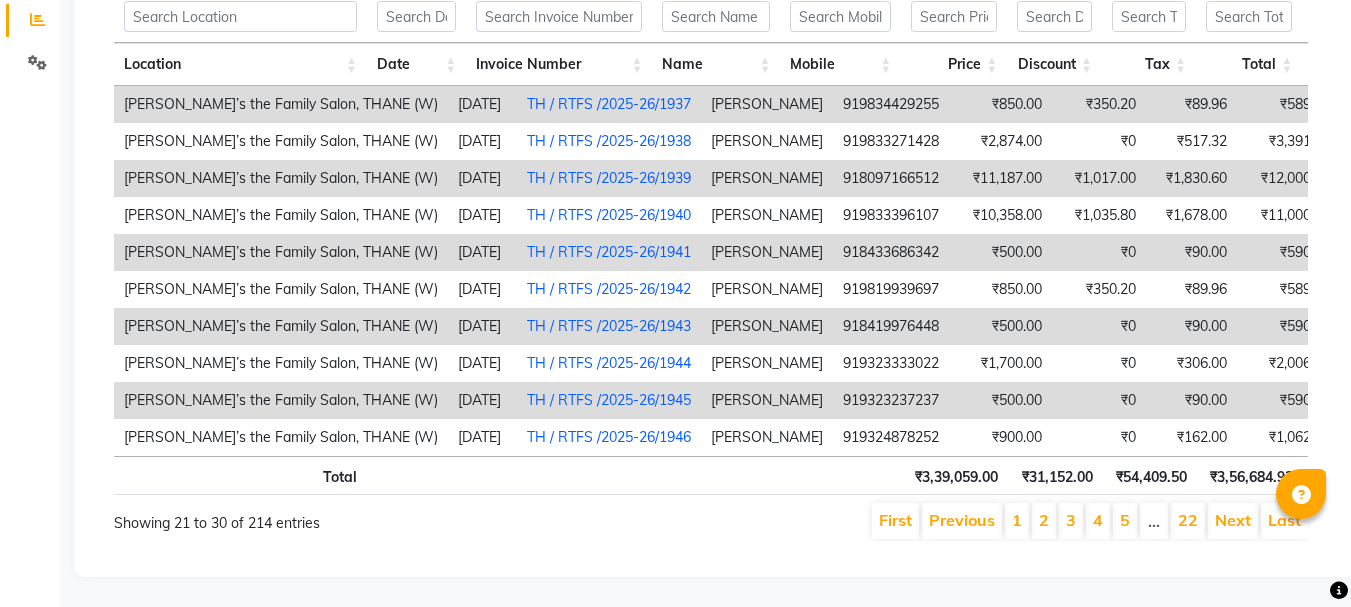 click on "Next" at bounding box center [1233, 520] 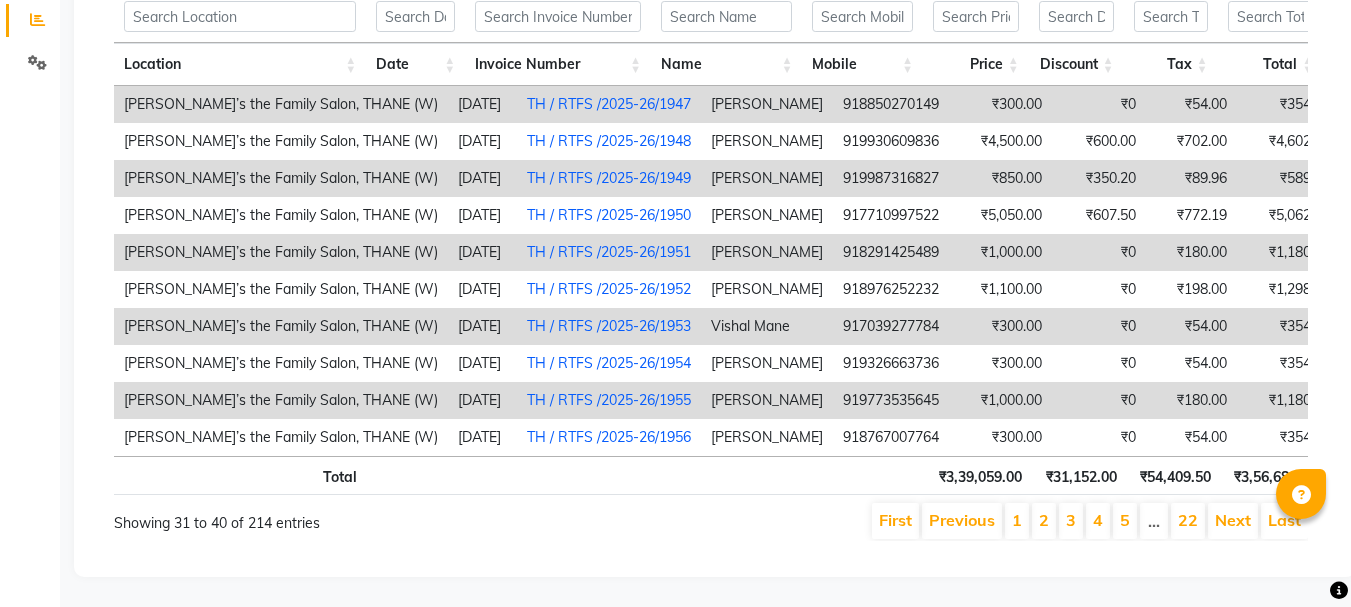 click on "Next" at bounding box center (1233, 520) 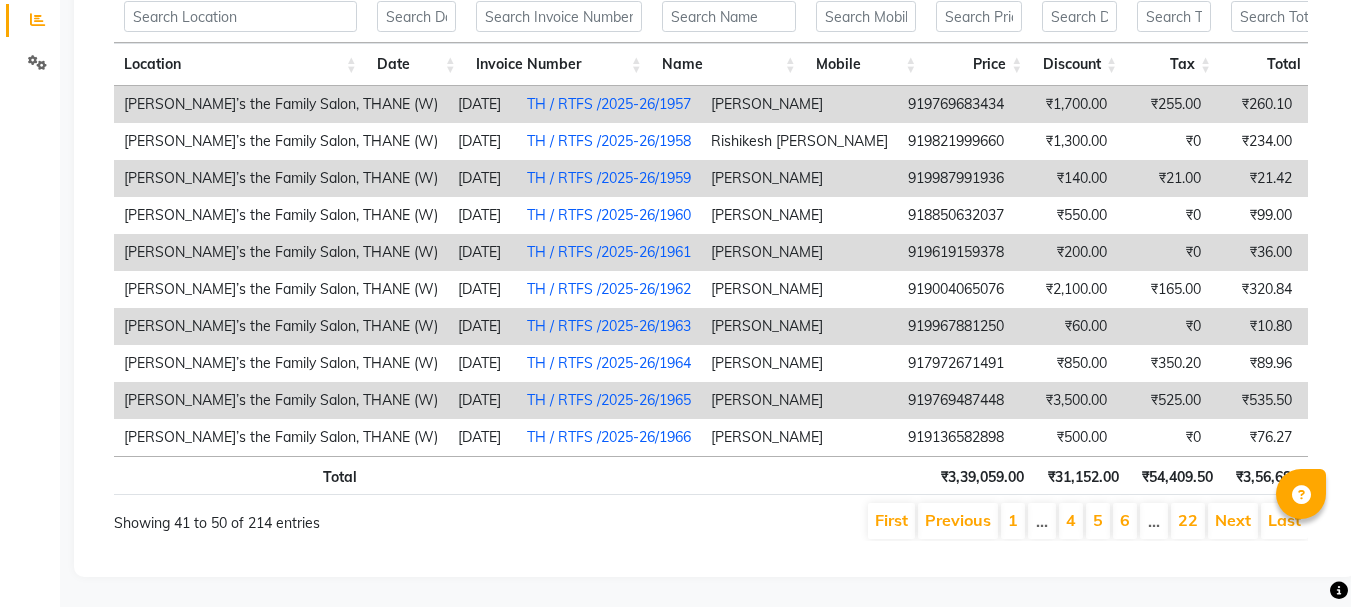 click on "Next" at bounding box center (1233, 520) 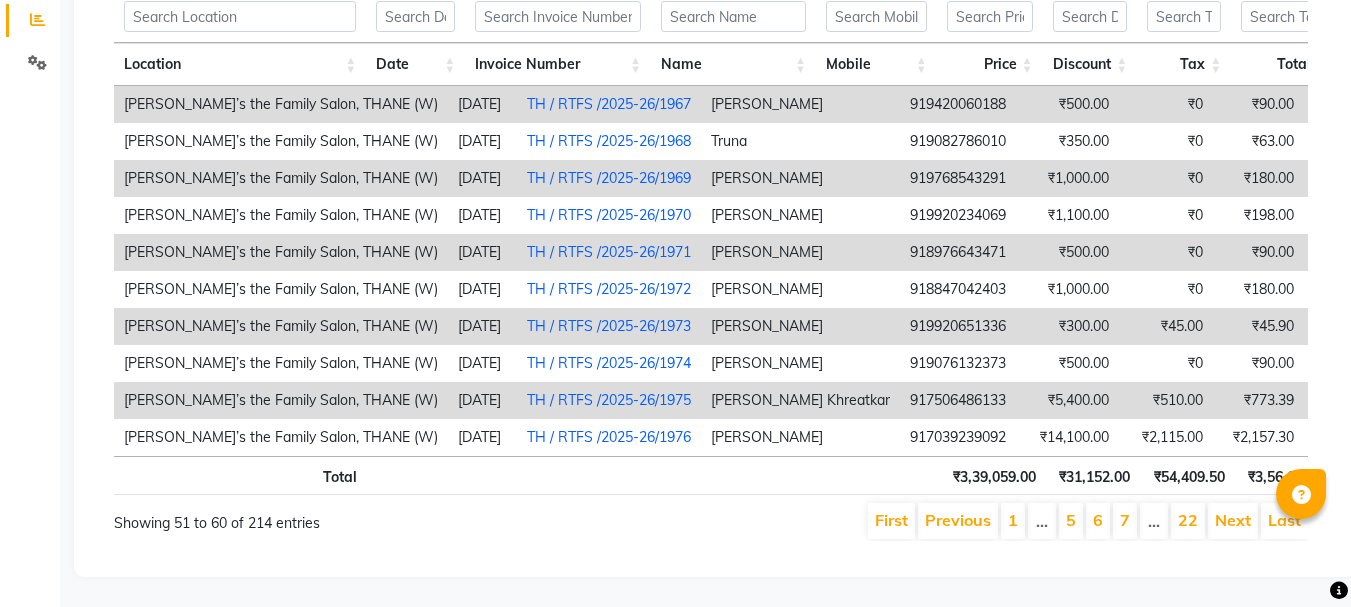 click on "Next" at bounding box center (1233, 520) 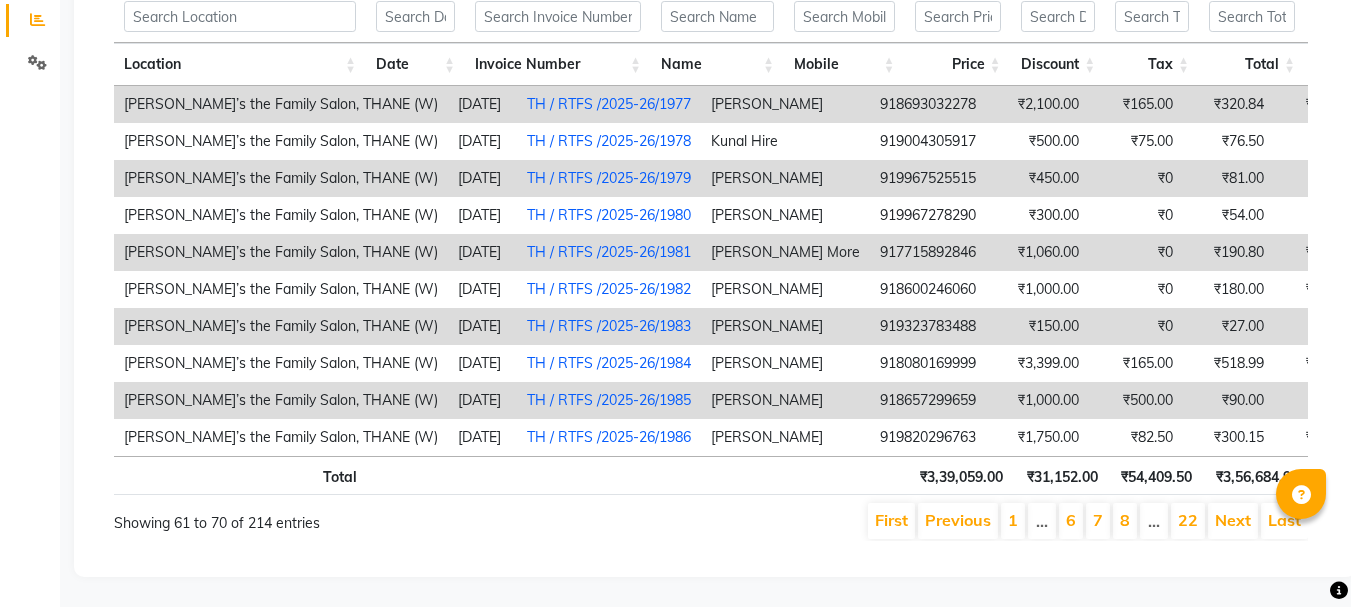 click on "Next" at bounding box center (1233, 520) 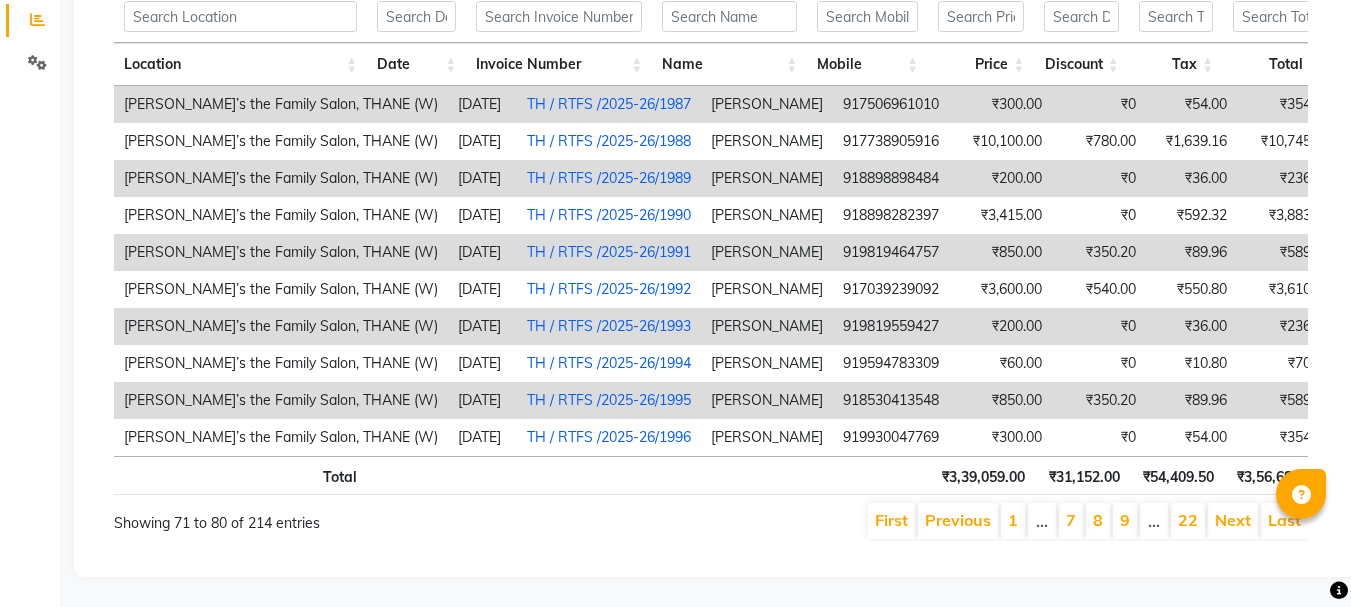 click on "Next" at bounding box center (1233, 520) 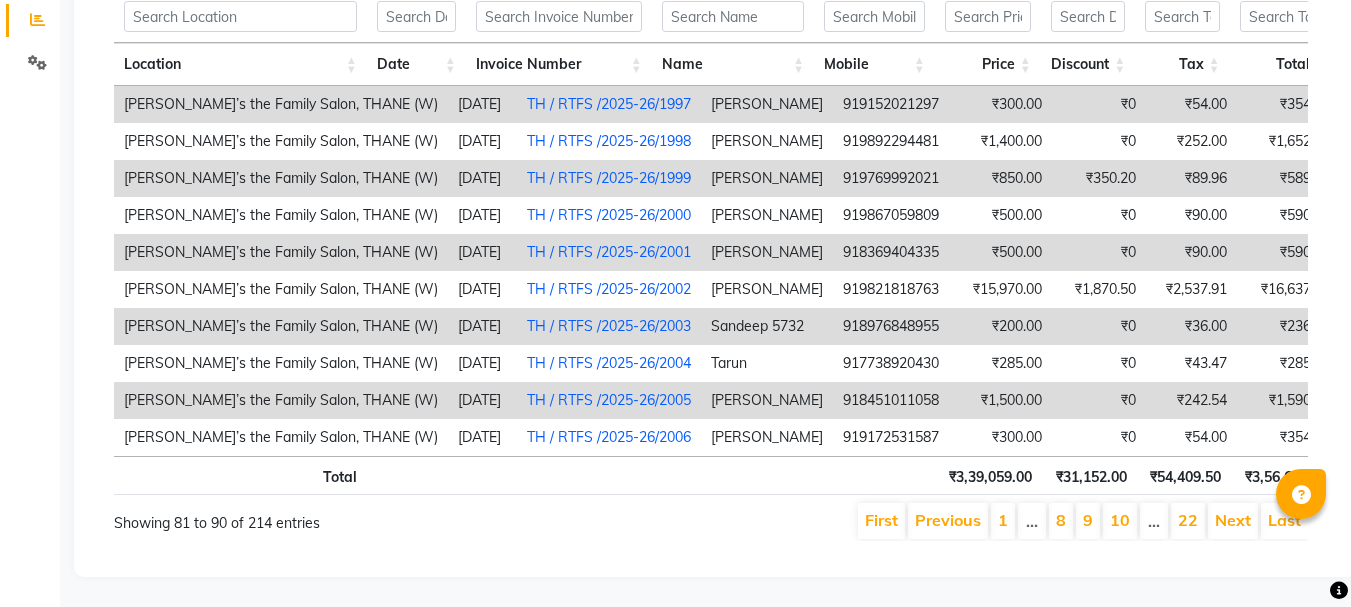 click on "Next" at bounding box center (1233, 520) 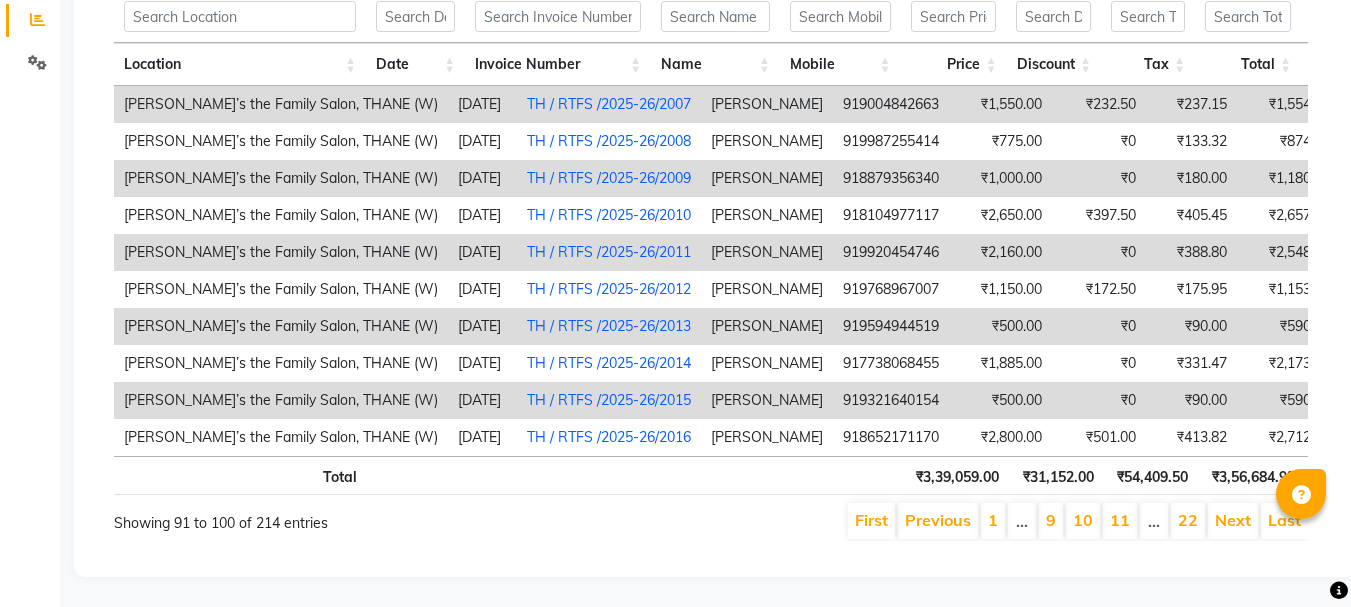 click on "Next" at bounding box center [1233, 520] 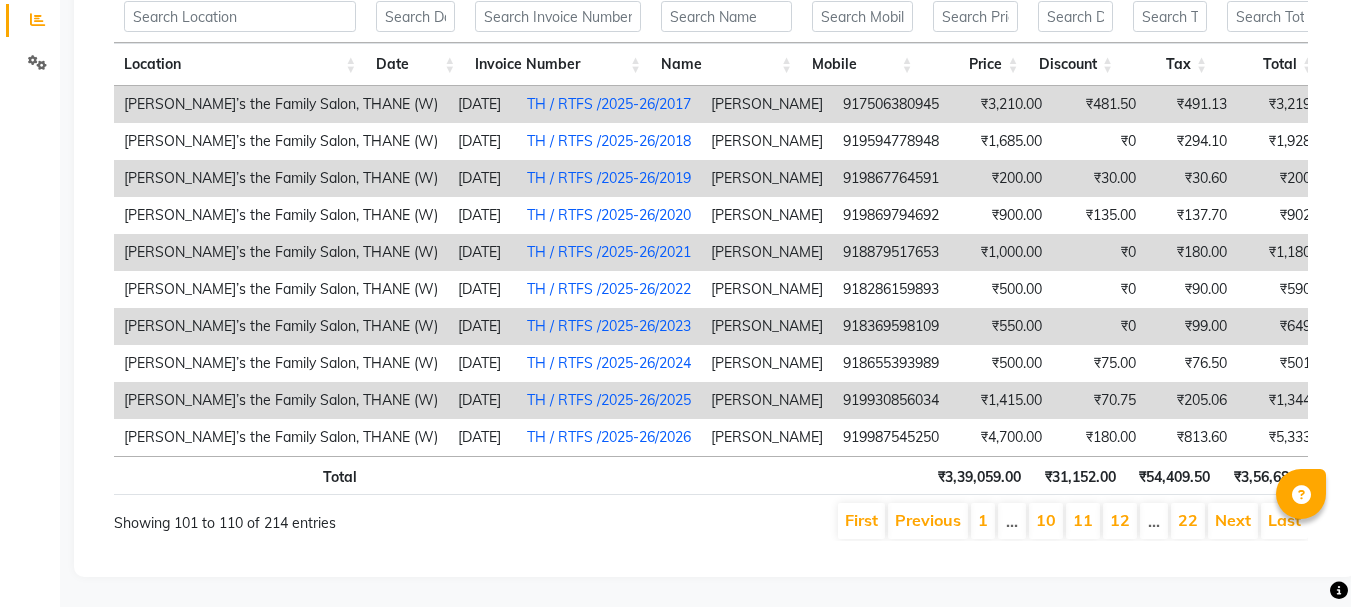 click on "Next" at bounding box center (1233, 520) 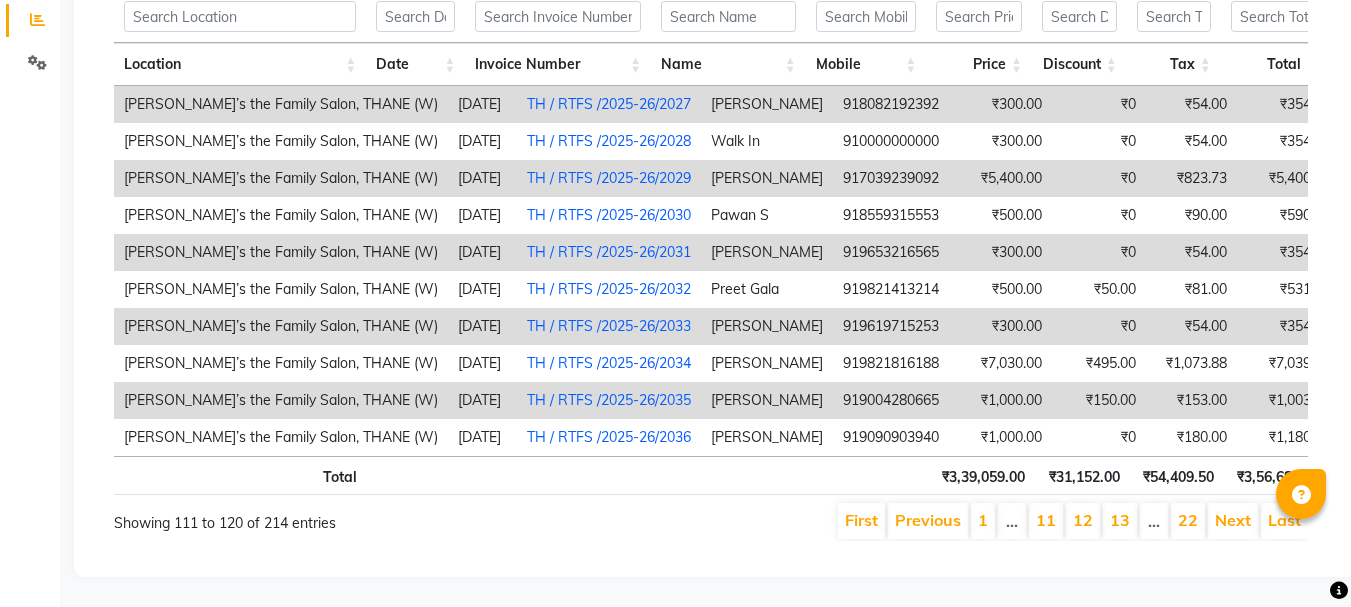 click on "Next" at bounding box center [1233, 520] 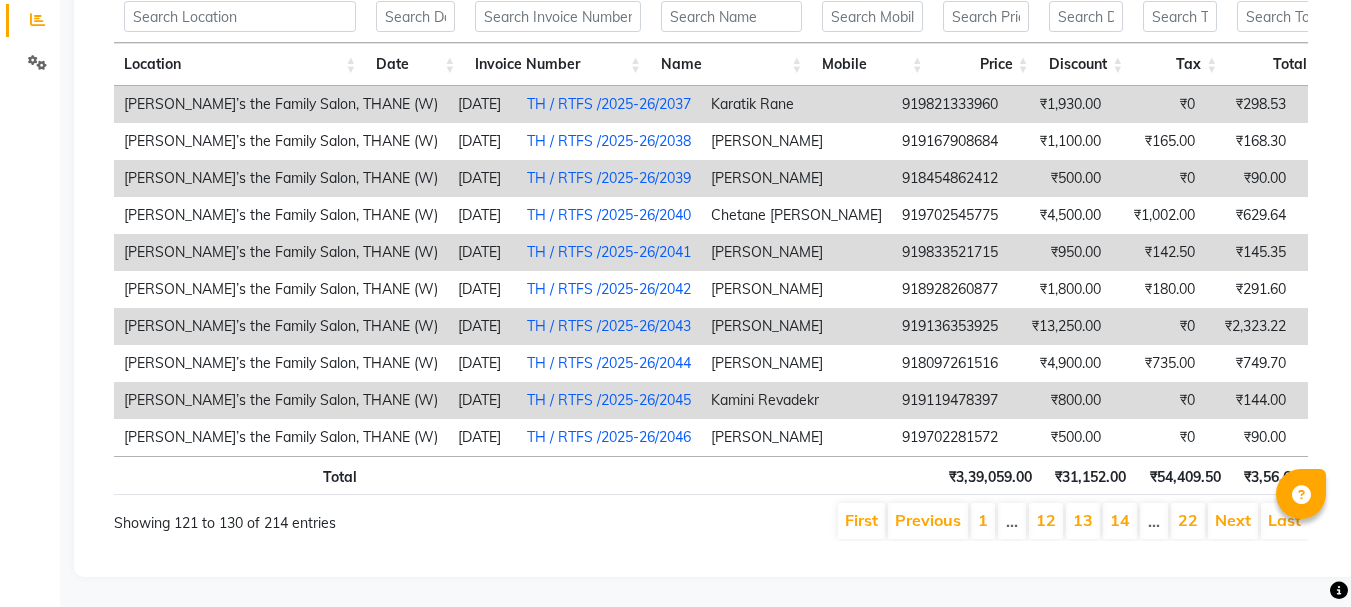 click on "Next" at bounding box center (1233, 520) 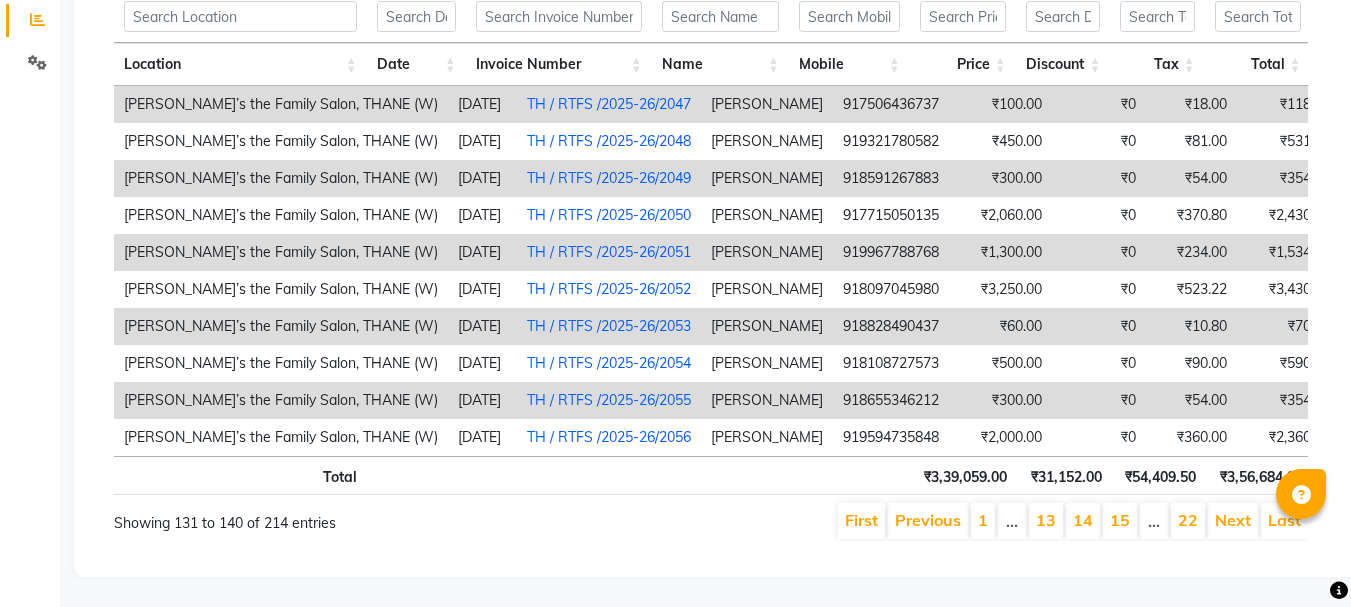 click on "Next" at bounding box center [1233, 520] 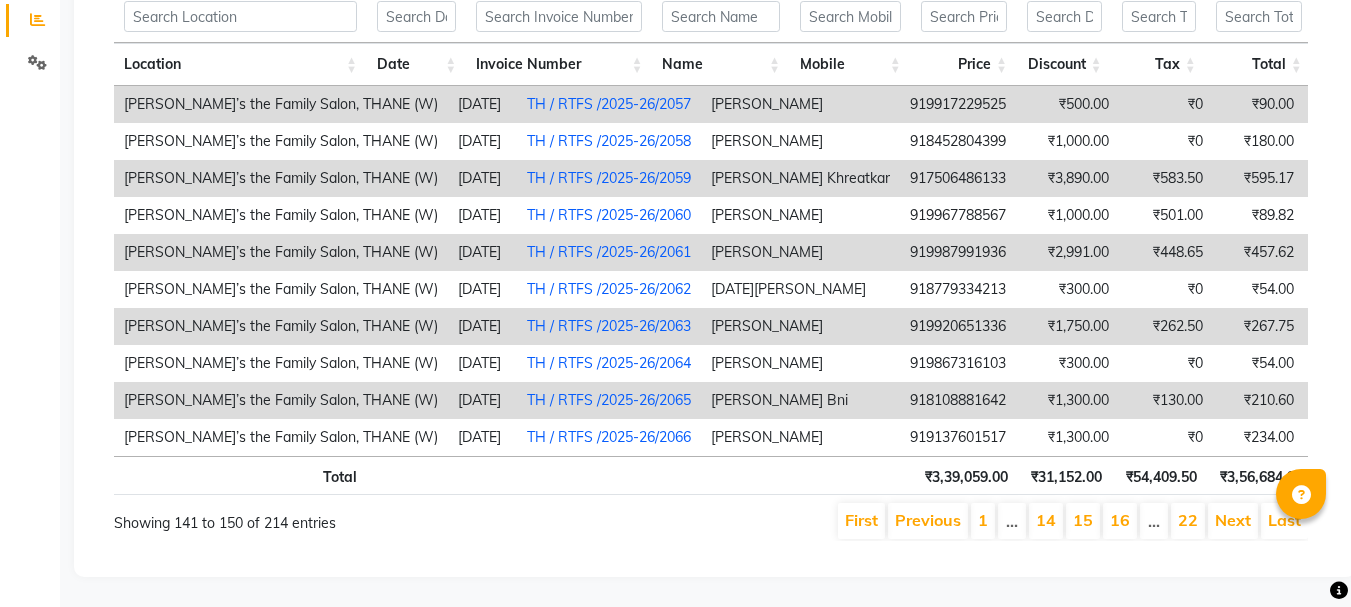click on "Next" at bounding box center [1233, 520] 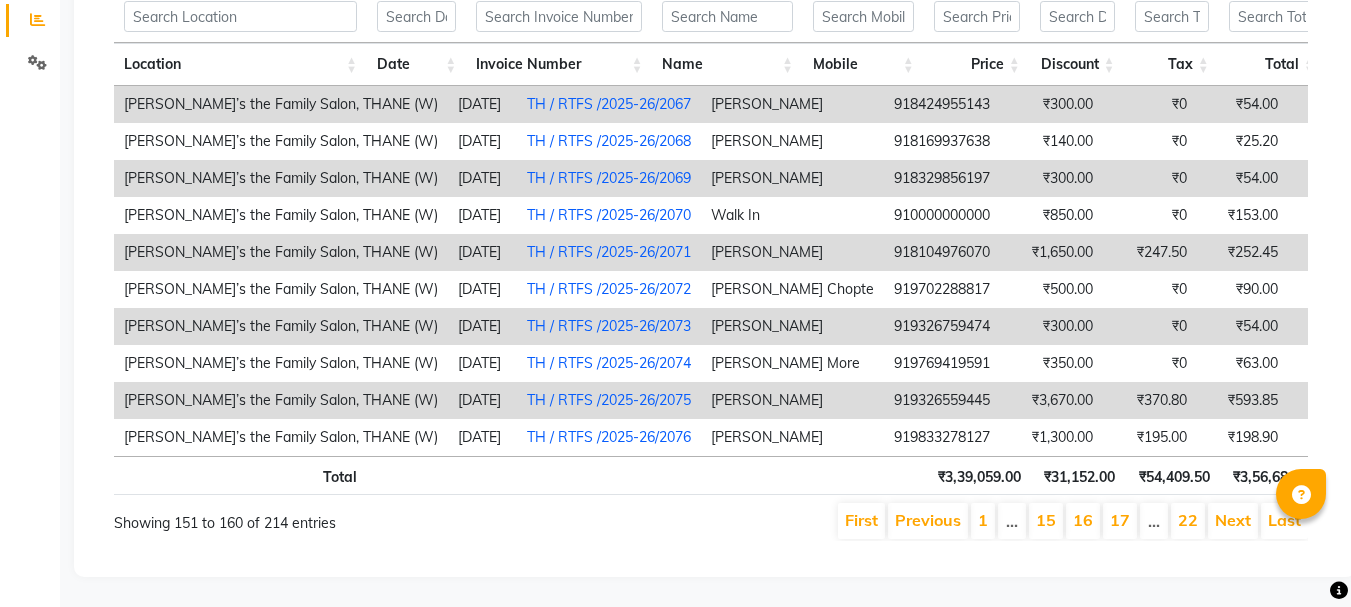 click on "Next" at bounding box center (1233, 520) 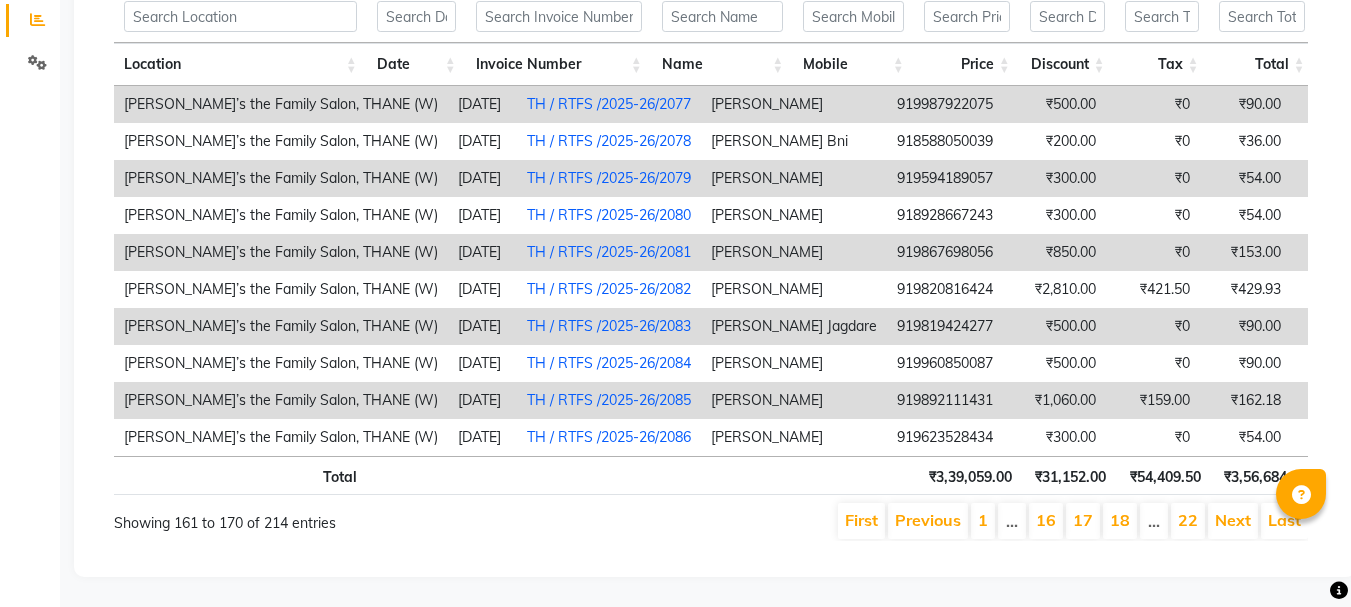 click on "Next" at bounding box center (1233, 520) 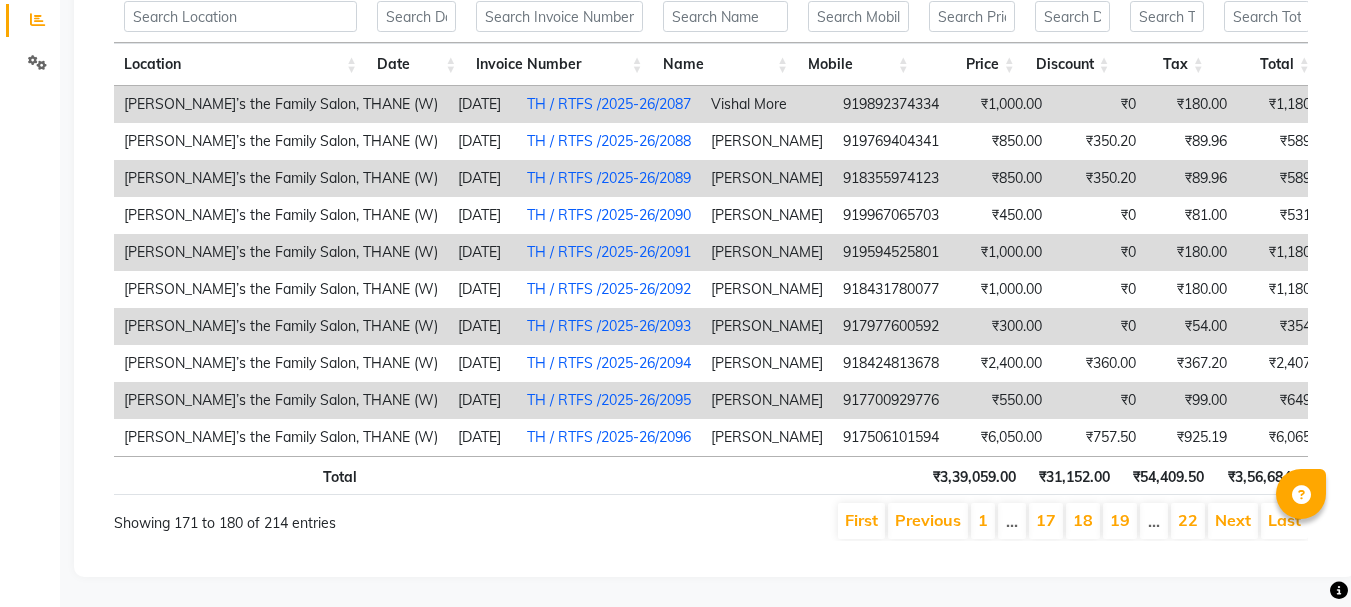 click on "Next" at bounding box center [1233, 520] 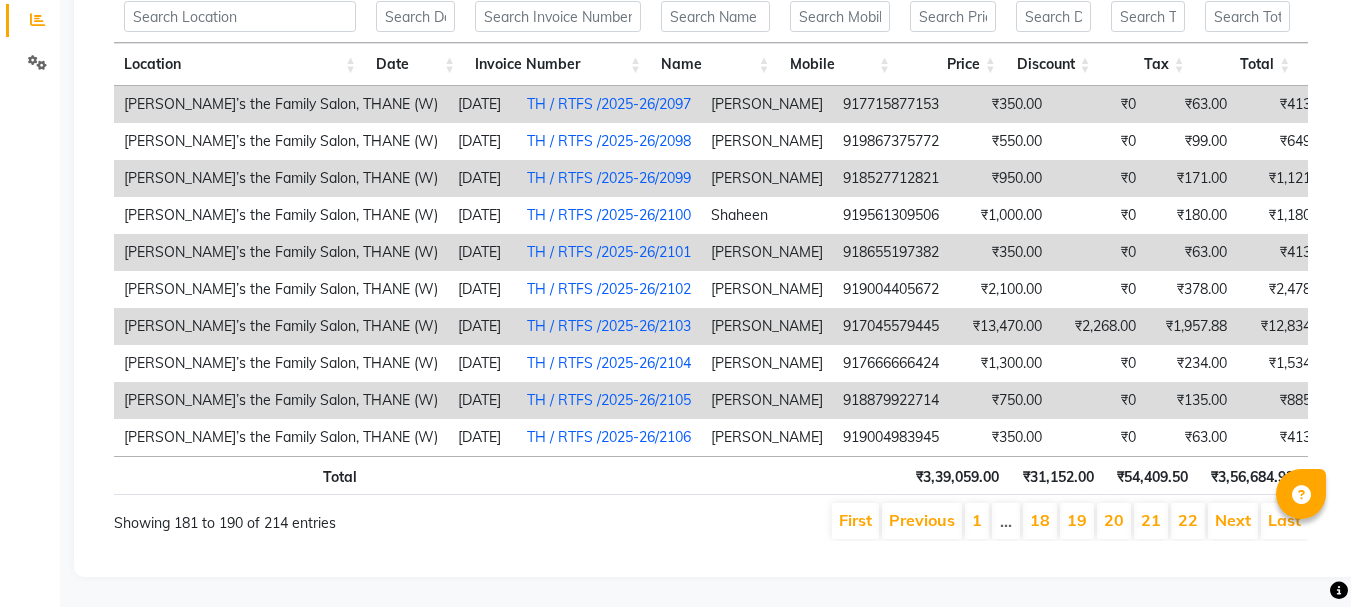 click on "Next" at bounding box center [1233, 520] 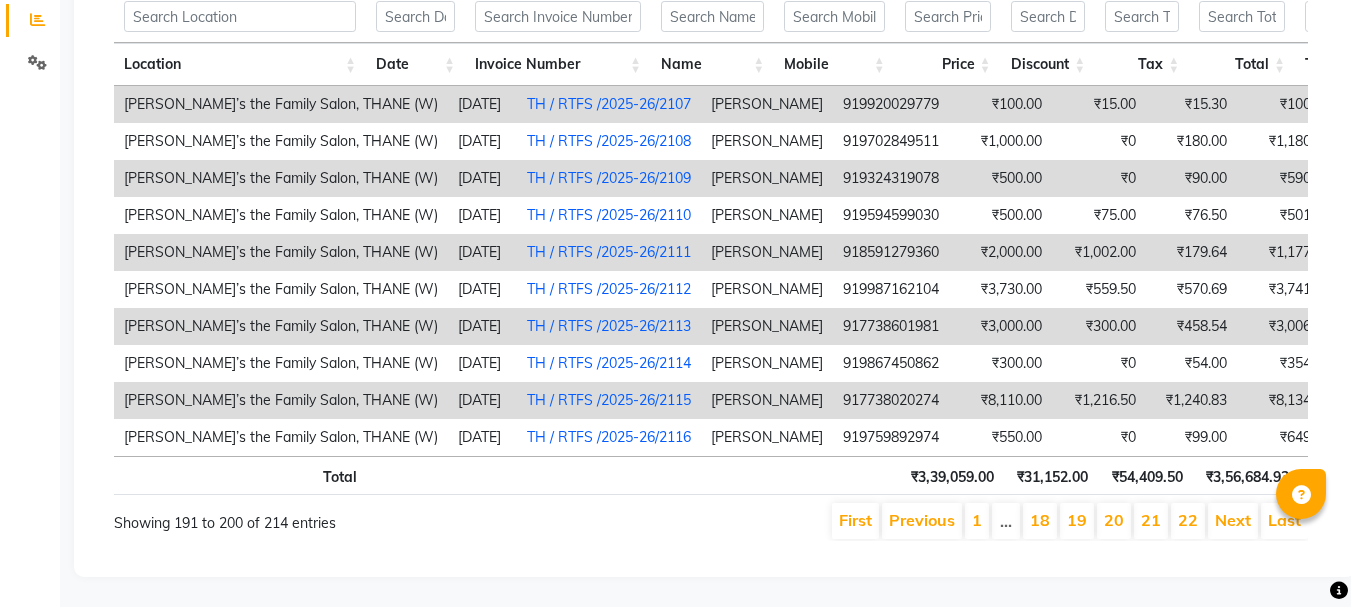 click on "Next" at bounding box center [1233, 520] 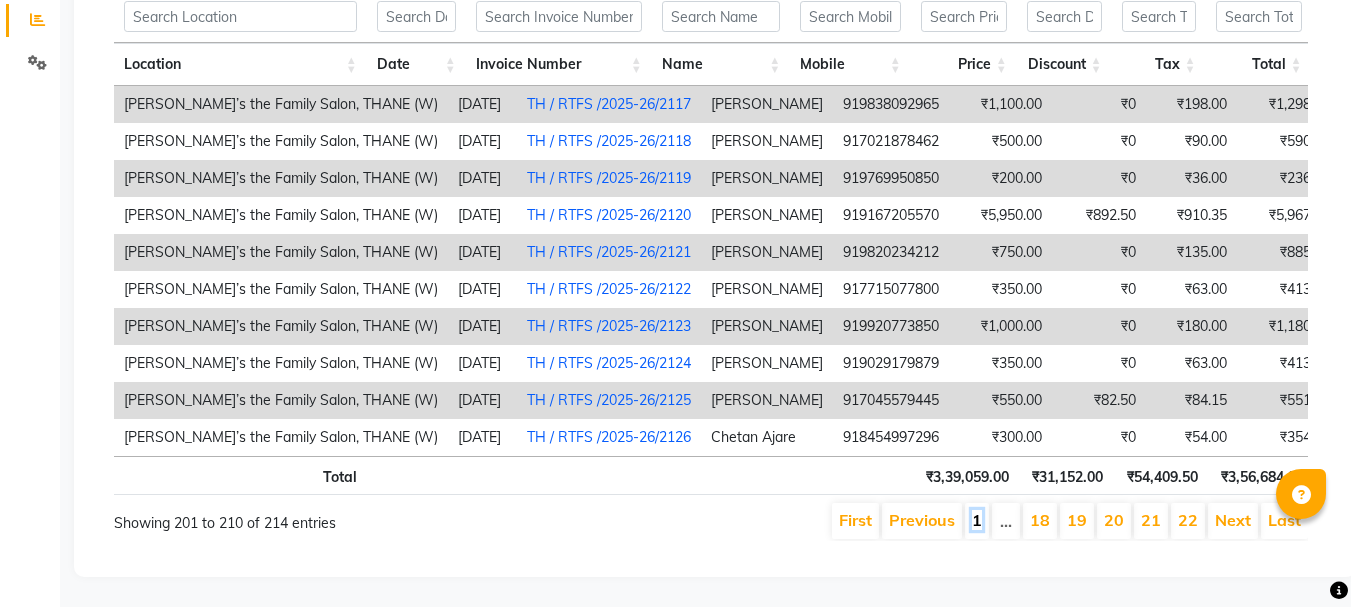 click on "1" at bounding box center [977, 520] 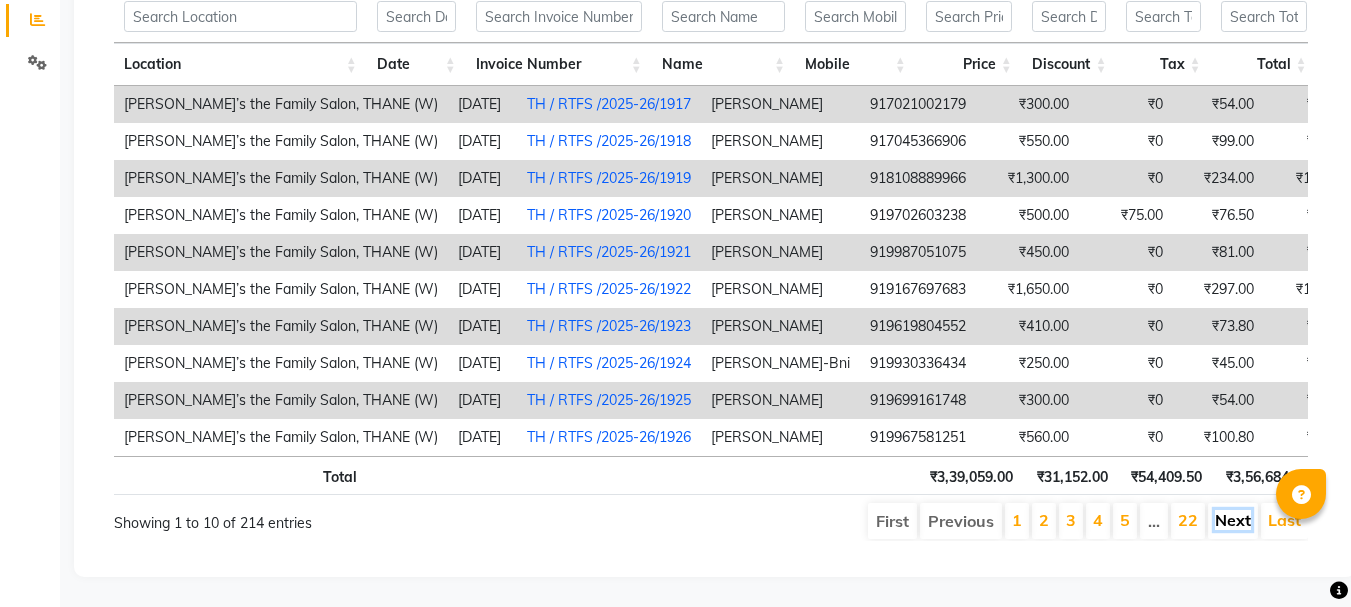 click on "Next" at bounding box center [1233, 520] 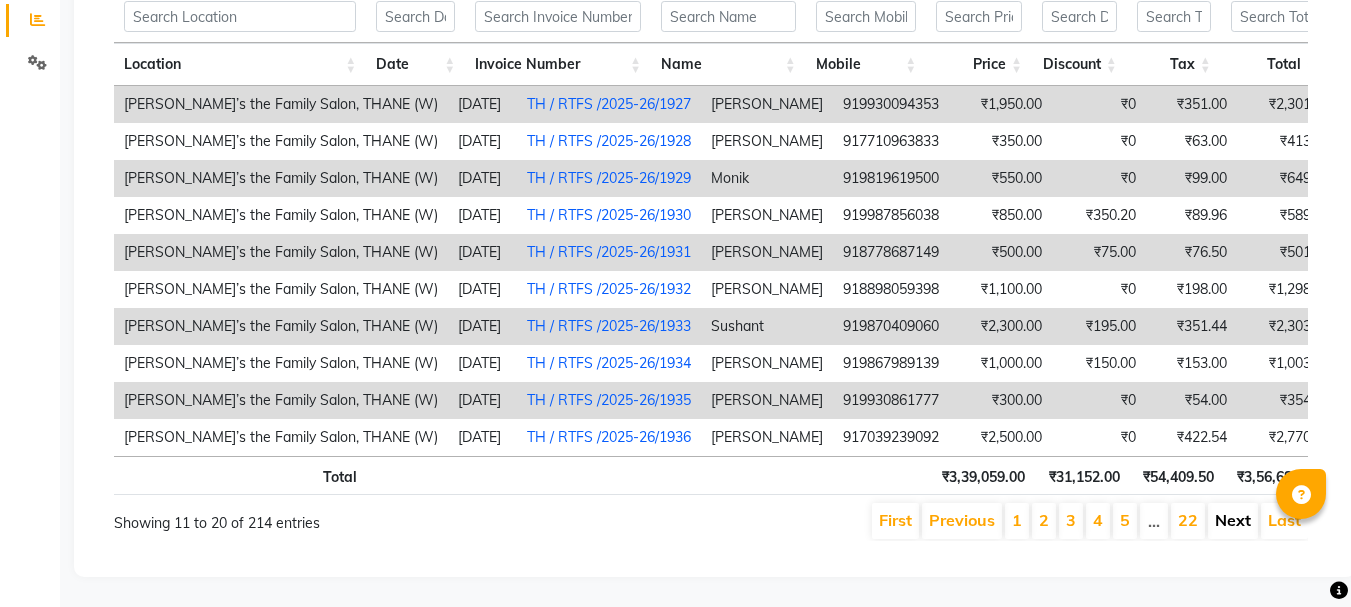 click on "Next" at bounding box center (1233, 520) 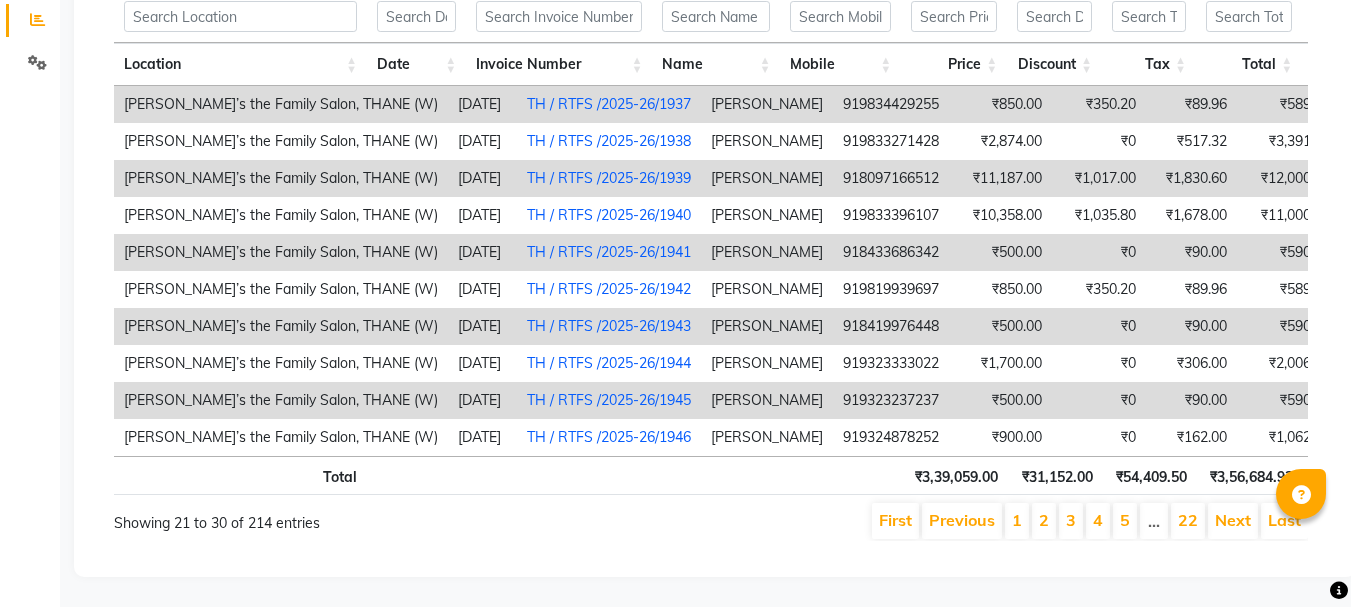 click on "Next" at bounding box center [1233, 520] 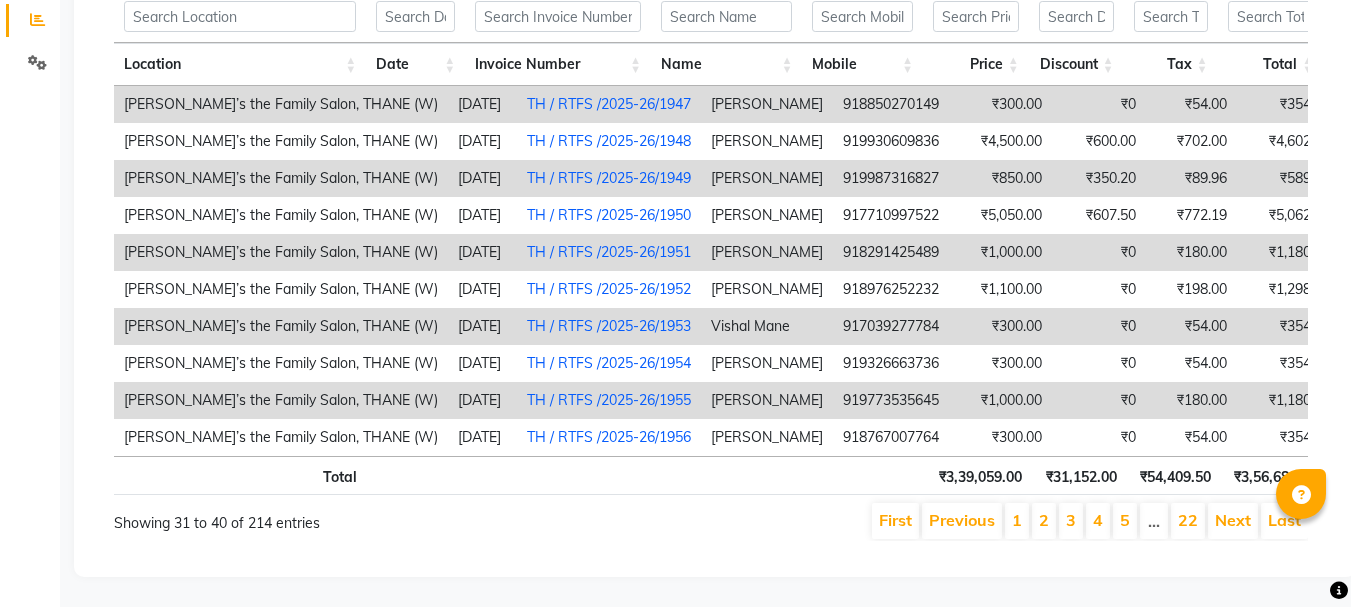 click on "Next" at bounding box center [1233, 520] 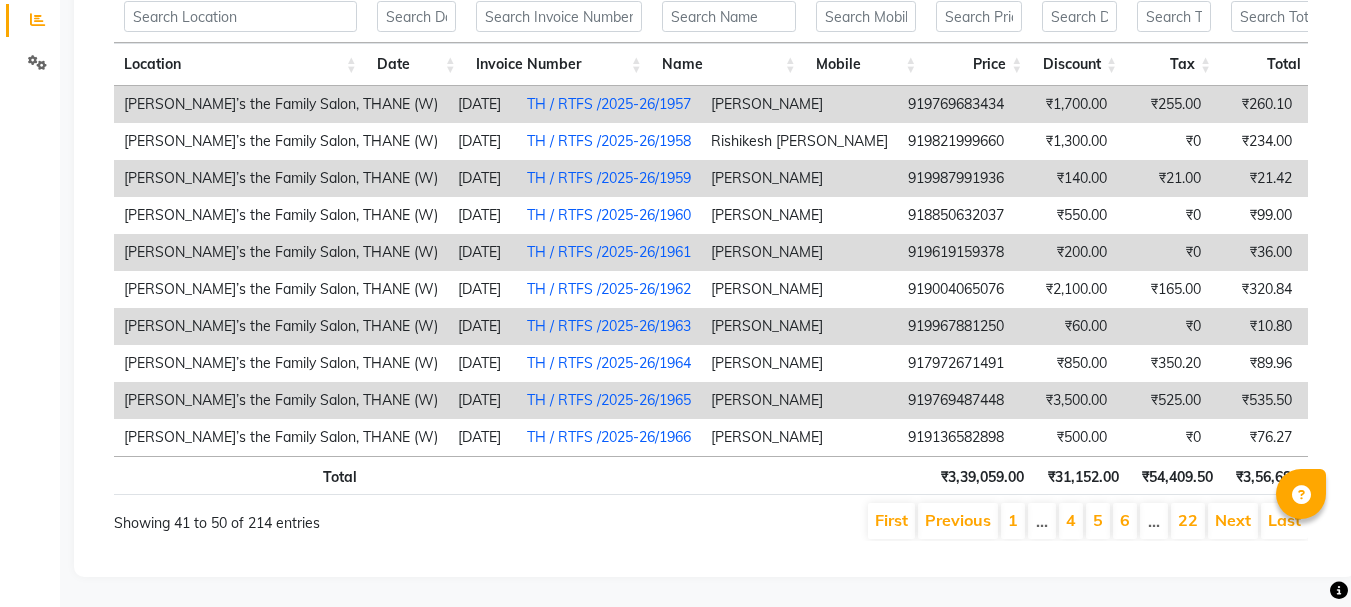 click on "Next" at bounding box center (1233, 520) 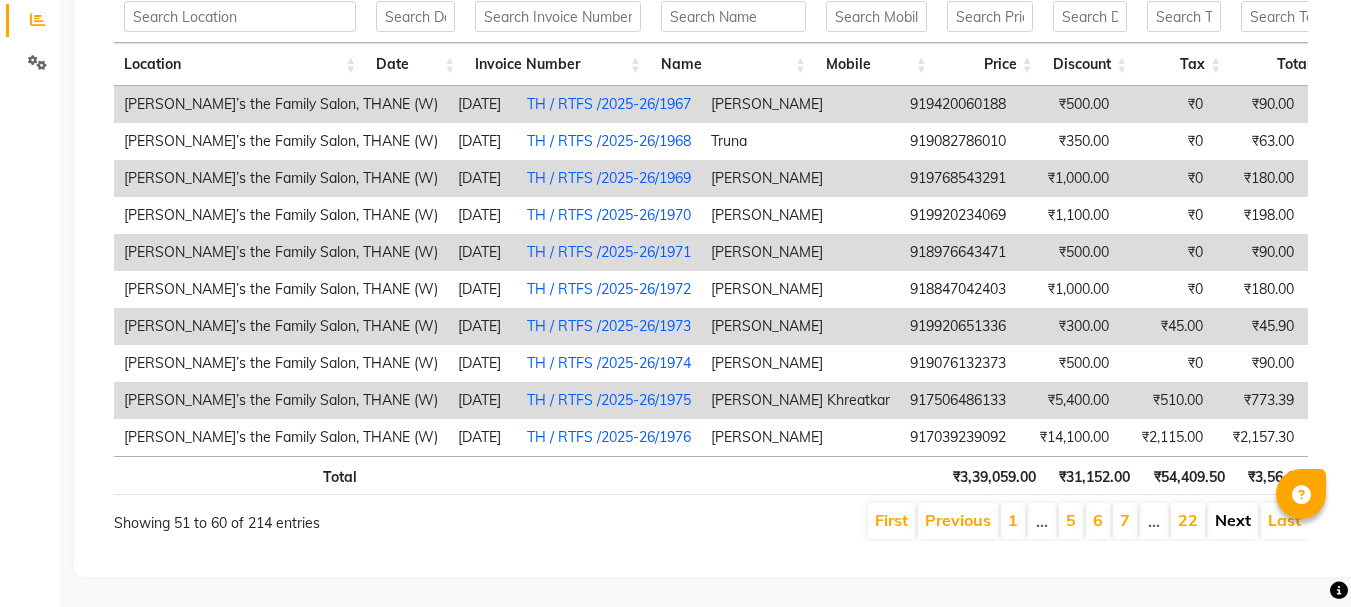 click on "Next" at bounding box center (1233, 520) 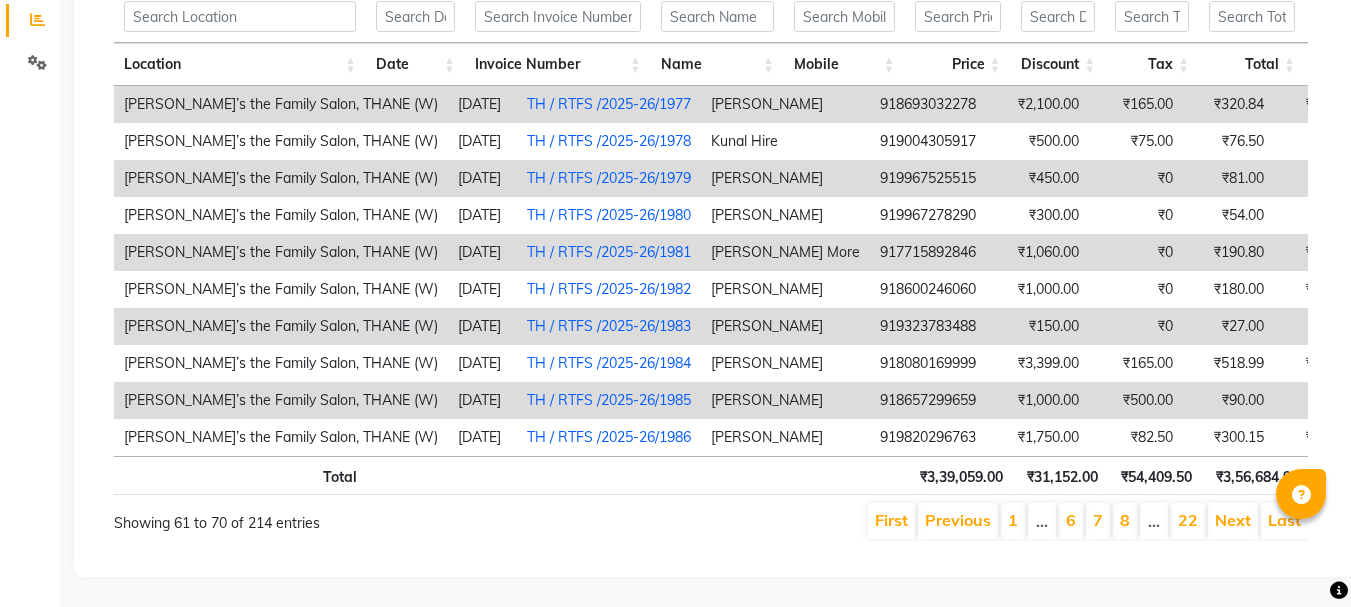scroll, scrollTop: 0, scrollLeft: 0, axis: both 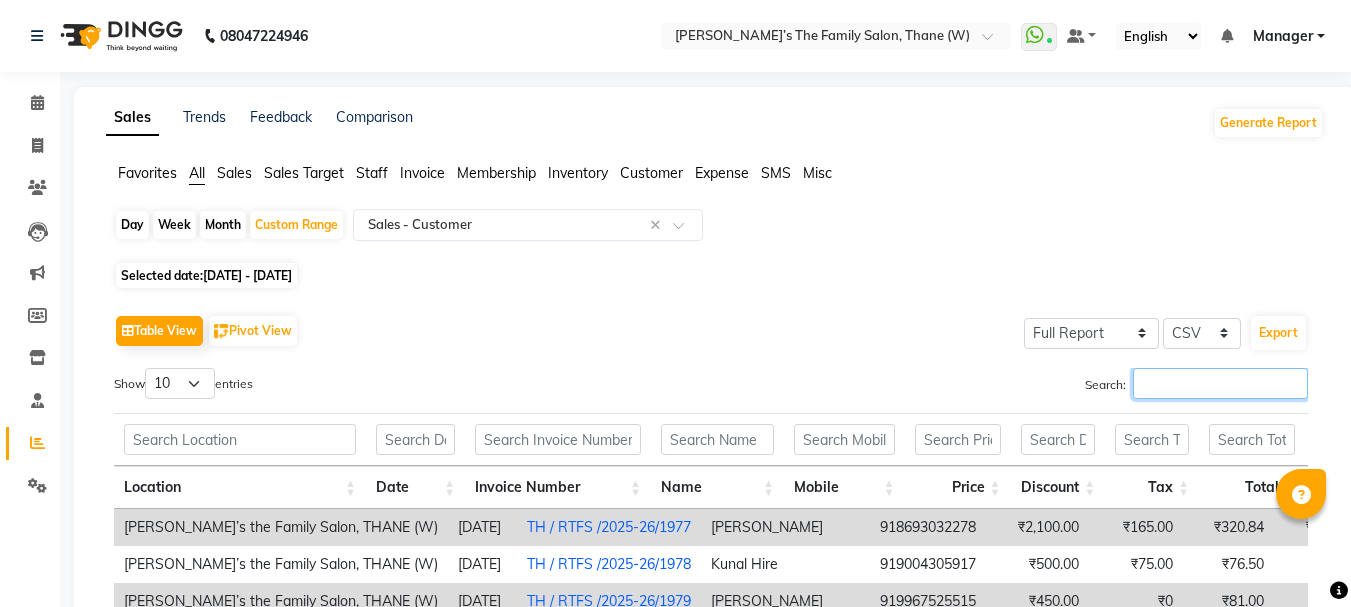 click on "Search:" at bounding box center (1220, 383) 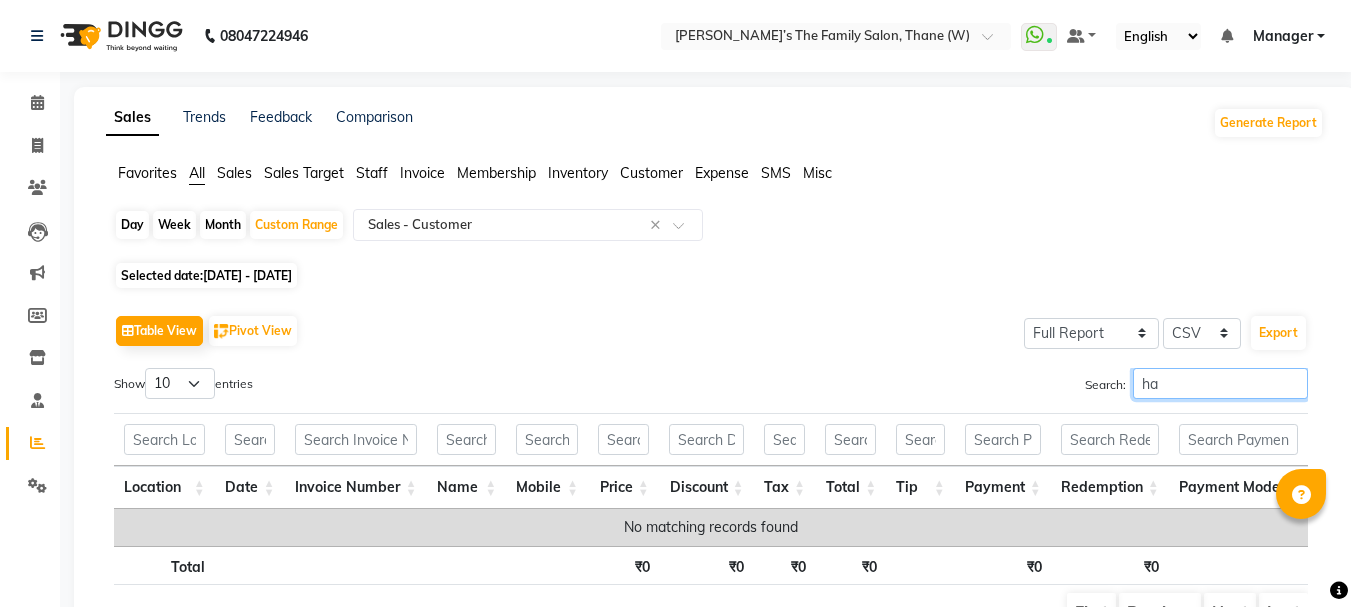 type on "h" 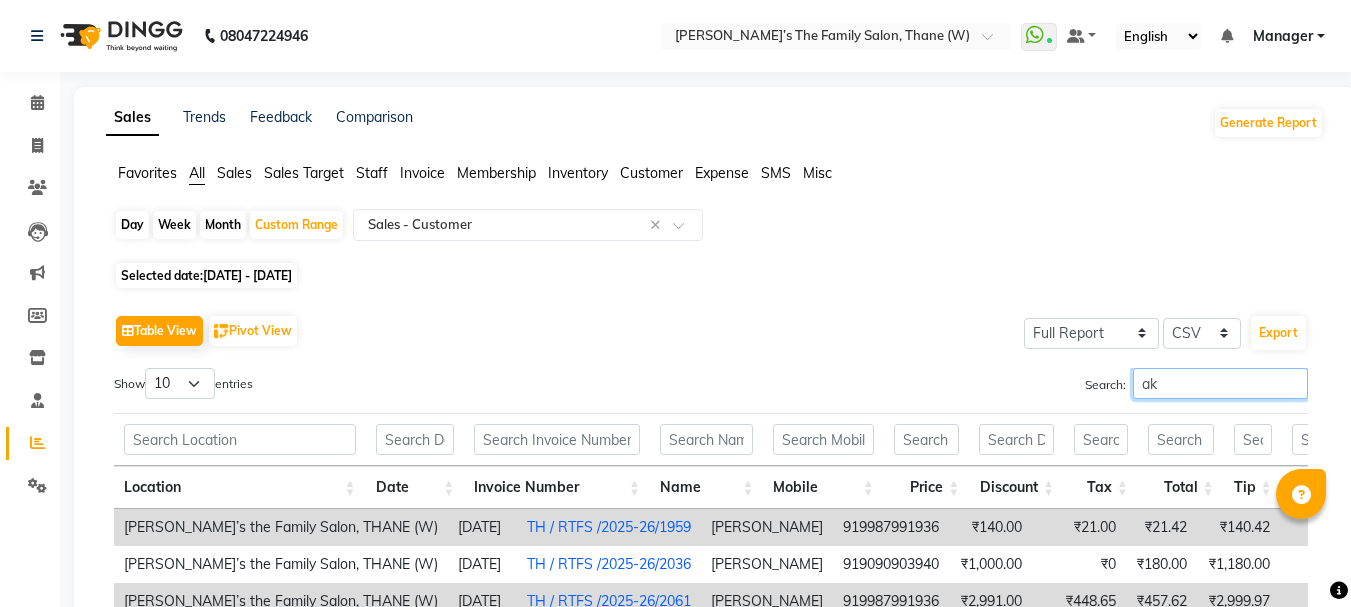 type on "a" 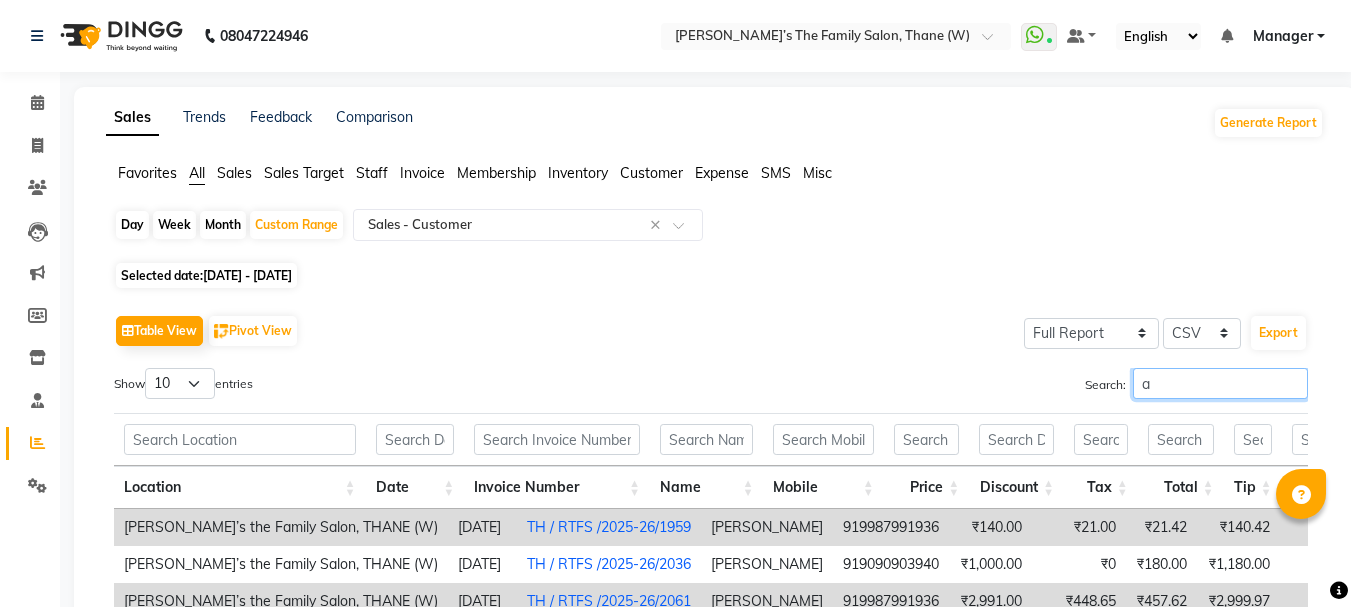 type 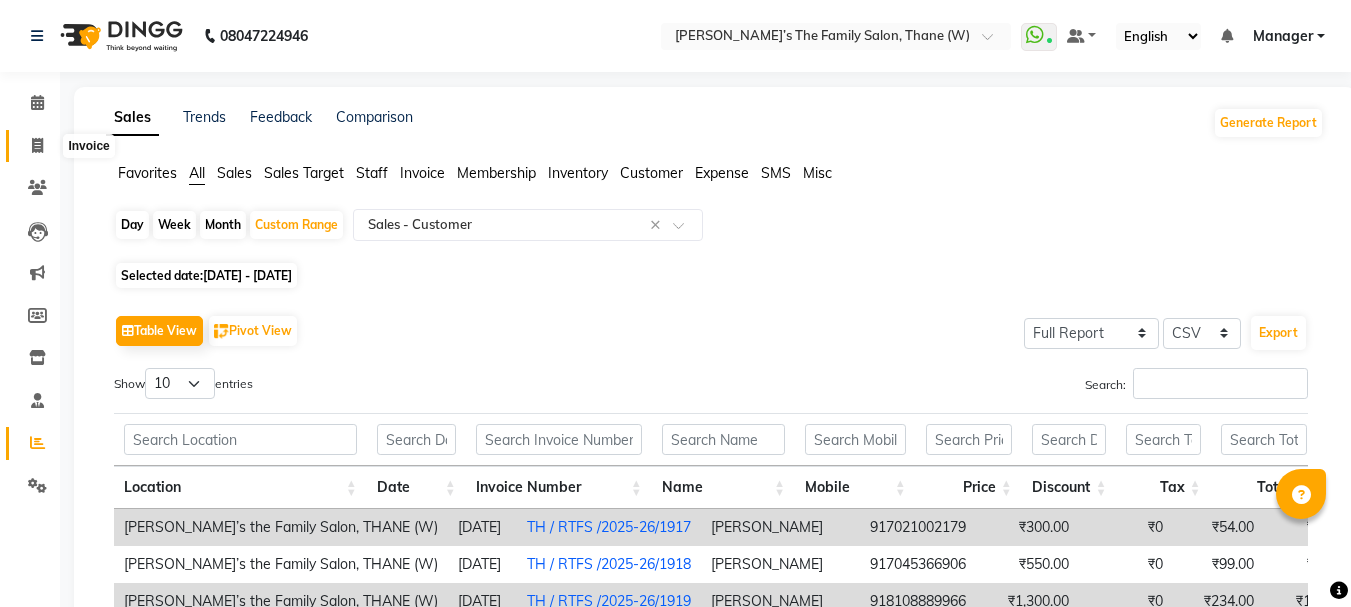 click 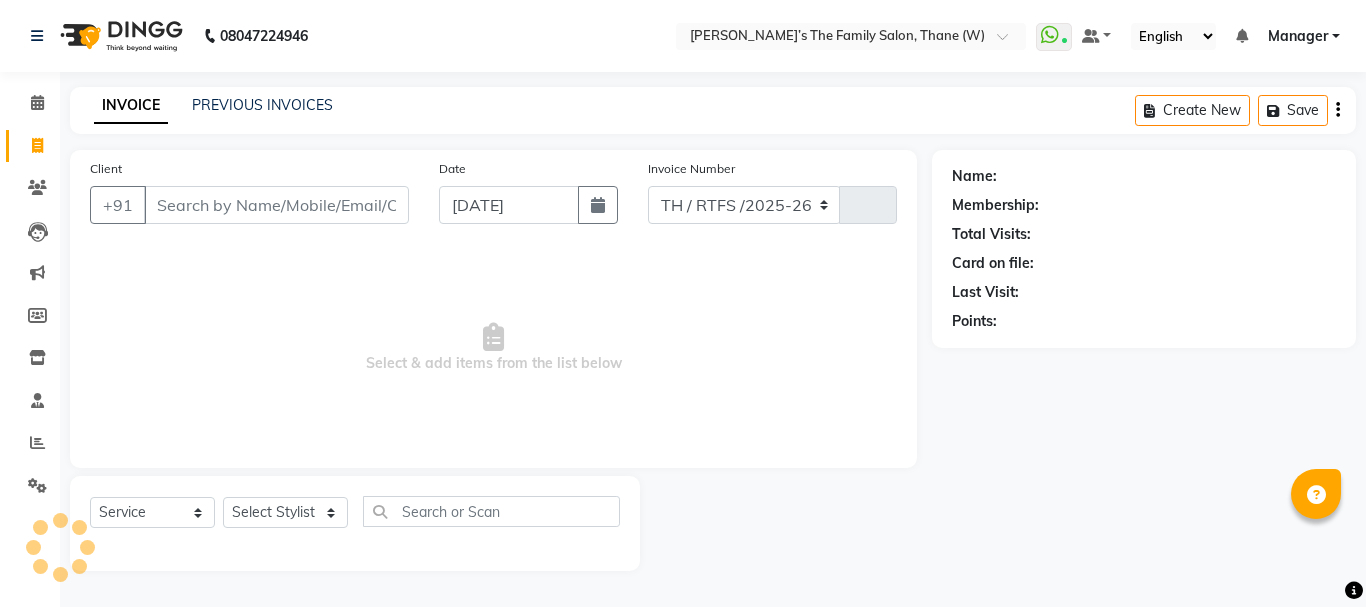 select on "8004" 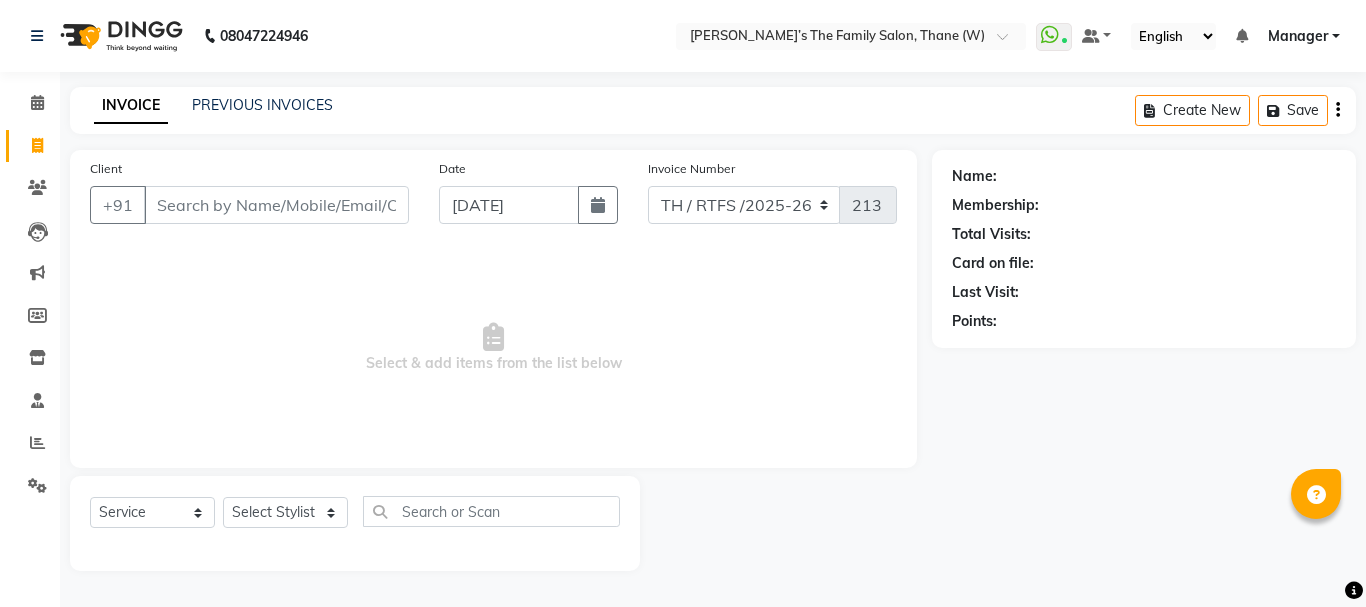 click on "Client" at bounding box center (276, 205) 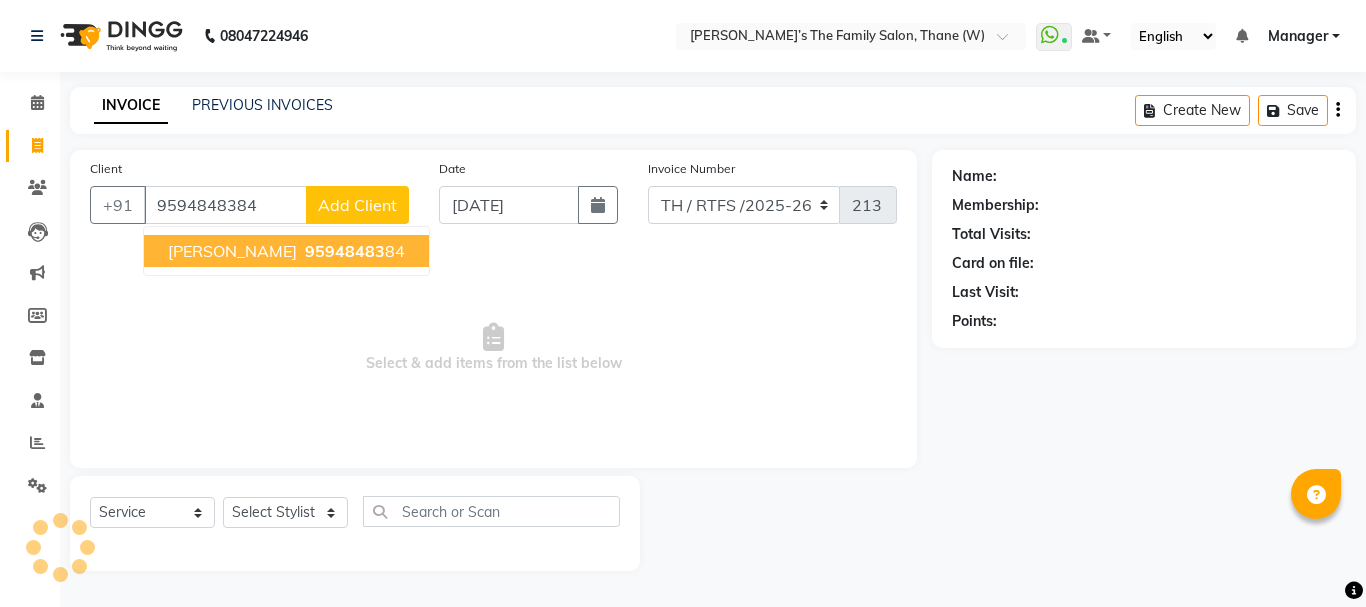 type on "9594848384" 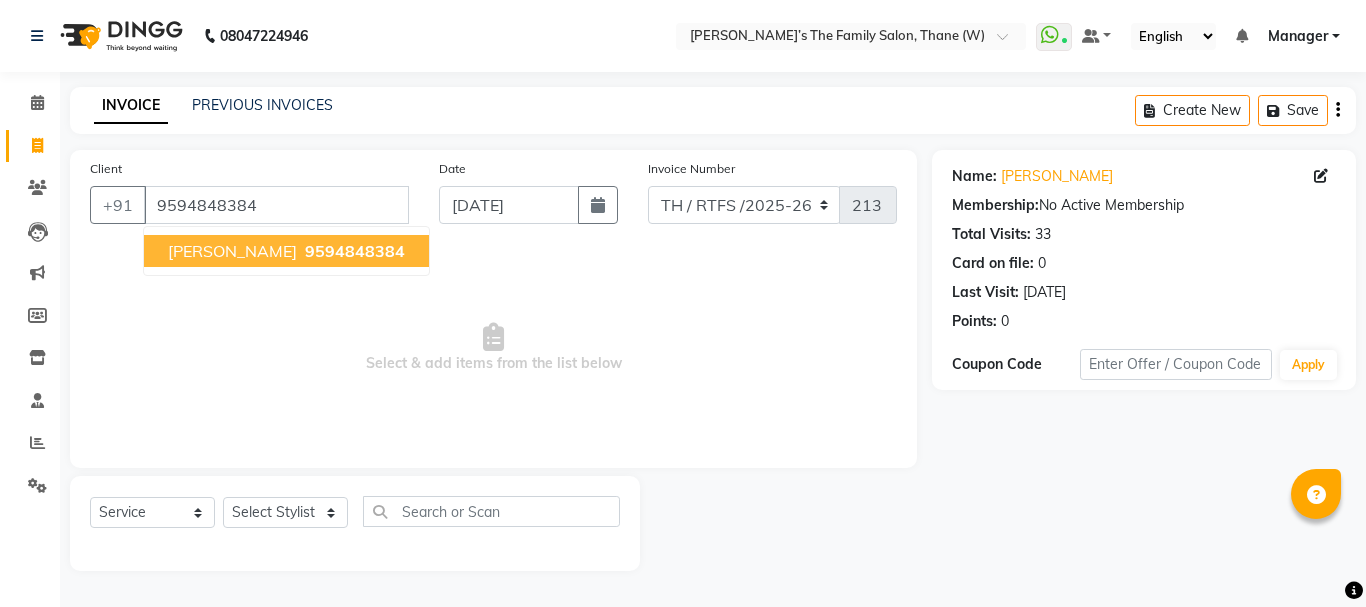 click on "9594848384" at bounding box center [355, 251] 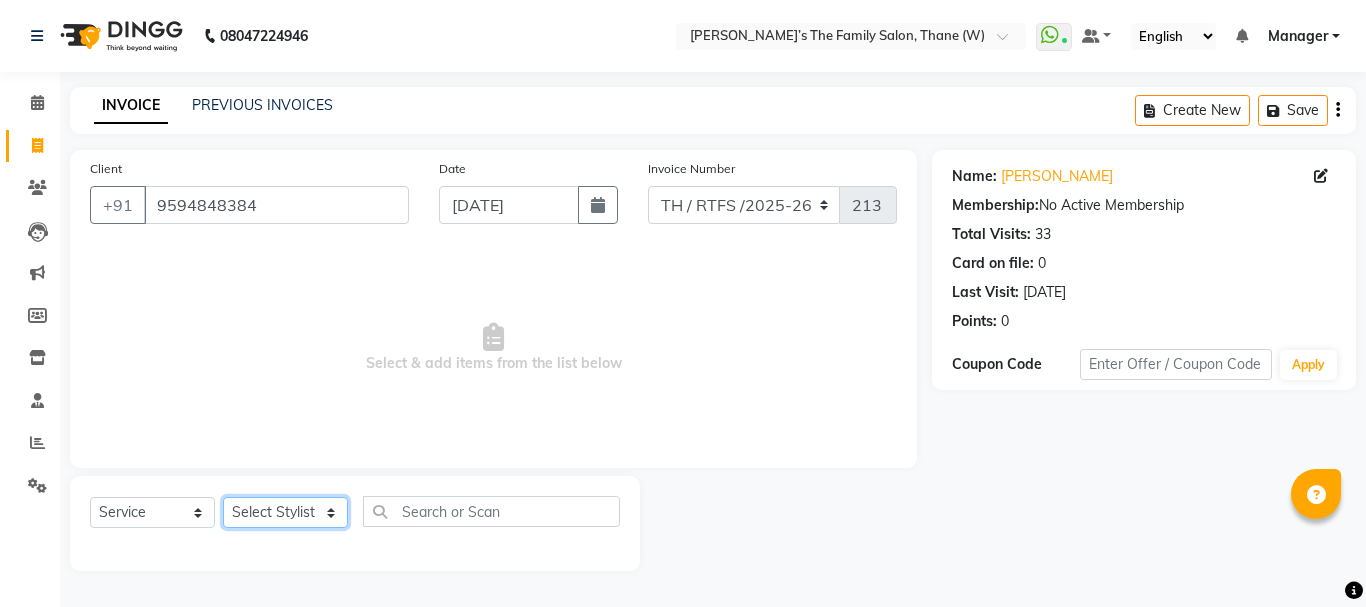 click on "Select Stylist Aarohi P   [PERSON_NAME] [PERSON_NAME] A  [PERSON_NAME] .[PERSON_NAME] House sale [PERSON_NAME]  [PERSON_NAME]   Manager [PERSON_NAME] [PERSON_NAME] [PERSON_NAME] [PERSON_NAME] [PERSON_NAME] [PERSON_NAME] M  [PERSON_NAME]  [PERSON_NAME]  [PERSON_NAME]" 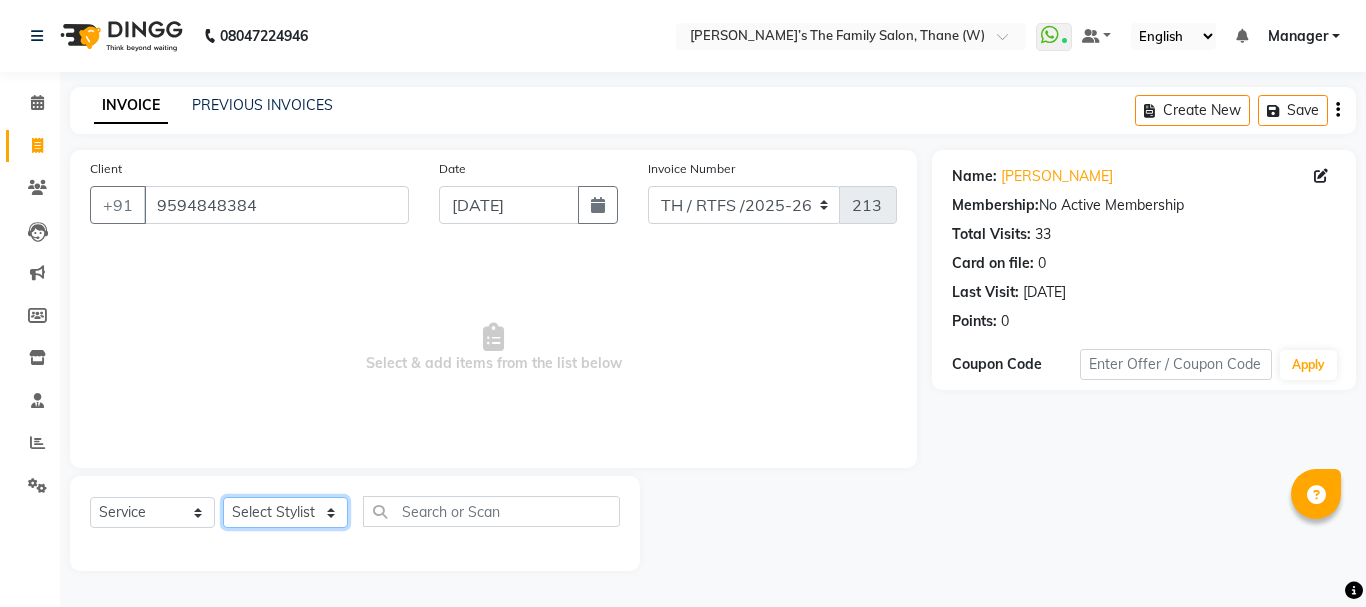 select on "35580" 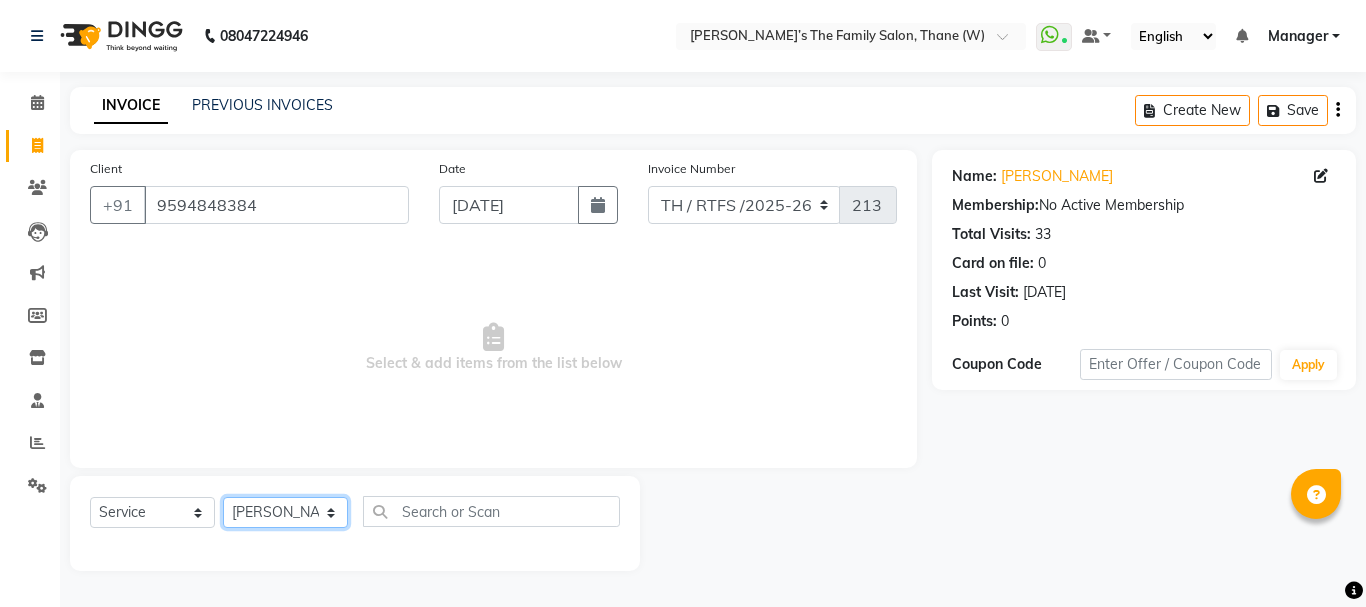 click on "Select Stylist Aarohi P   [PERSON_NAME] [PERSON_NAME] A  [PERSON_NAME] .[PERSON_NAME] House sale [PERSON_NAME]  [PERSON_NAME]   Manager [PERSON_NAME] [PERSON_NAME] [PERSON_NAME] [PERSON_NAME] [PERSON_NAME] [PERSON_NAME] M  [PERSON_NAME]  [PERSON_NAME]  [PERSON_NAME]" 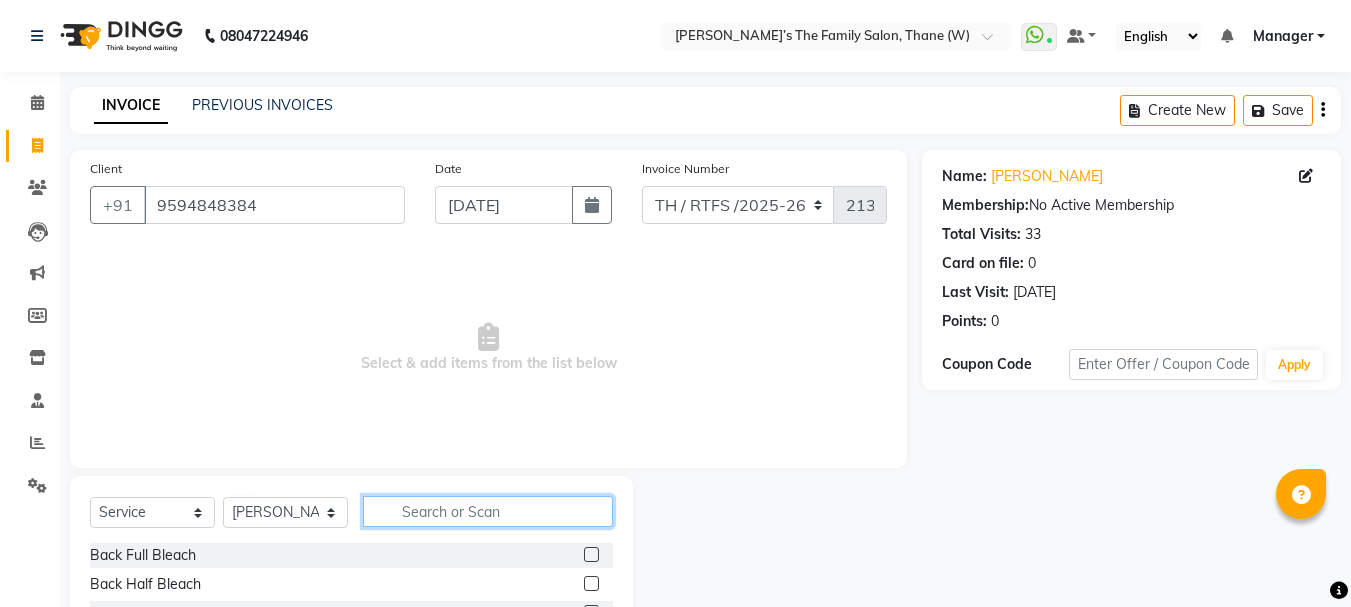 click 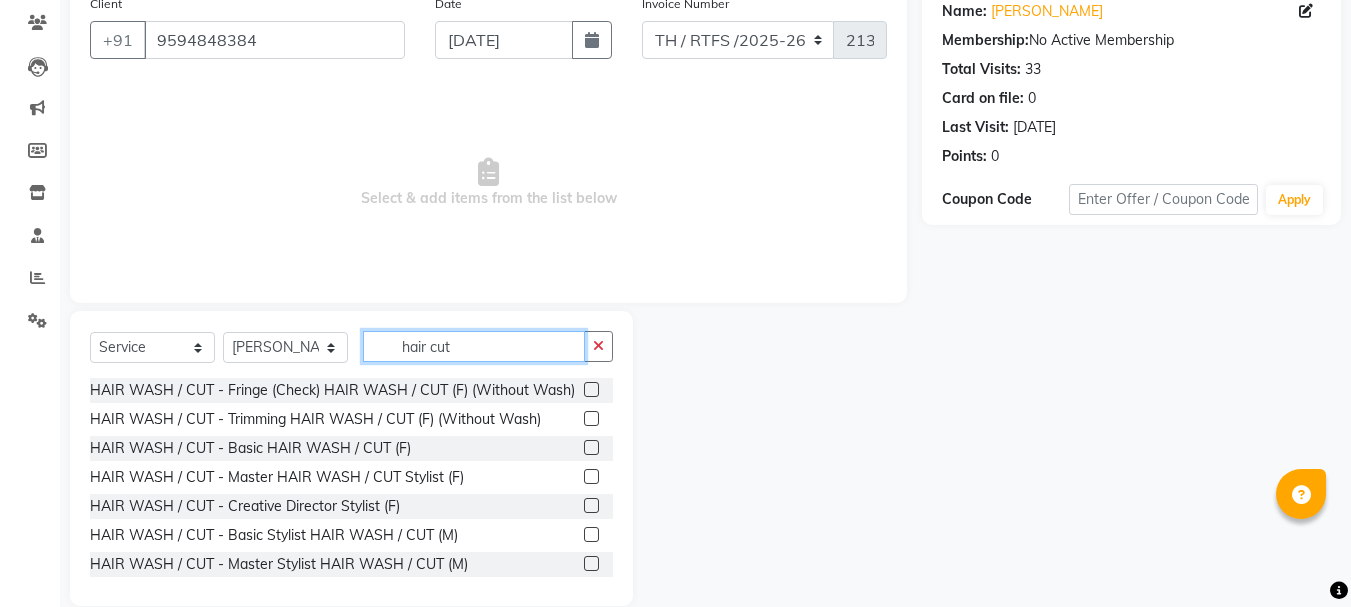 scroll, scrollTop: 194, scrollLeft: 0, axis: vertical 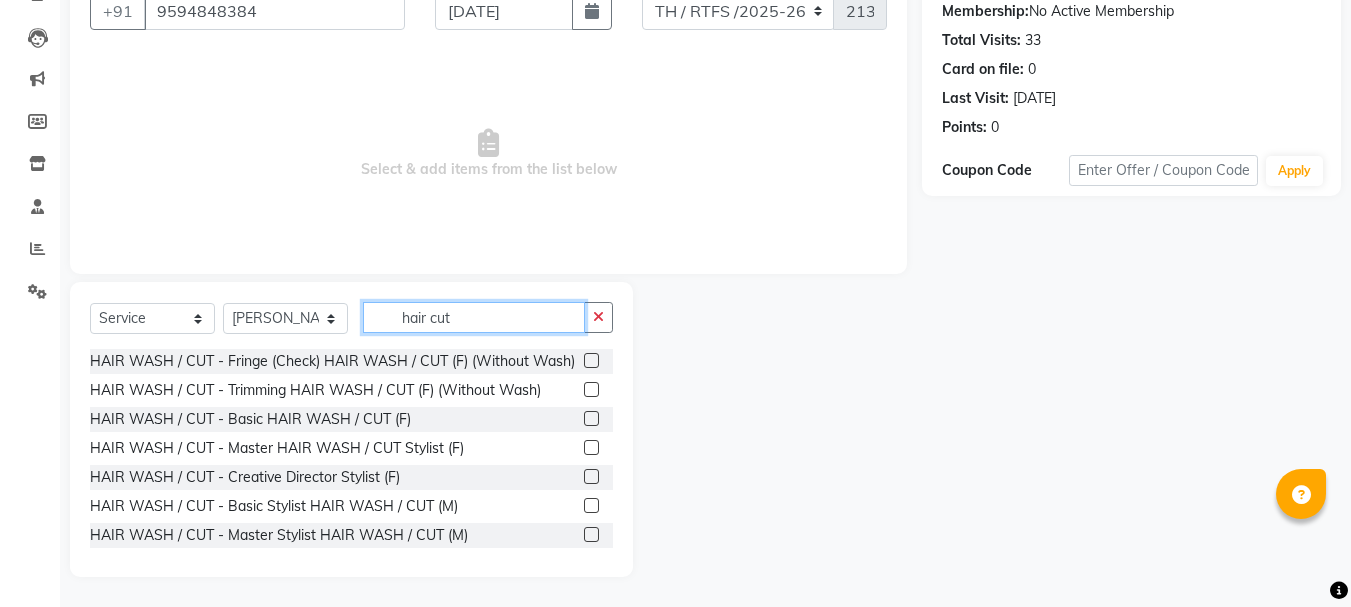 type on "hair cut" 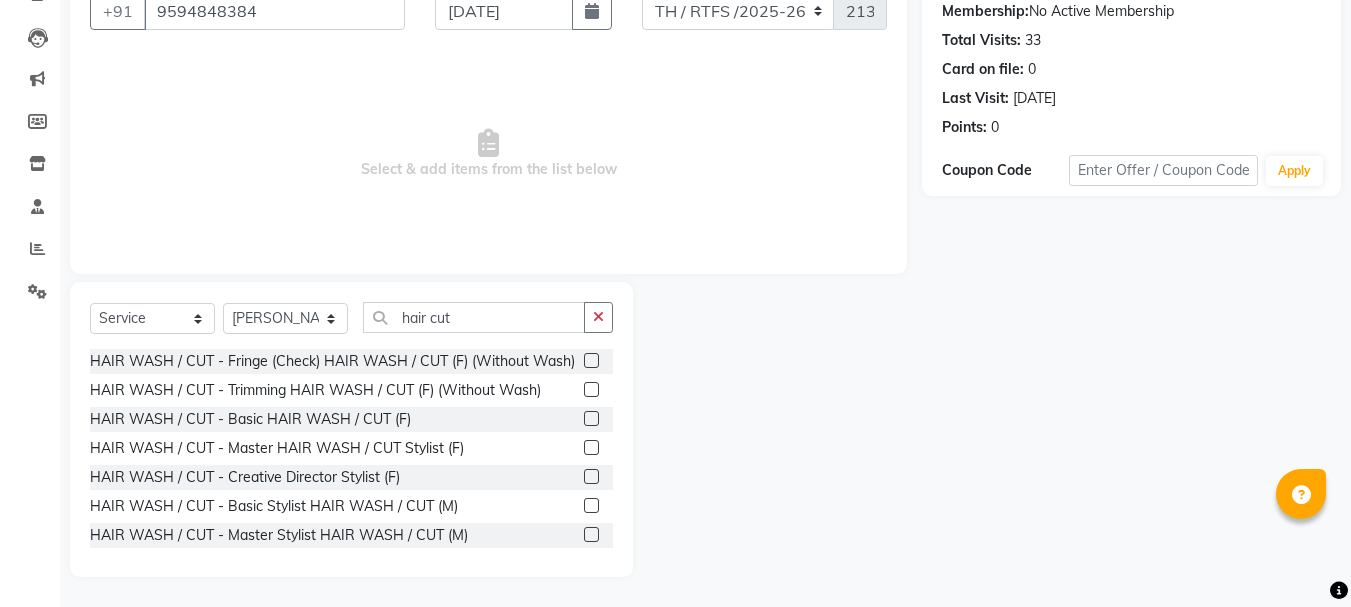 click 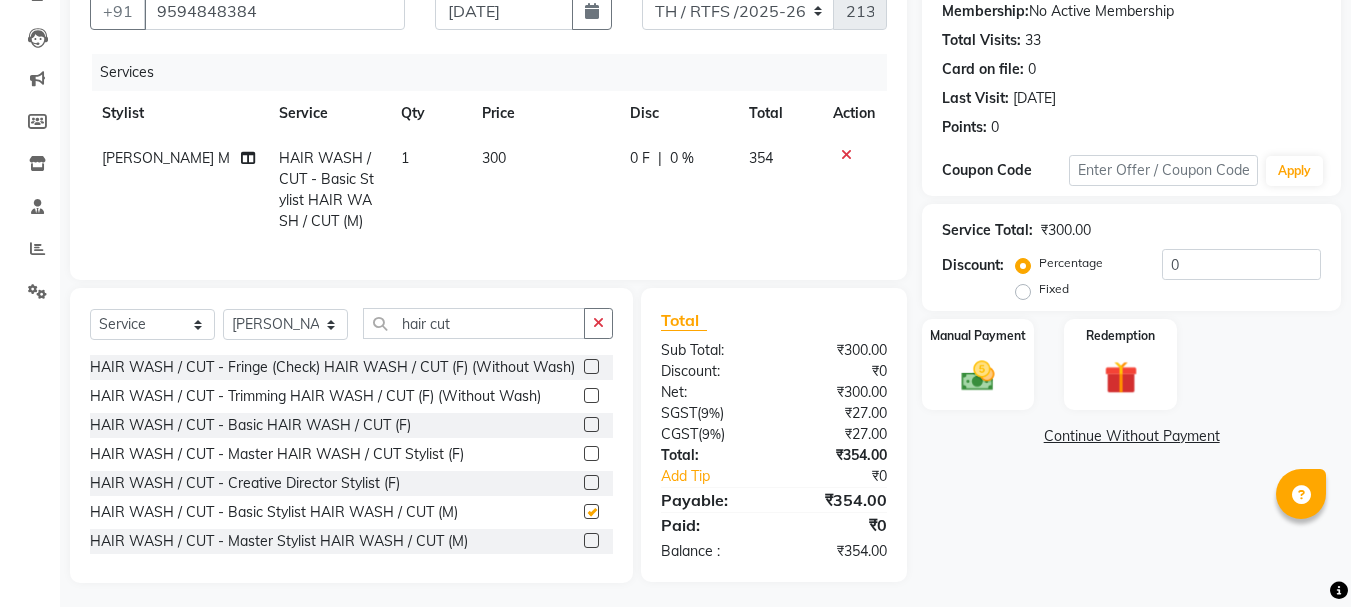 checkbox on "false" 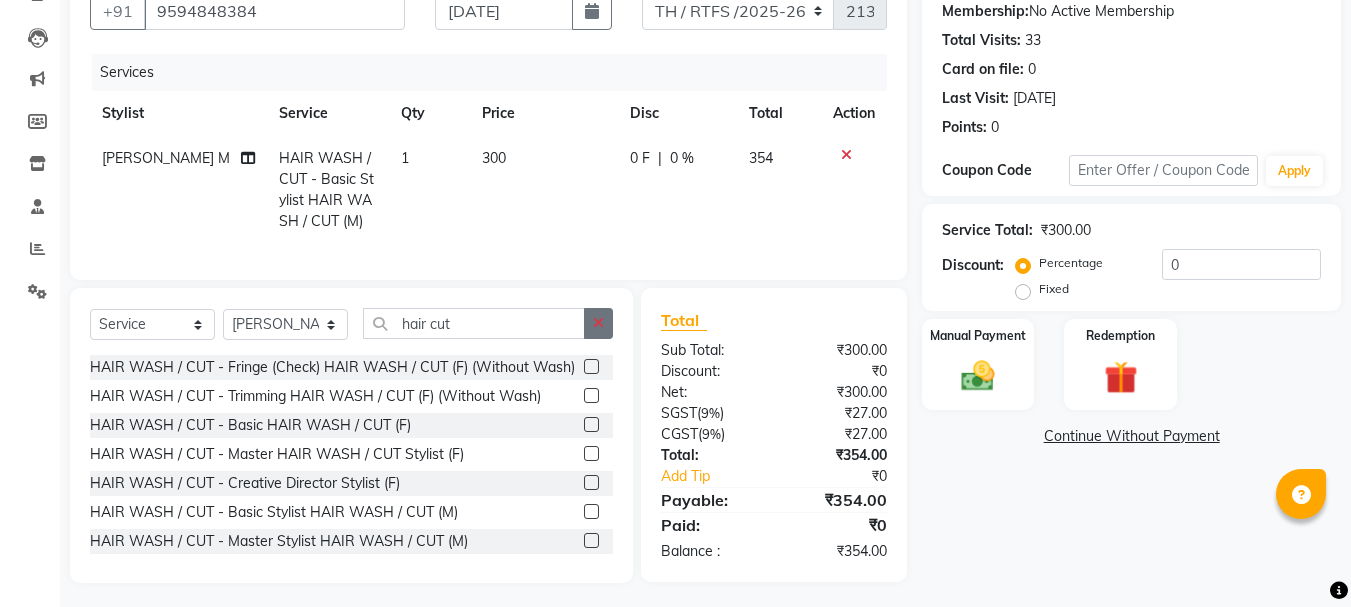 click 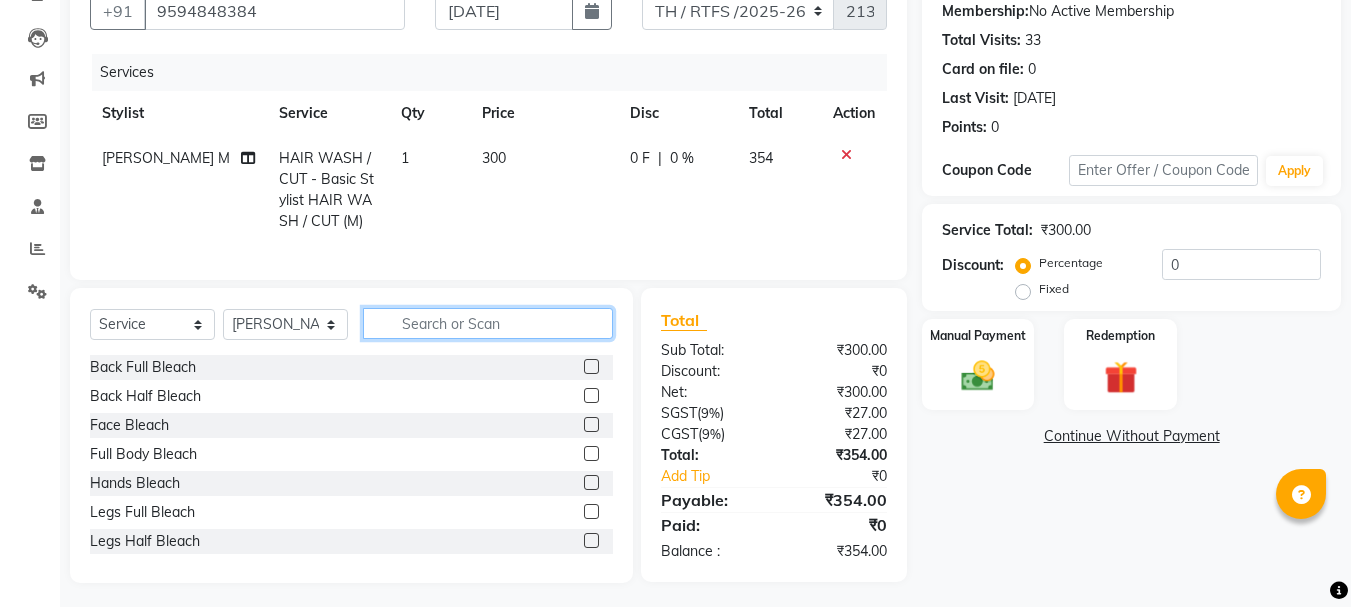 click 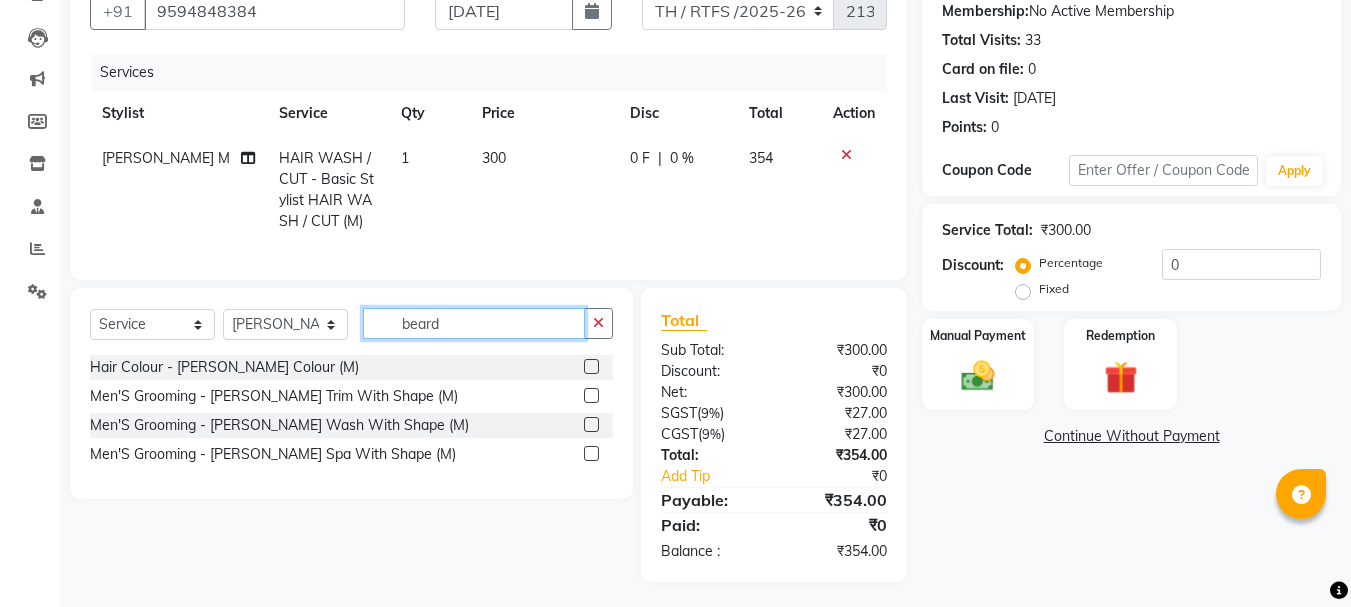 type on "beard" 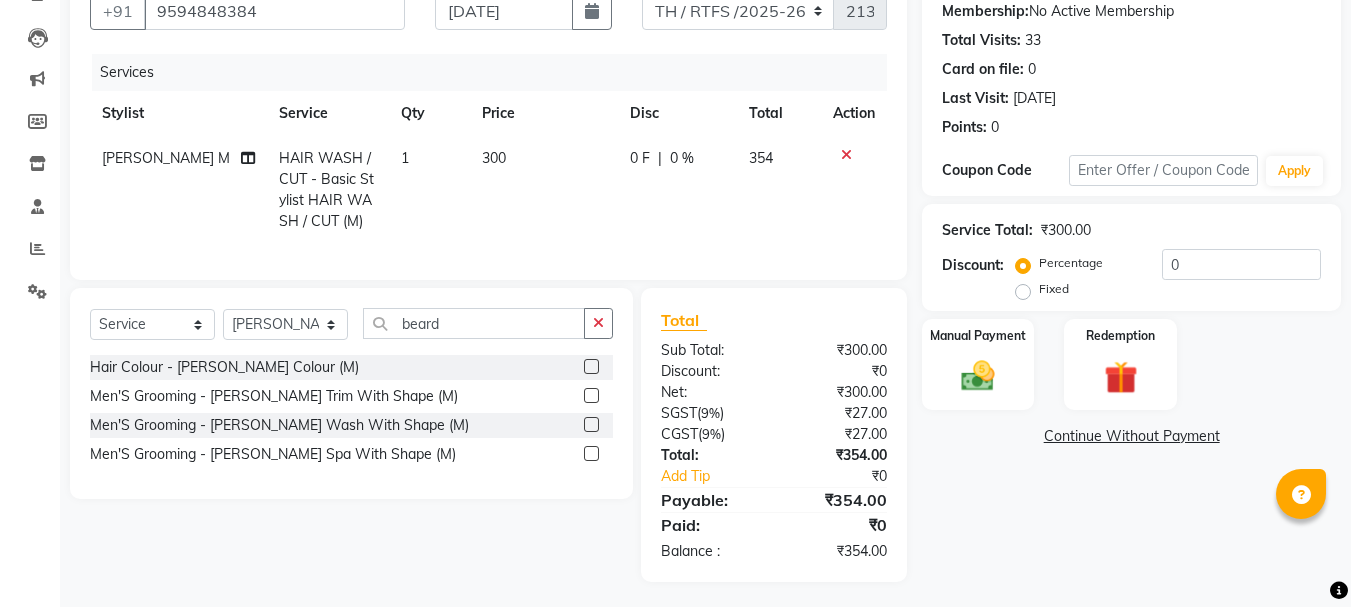 click 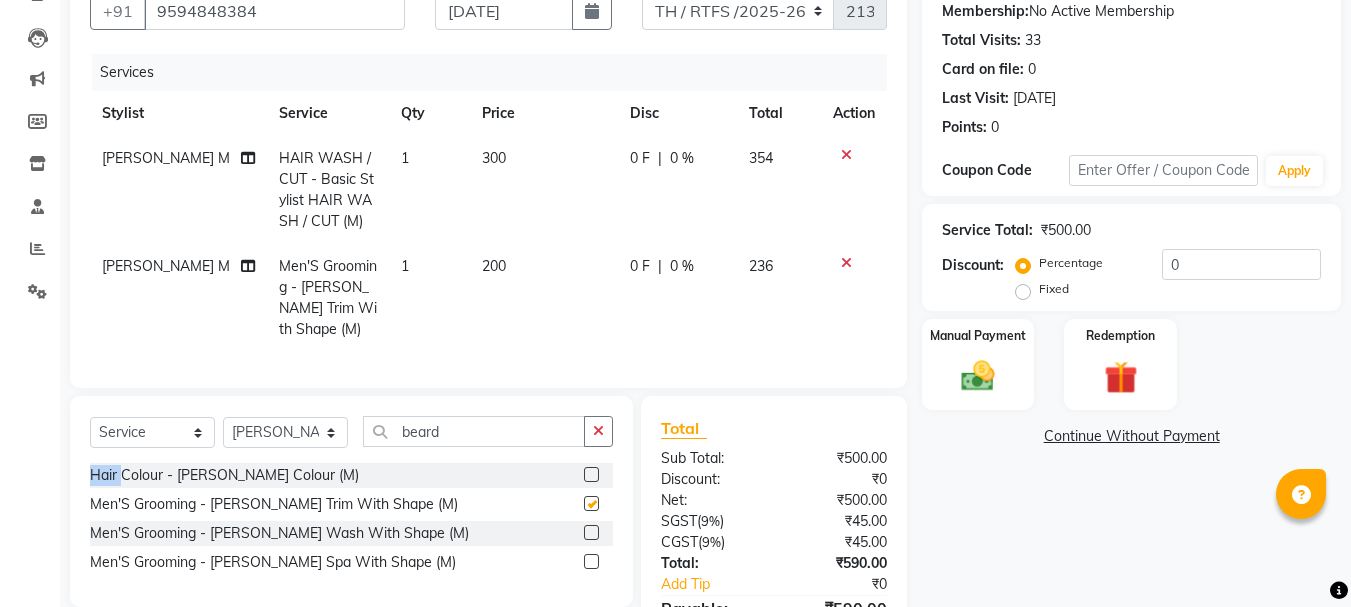 click on "Select  Service  Product  Membership  Package Voucher Prepaid Gift Card  Select Stylist Aarohi P   [PERSON_NAME] [PERSON_NAME] A  [PERSON_NAME] .[PERSON_NAME] House sale [PERSON_NAME]  [PERSON_NAME]   Manager [PERSON_NAME] [PERSON_NAME] [PERSON_NAME] [PERSON_NAME] [PERSON_NAME] [PERSON_NAME] M  [PERSON_NAME]  [PERSON_NAME]  [PERSON_NAME] Hair Colour - [PERSON_NAME] Colour (M)  Men'S Grooming - [PERSON_NAME] Trim With Shape (M)  Men'S Grooming - [PERSON_NAME] Wash With Shape (M)  Men'S Grooming - [PERSON_NAME] Spa With Shape (M)" 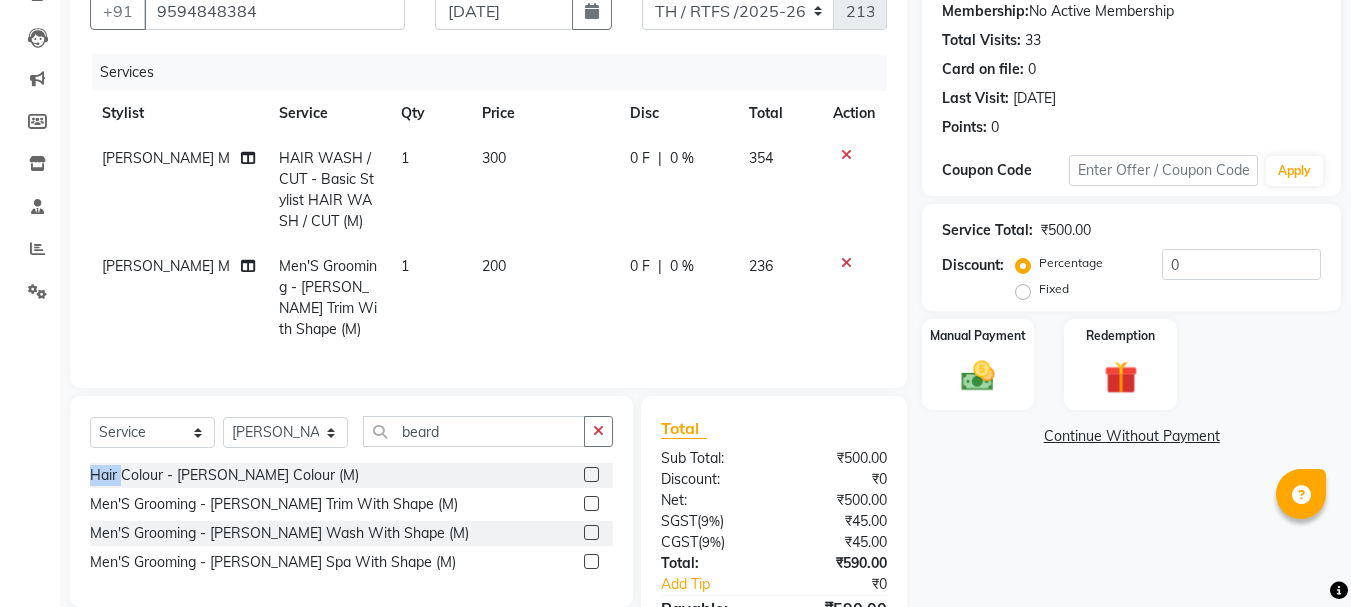checkbox on "false" 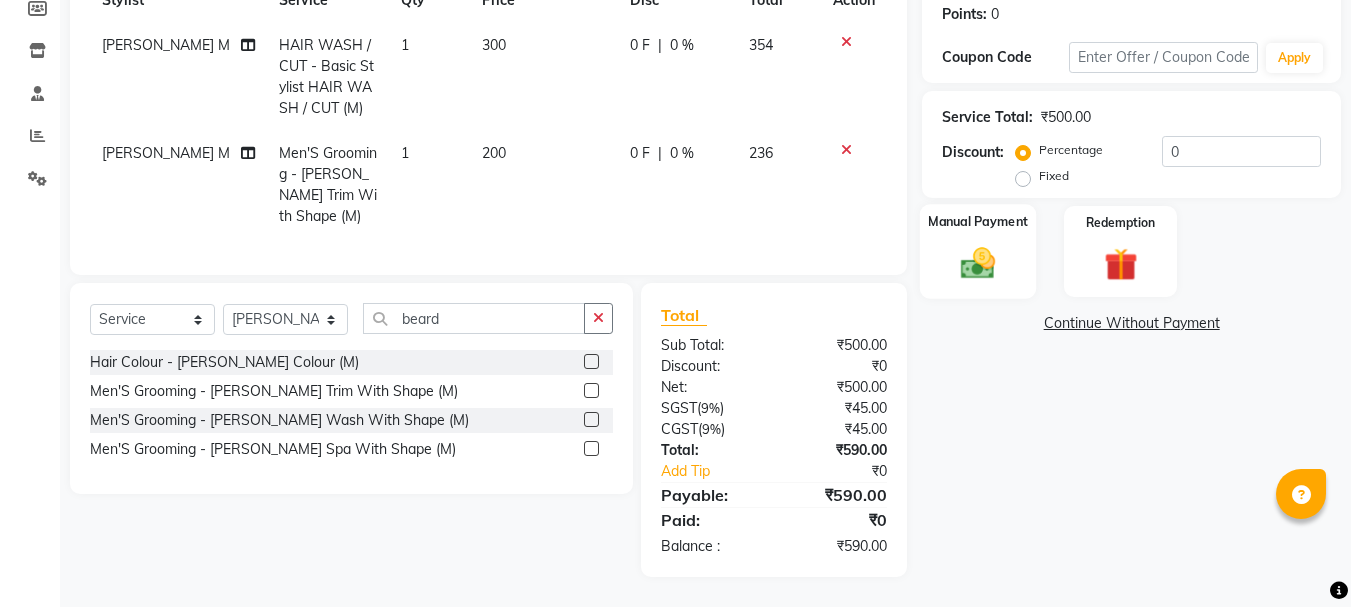 click on "Manual Payment" 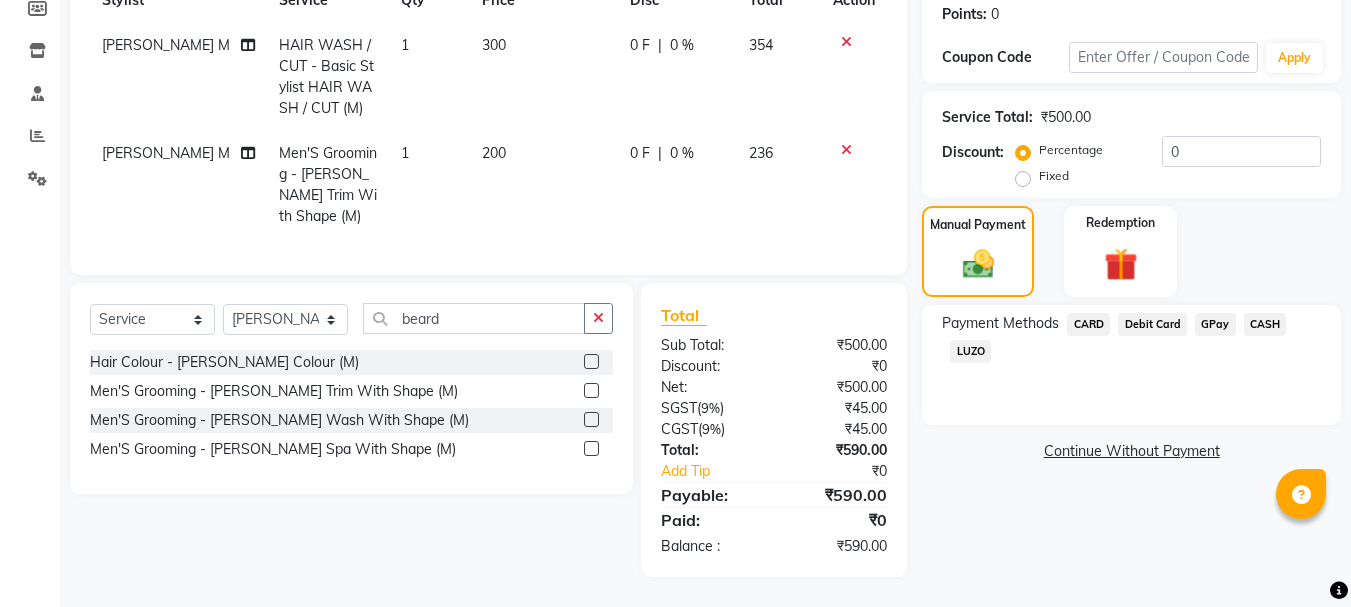 click on "CASH" 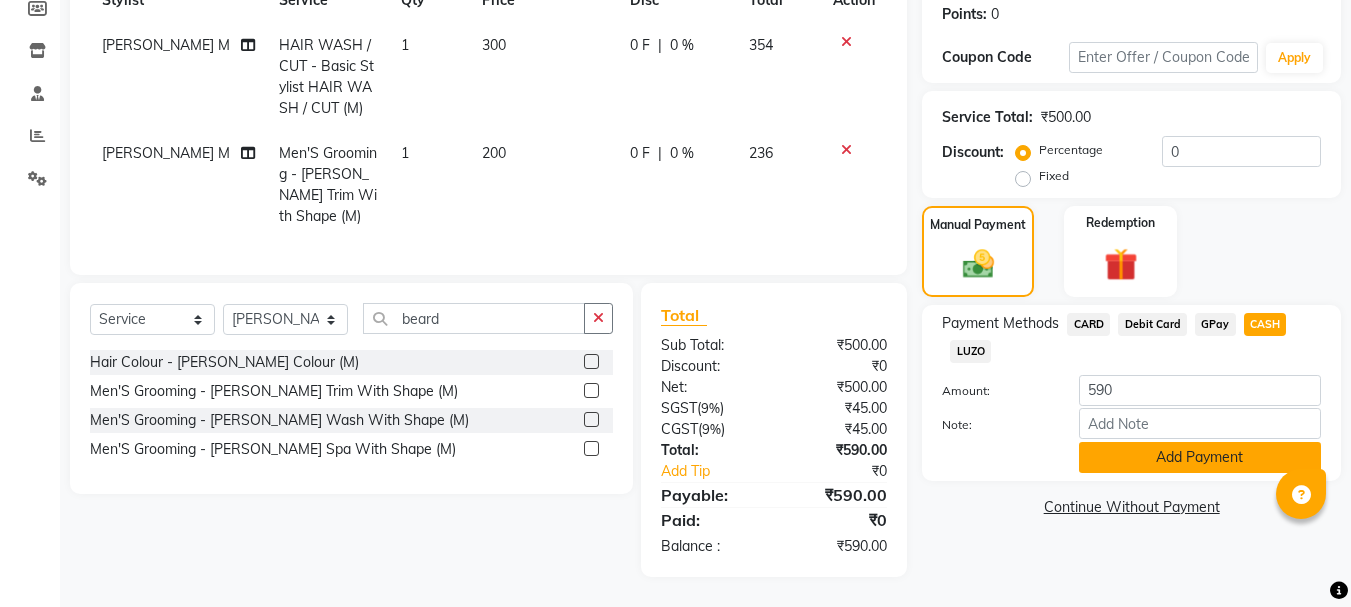 click on "Add Payment" 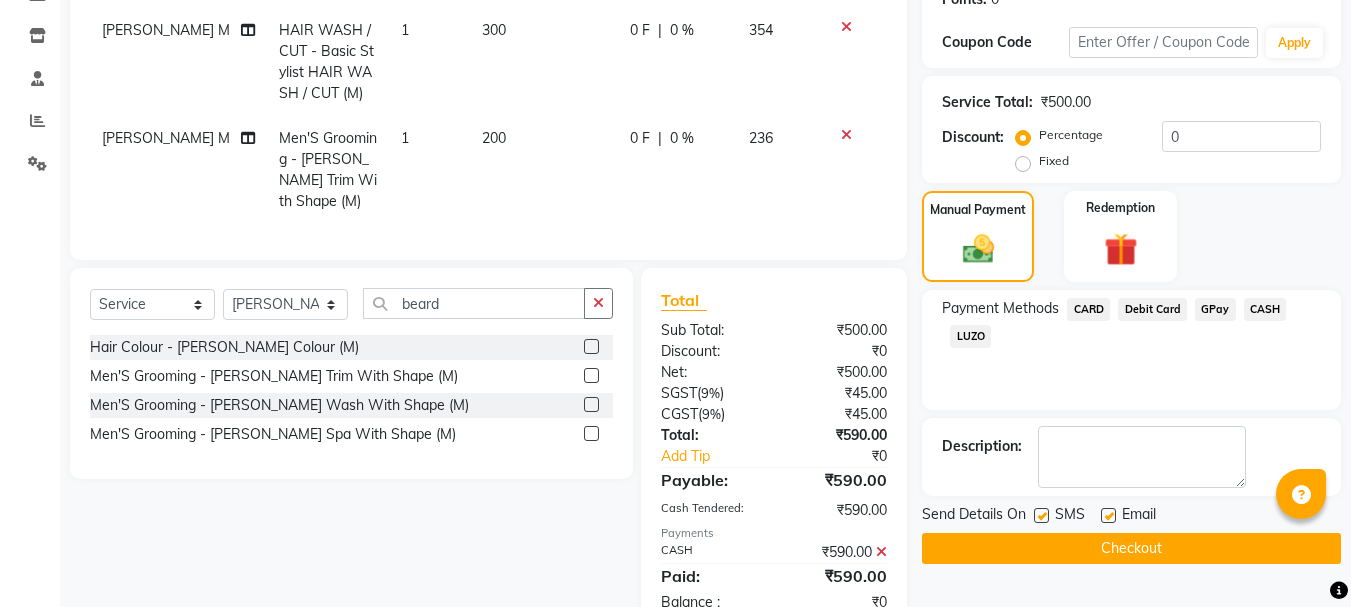 click on "Checkout" 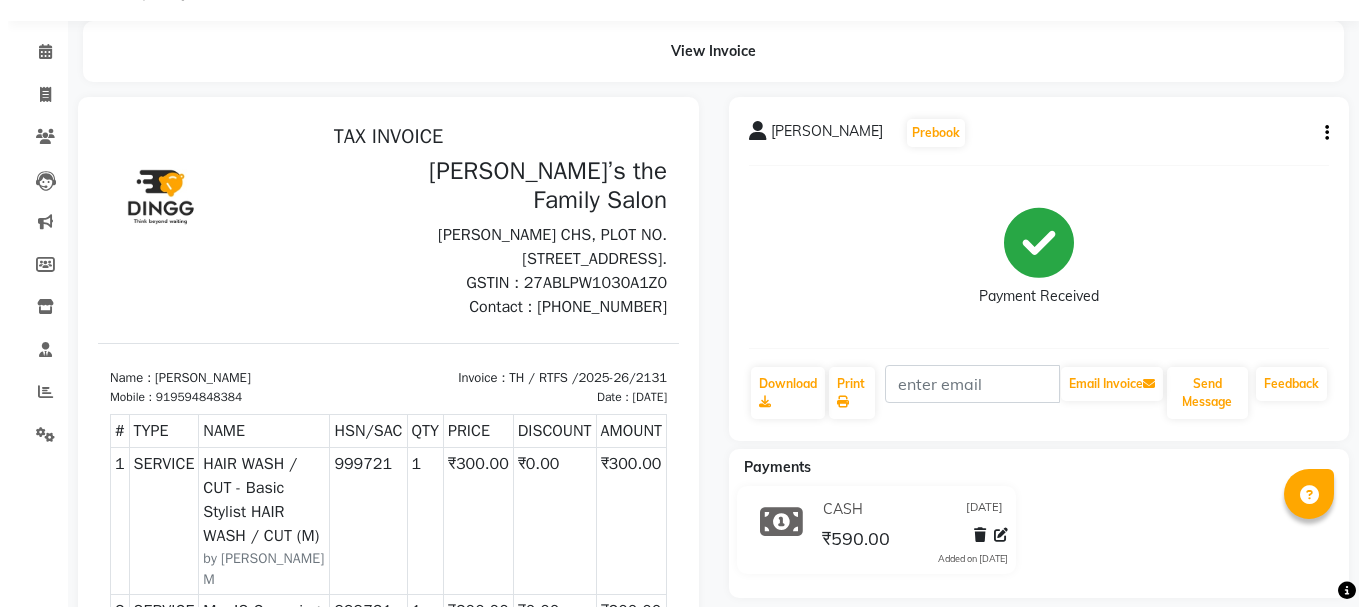 scroll, scrollTop: 0, scrollLeft: 0, axis: both 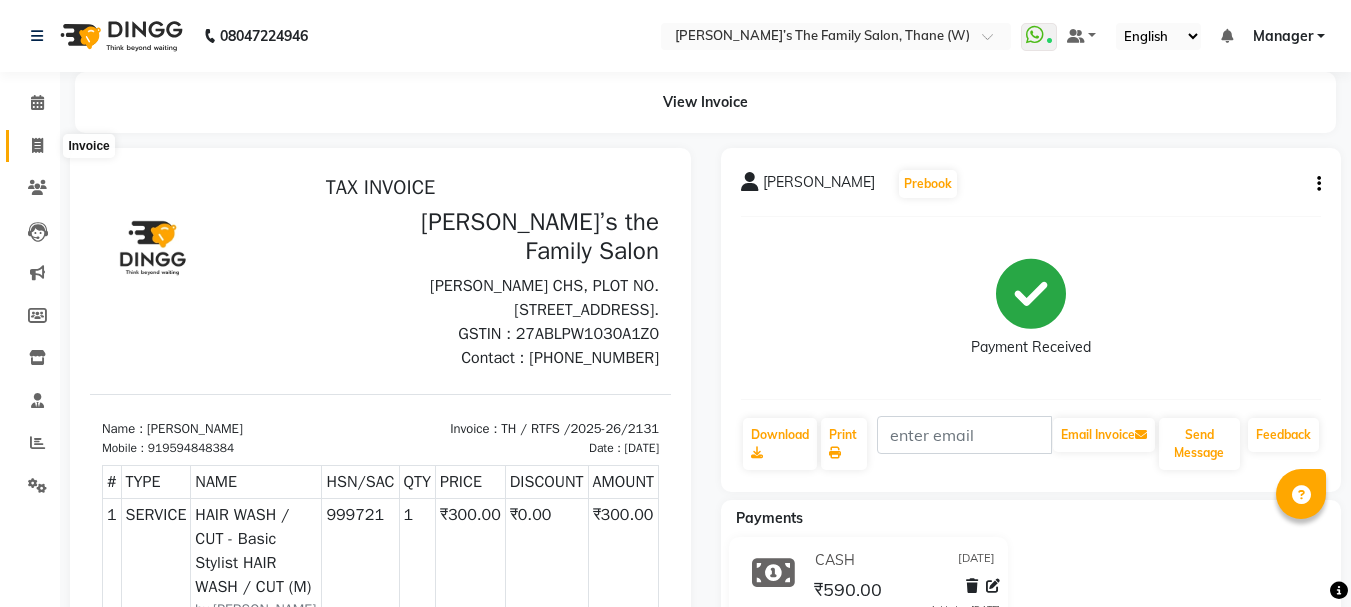click 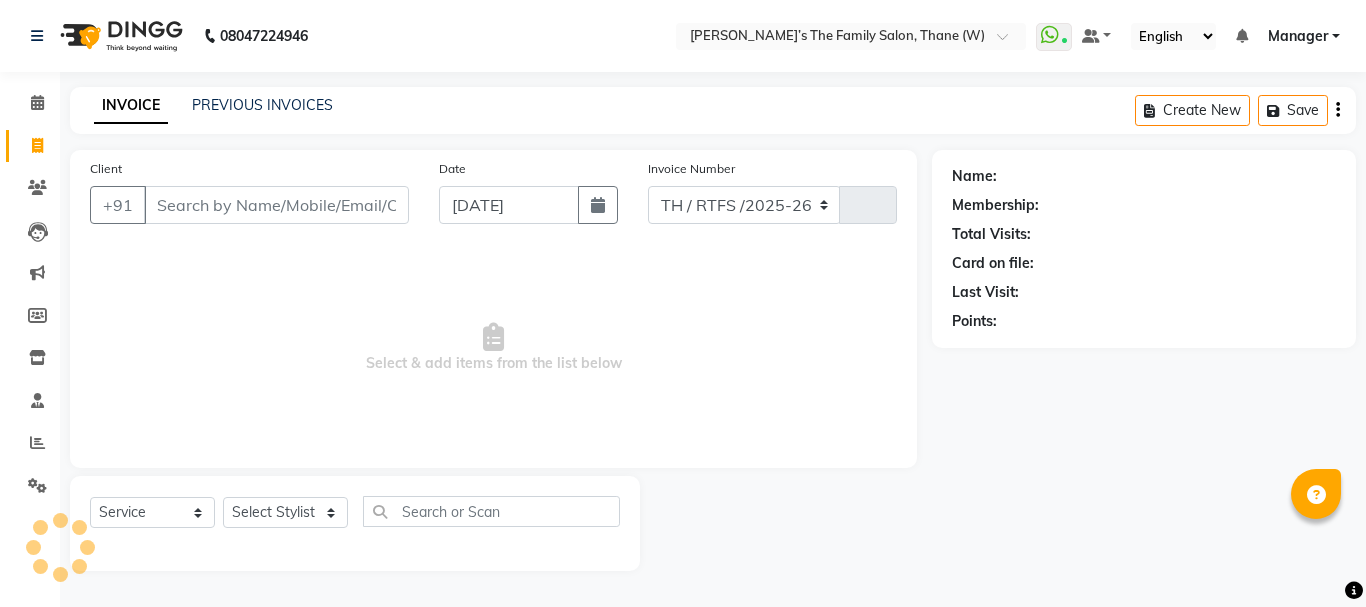 select on "8004" 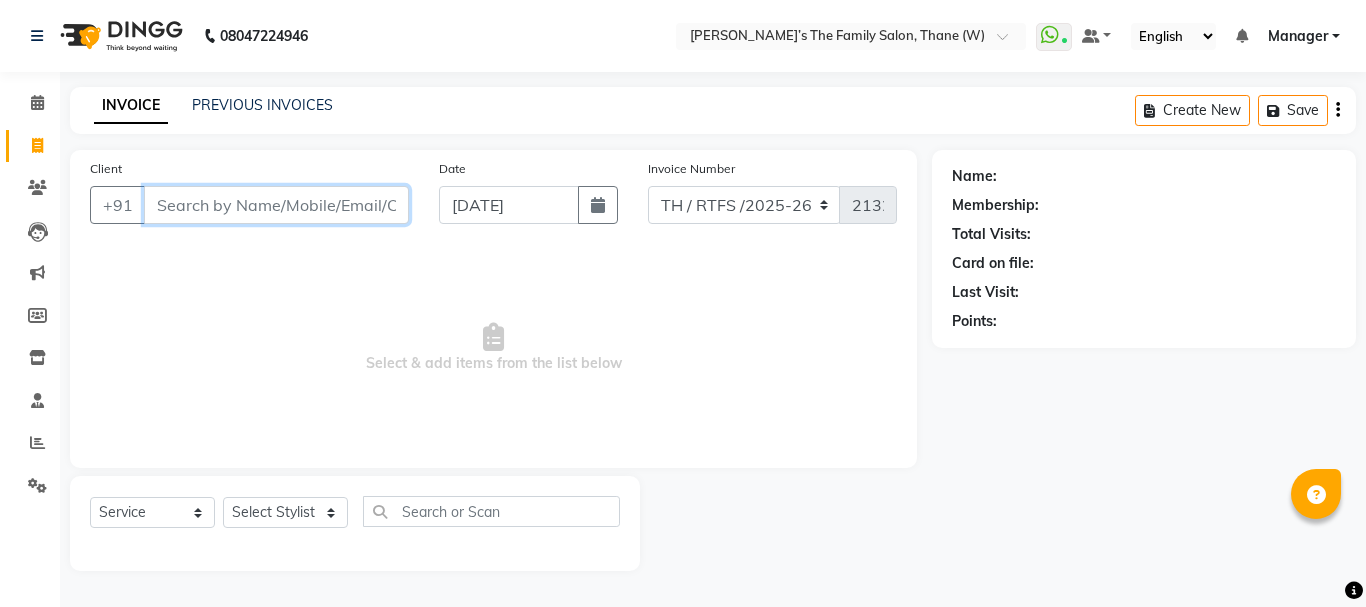 click on "Client" at bounding box center [276, 205] 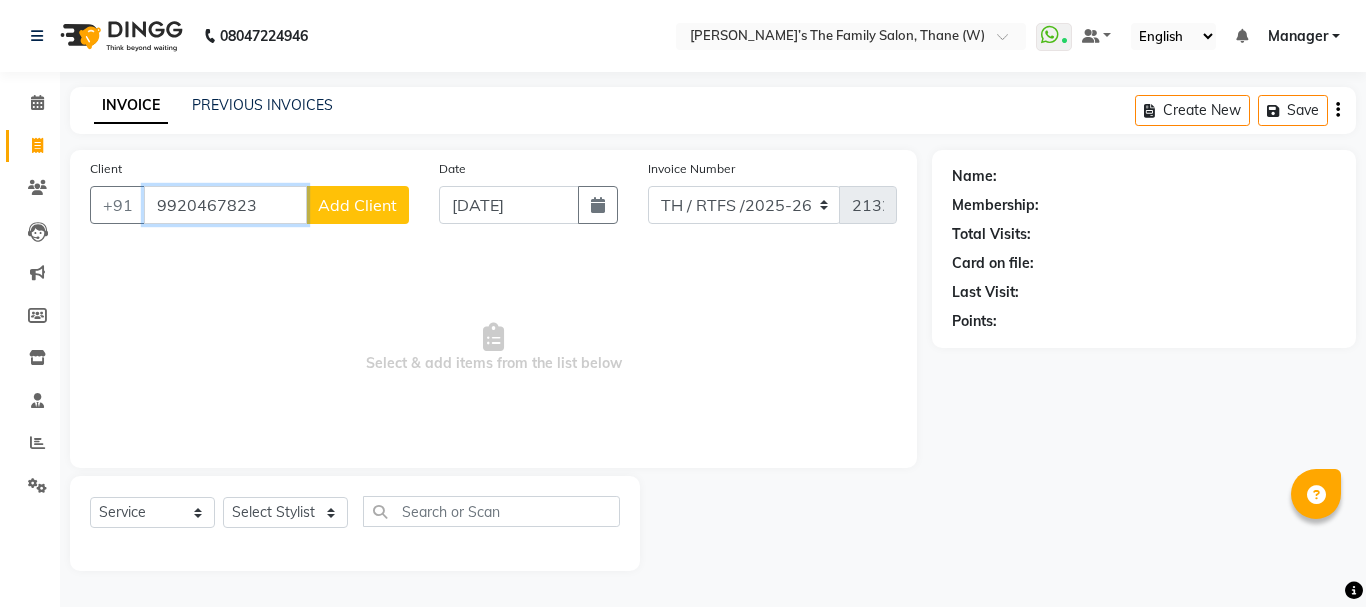 type on "9920467823" 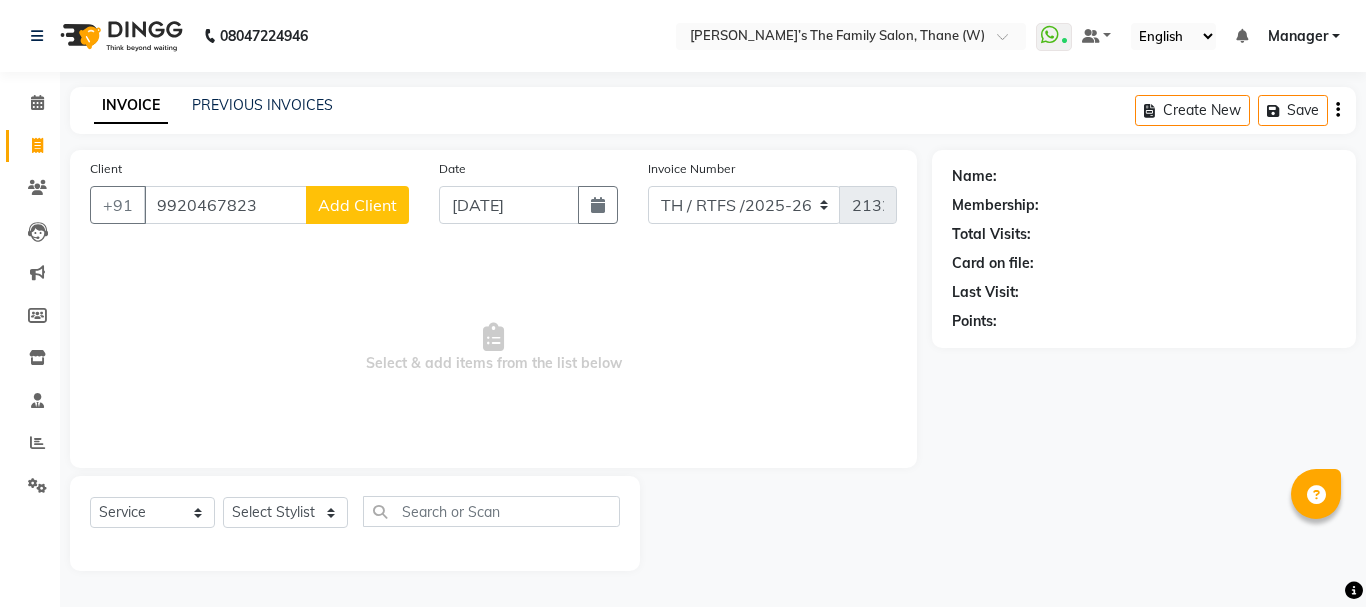 click on "Add Client" 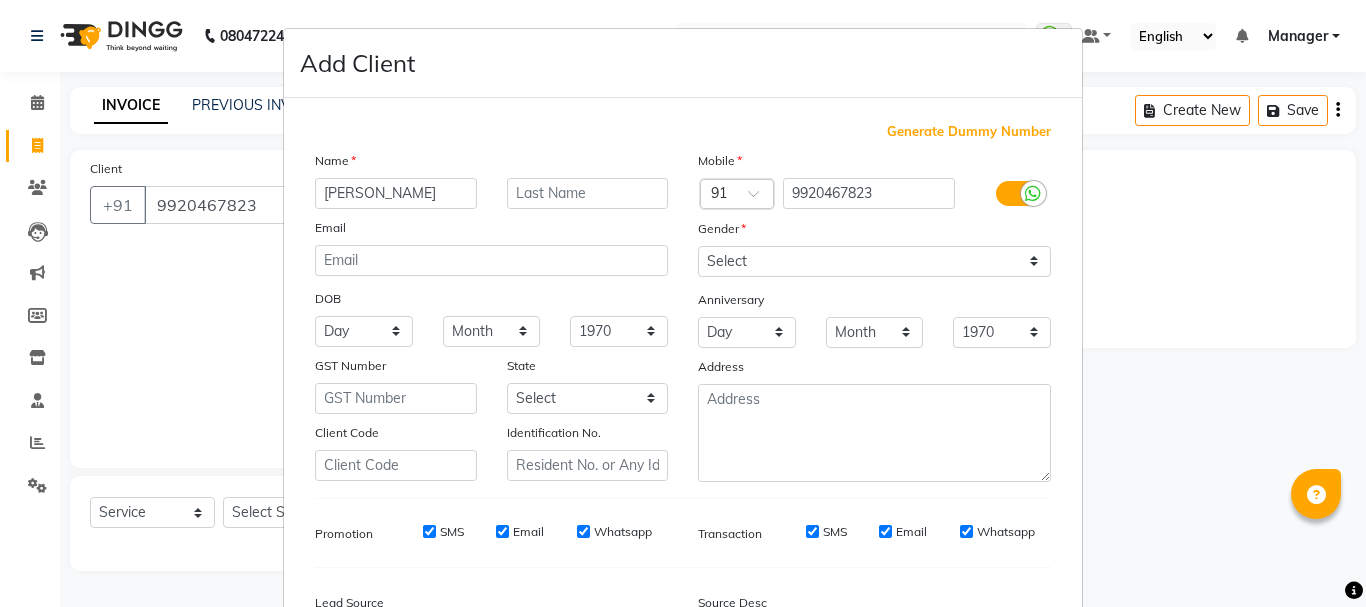 type on "[PERSON_NAME]" 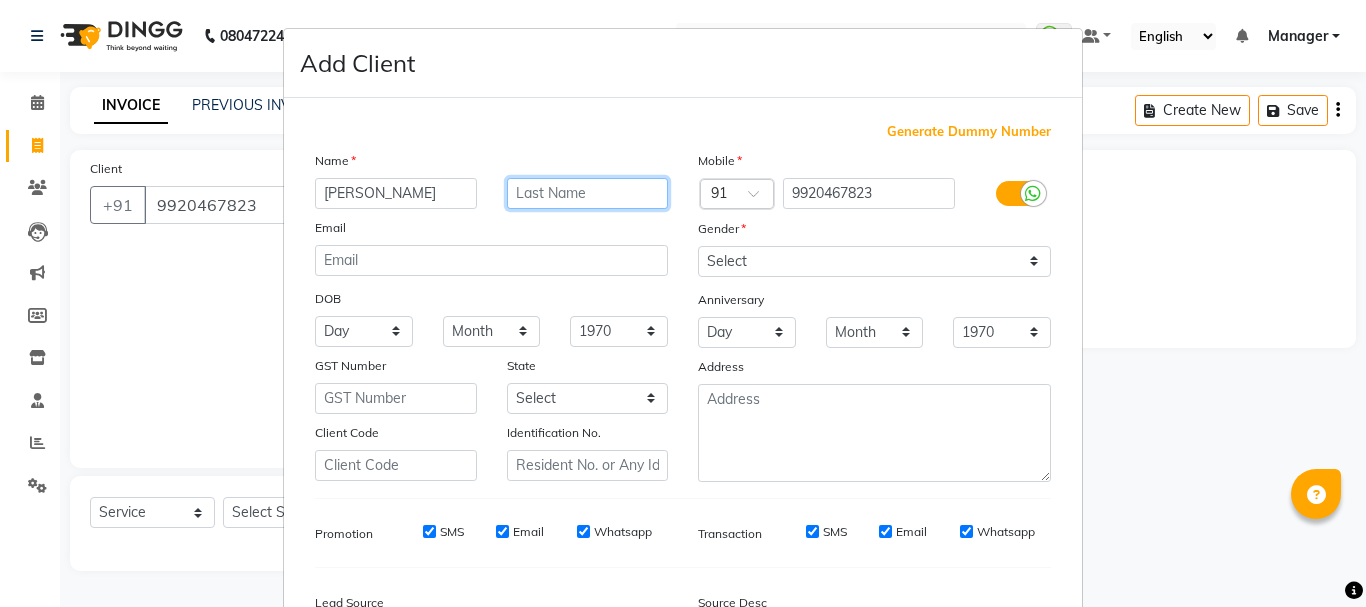 click at bounding box center [588, 193] 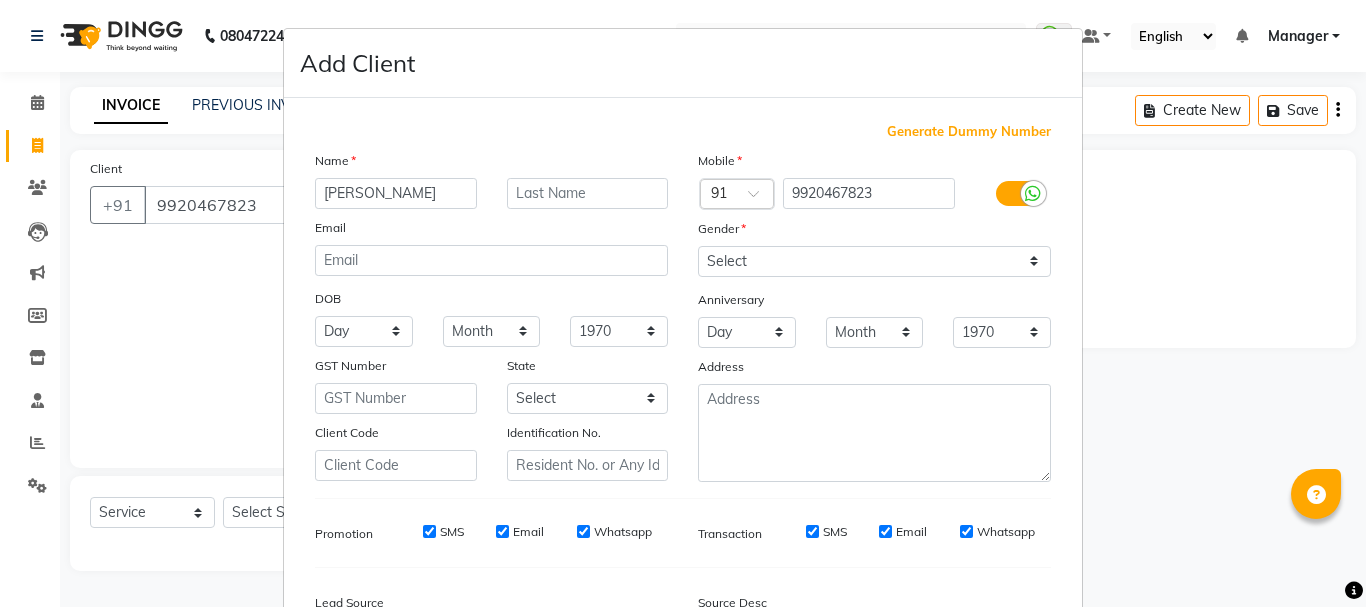 click on "Add Client Generate Dummy Number Name [PERSON_NAME] Email DOB Day 01 02 03 04 05 06 07 08 09 10 11 12 13 14 15 16 17 18 19 20 21 22 23 24 25 26 27 28 29 30 31 Month January February March April May June July August September October November [DATE] 1941 1942 1943 1944 1945 1946 1947 1948 1949 1950 1951 1952 1953 1954 1955 1956 1957 1958 1959 1960 1961 1962 1963 1964 1965 1966 1967 1968 1969 1970 1971 1972 1973 1974 1975 1976 1977 1978 1979 1980 1981 1982 1983 1984 1985 1986 1987 1988 1989 1990 1991 1992 1993 1994 1995 1996 1997 1998 1999 2000 2001 2002 2003 2004 2005 2006 2007 2008 2009 2010 2011 2012 2013 2014 2015 2016 2017 2018 2019 2020 2021 2022 2023 2024 GST Number State Select [GEOGRAPHIC_DATA] [GEOGRAPHIC_DATA] [GEOGRAPHIC_DATA] [GEOGRAPHIC_DATA] [GEOGRAPHIC_DATA] [GEOGRAPHIC_DATA] [GEOGRAPHIC_DATA] [GEOGRAPHIC_DATA] and [GEOGRAPHIC_DATA] [GEOGRAPHIC_DATA] [GEOGRAPHIC_DATA] [GEOGRAPHIC_DATA] [GEOGRAPHIC_DATA] [GEOGRAPHIC_DATA] [GEOGRAPHIC_DATA] [GEOGRAPHIC_DATA] [GEOGRAPHIC_DATA] [GEOGRAPHIC_DATA] [GEOGRAPHIC_DATA] [GEOGRAPHIC_DATA] [GEOGRAPHIC_DATA] [GEOGRAPHIC_DATA] [GEOGRAPHIC_DATA] [GEOGRAPHIC_DATA] [GEOGRAPHIC_DATA] [GEOGRAPHIC_DATA] [GEOGRAPHIC_DATA] [GEOGRAPHIC_DATA] [GEOGRAPHIC_DATA] [GEOGRAPHIC_DATA]" at bounding box center (683, 303) 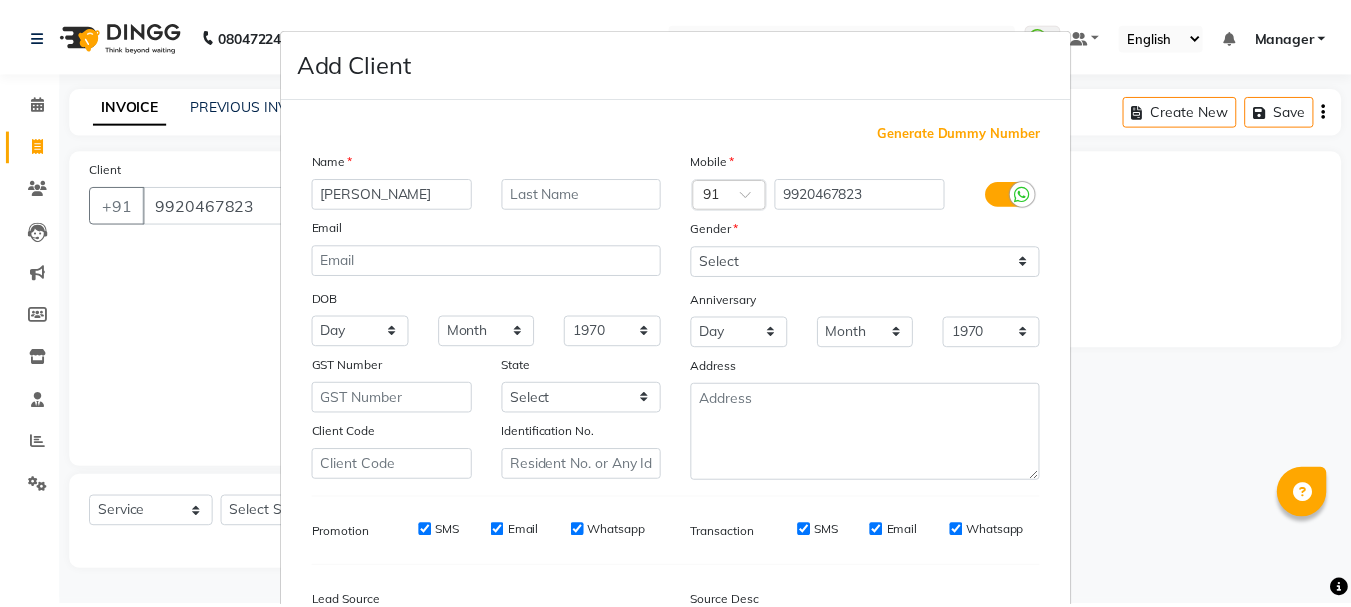 scroll, scrollTop: 242, scrollLeft: 0, axis: vertical 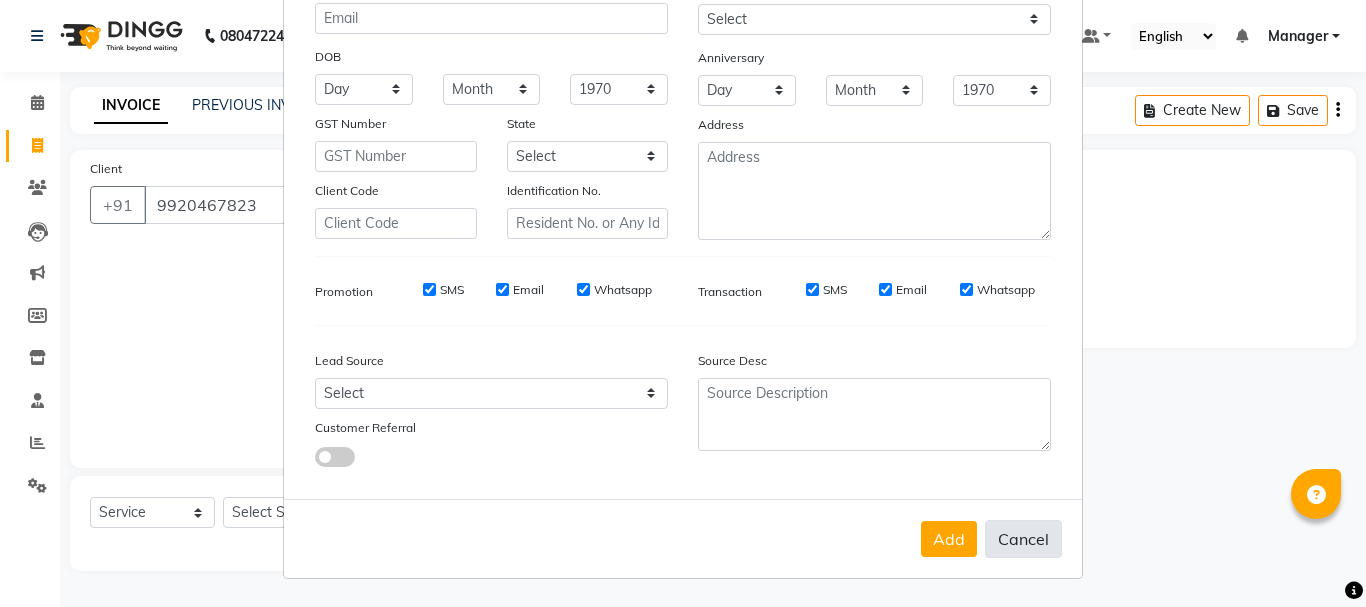 click on "Cancel" at bounding box center (1023, 539) 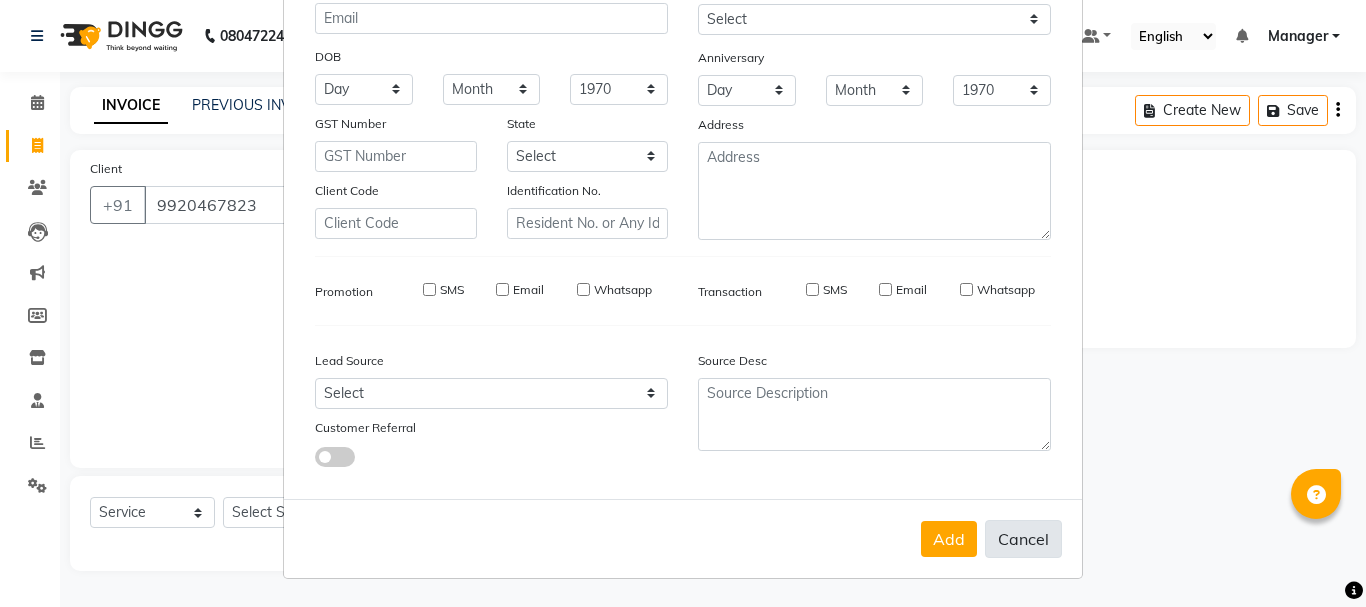 type 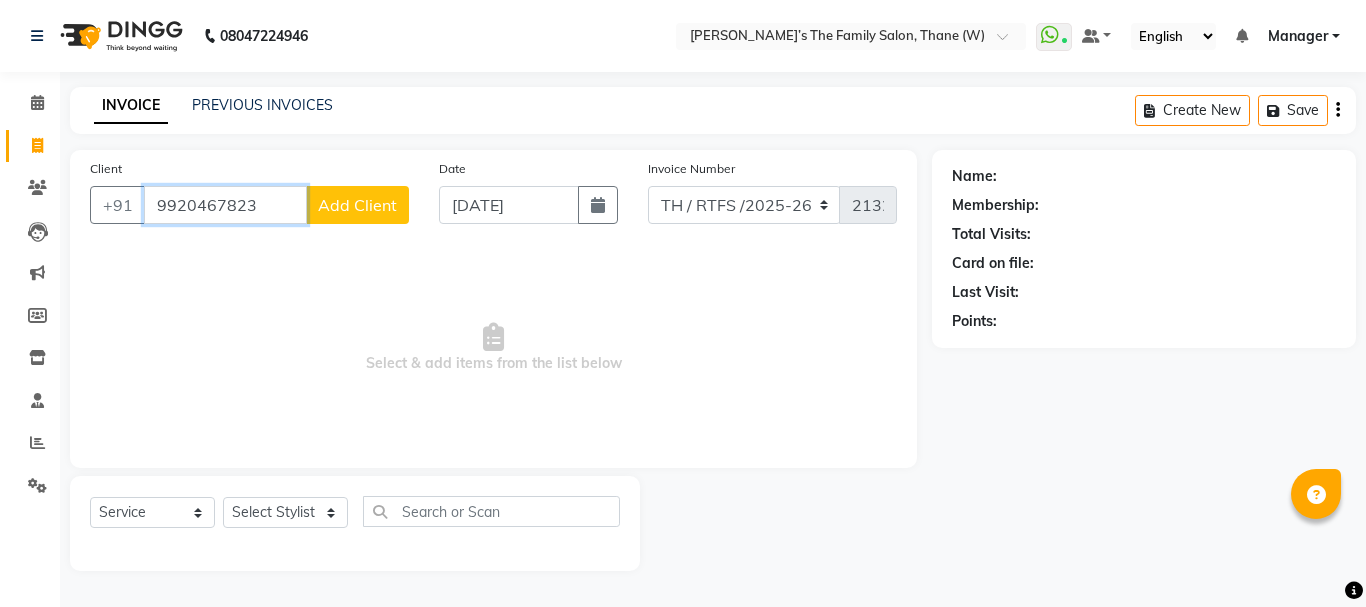 click on "9920467823" at bounding box center [225, 205] 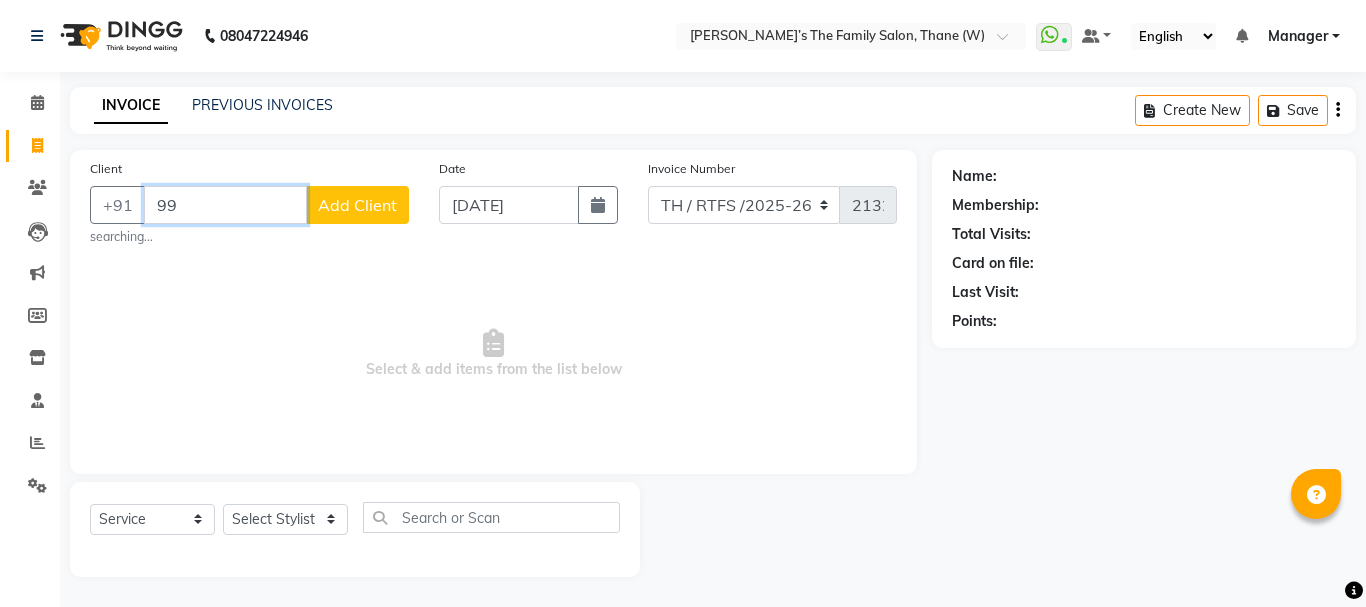 type on "9" 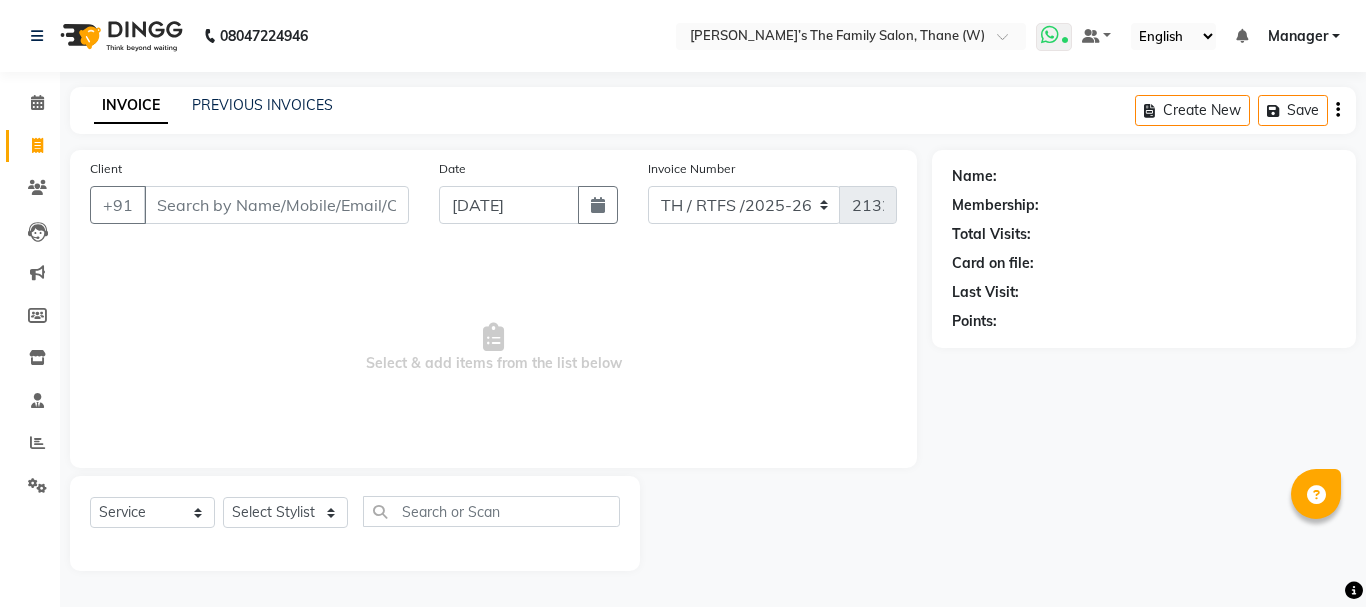 click at bounding box center [1054, 37] 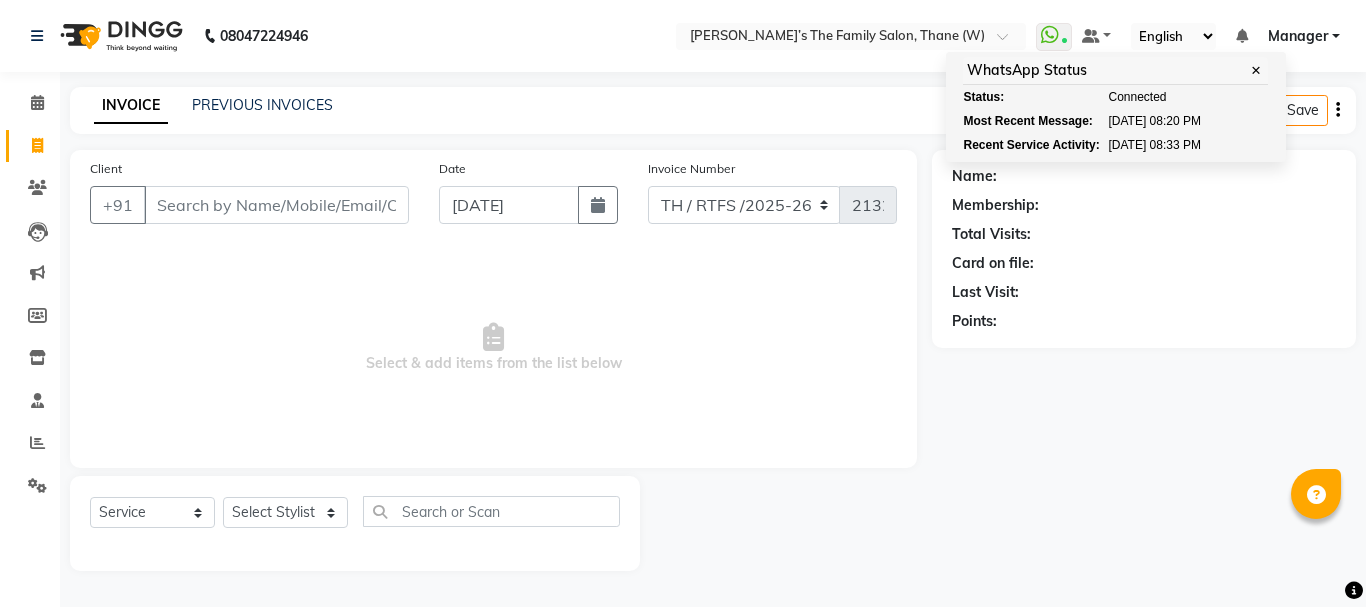 click on "Select & add items from the list below" at bounding box center (493, 348) 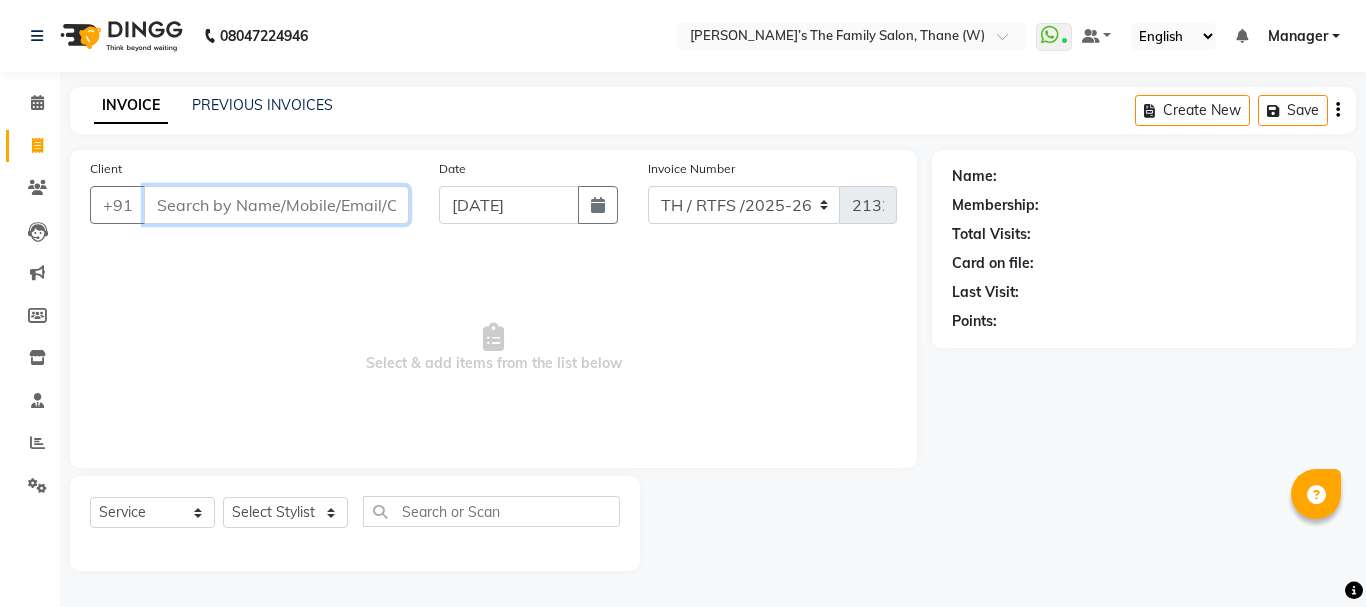 click on "Client" at bounding box center [276, 205] 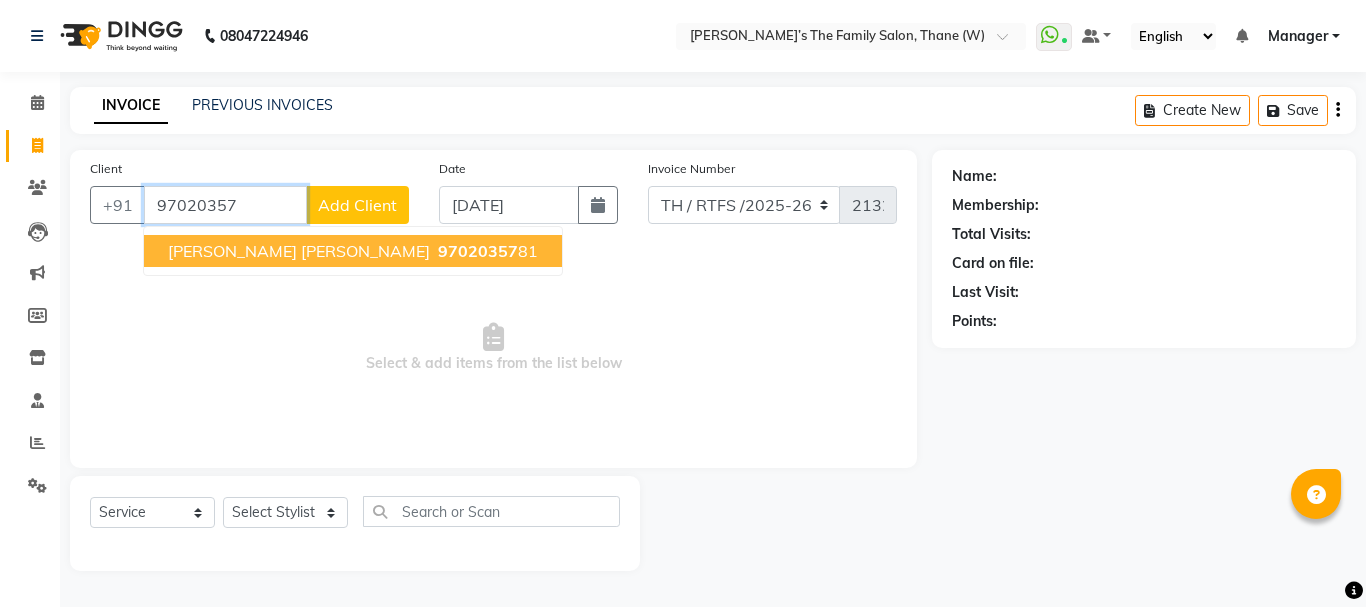 click on "97020357" at bounding box center (478, 251) 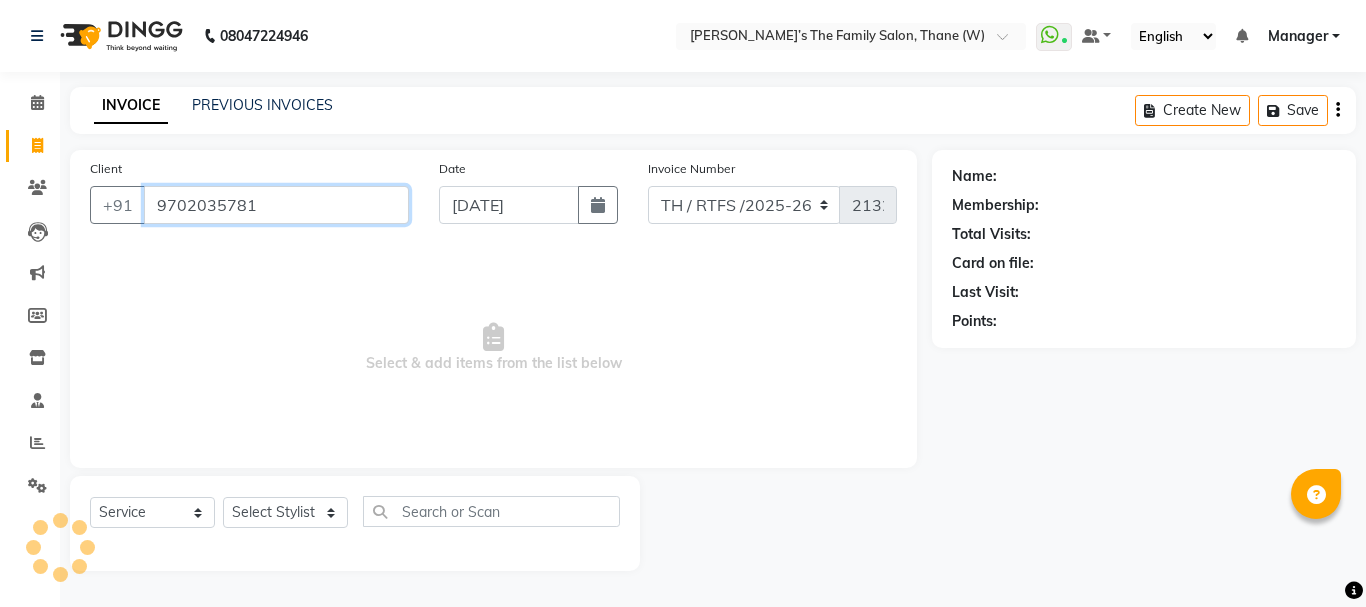 type on "9702035781" 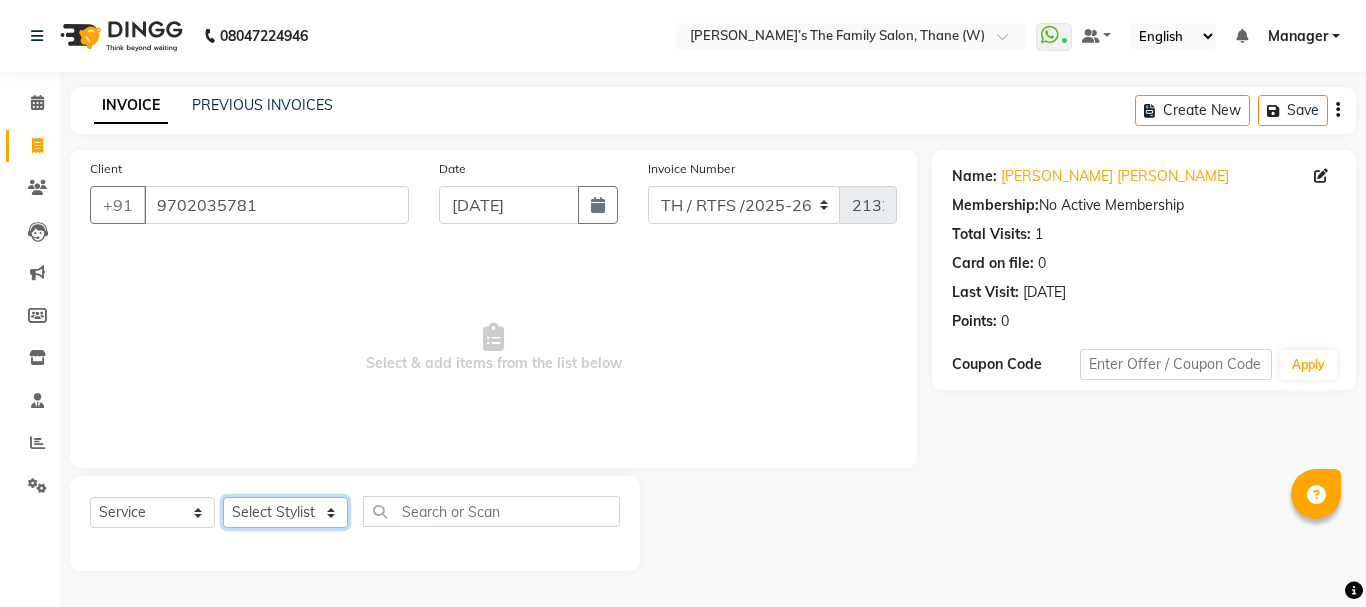 click on "Select Stylist Aarohi P   [PERSON_NAME] [PERSON_NAME] A  [PERSON_NAME] .[PERSON_NAME] House sale [PERSON_NAME]  [PERSON_NAME]   Manager [PERSON_NAME] [PERSON_NAME] [PERSON_NAME] [PERSON_NAME] [PERSON_NAME] [PERSON_NAME] M  [PERSON_NAME]  [PERSON_NAME]  [PERSON_NAME]" 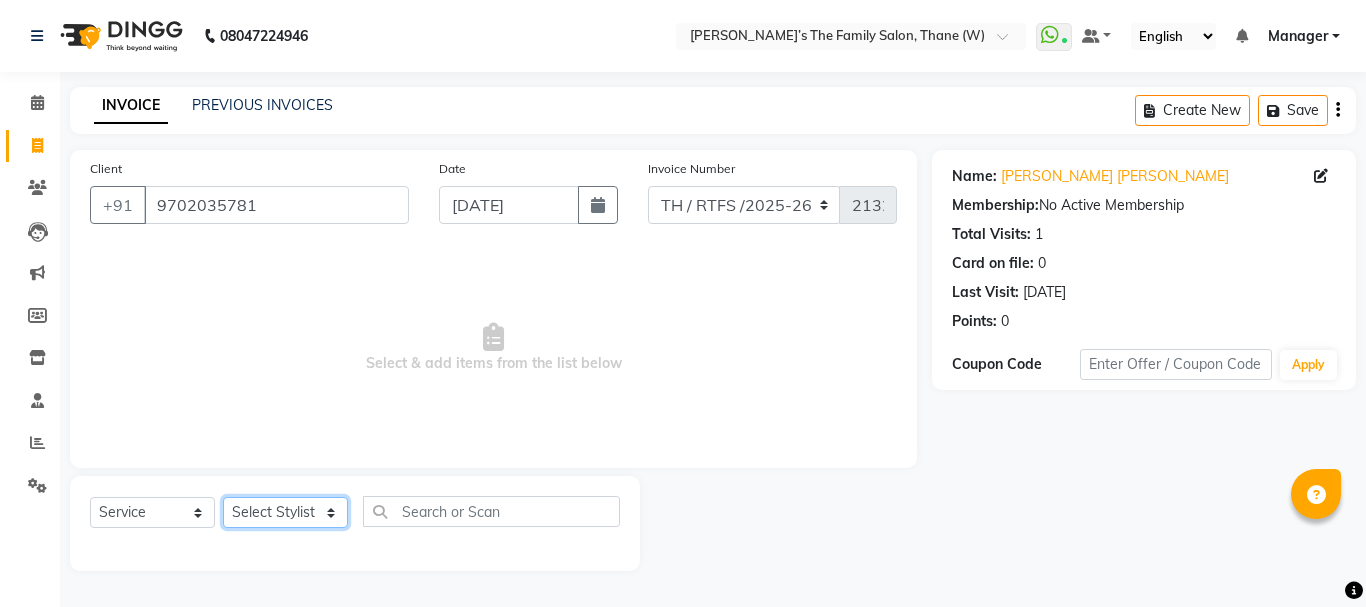 select on "78217" 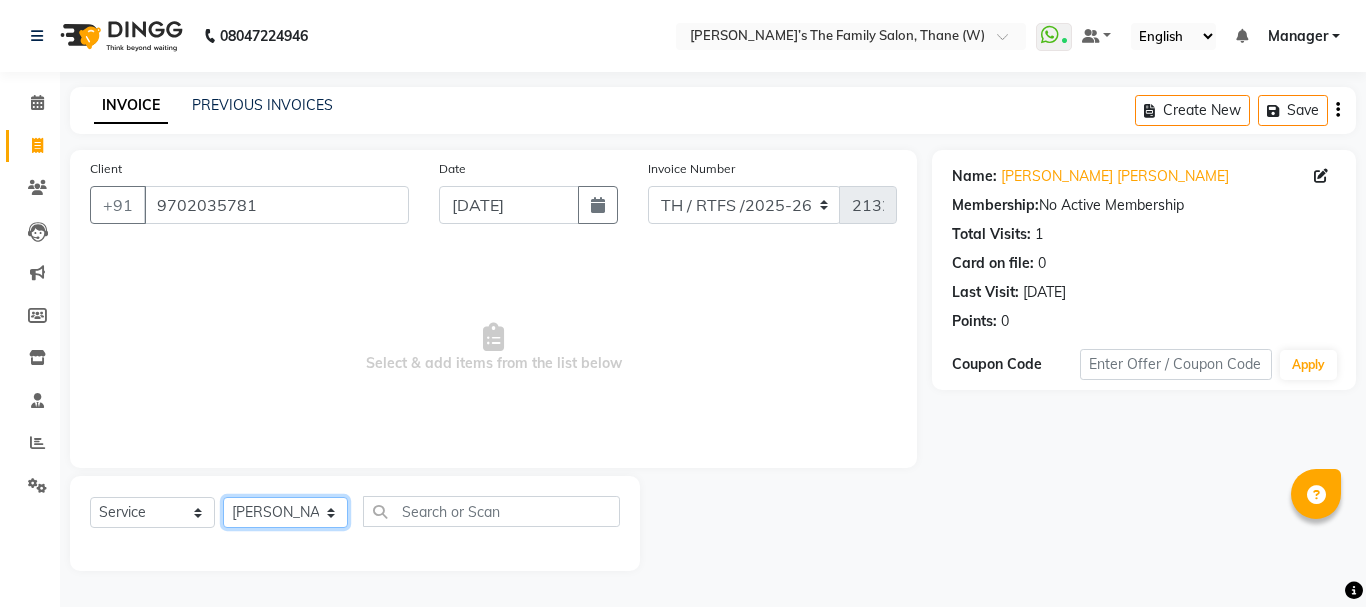 click on "Select Stylist Aarohi P   [PERSON_NAME] [PERSON_NAME] A  [PERSON_NAME] .[PERSON_NAME] House sale [PERSON_NAME]  [PERSON_NAME]   Manager [PERSON_NAME] [PERSON_NAME] [PERSON_NAME] [PERSON_NAME] [PERSON_NAME] [PERSON_NAME] M  [PERSON_NAME]  [PERSON_NAME]  [PERSON_NAME]" 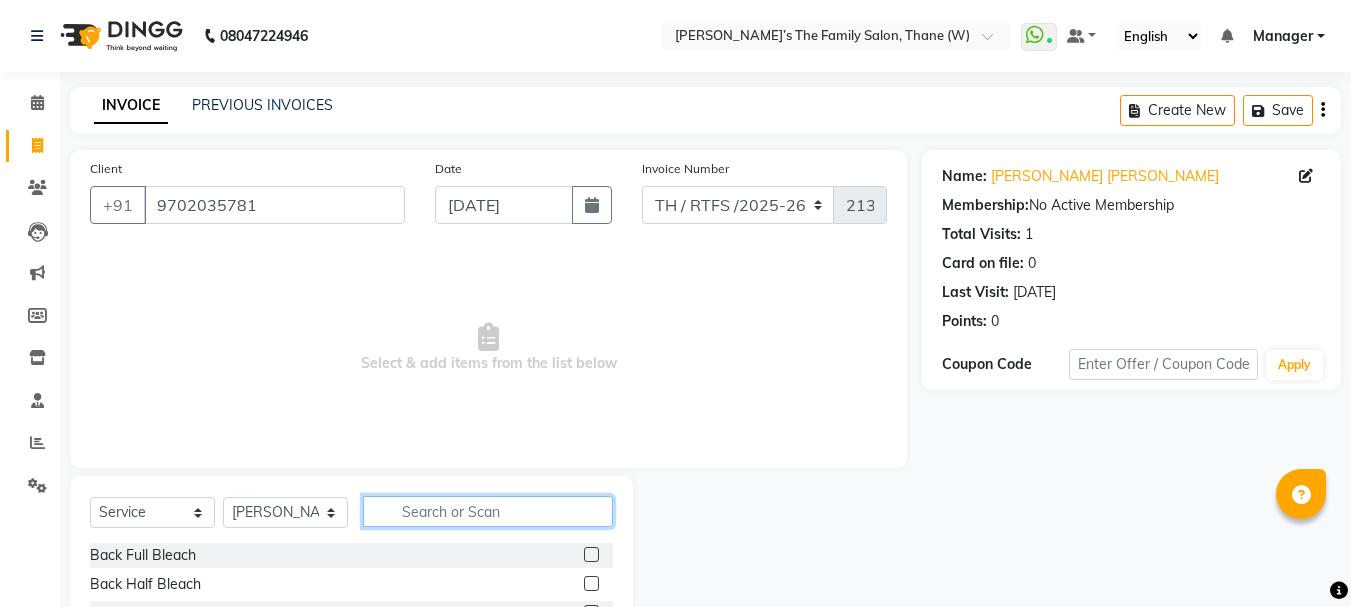 click 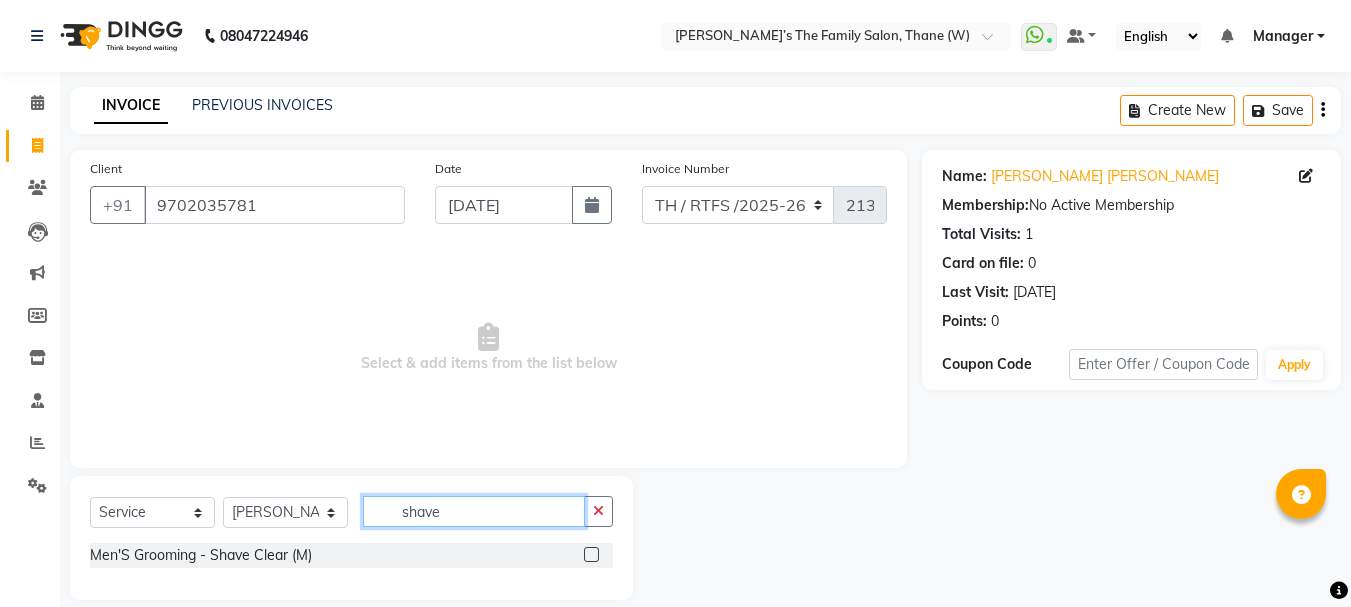 type on "shave" 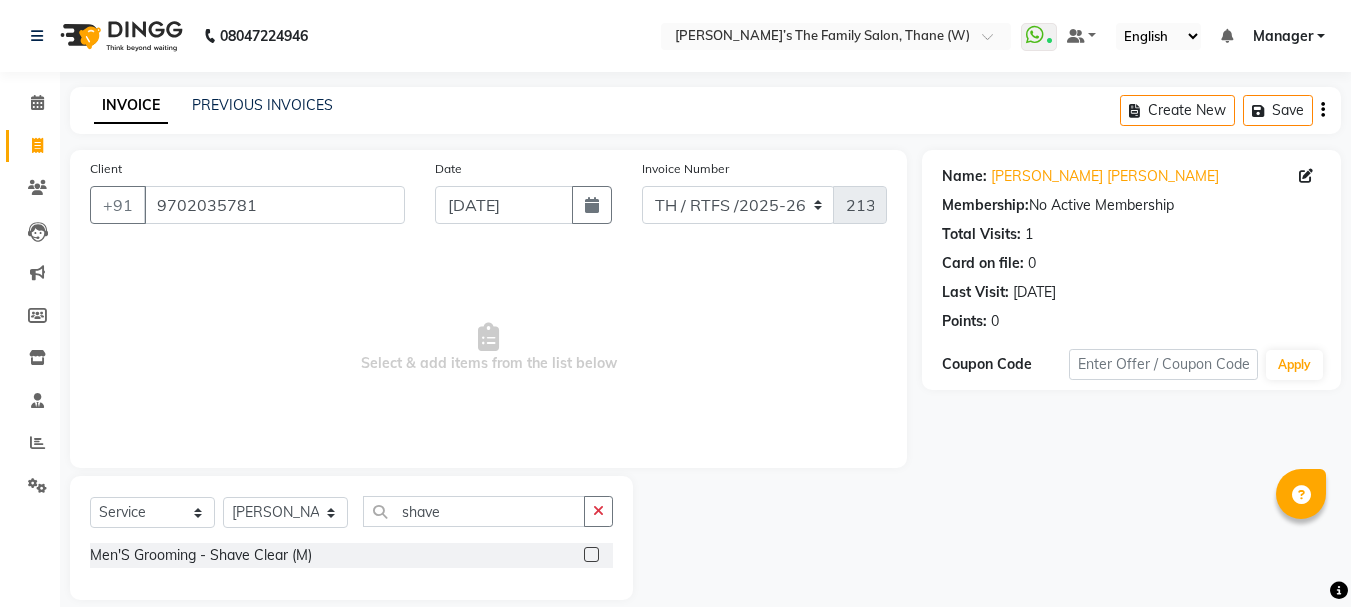 click 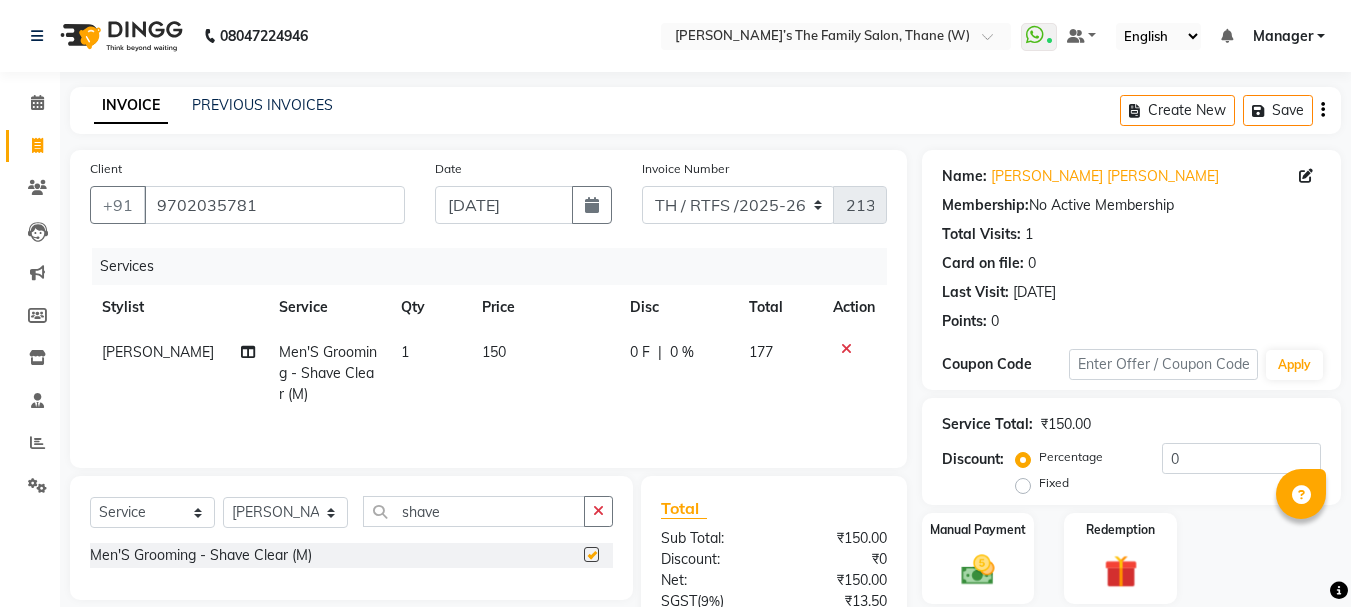 checkbox on "false" 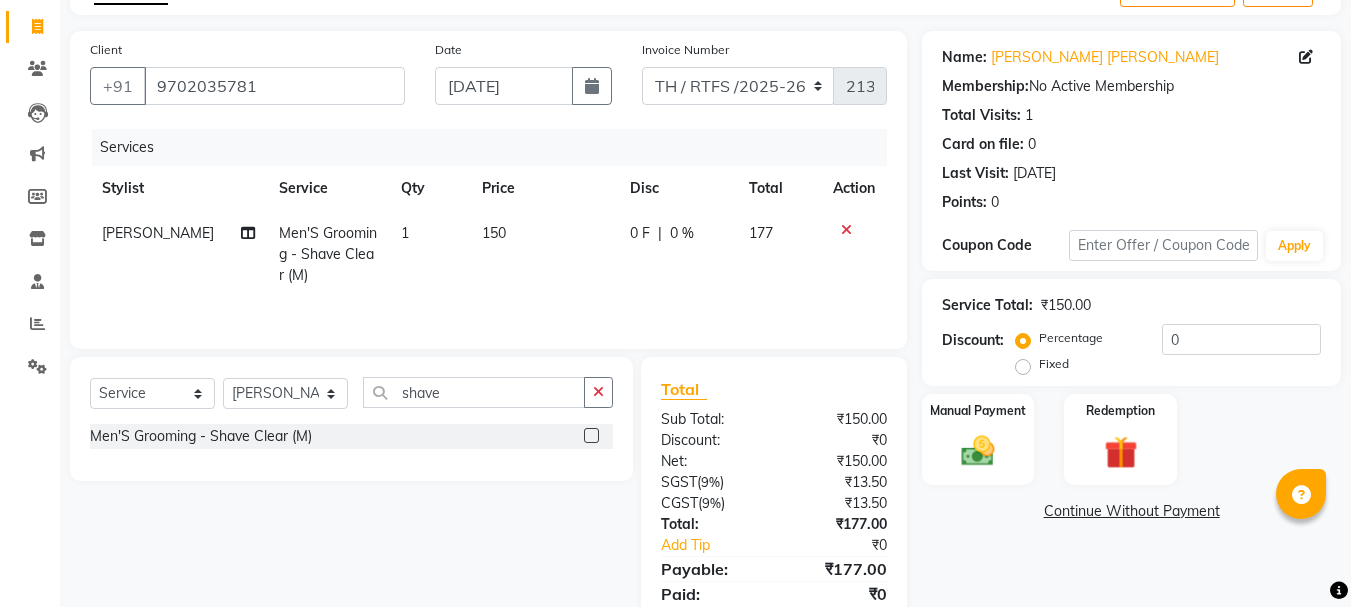 scroll, scrollTop: 120, scrollLeft: 0, axis: vertical 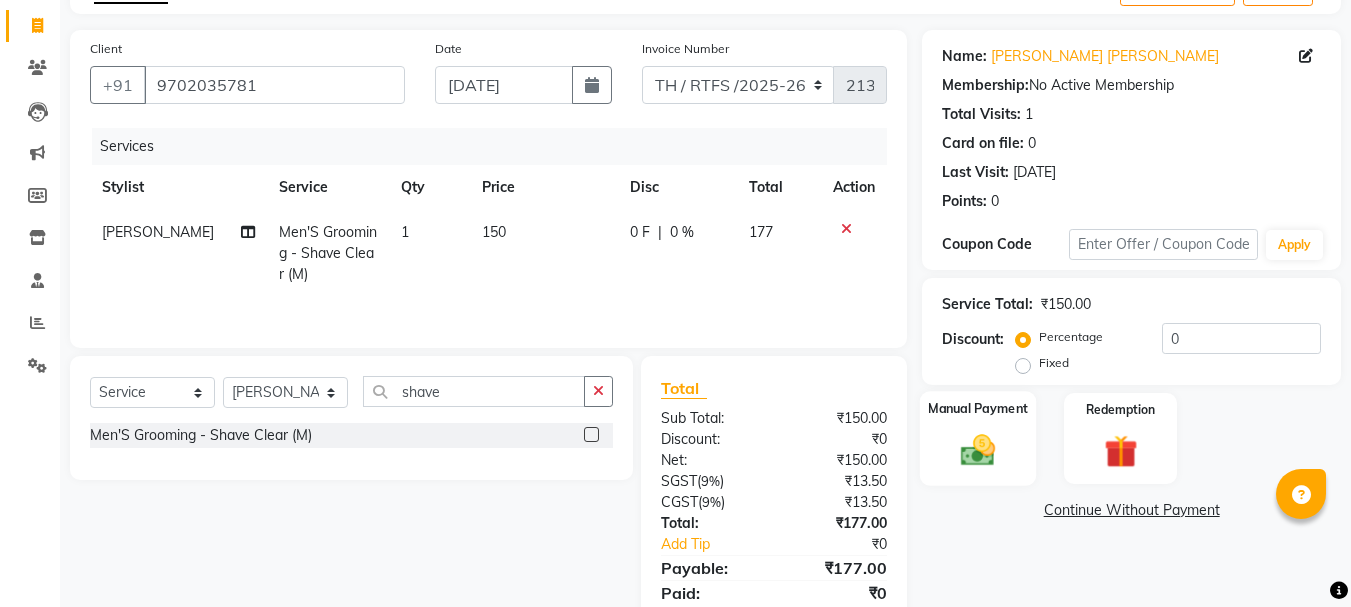 click 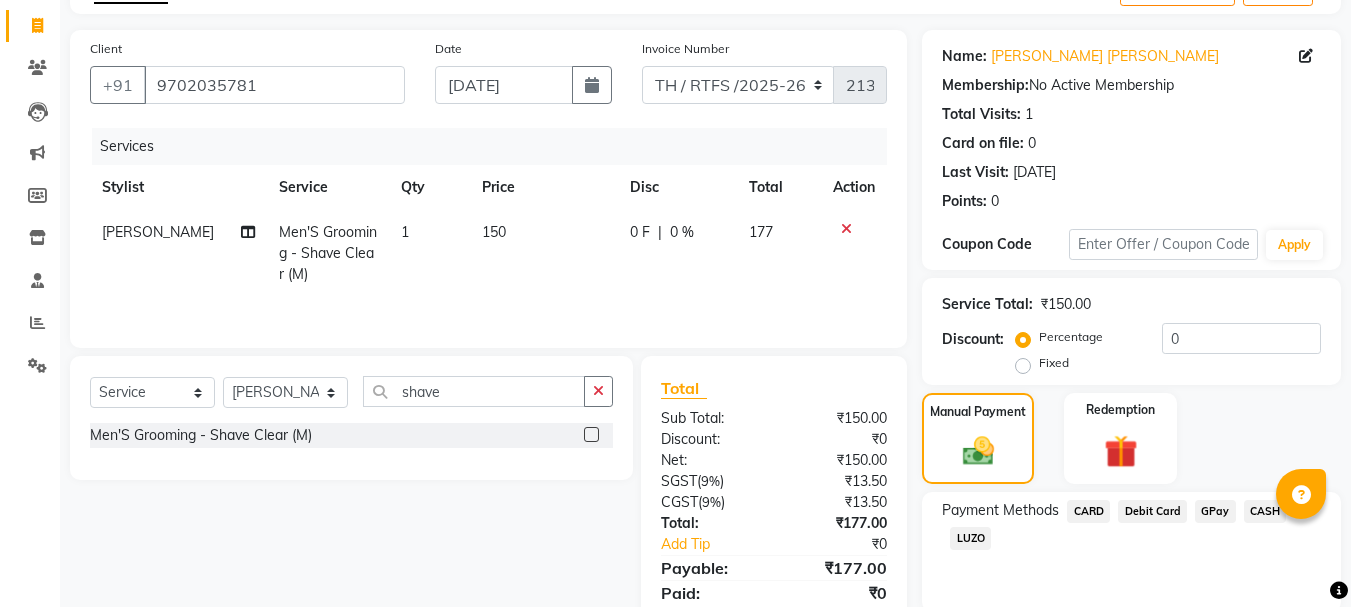 click on "GPay" 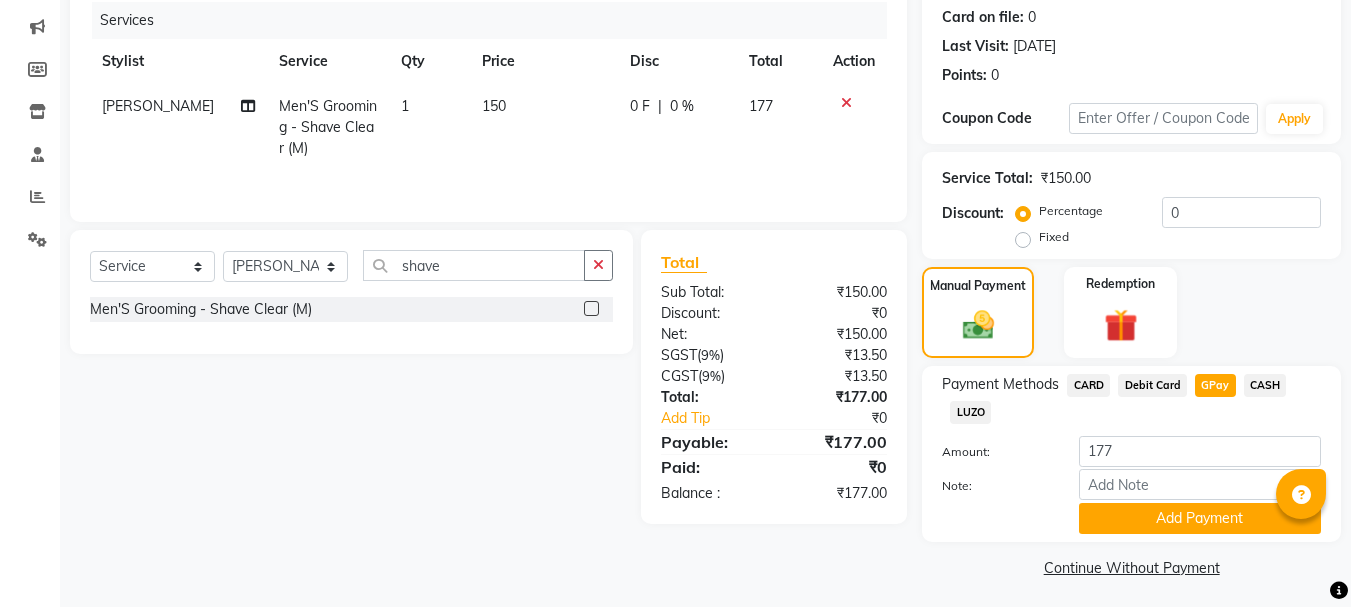 scroll, scrollTop: 252, scrollLeft: 0, axis: vertical 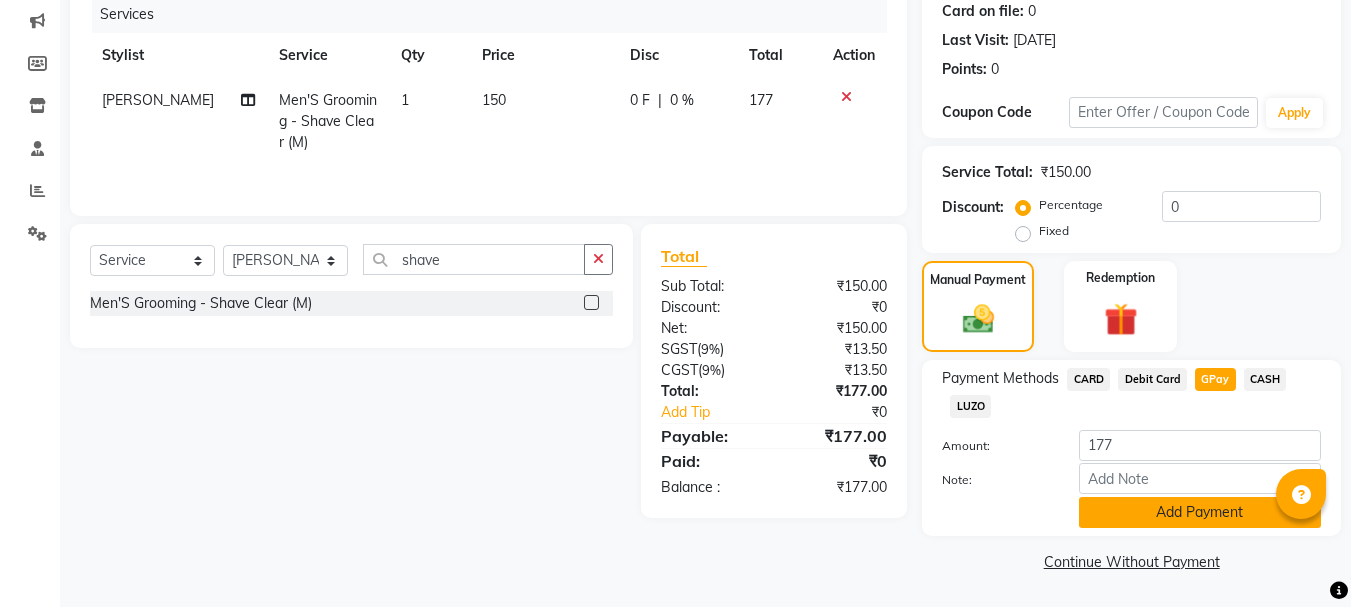 click on "Add Payment" 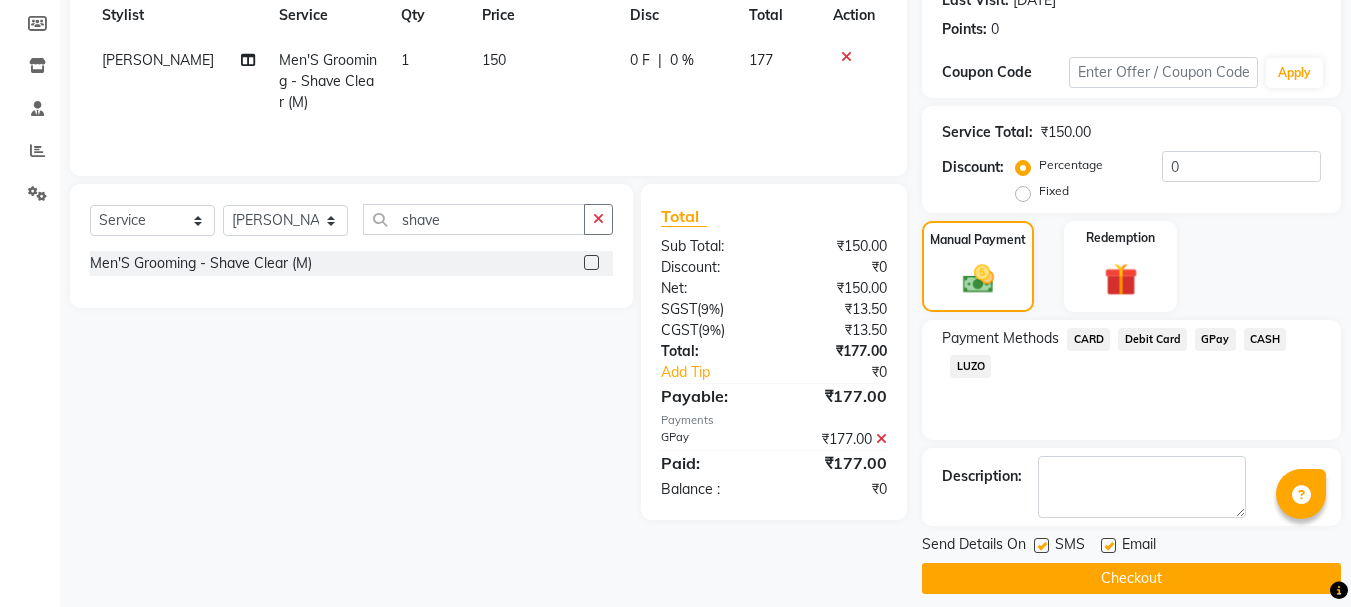 scroll, scrollTop: 309, scrollLeft: 0, axis: vertical 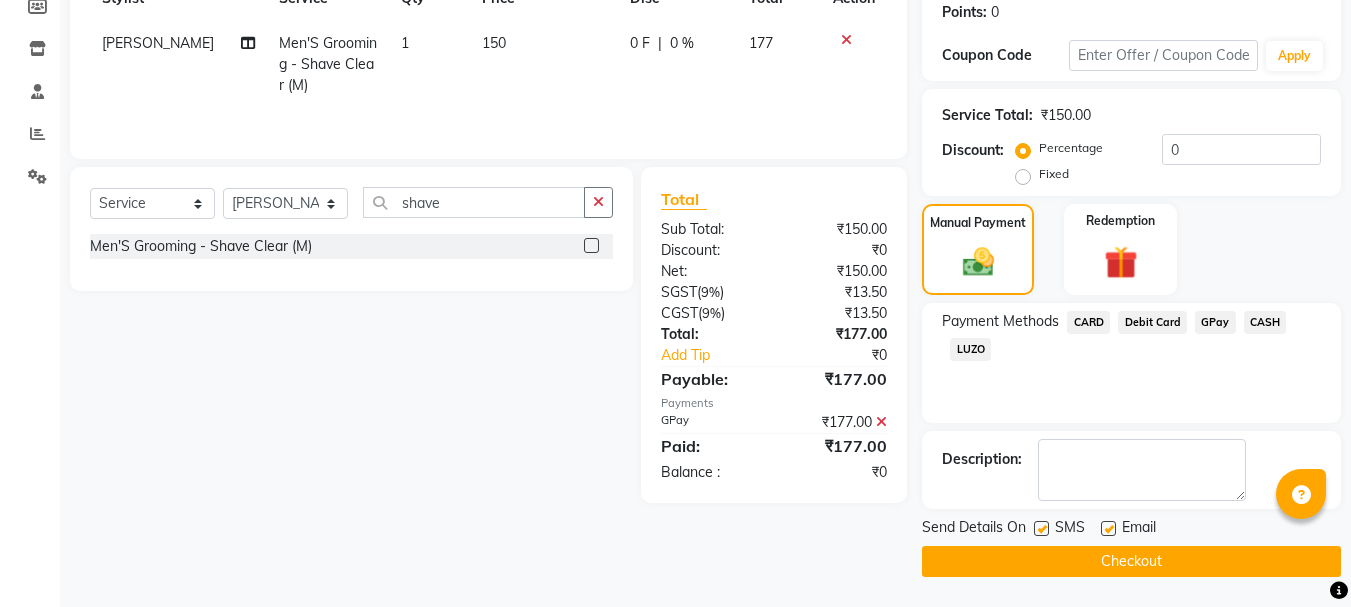 click on "Checkout" 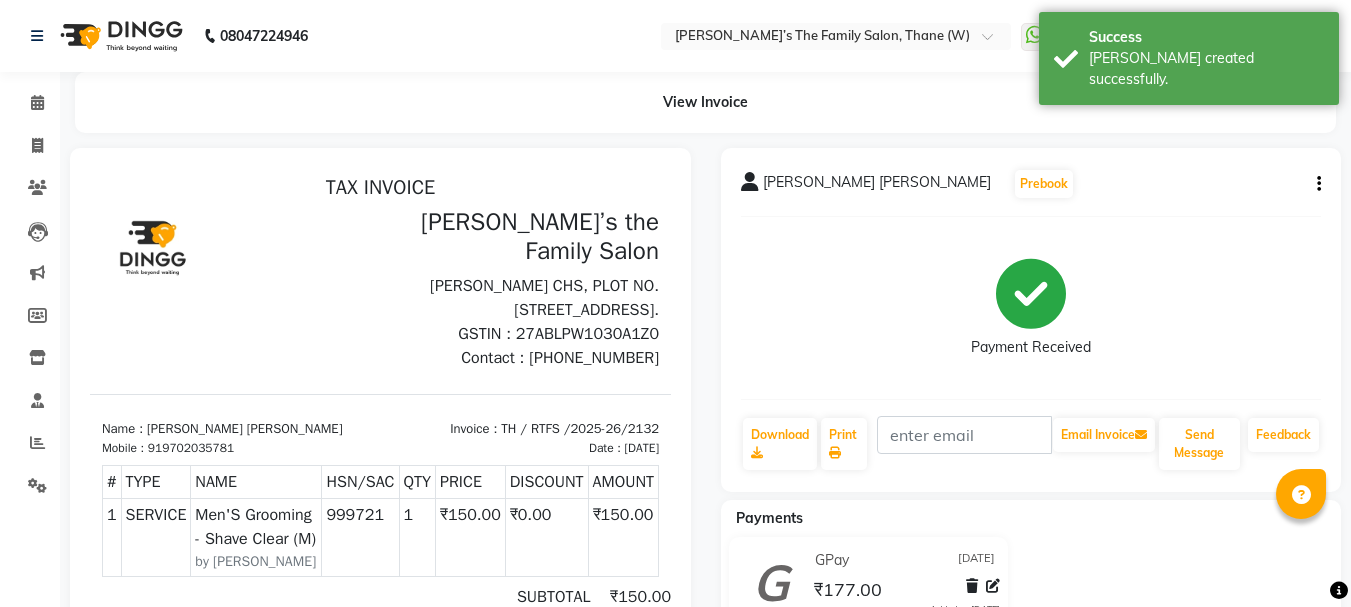 scroll, scrollTop: 0, scrollLeft: 0, axis: both 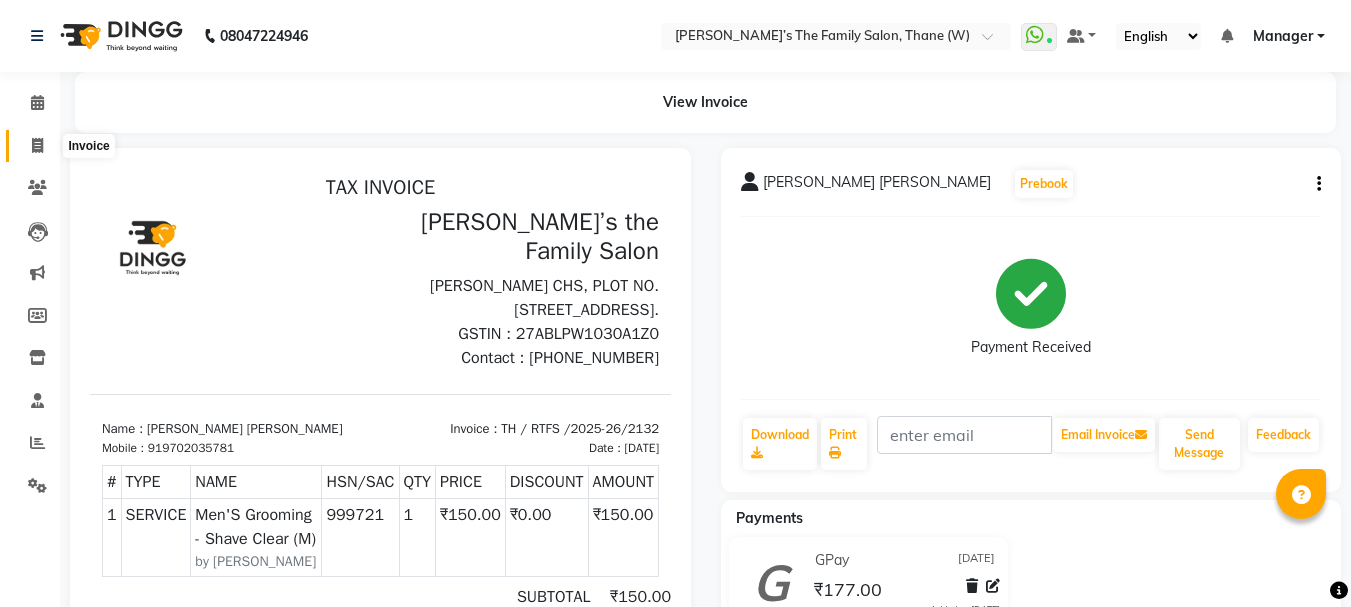 click 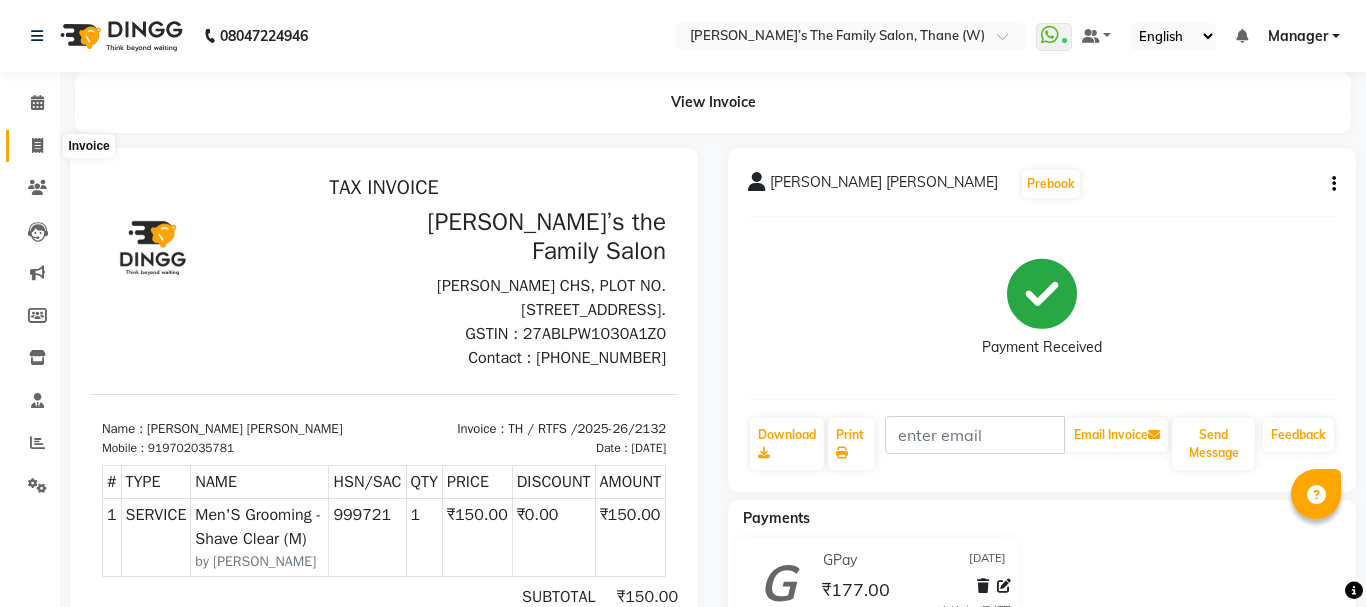 select on "service" 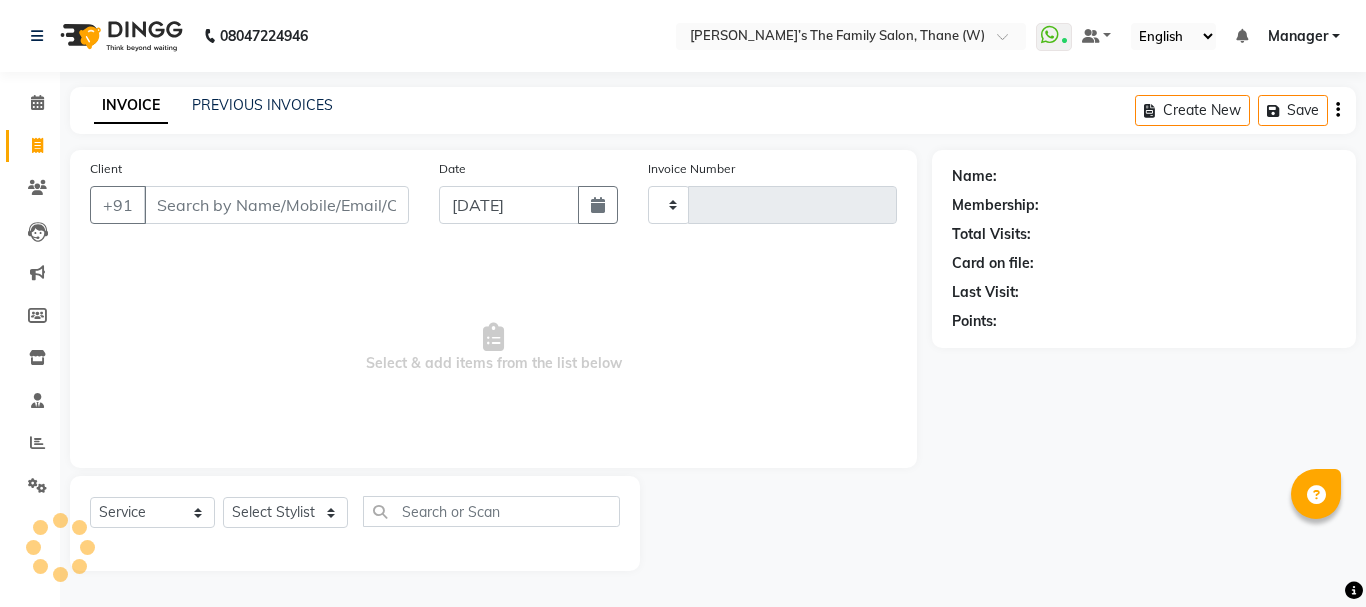 type on "2133" 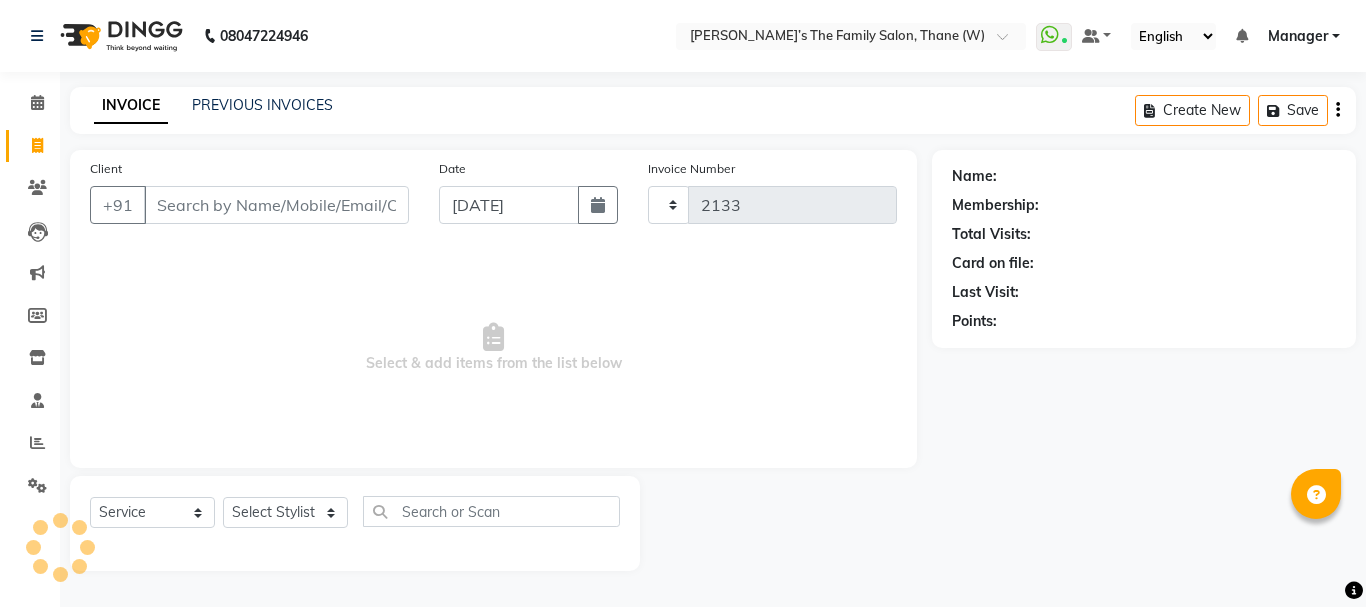 select on "8004" 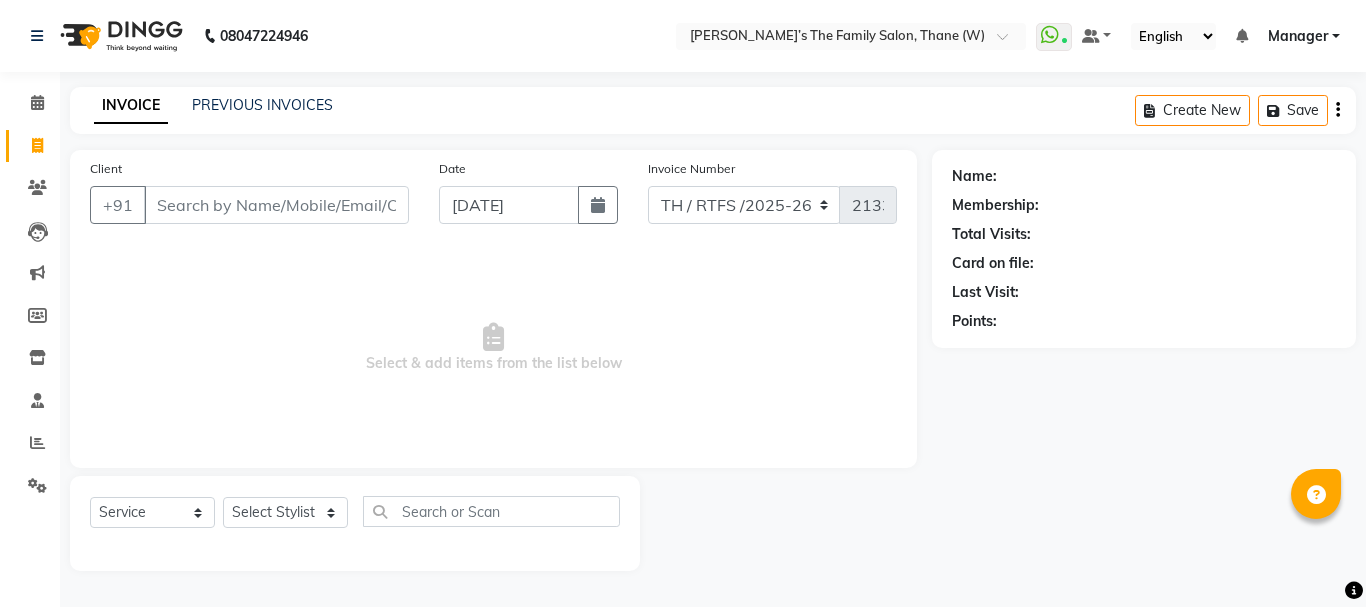 click on "Client" at bounding box center [276, 205] 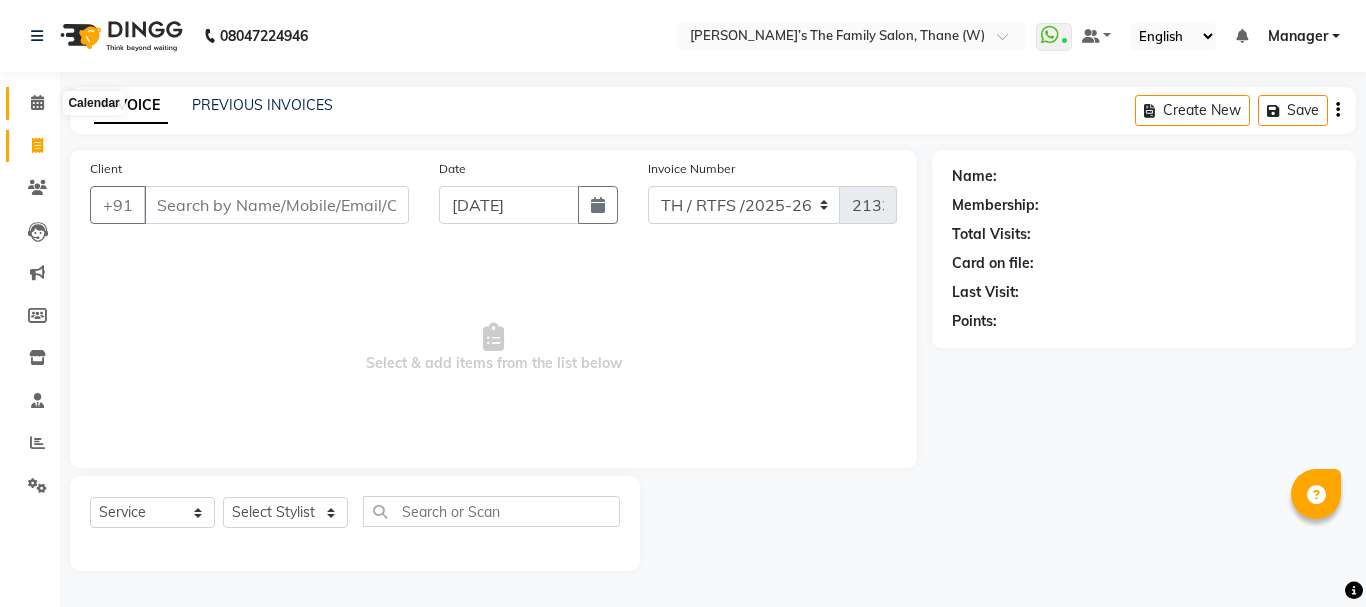 click 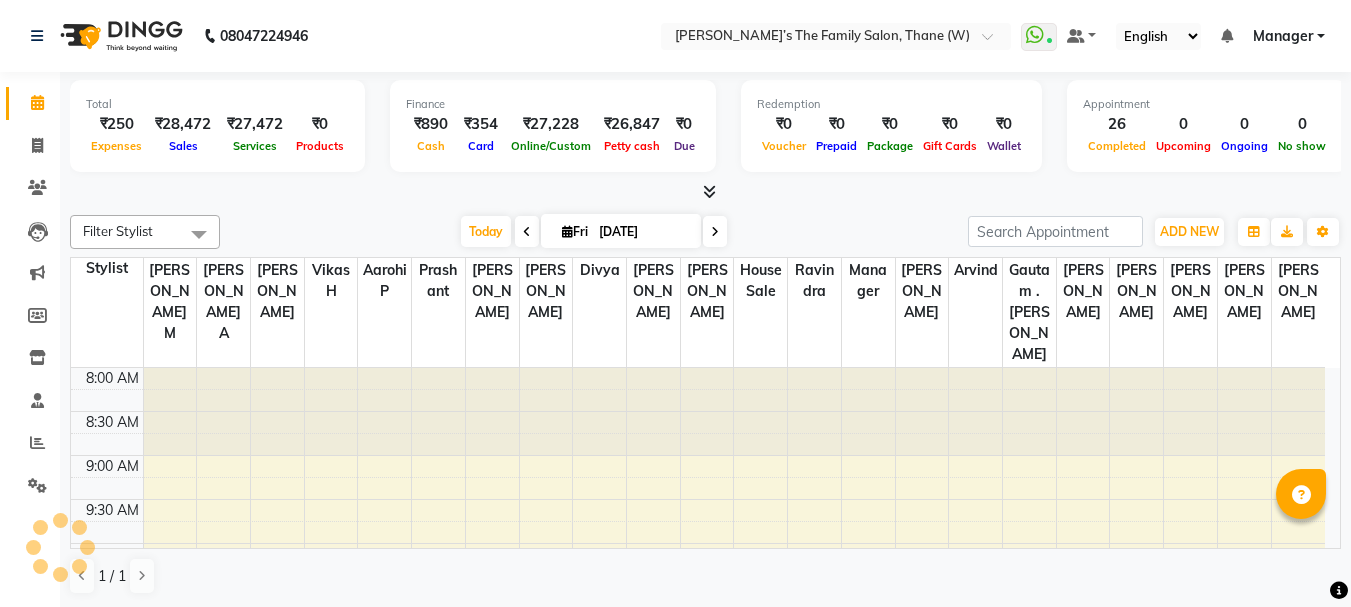 scroll, scrollTop: 0, scrollLeft: 0, axis: both 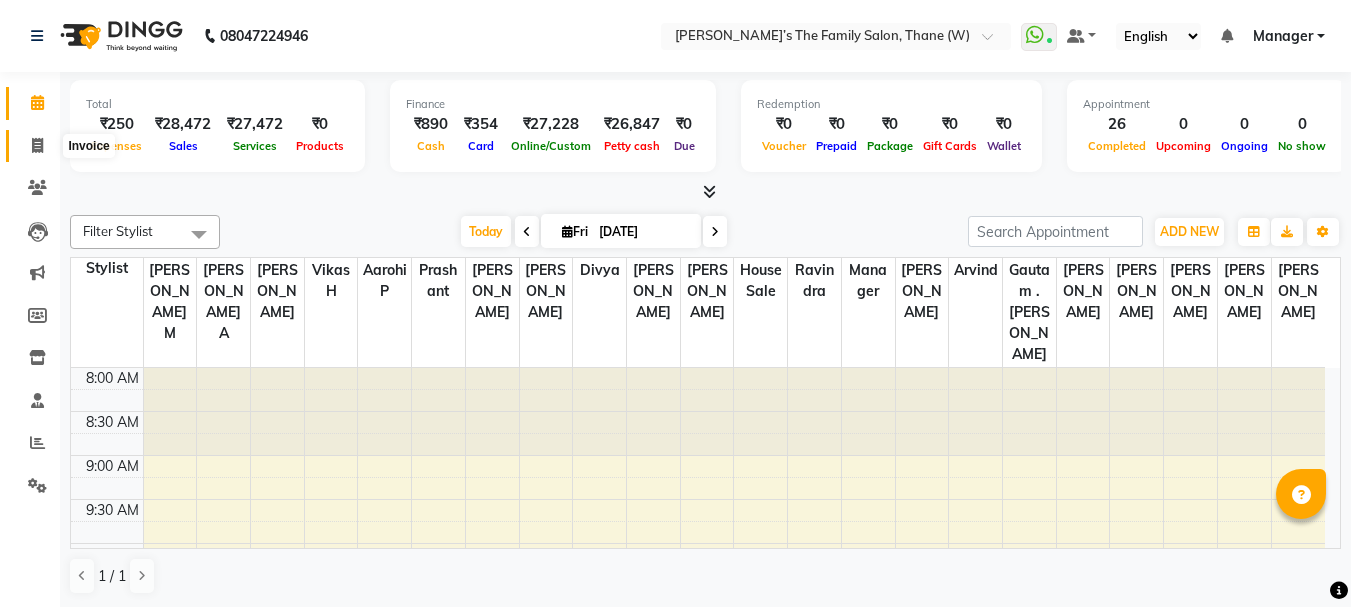 click 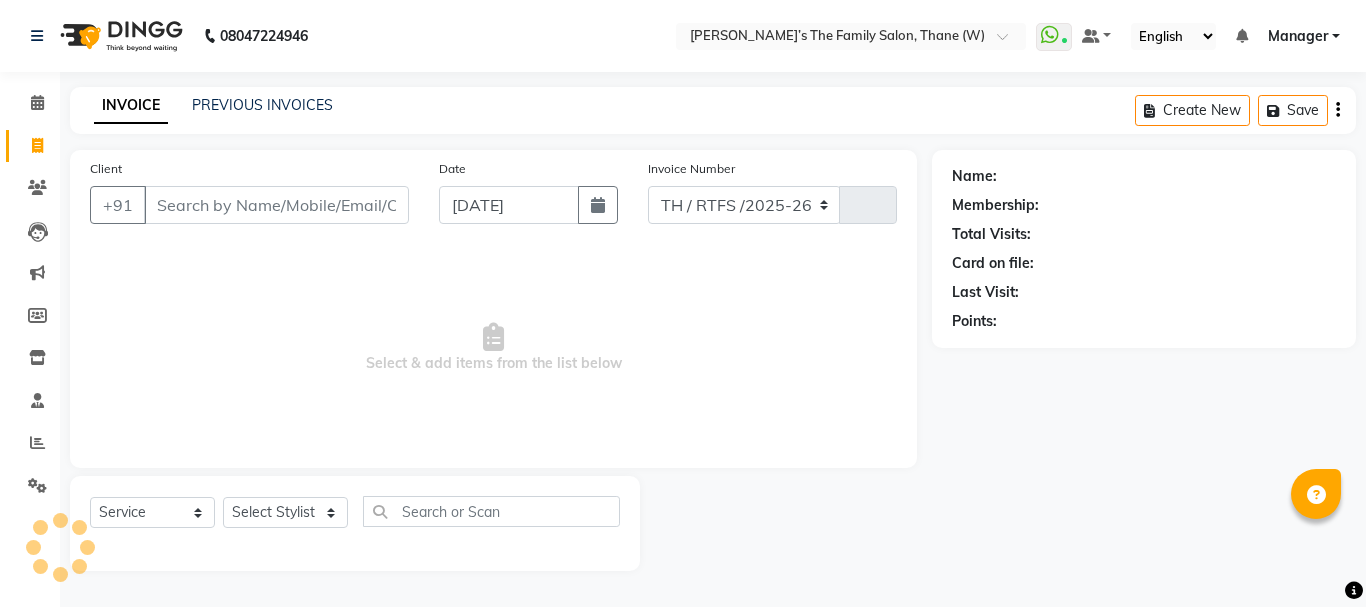 select on "8004" 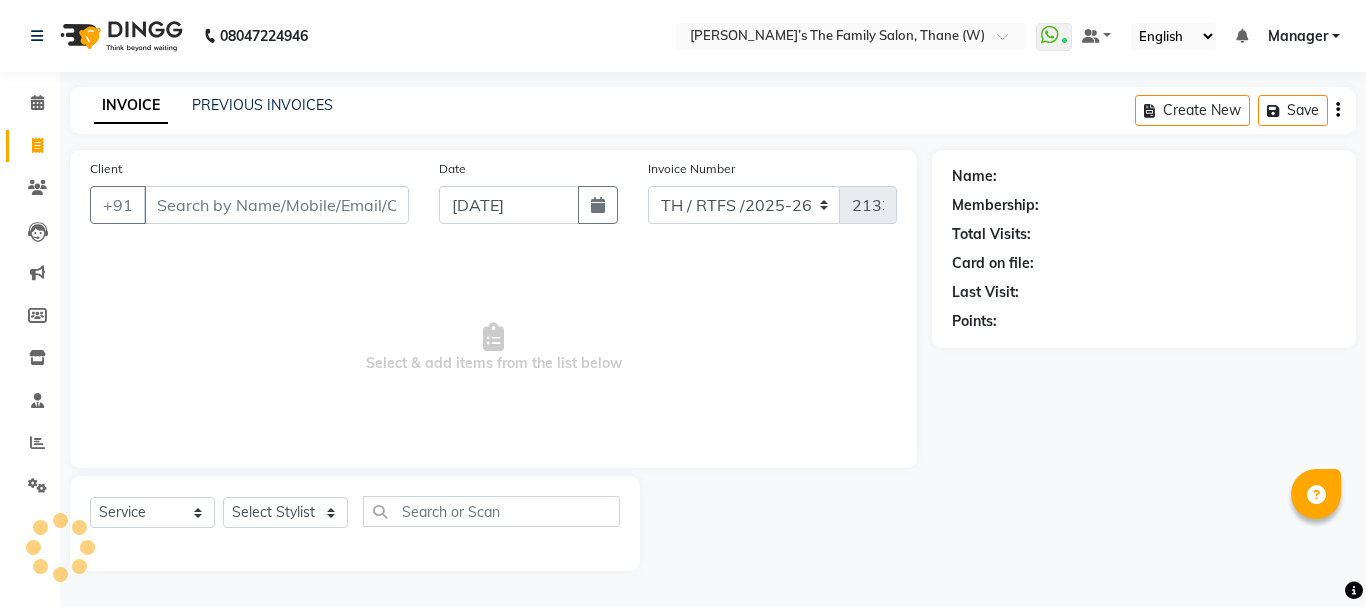 click on "INVOICE PREVIOUS INVOICES Create New   Save" 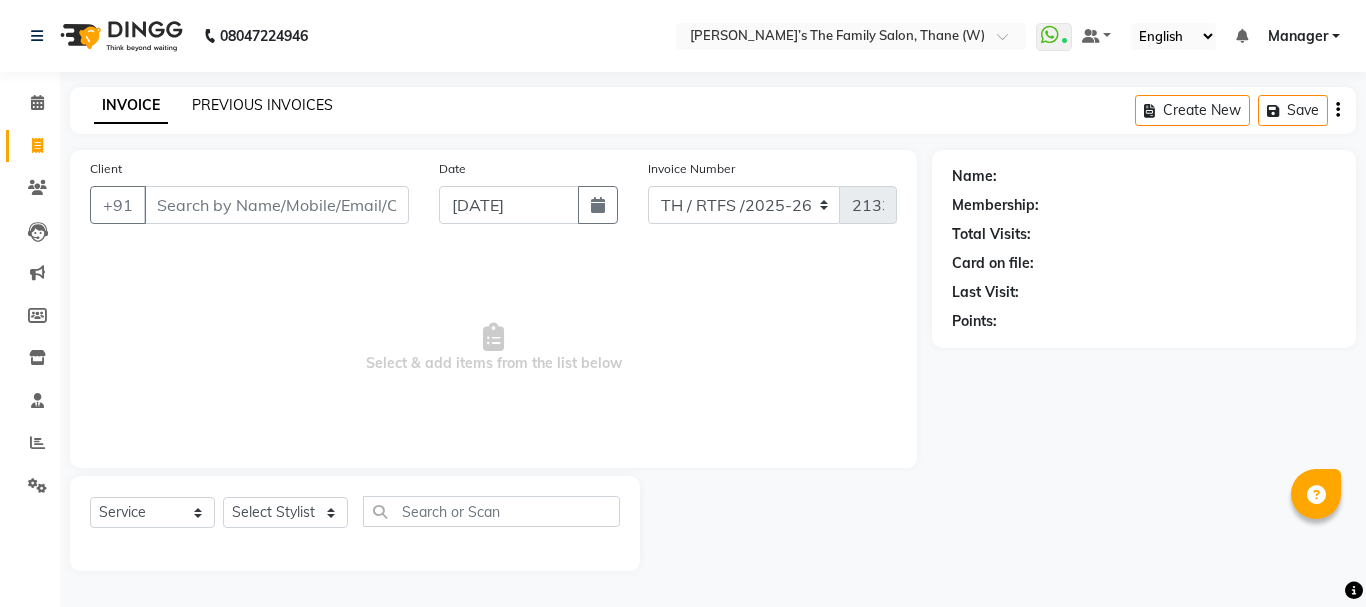 click on "PREVIOUS INVOICES" 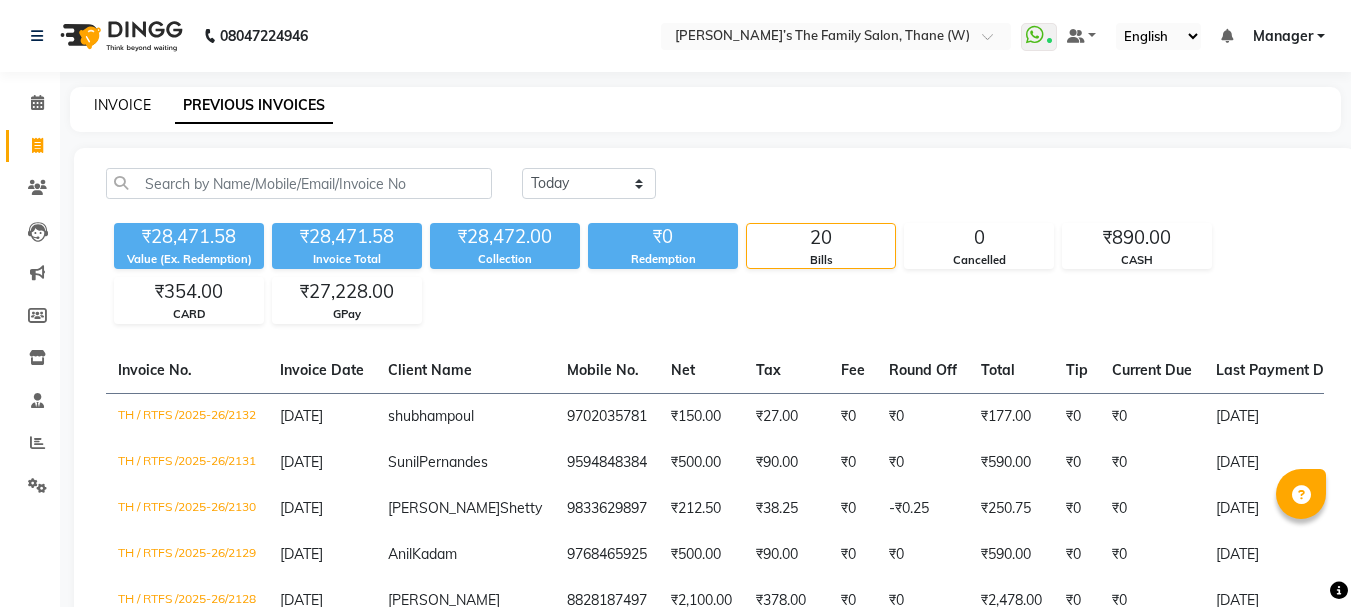 click on "INVOICE" 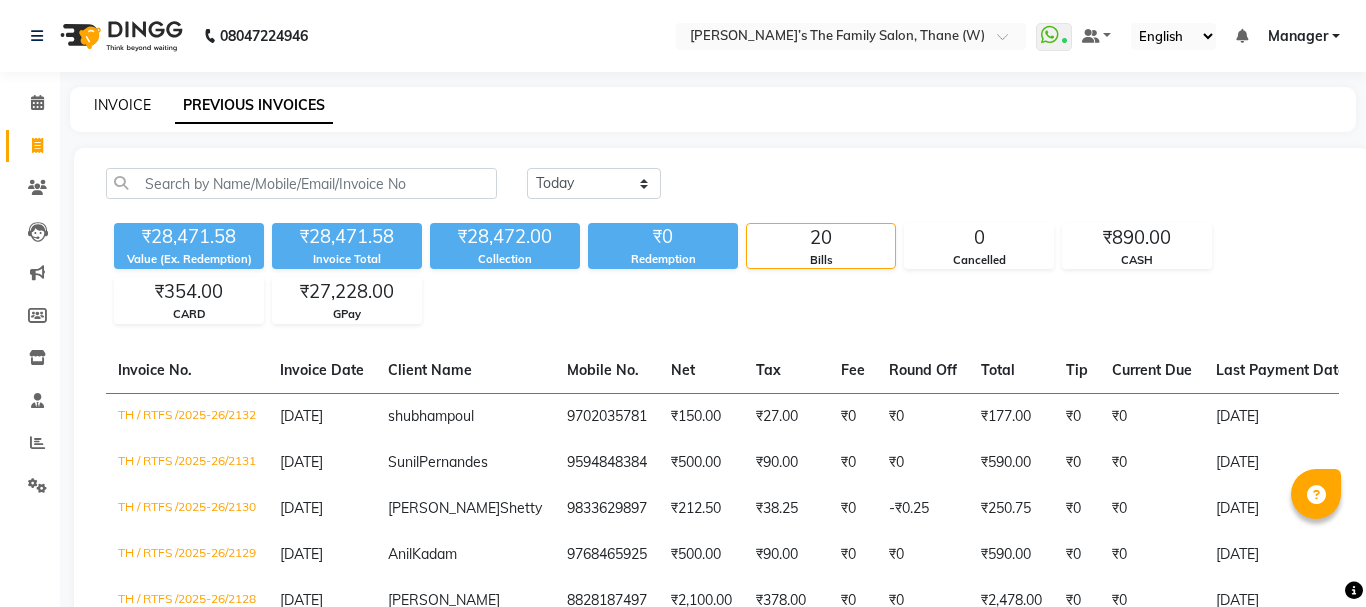 select on "service" 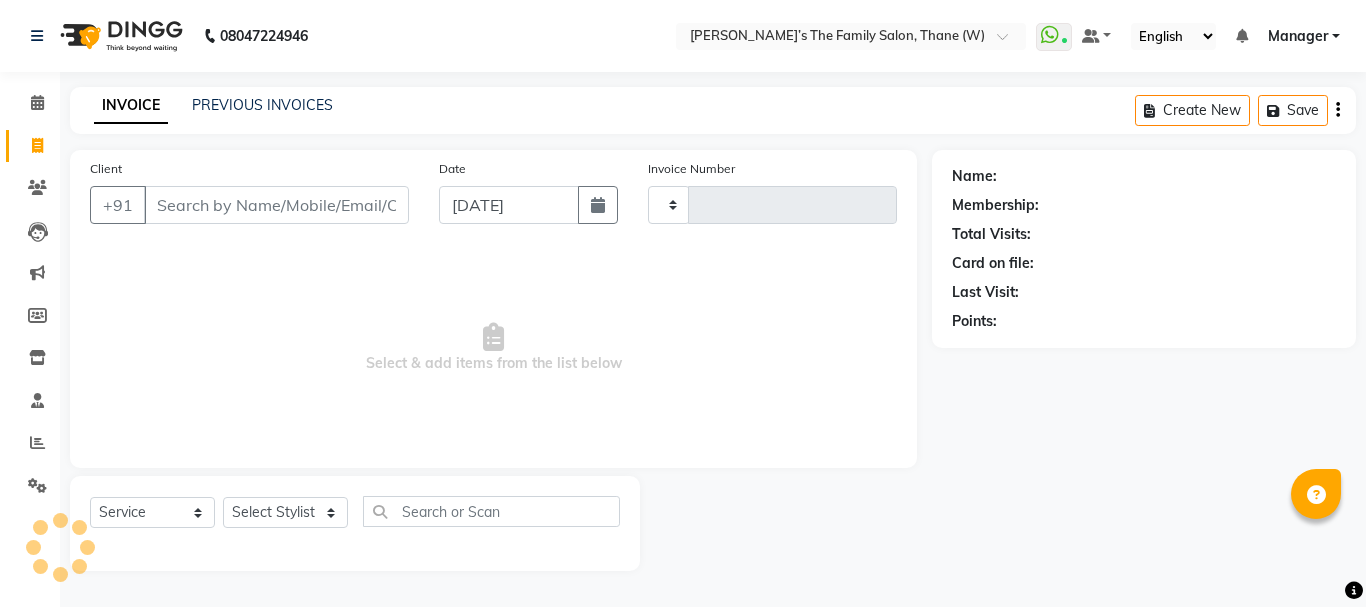 type on "2133" 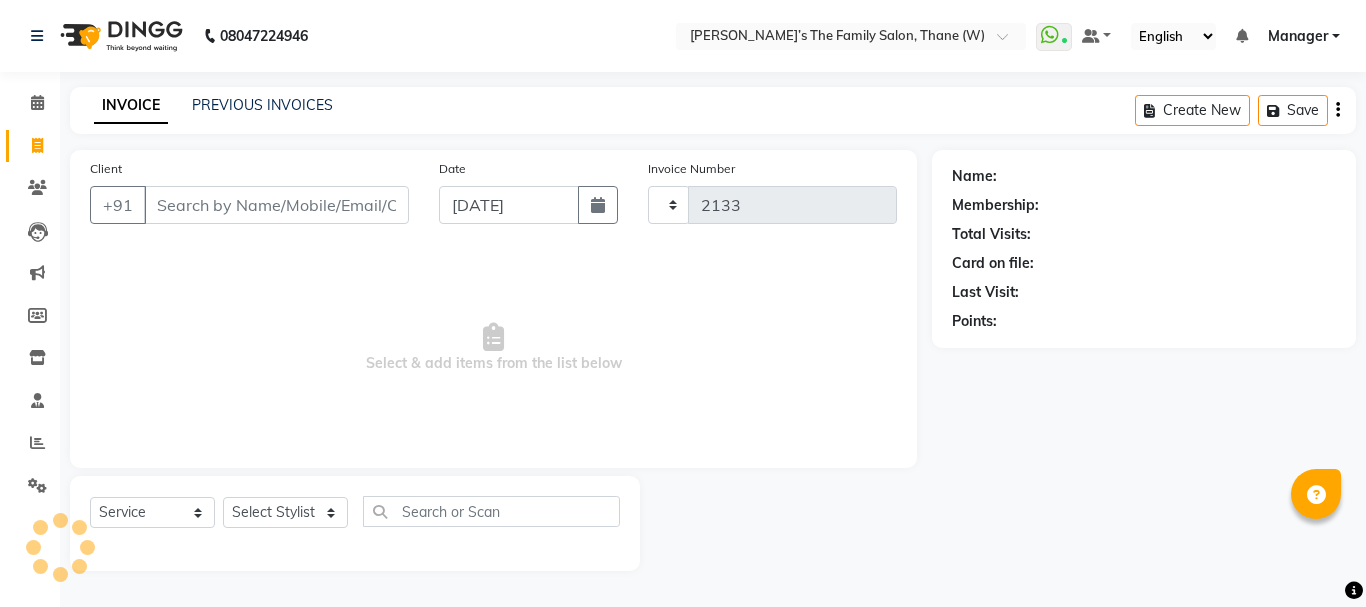 select on "8004" 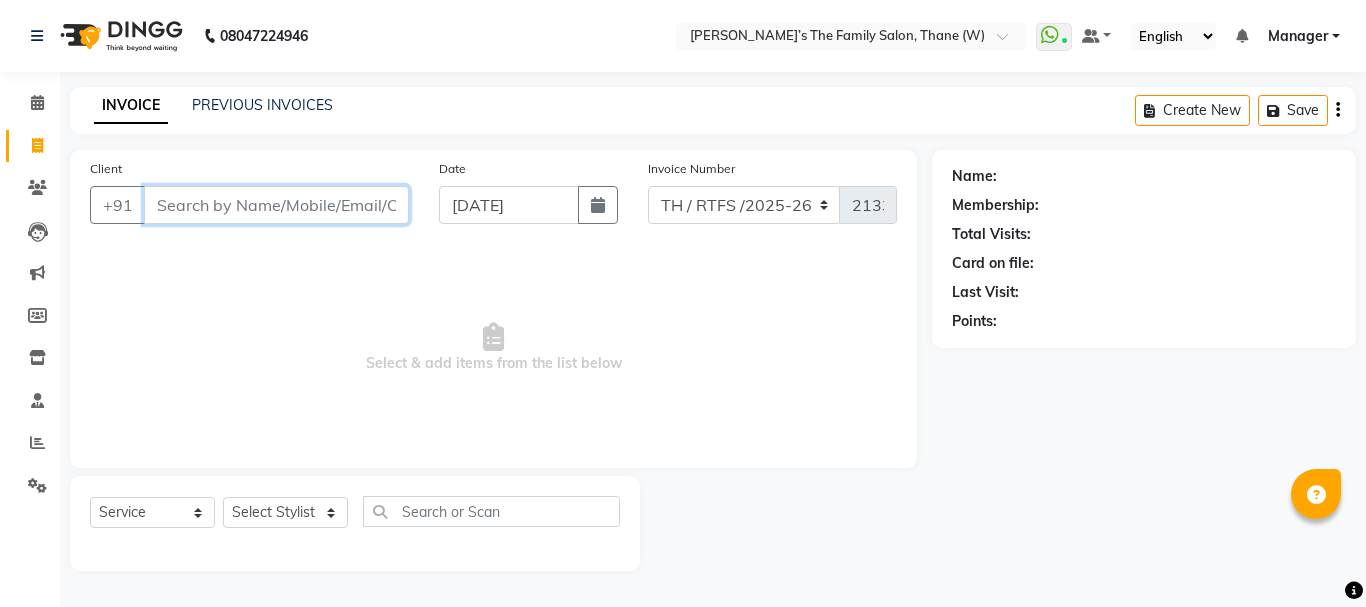 click on "Client" at bounding box center [276, 205] 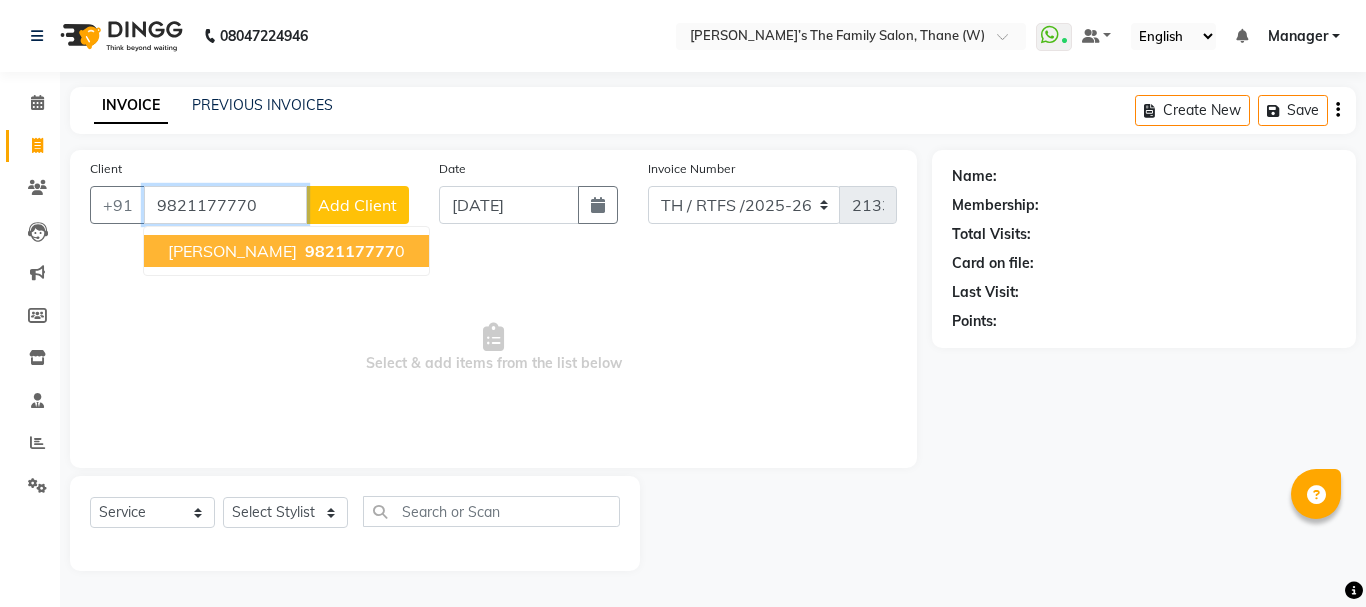 type on "9821177770" 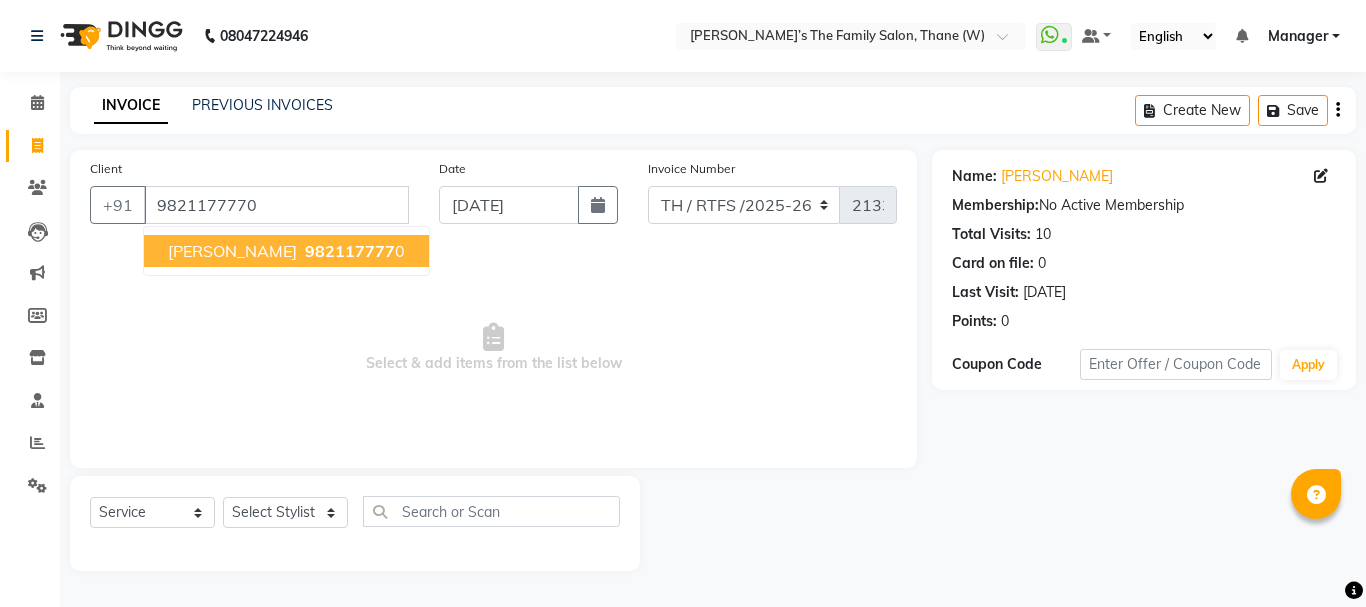 click on "982117777" at bounding box center (350, 251) 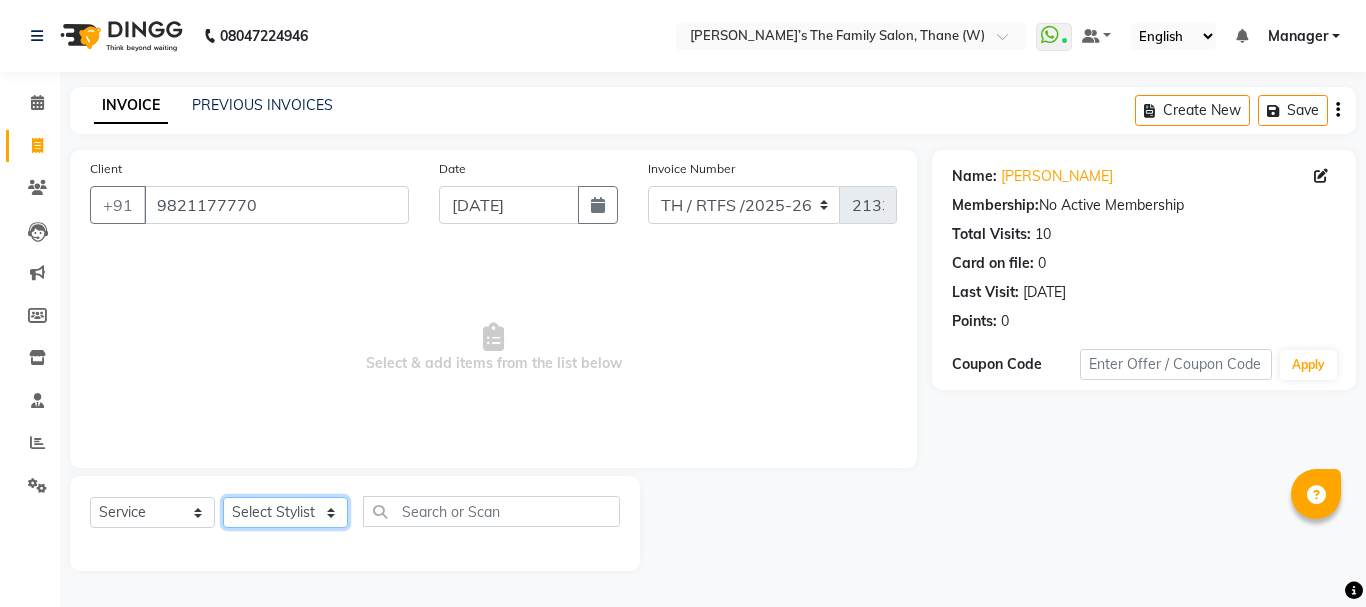 click on "Select Stylist Aarohi P   [PERSON_NAME] [PERSON_NAME] A  [PERSON_NAME] .[PERSON_NAME] House sale [PERSON_NAME]  [PERSON_NAME]   Manager [PERSON_NAME] [PERSON_NAME] [PERSON_NAME] [PERSON_NAME] [PERSON_NAME] [PERSON_NAME] M  [PERSON_NAME]  [PERSON_NAME]  [PERSON_NAME]" 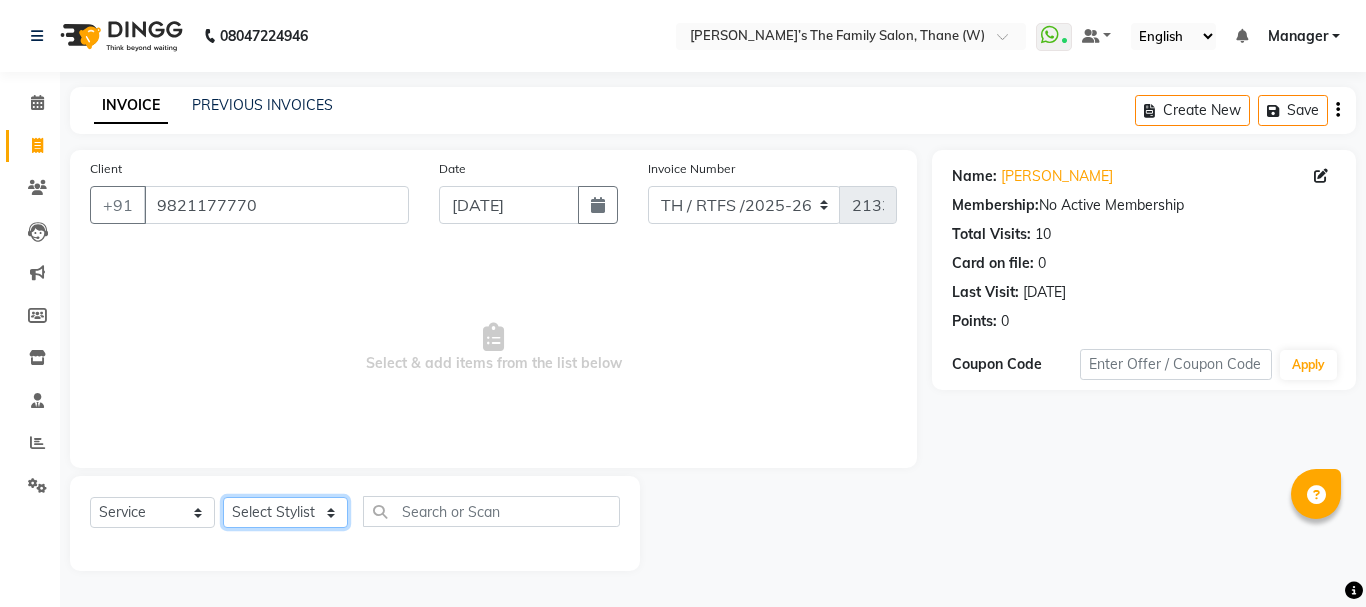 select on "84594" 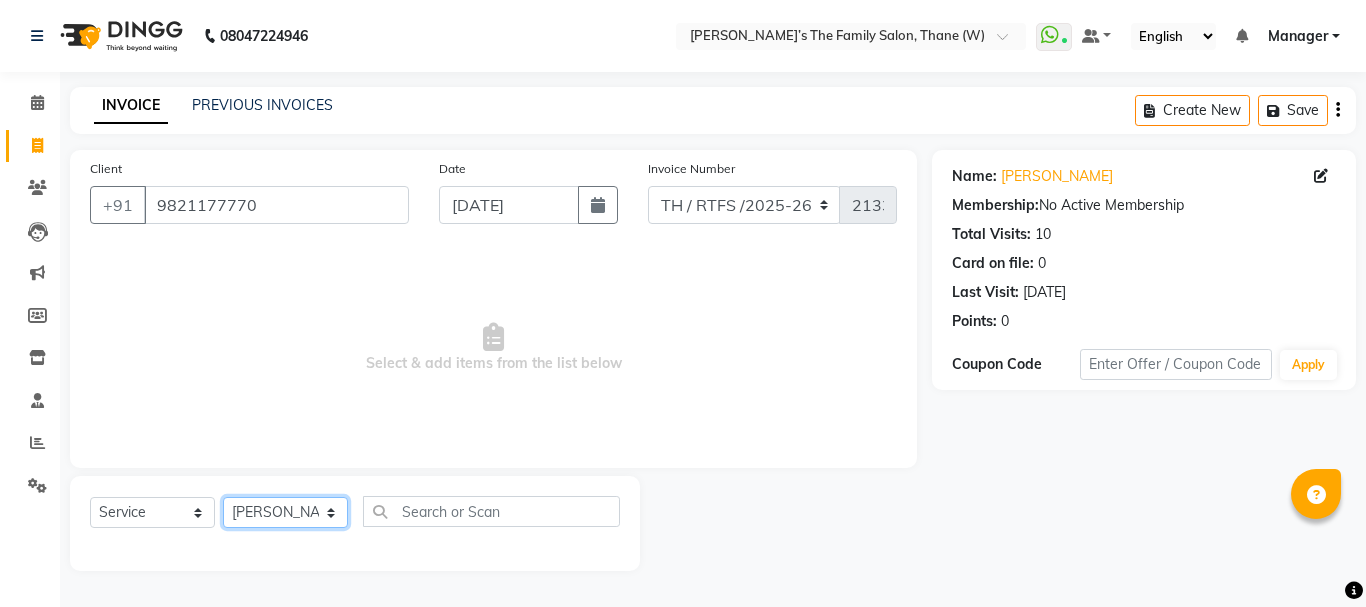 click on "Select Stylist Aarohi P   [PERSON_NAME] [PERSON_NAME] A  [PERSON_NAME] .[PERSON_NAME] House sale [PERSON_NAME]  [PERSON_NAME]   Manager [PERSON_NAME] [PERSON_NAME] [PERSON_NAME] [PERSON_NAME] [PERSON_NAME] [PERSON_NAME] M  [PERSON_NAME]  [PERSON_NAME]  [PERSON_NAME]" 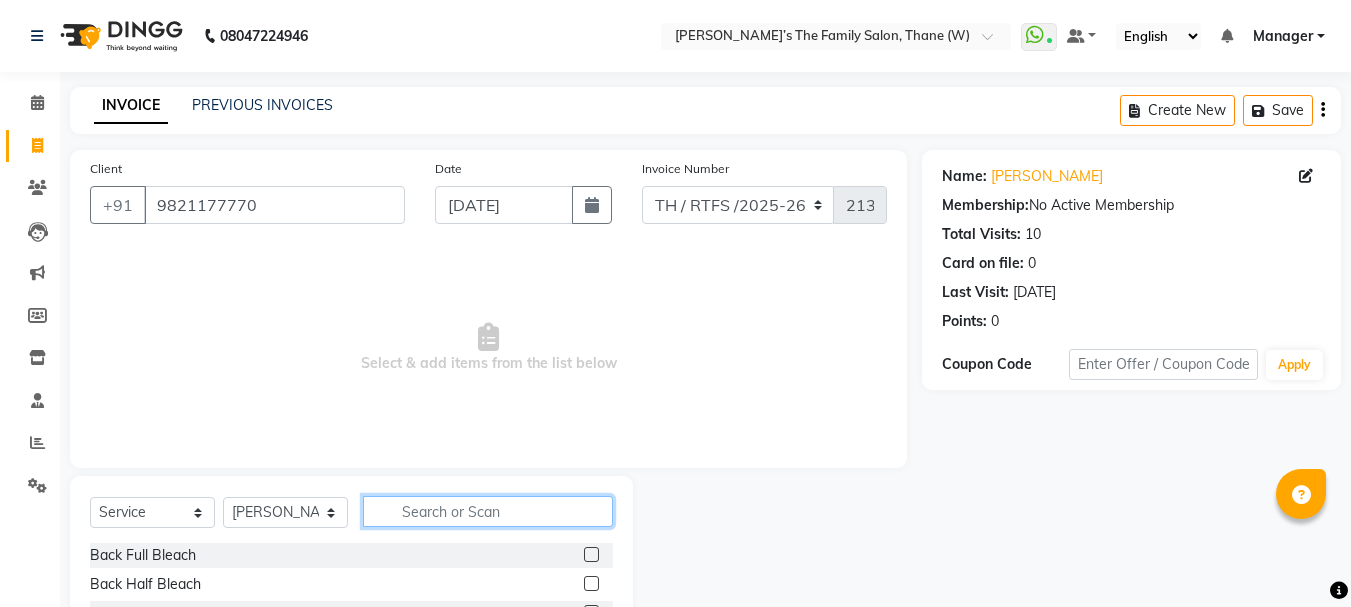 click 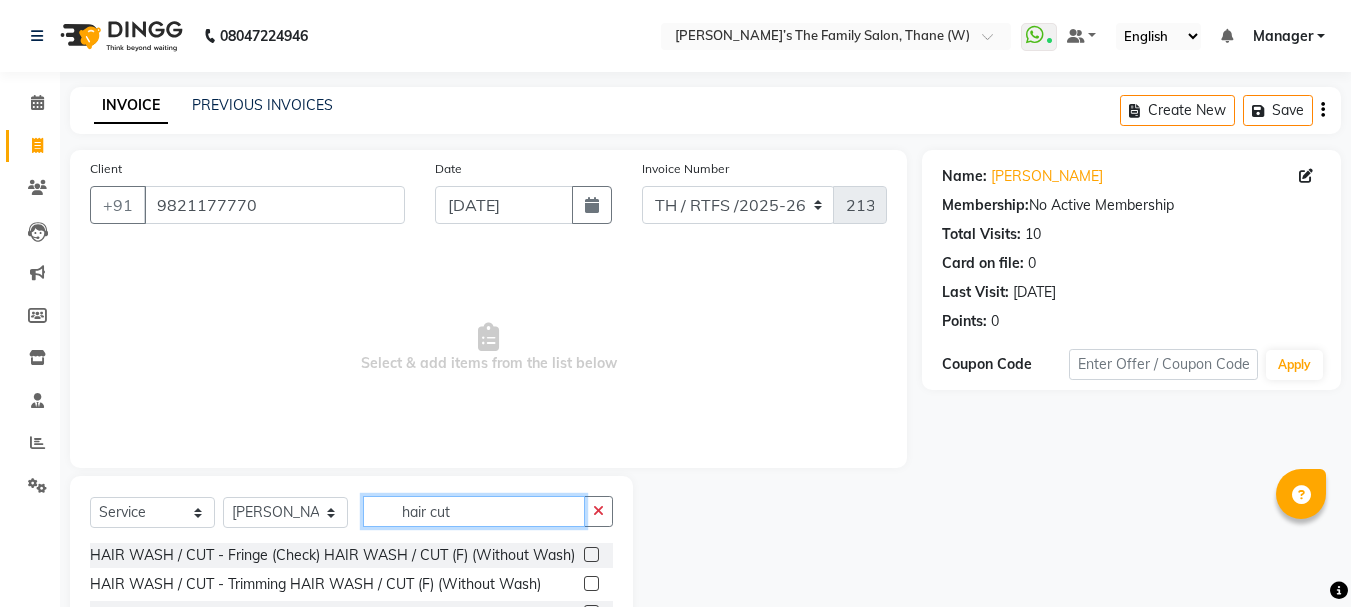scroll, scrollTop: 194, scrollLeft: 0, axis: vertical 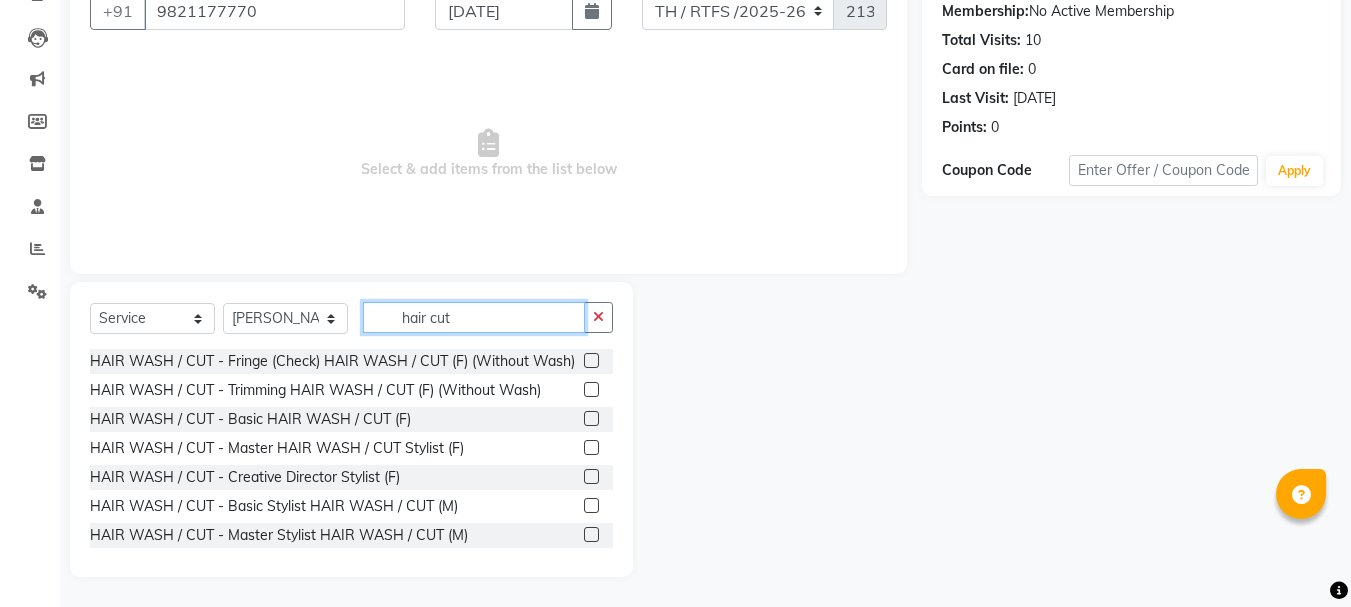 type on "hair cut" 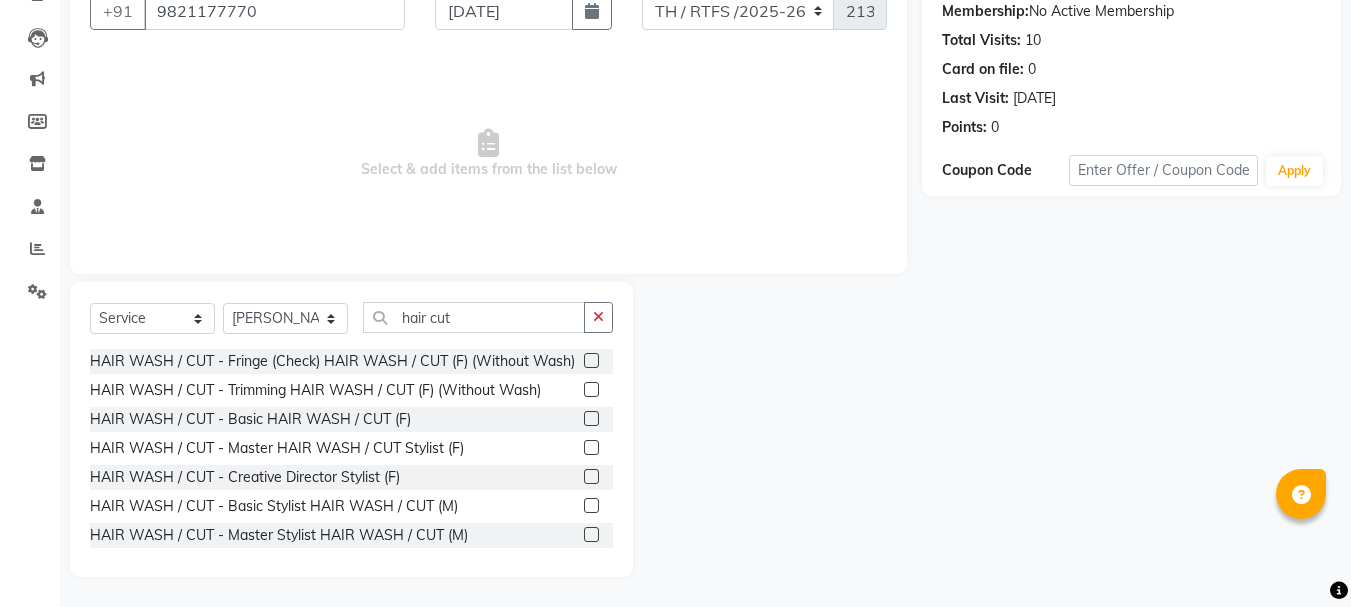 click 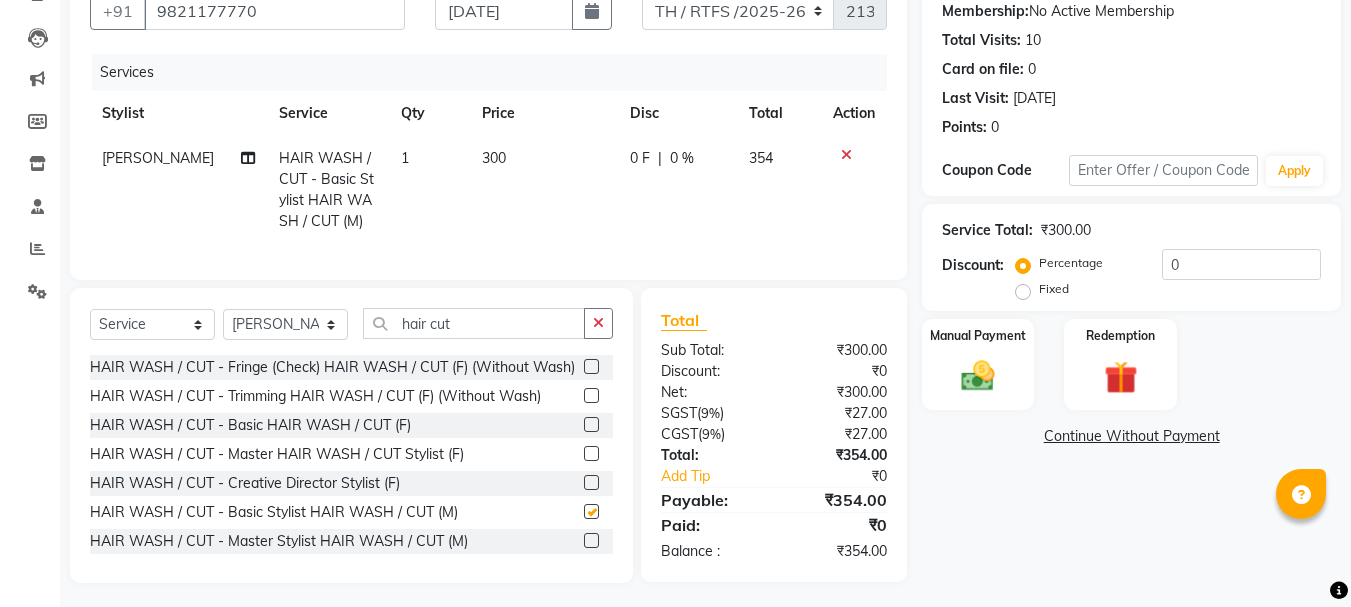 checkbox on "false" 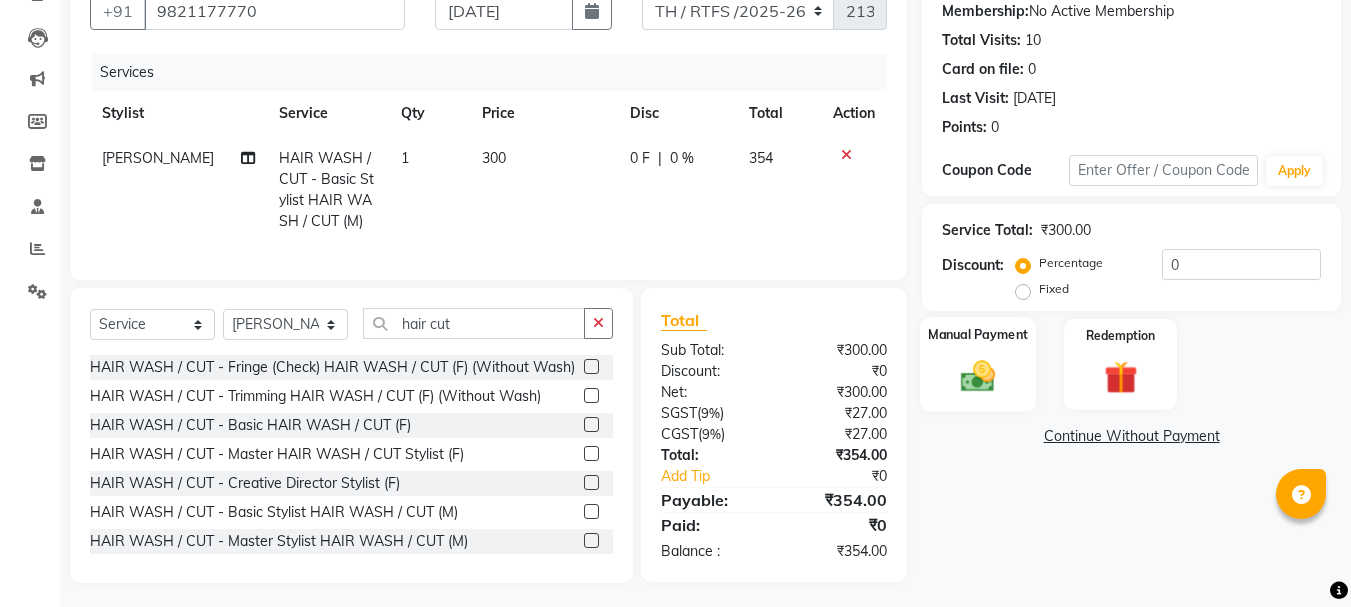click 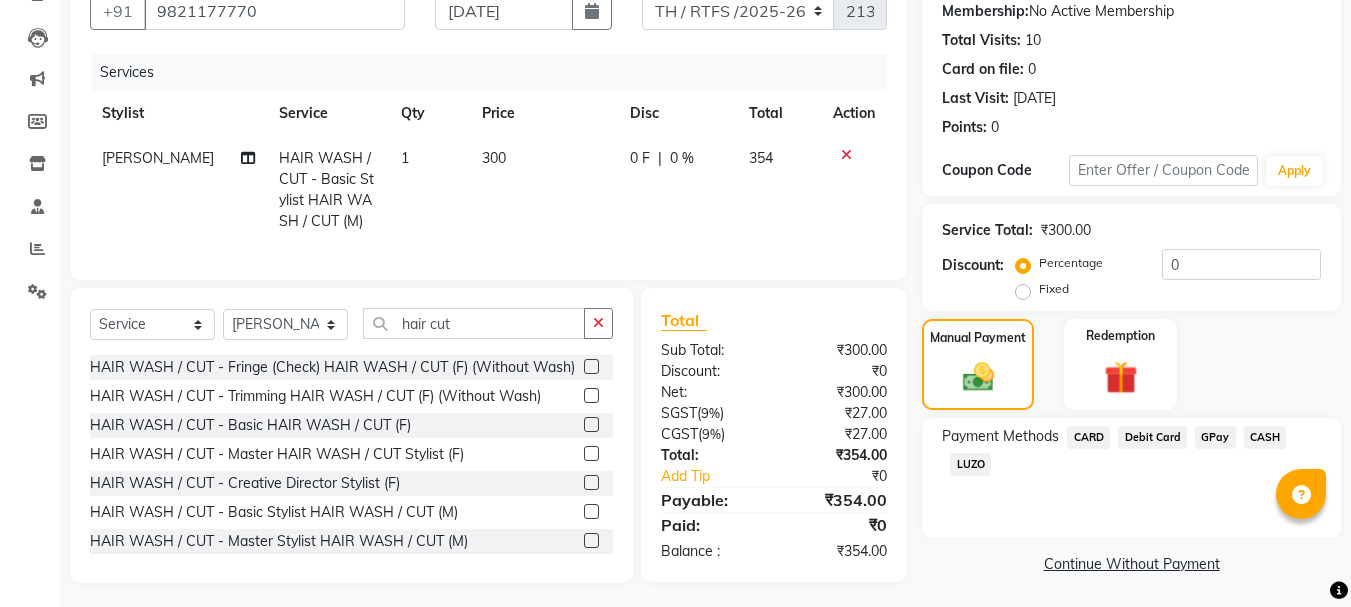 click on "GPay" 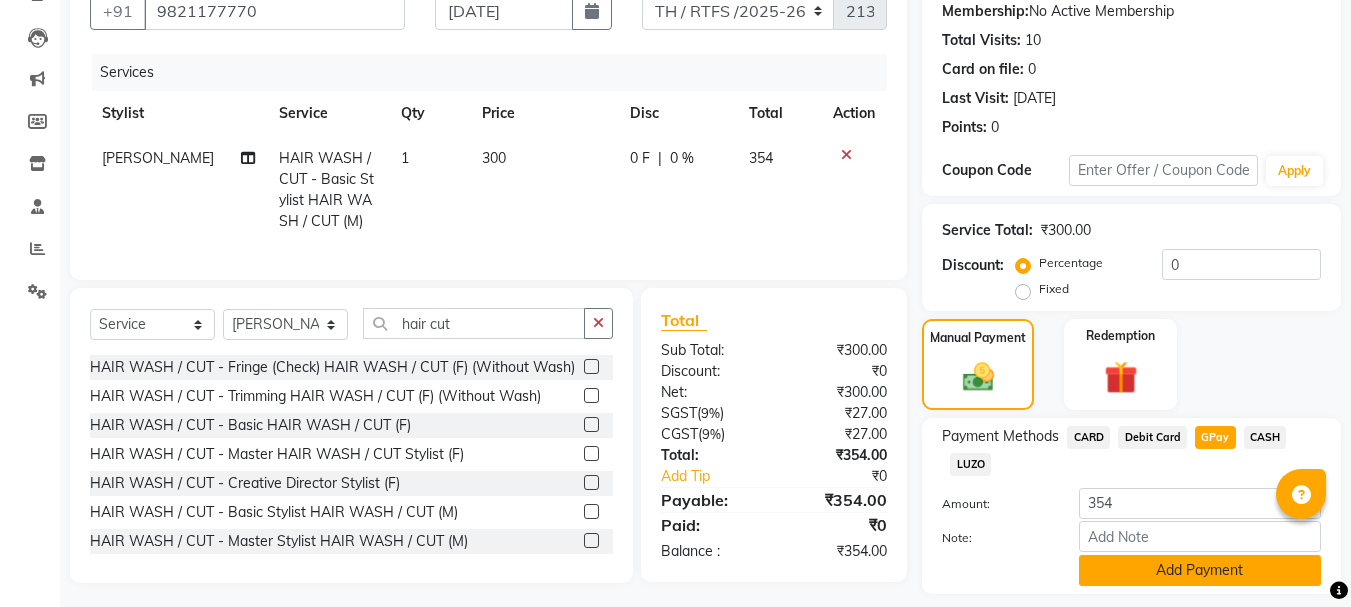 click on "Add Payment" 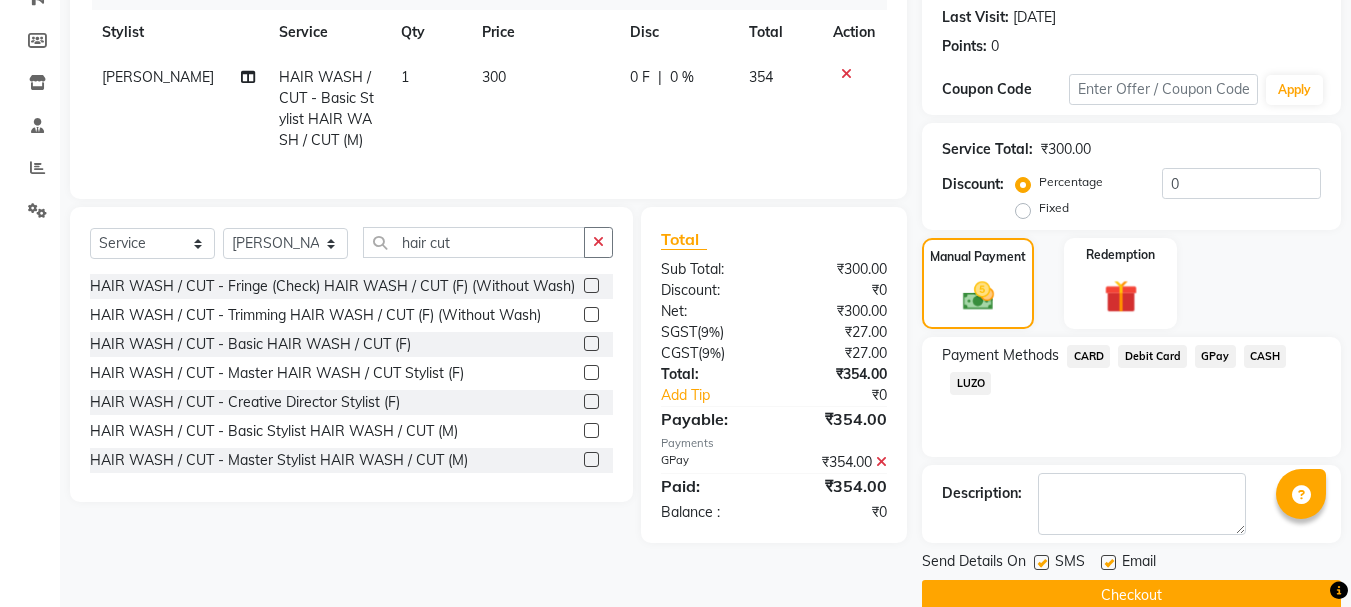 scroll, scrollTop: 309, scrollLeft: 0, axis: vertical 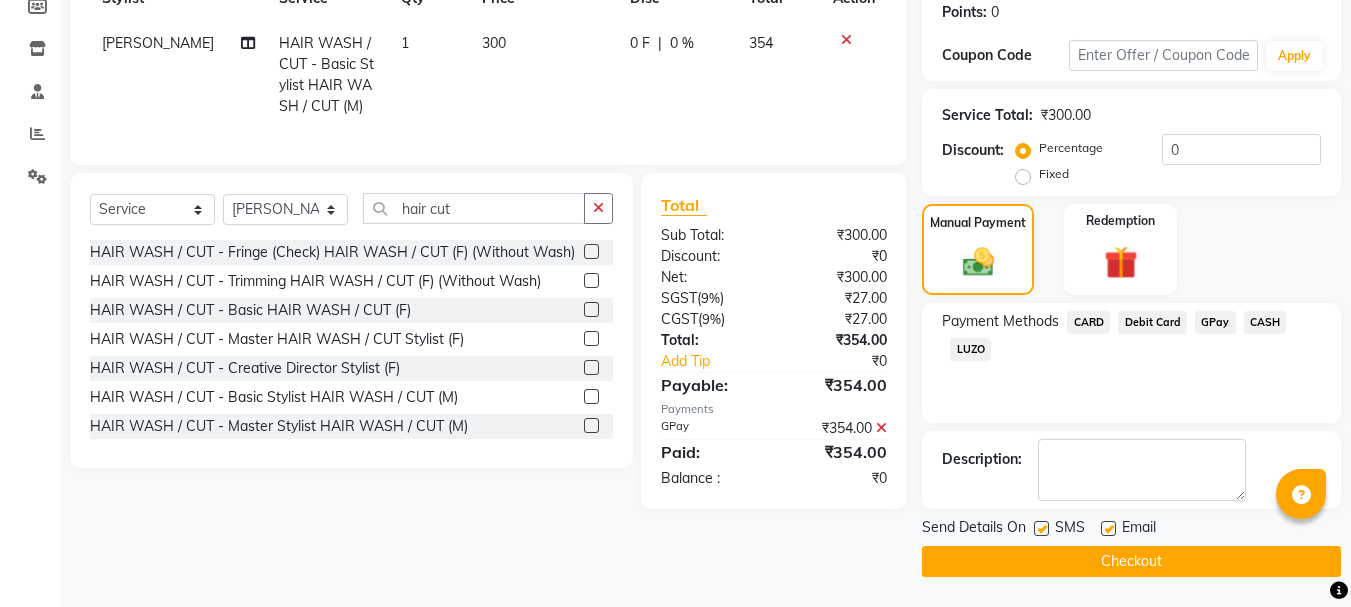 click on "Checkout" 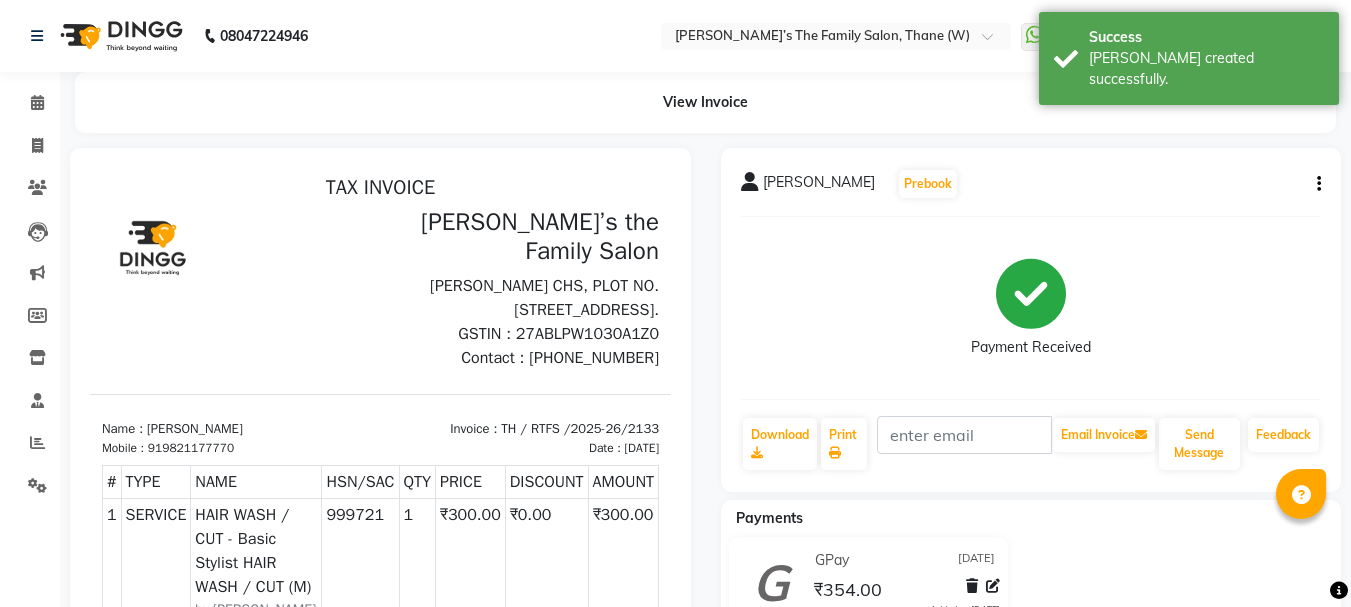 scroll, scrollTop: 0, scrollLeft: 0, axis: both 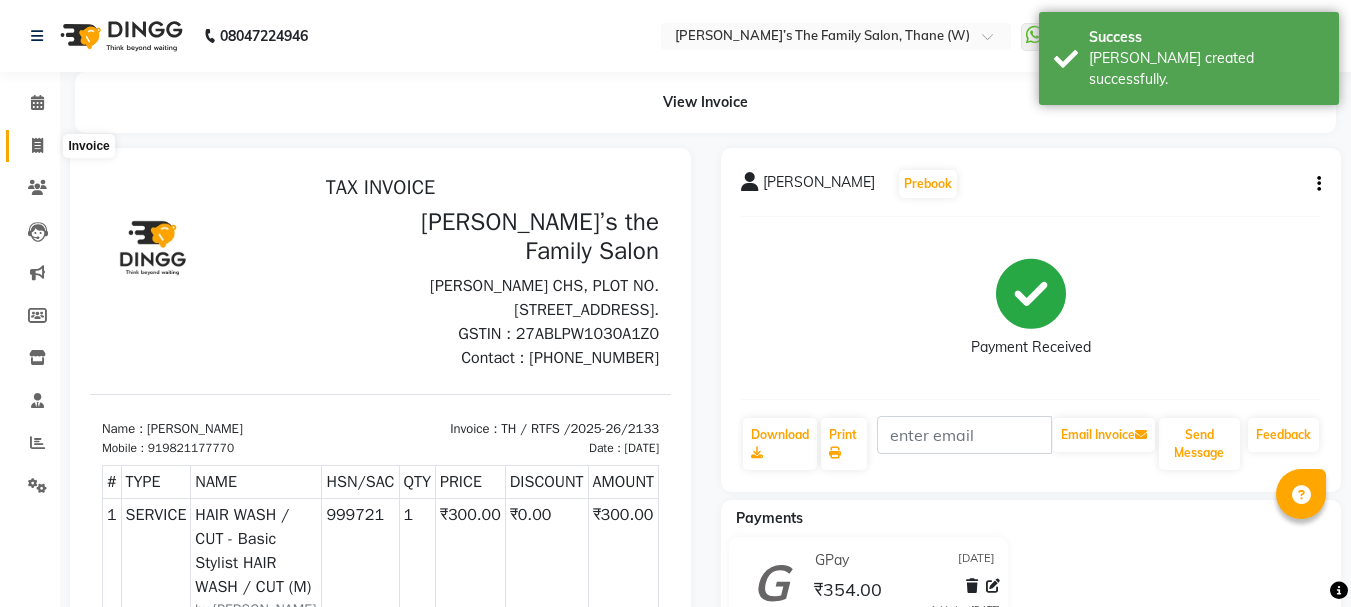 click 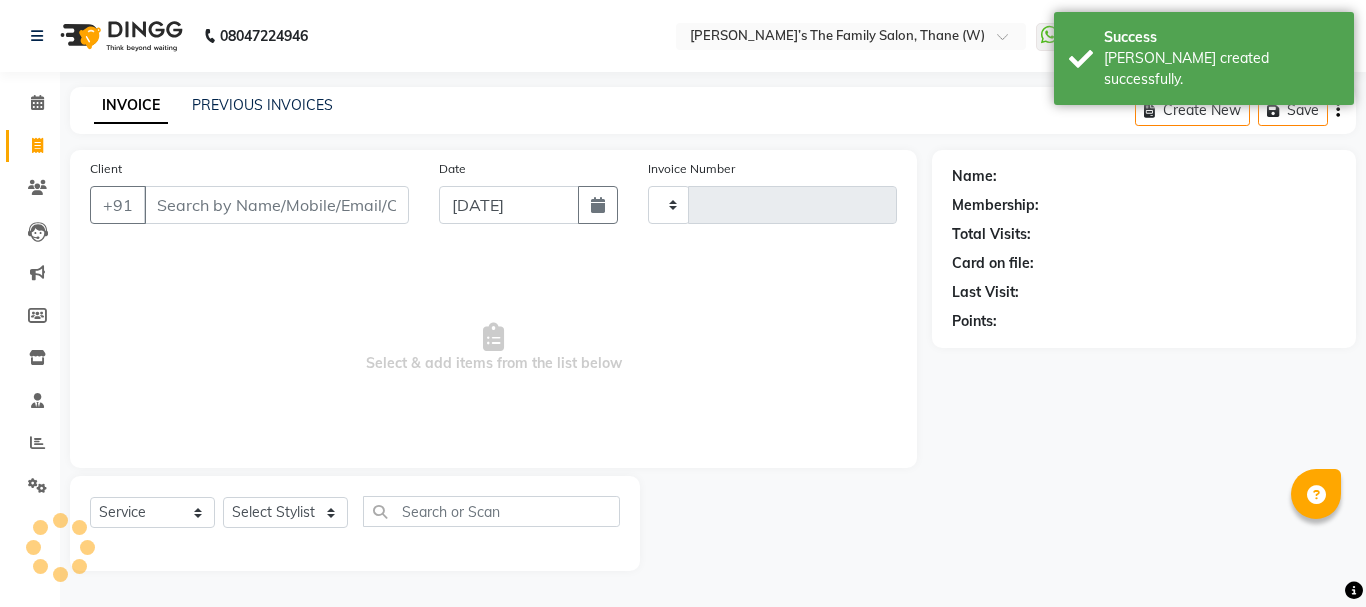type on "2134" 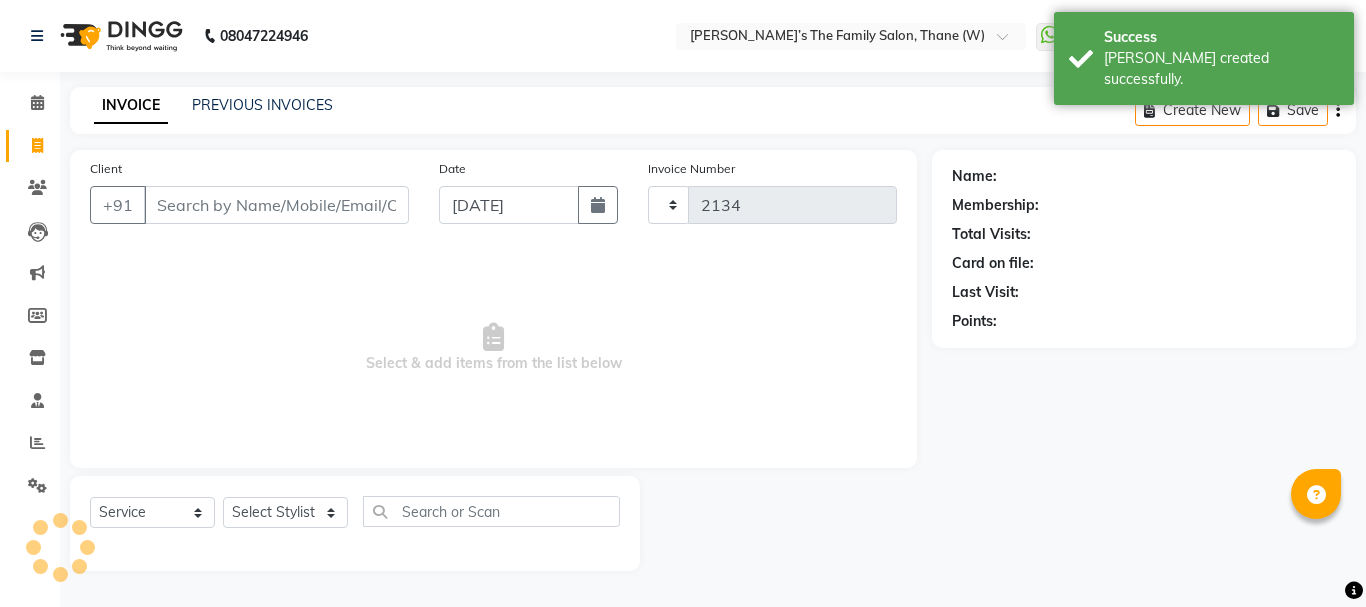 select on "8004" 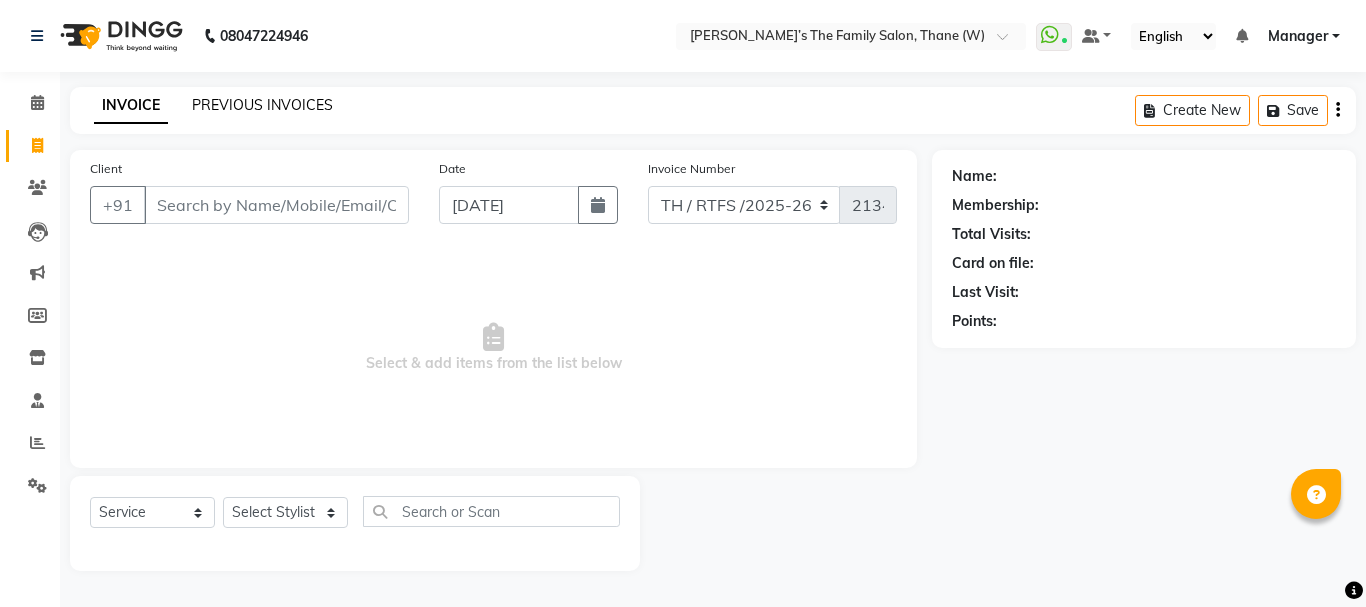 click on "PREVIOUS INVOICES" 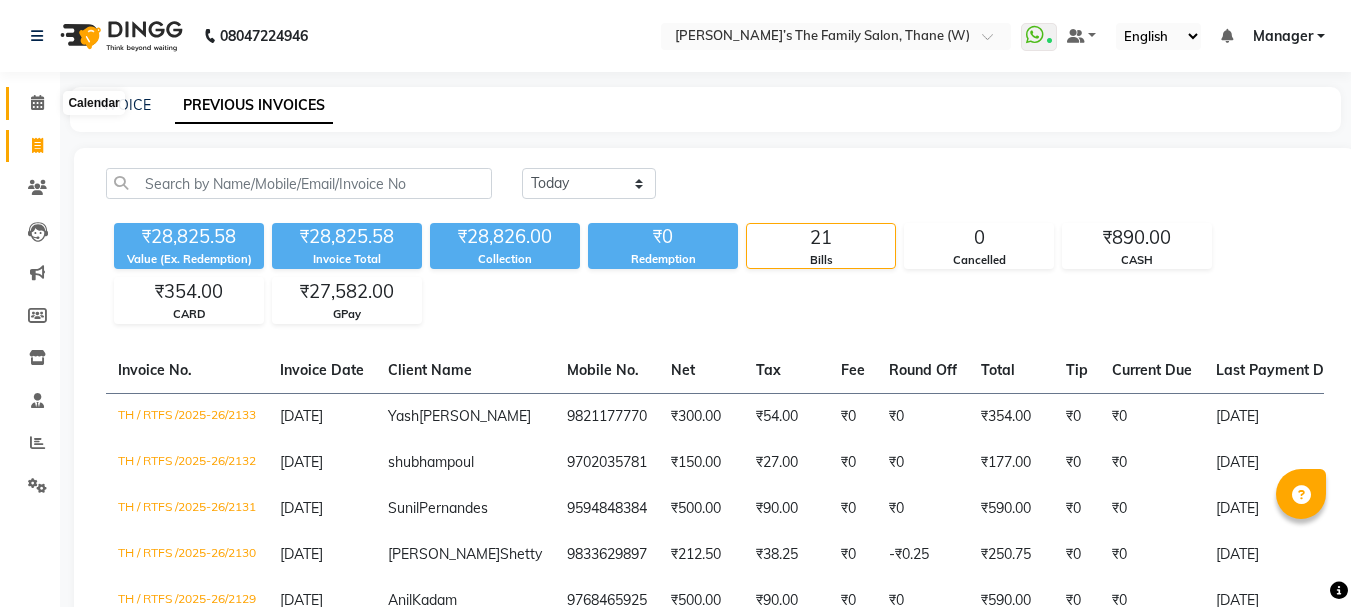 click 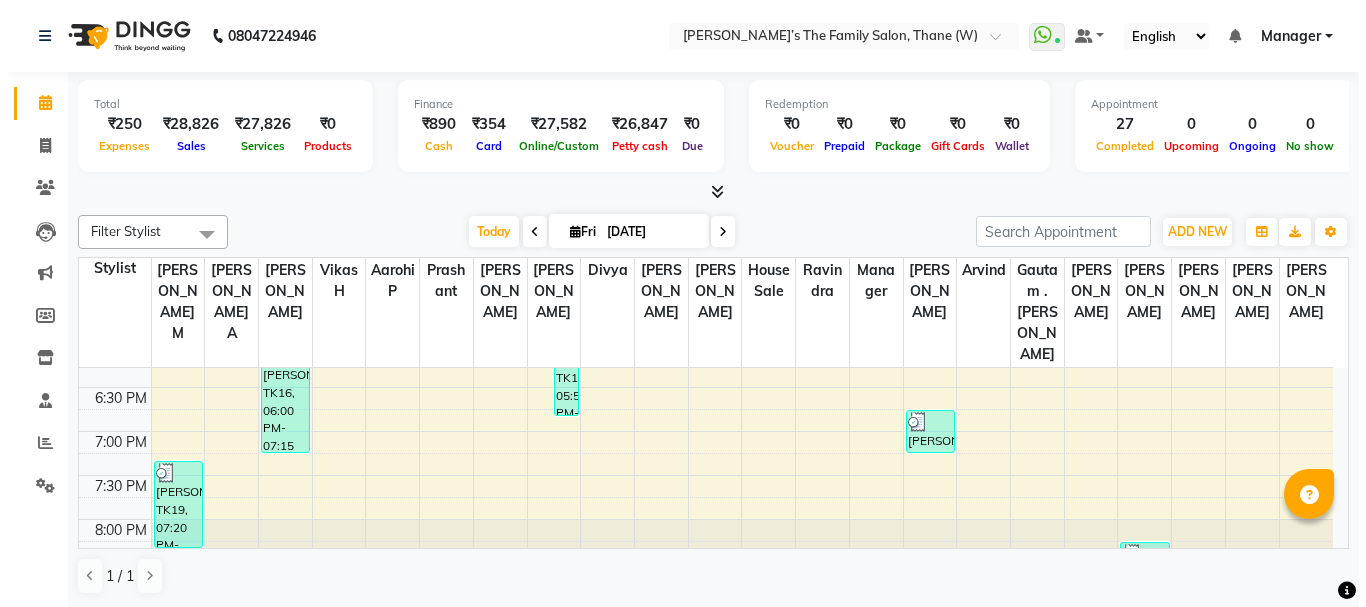 scroll, scrollTop: 904, scrollLeft: 0, axis: vertical 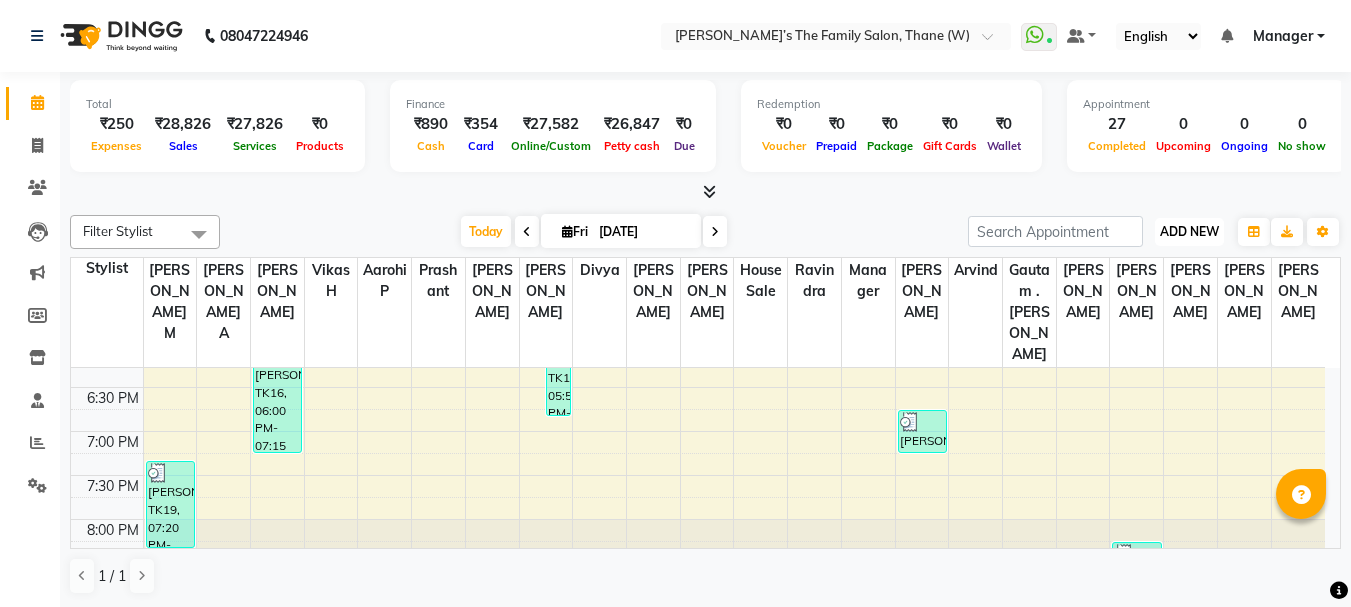 click on "ADD NEW" at bounding box center (1189, 231) 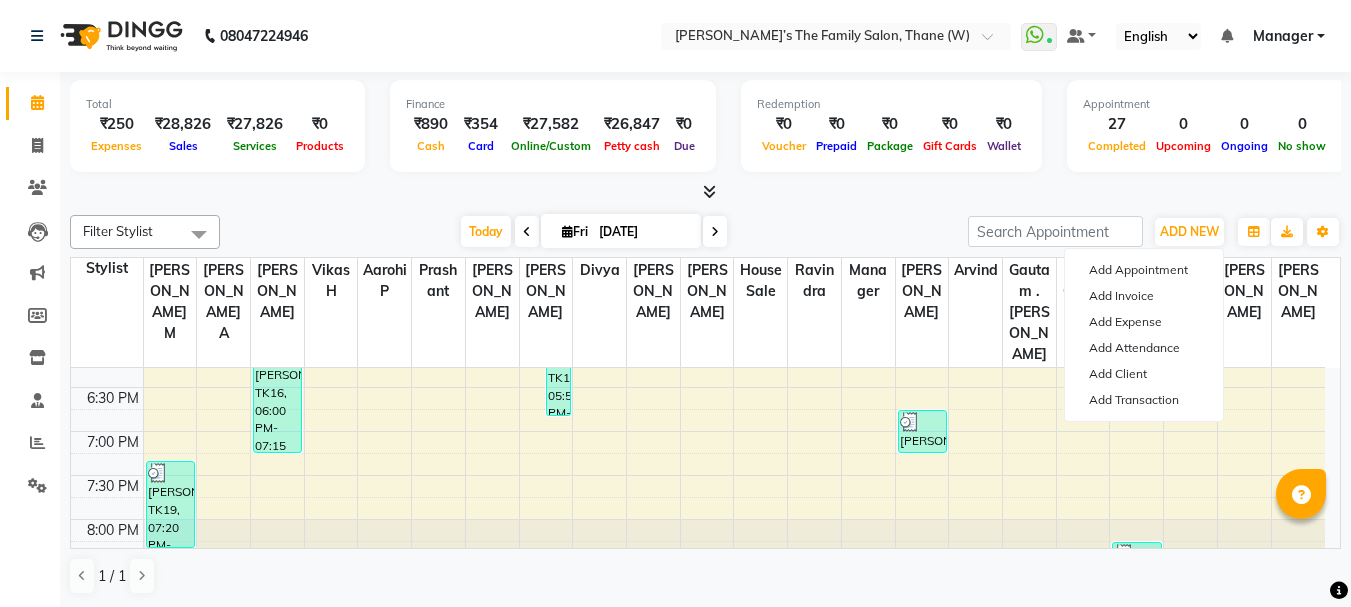 click on "Invoice" 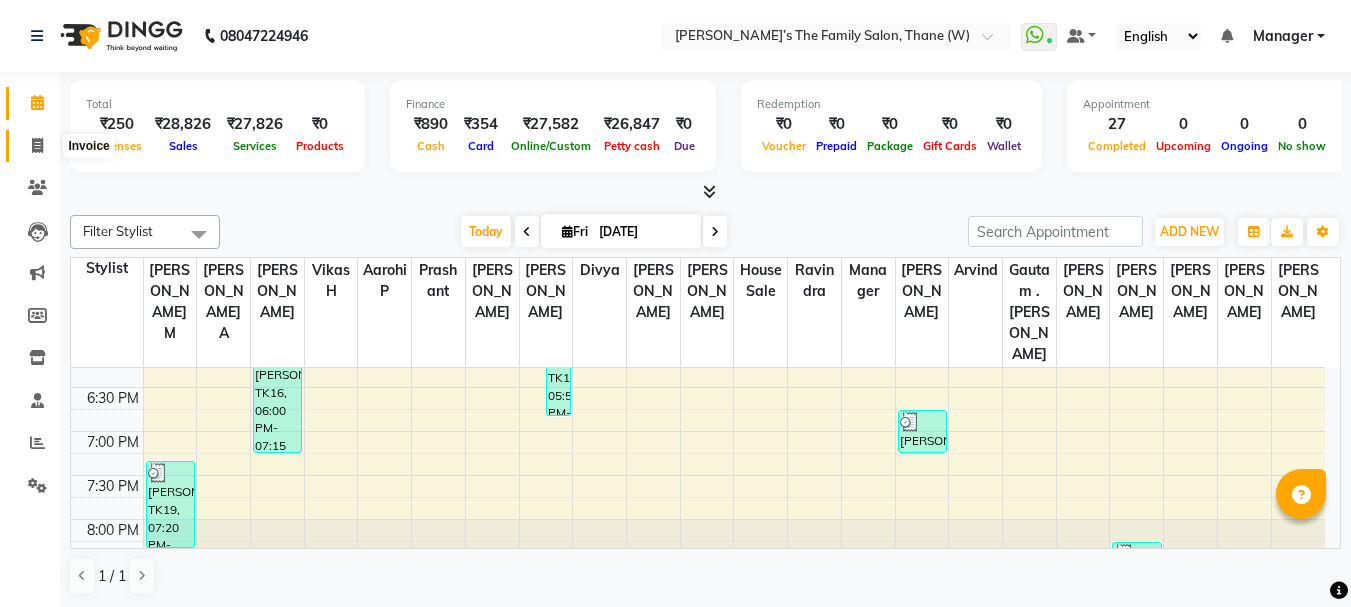 click 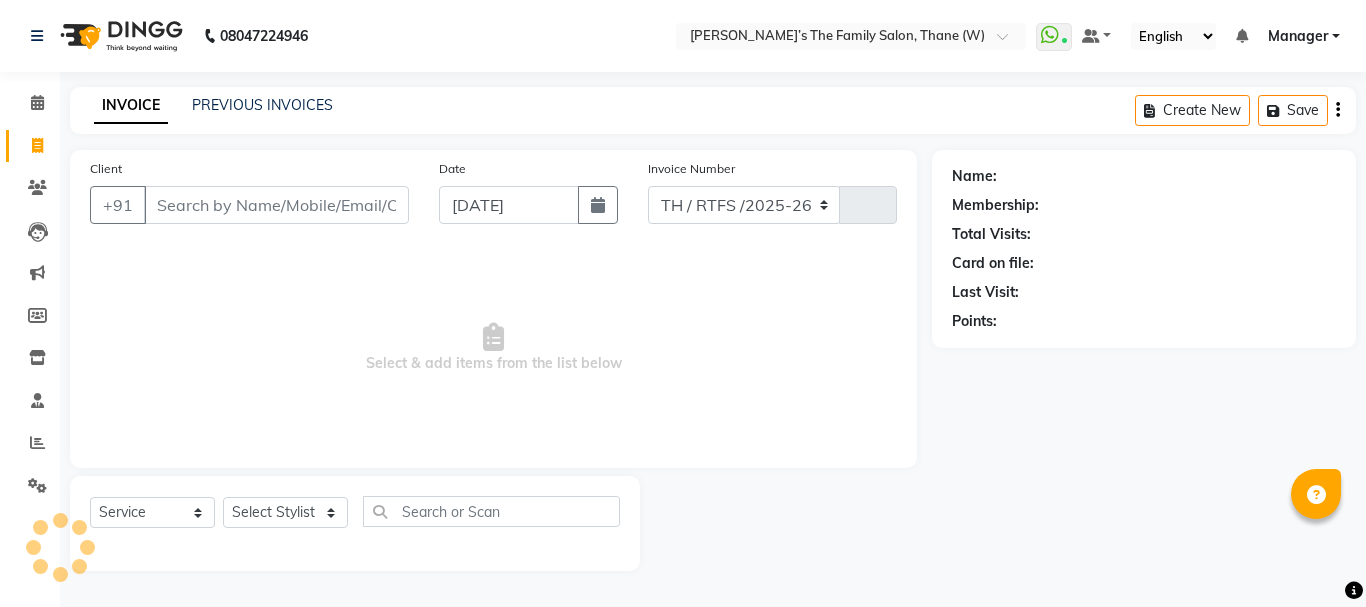 select on "8004" 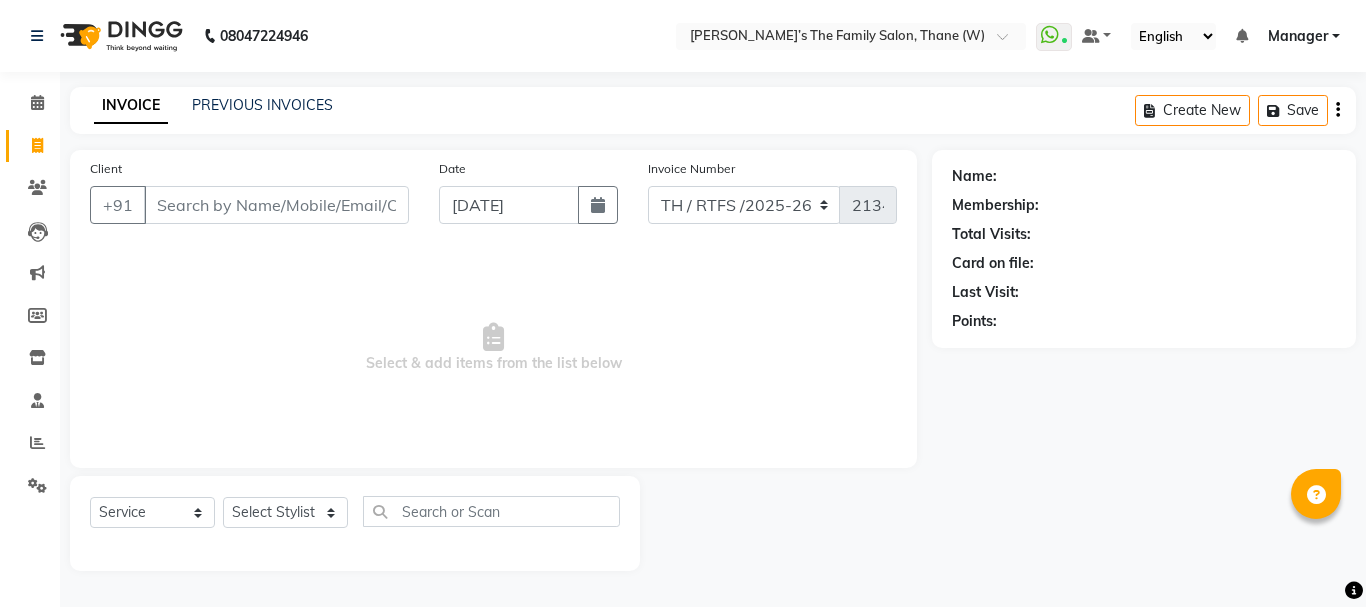 click on "Client" at bounding box center (276, 205) 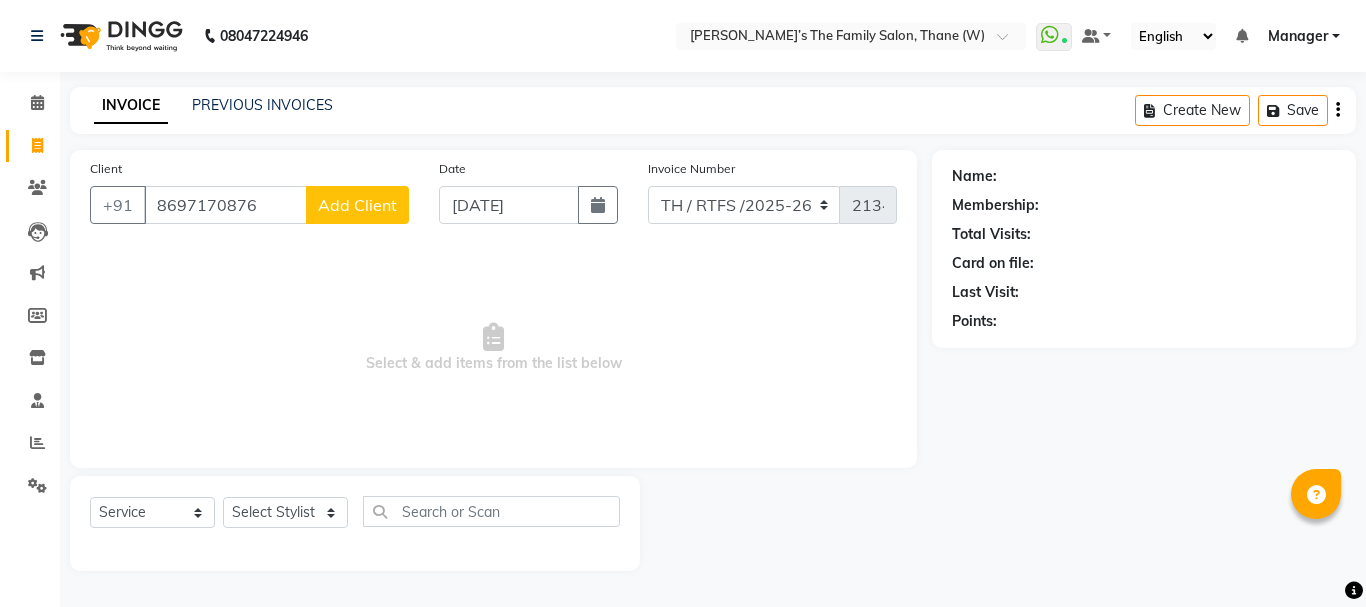 type on "8697170876" 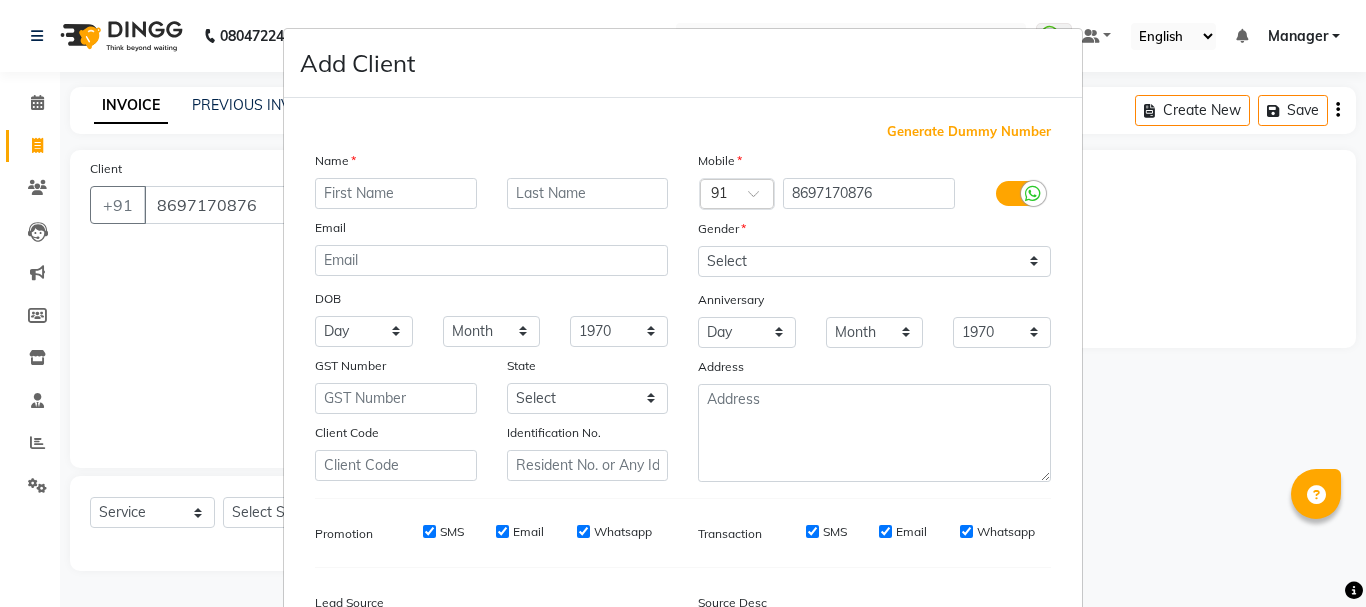 click at bounding box center [396, 193] 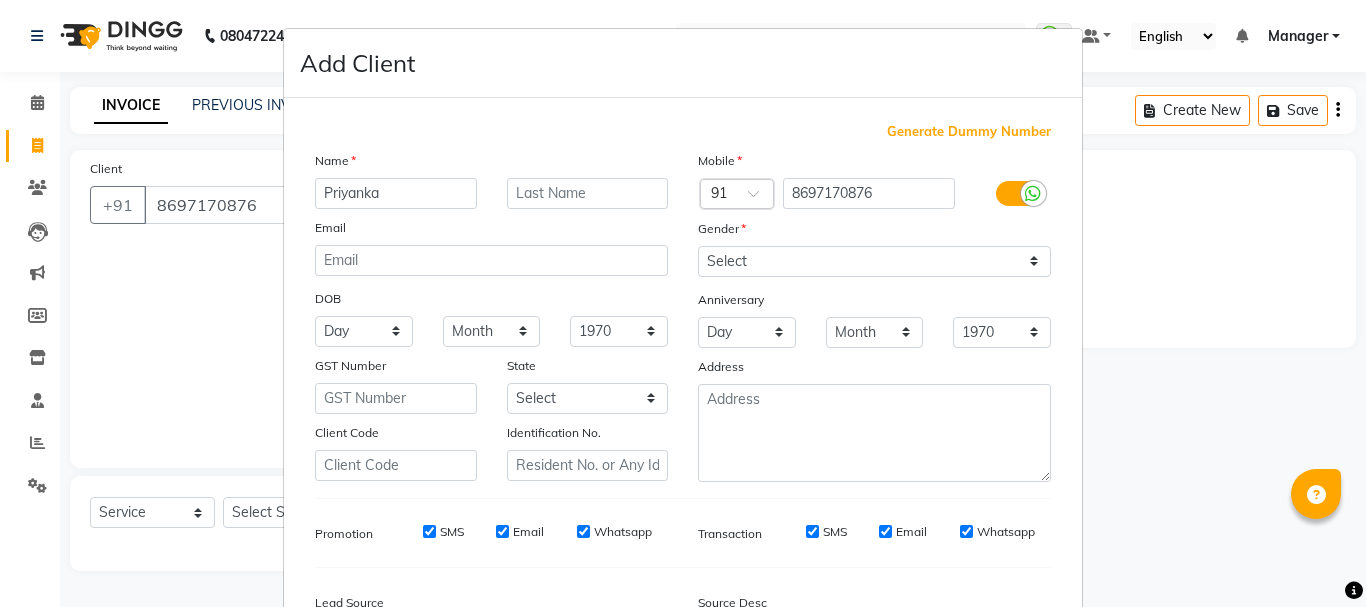 type on "Priyanka" 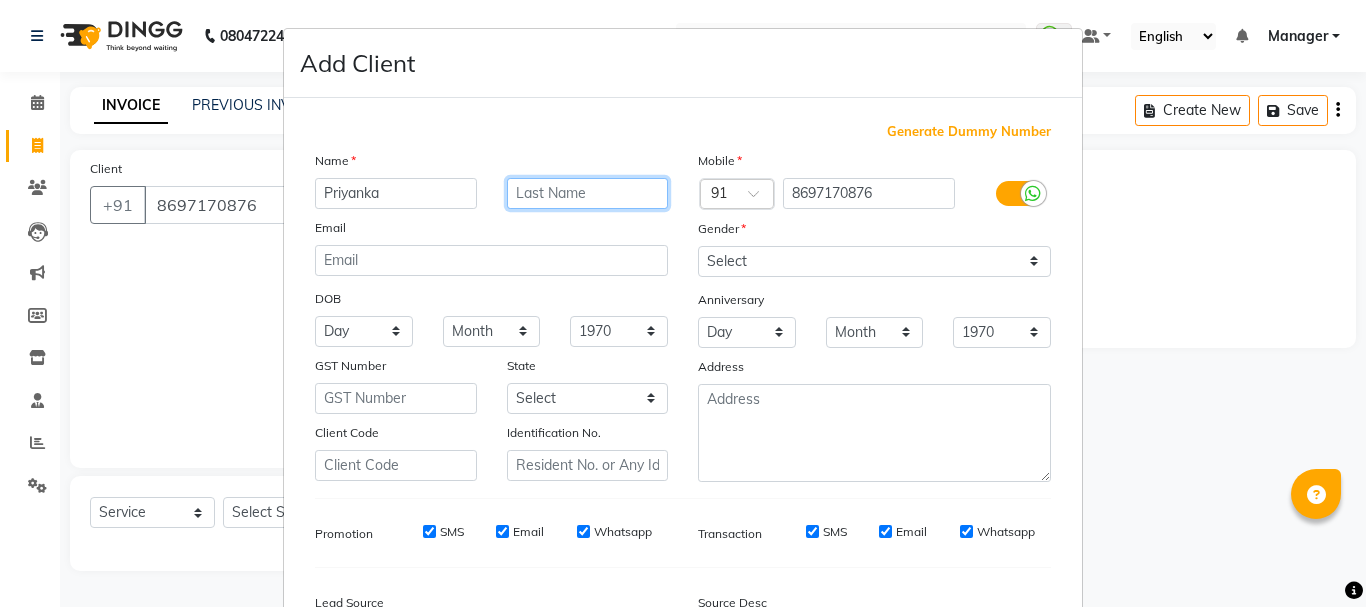 click at bounding box center [588, 193] 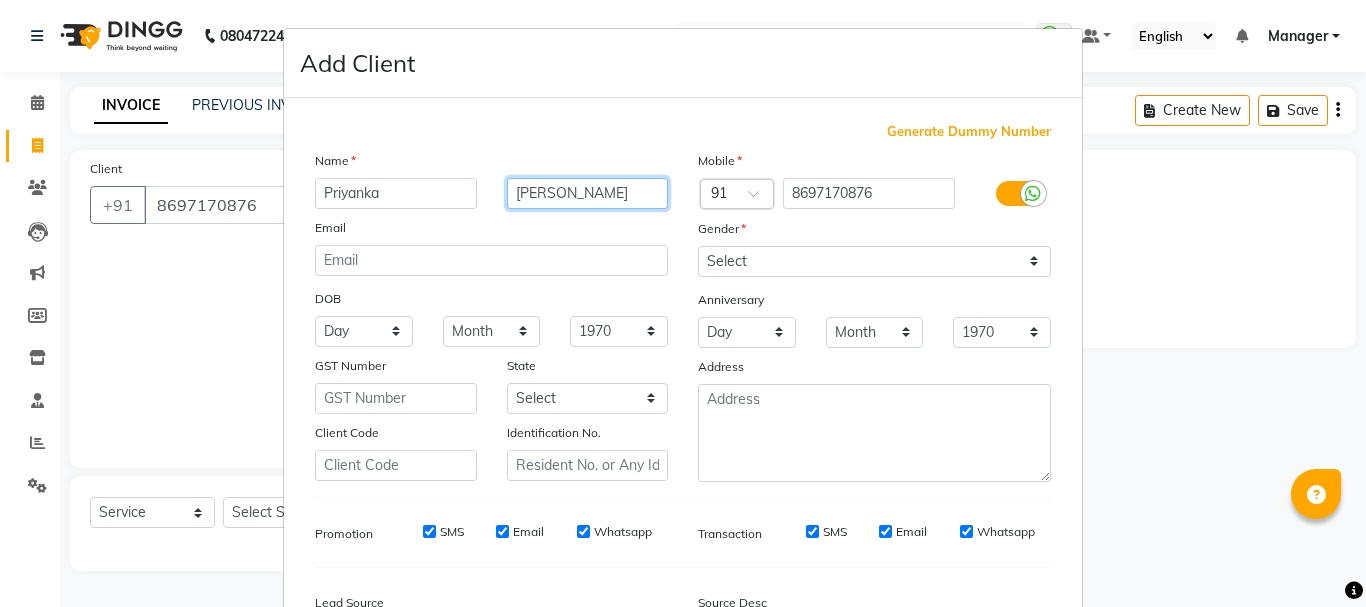 type on "[PERSON_NAME]" 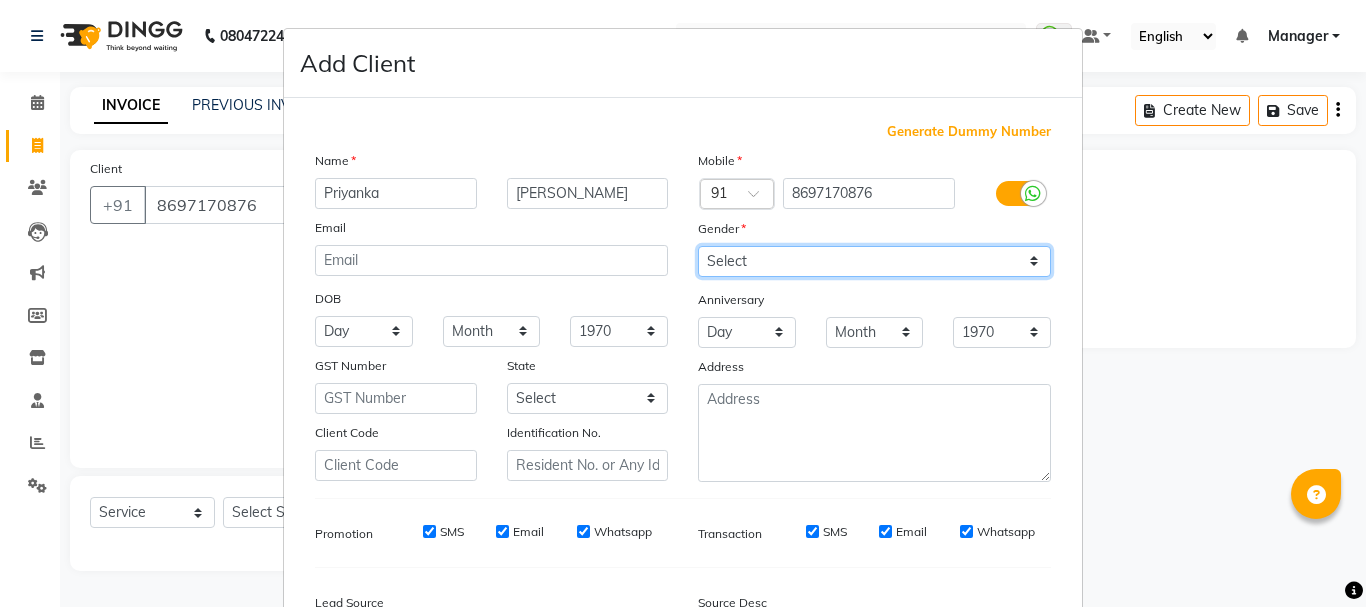 click on "Select [DEMOGRAPHIC_DATA] [DEMOGRAPHIC_DATA] Other Prefer Not To Say" at bounding box center [874, 261] 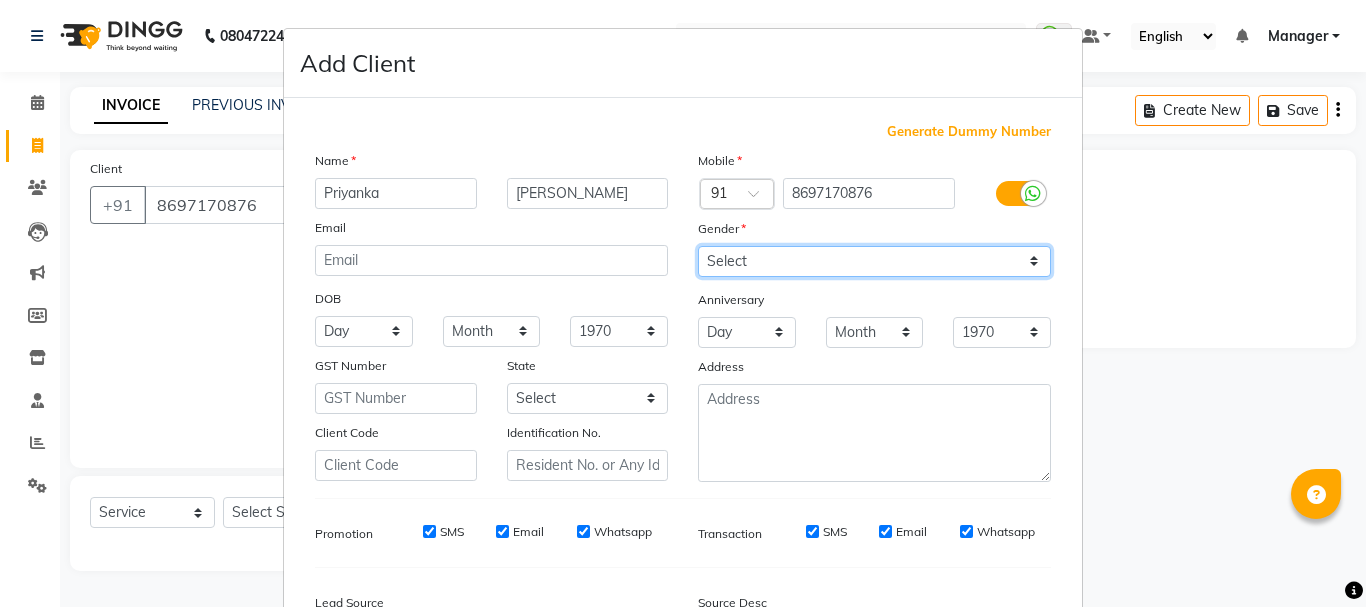 select on "[DEMOGRAPHIC_DATA]" 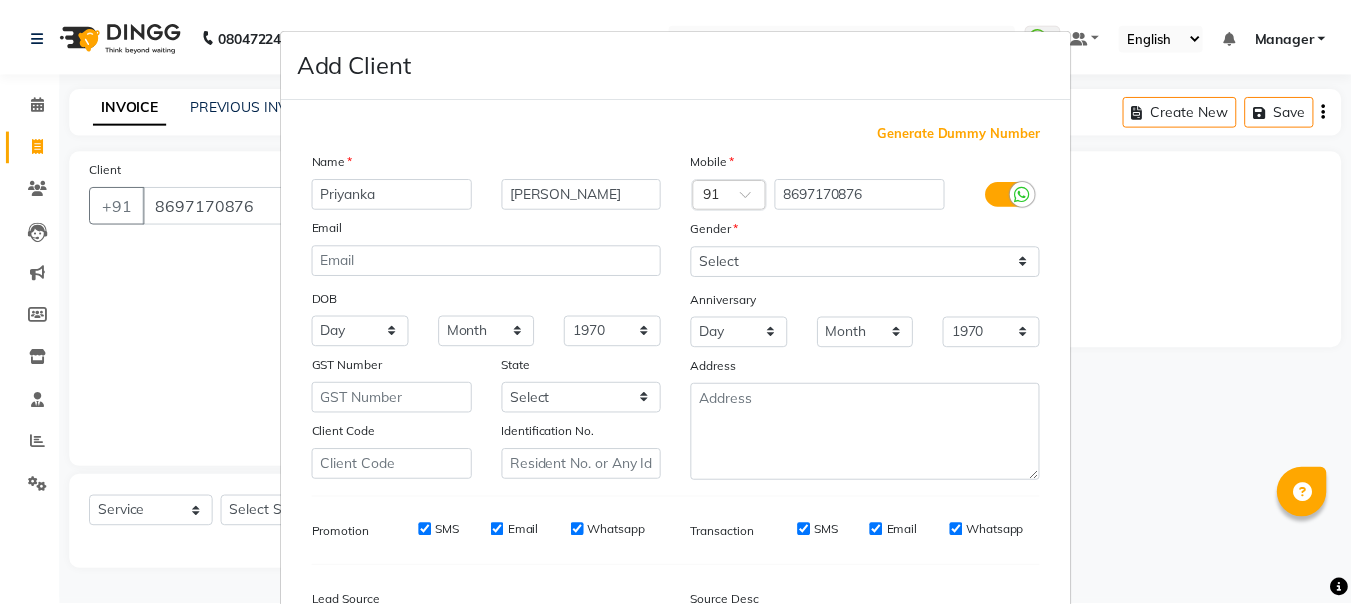 scroll, scrollTop: 242, scrollLeft: 0, axis: vertical 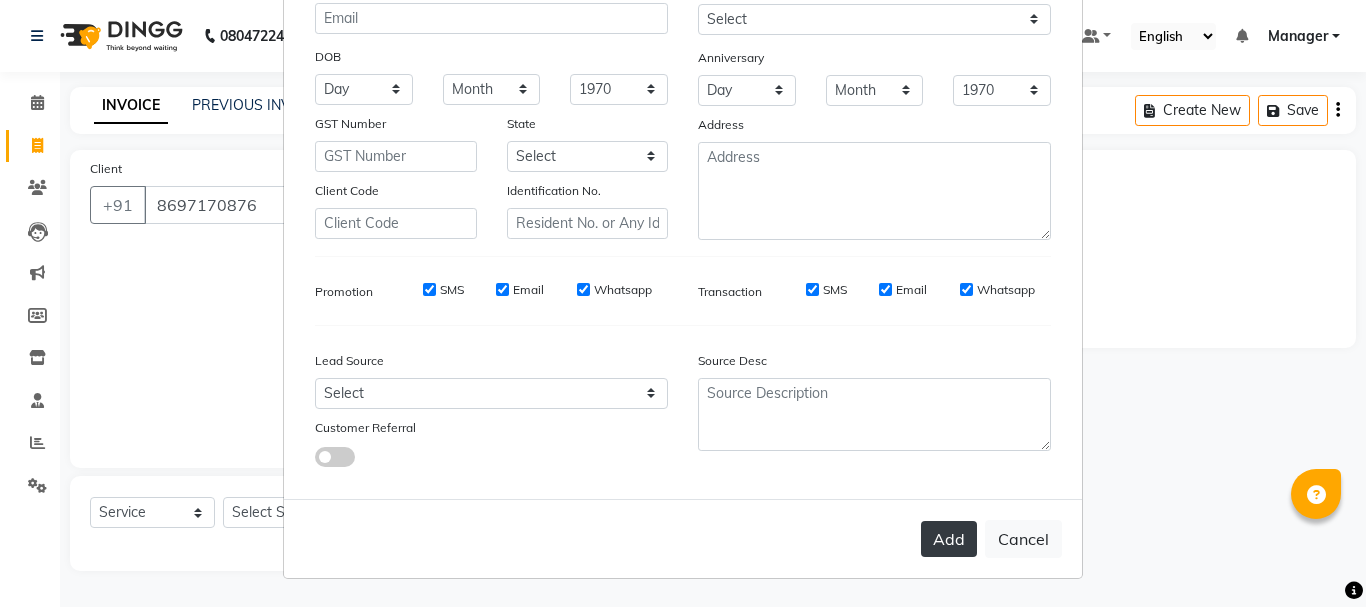 click on "Add" at bounding box center (949, 539) 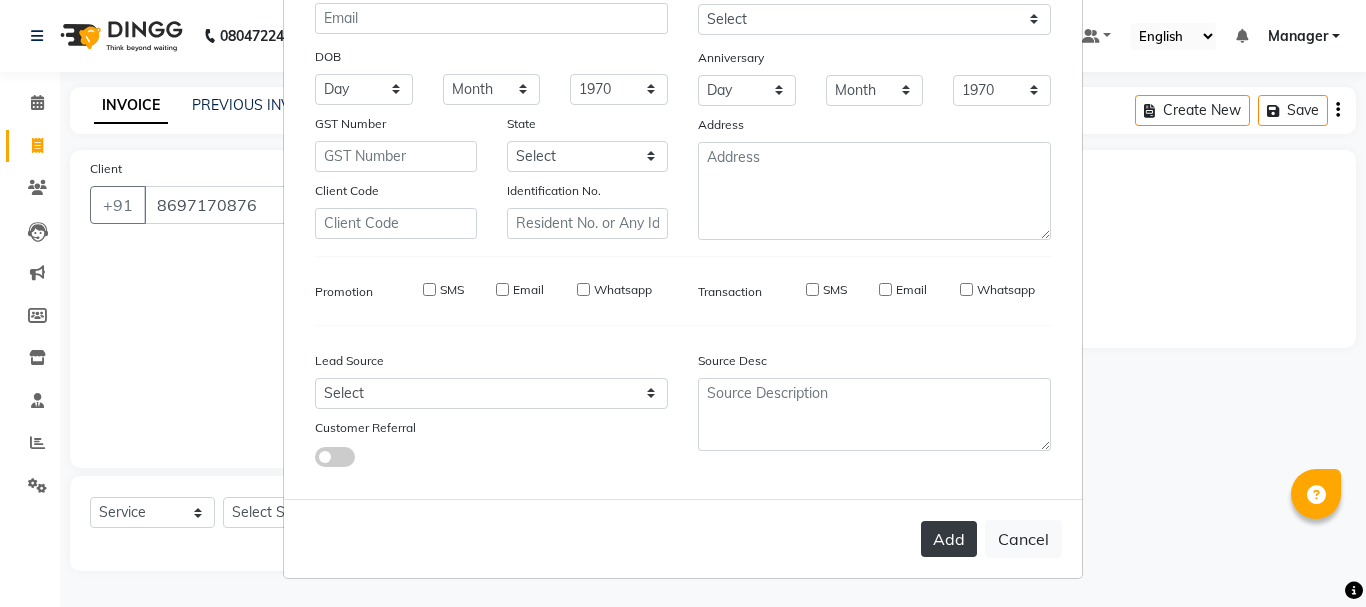 type 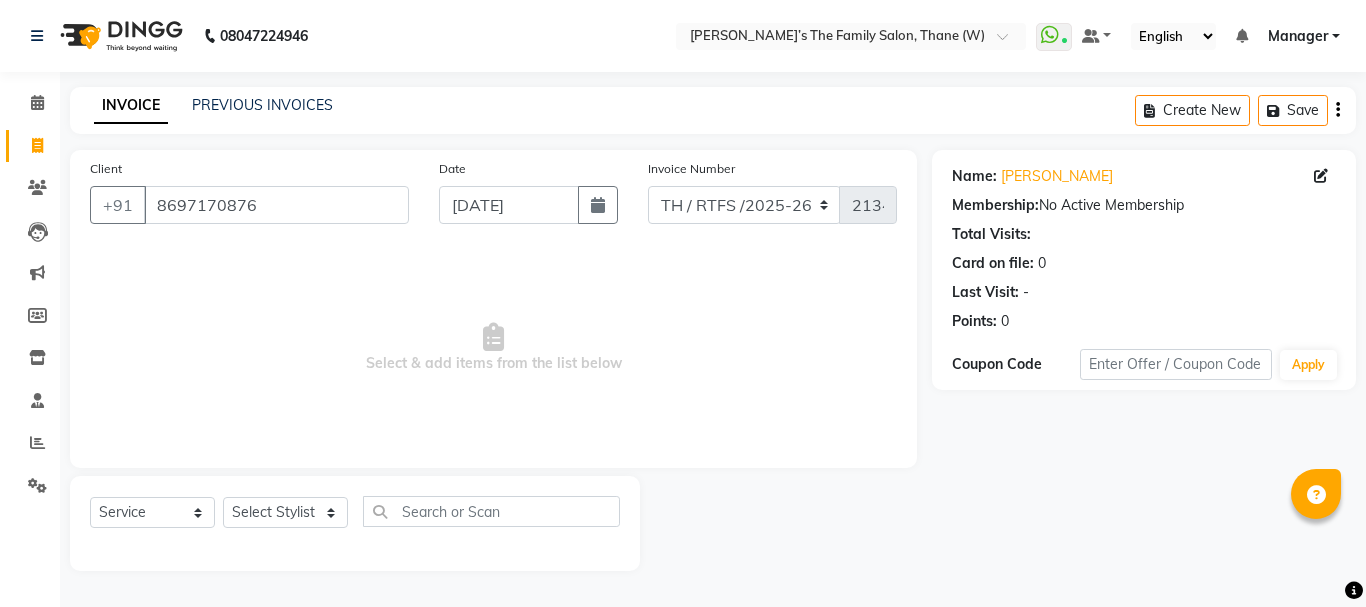 click on "Select & add items from the list below" at bounding box center (493, 348) 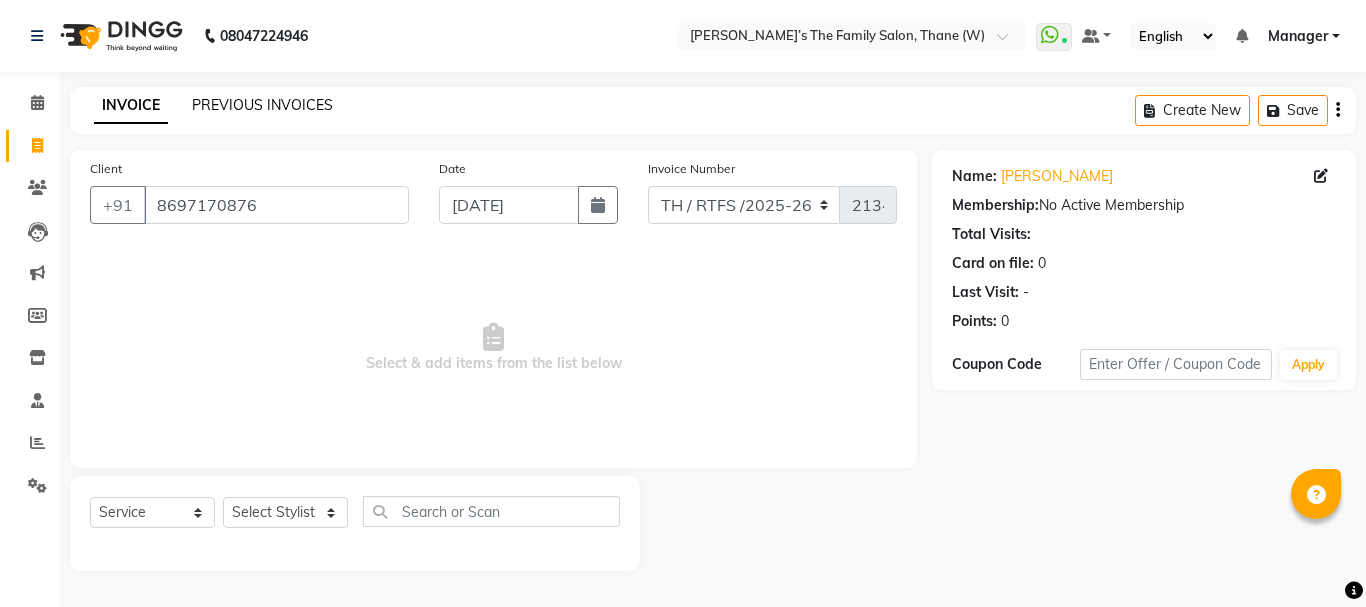 click on "PREVIOUS INVOICES" 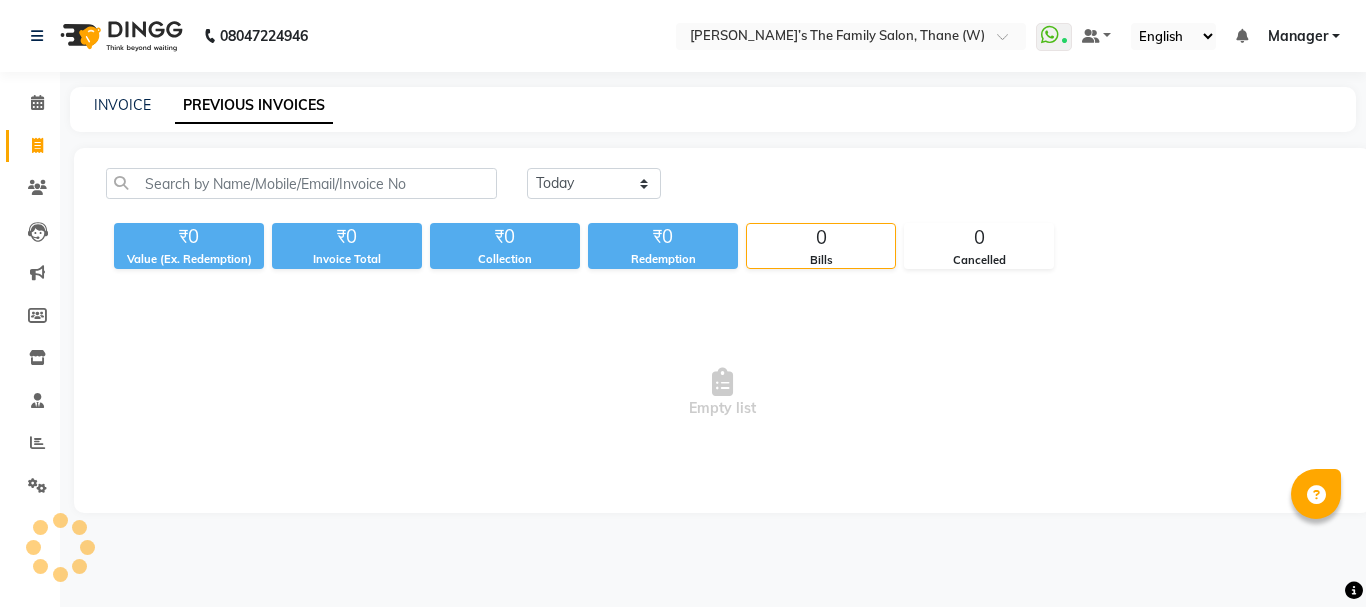 click on "PREVIOUS INVOICES" 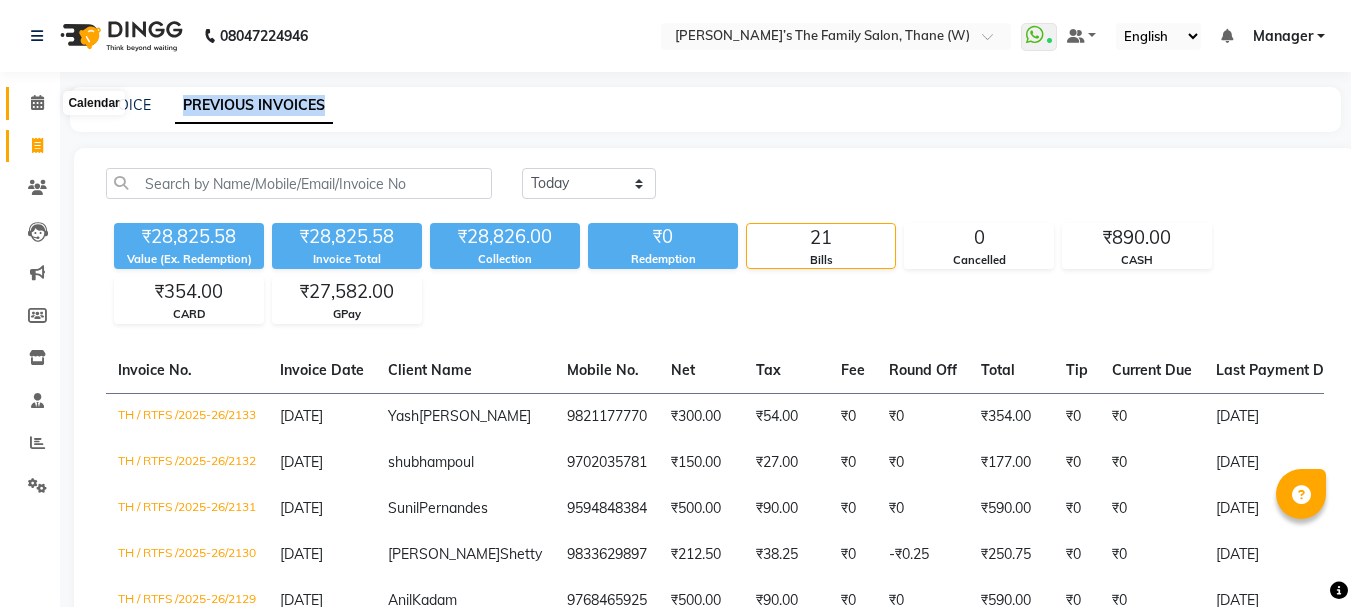 click 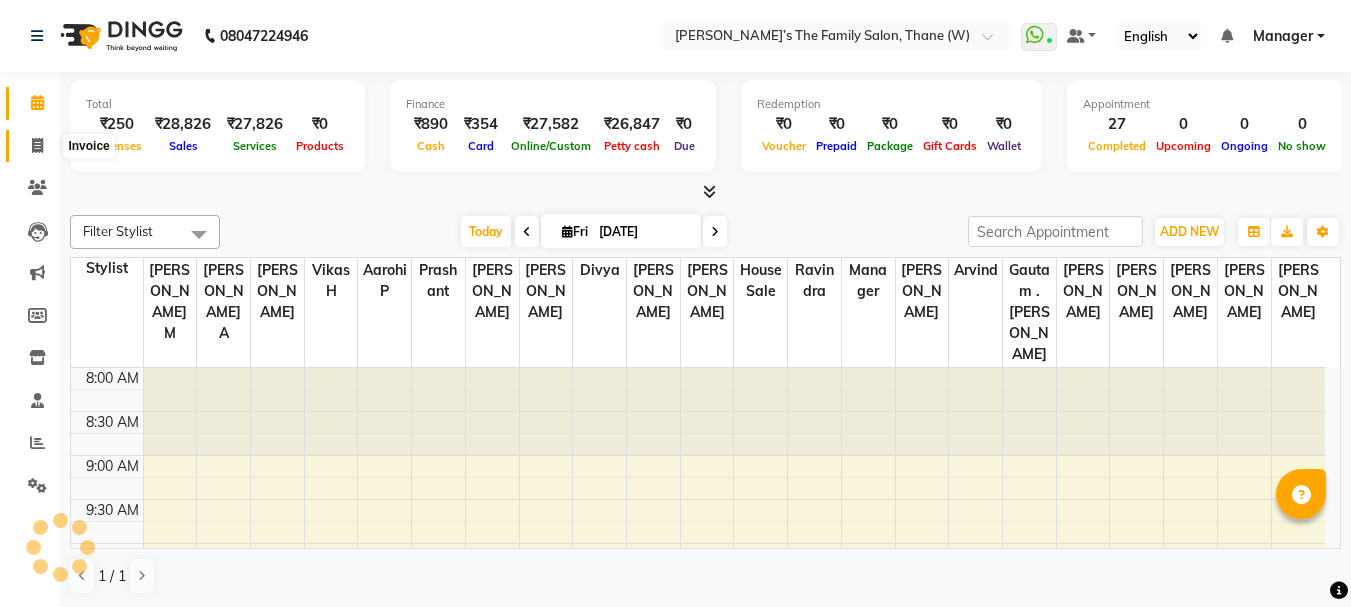 click 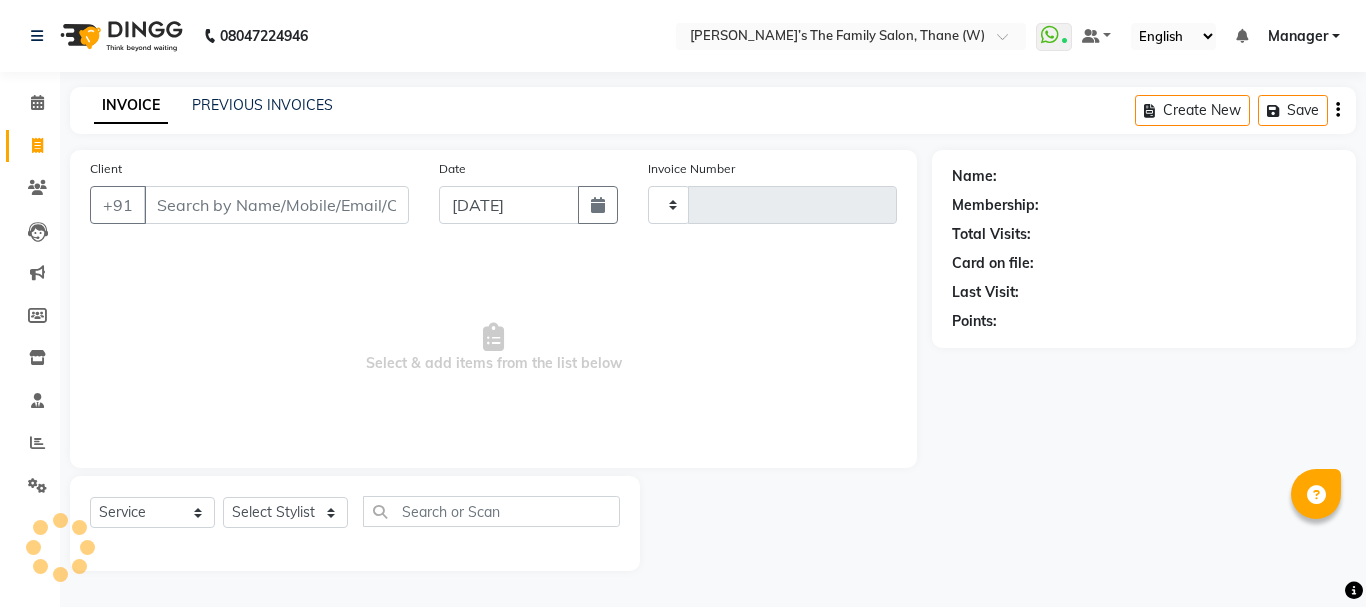 type on "2134" 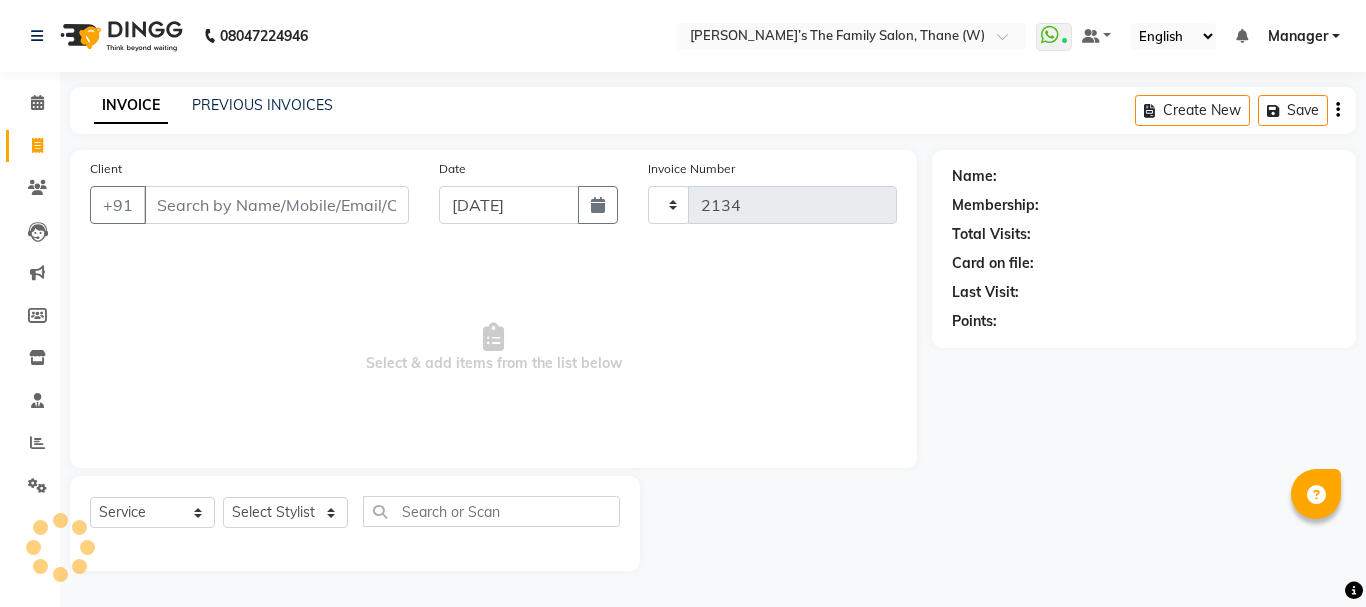 select on "8004" 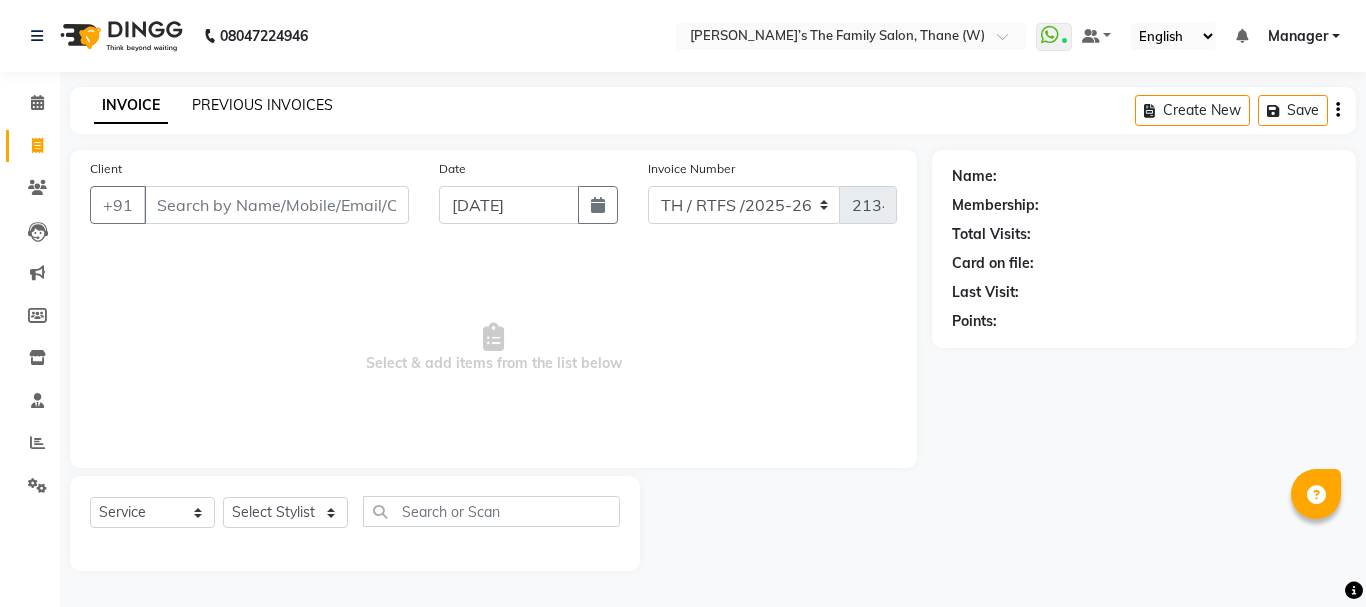 click on "PREVIOUS INVOICES" 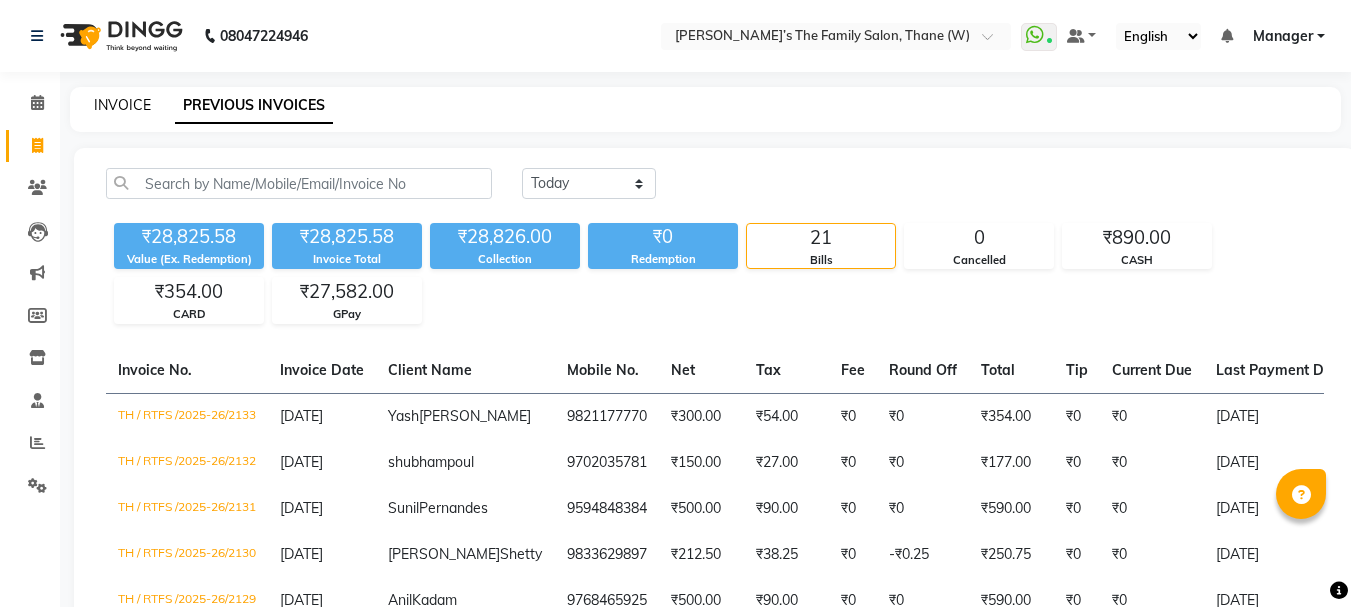 click on "INVOICE" 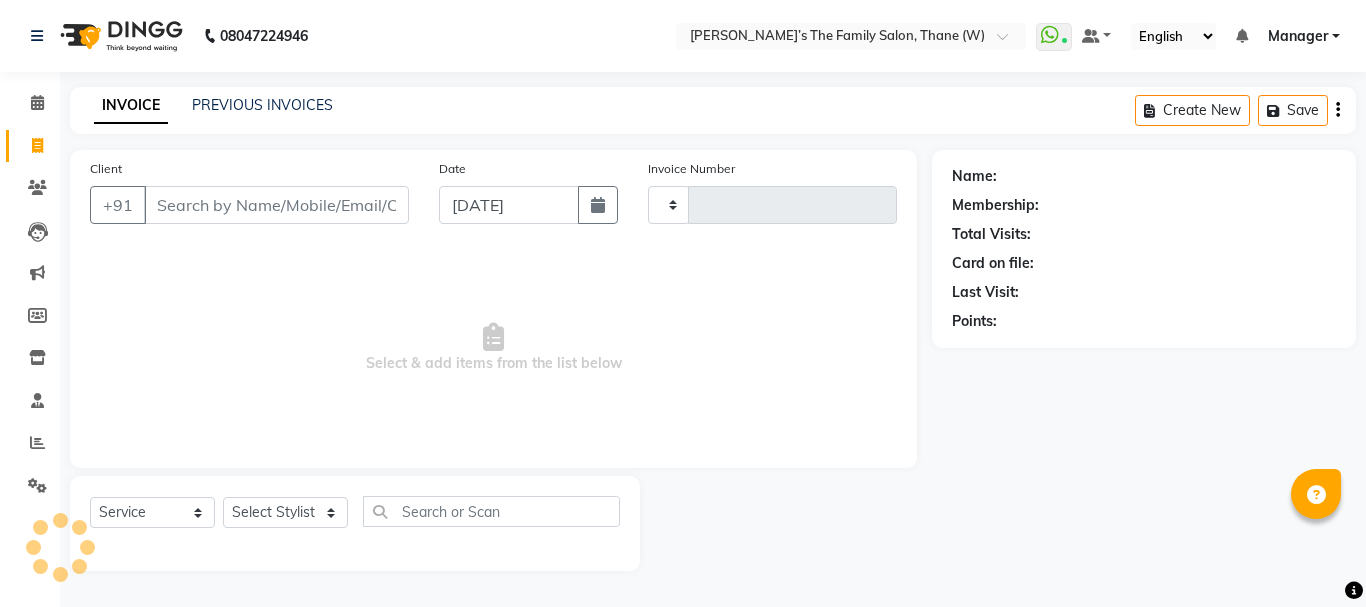 type on "2134" 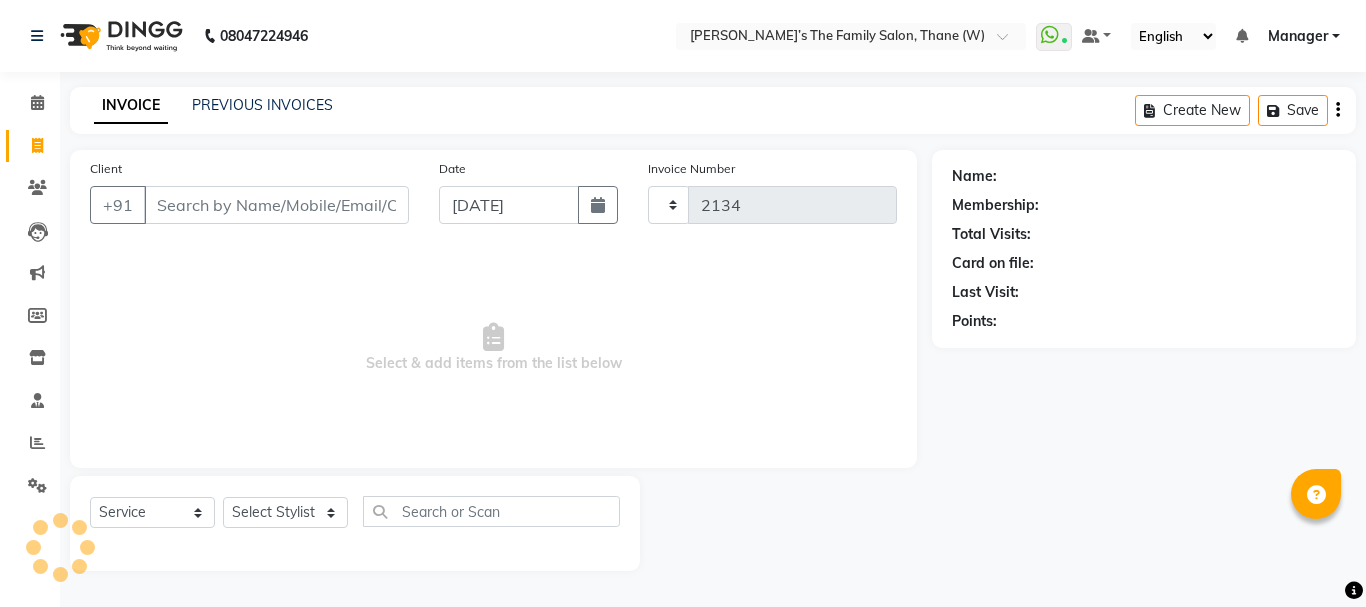 select on "8004" 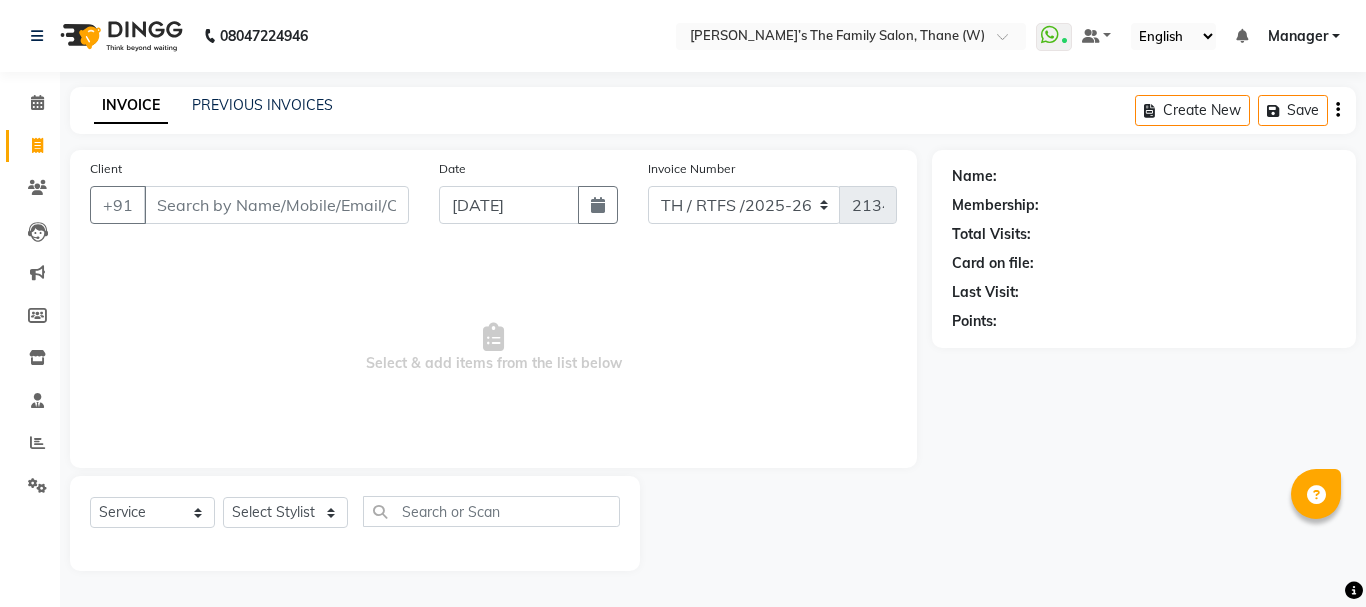 click on "Client" at bounding box center [276, 205] 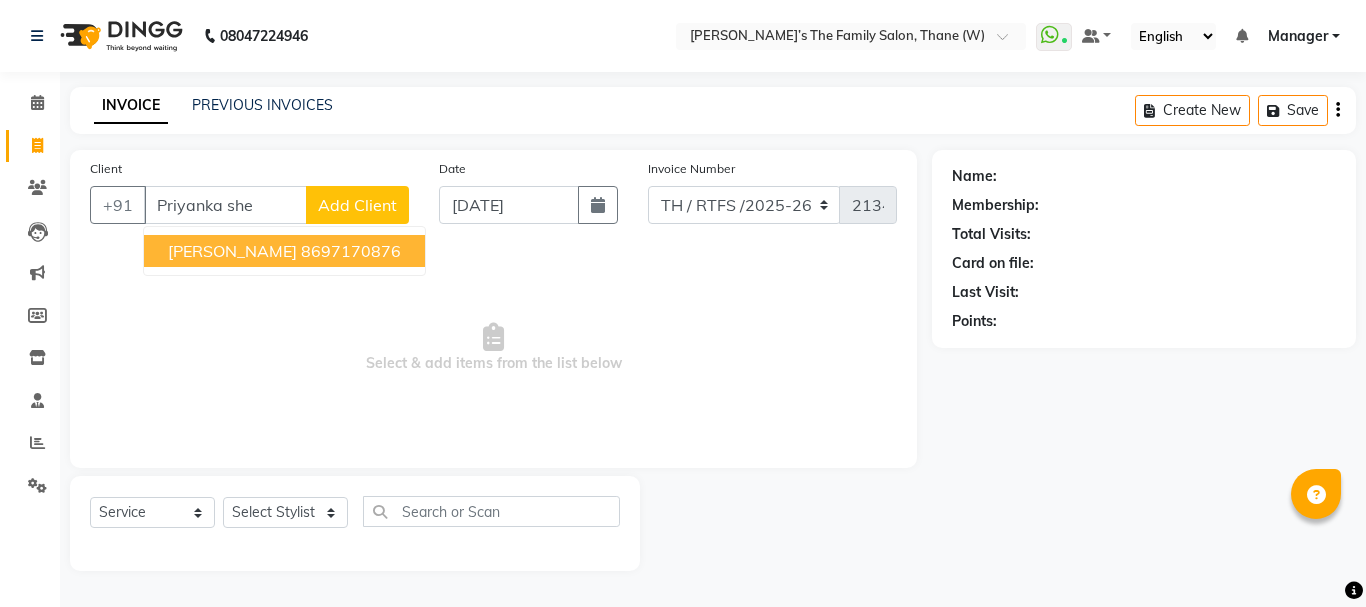 click on "[PERSON_NAME]" at bounding box center (232, 251) 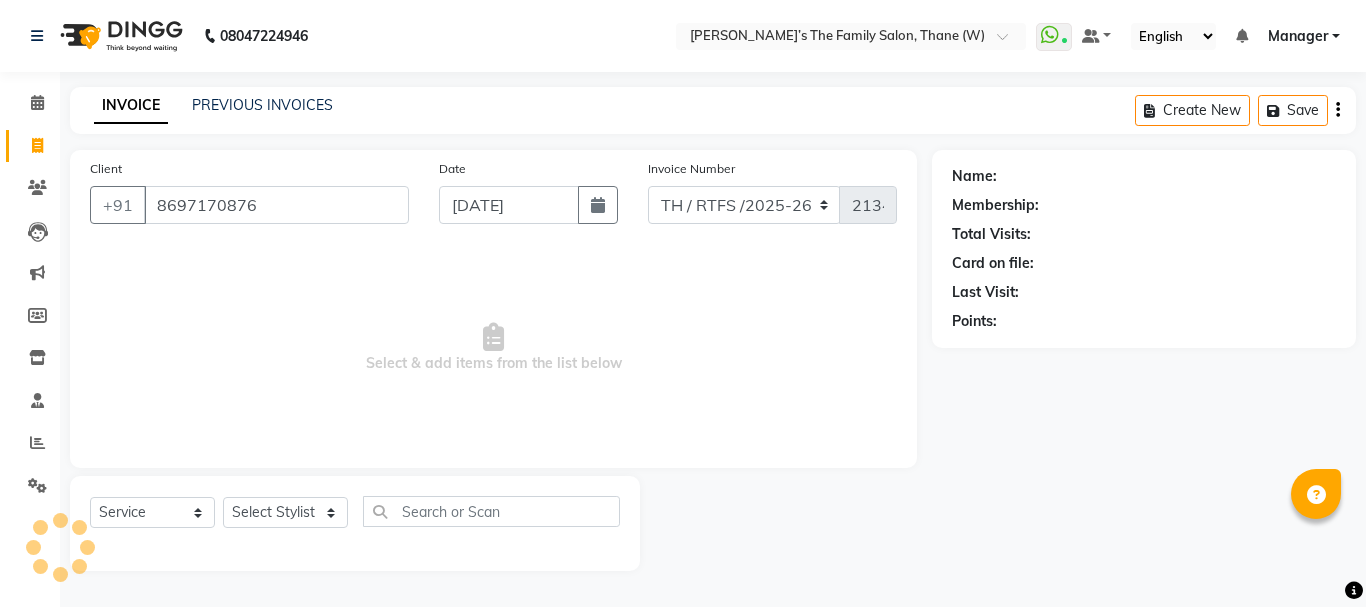 type on "8697170876" 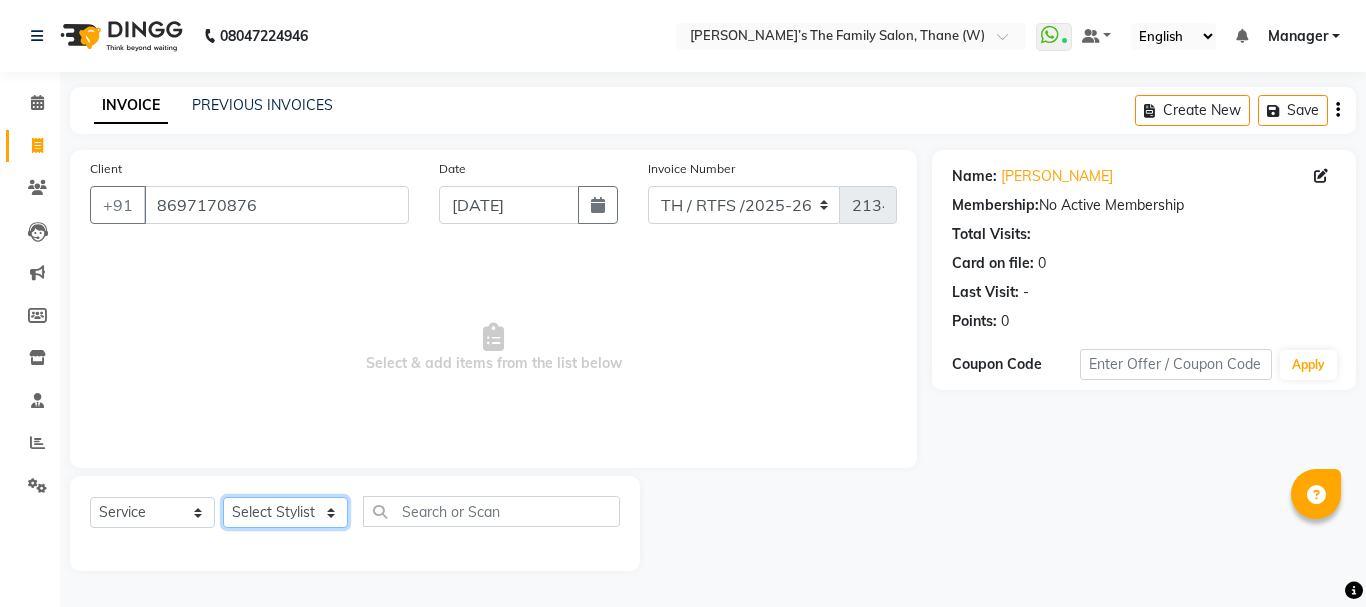 click on "Select Stylist Aarohi P   [PERSON_NAME] [PERSON_NAME] A  [PERSON_NAME] .[PERSON_NAME] House sale [PERSON_NAME]  [PERSON_NAME]   Manager [PERSON_NAME] [PERSON_NAME] [PERSON_NAME] [PERSON_NAME] [PERSON_NAME] [PERSON_NAME] M  [PERSON_NAME]  [PERSON_NAME]  [PERSON_NAME]" 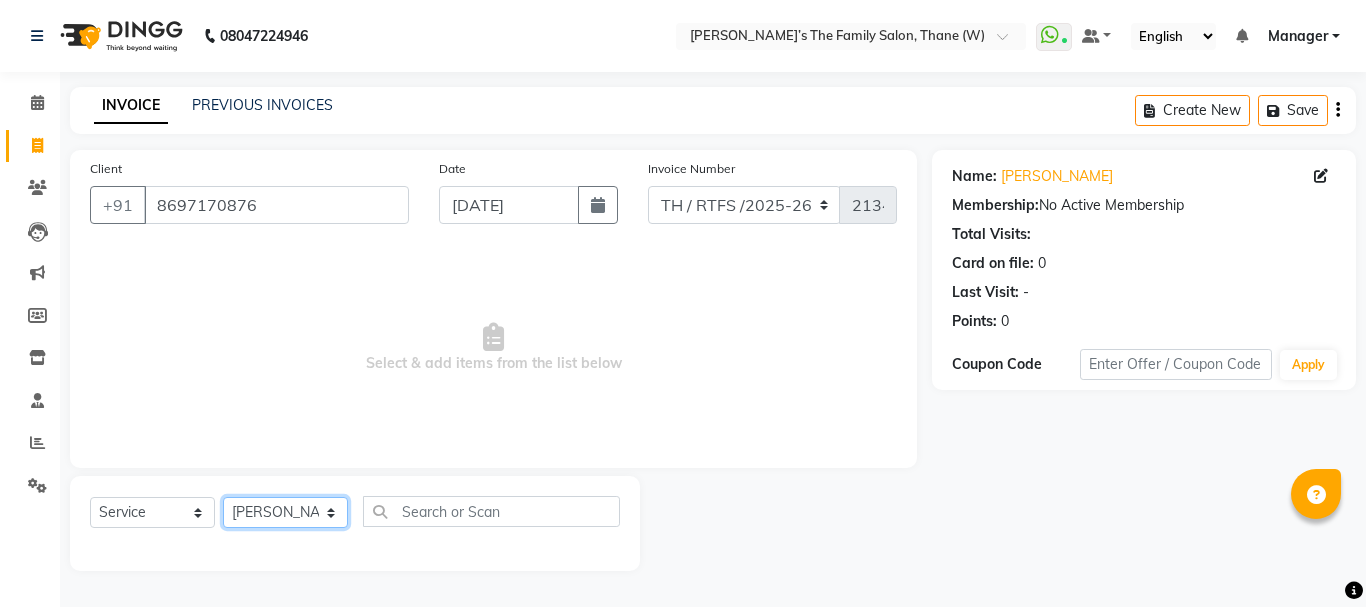 click on "Select Stylist Aarohi P   [PERSON_NAME] [PERSON_NAME] A  [PERSON_NAME] .[PERSON_NAME] House sale [PERSON_NAME]  [PERSON_NAME]   Manager [PERSON_NAME] [PERSON_NAME] [PERSON_NAME] [PERSON_NAME] [PERSON_NAME] [PERSON_NAME] M  [PERSON_NAME]  [PERSON_NAME]  [PERSON_NAME]" 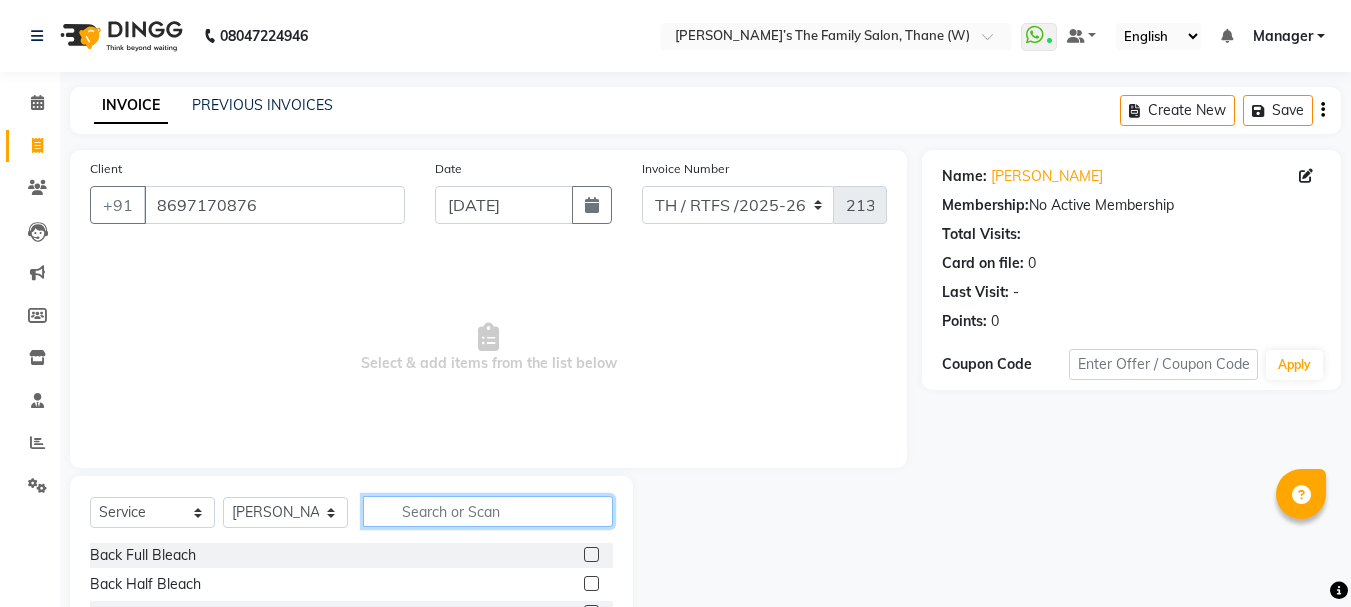 click 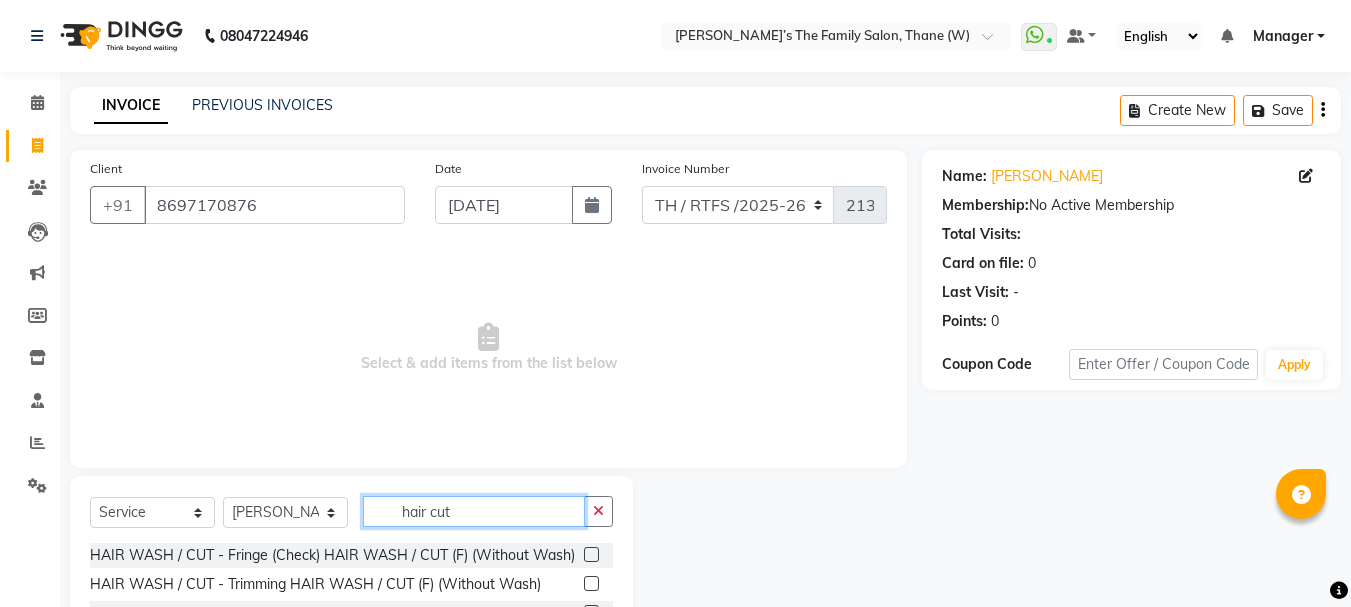 scroll, scrollTop: 194, scrollLeft: 0, axis: vertical 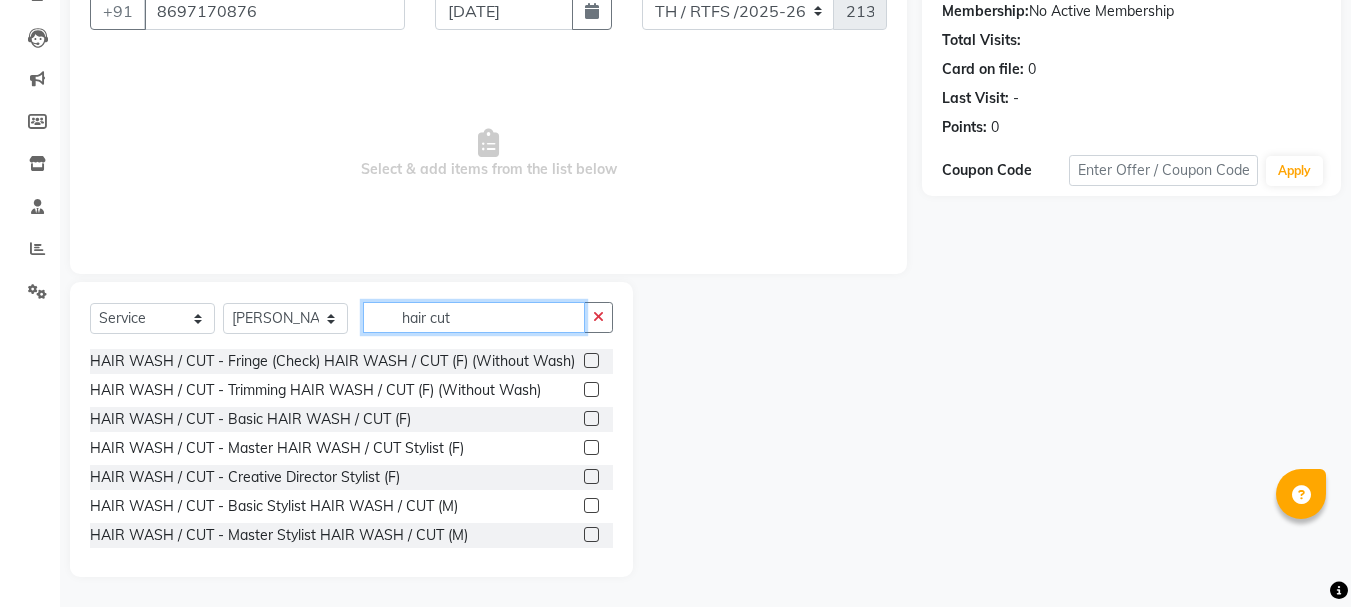 type on "hair cut" 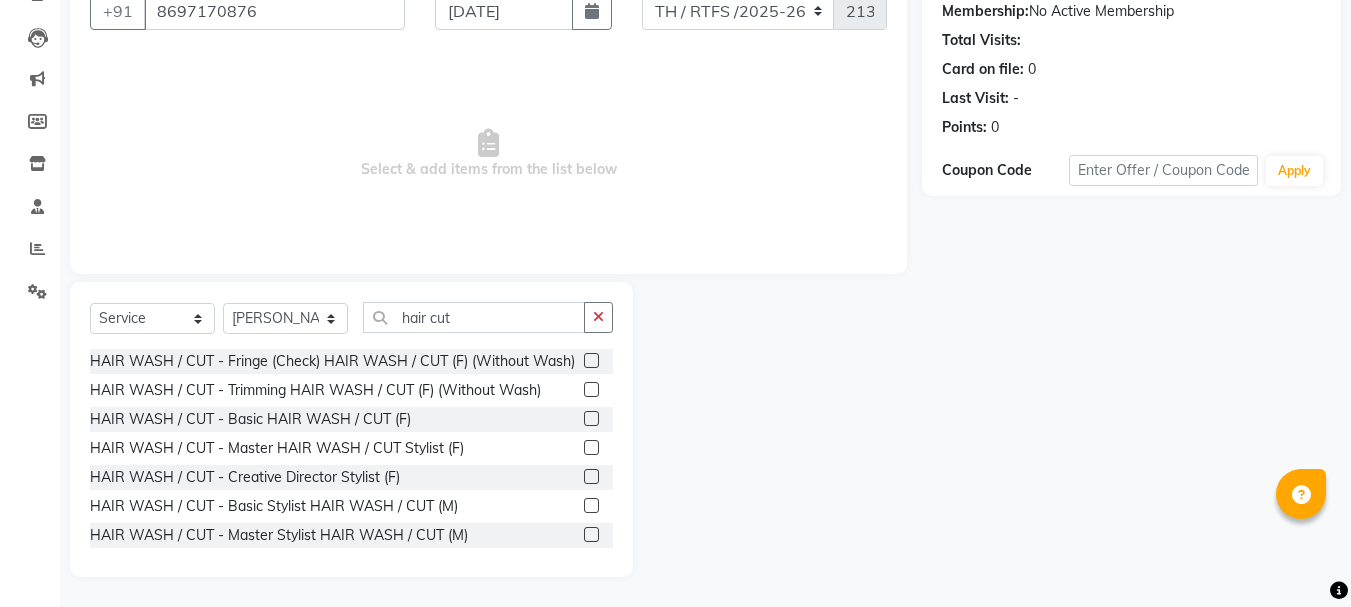 click 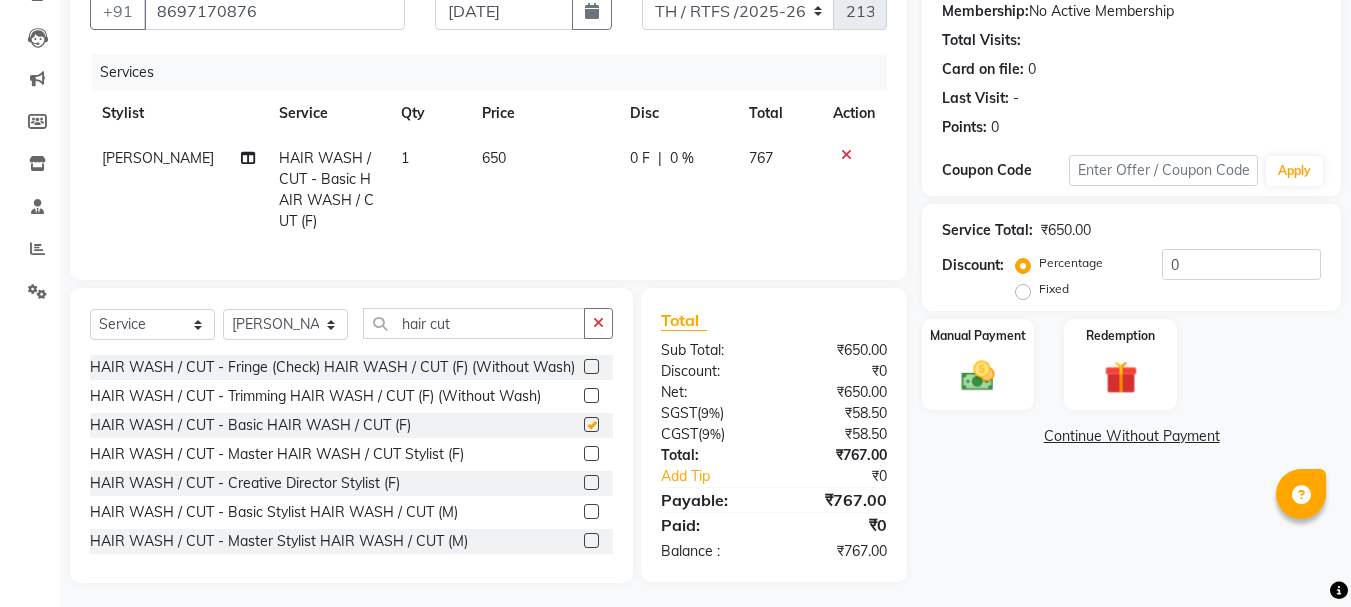 checkbox on "false" 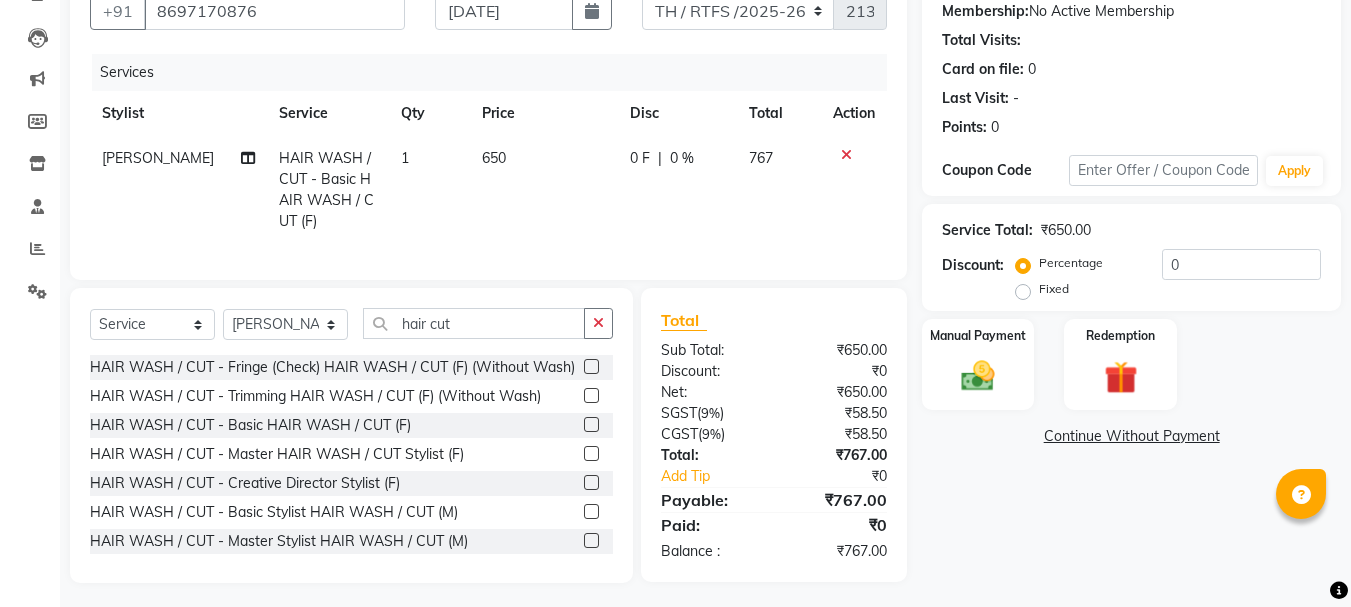 click on "650" 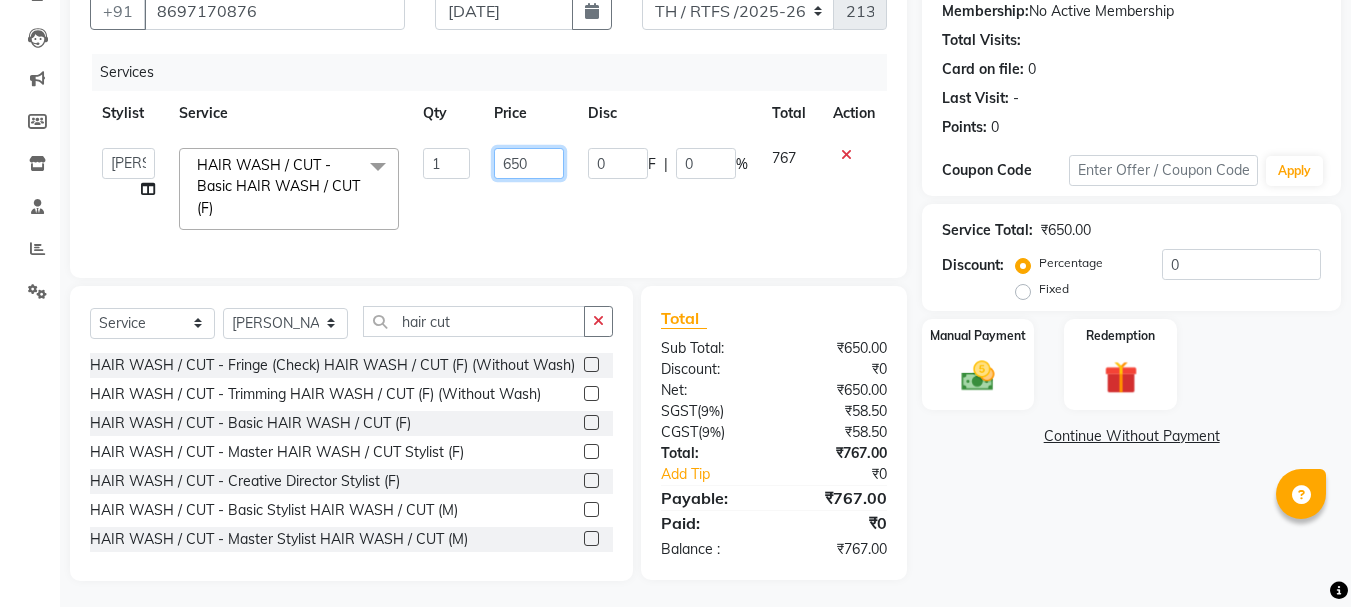 click on "650" 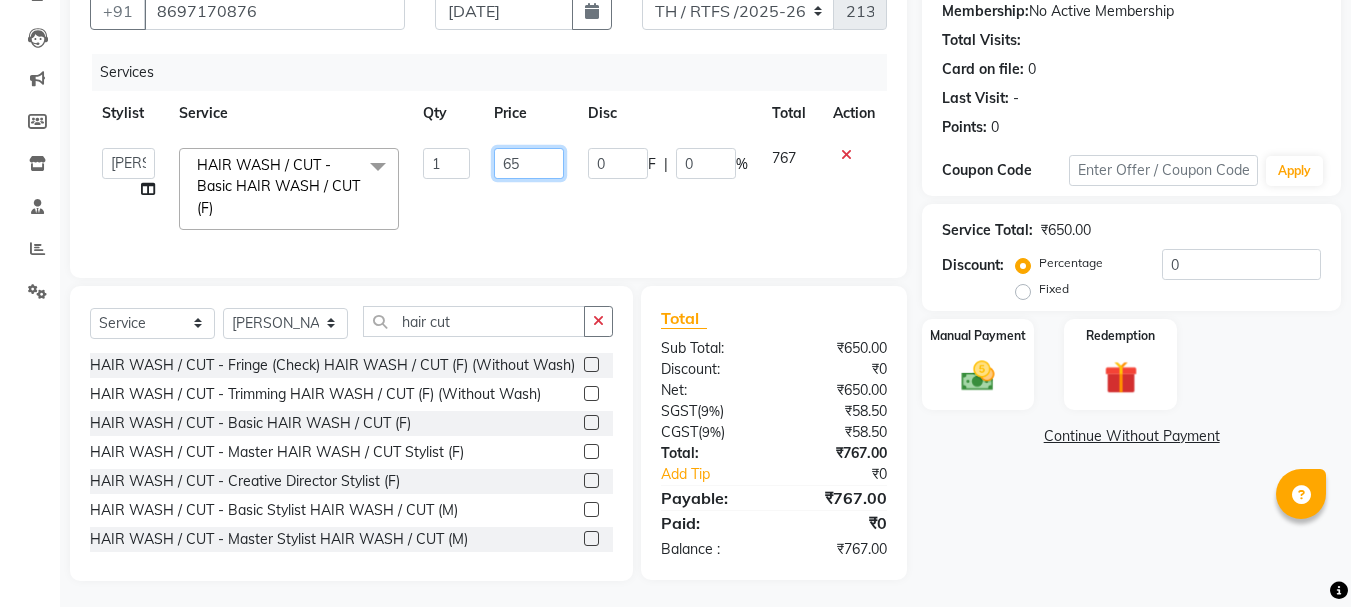 type on "6" 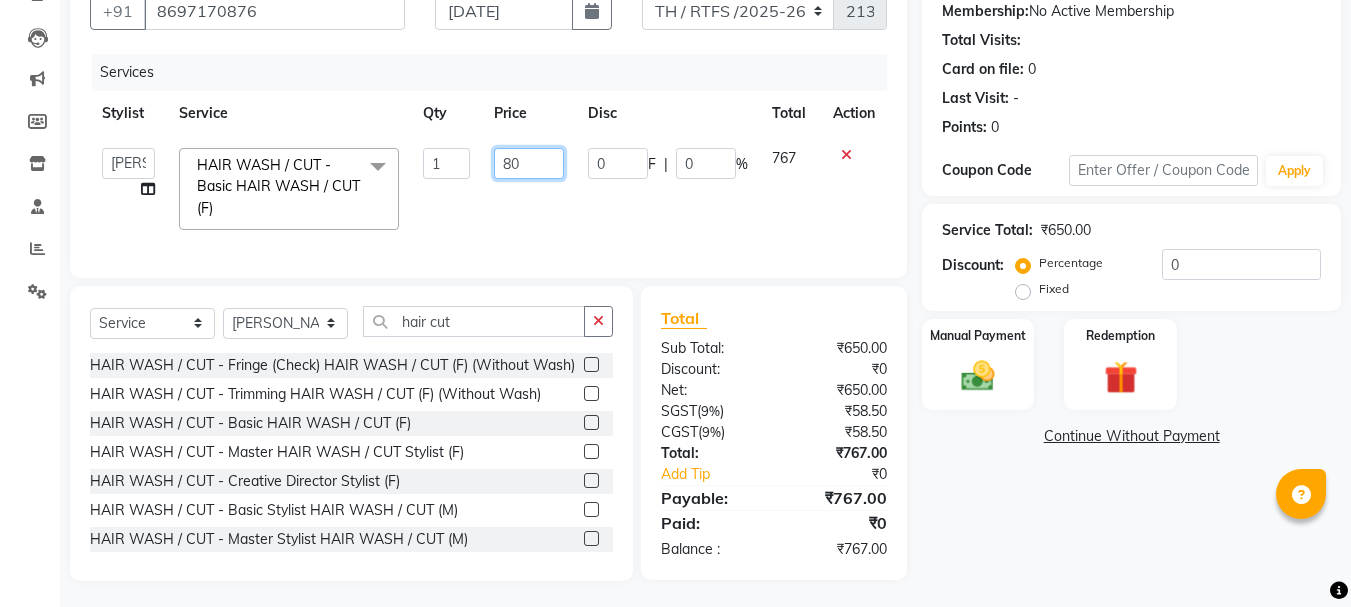 type on "800" 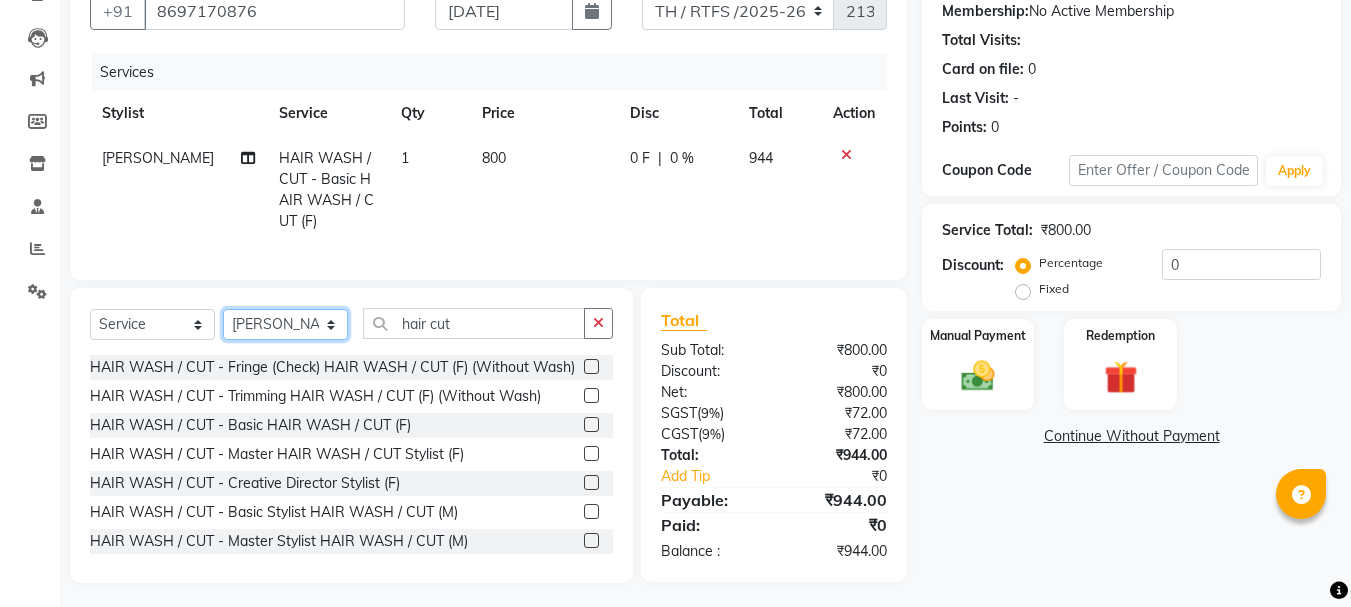 click on "Select Stylist Aarohi P   [PERSON_NAME] [PERSON_NAME] A  [PERSON_NAME] .[PERSON_NAME] House sale [PERSON_NAME]  [PERSON_NAME]   Manager [PERSON_NAME] [PERSON_NAME] [PERSON_NAME] [PERSON_NAME] [PERSON_NAME] [PERSON_NAME] M  [PERSON_NAME]  [PERSON_NAME]  [PERSON_NAME]" 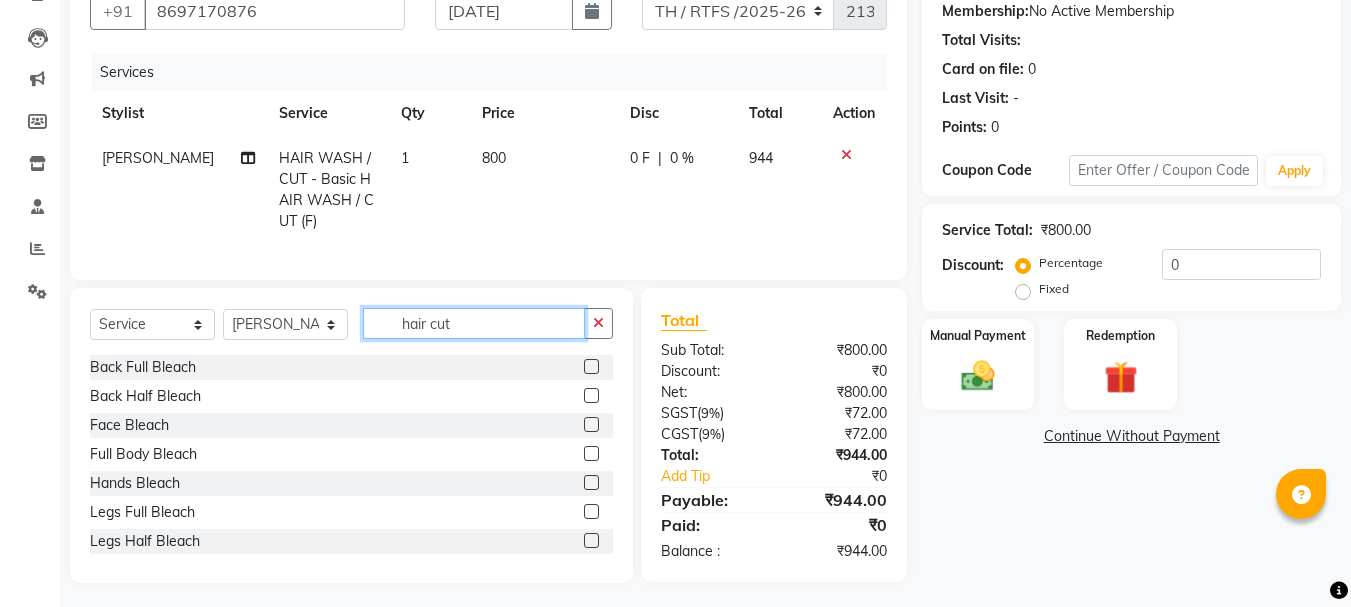 click on "hair cut" 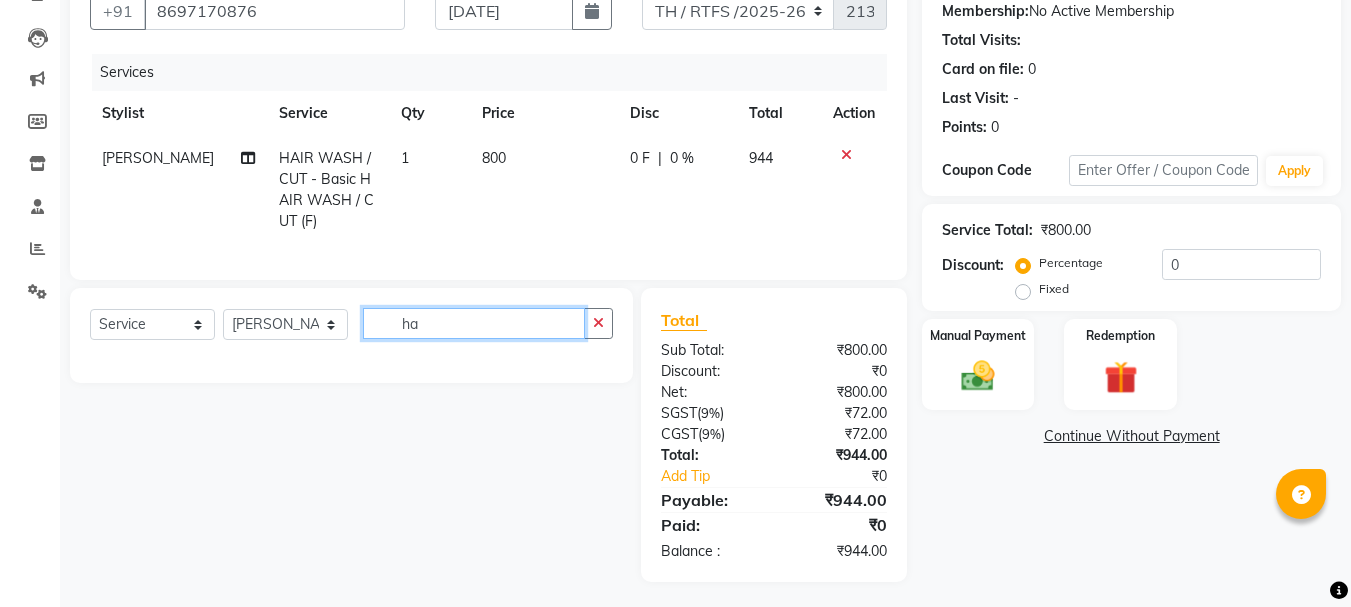 type on "h" 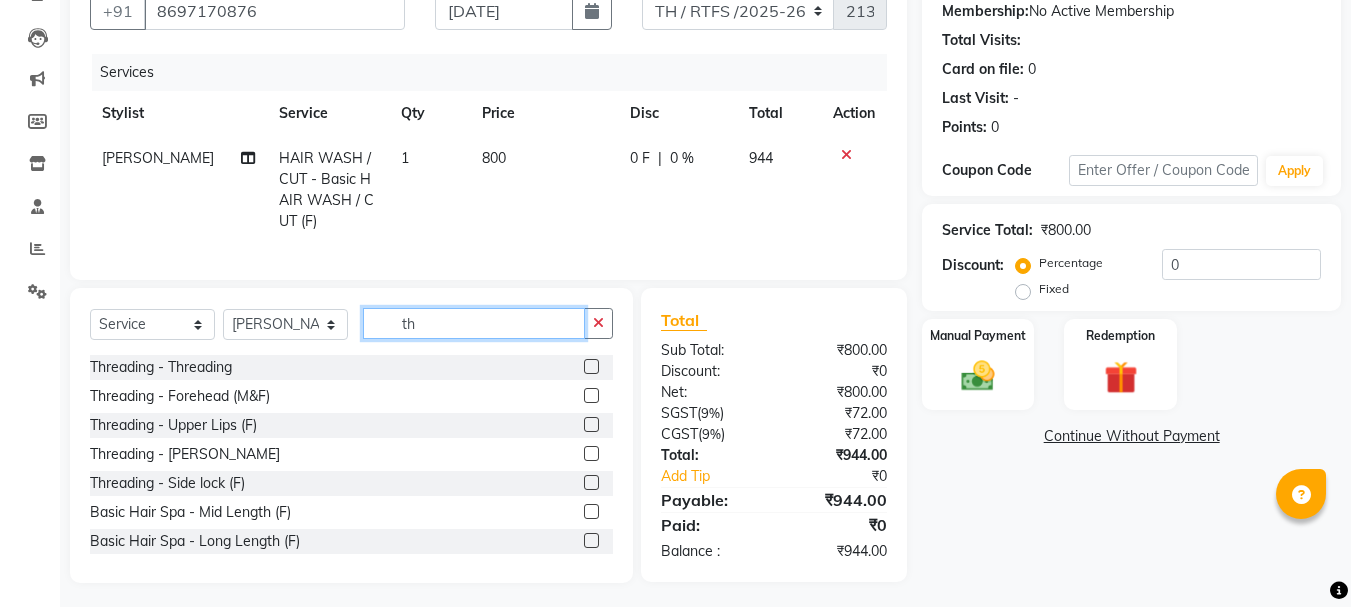 type on "th" 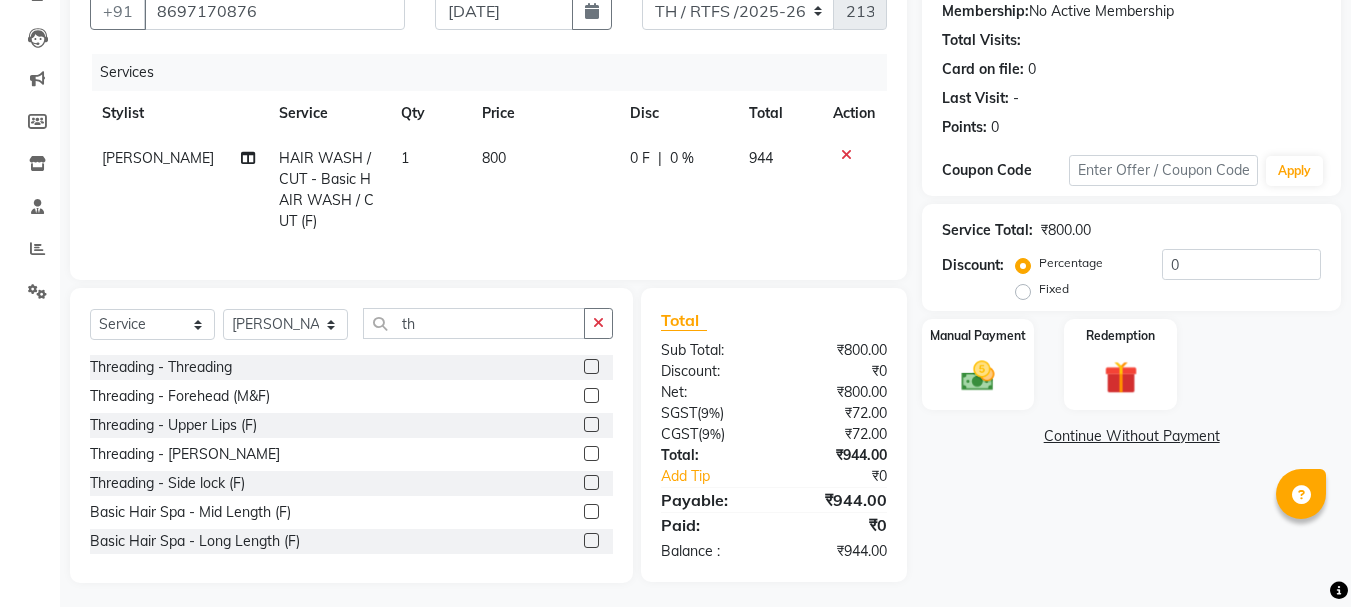 click 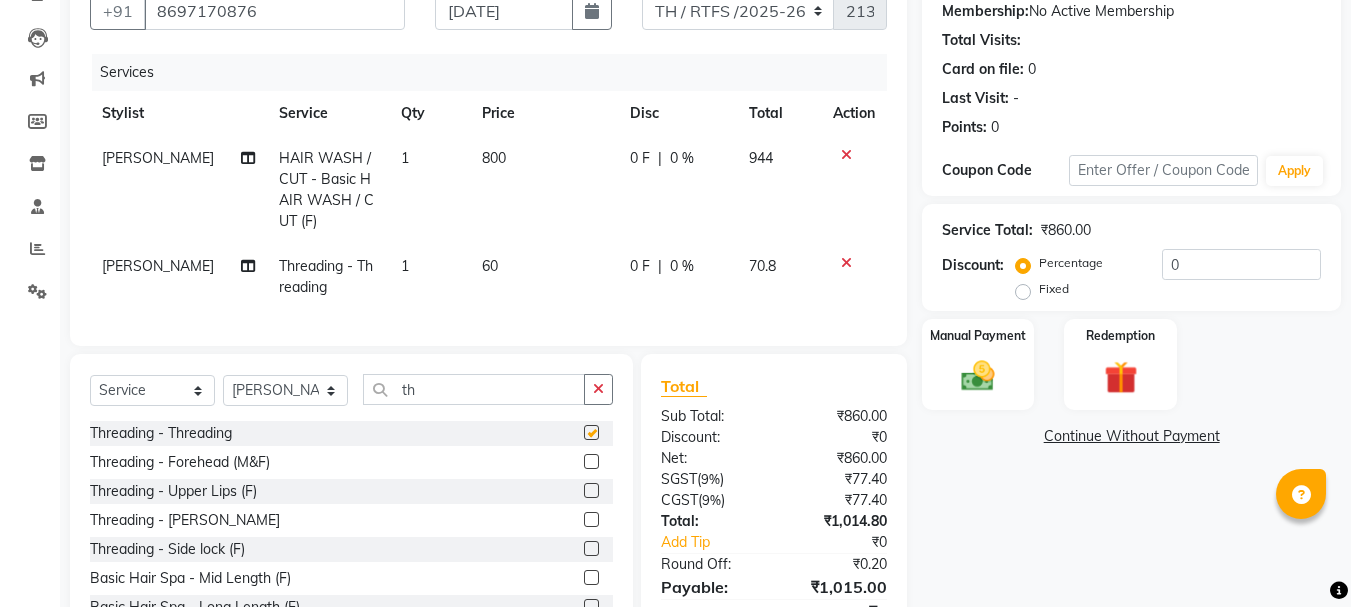 checkbox on "false" 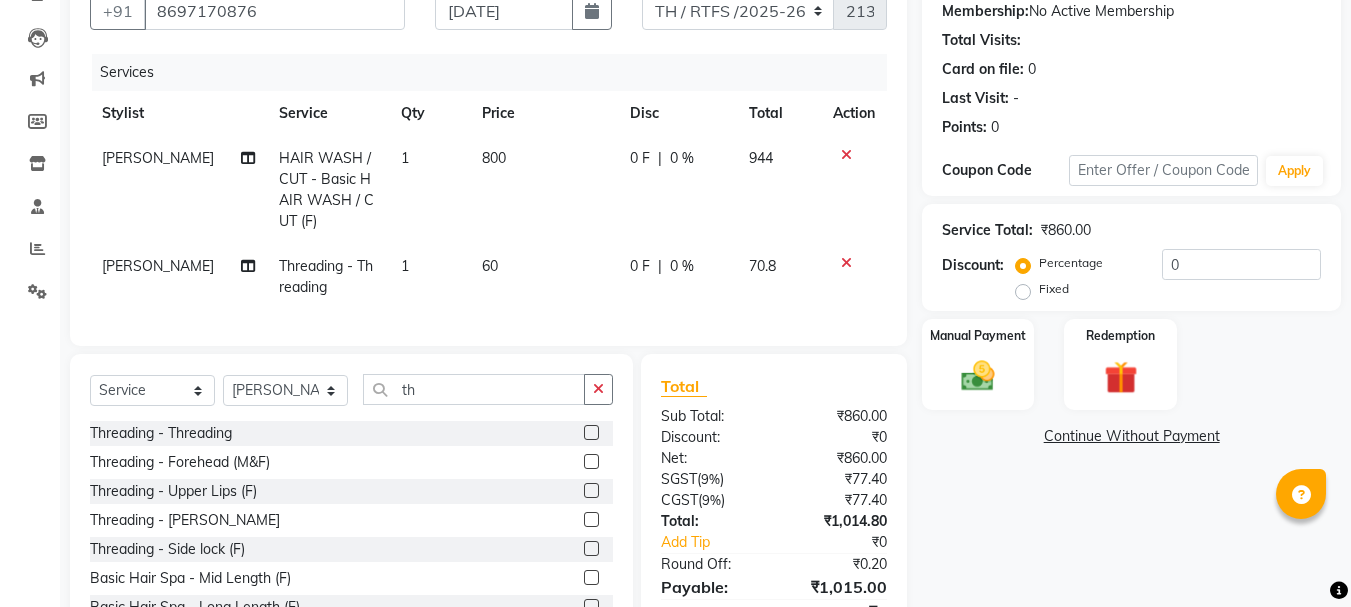 click 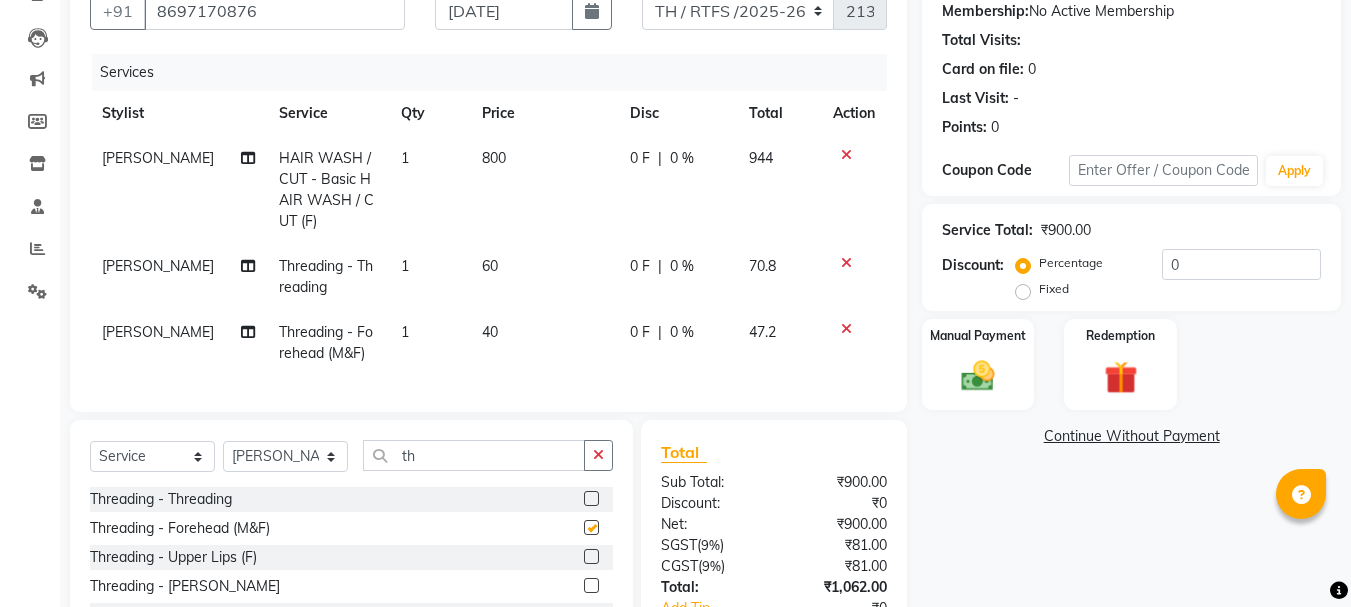 checkbox on "false" 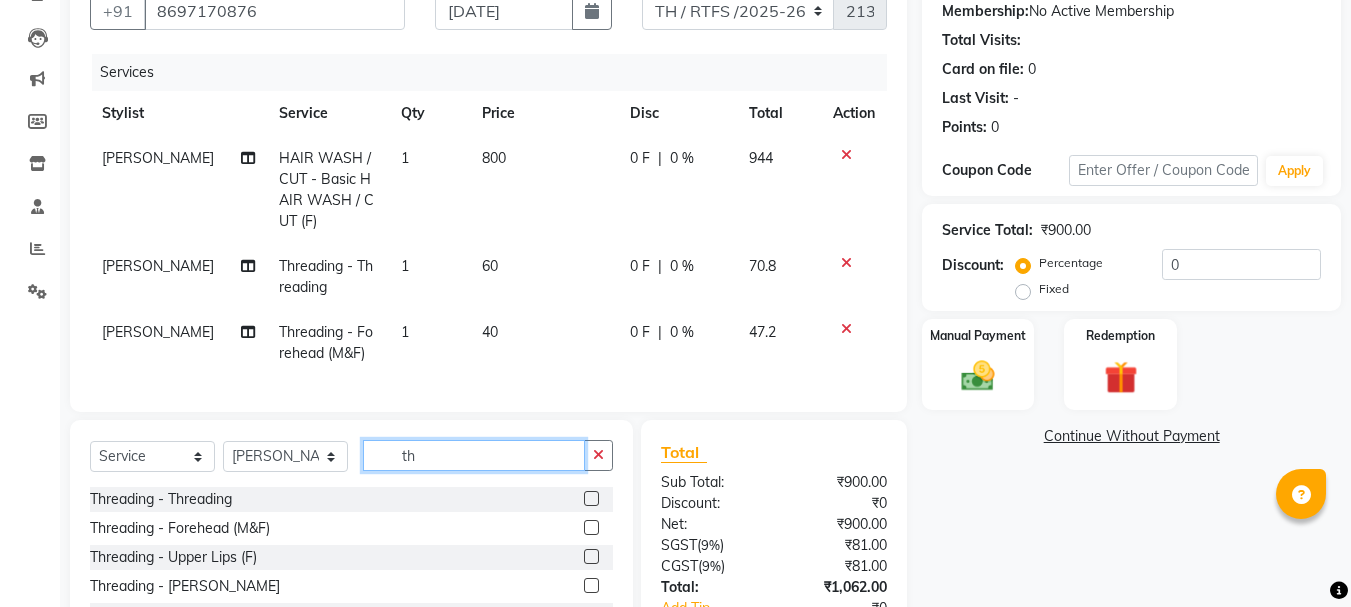 click on "th" 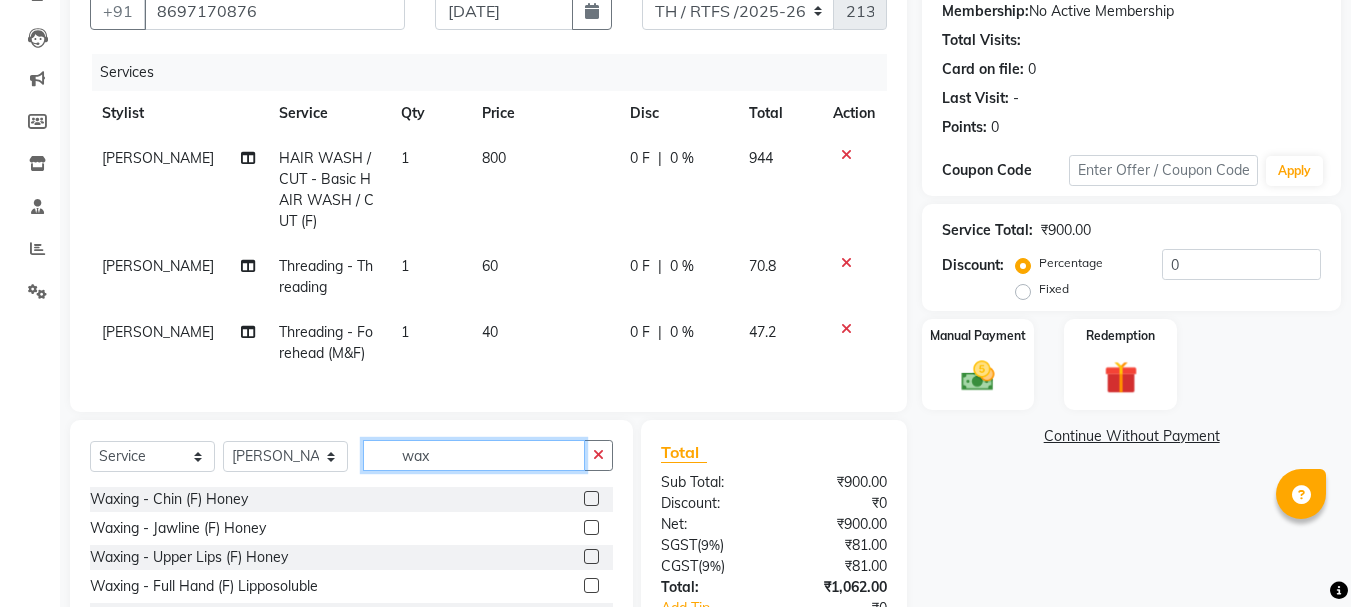 type on "wax" 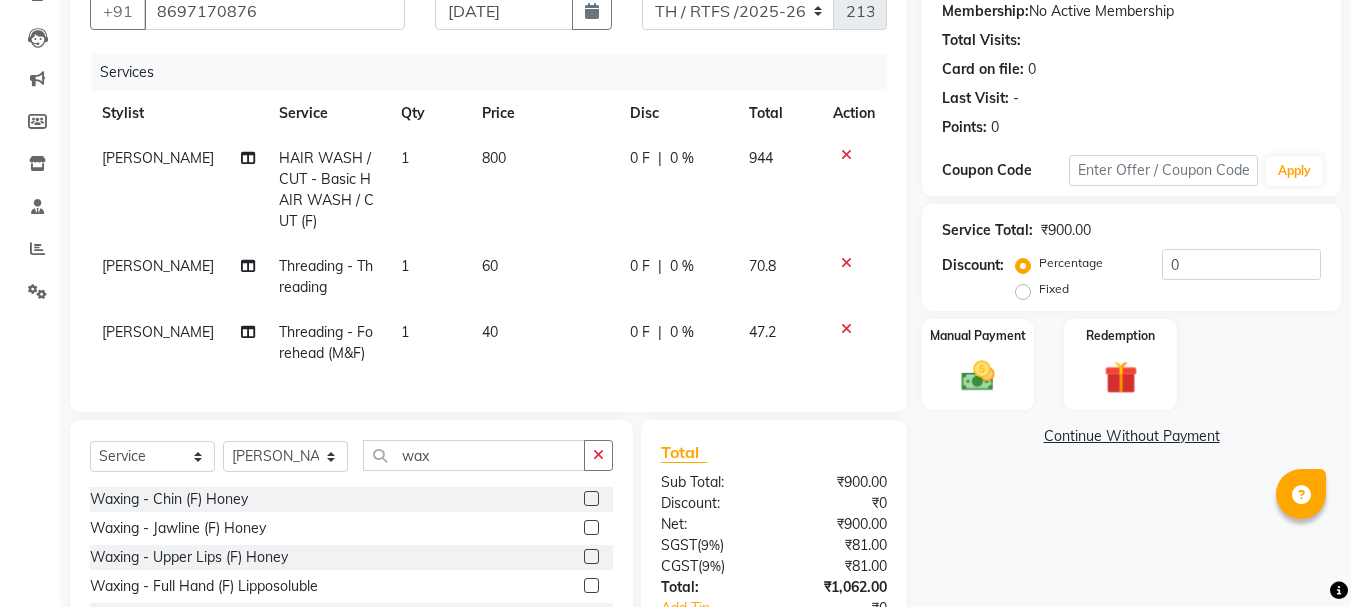 click 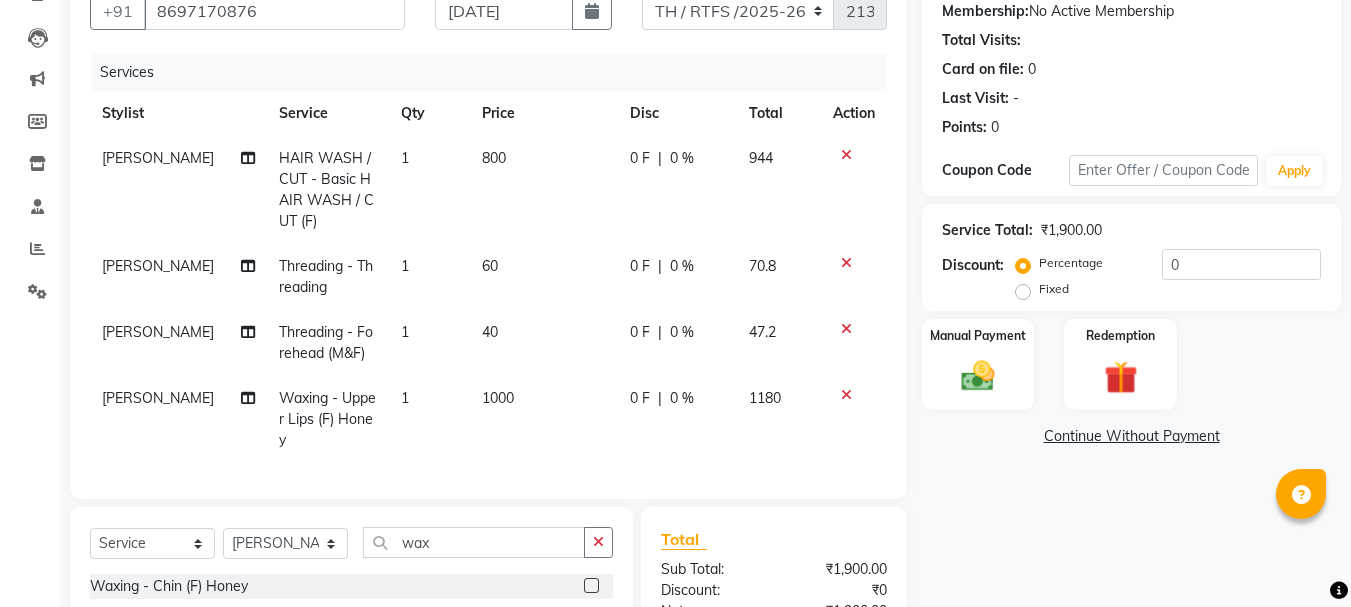 checkbox on "false" 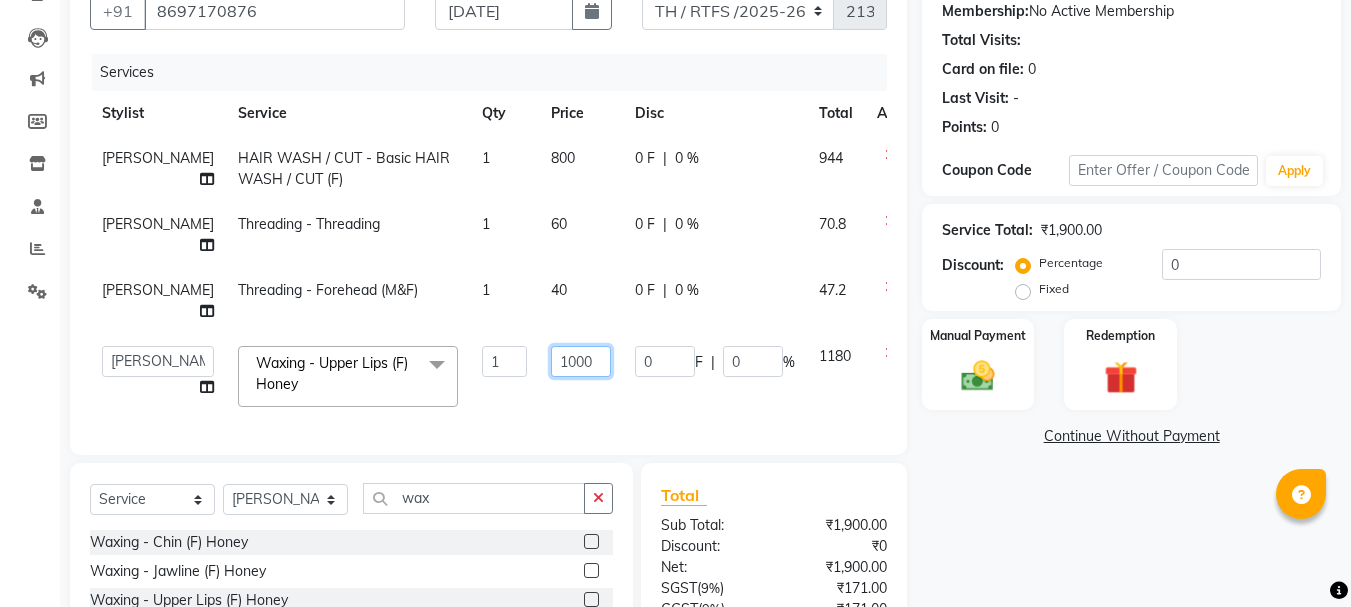 click on "1000" 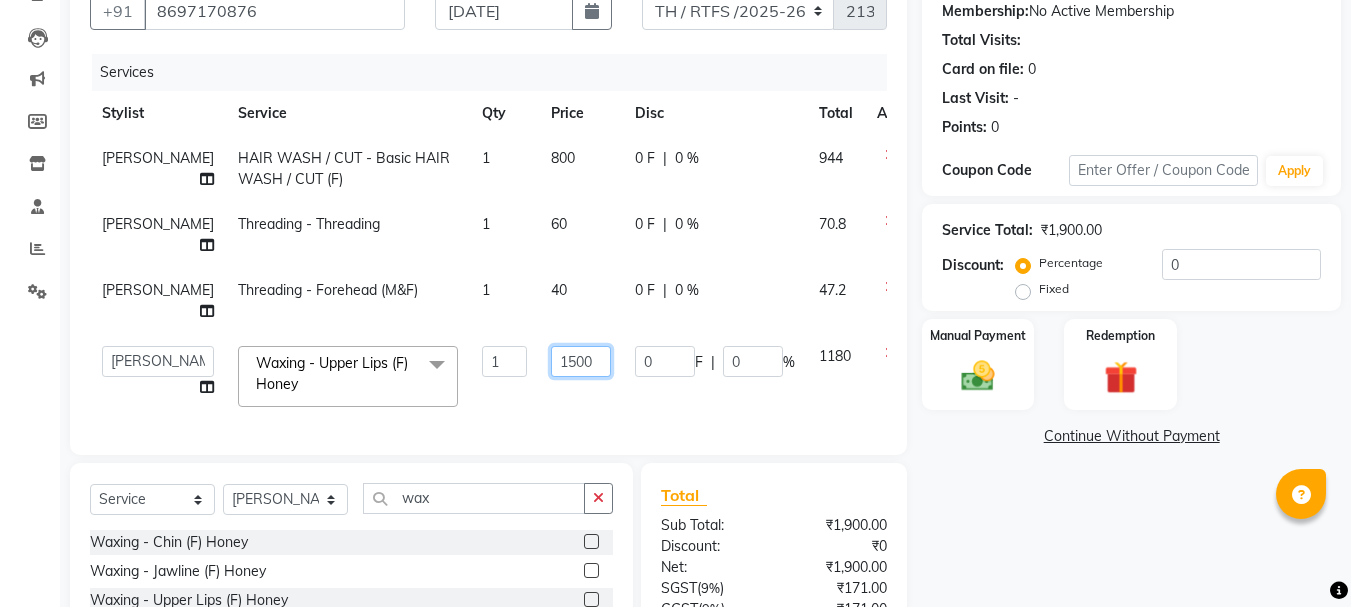 type on "150" 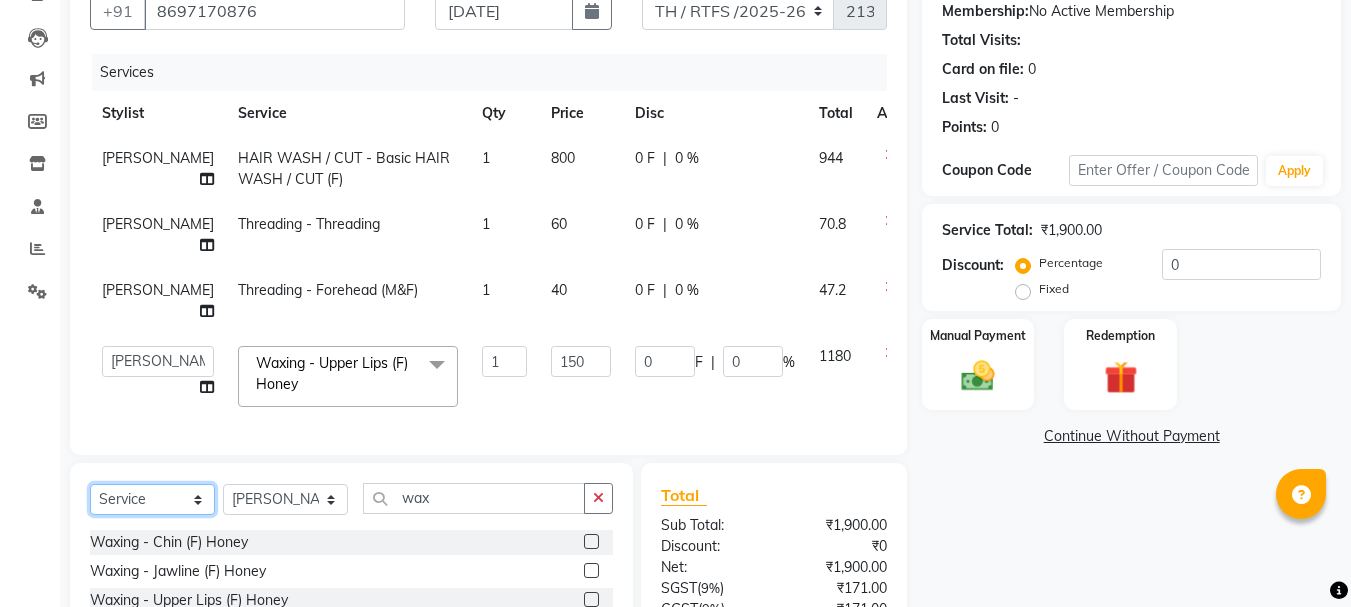 click on "Select  Service  Product  Membership  Package Voucher Prepaid Gift Card" 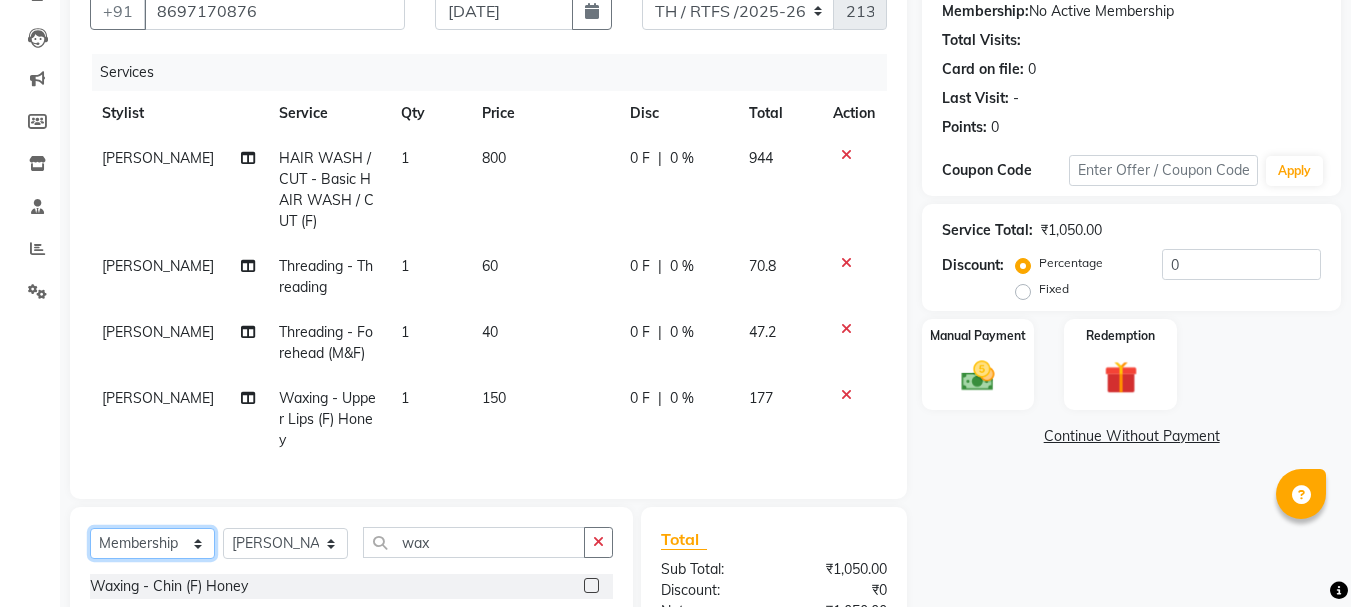 click on "Select  Service  Product  Membership  Package Voucher Prepaid Gift Card" 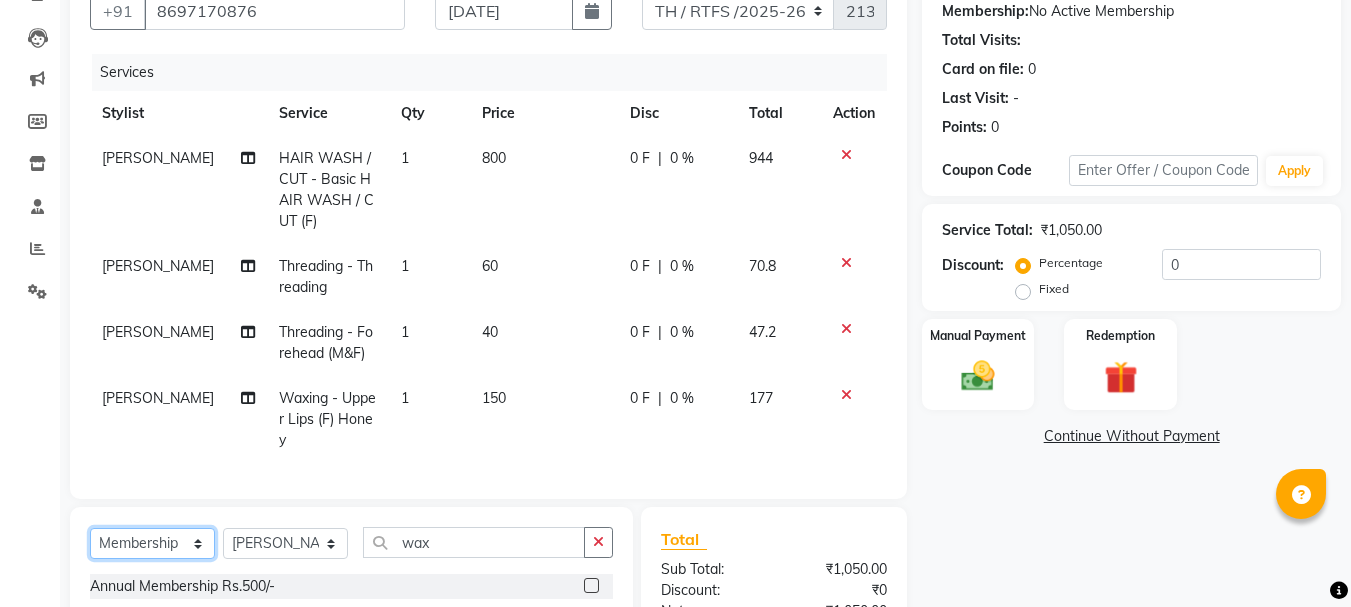 scroll, scrollTop: 433, scrollLeft: 0, axis: vertical 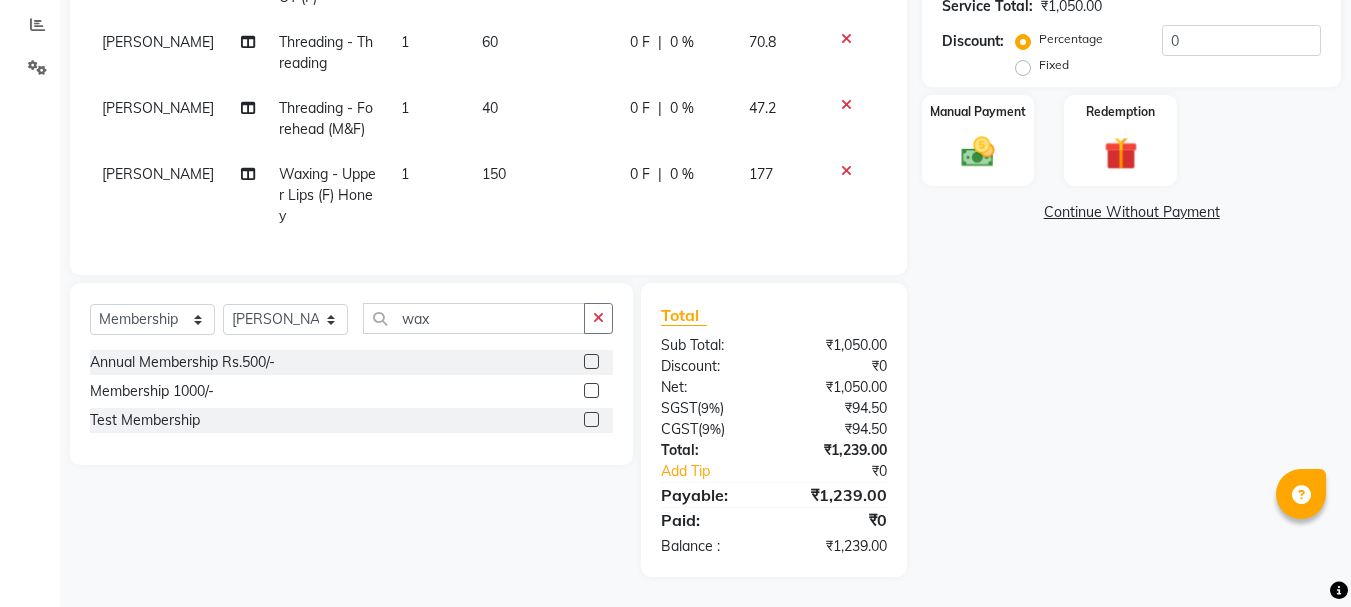 click 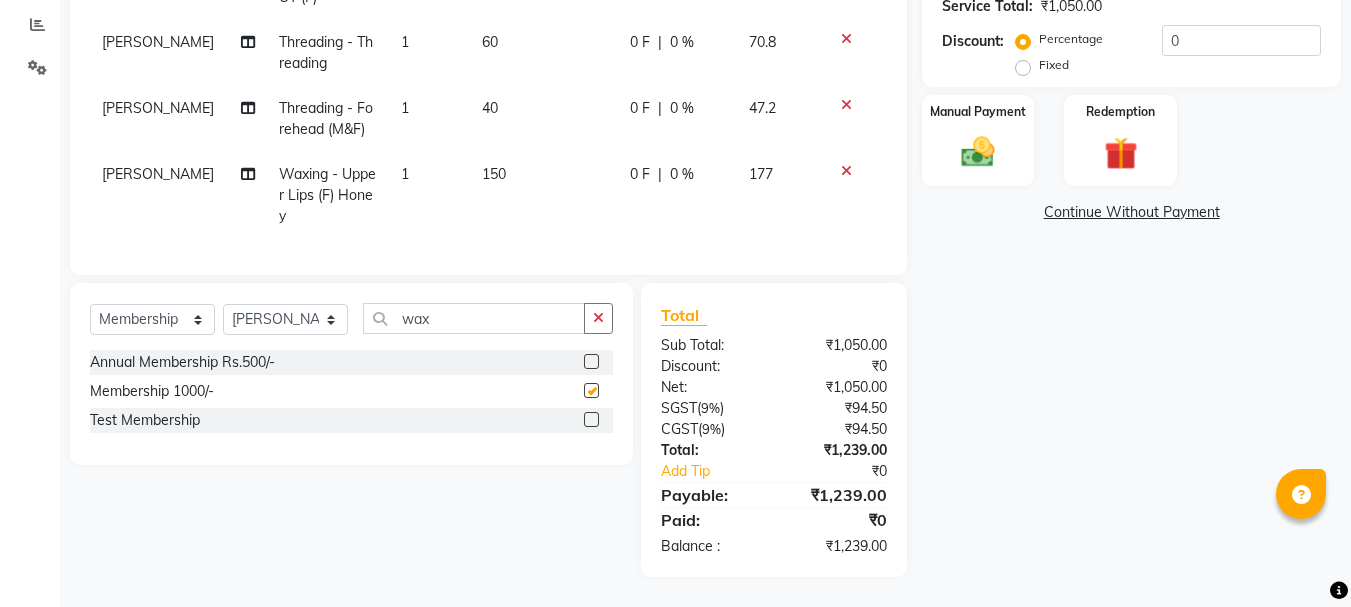 select on "select" 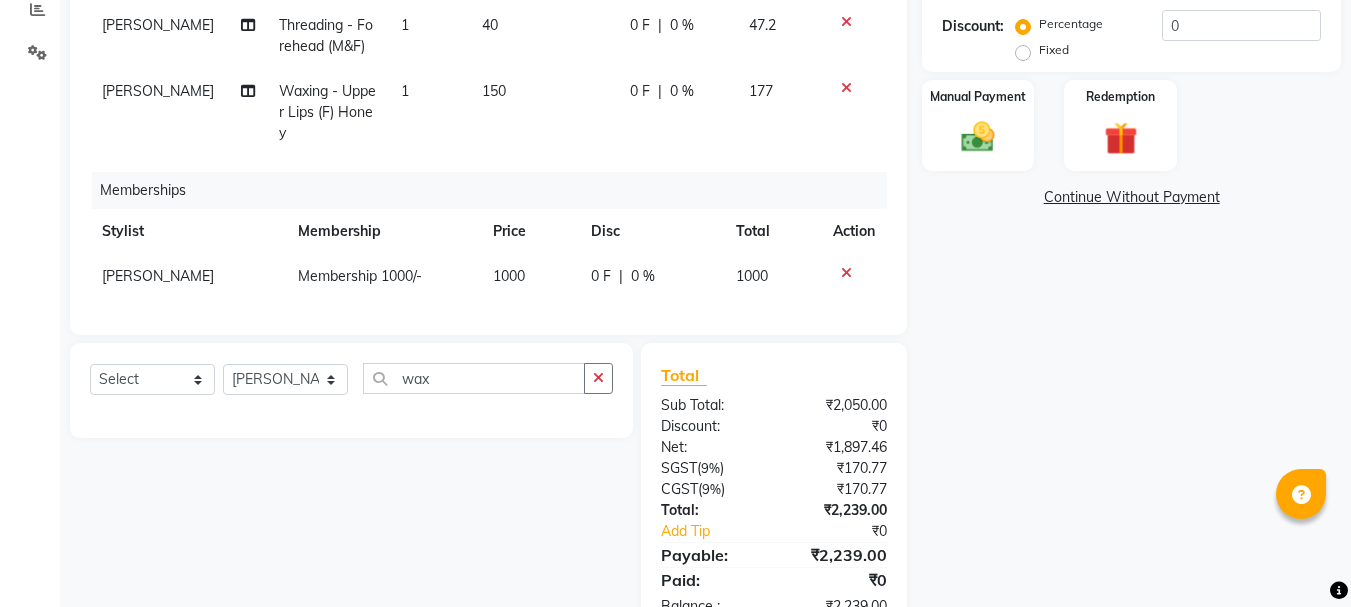 scroll, scrollTop: 83, scrollLeft: 0, axis: vertical 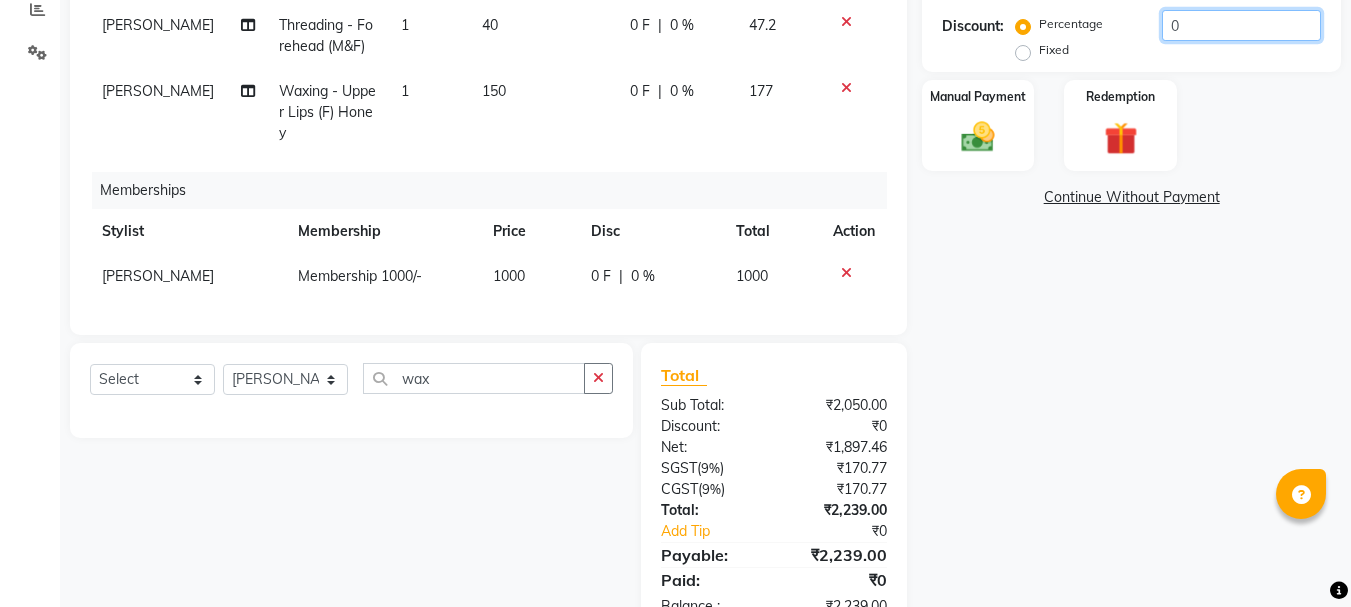 click on "0" 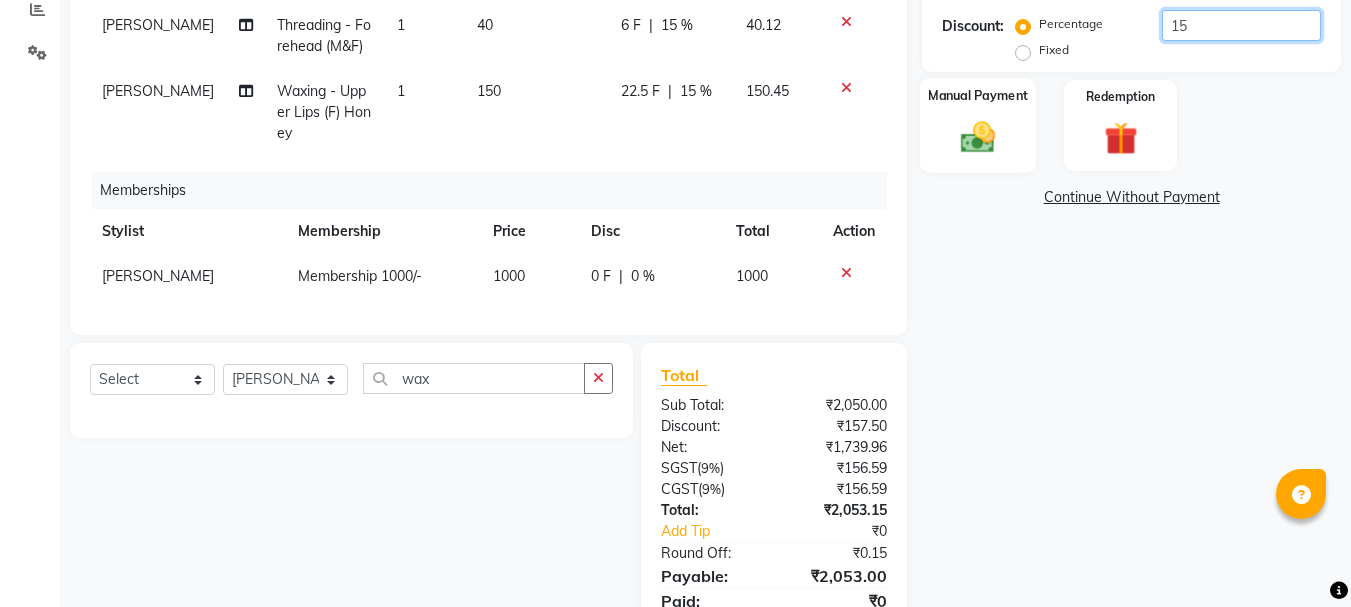 type on "15" 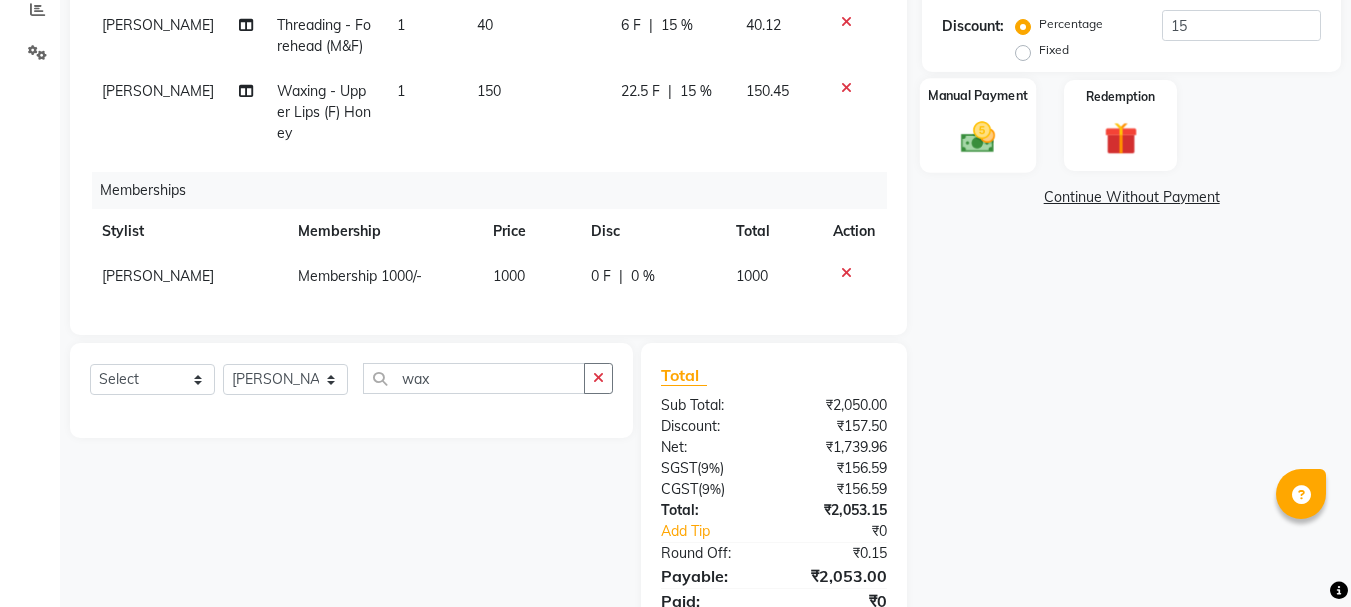 click on "Manual Payment" 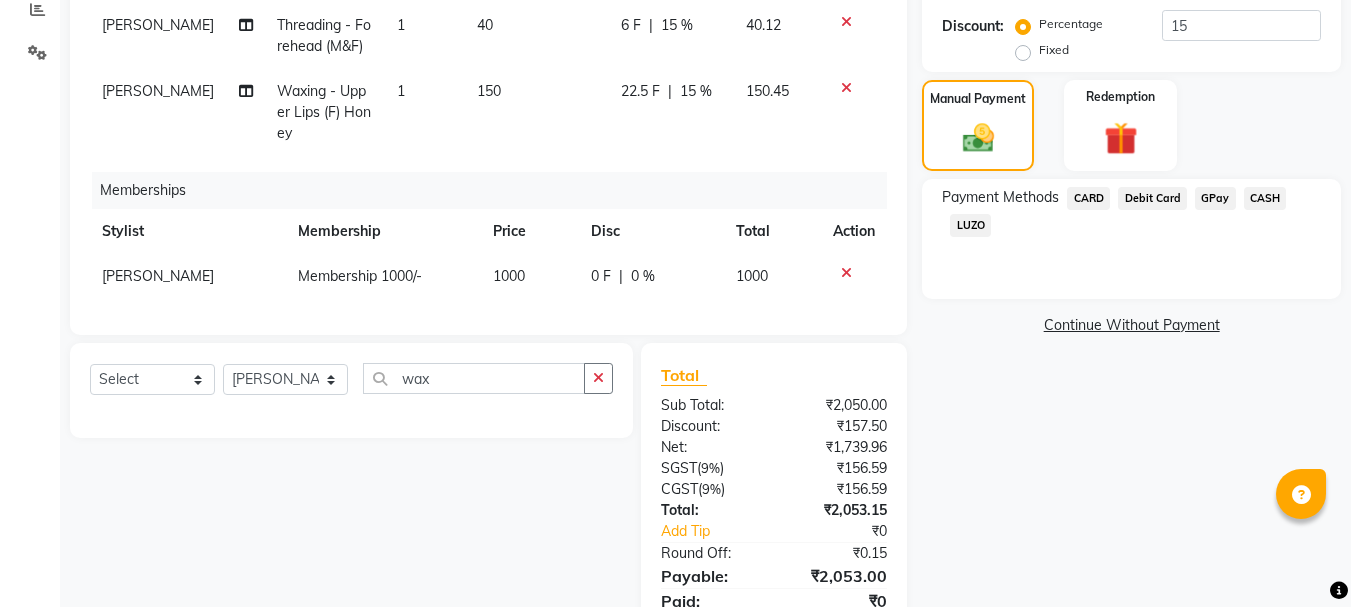 scroll, scrollTop: 514, scrollLeft: 0, axis: vertical 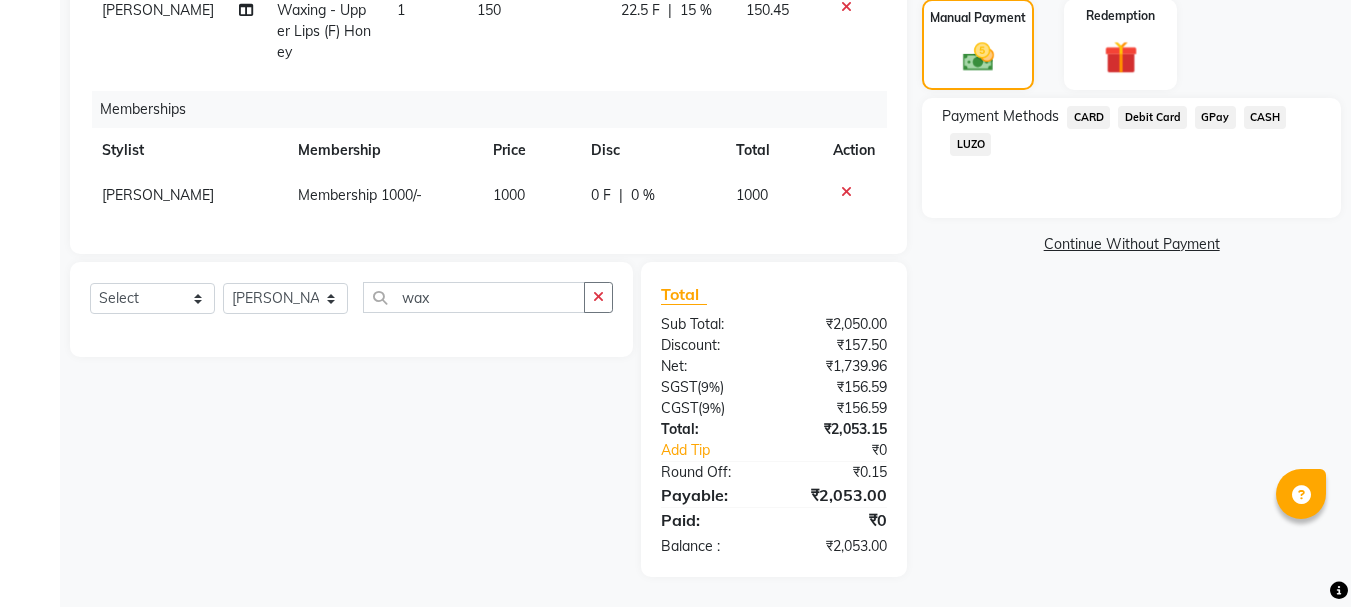 click on "CARD" 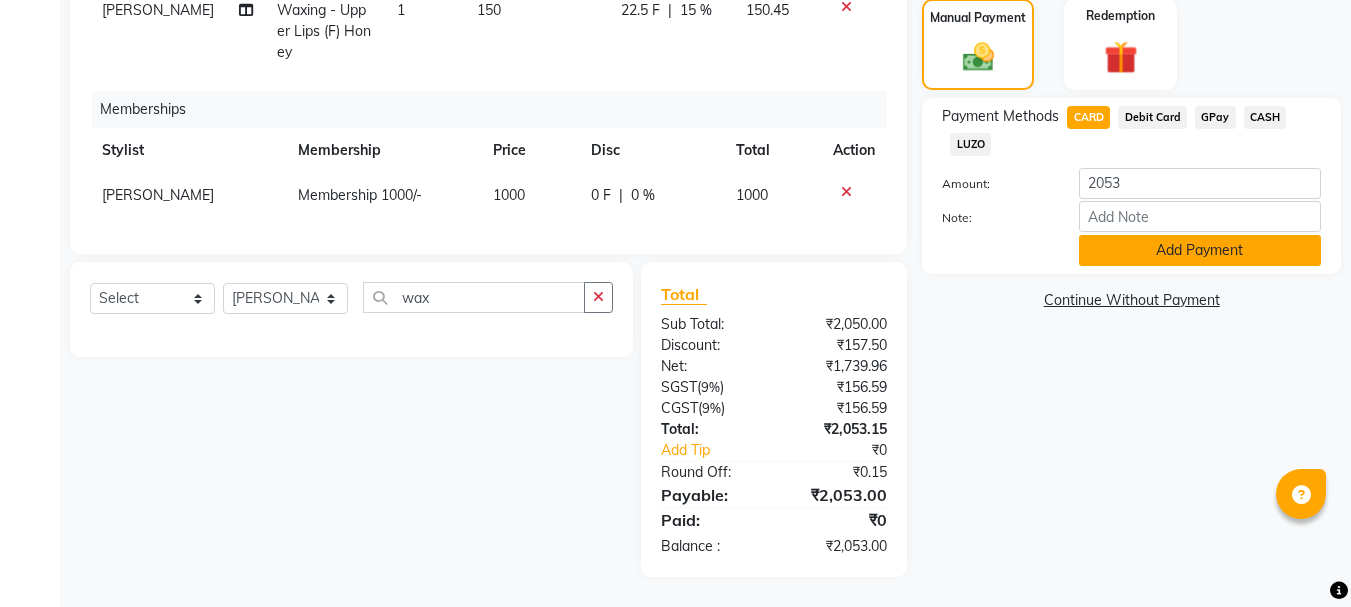 click on "Add Payment" 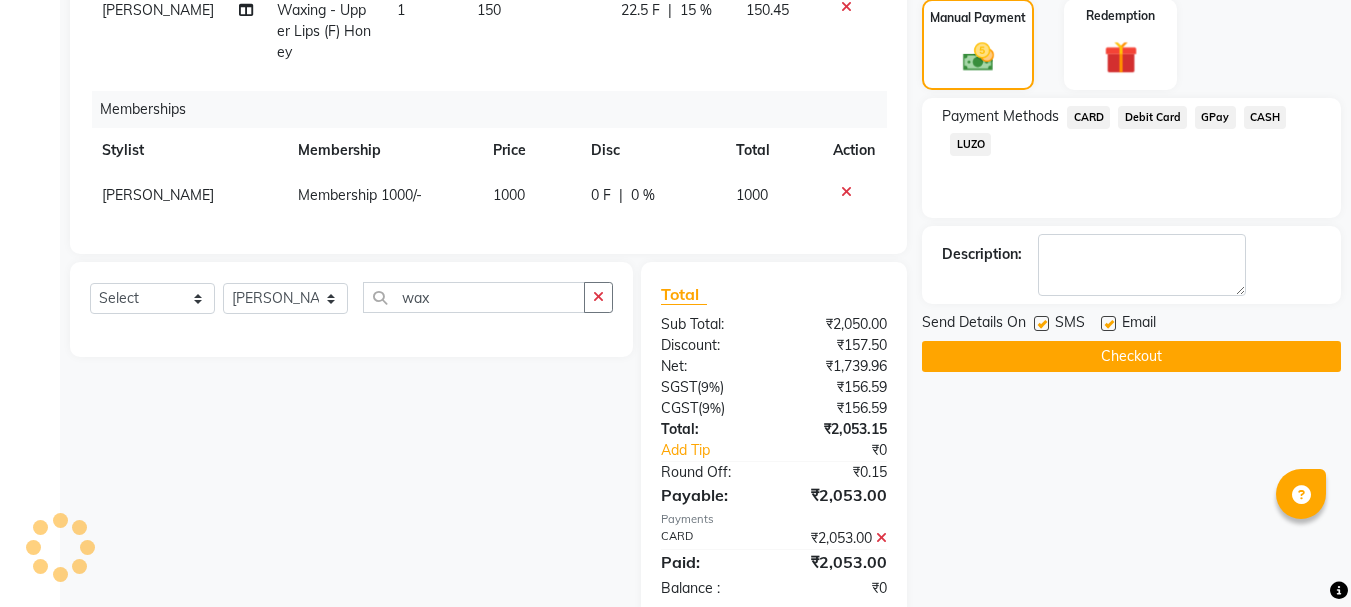 click on "Checkout" 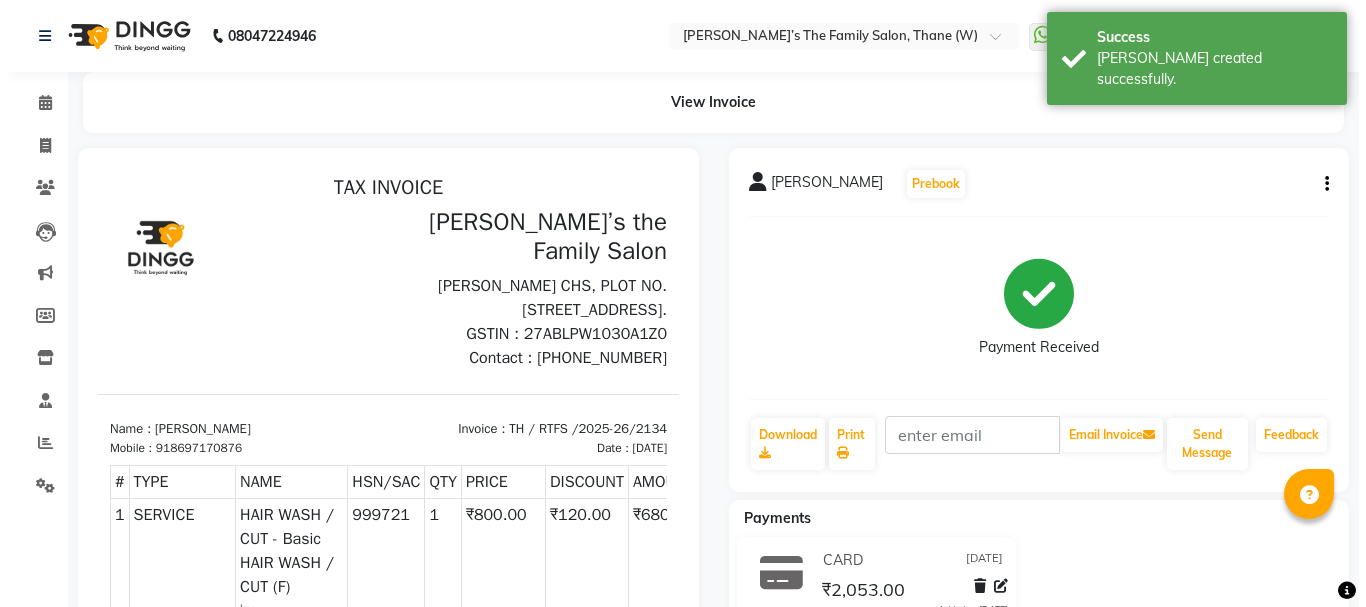 scroll, scrollTop: 0, scrollLeft: 0, axis: both 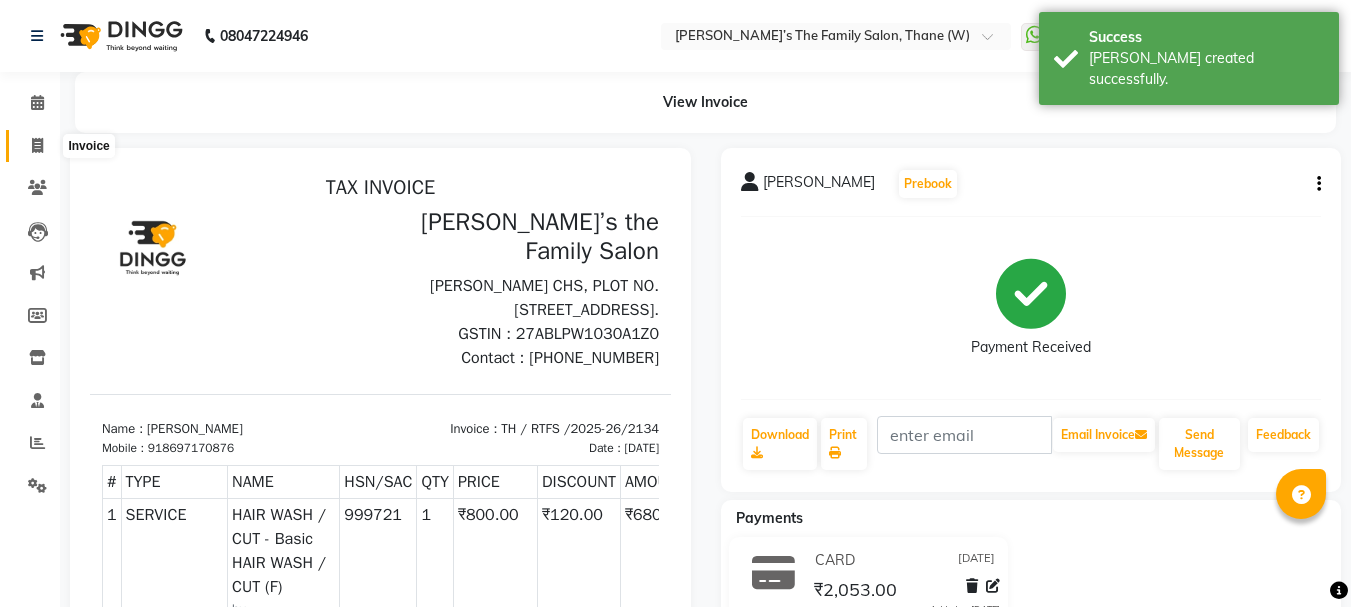 click 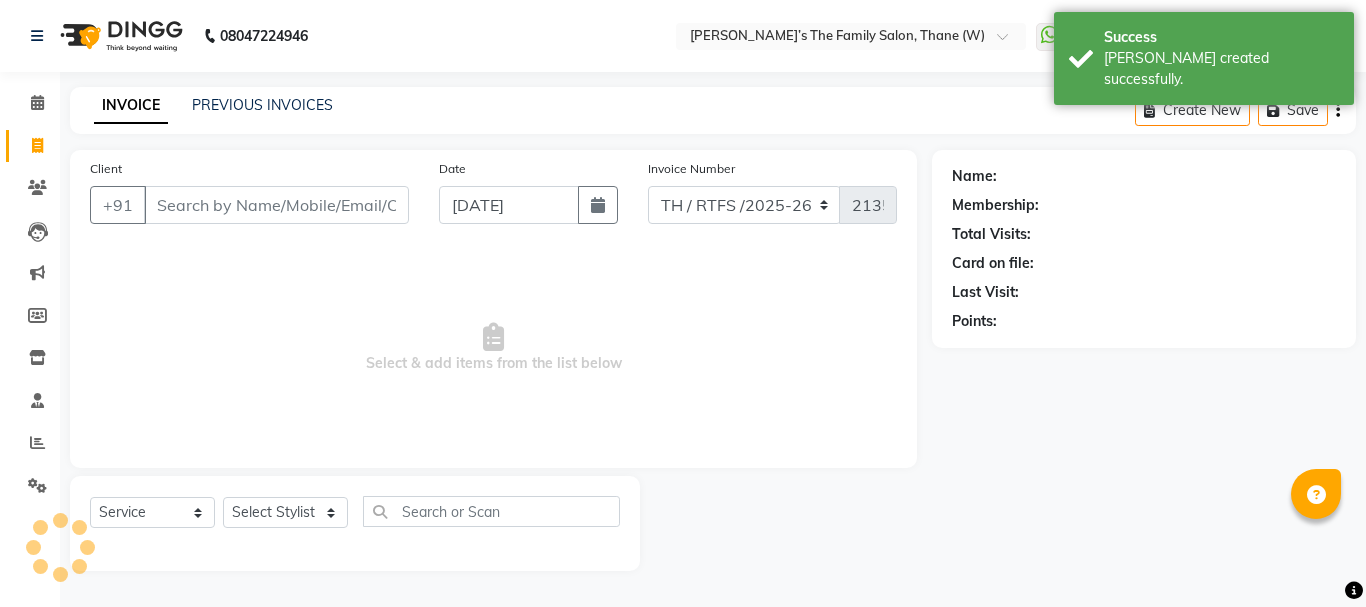 click on "Client" at bounding box center [276, 205] 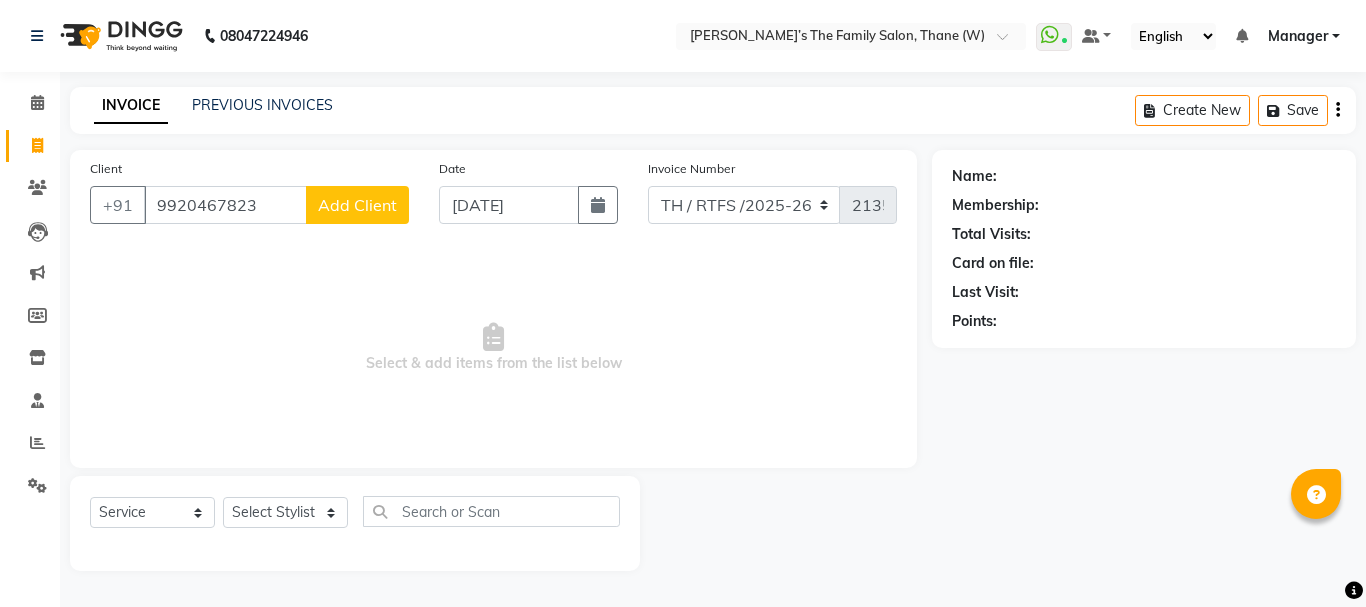 type on "9920467823" 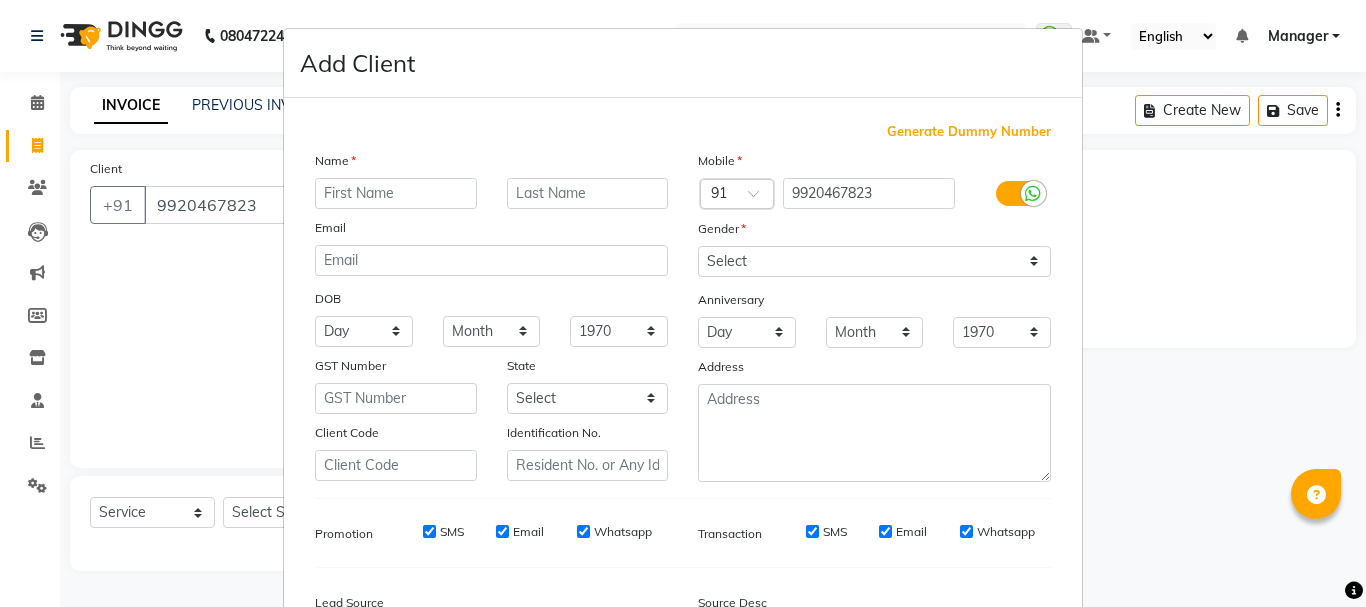 click at bounding box center (396, 193) 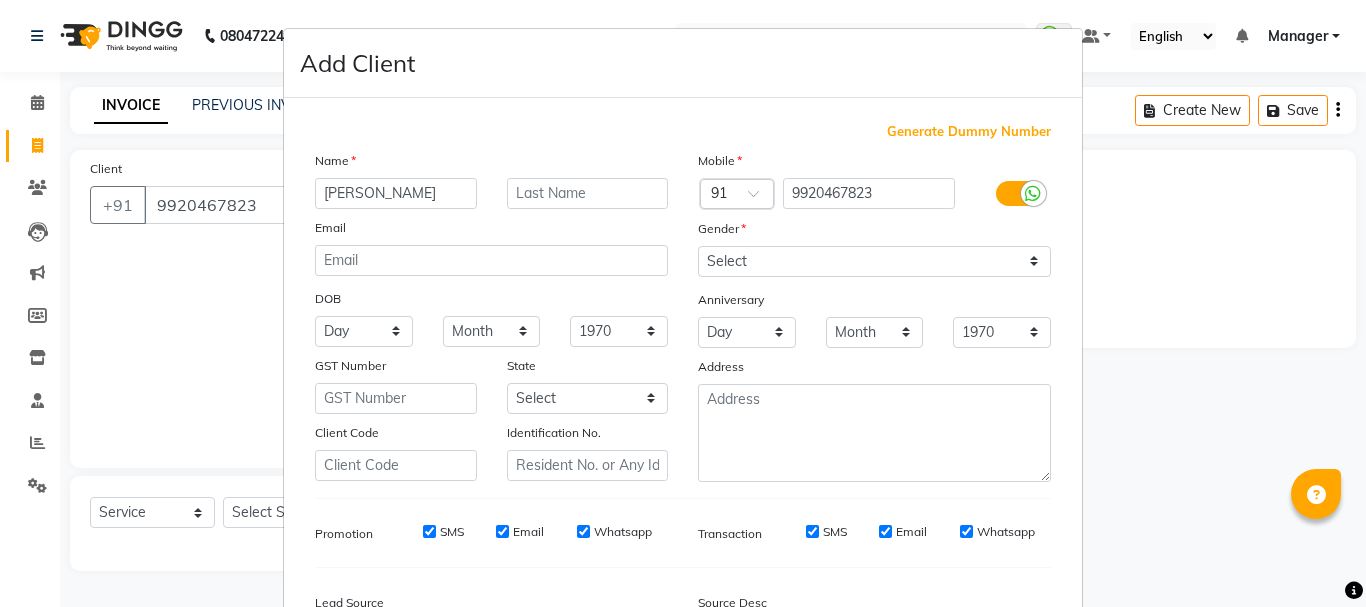 type on "[PERSON_NAME]" 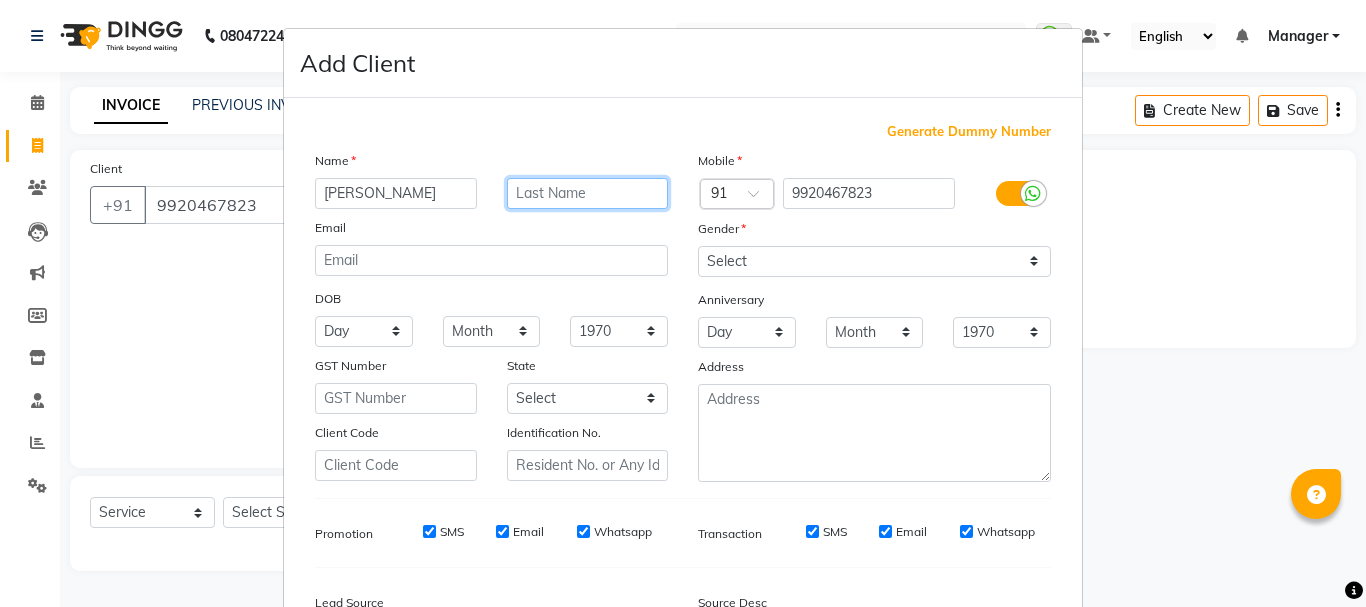 click at bounding box center (588, 193) 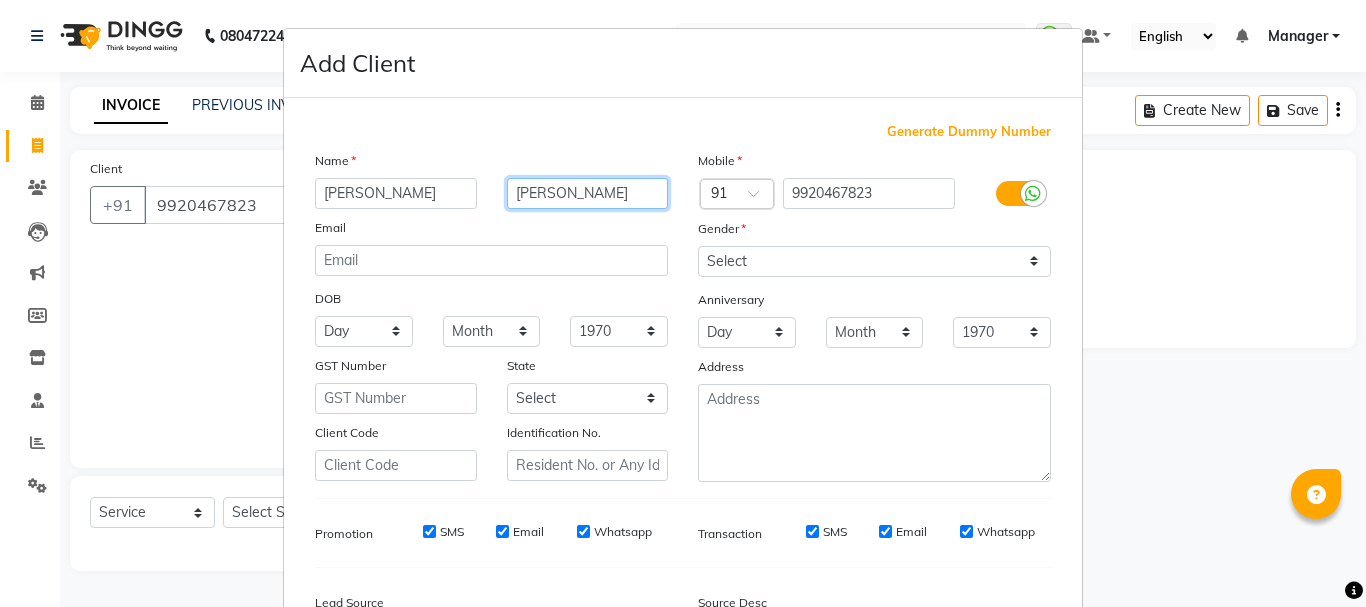 type on "[PERSON_NAME]" 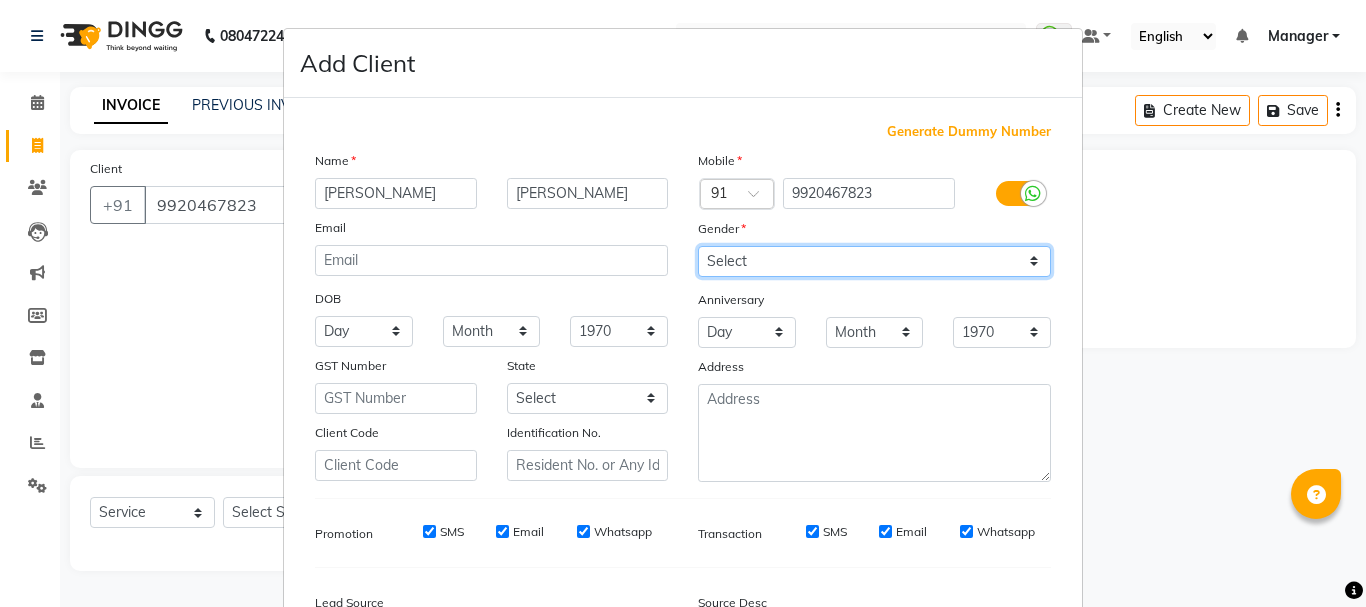 click on "Select [DEMOGRAPHIC_DATA] [DEMOGRAPHIC_DATA] Other Prefer Not To Say" at bounding box center [874, 261] 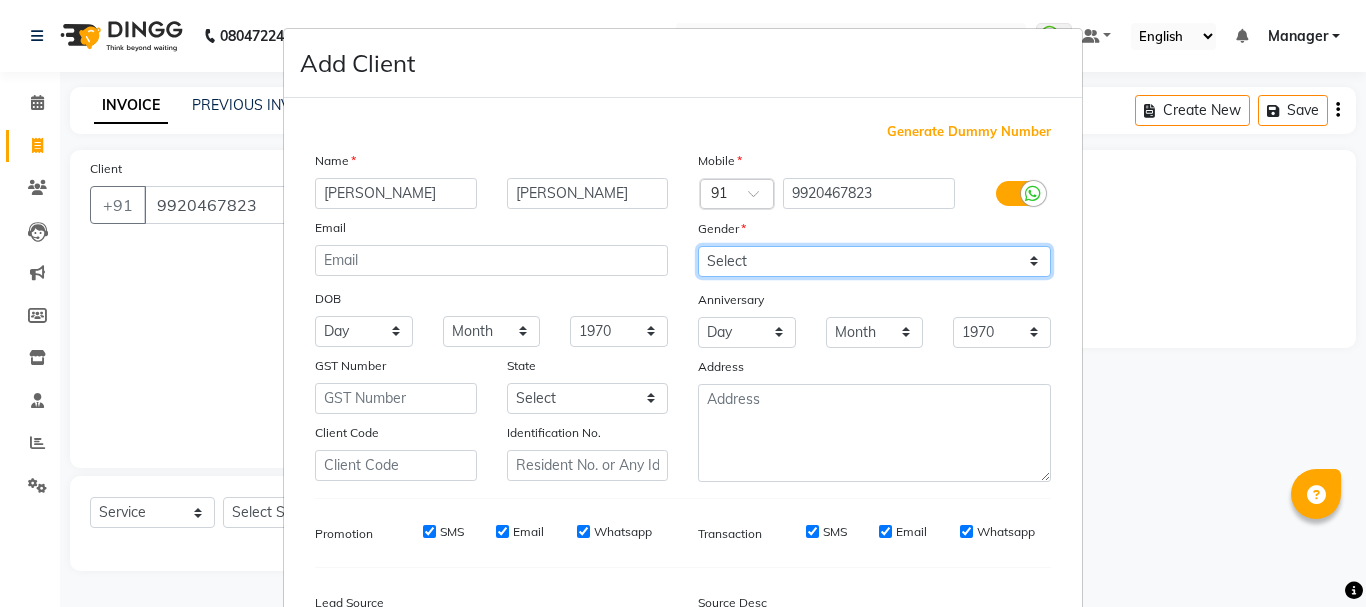 select on "[DEMOGRAPHIC_DATA]" 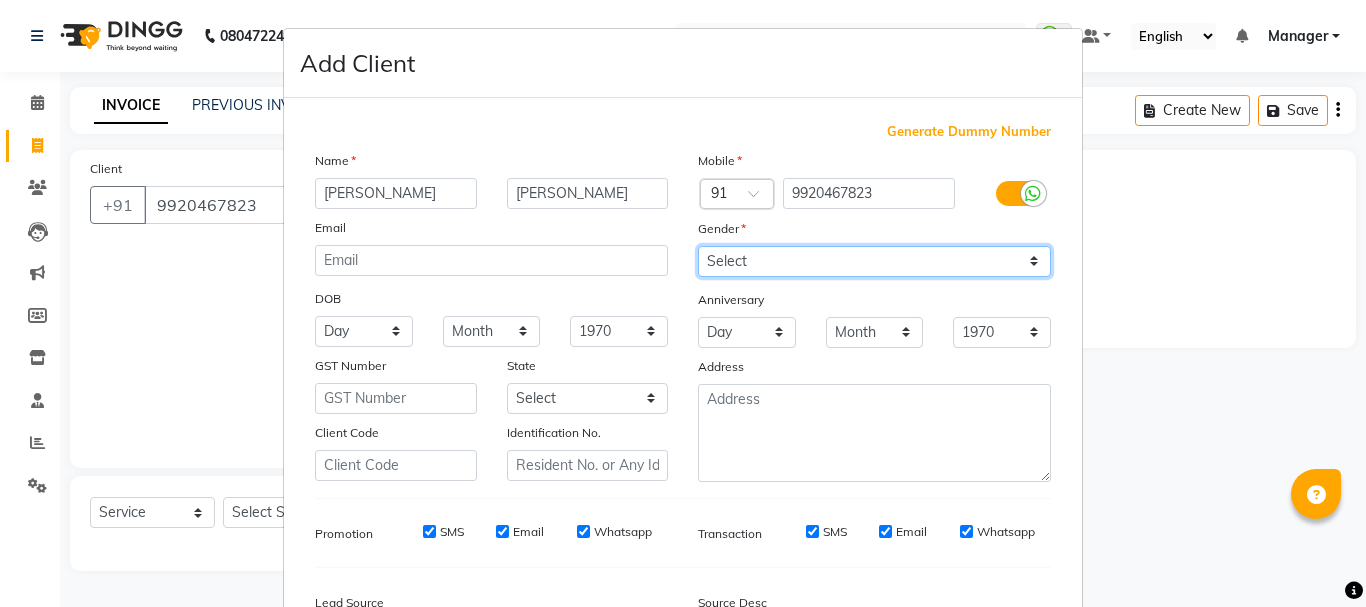 click on "Select [DEMOGRAPHIC_DATA] [DEMOGRAPHIC_DATA] Other Prefer Not To Say" at bounding box center (874, 261) 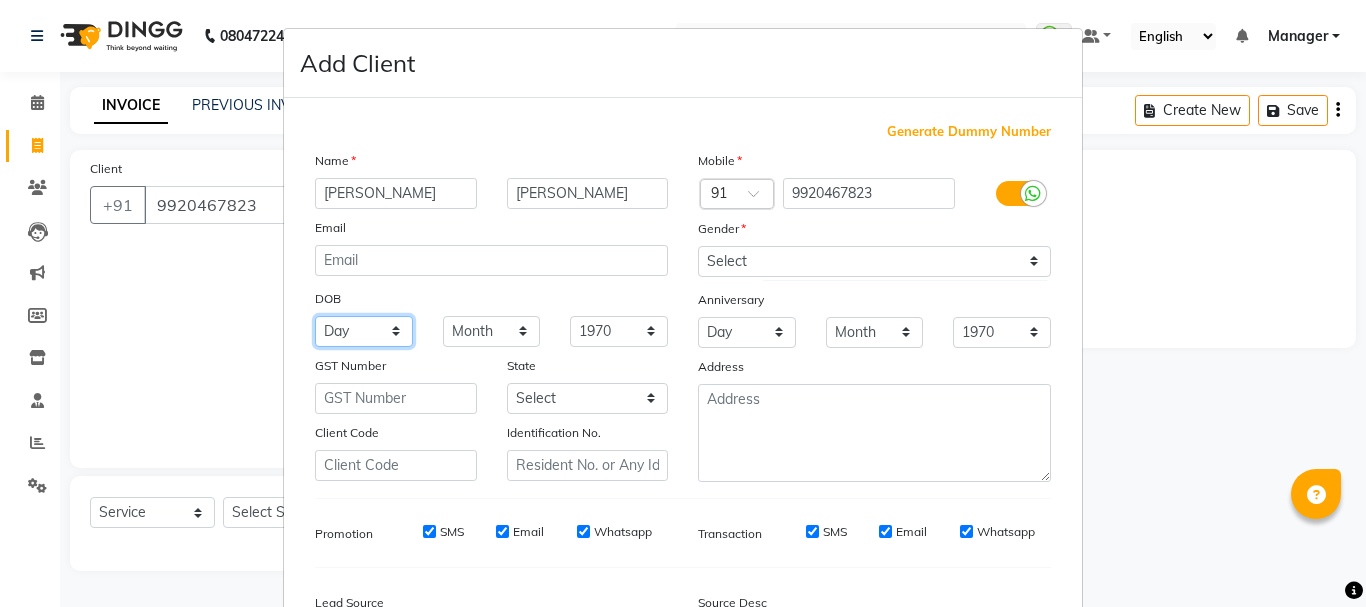 click on "Day 01 02 03 04 05 06 07 08 09 10 11 12 13 14 15 16 17 18 19 20 21 22 23 24 25 26 27 28 29 30 31" at bounding box center (364, 331) 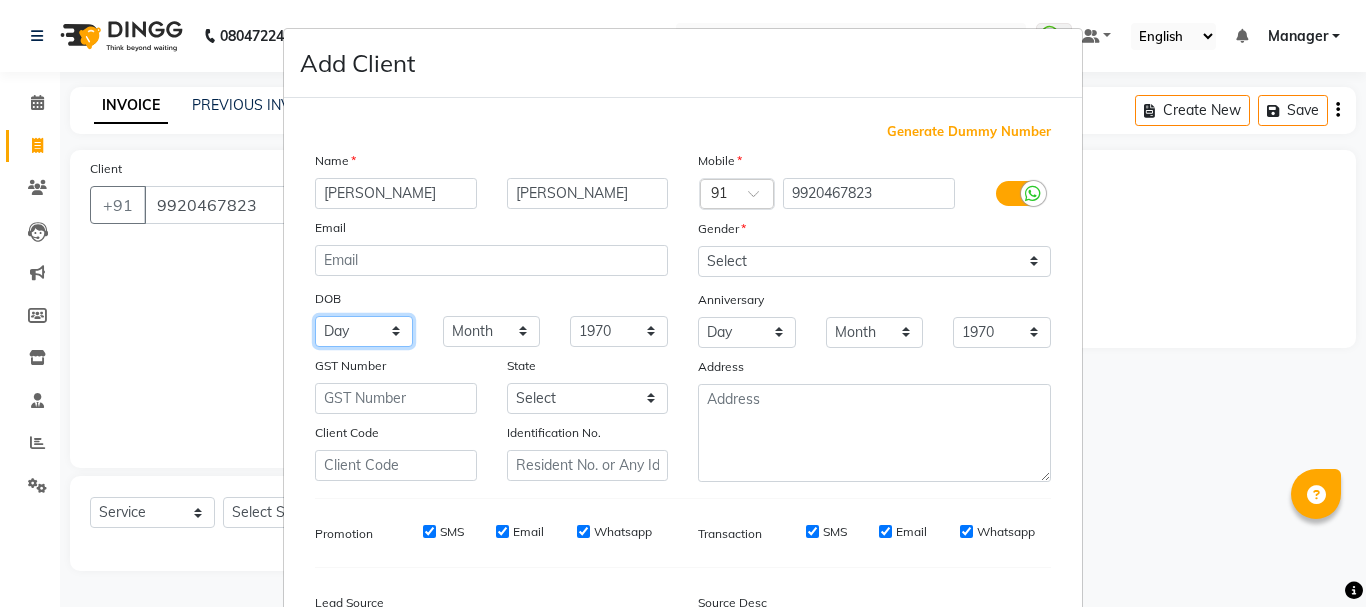 select on "28" 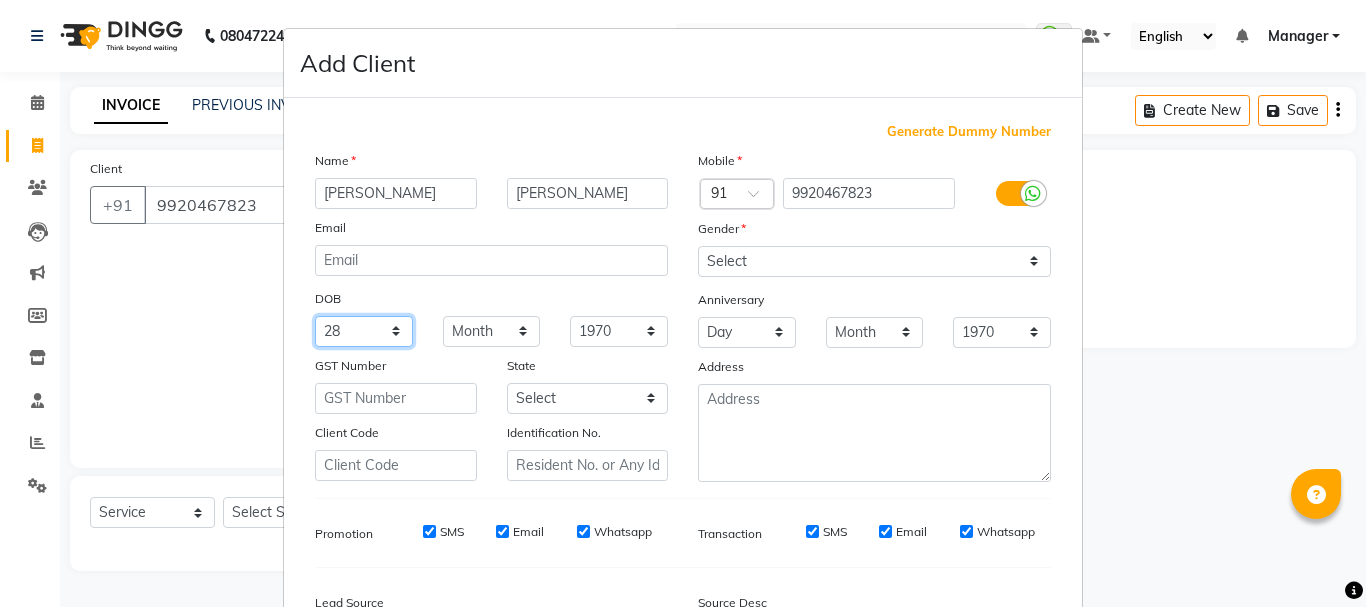 click on "Day 01 02 03 04 05 06 07 08 09 10 11 12 13 14 15 16 17 18 19 20 21 22 23 24 25 26 27 28 29 30 31" at bounding box center (364, 331) 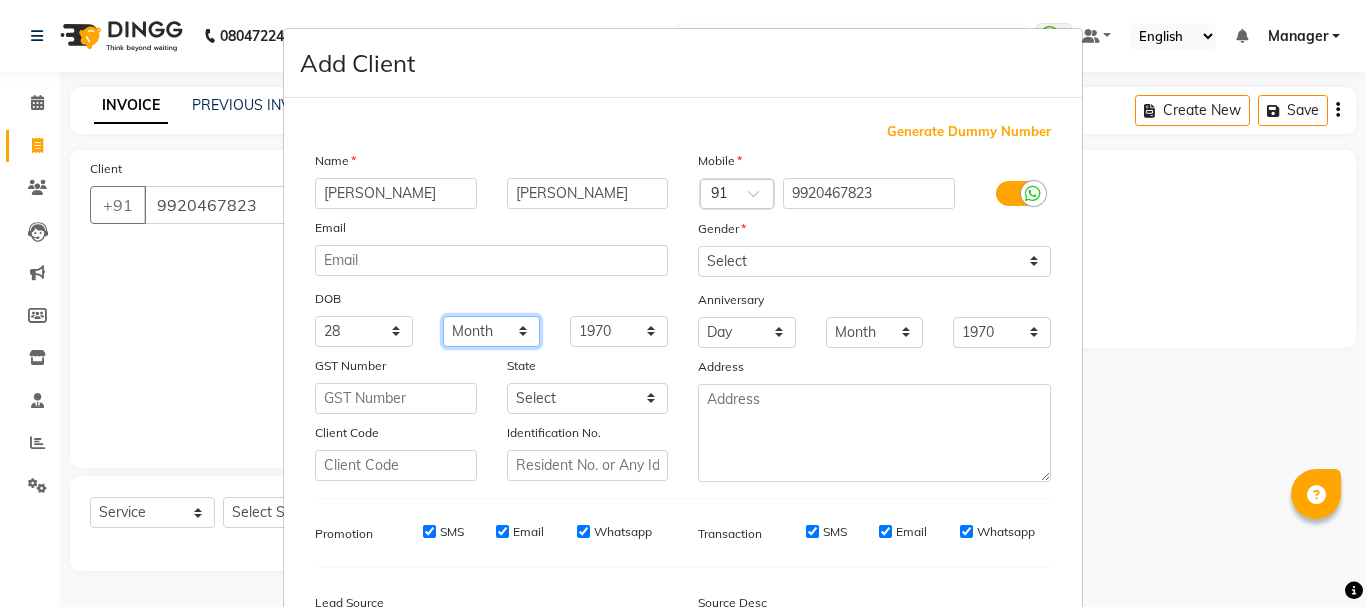 click on "Month January February March April May June July August September October November December" at bounding box center [492, 331] 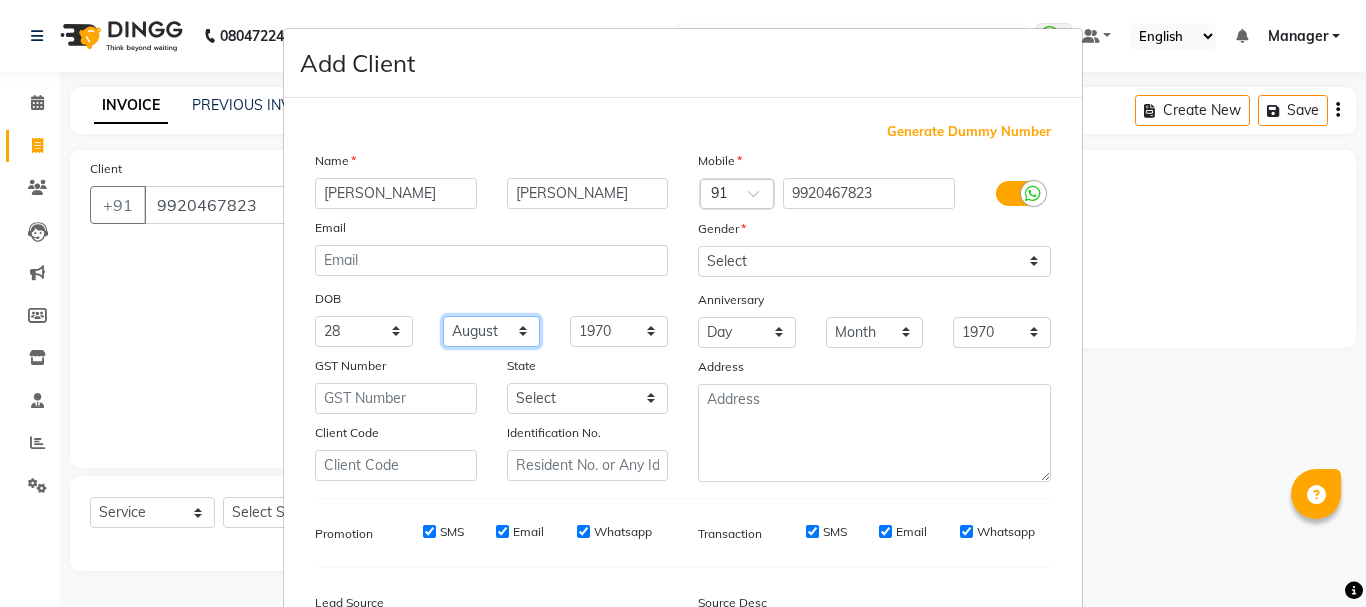 click on "Month January February March April May June July August September October November December" at bounding box center [492, 331] 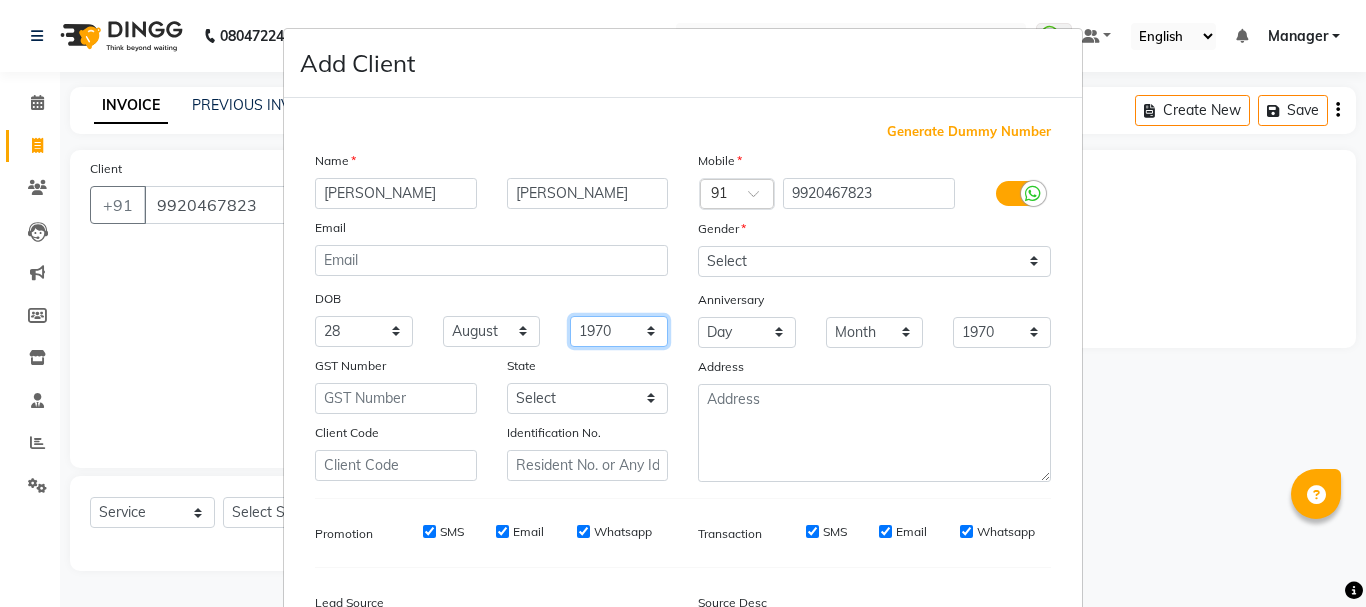 click on "1940 1941 1942 1943 1944 1945 1946 1947 1948 1949 1950 1951 1952 1953 1954 1955 1956 1957 1958 1959 1960 1961 1962 1963 1964 1965 1966 1967 1968 1969 1970 1971 1972 1973 1974 1975 1976 1977 1978 1979 1980 1981 1982 1983 1984 1985 1986 1987 1988 1989 1990 1991 1992 1993 1994 1995 1996 1997 1998 1999 2000 2001 2002 2003 2004 2005 2006 2007 2008 2009 2010 2011 2012 2013 2014 2015 2016 2017 2018 2019 2020 2021 2022 2023 2024" at bounding box center [619, 331] 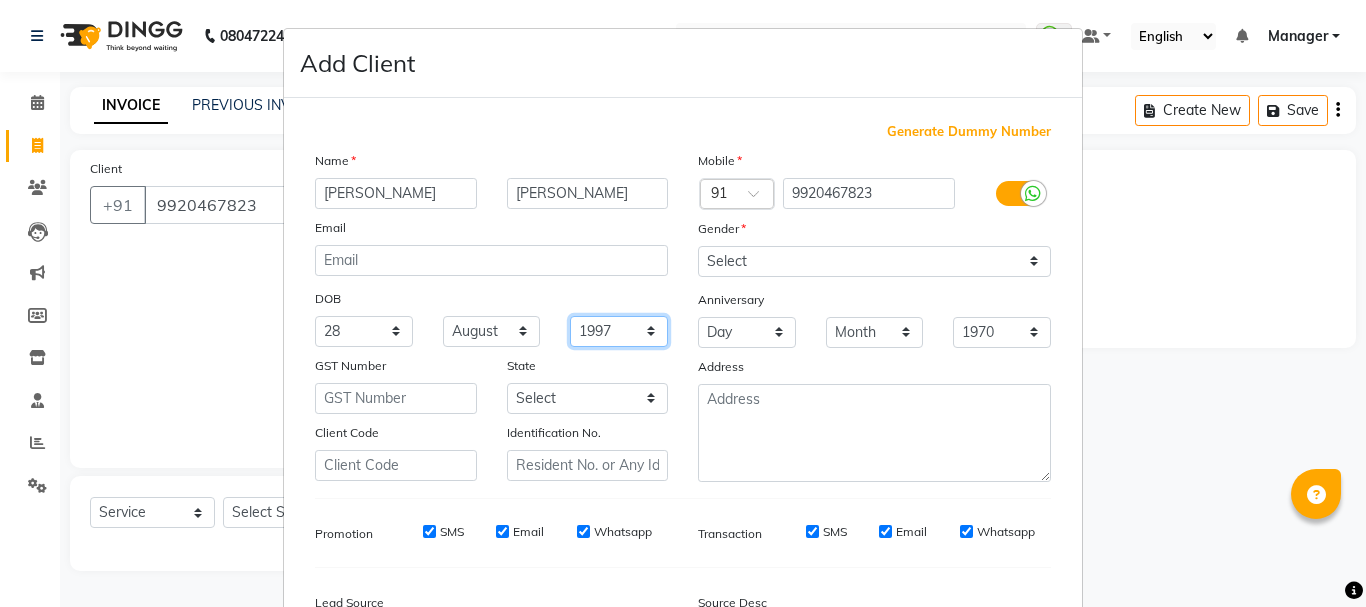click on "1940 1941 1942 1943 1944 1945 1946 1947 1948 1949 1950 1951 1952 1953 1954 1955 1956 1957 1958 1959 1960 1961 1962 1963 1964 1965 1966 1967 1968 1969 1970 1971 1972 1973 1974 1975 1976 1977 1978 1979 1980 1981 1982 1983 1984 1985 1986 1987 1988 1989 1990 1991 1992 1993 1994 1995 1996 1997 1998 1999 2000 2001 2002 2003 2004 2005 2006 2007 2008 2009 2010 2011 2012 2013 2014 2015 2016 2017 2018 2019 2020 2021 2022 2023 2024" at bounding box center [619, 331] 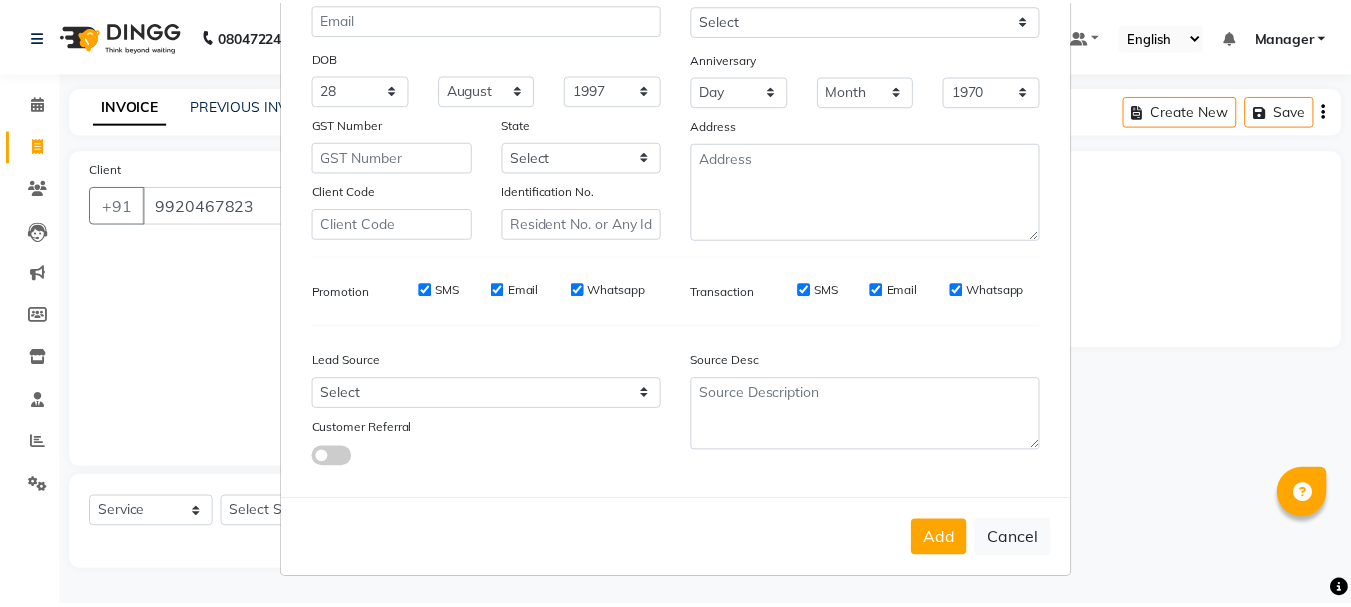 scroll, scrollTop: 242, scrollLeft: 0, axis: vertical 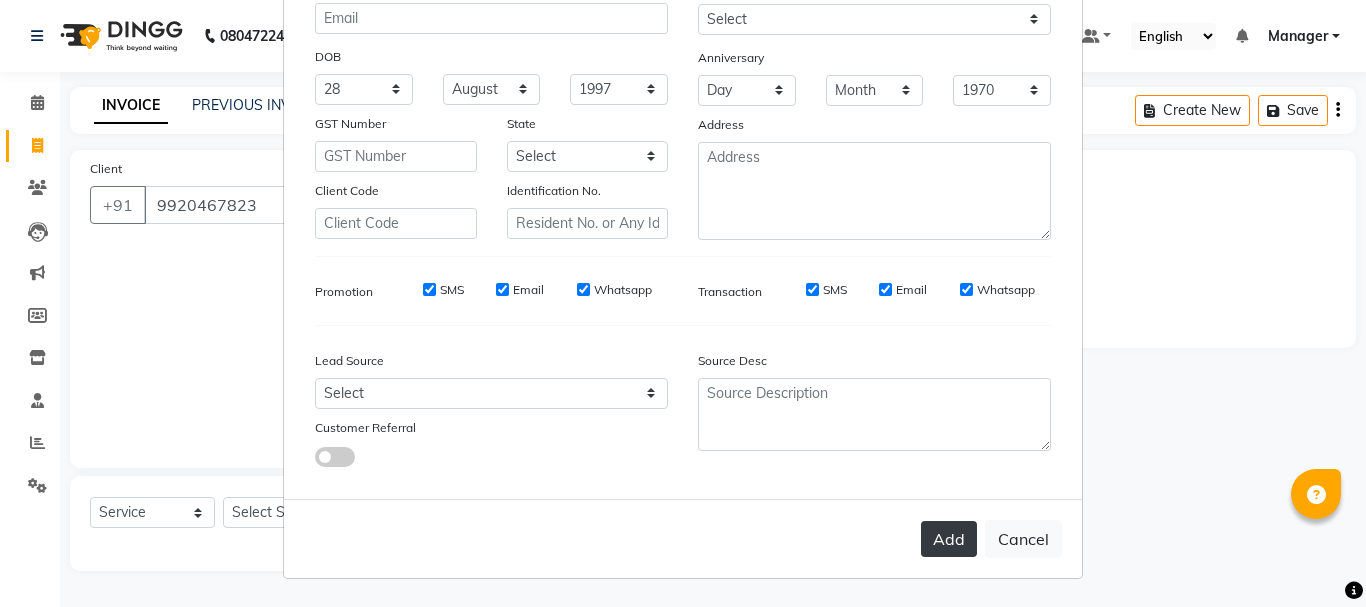 click on "Add" at bounding box center [949, 539] 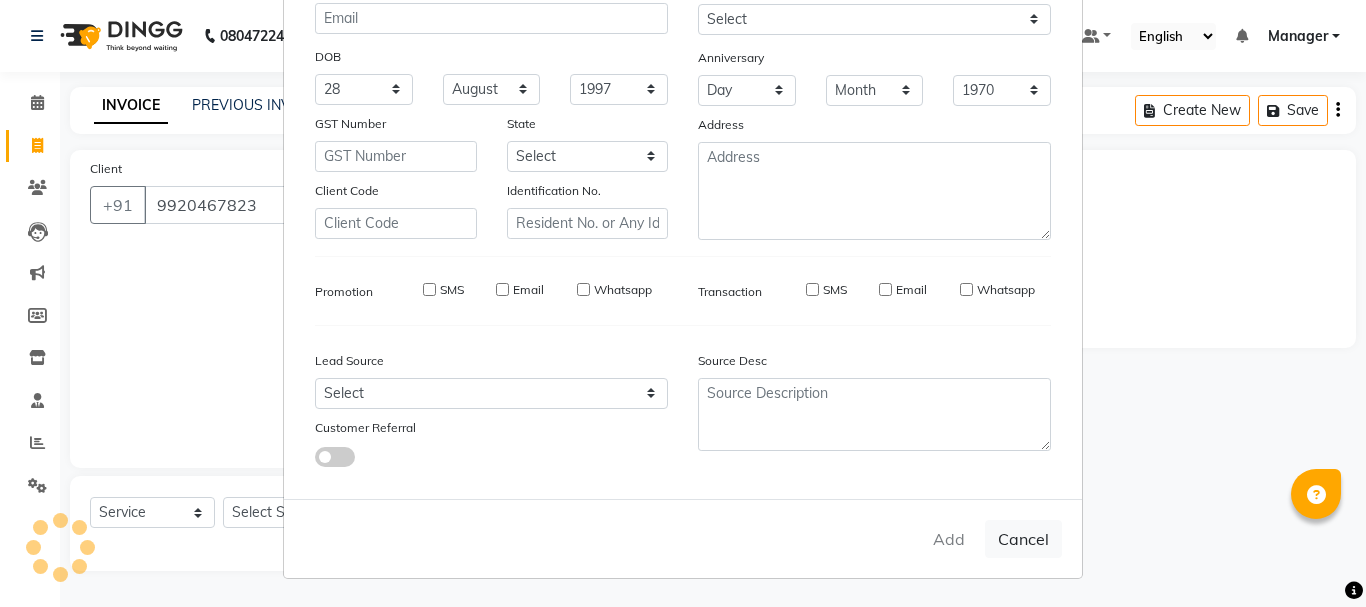 type 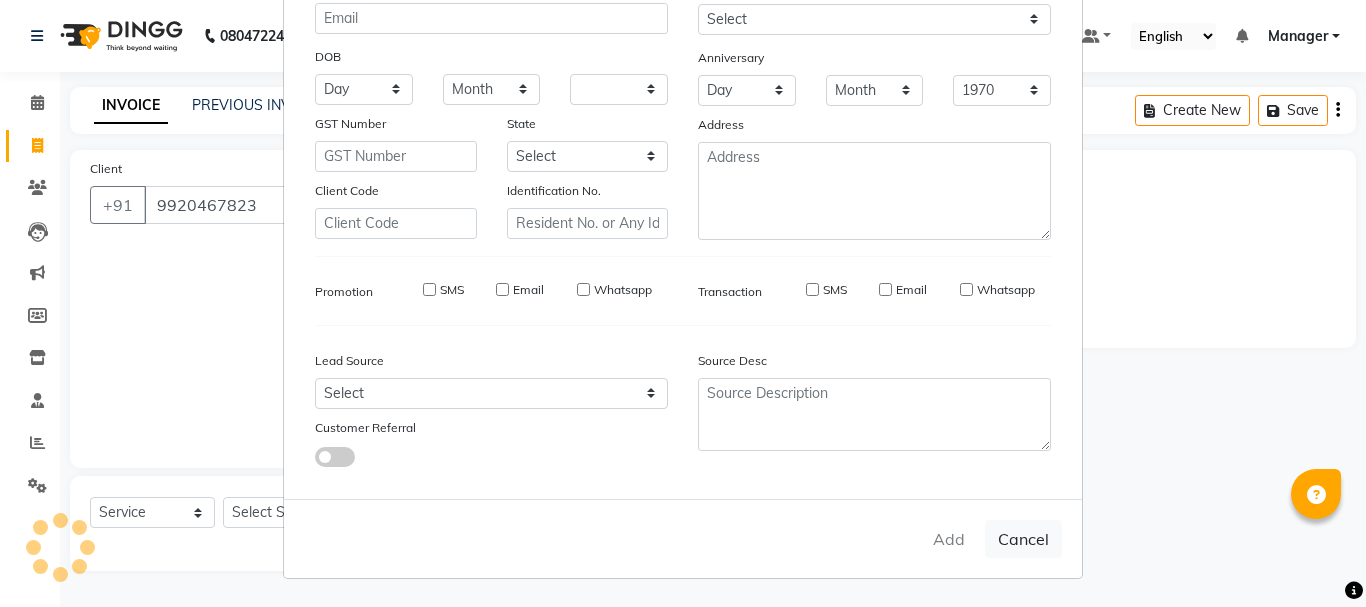 select 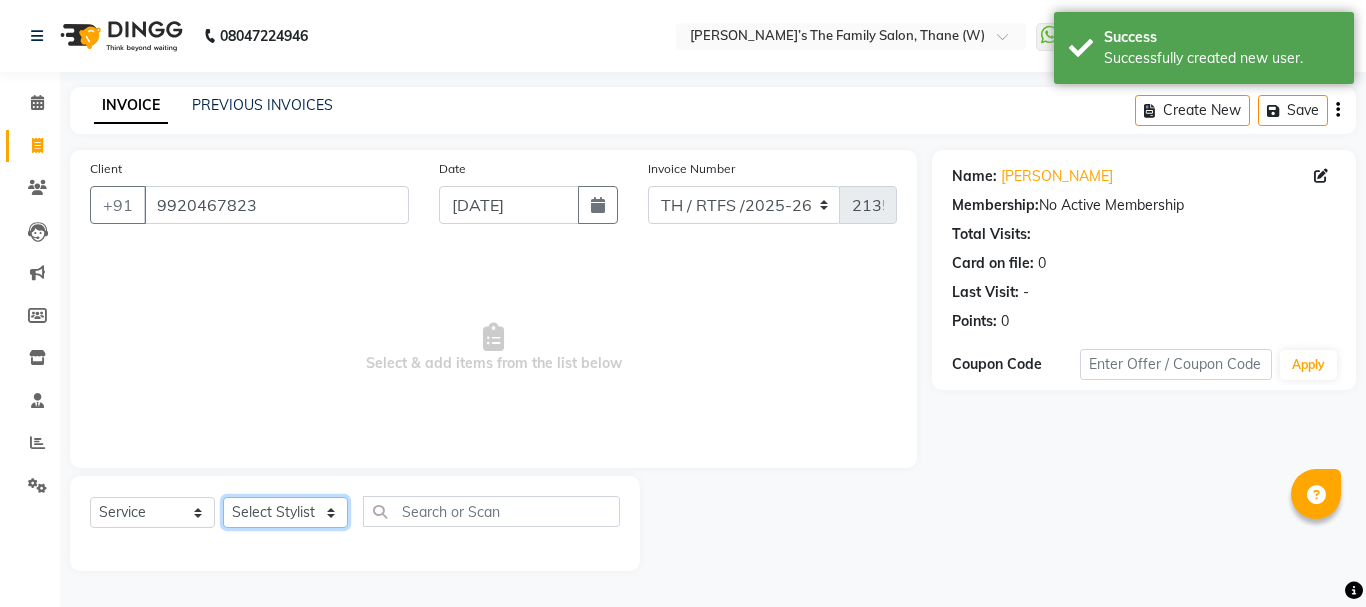 click on "Select Stylist Aarohi P   [PERSON_NAME] [PERSON_NAME] A  [PERSON_NAME] .[PERSON_NAME] House sale [PERSON_NAME]  [PERSON_NAME]   Manager [PERSON_NAME] [PERSON_NAME] [PERSON_NAME] [PERSON_NAME] [PERSON_NAME] [PERSON_NAME] M  [PERSON_NAME]  [PERSON_NAME]  [PERSON_NAME]" 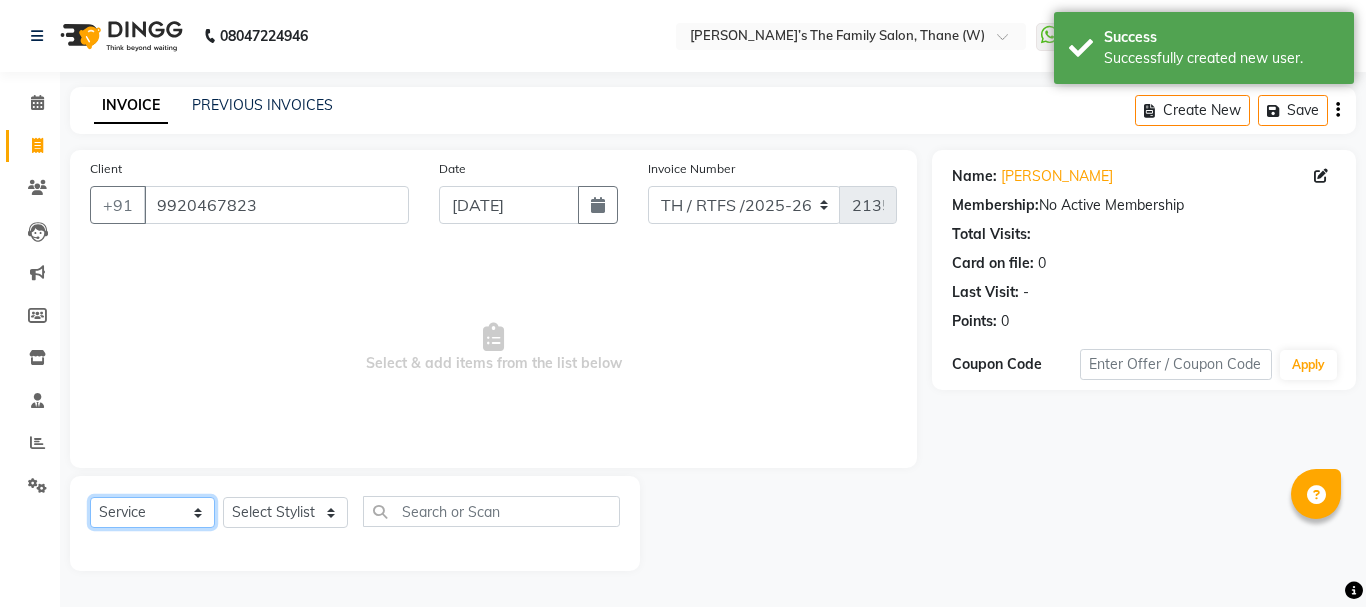 click on "Select  Service  Product  Membership  Package Voucher Prepaid Gift Card" 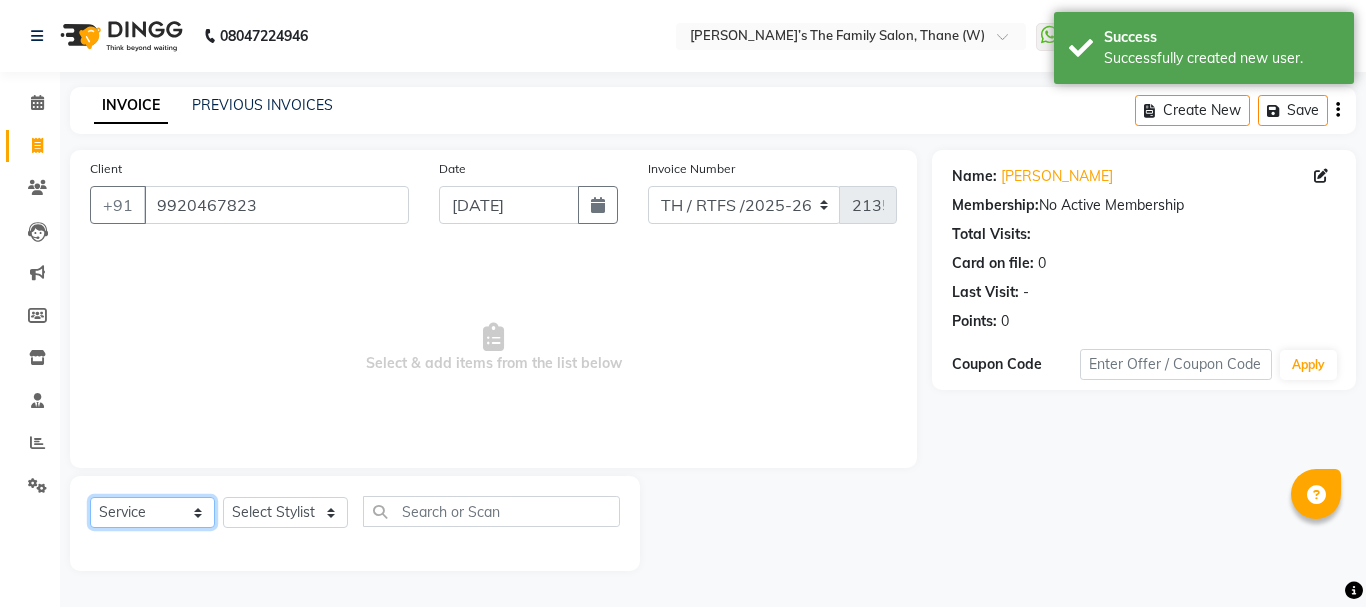 select on "package" 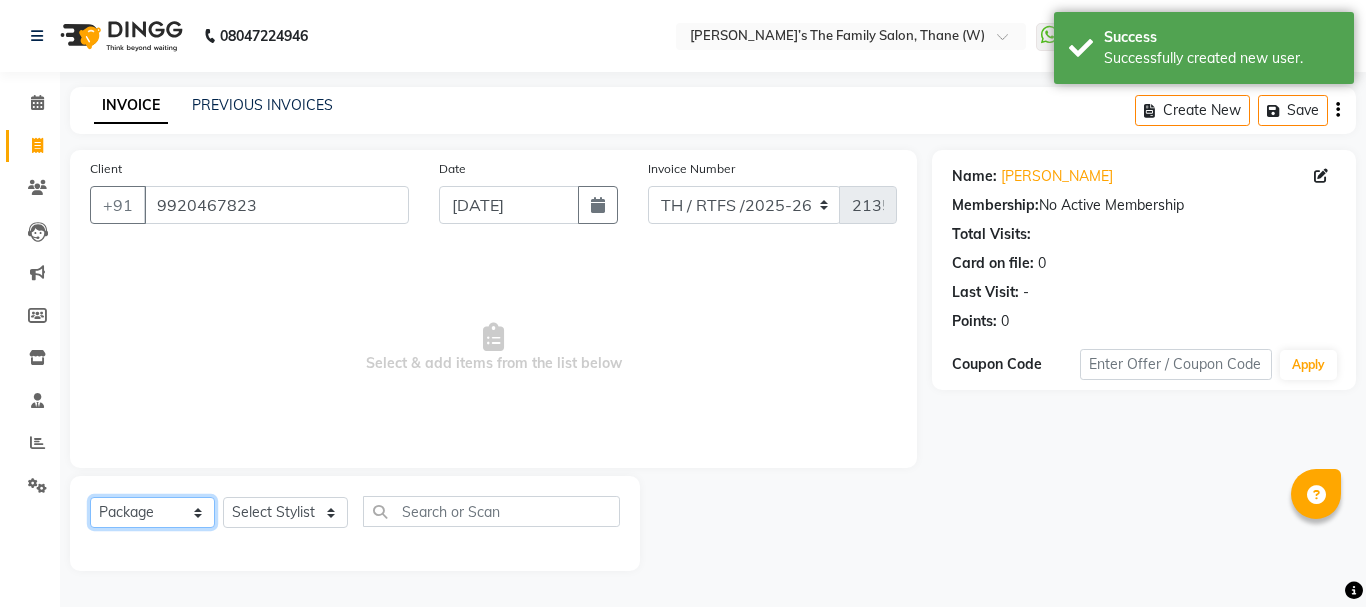click on "Select  Service  Product  Membership  Package Voucher Prepaid Gift Card" 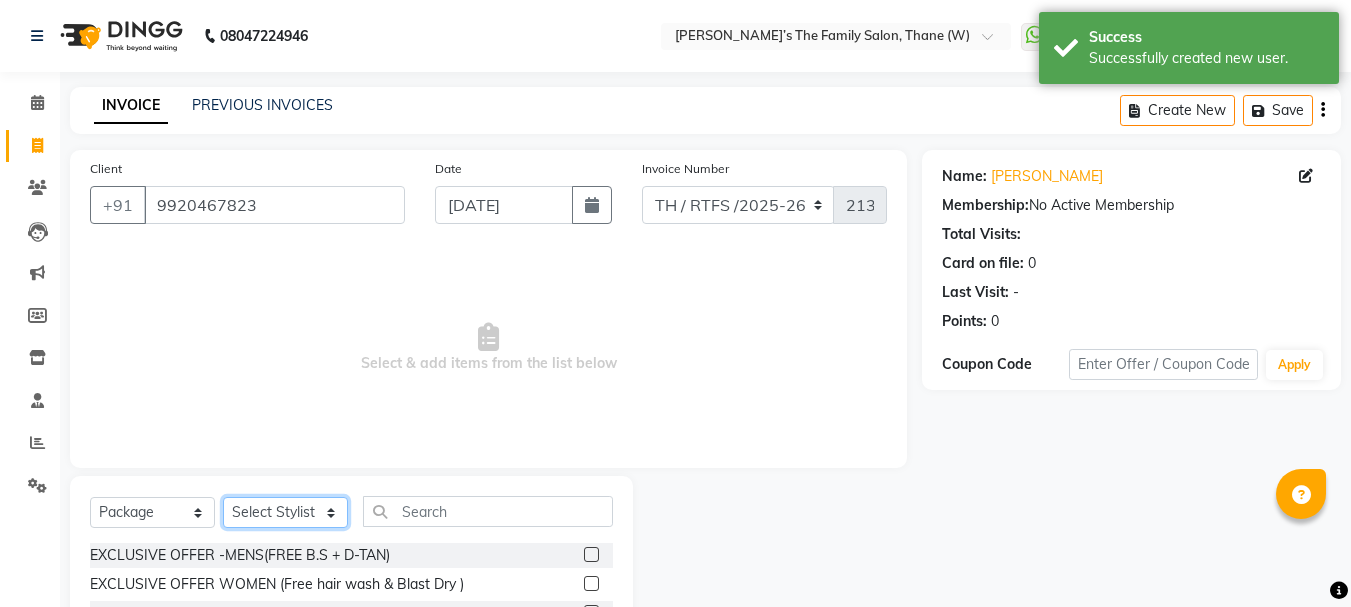 click on "Select Stylist Aarohi P   [PERSON_NAME] [PERSON_NAME] A  [PERSON_NAME] .[PERSON_NAME] House sale [PERSON_NAME]  [PERSON_NAME]   Manager [PERSON_NAME] [PERSON_NAME] [PERSON_NAME] [PERSON_NAME] [PERSON_NAME] [PERSON_NAME] M  [PERSON_NAME]  [PERSON_NAME]  [PERSON_NAME]" 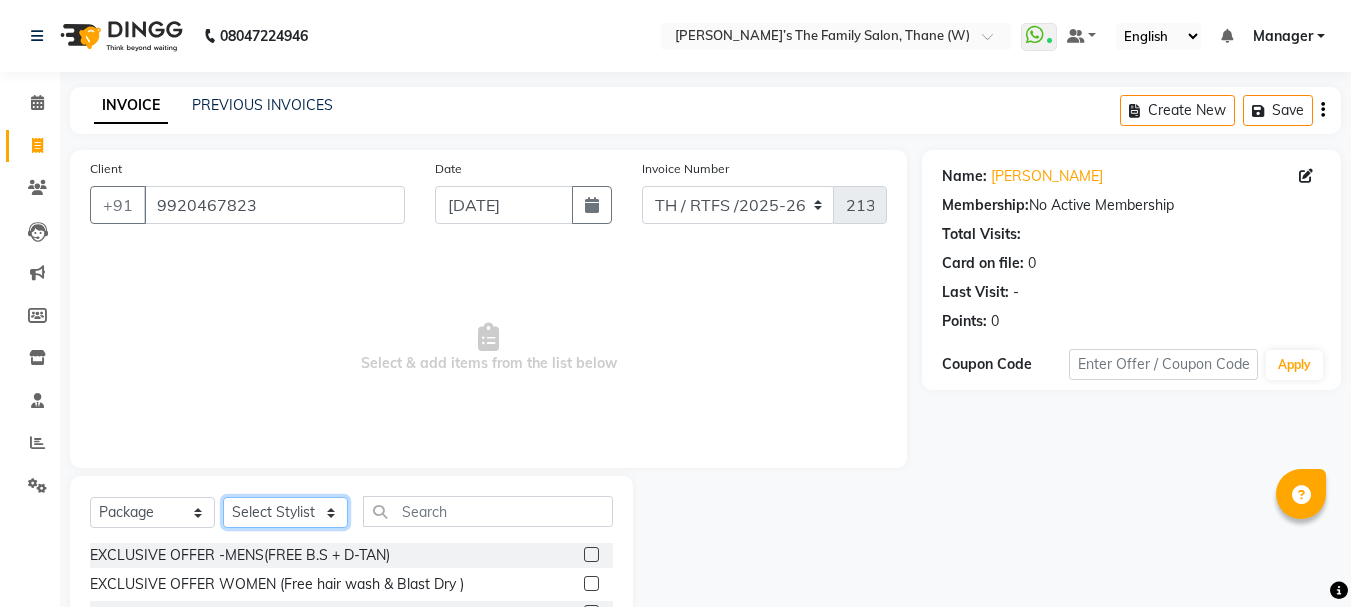 select on "78217" 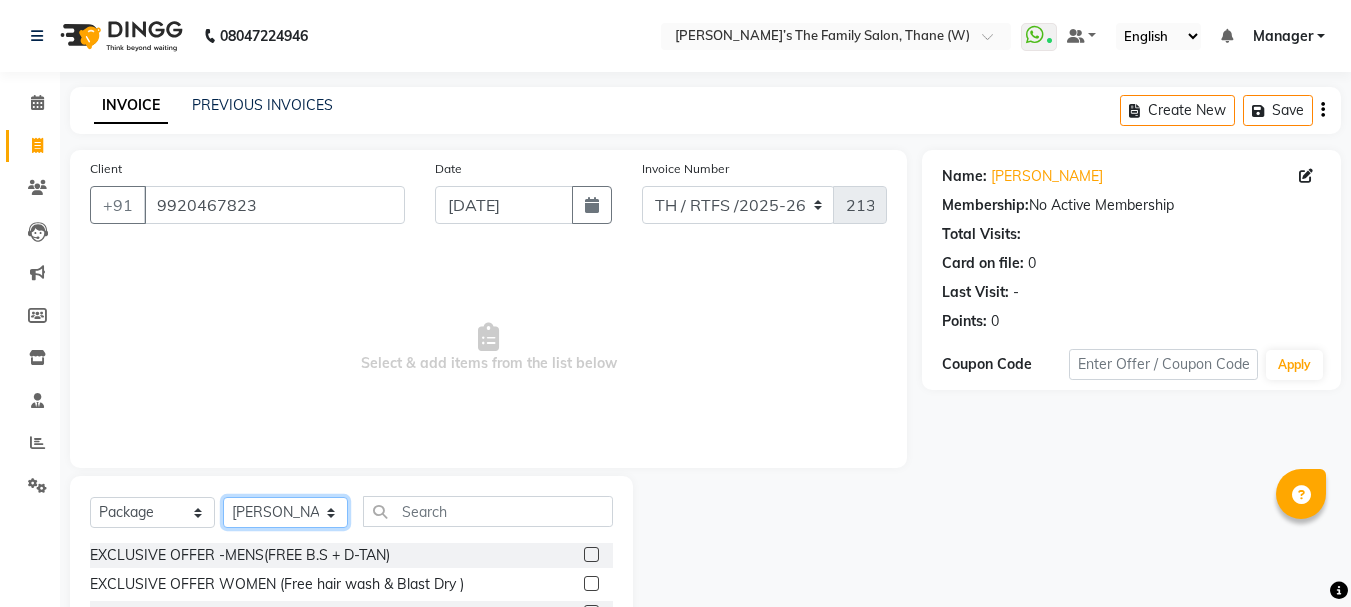 click on "Select Stylist Aarohi P   [PERSON_NAME] [PERSON_NAME] A  [PERSON_NAME] .[PERSON_NAME] House sale [PERSON_NAME]  [PERSON_NAME]   Manager [PERSON_NAME] [PERSON_NAME] [PERSON_NAME] [PERSON_NAME] [PERSON_NAME] [PERSON_NAME] M  [PERSON_NAME]  [PERSON_NAME]  [PERSON_NAME]" 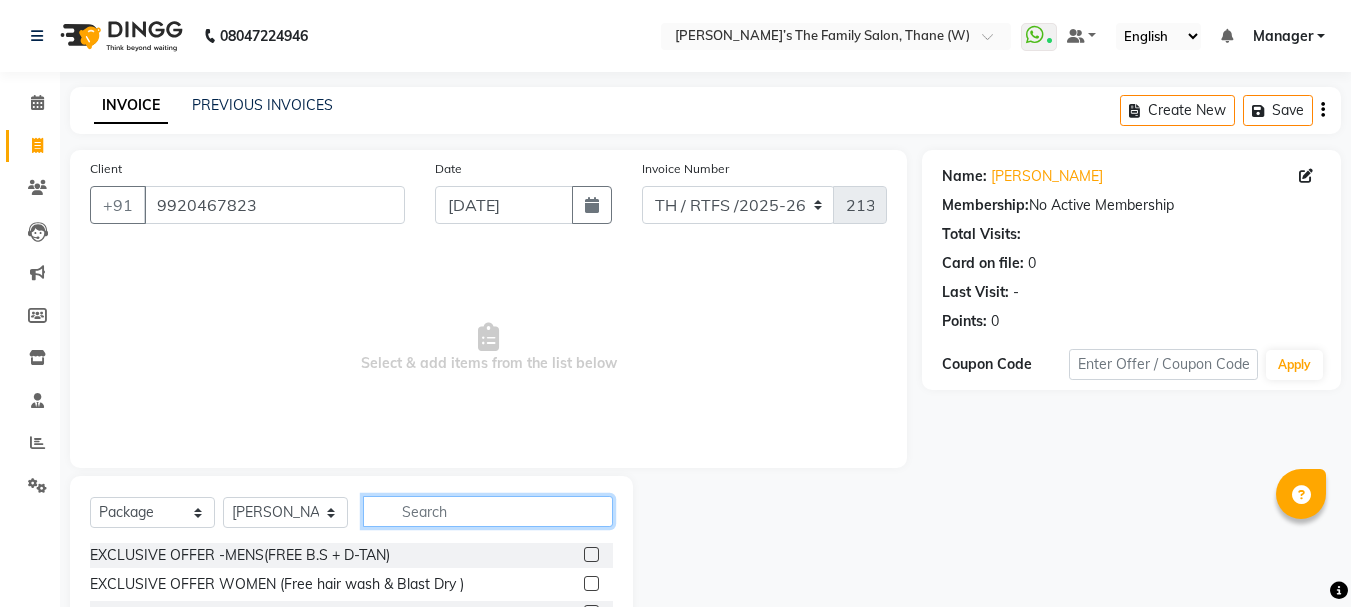 click 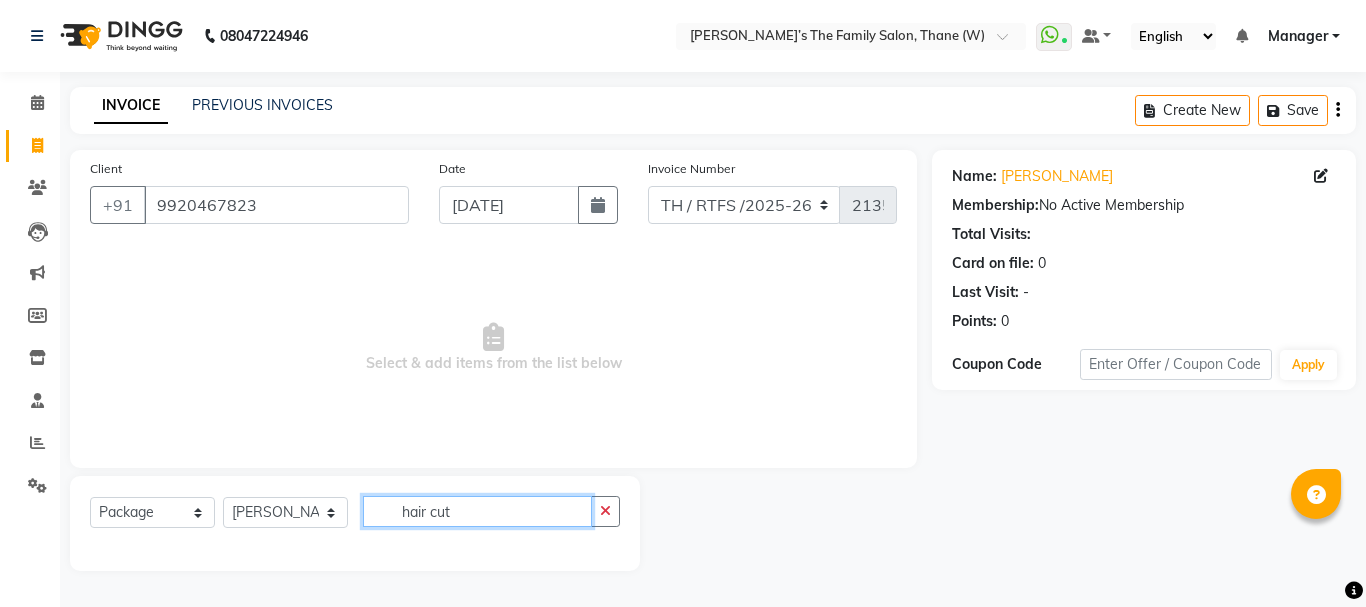type on "hair cut" 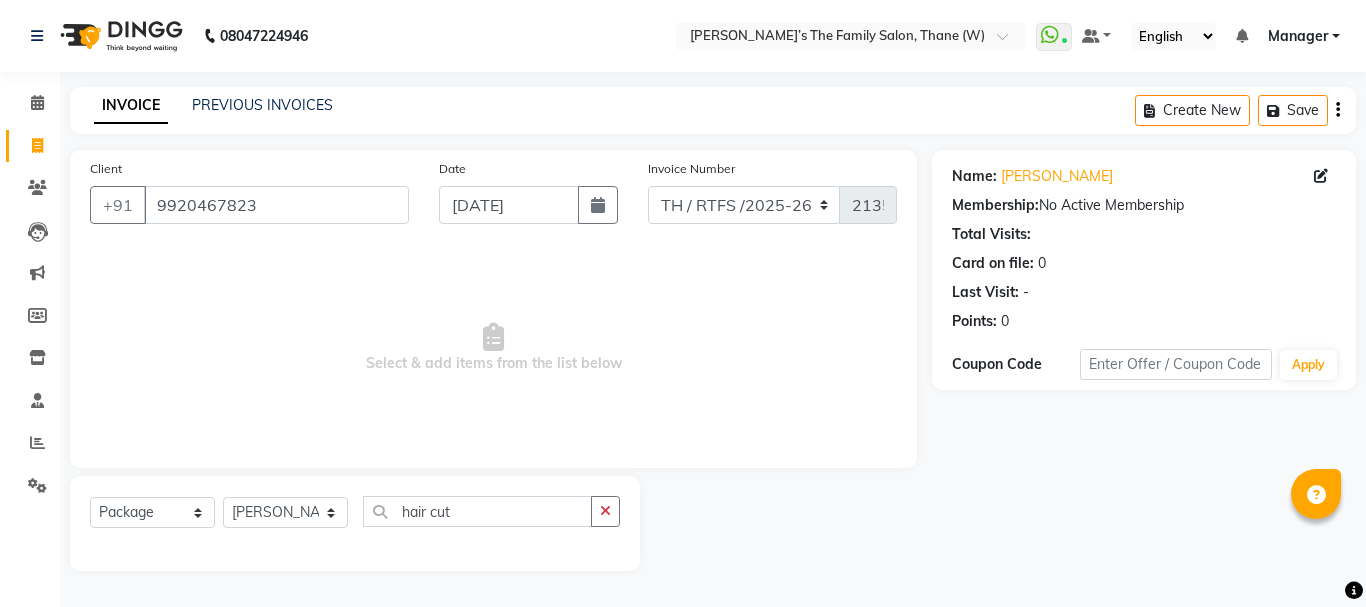 click on "Name: [PERSON_NAME] Membership:  No Active Membership  Total Visits:   Card on file:  0 Last Visit:   - Points:   0  Coupon Code Apply" 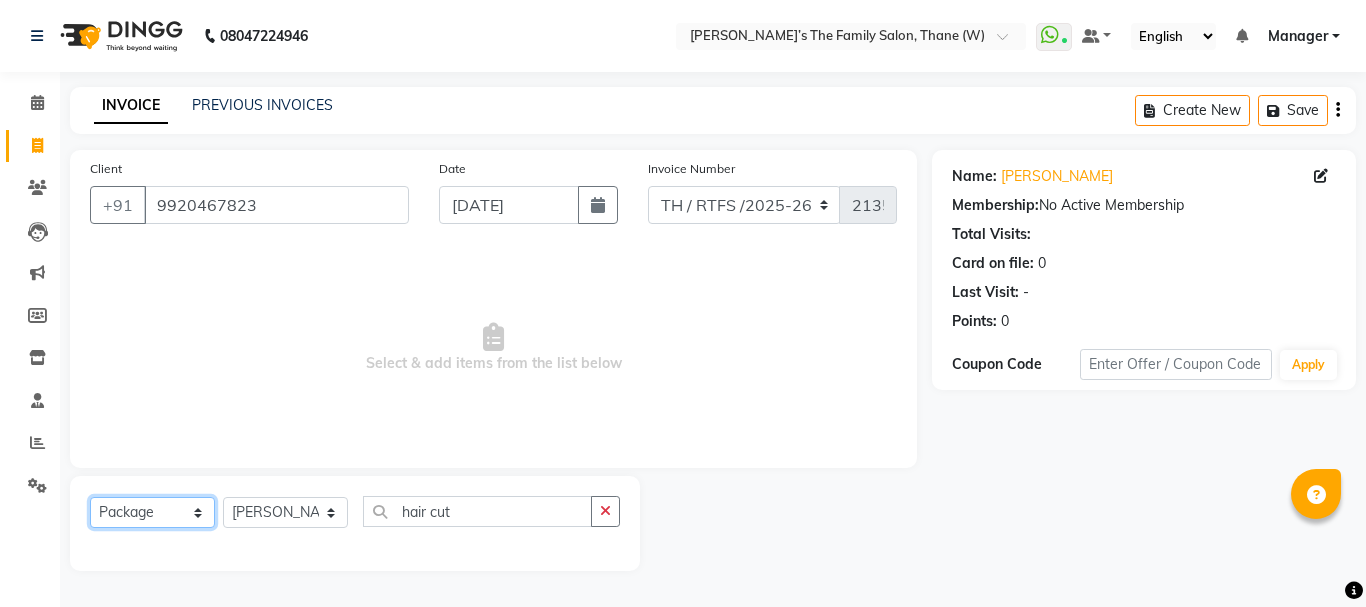 click on "Select  Service  Product  Membership  Package Voucher Prepaid Gift Card" 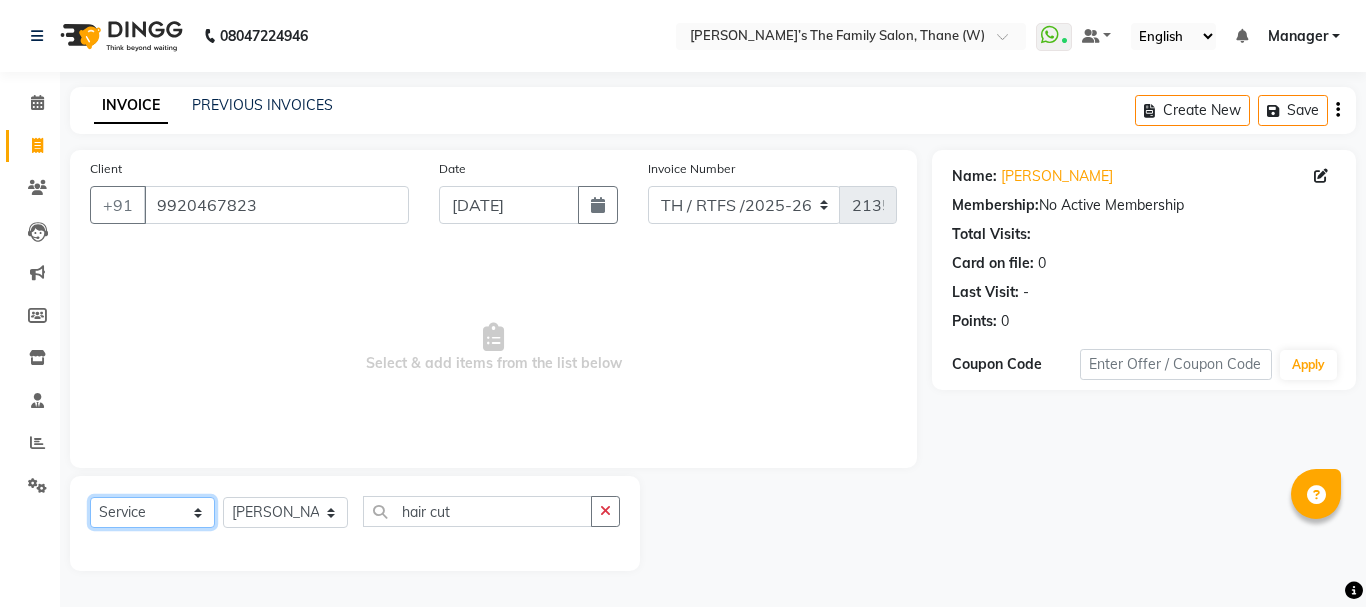 click on "Select  Service  Product  Membership  Package Voucher Prepaid Gift Card" 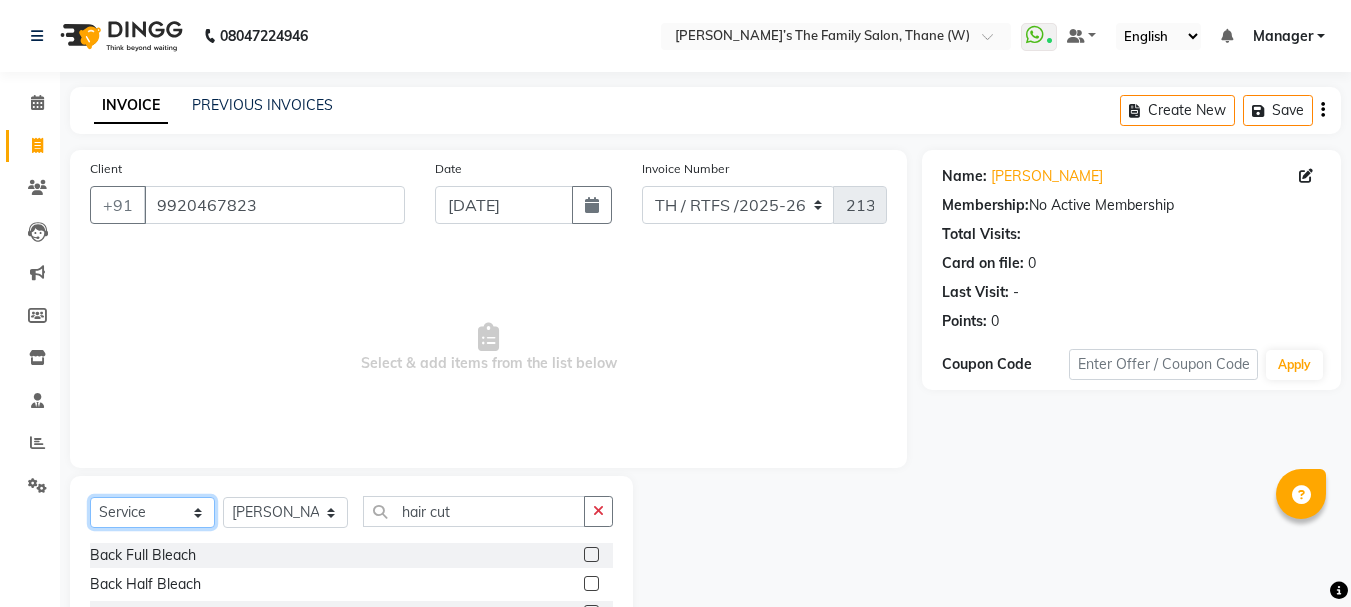 scroll, scrollTop: 194, scrollLeft: 0, axis: vertical 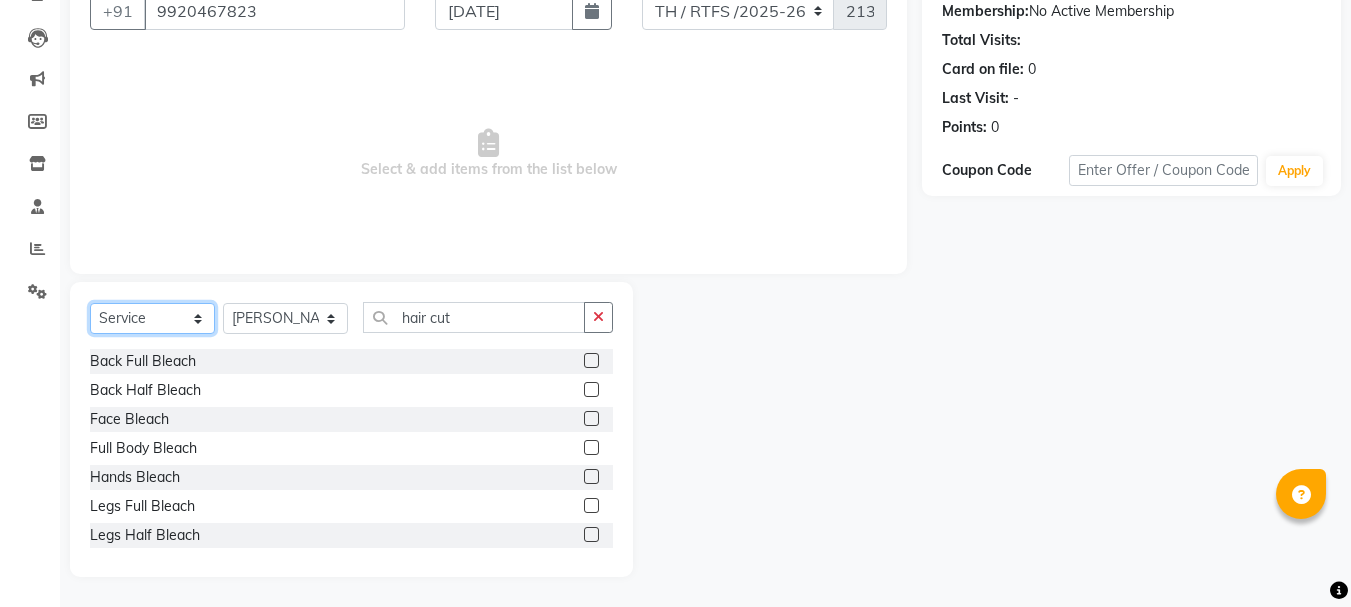 click on "Select  Service  Product  Membership  Package Voucher Prepaid Gift Card" 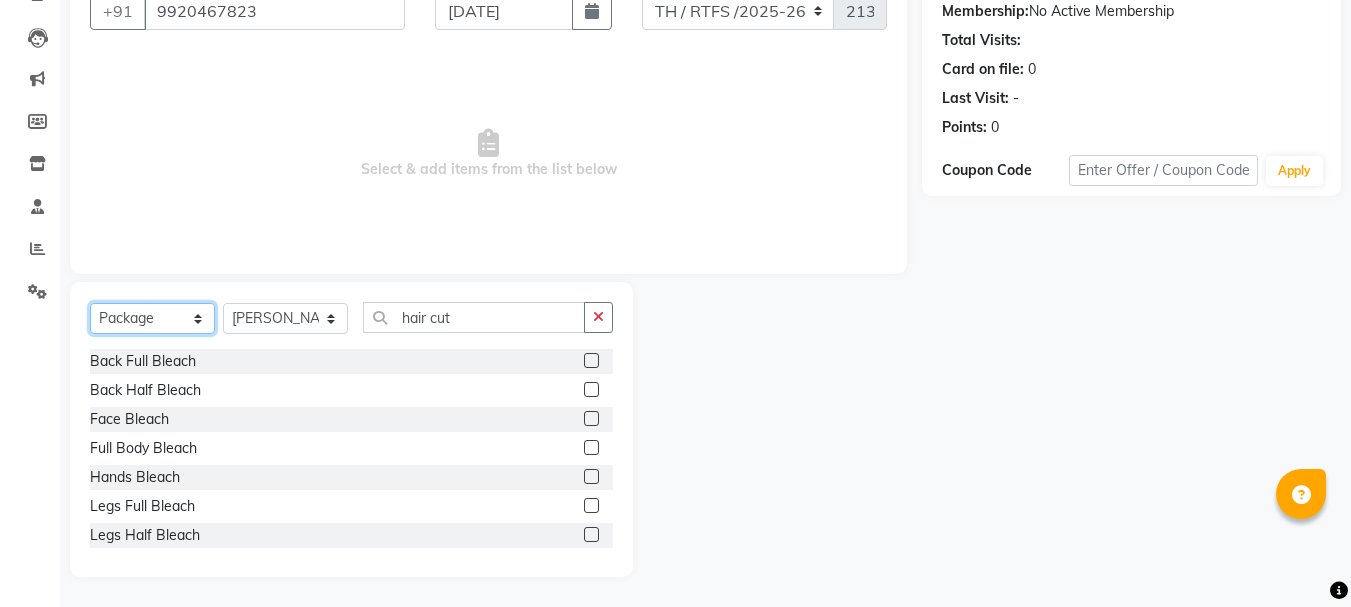 click on "Select  Service  Product  Membership  Package Voucher Prepaid Gift Card" 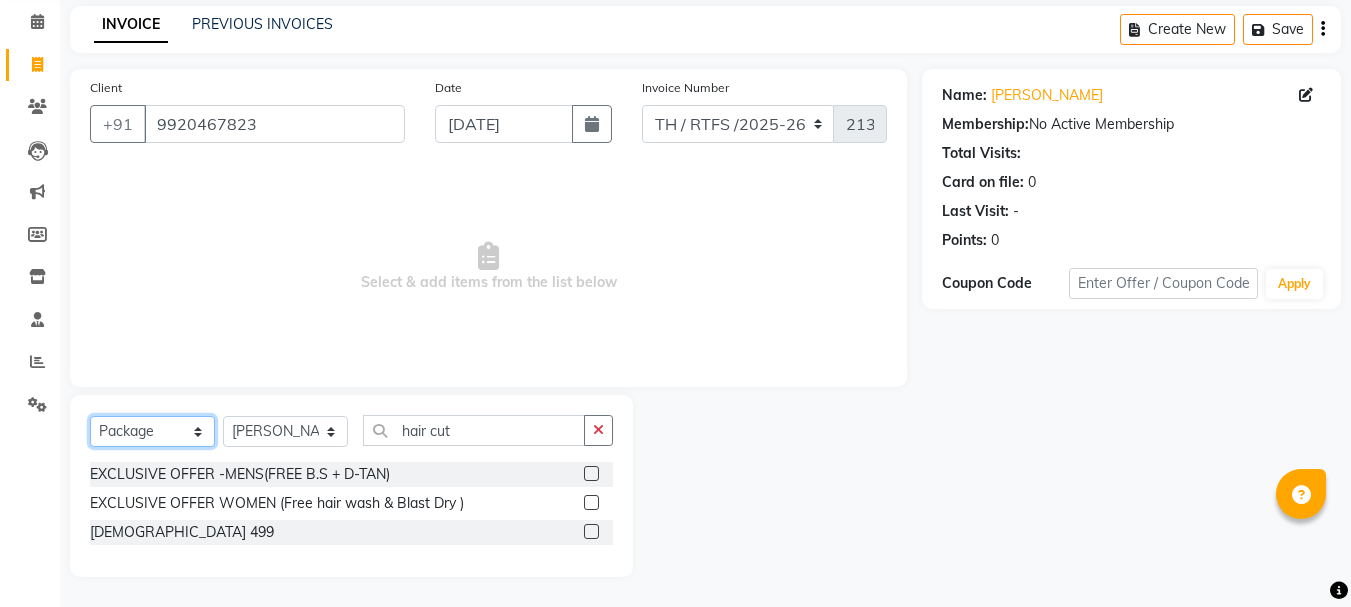 scroll, scrollTop: 81, scrollLeft: 0, axis: vertical 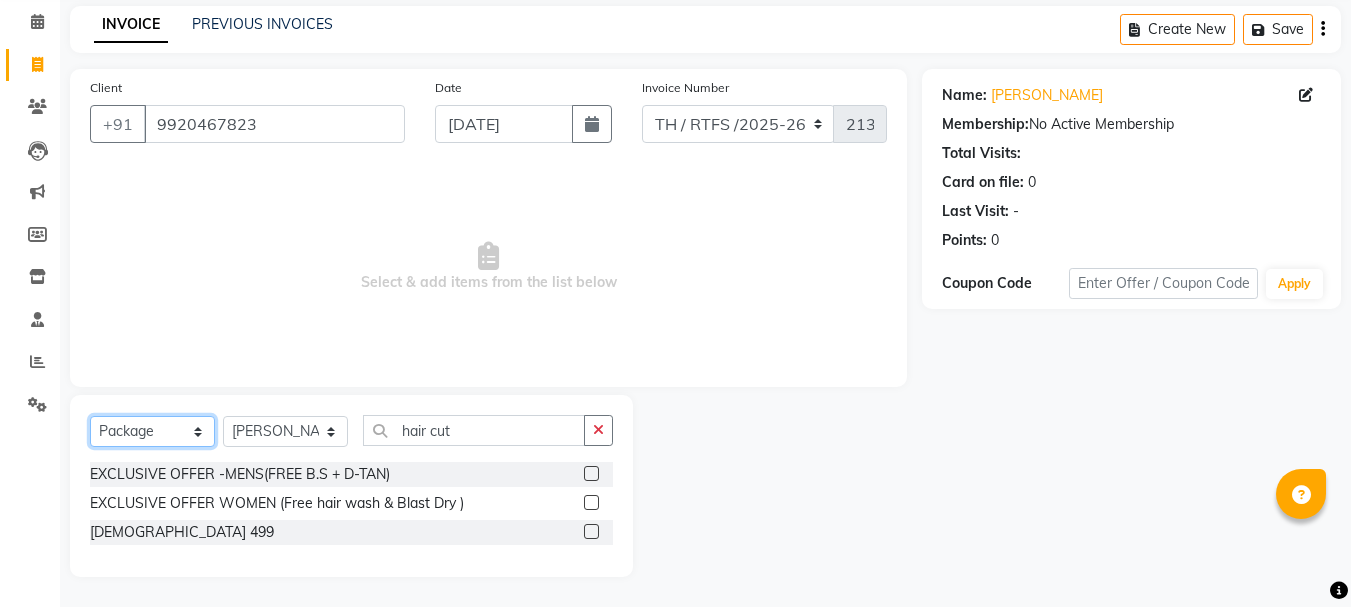 click on "Select  Service  Product  Membership  Package Voucher Prepaid Gift Card" 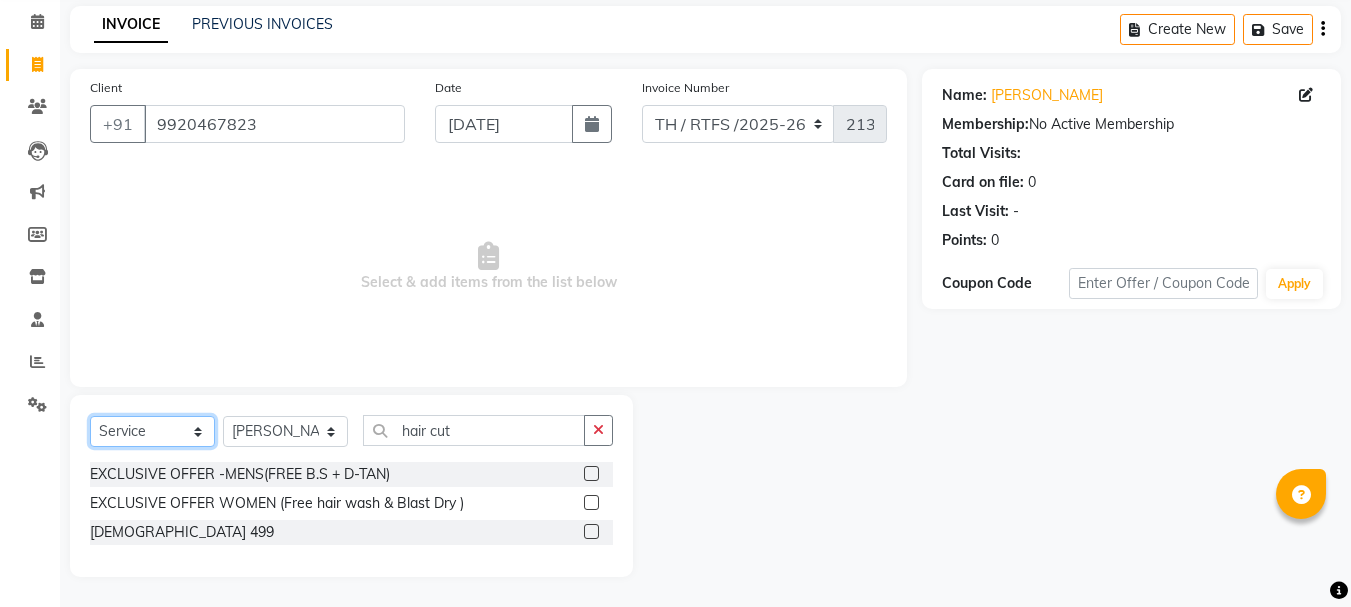 click on "Select  Service  Product  Membership  Package Voucher Prepaid Gift Card" 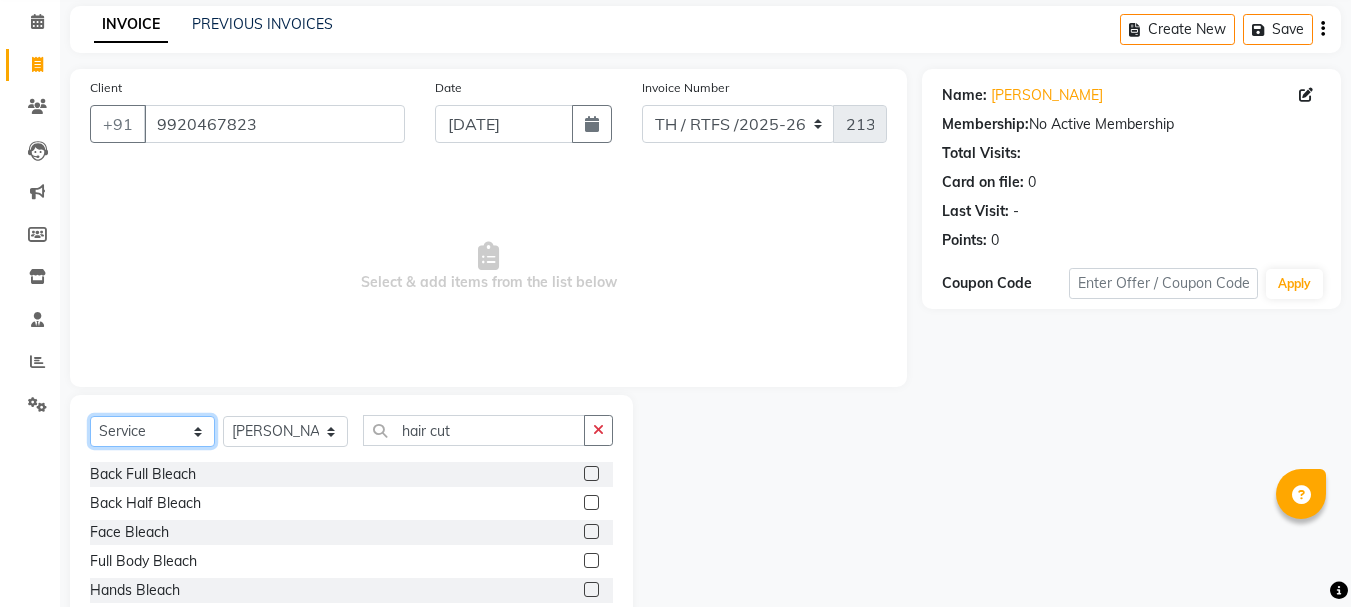 scroll, scrollTop: 194, scrollLeft: 0, axis: vertical 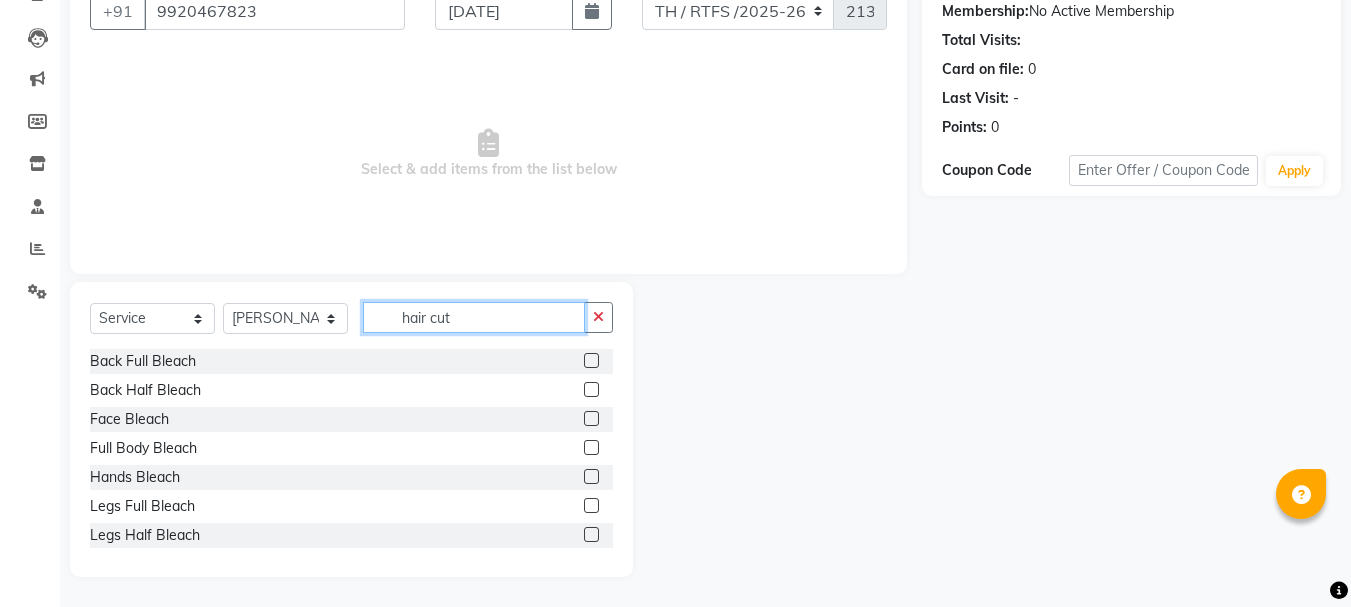 click on "hair cut" 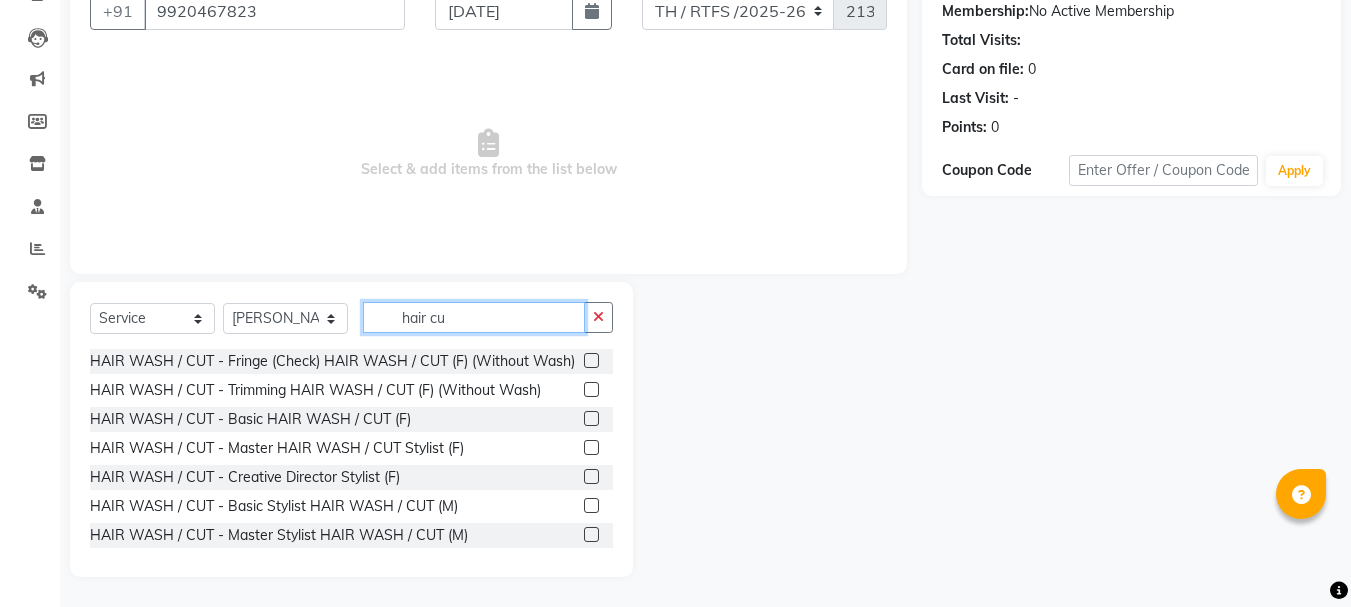 type on "hair cut" 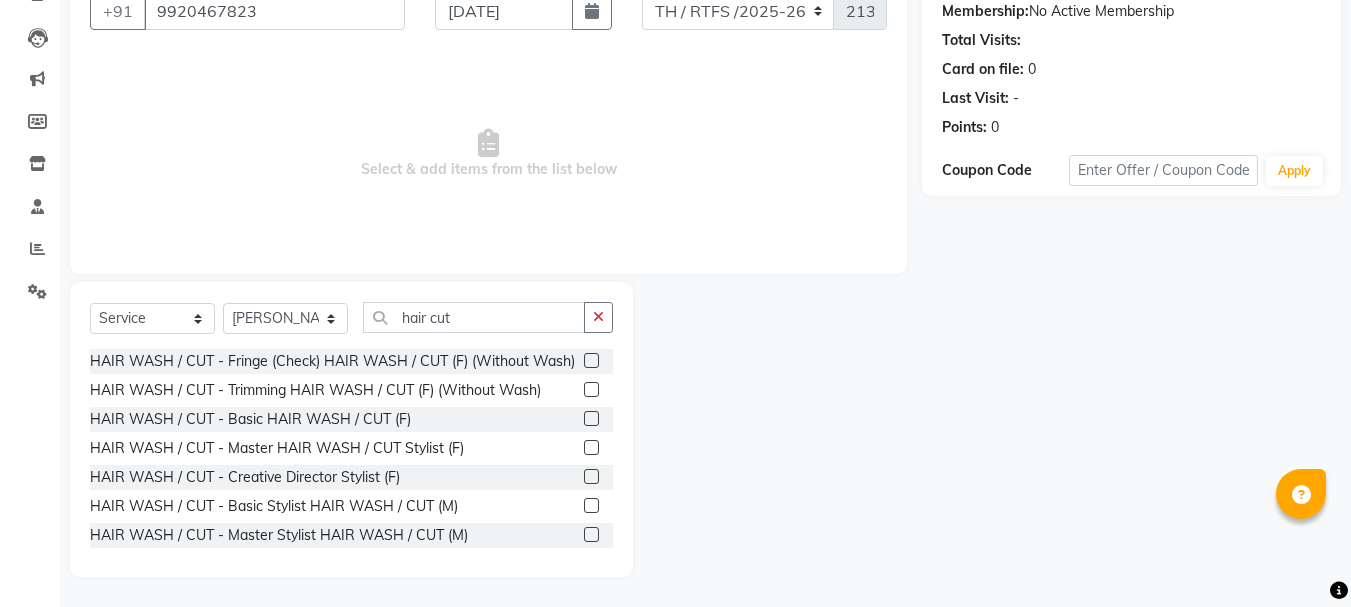 click 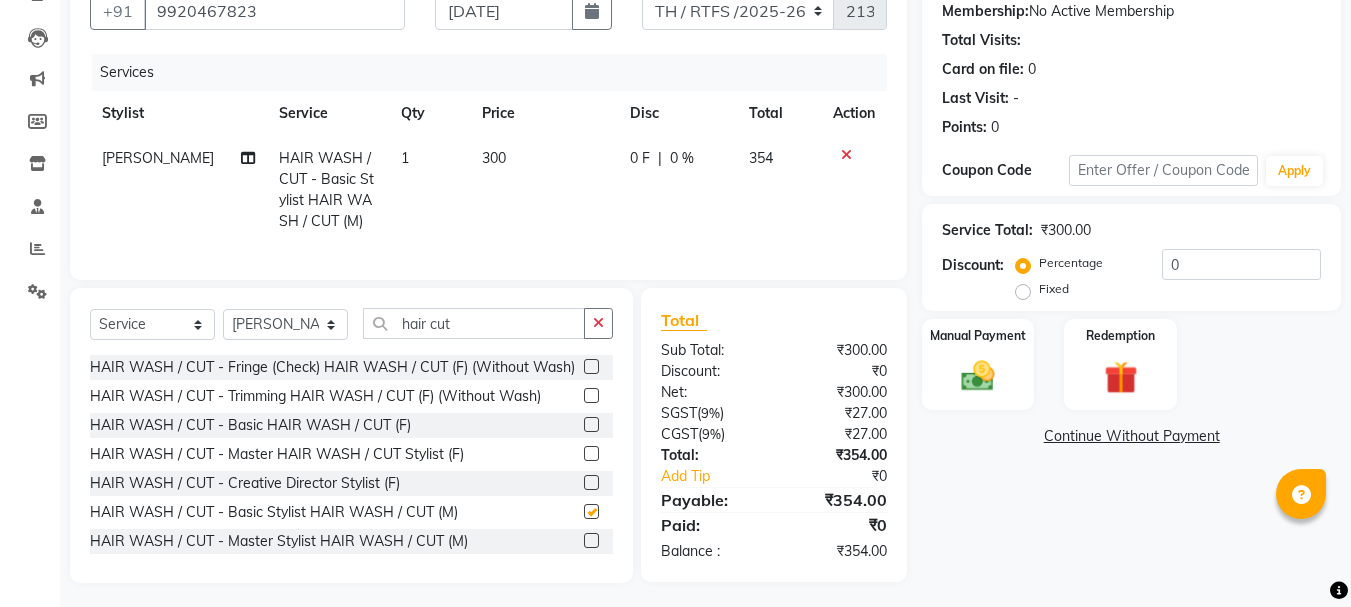 checkbox on "false" 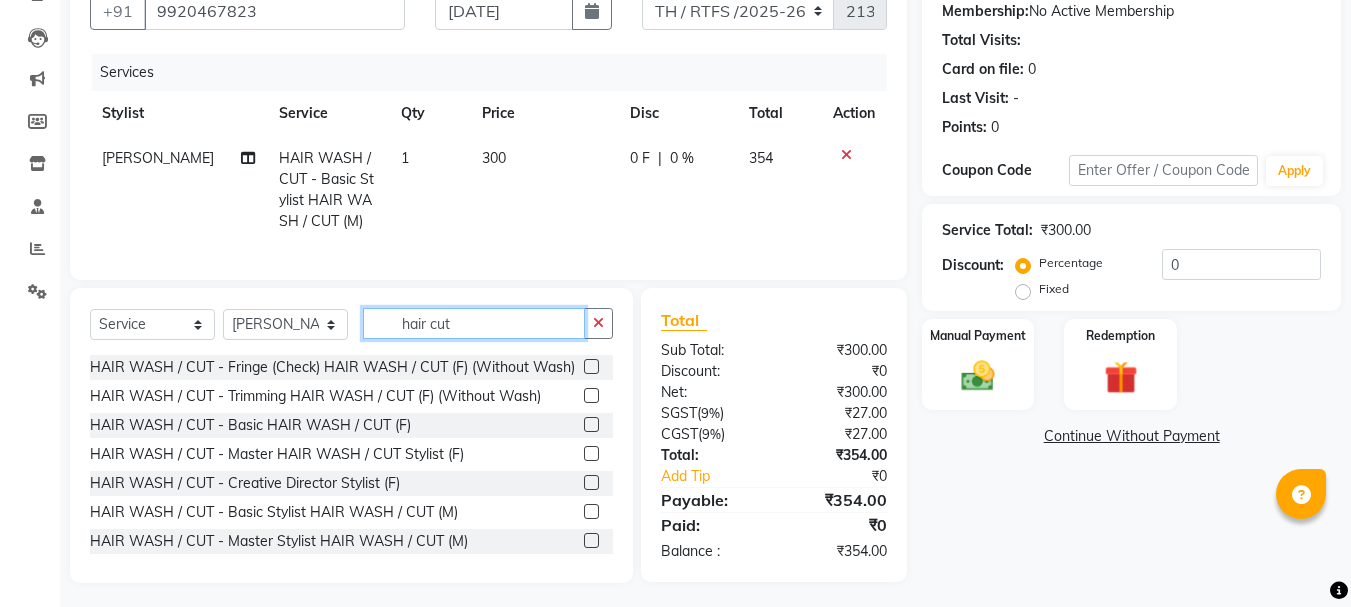 click on "hair cut" 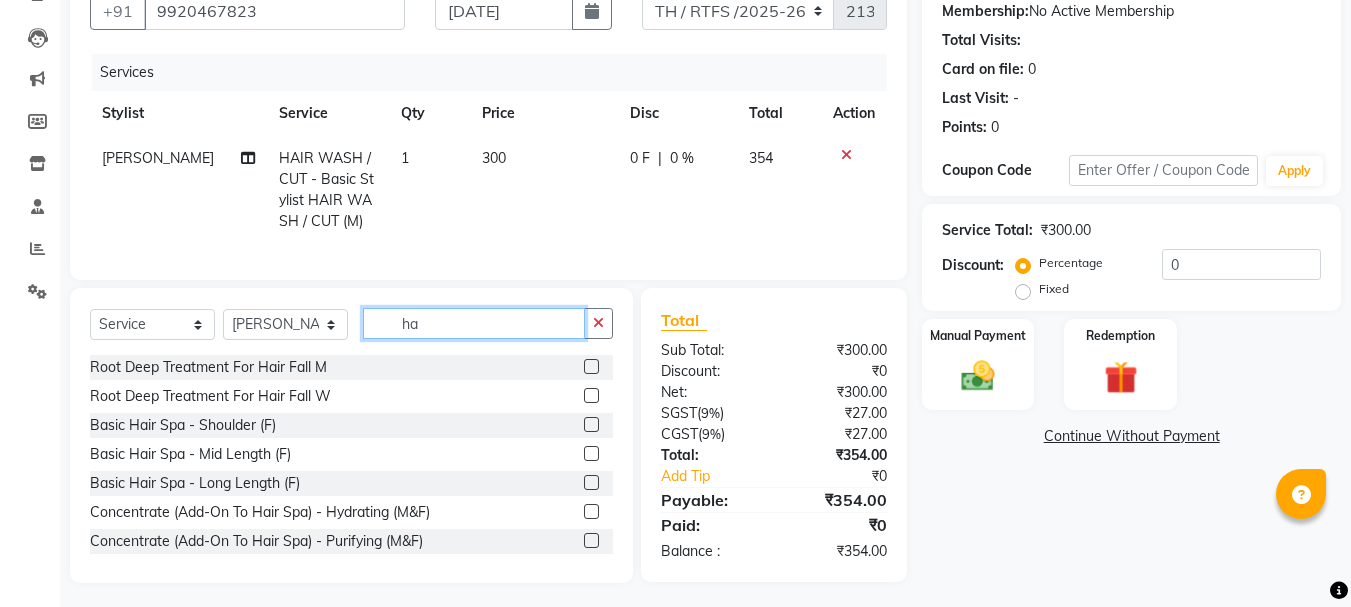 type on "h" 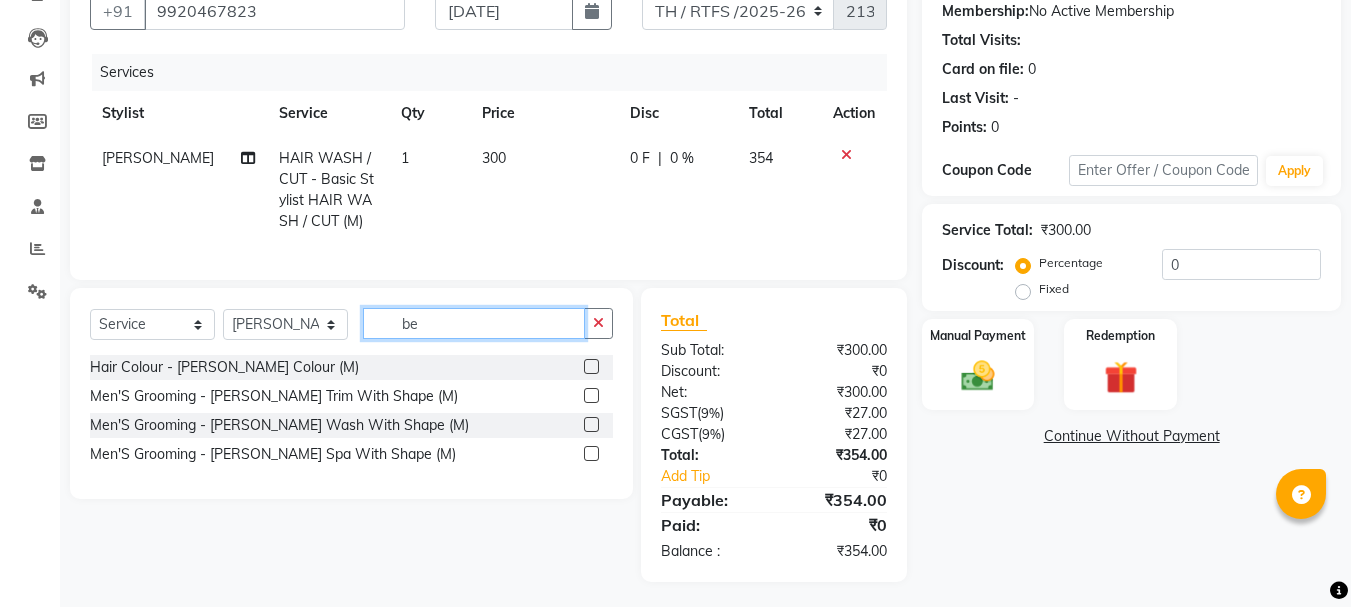 type on "be" 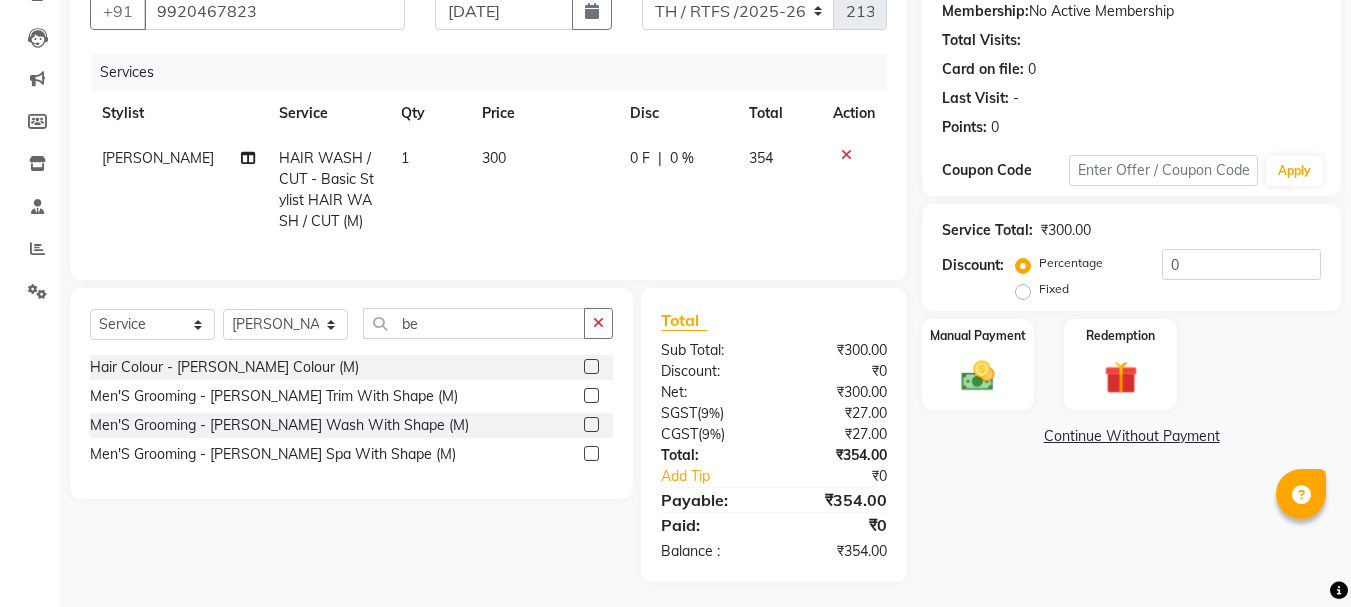 click 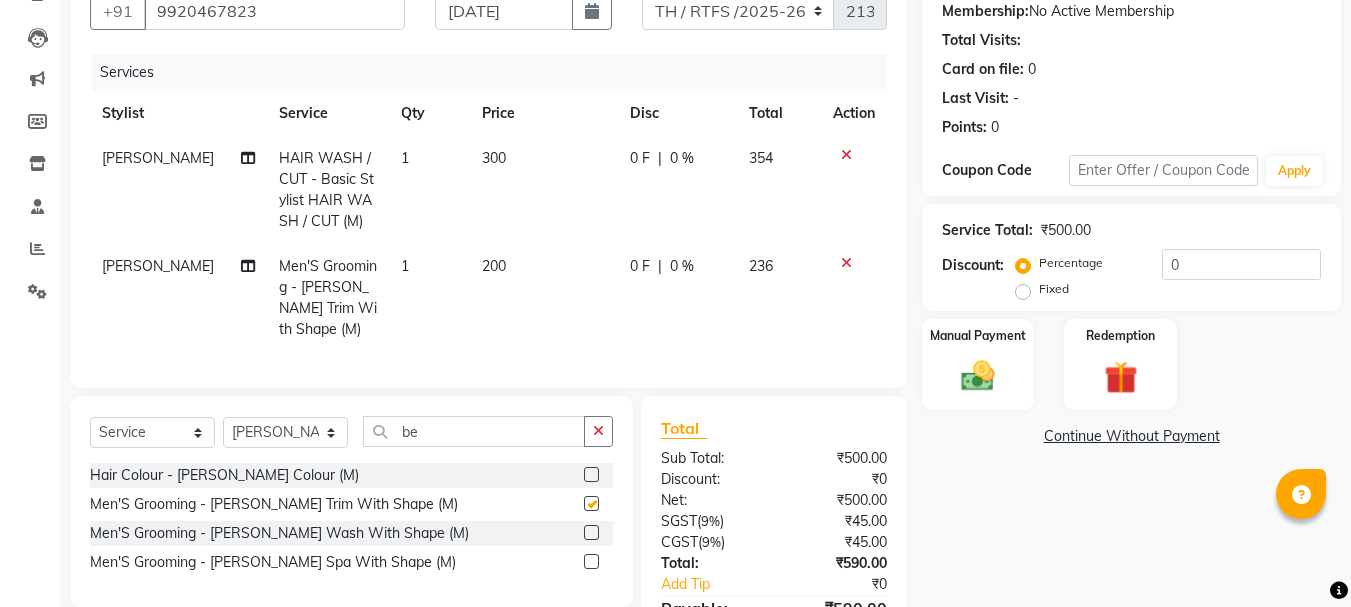 checkbox on "false" 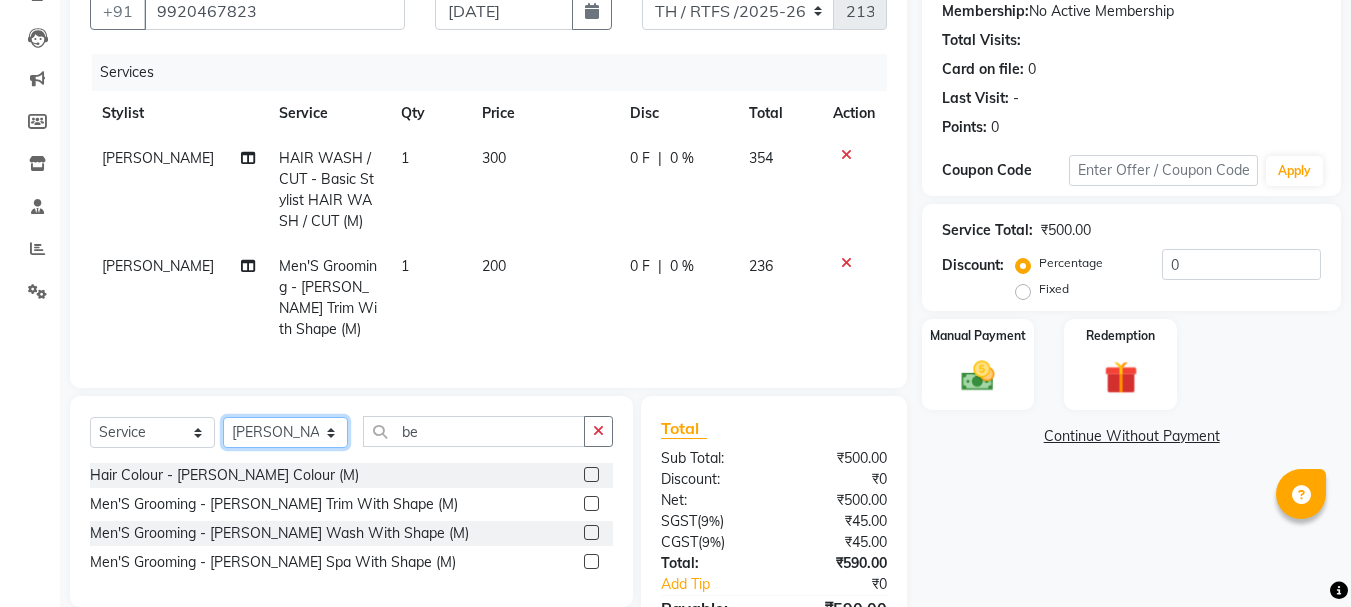 click on "Select Stylist Aarohi P   [PERSON_NAME] [PERSON_NAME] A  [PERSON_NAME] .[PERSON_NAME] House sale [PERSON_NAME]  [PERSON_NAME]   Manager [PERSON_NAME] [PERSON_NAME] [PERSON_NAME] [PERSON_NAME] [PERSON_NAME] [PERSON_NAME] M  [PERSON_NAME]  [PERSON_NAME]  [PERSON_NAME]" 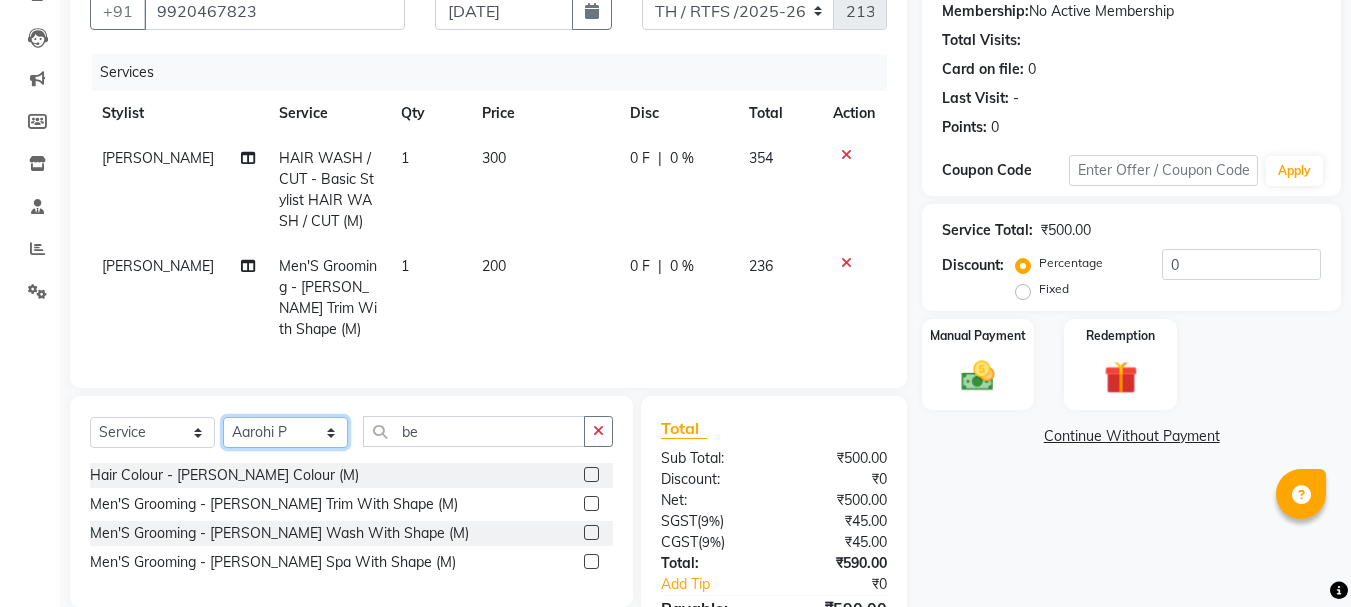 click on "Select Stylist Aarohi P   [PERSON_NAME] [PERSON_NAME] A  [PERSON_NAME] .[PERSON_NAME] House sale [PERSON_NAME]  [PERSON_NAME]   Manager [PERSON_NAME] [PERSON_NAME] [PERSON_NAME] [PERSON_NAME] [PERSON_NAME] [PERSON_NAME] M  [PERSON_NAME]  [PERSON_NAME]  [PERSON_NAME]" 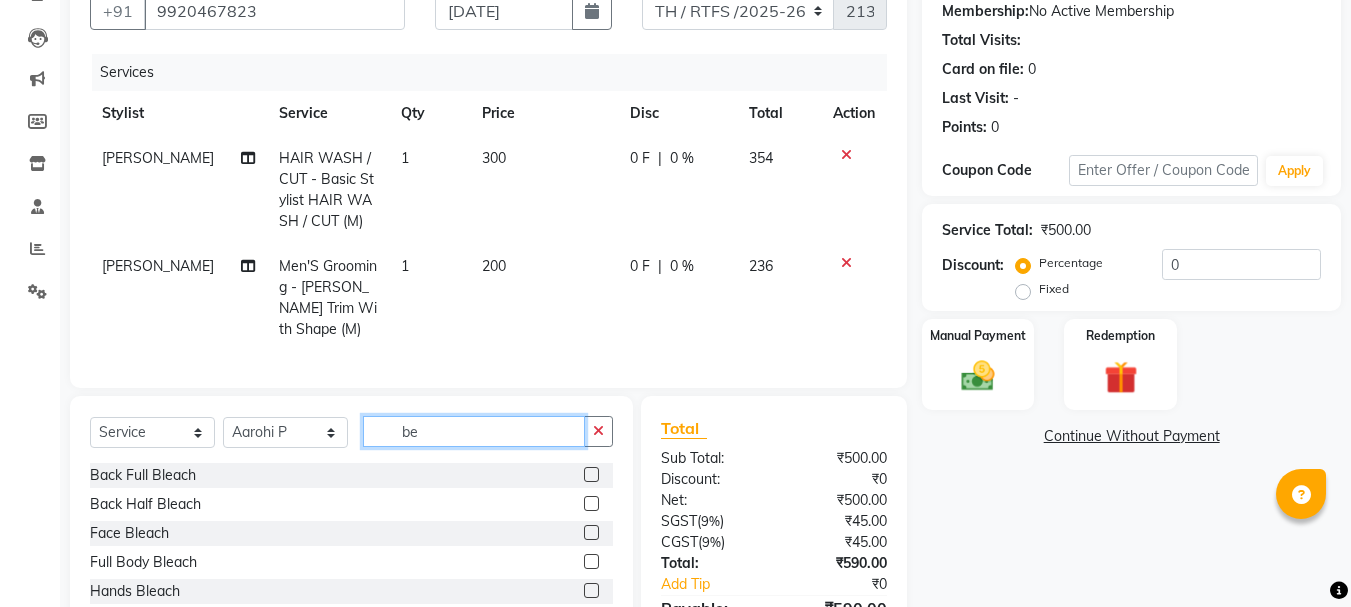 click on "be" 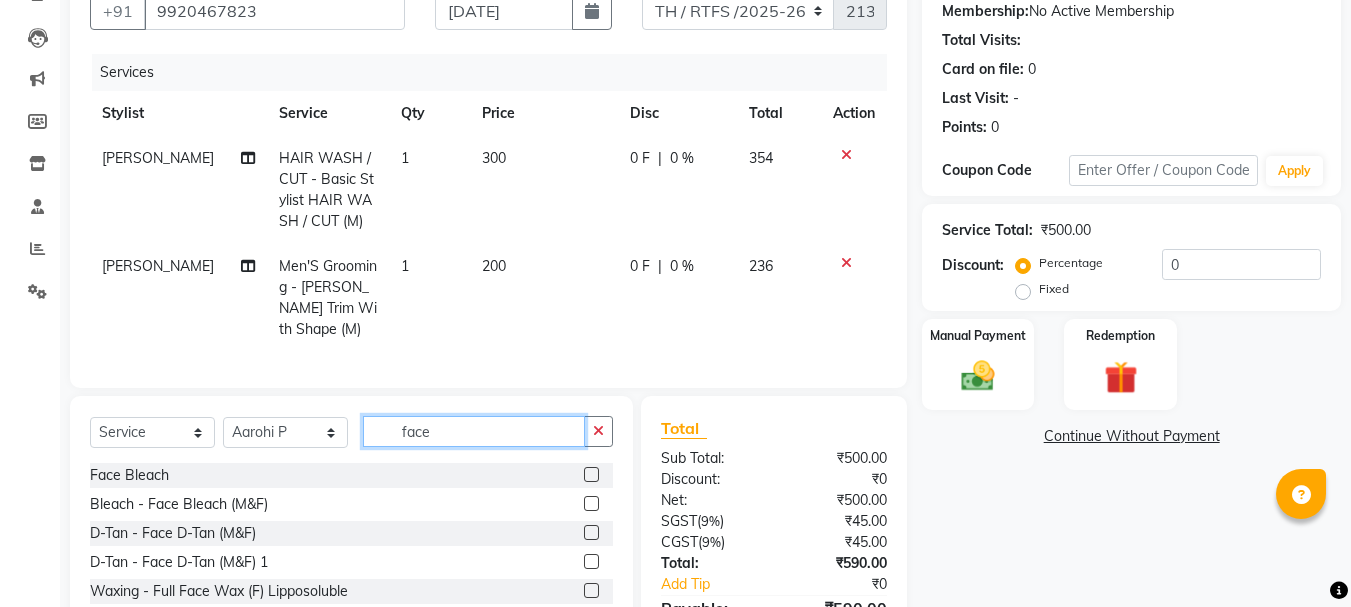 type on "face" 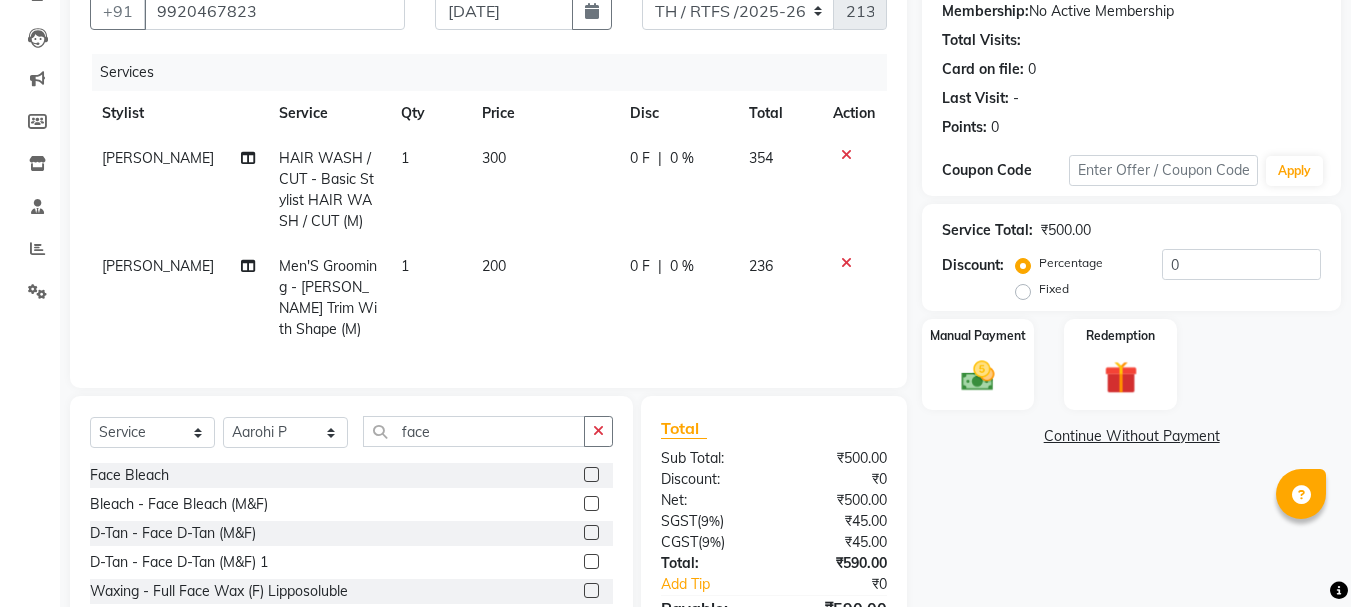 click 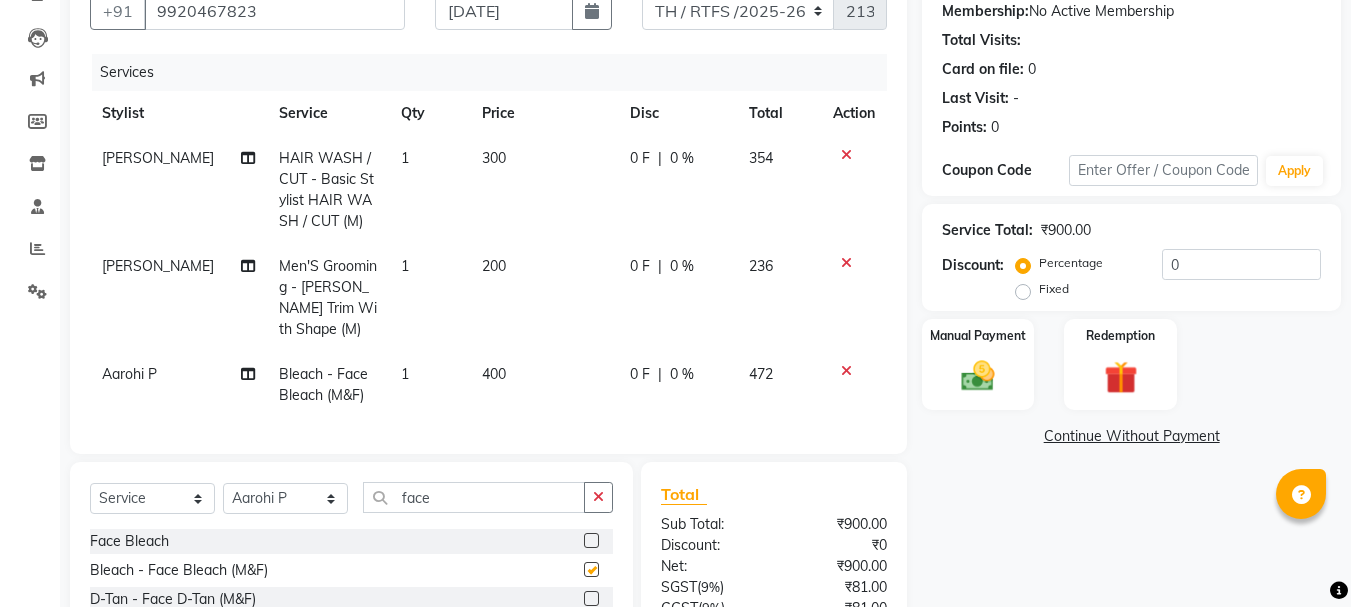 checkbox on "false" 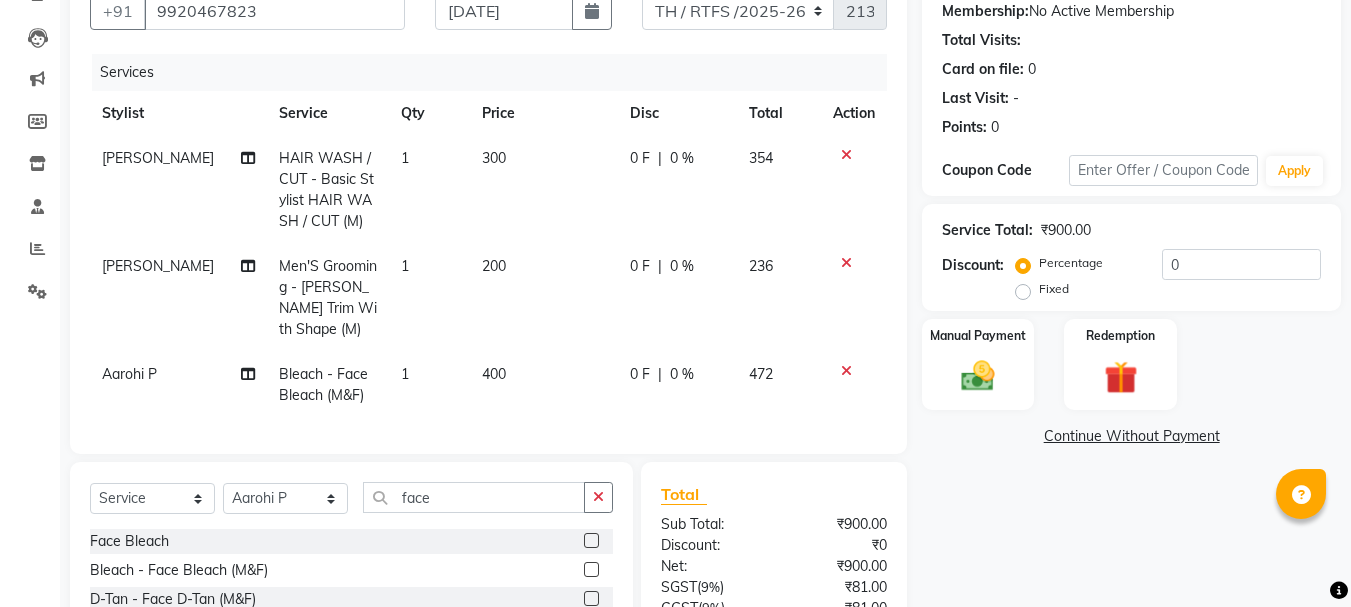 scroll, scrollTop: 389, scrollLeft: 0, axis: vertical 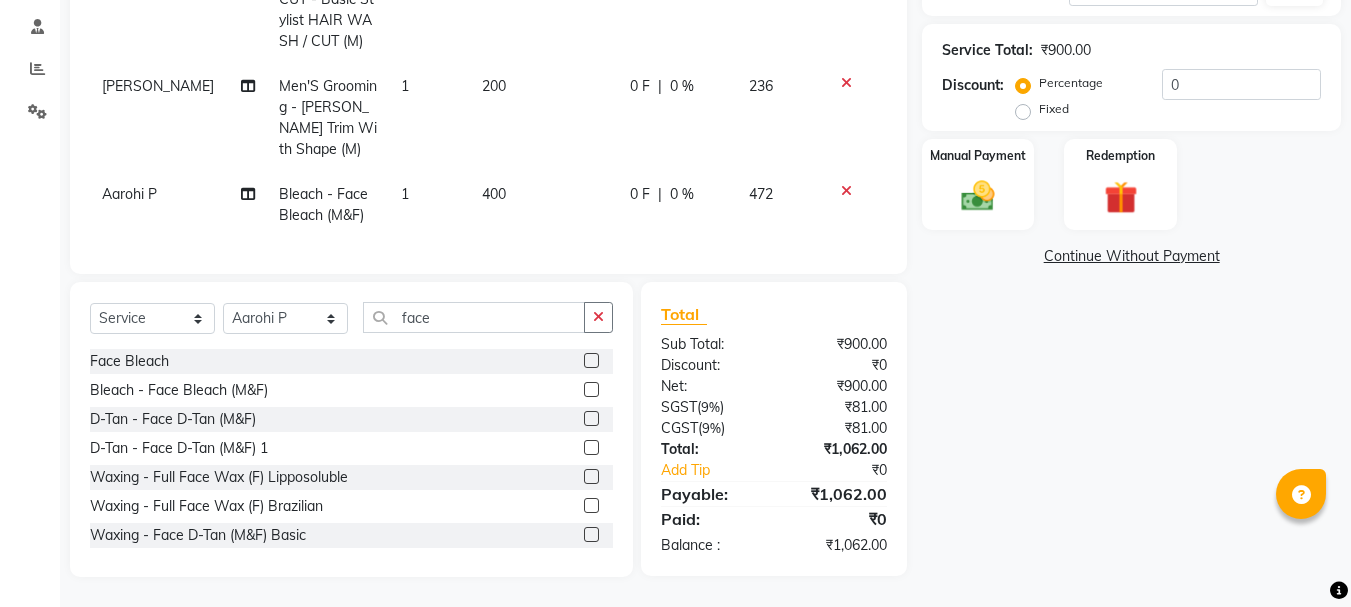 click 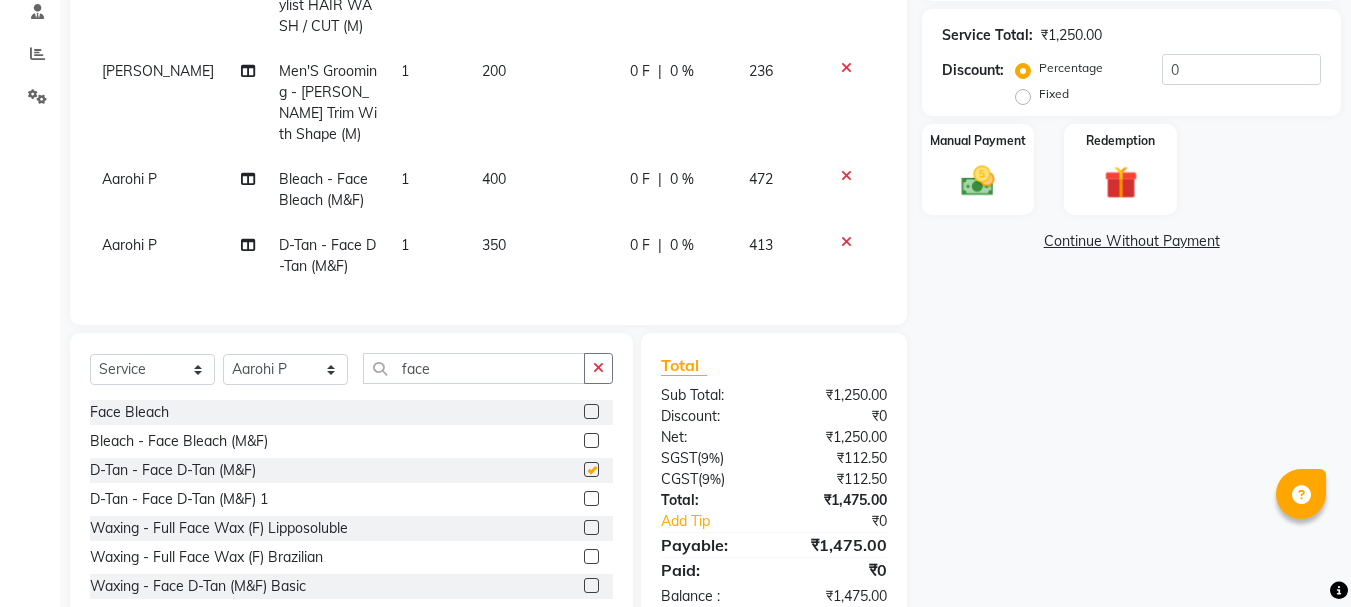 checkbox on "false" 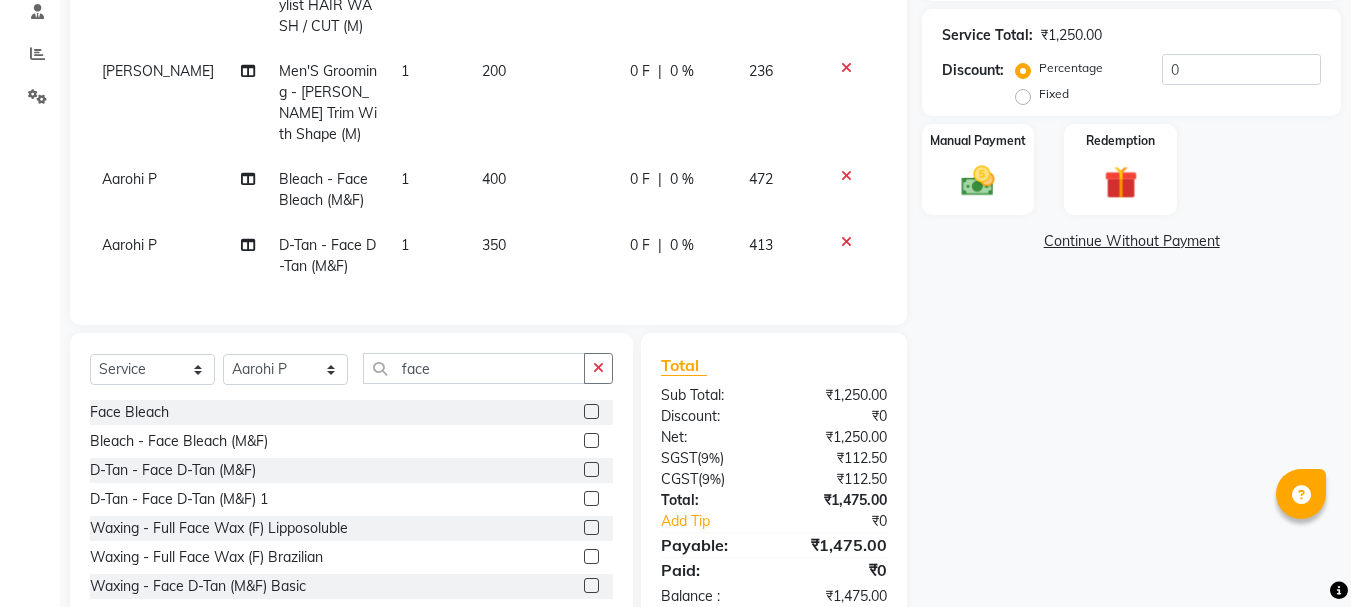 click 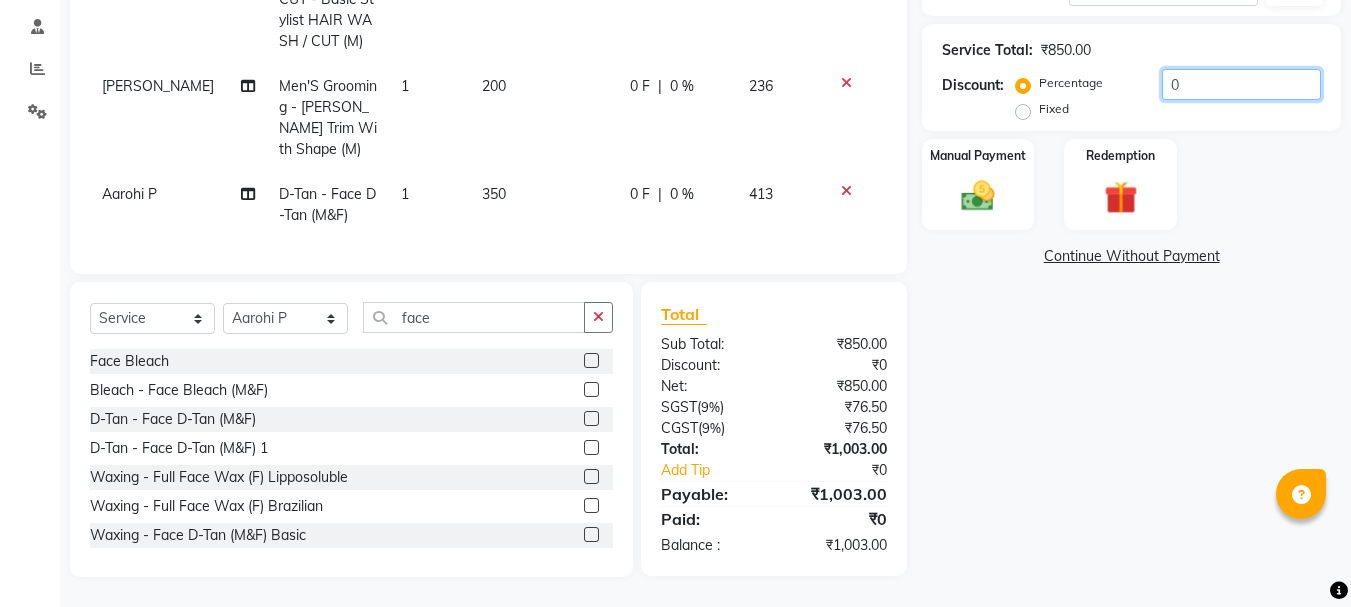click on "0" 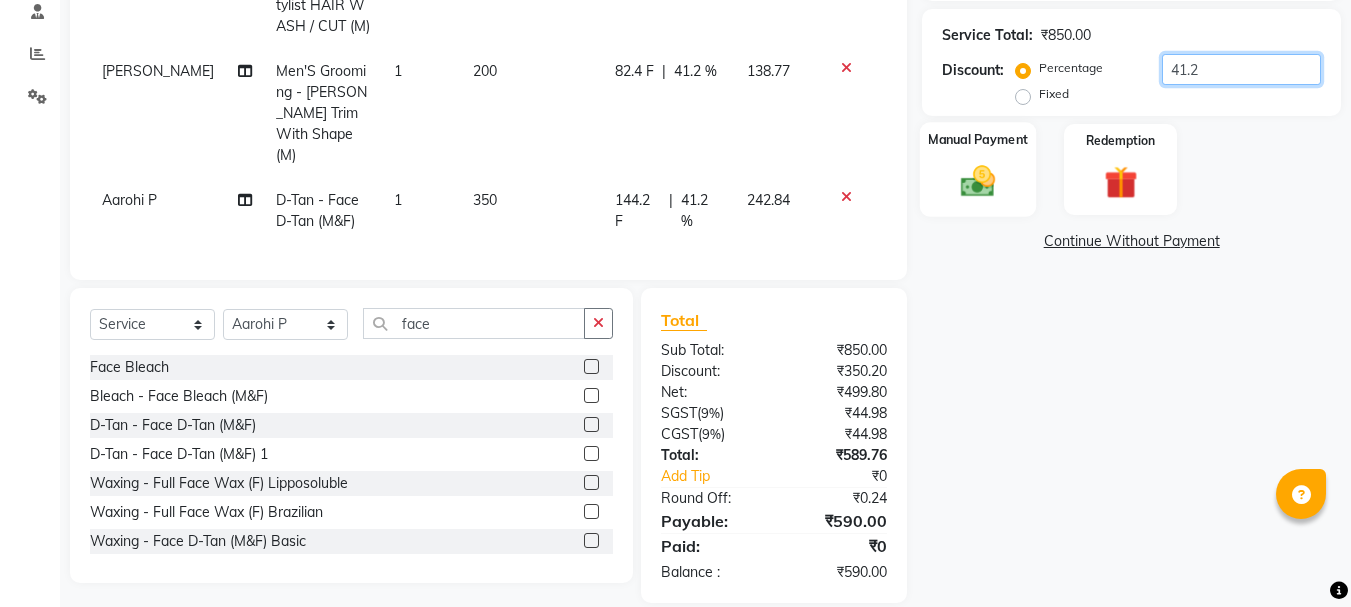 type on "41.2" 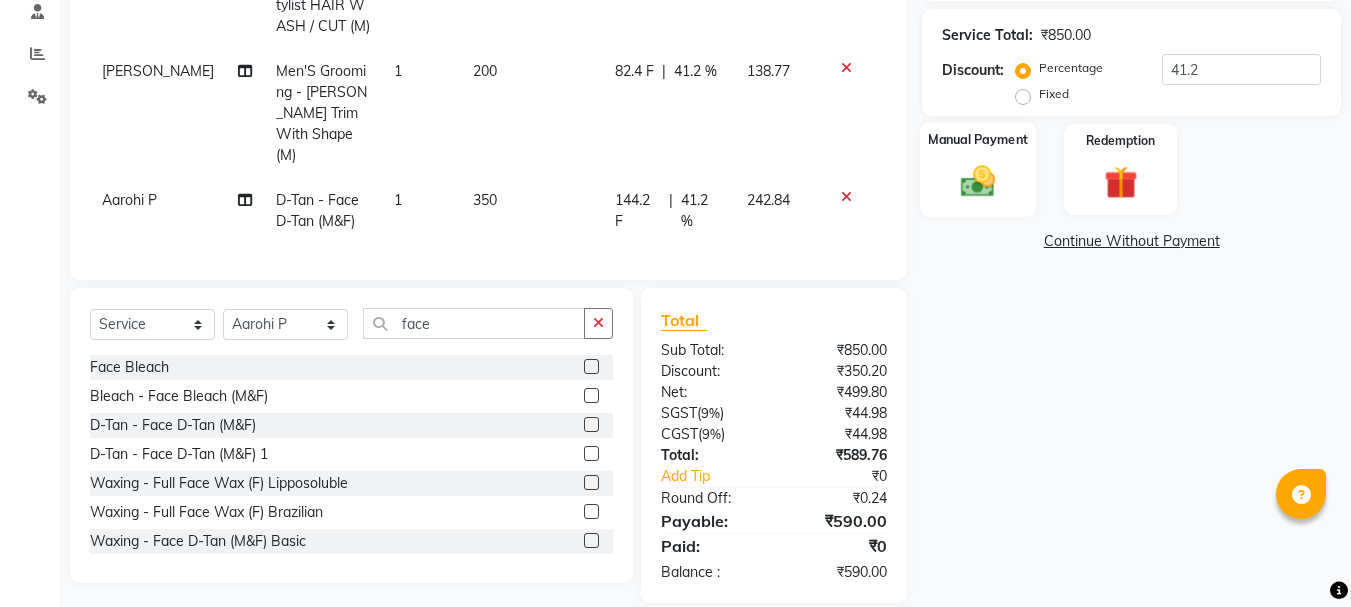 click 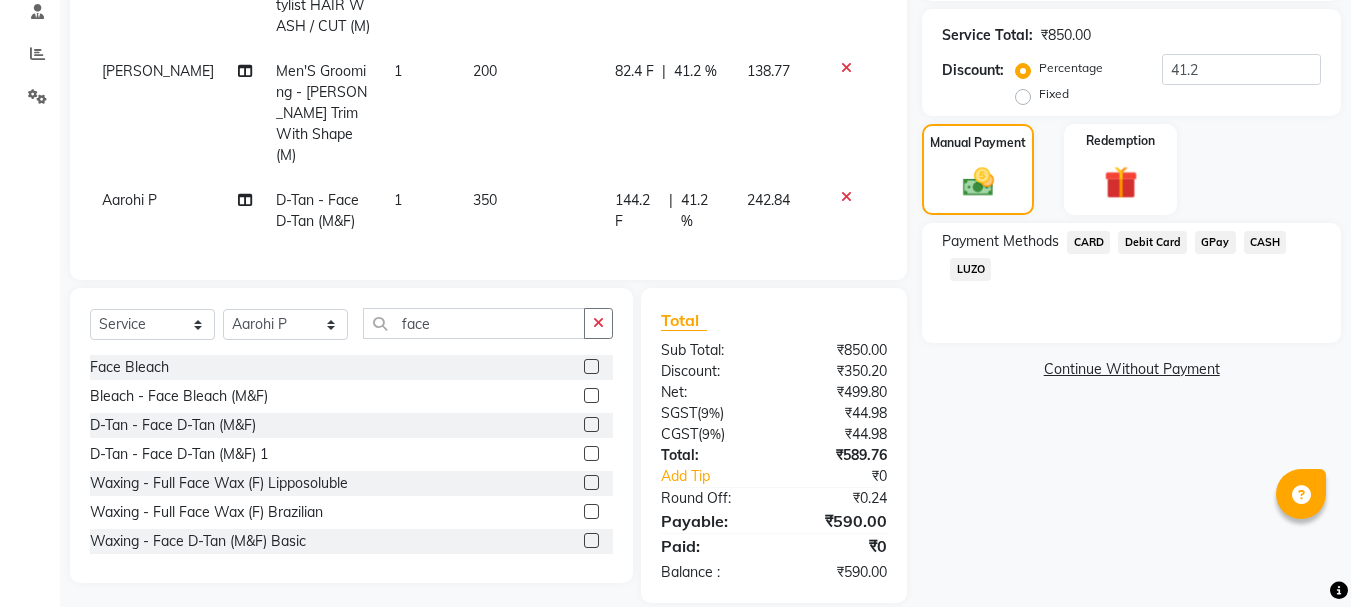 click on "GPay" 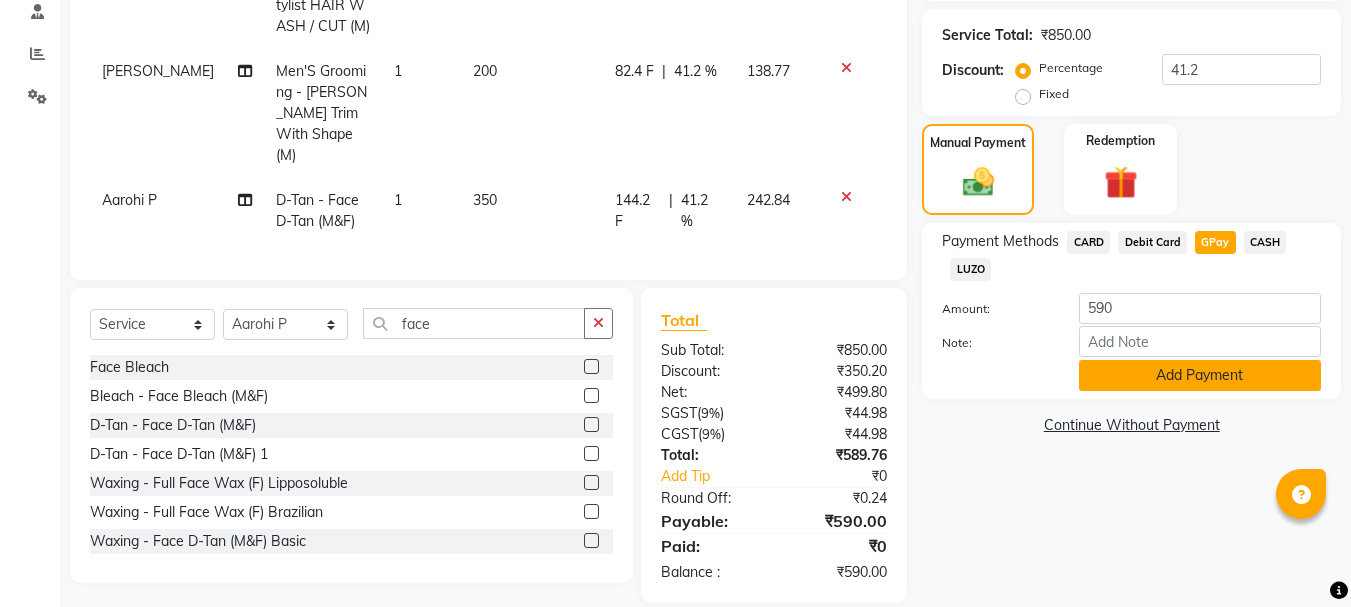 click on "Add Payment" 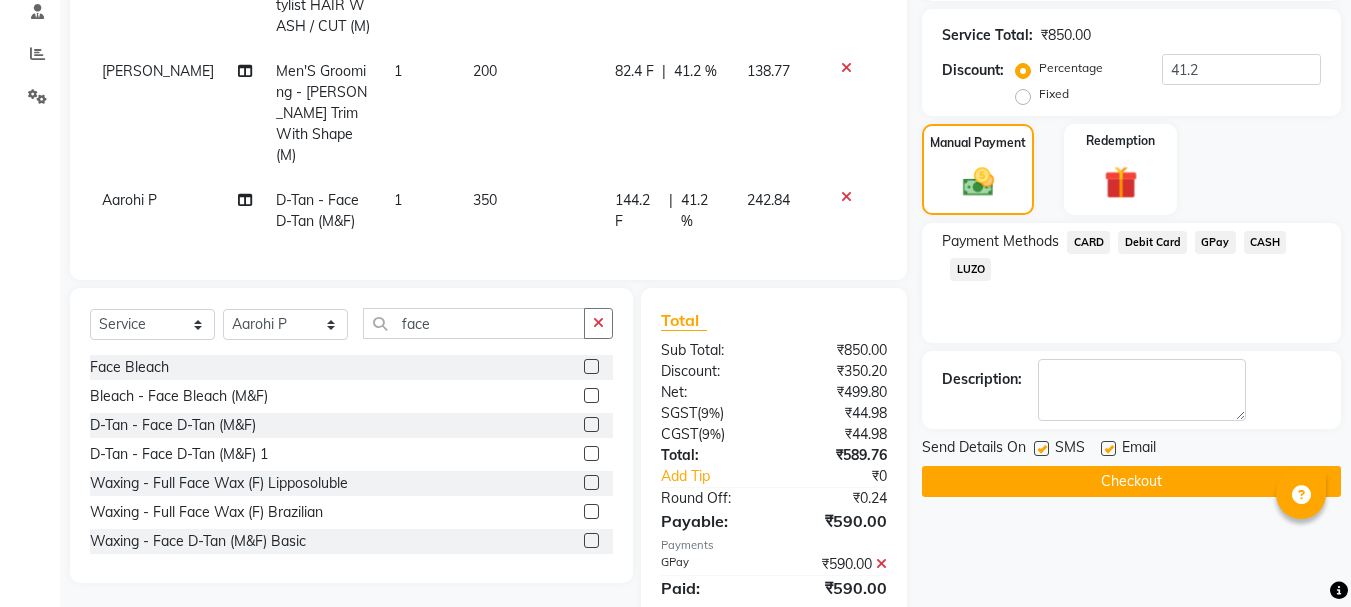 click on "Checkout" 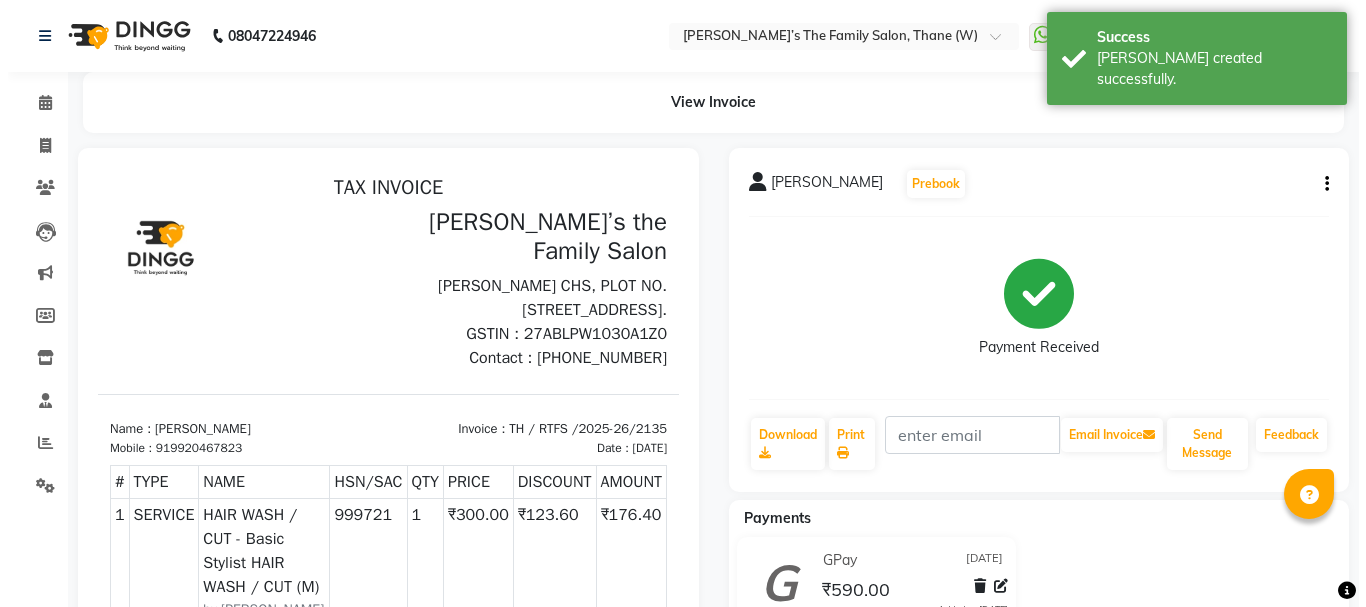 scroll, scrollTop: 0, scrollLeft: 0, axis: both 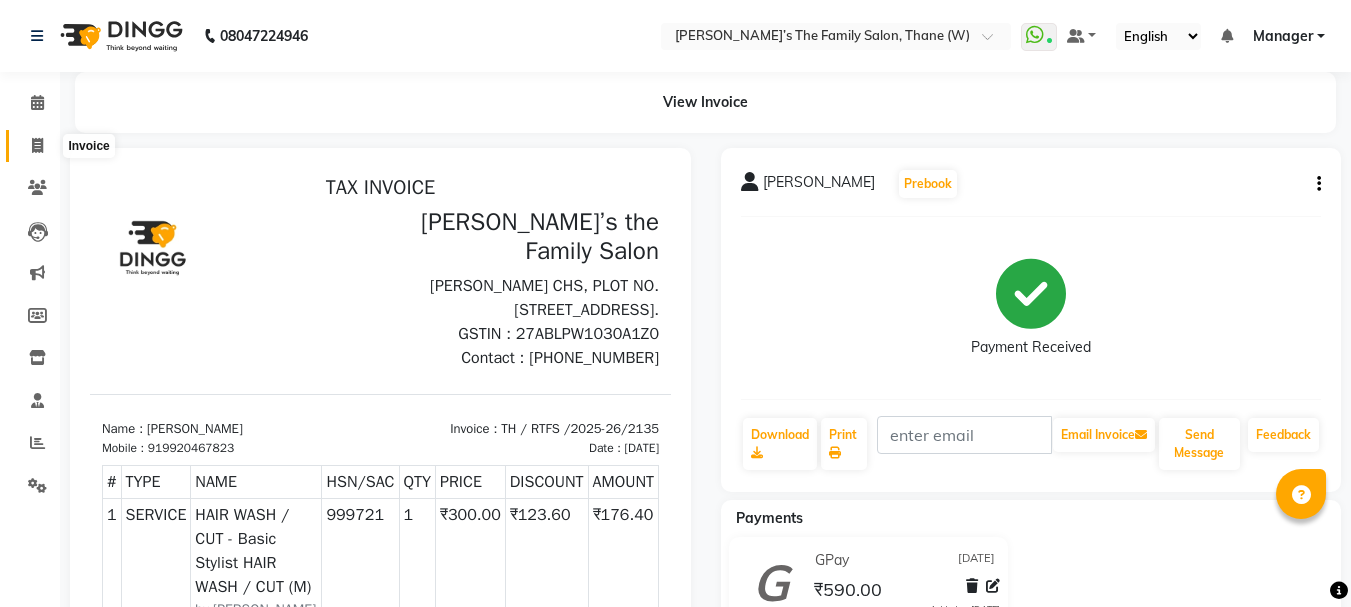 click 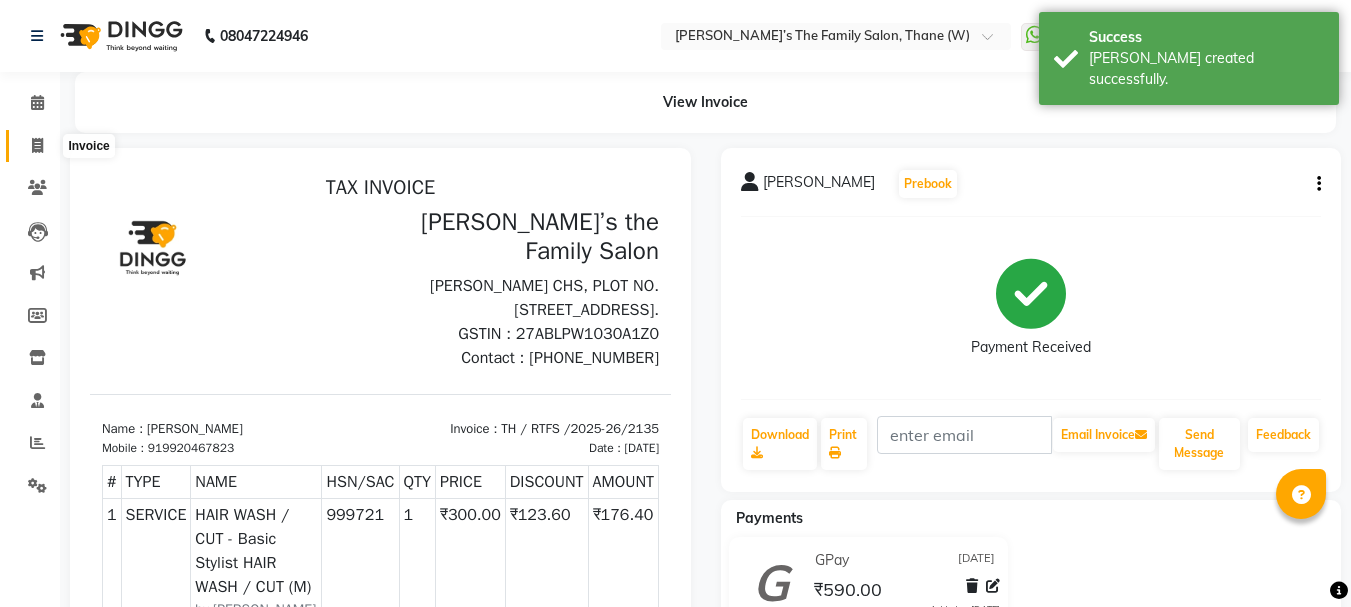 select on "service" 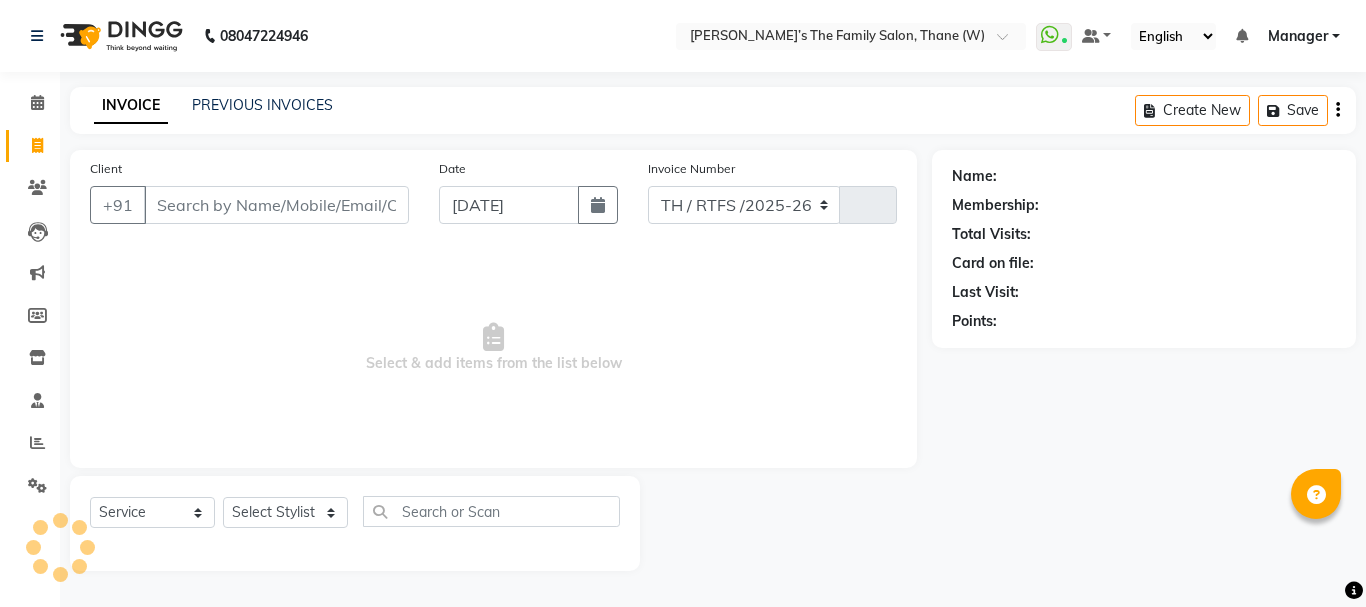 select on "8004" 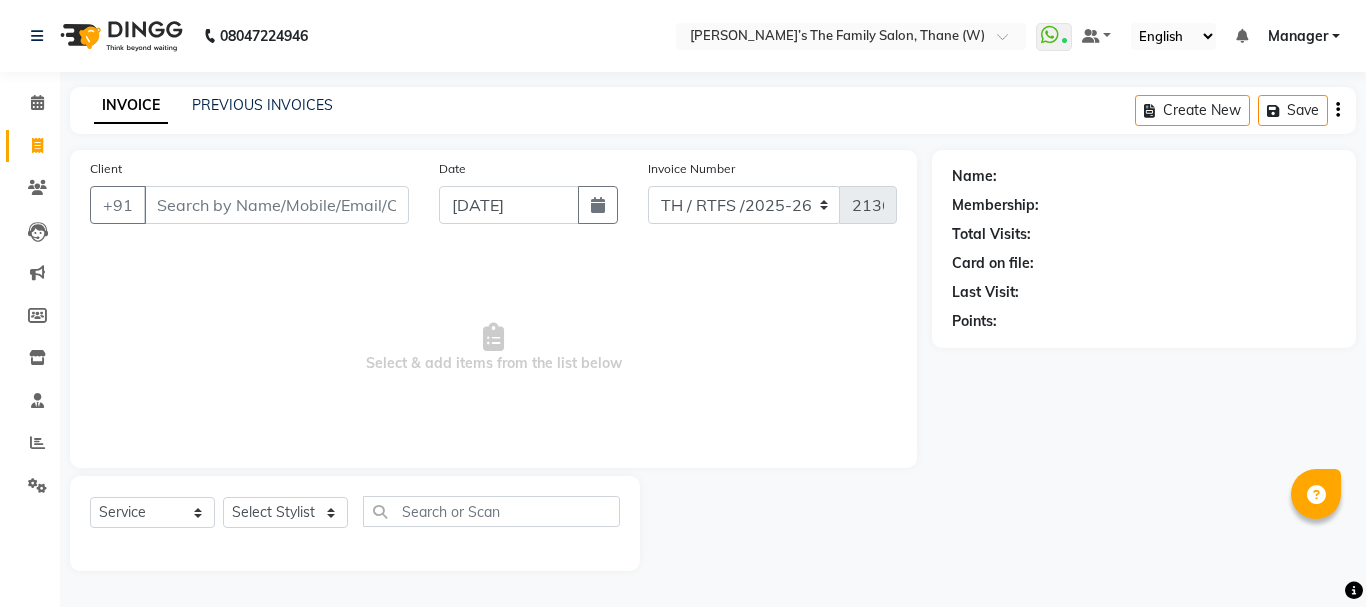 click on "Client" at bounding box center [276, 205] 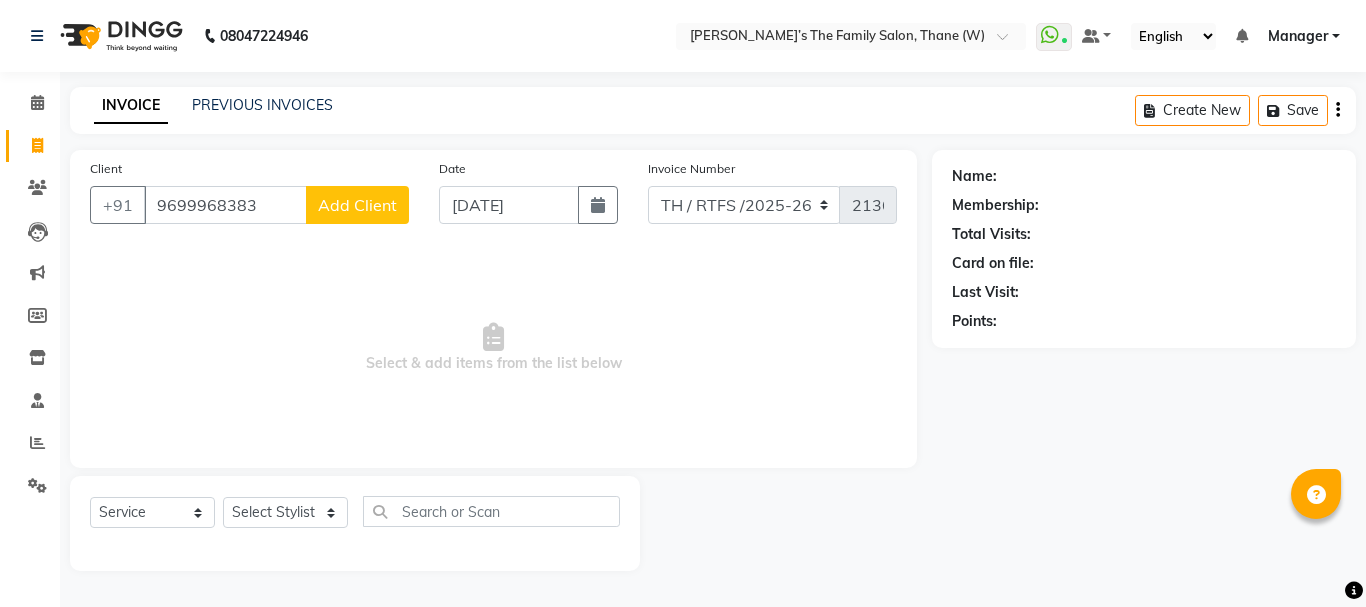 type on "9699968383" 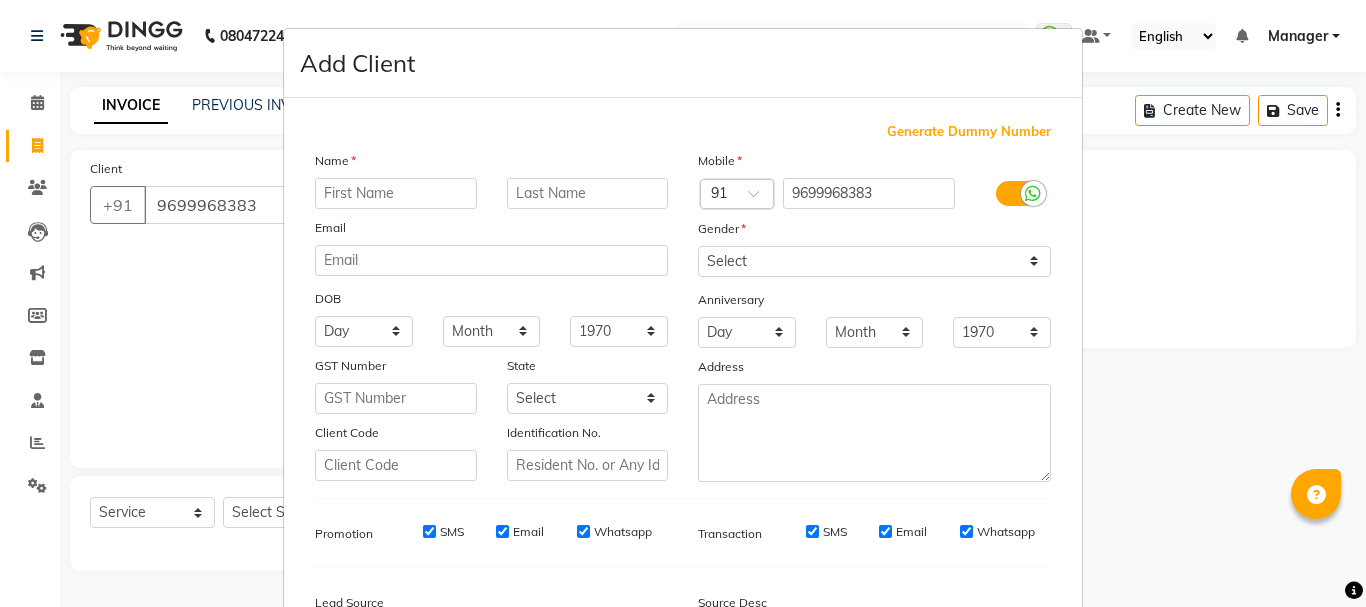 click on "Name" at bounding box center (491, 164) 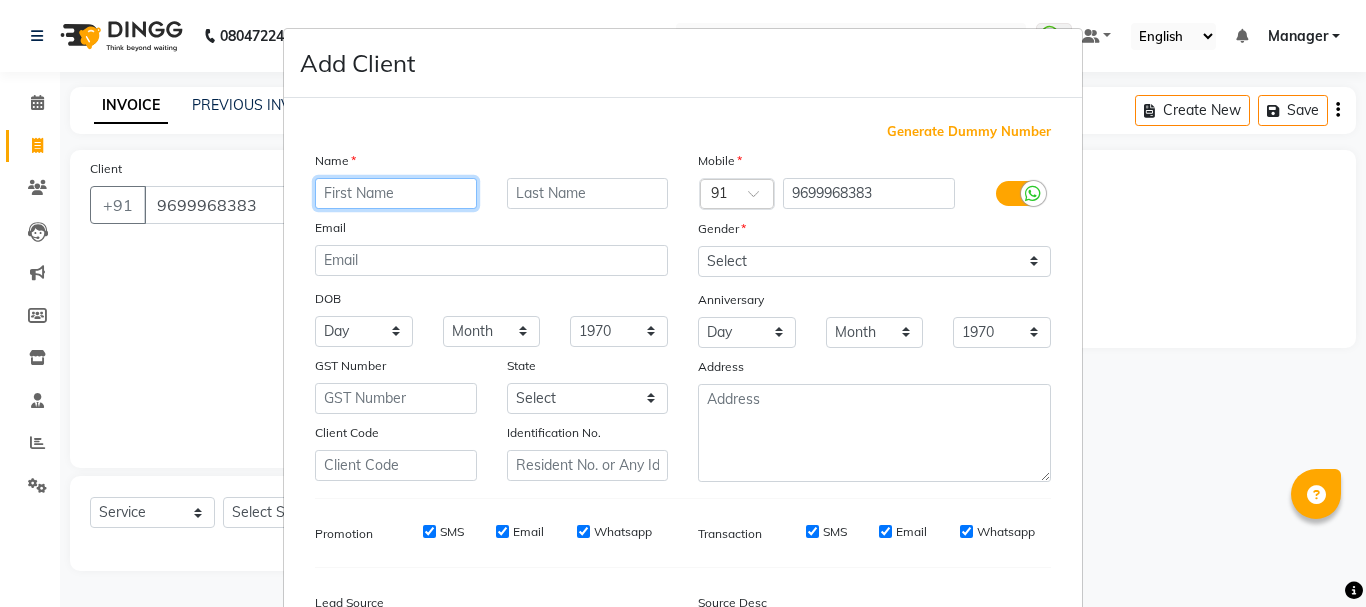click at bounding box center (396, 193) 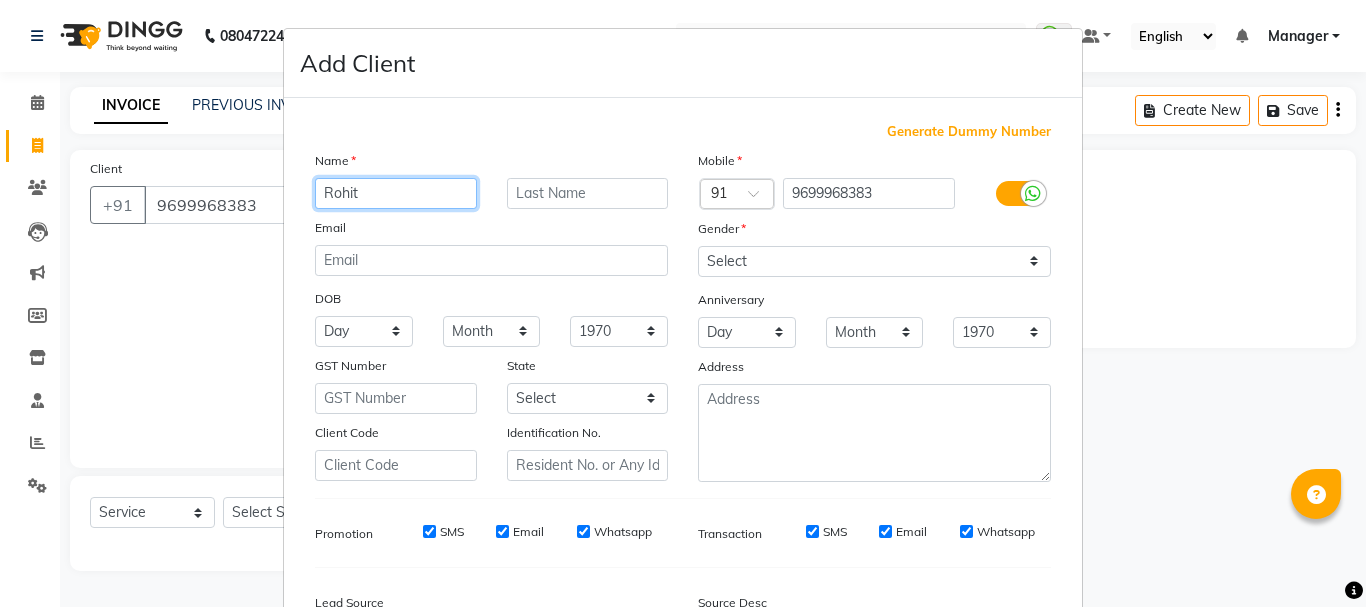 type on "Rohit" 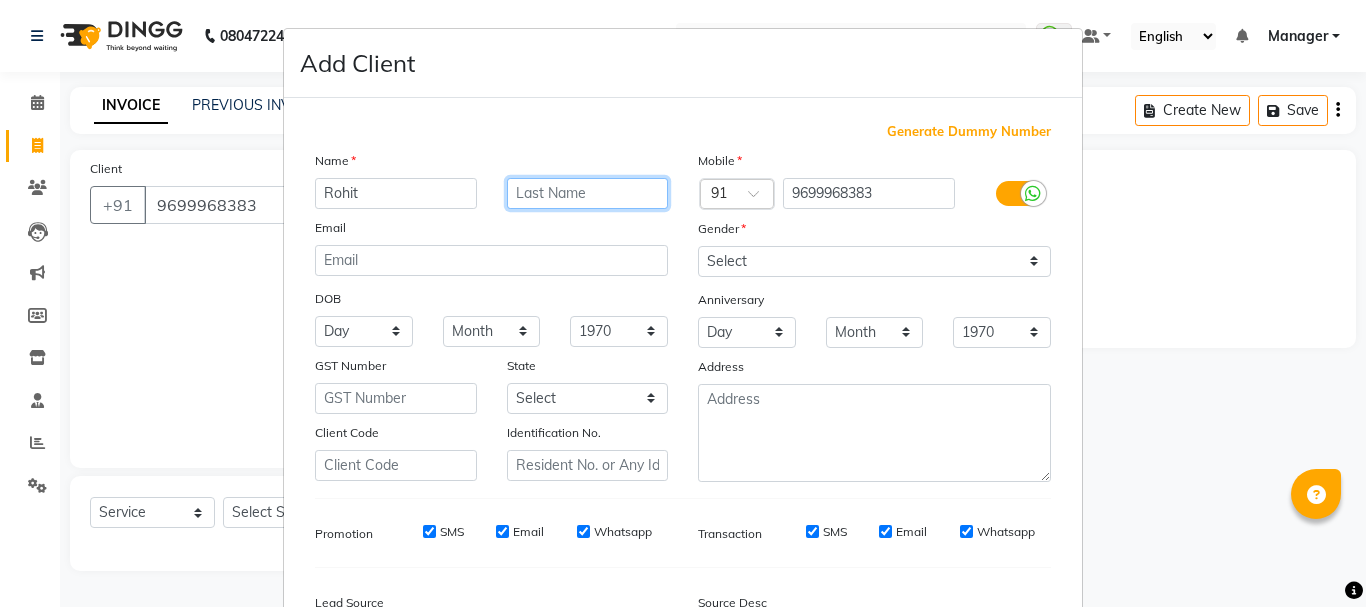 click at bounding box center (588, 193) 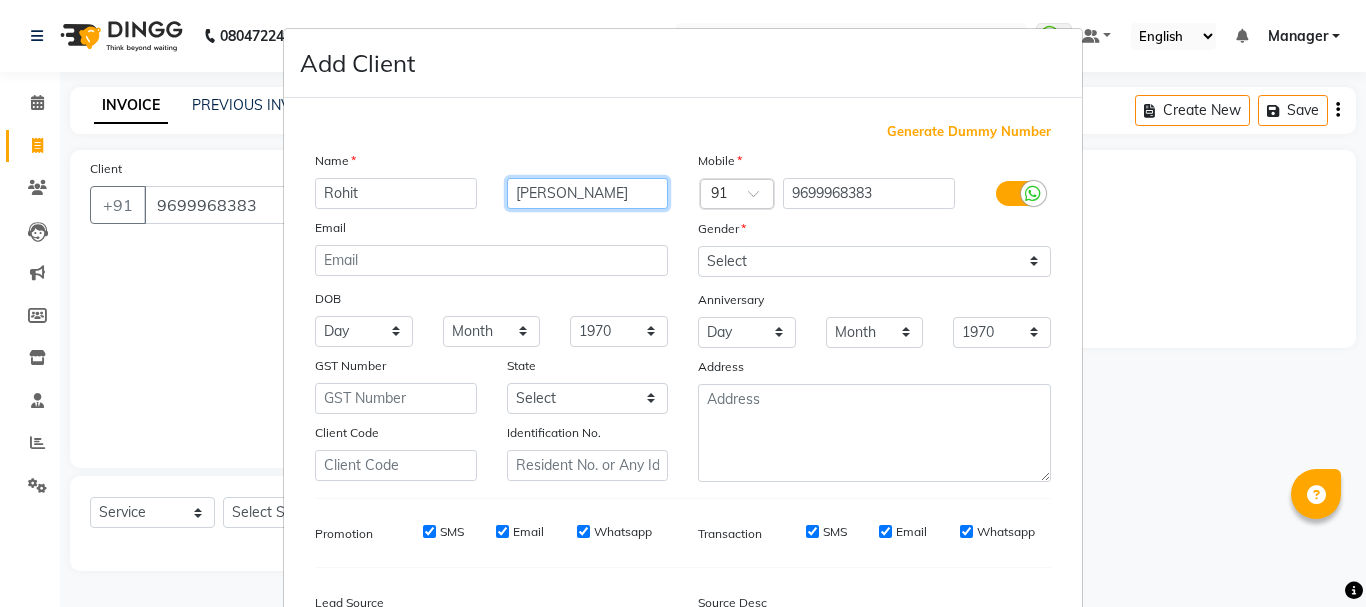 type on "[PERSON_NAME]" 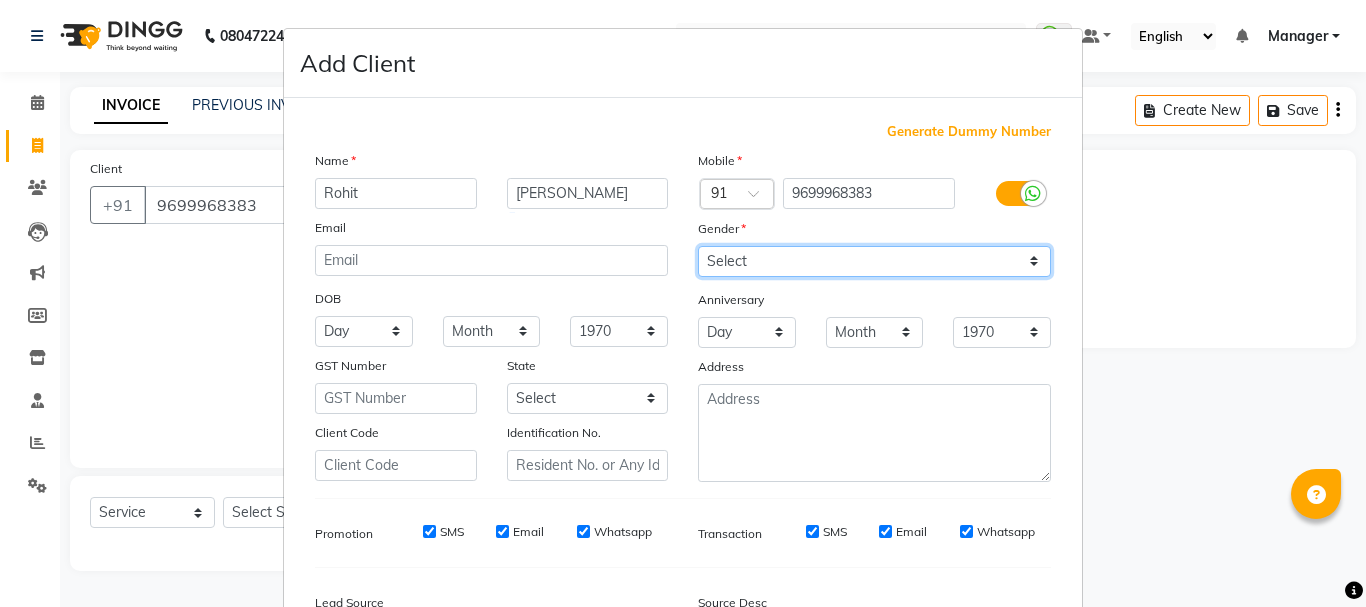 click on "Select [DEMOGRAPHIC_DATA] [DEMOGRAPHIC_DATA] Other Prefer Not To Say" at bounding box center (874, 261) 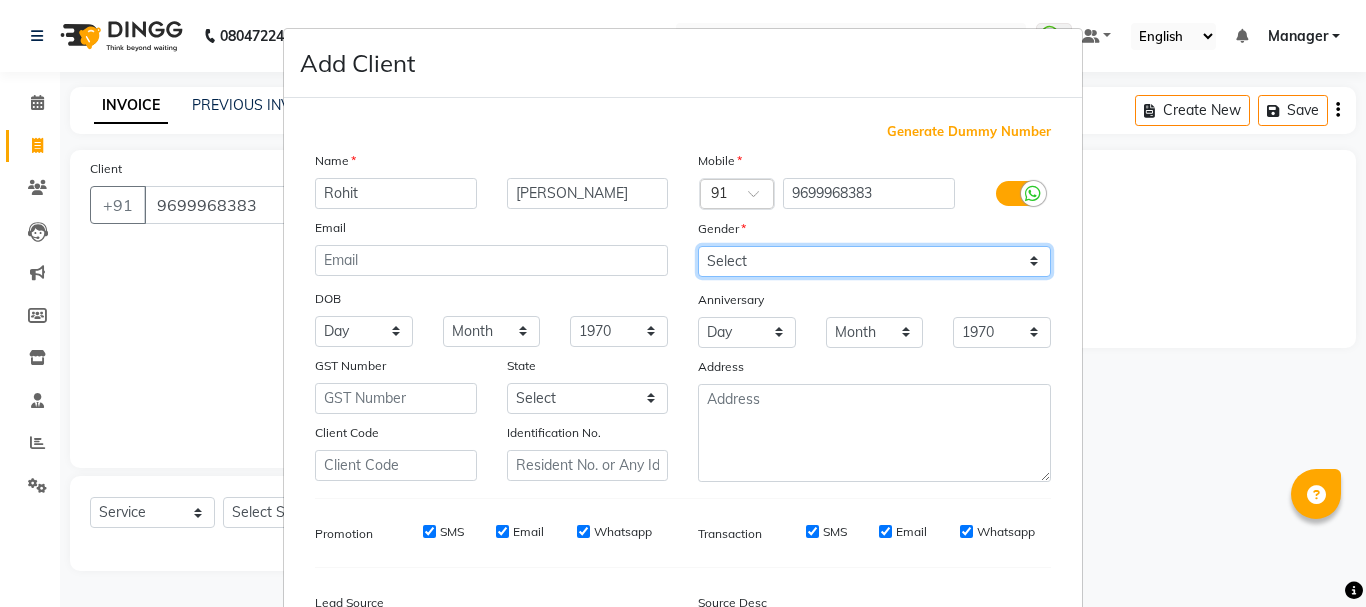 select on "[DEMOGRAPHIC_DATA]" 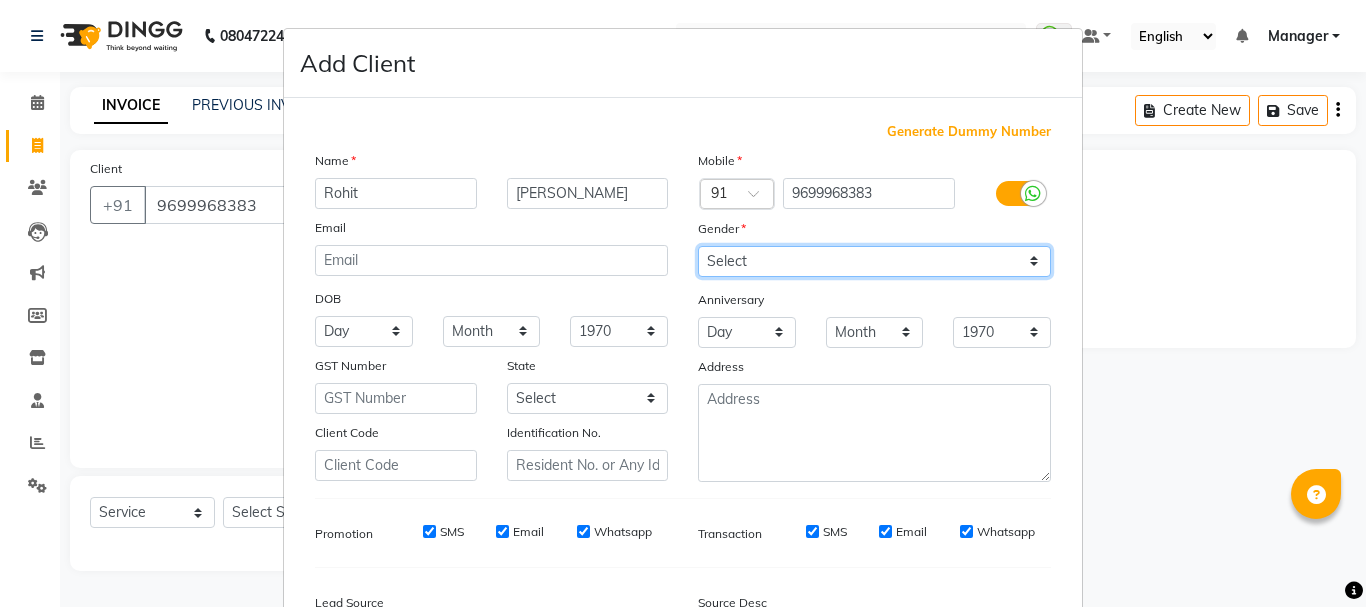 click on "Select [DEMOGRAPHIC_DATA] [DEMOGRAPHIC_DATA] Other Prefer Not To Say" at bounding box center [874, 261] 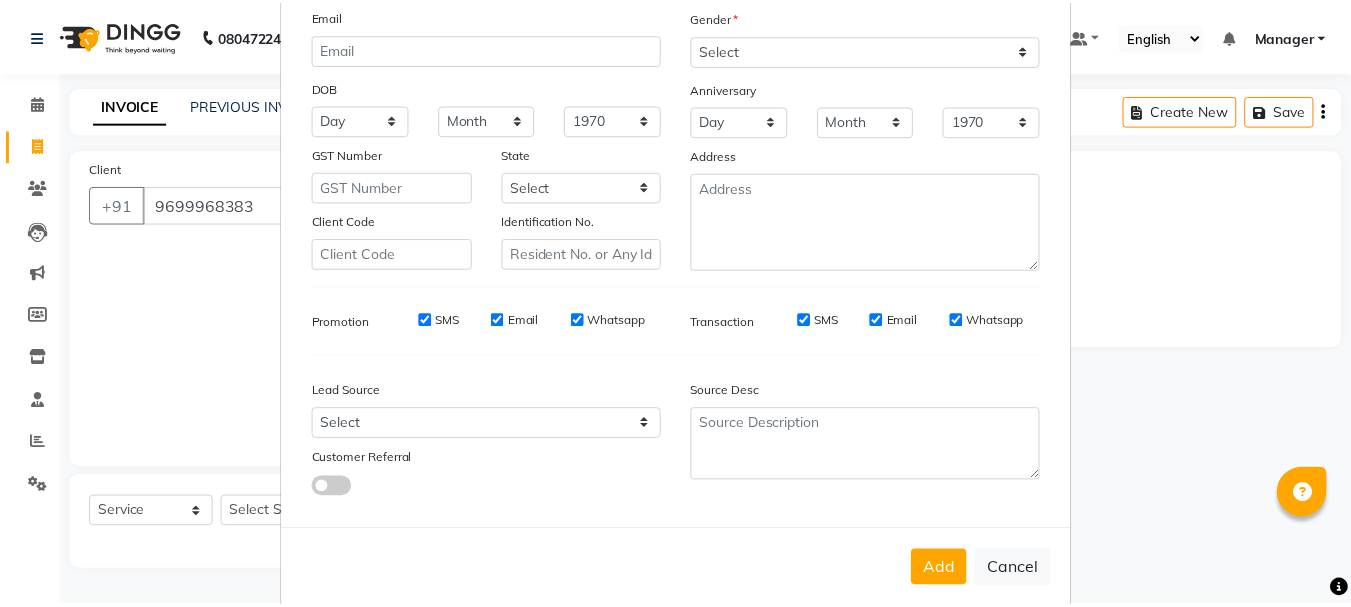 scroll, scrollTop: 242, scrollLeft: 0, axis: vertical 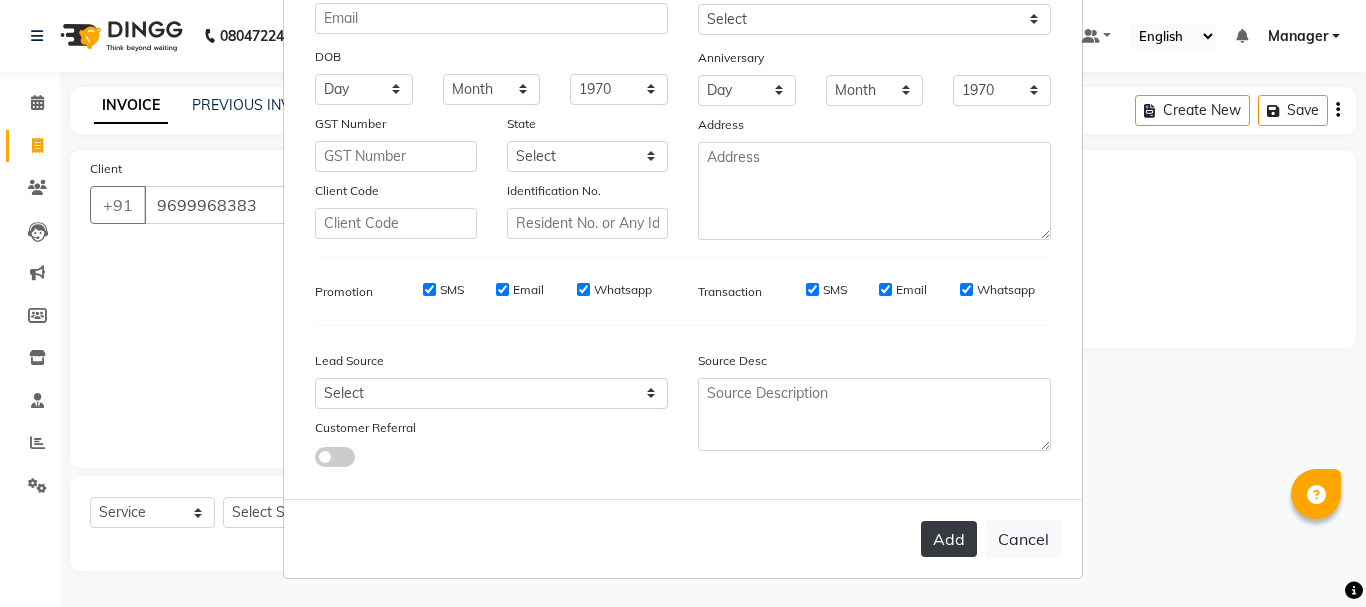 click on "Add" at bounding box center (949, 539) 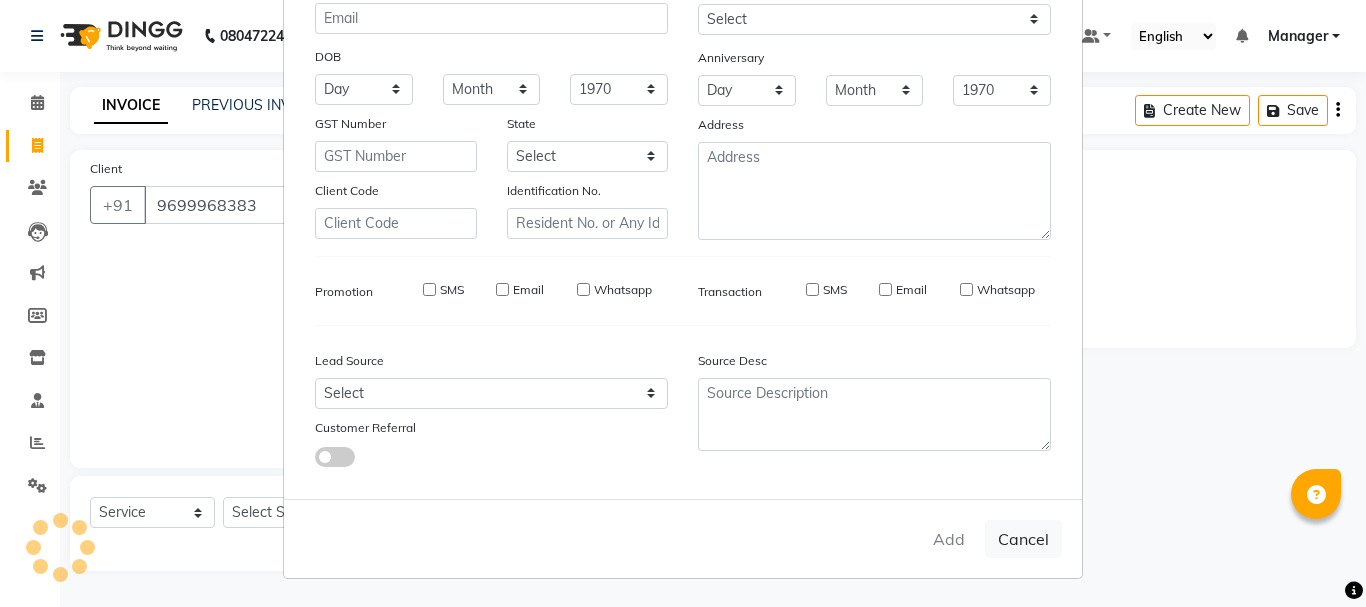 type 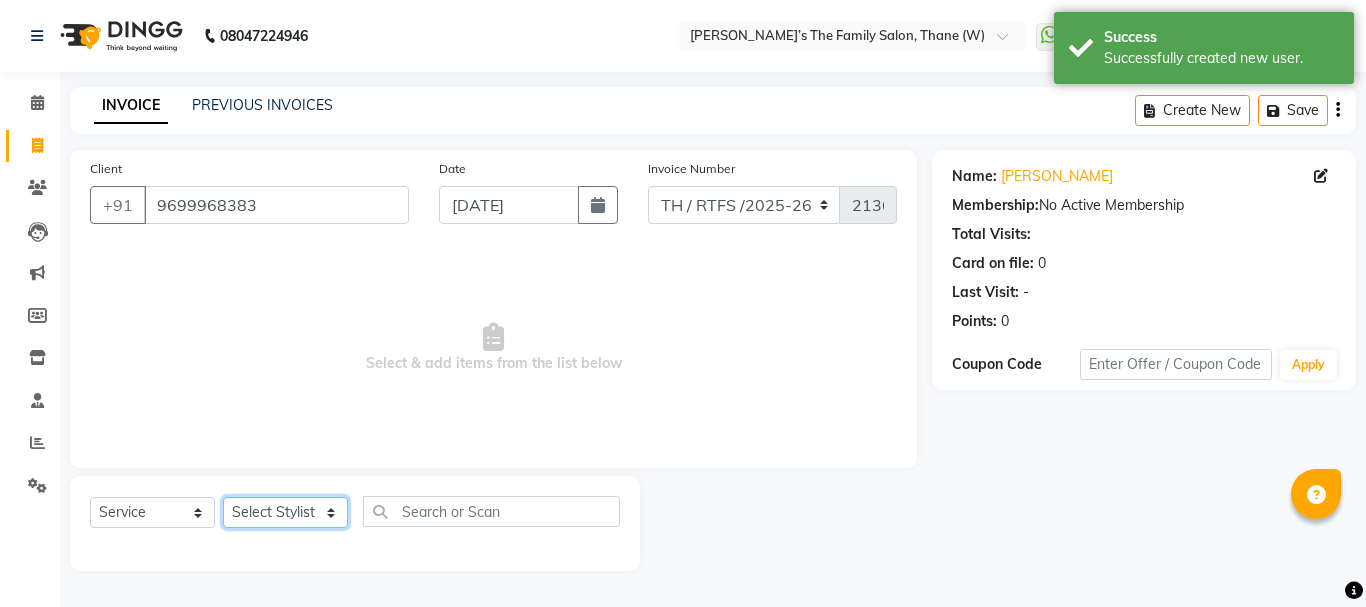 click on "Select Stylist Aarohi P   [PERSON_NAME] [PERSON_NAME] A  [PERSON_NAME] .[PERSON_NAME] House sale [PERSON_NAME]  [PERSON_NAME]   Manager [PERSON_NAME] [PERSON_NAME] [PERSON_NAME] [PERSON_NAME] [PERSON_NAME] [PERSON_NAME] M  [PERSON_NAME]  [PERSON_NAME]  [PERSON_NAME]" 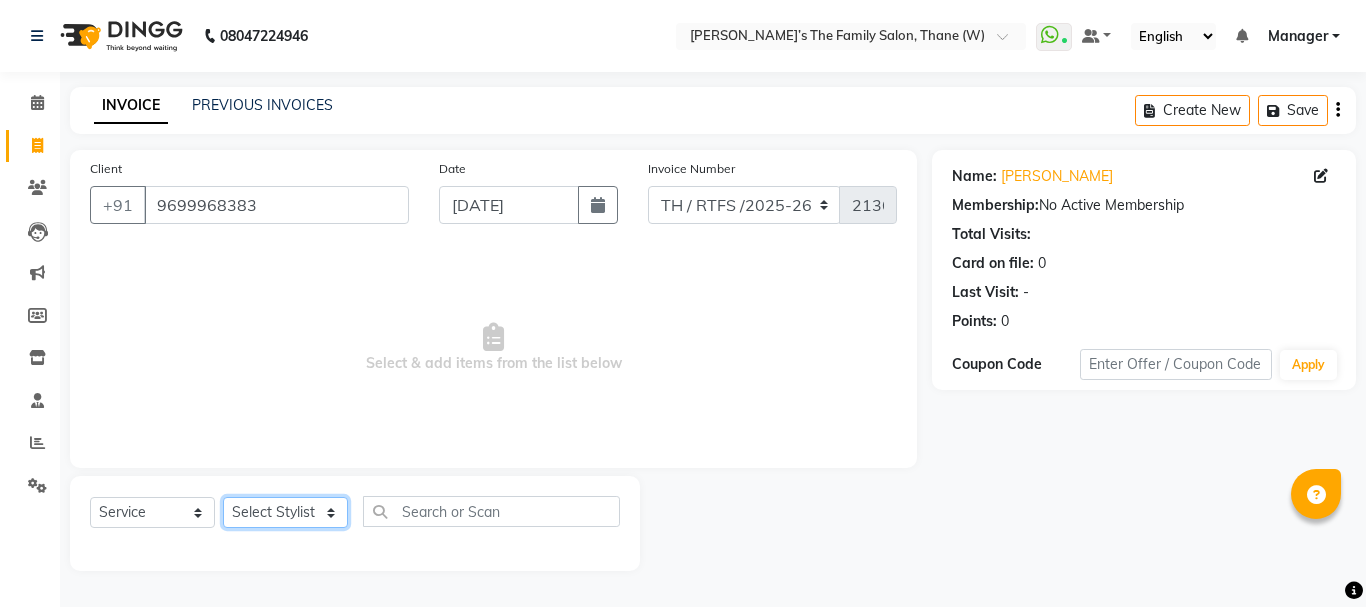 select on "84594" 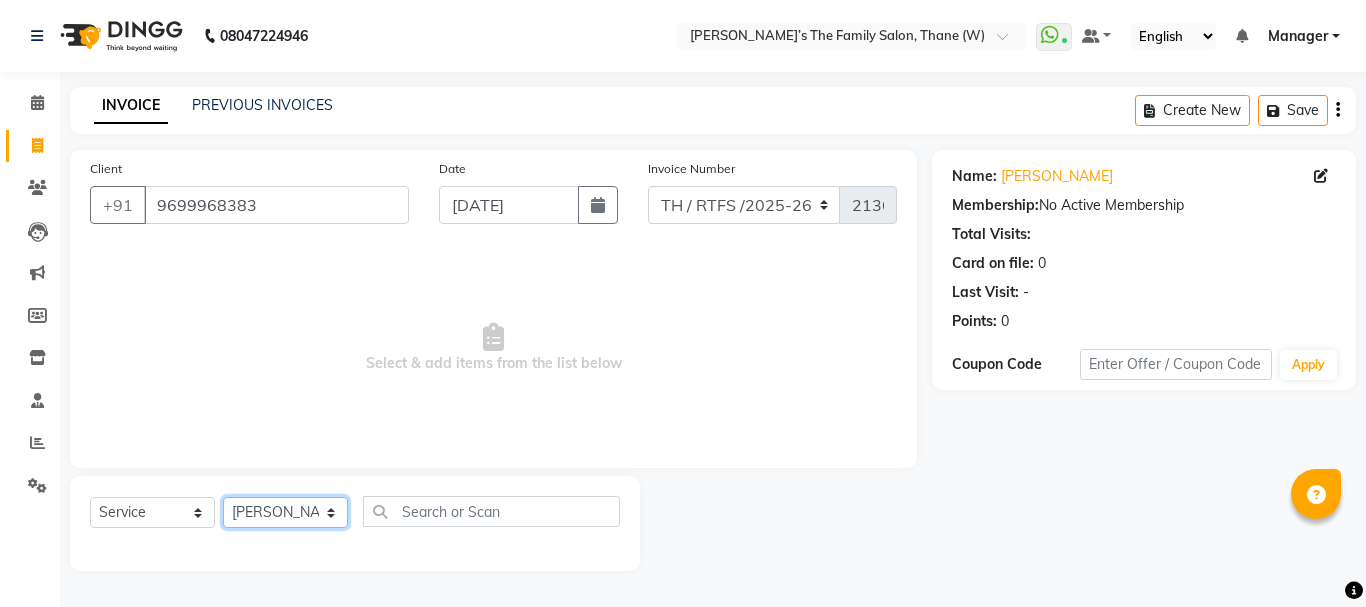 click on "Select Stylist Aarohi P   [PERSON_NAME] [PERSON_NAME] A  [PERSON_NAME] .[PERSON_NAME] House sale [PERSON_NAME]  [PERSON_NAME]   Manager [PERSON_NAME] [PERSON_NAME] [PERSON_NAME] [PERSON_NAME] [PERSON_NAME] [PERSON_NAME] M  [PERSON_NAME]  [PERSON_NAME]  [PERSON_NAME]" 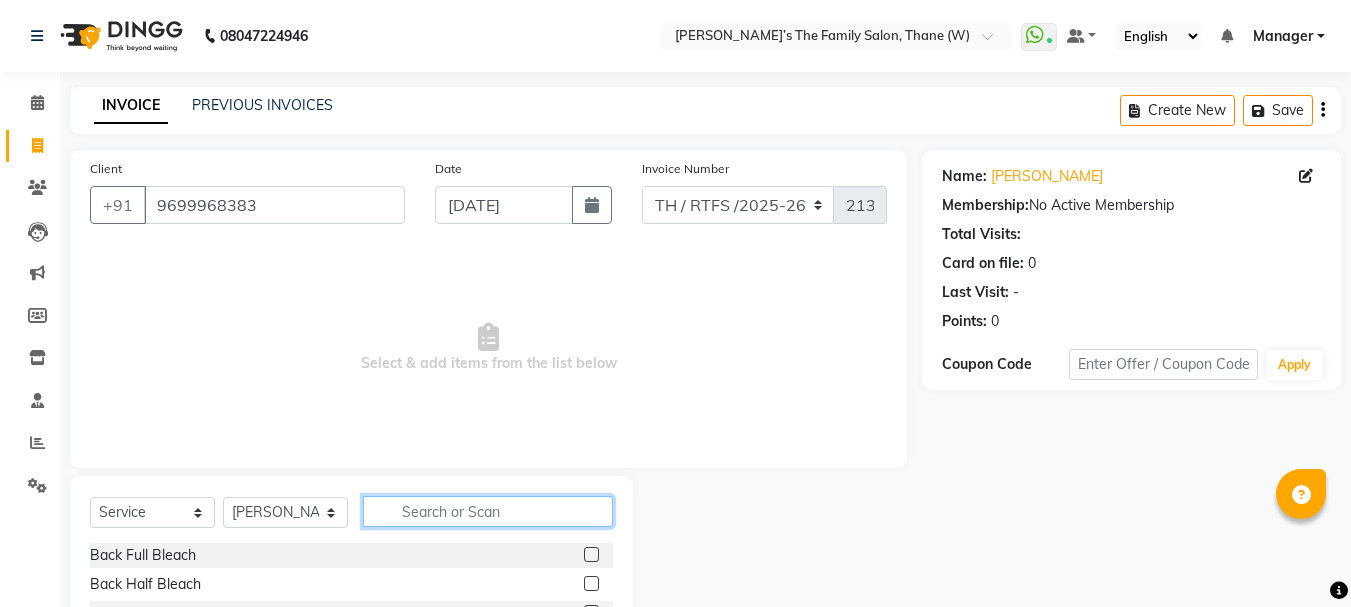 click 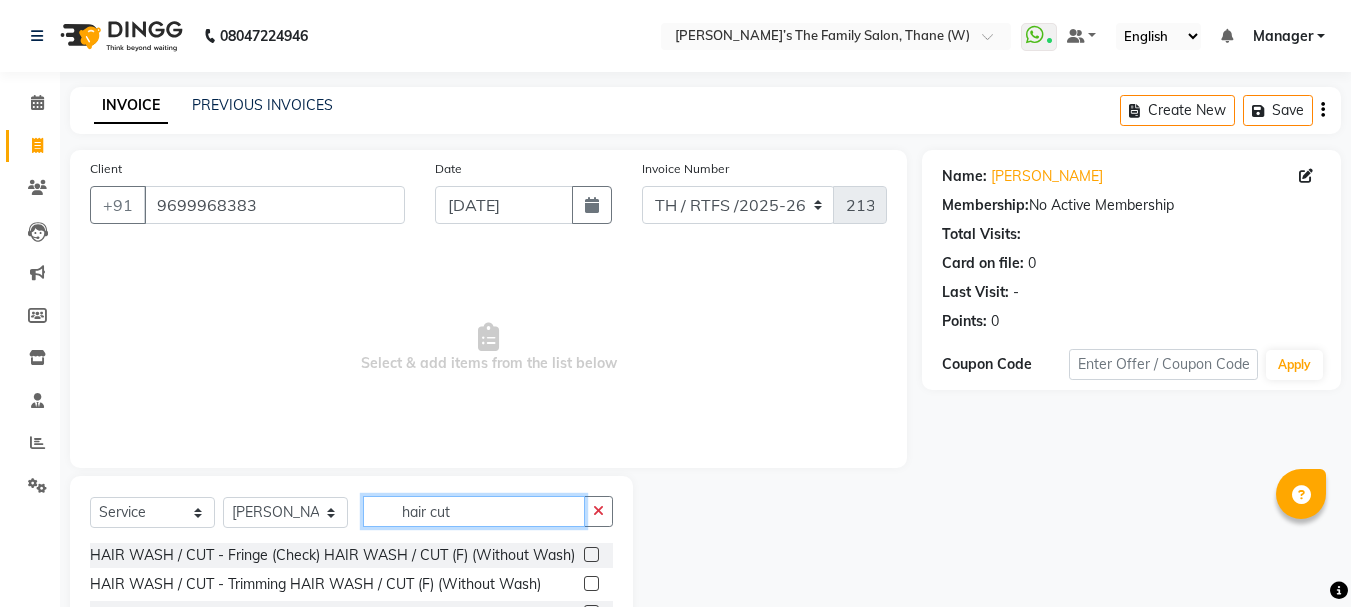 scroll, scrollTop: 194, scrollLeft: 0, axis: vertical 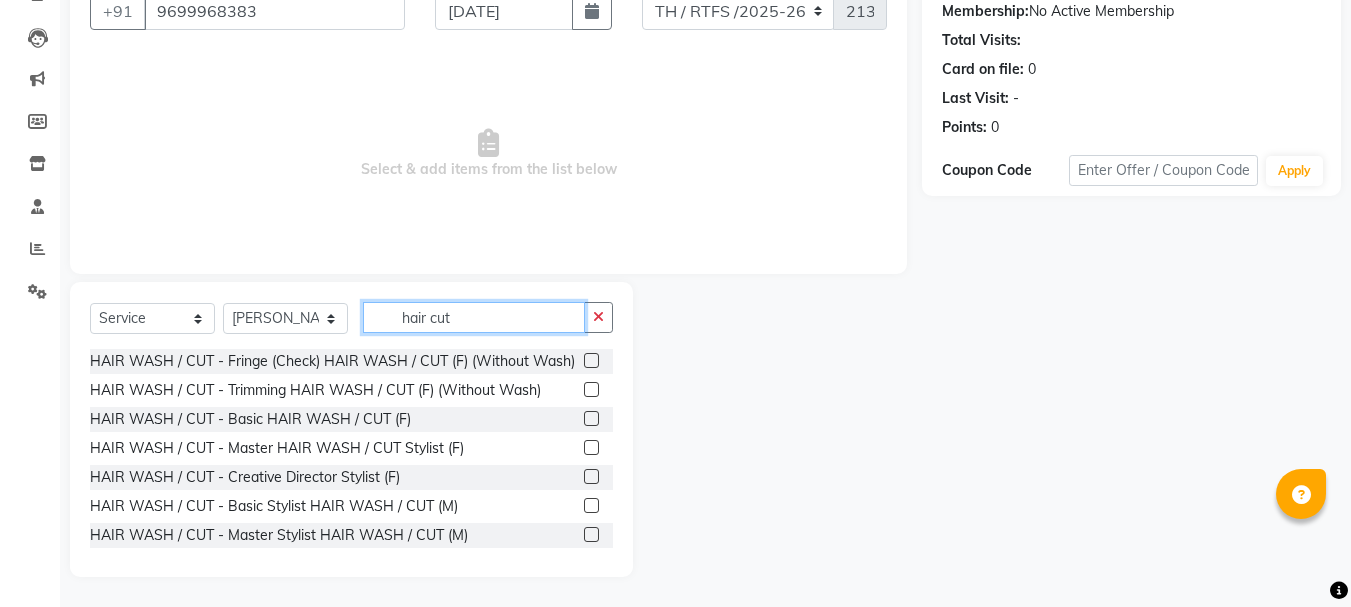 type on "hair cut" 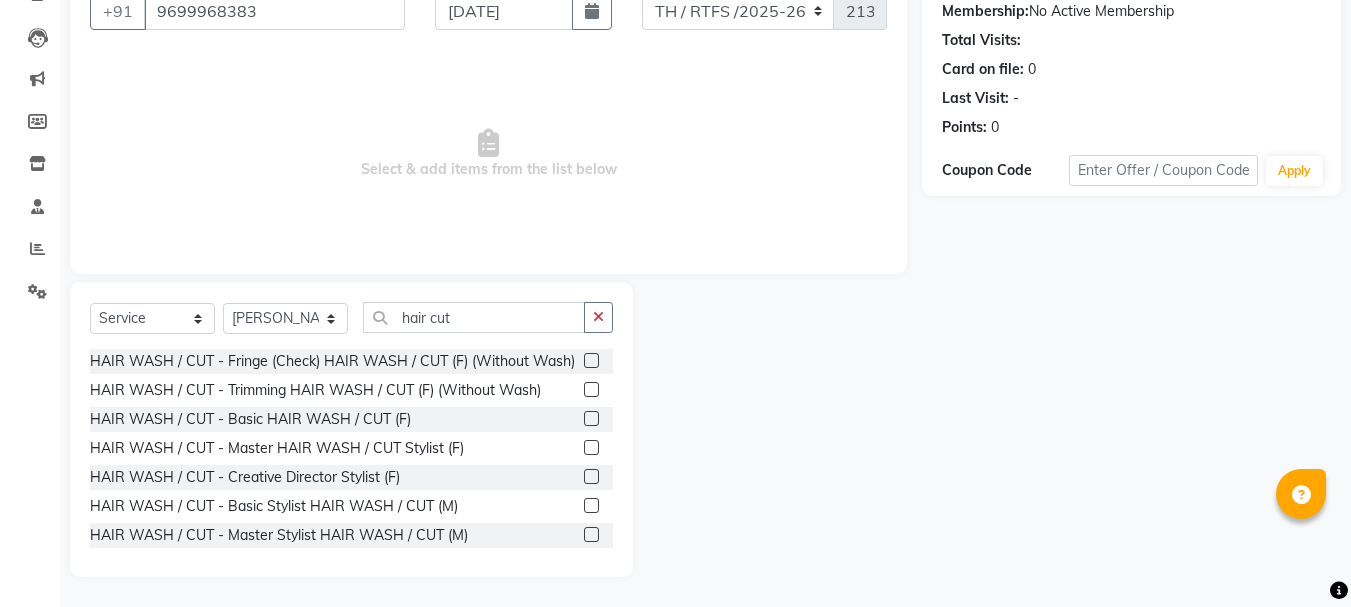 click 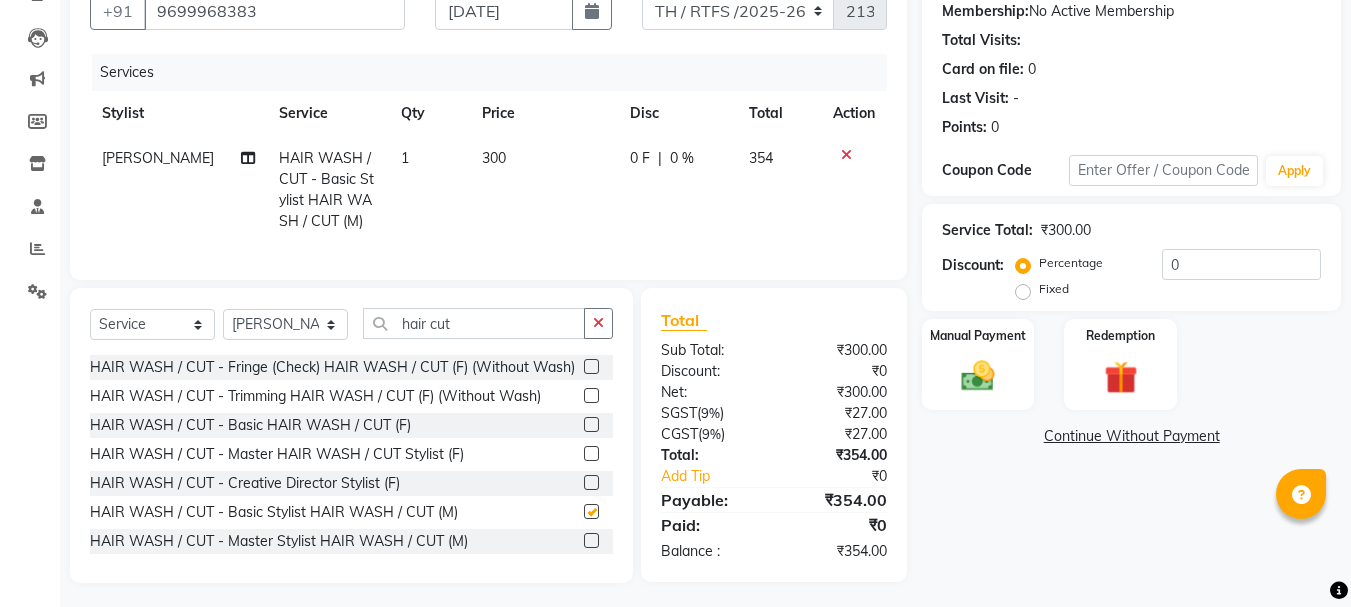checkbox on "false" 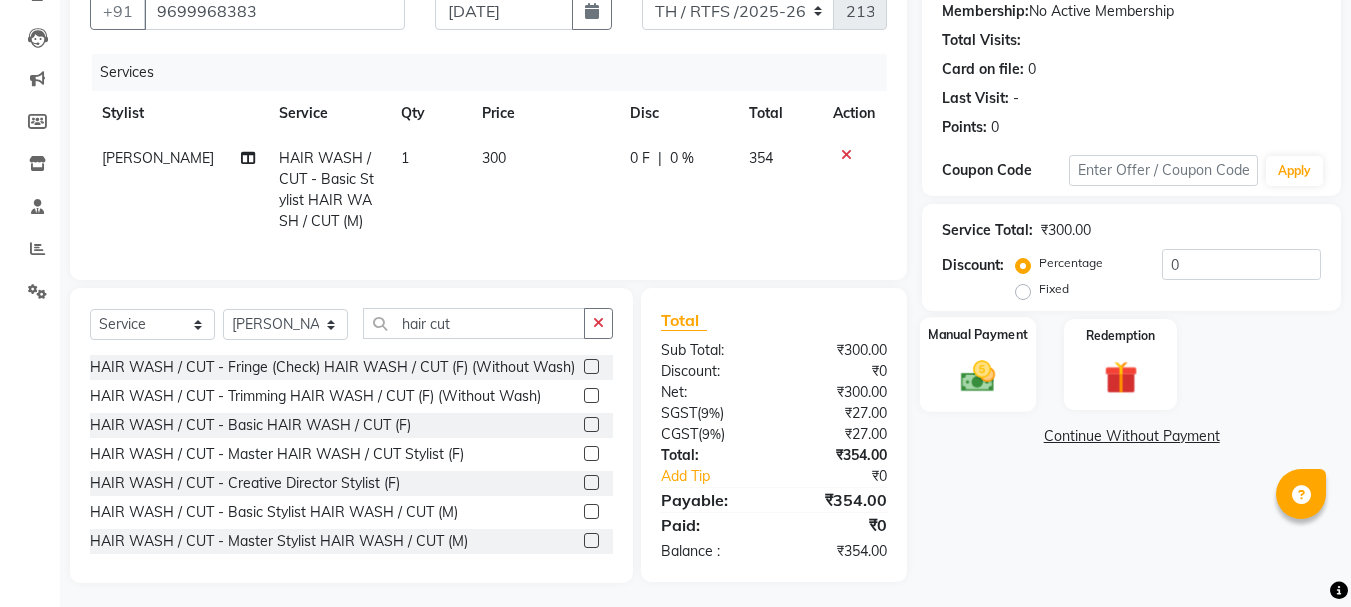 click on "Manual Payment" 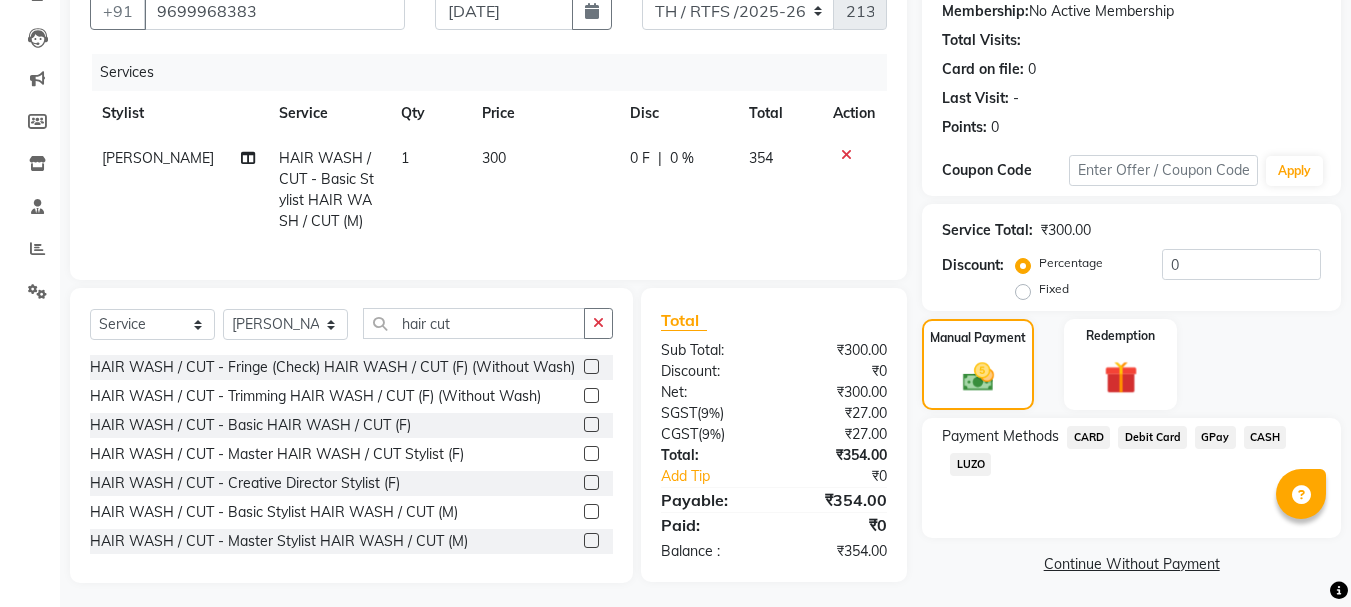 click on "GPay" 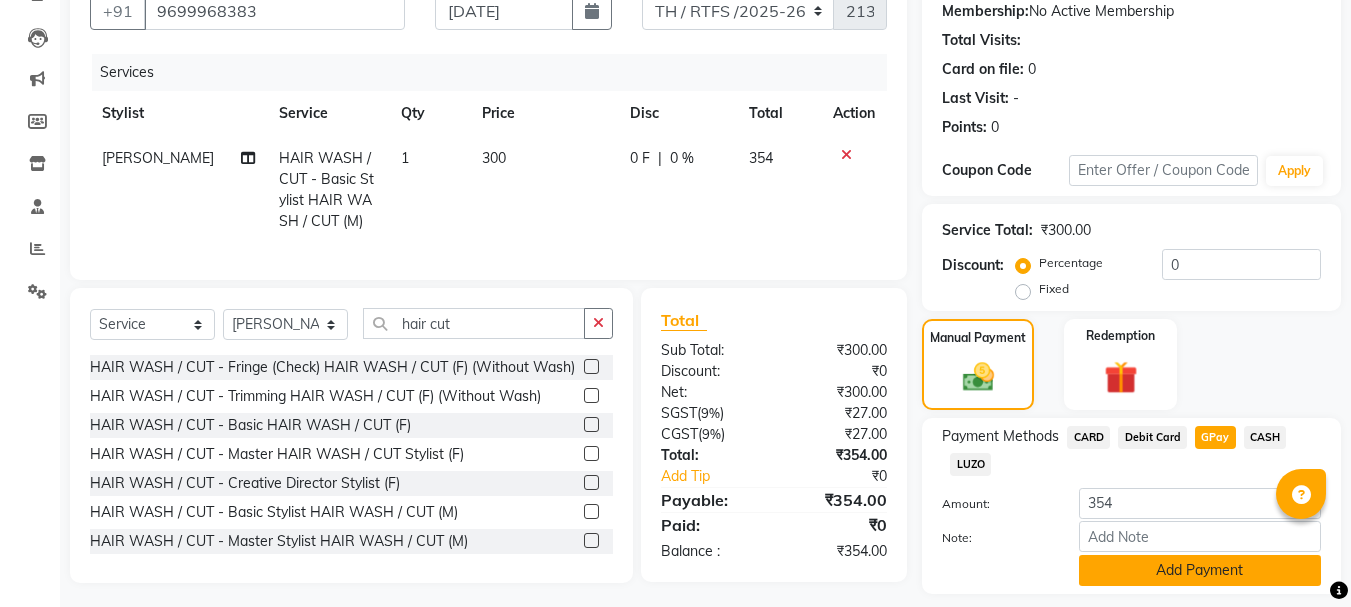 click on "Add Payment" 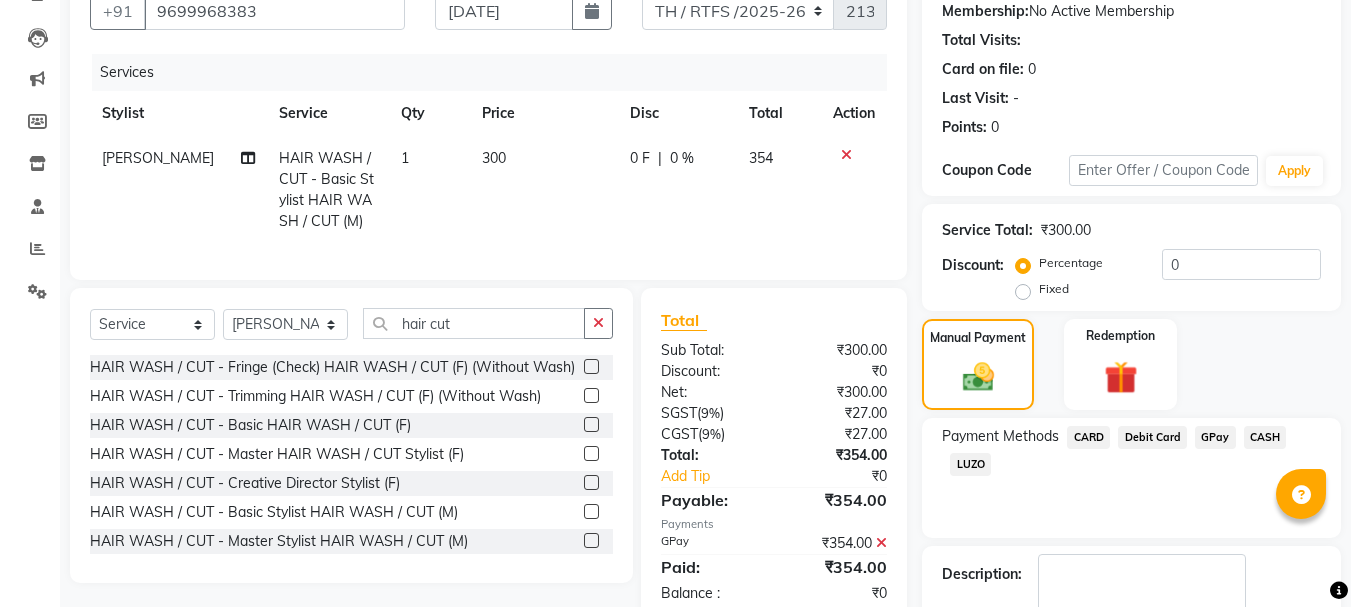 scroll, scrollTop: 309, scrollLeft: 0, axis: vertical 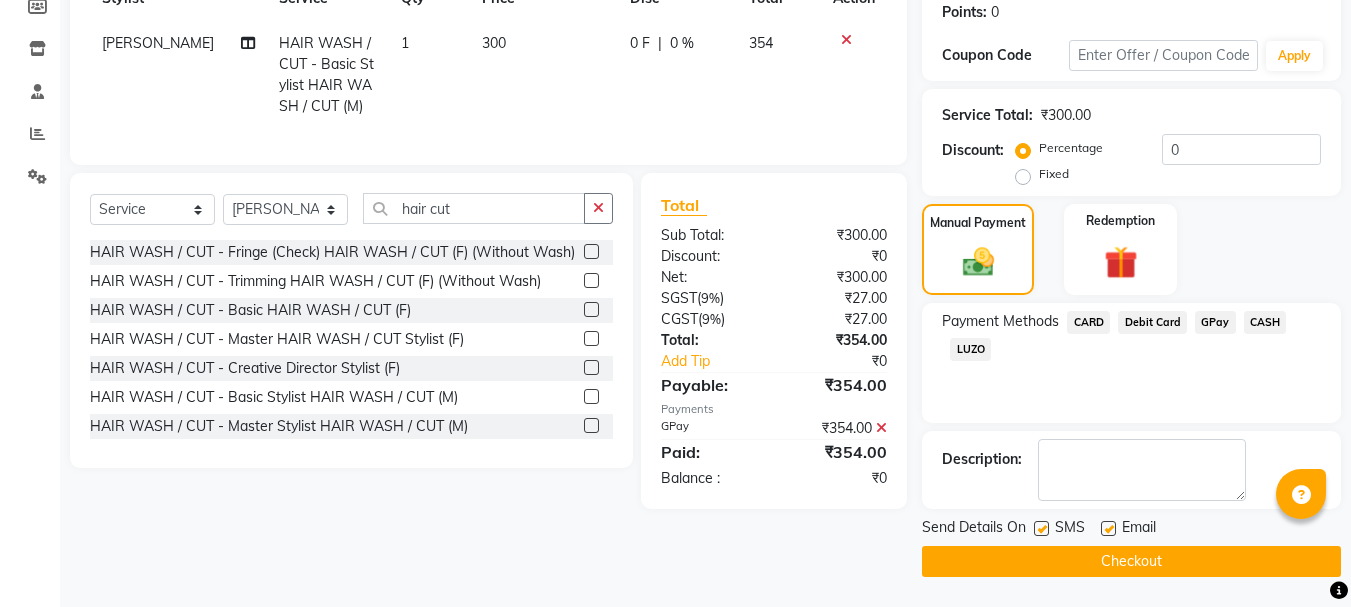 click on "Checkout" 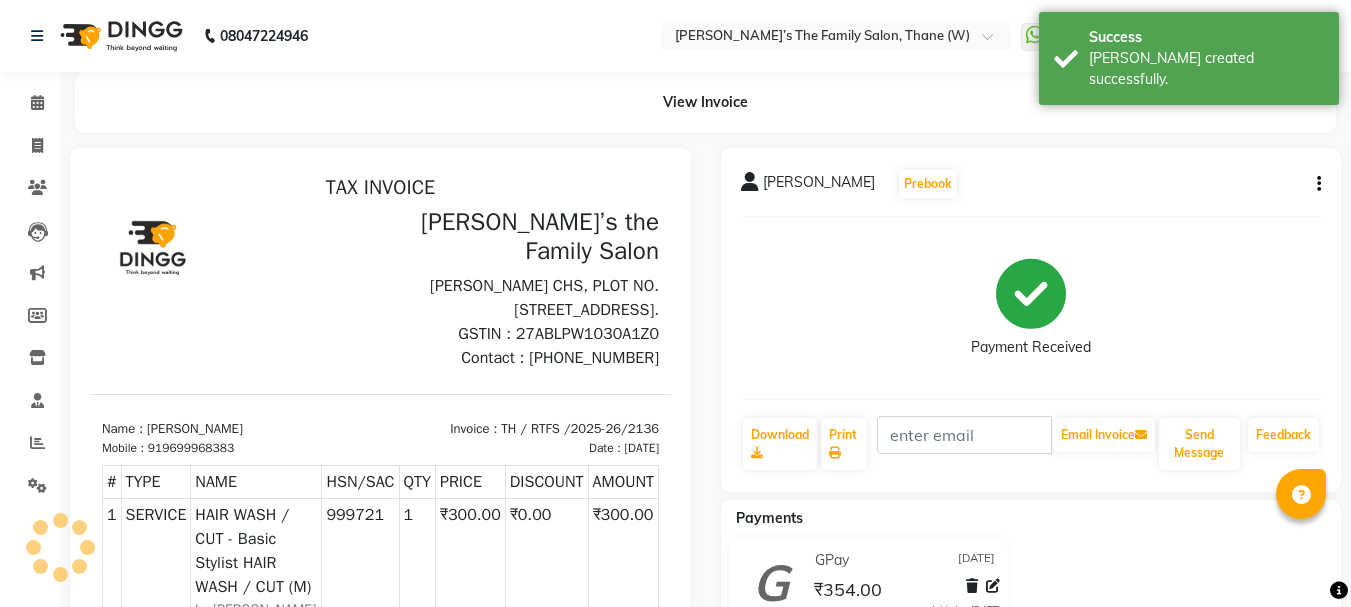 scroll, scrollTop: 0, scrollLeft: 0, axis: both 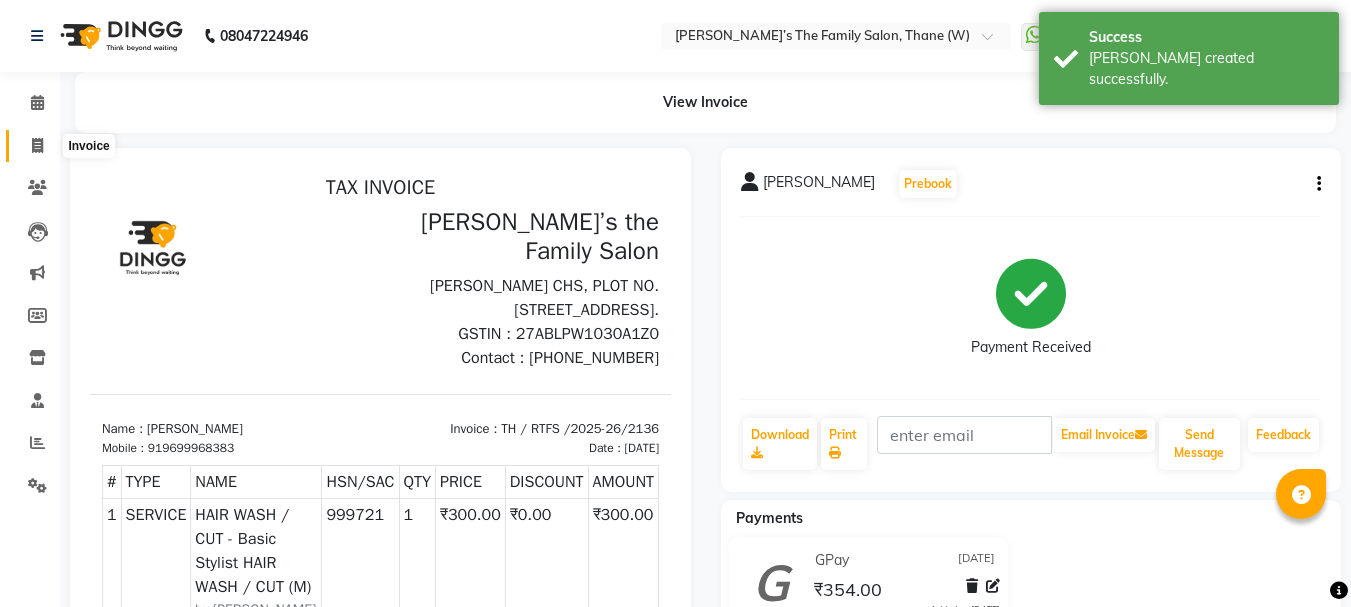 click 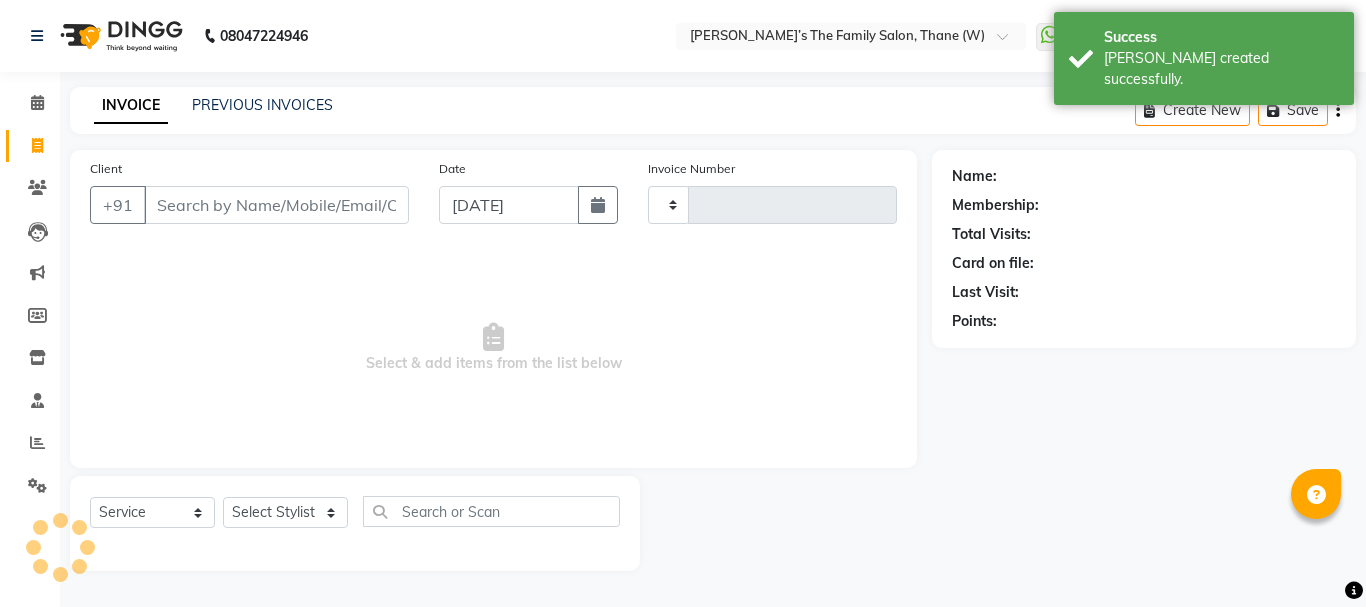type on "2137" 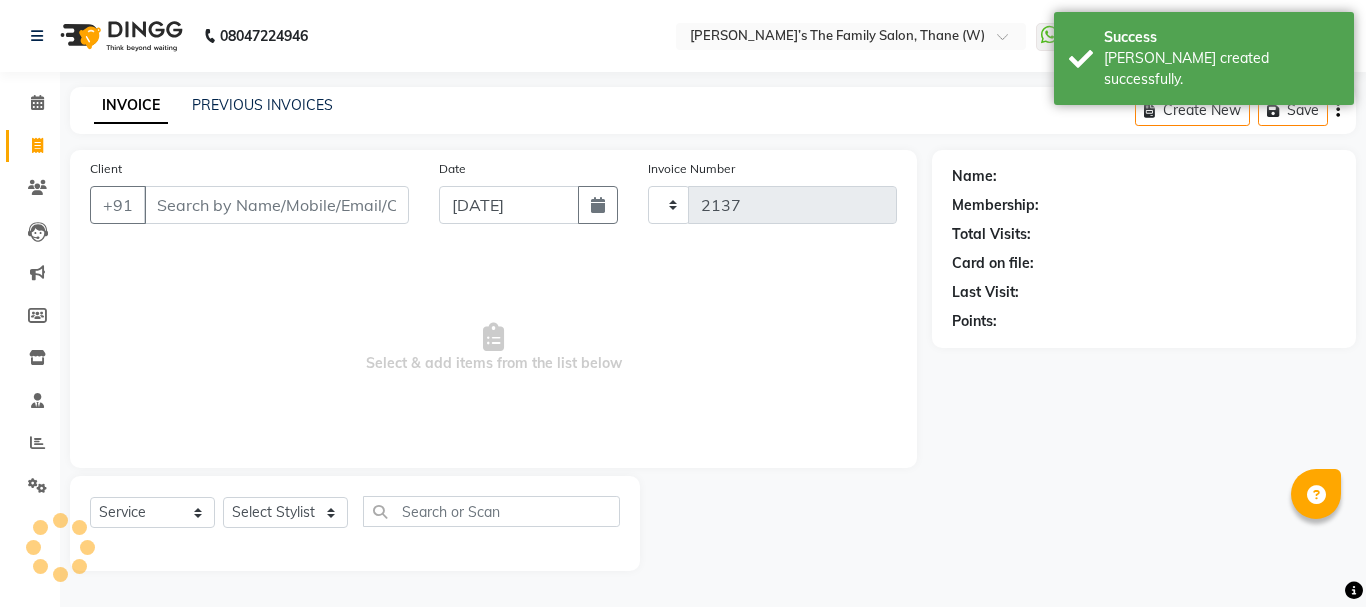 select on "8004" 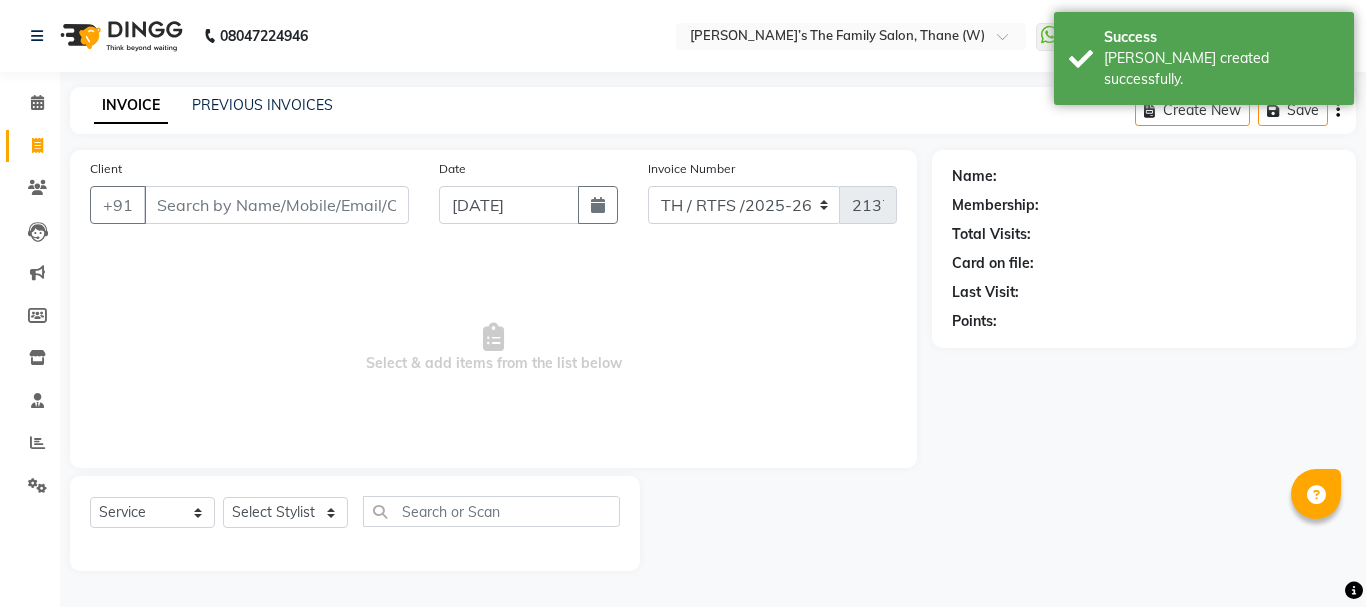 click on "Client" at bounding box center (276, 205) 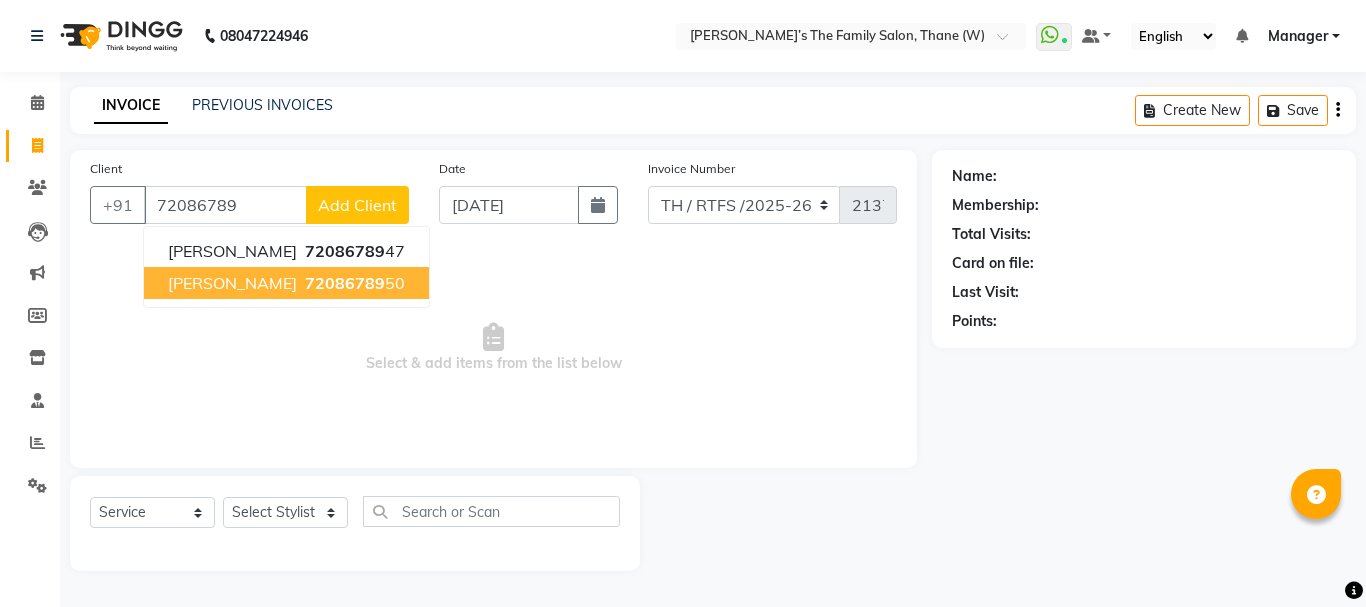 click on "72086789" at bounding box center [345, 283] 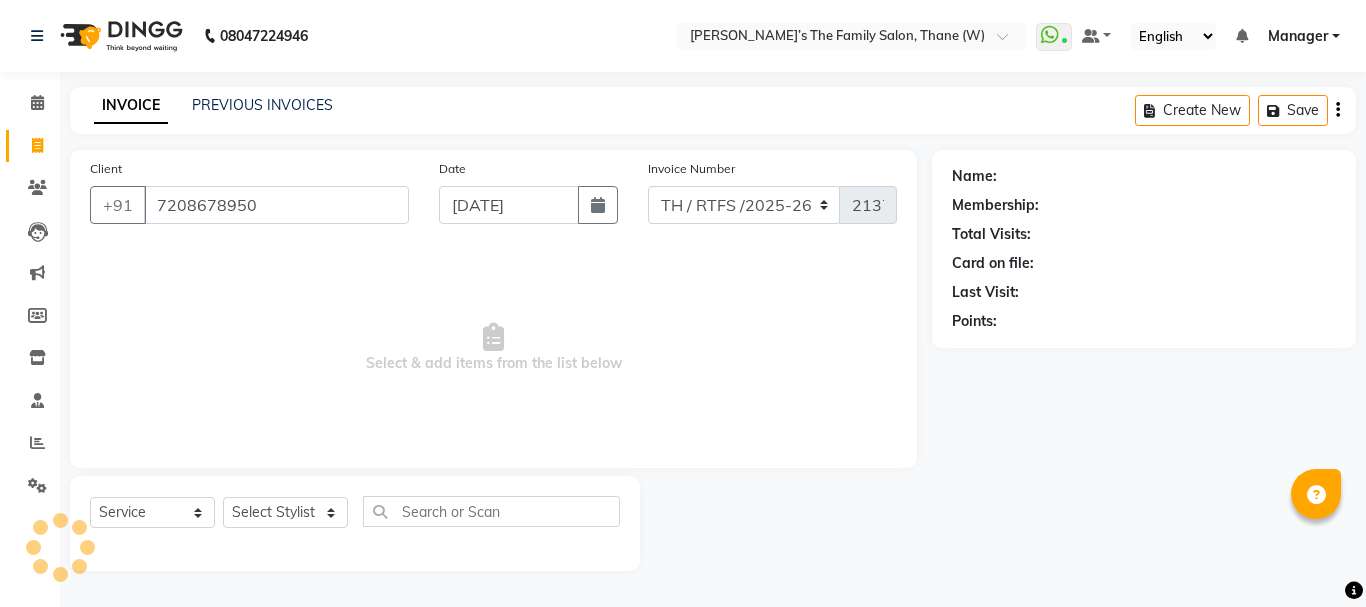 type on "7208678950" 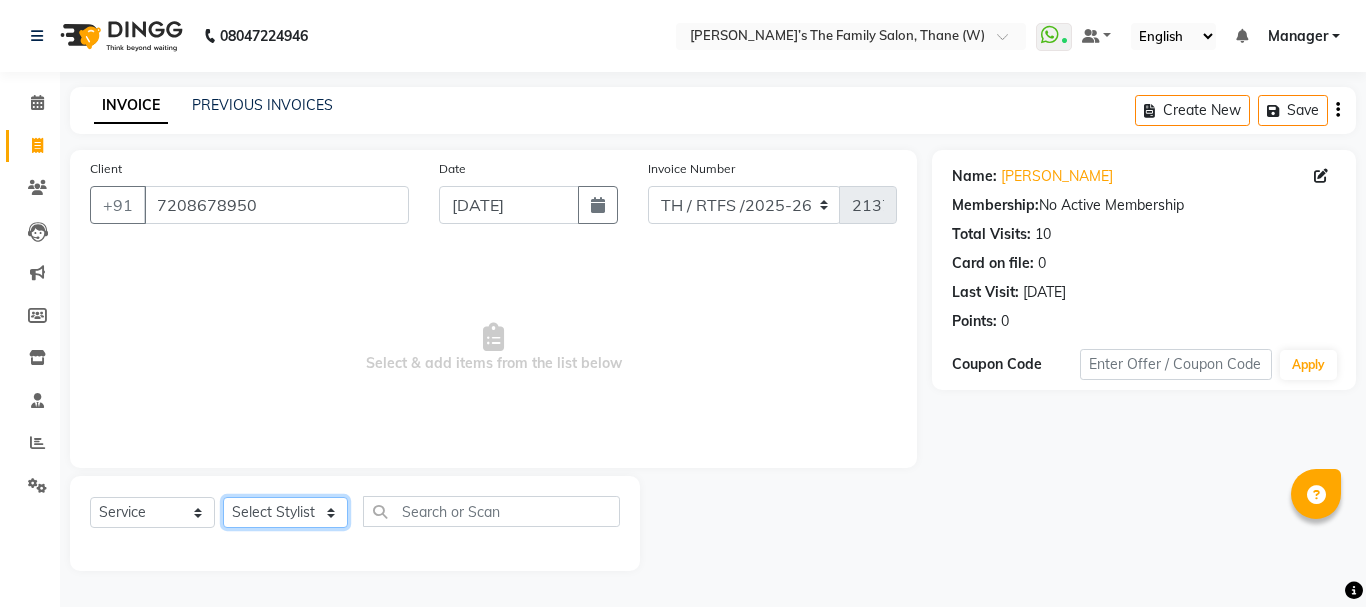 click on "Select Stylist Aarohi P   [PERSON_NAME] [PERSON_NAME] A  [PERSON_NAME] .[PERSON_NAME] House sale [PERSON_NAME]  [PERSON_NAME]   Manager [PERSON_NAME] [PERSON_NAME] [PERSON_NAME] [PERSON_NAME] [PERSON_NAME] [PERSON_NAME] M  [PERSON_NAME]  [PERSON_NAME]  [PERSON_NAME]" 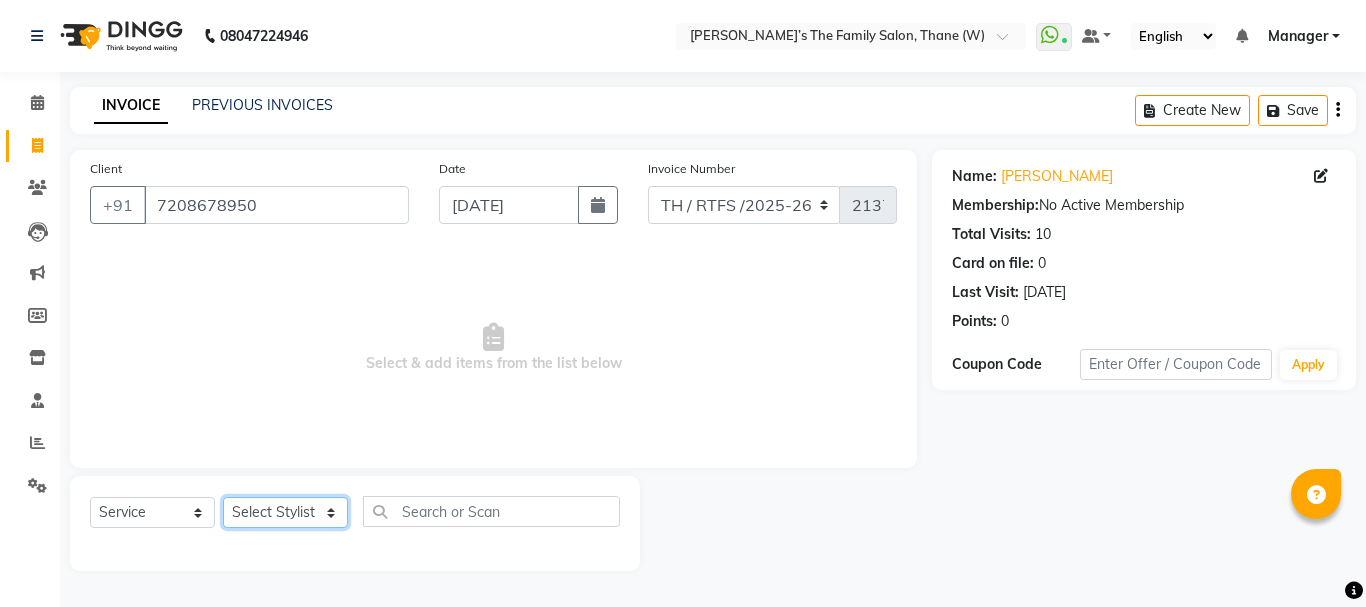 select on "35580" 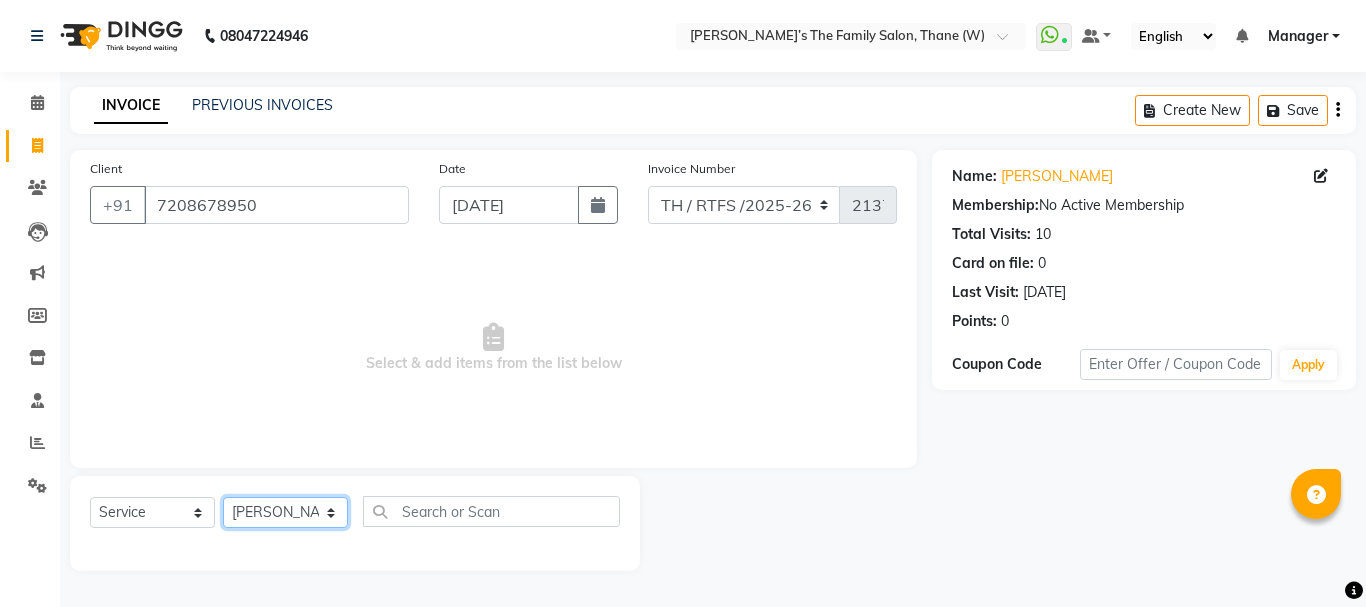 click on "Select Stylist Aarohi P   [PERSON_NAME] [PERSON_NAME] A  [PERSON_NAME] .[PERSON_NAME] House sale [PERSON_NAME]  [PERSON_NAME]   Manager [PERSON_NAME] [PERSON_NAME] [PERSON_NAME] [PERSON_NAME] [PERSON_NAME] [PERSON_NAME] M  [PERSON_NAME]  [PERSON_NAME]  [PERSON_NAME]" 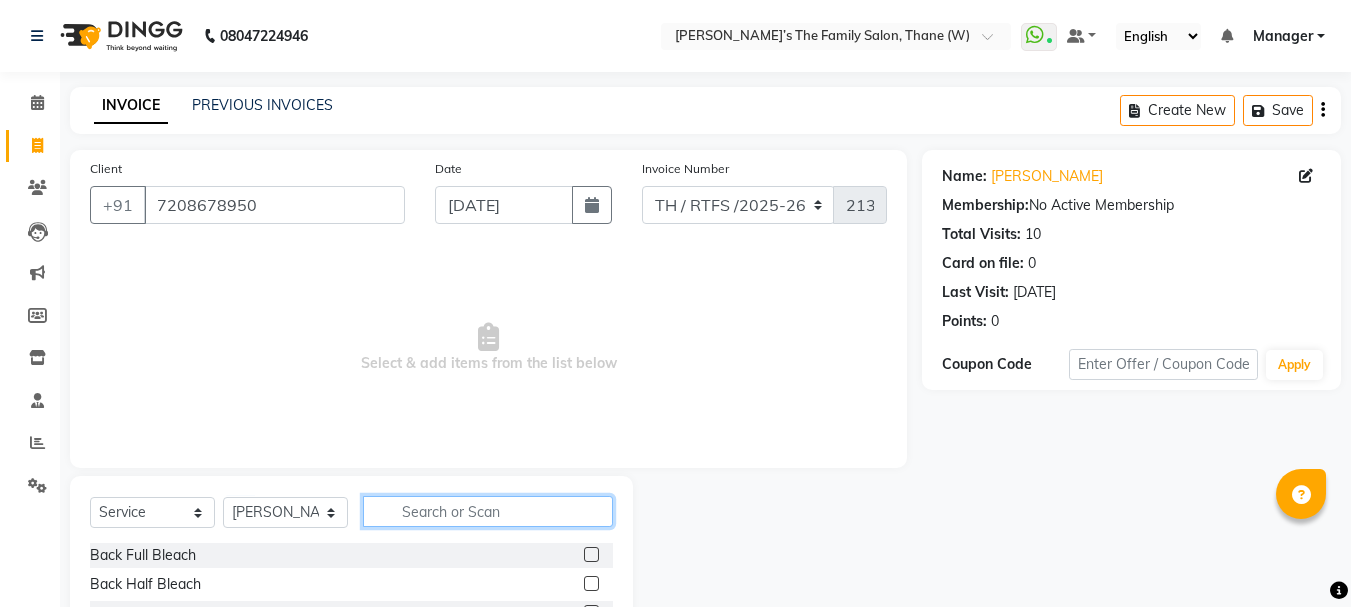 click 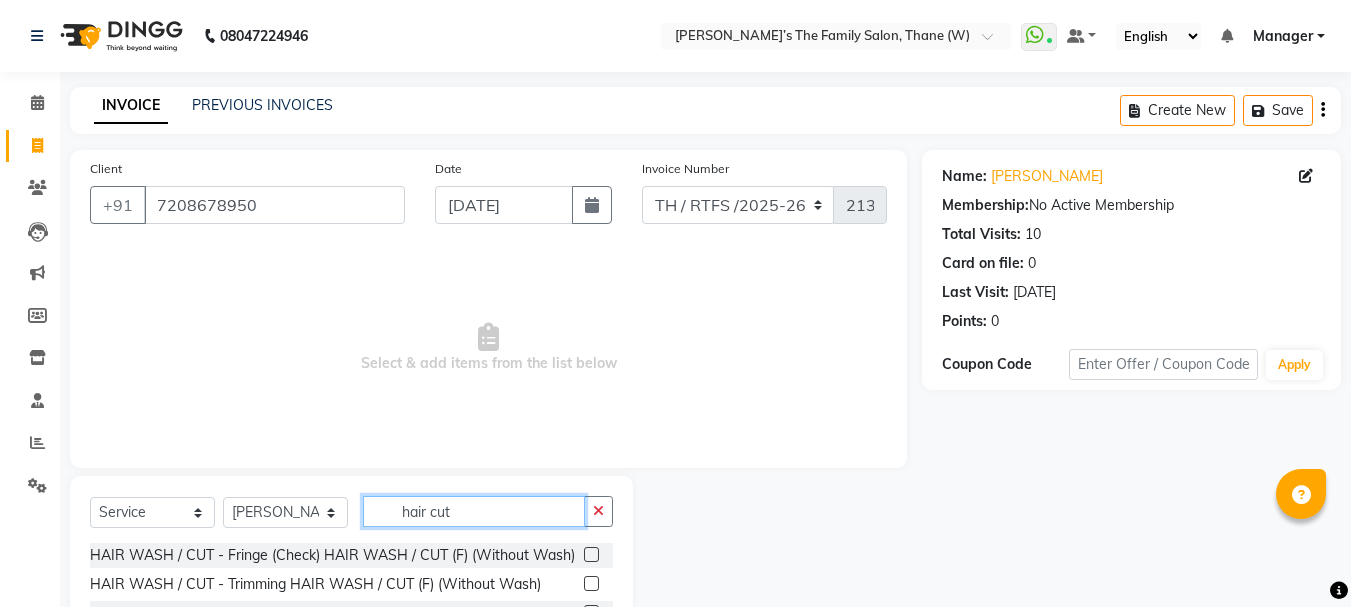 scroll, scrollTop: 194, scrollLeft: 0, axis: vertical 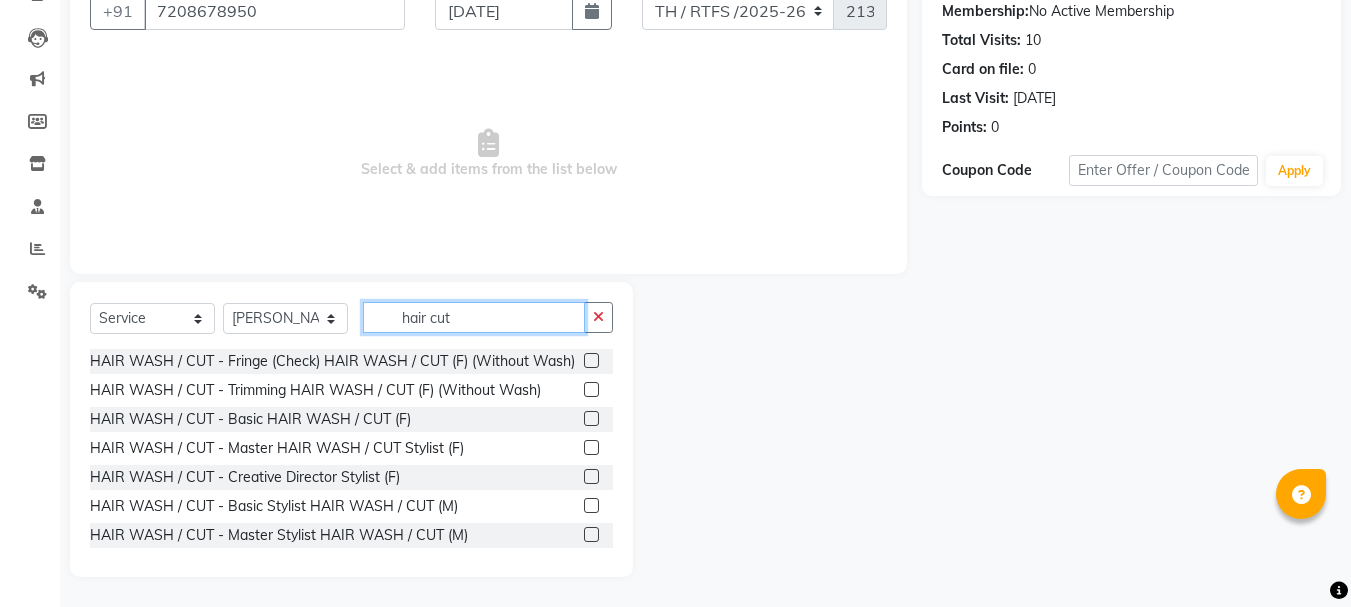type on "hair cut" 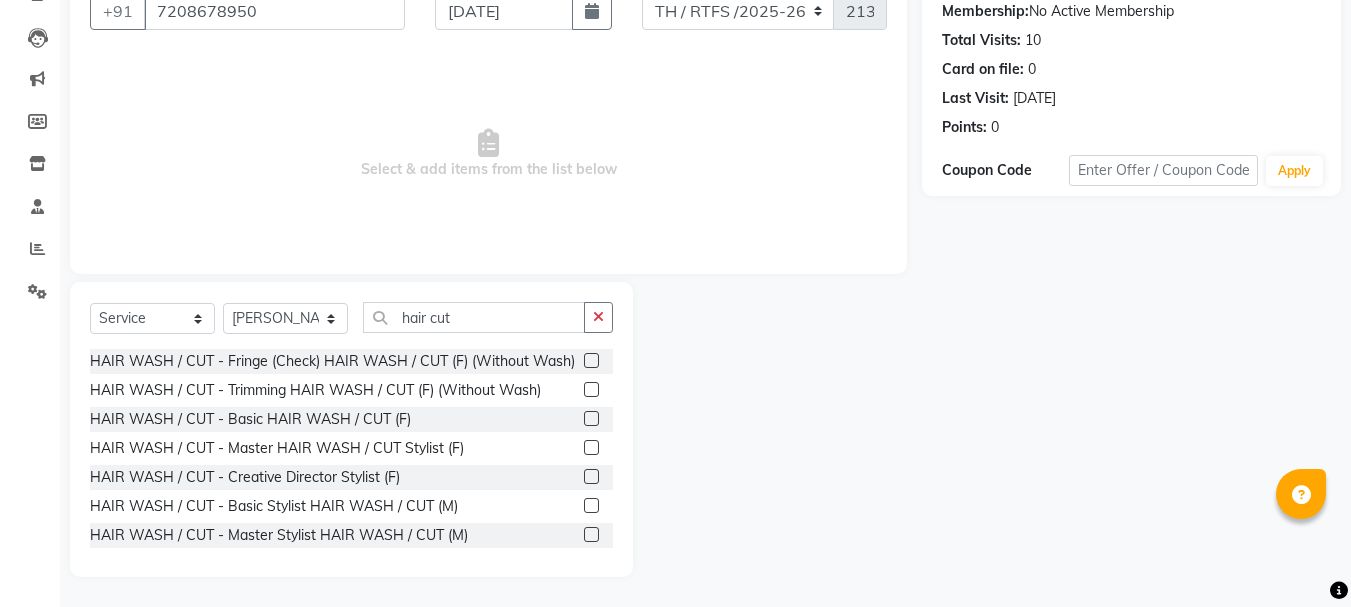 click 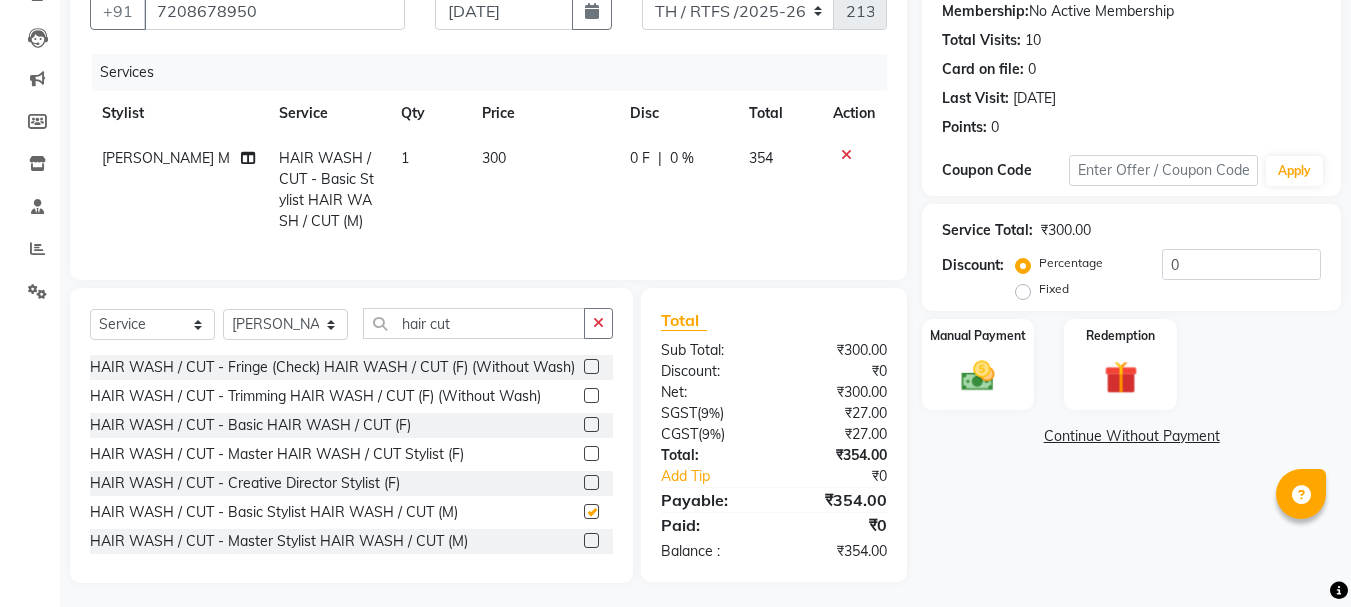 type 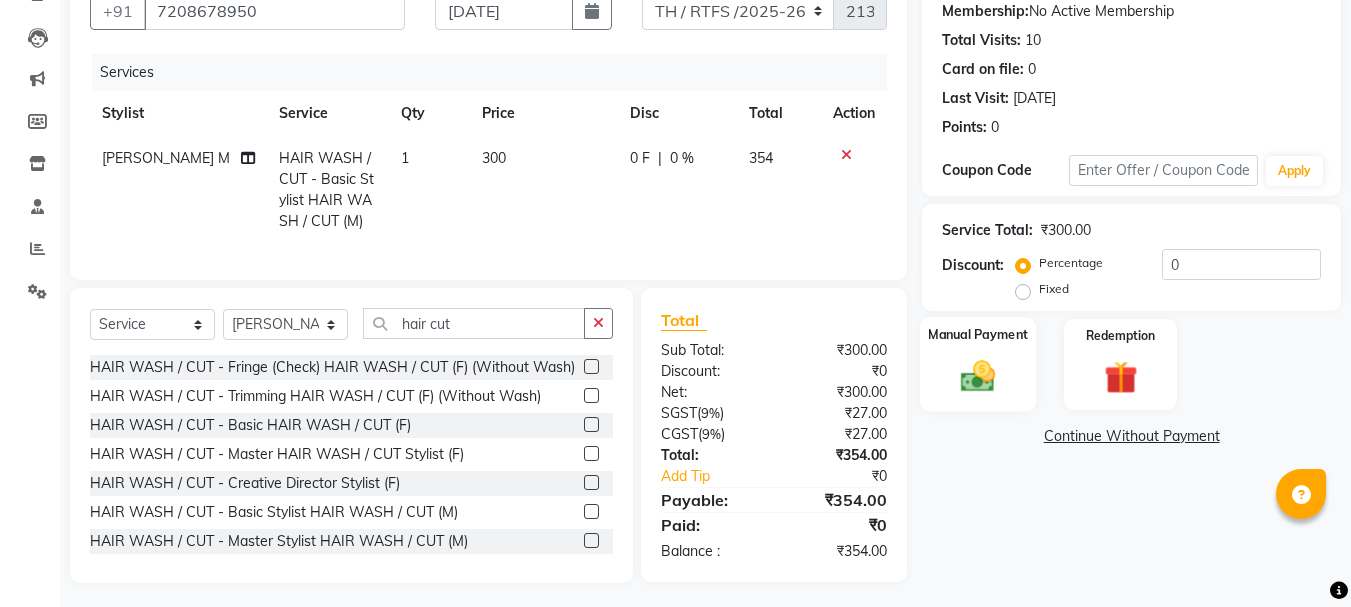 click on "Manual Payment" 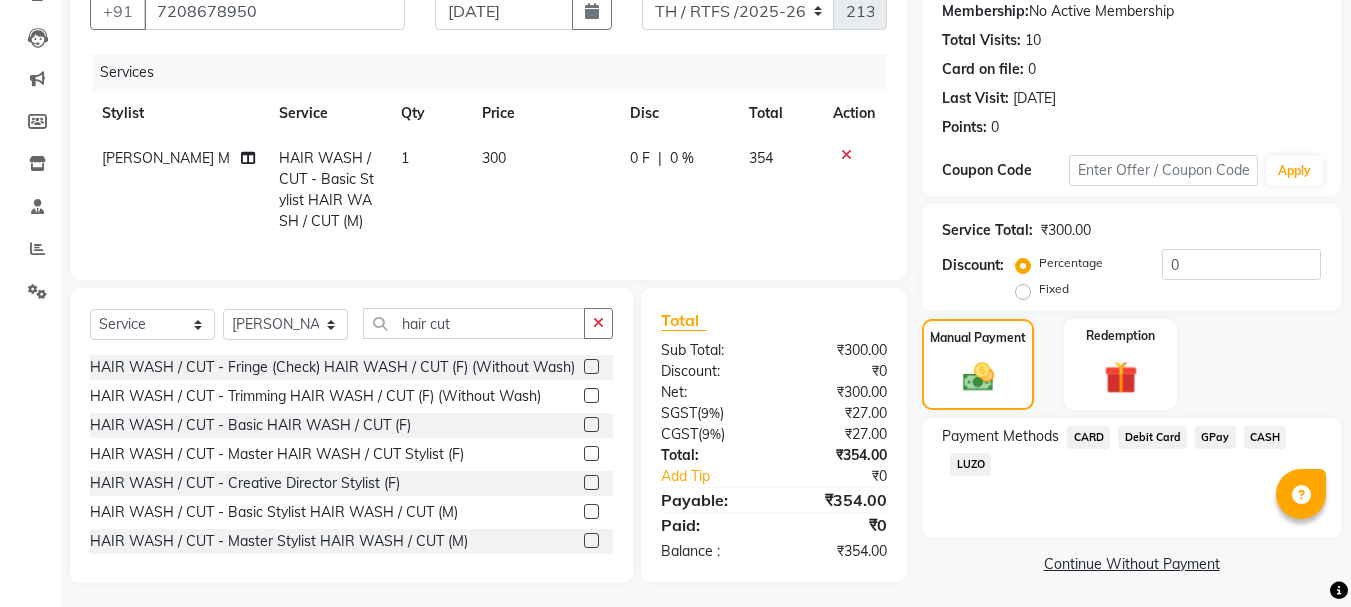 click on "GPay" 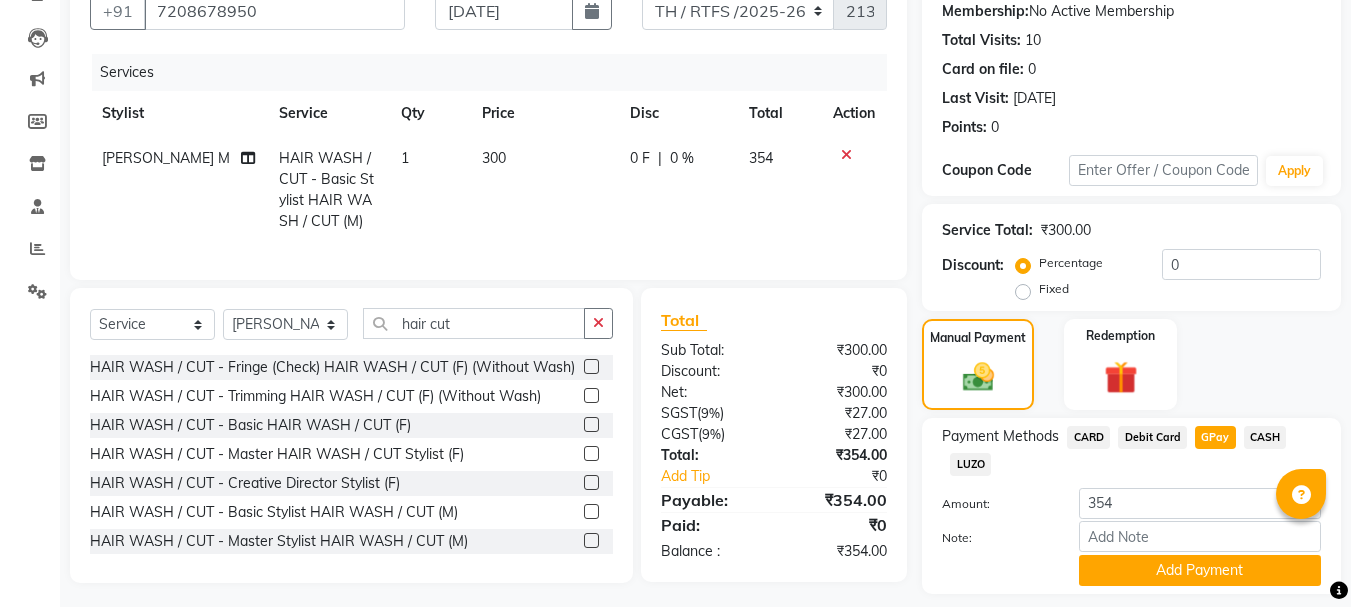 scroll, scrollTop: 252, scrollLeft: 0, axis: vertical 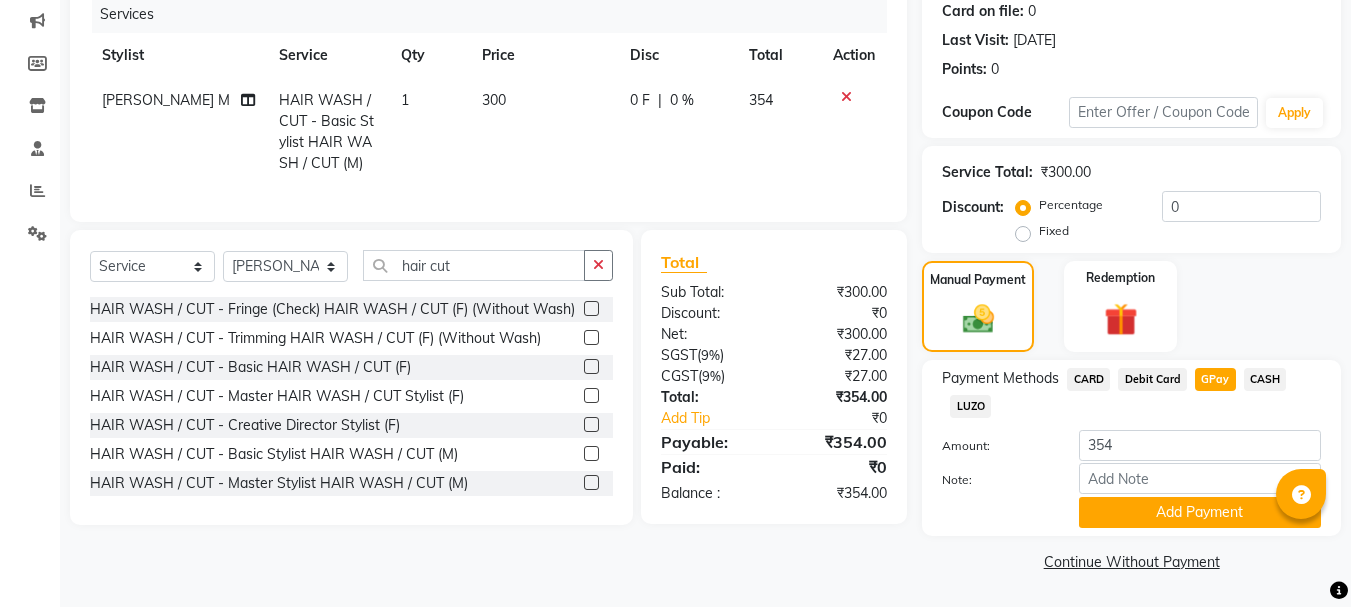 click on "CASH" 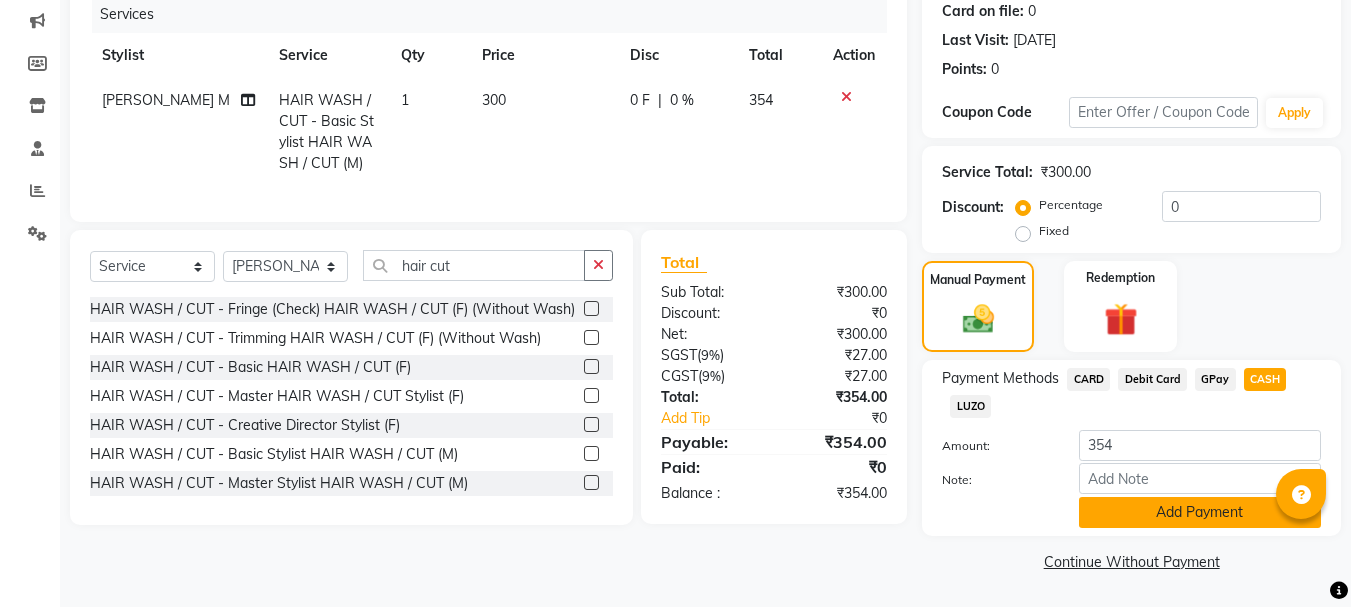 click on "Add Payment" 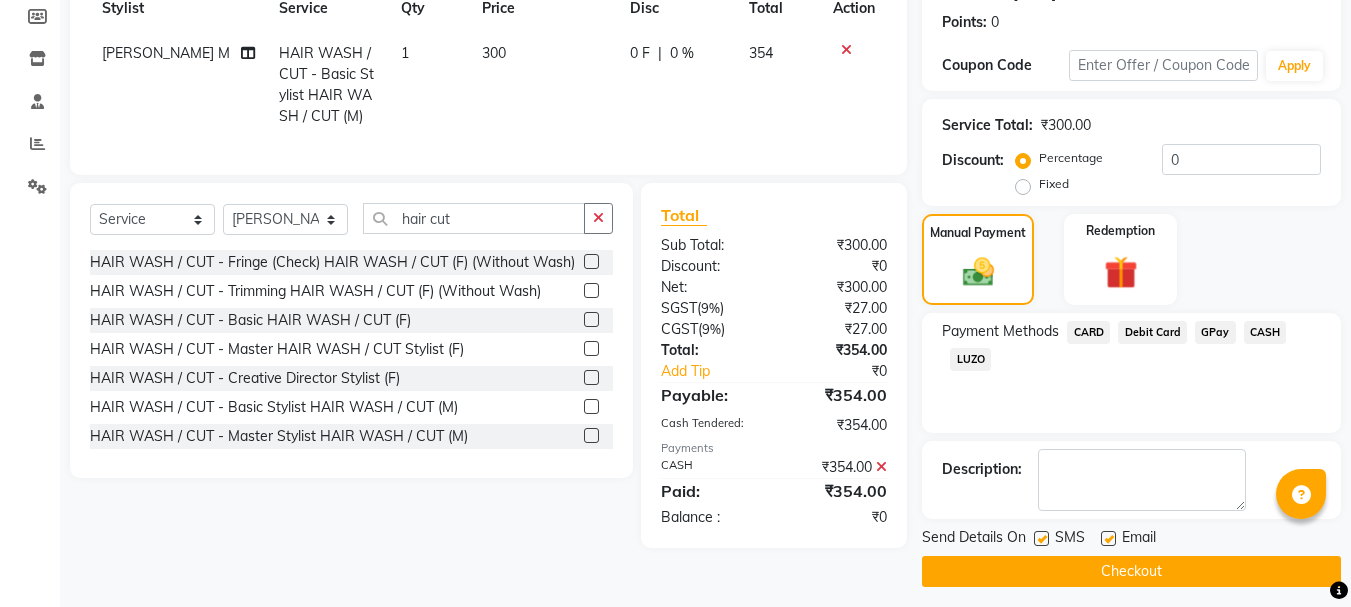 scroll, scrollTop: 309, scrollLeft: 0, axis: vertical 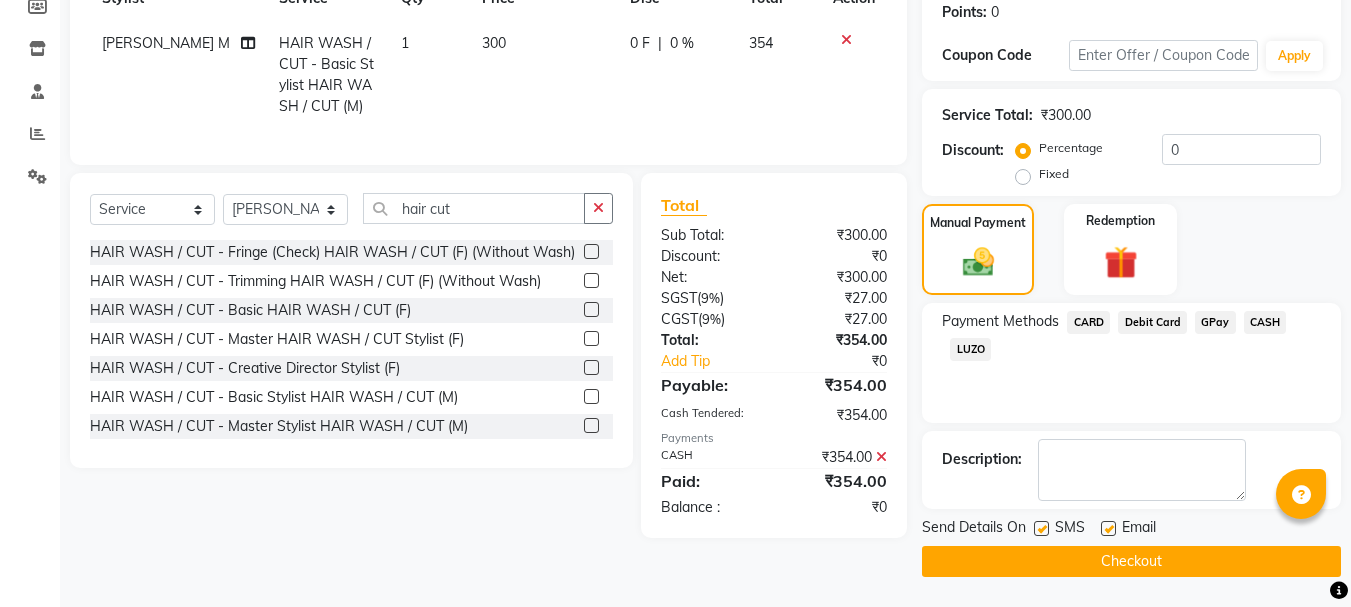 click on "Checkout" 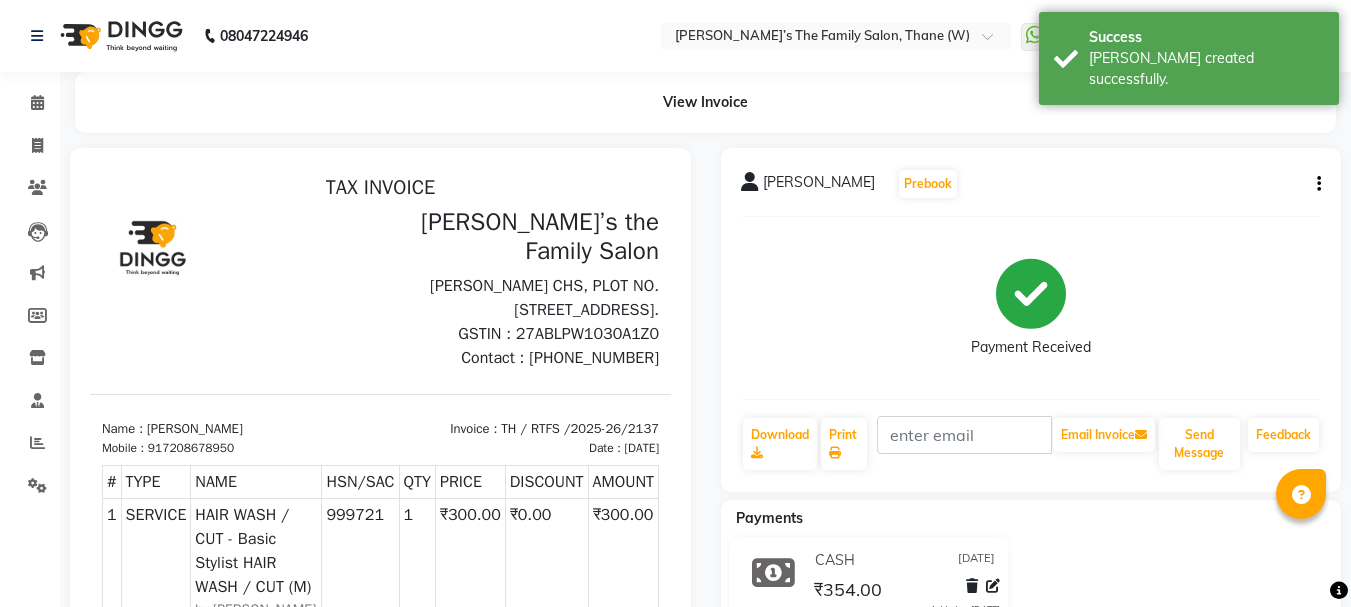 scroll, scrollTop: 0, scrollLeft: 0, axis: both 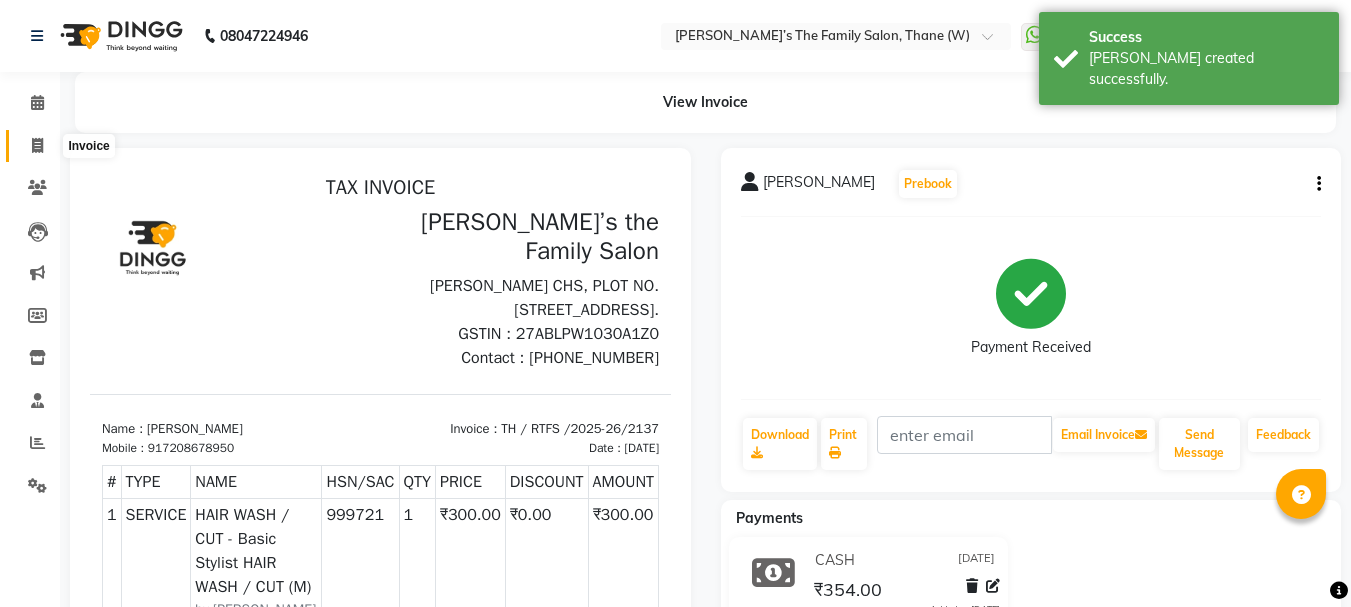 click 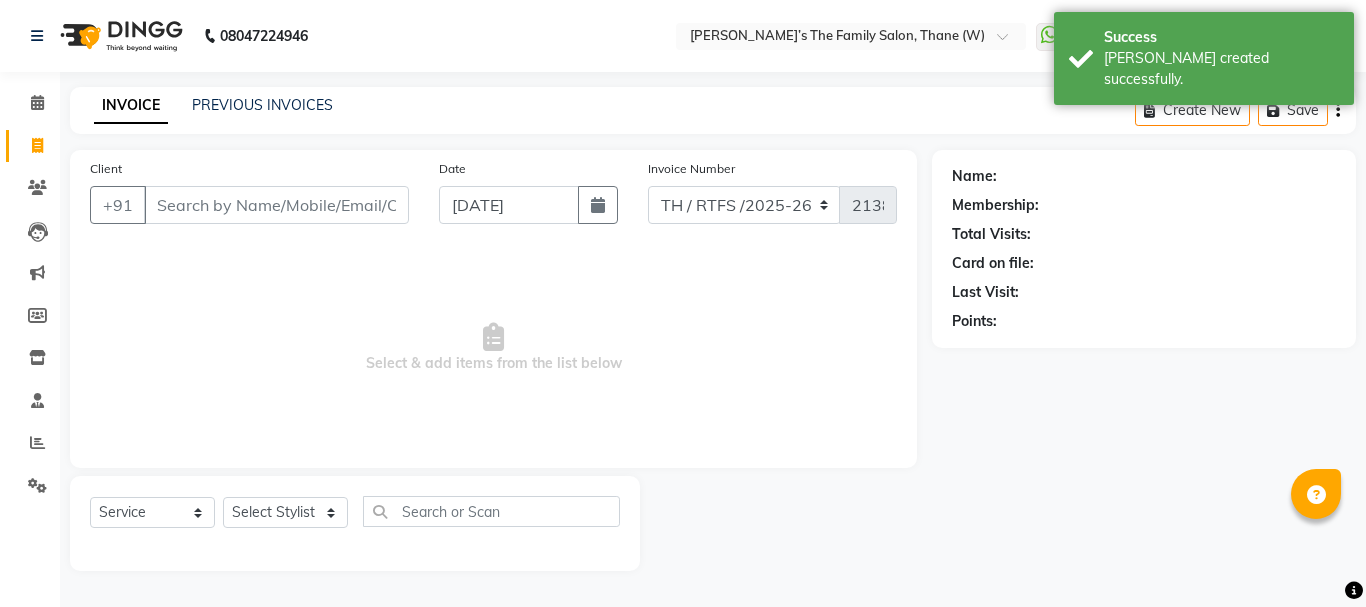 click on "Client" at bounding box center (276, 205) 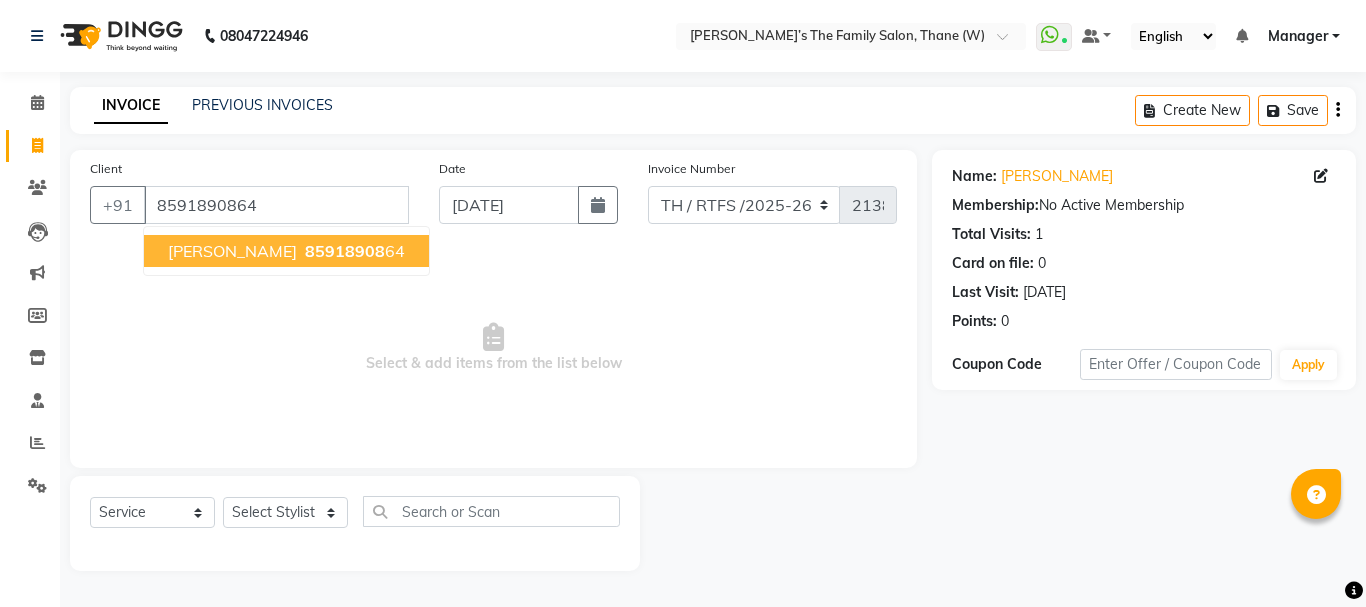 click on "[PERSON_NAME]" at bounding box center (232, 251) 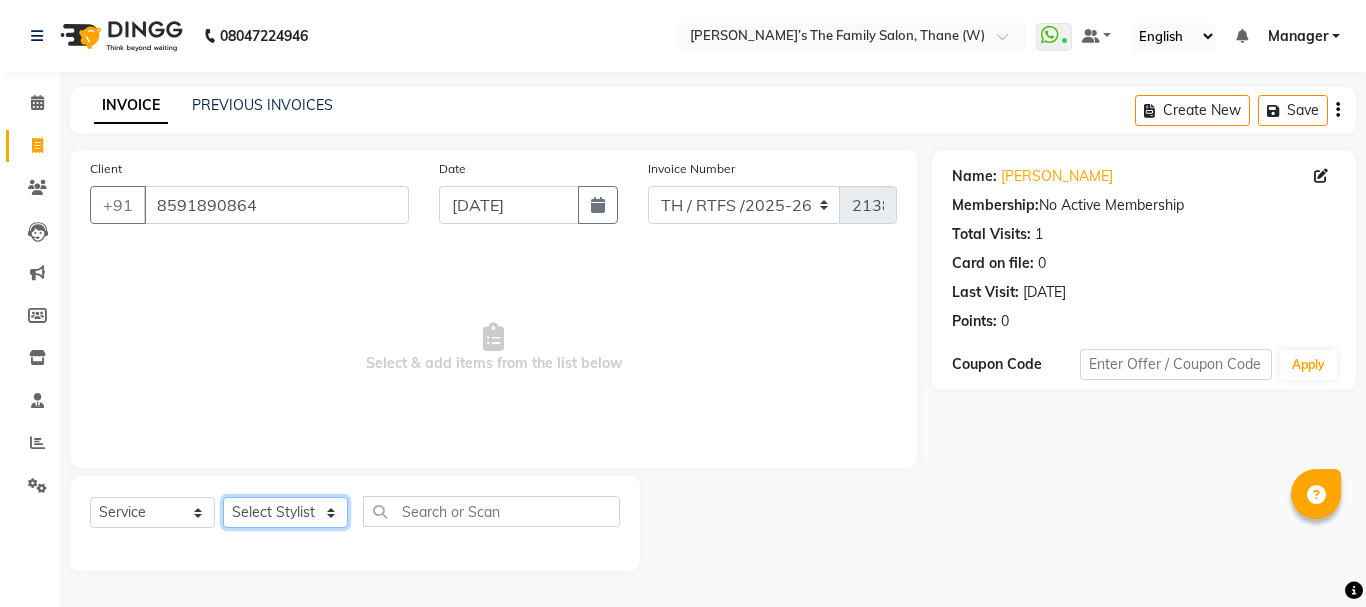 click on "Select Stylist Aarohi P   [PERSON_NAME] [PERSON_NAME] A  [PERSON_NAME] .[PERSON_NAME] House sale [PERSON_NAME]  [PERSON_NAME]   Manager [PERSON_NAME] [PERSON_NAME] [PERSON_NAME] [PERSON_NAME] [PERSON_NAME] [PERSON_NAME] M  [PERSON_NAME]  [PERSON_NAME]  [PERSON_NAME]" 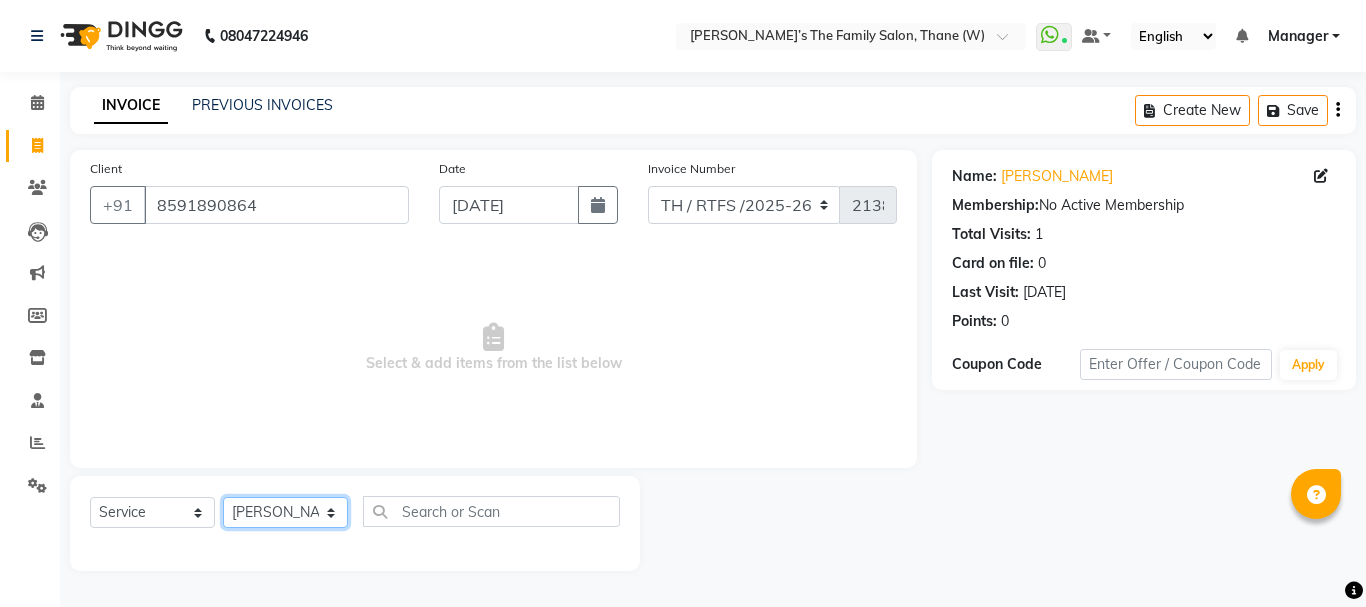 click on "Select Stylist Aarohi P   [PERSON_NAME] [PERSON_NAME] A  [PERSON_NAME] .[PERSON_NAME] House sale [PERSON_NAME]  [PERSON_NAME]   Manager [PERSON_NAME] [PERSON_NAME] [PERSON_NAME] [PERSON_NAME] [PERSON_NAME] [PERSON_NAME] M  [PERSON_NAME]  [PERSON_NAME]  [PERSON_NAME]" 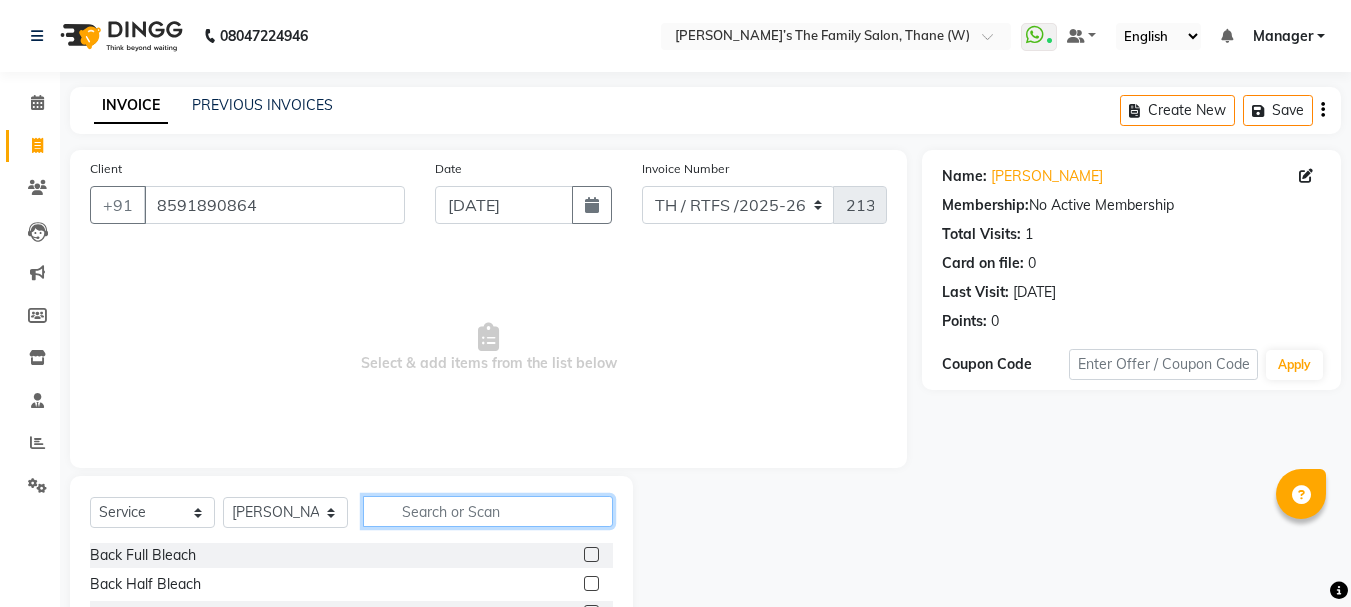 click 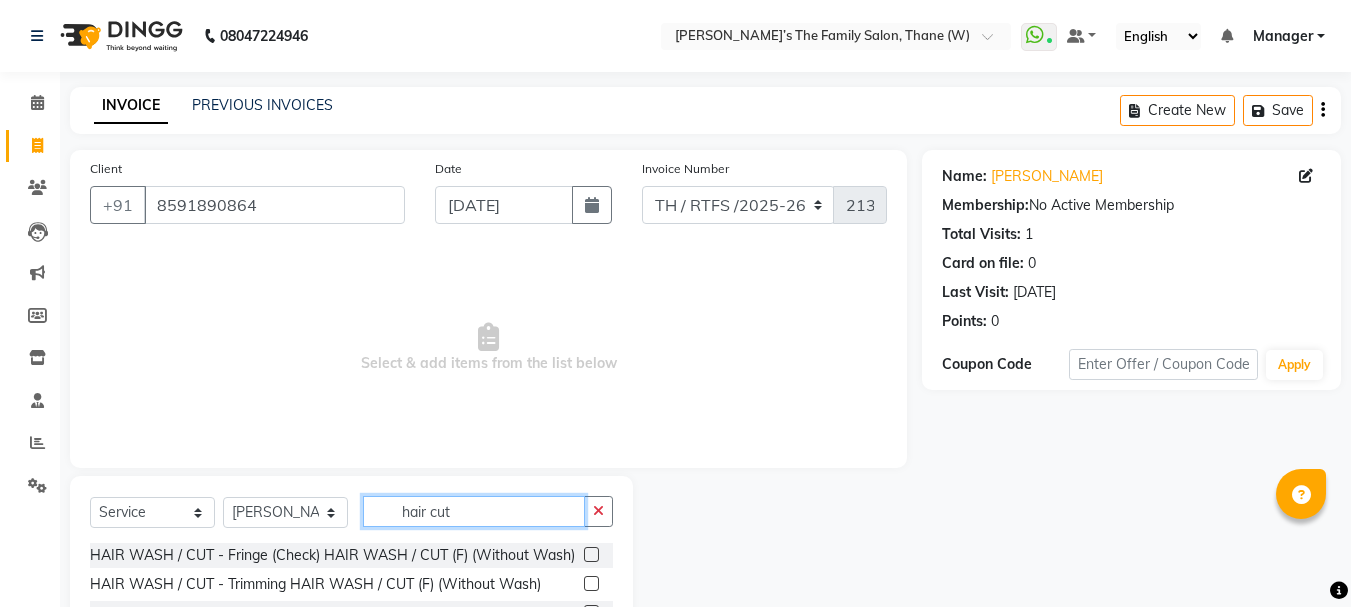 scroll, scrollTop: 194, scrollLeft: 0, axis: vertical 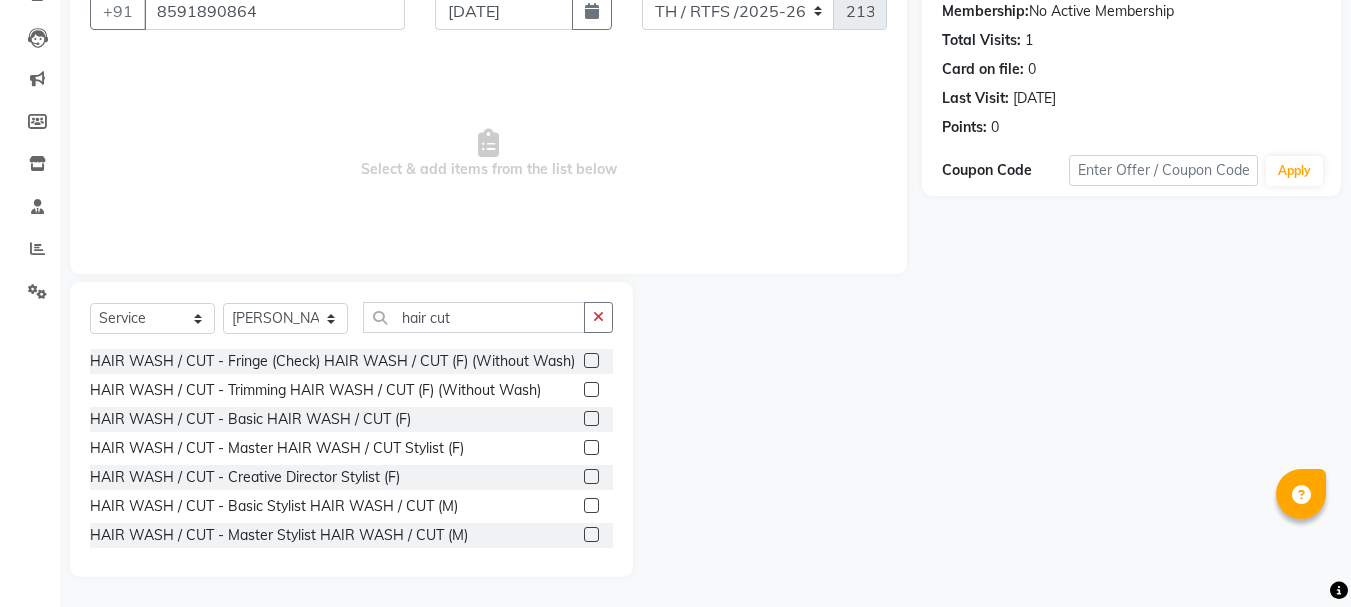click 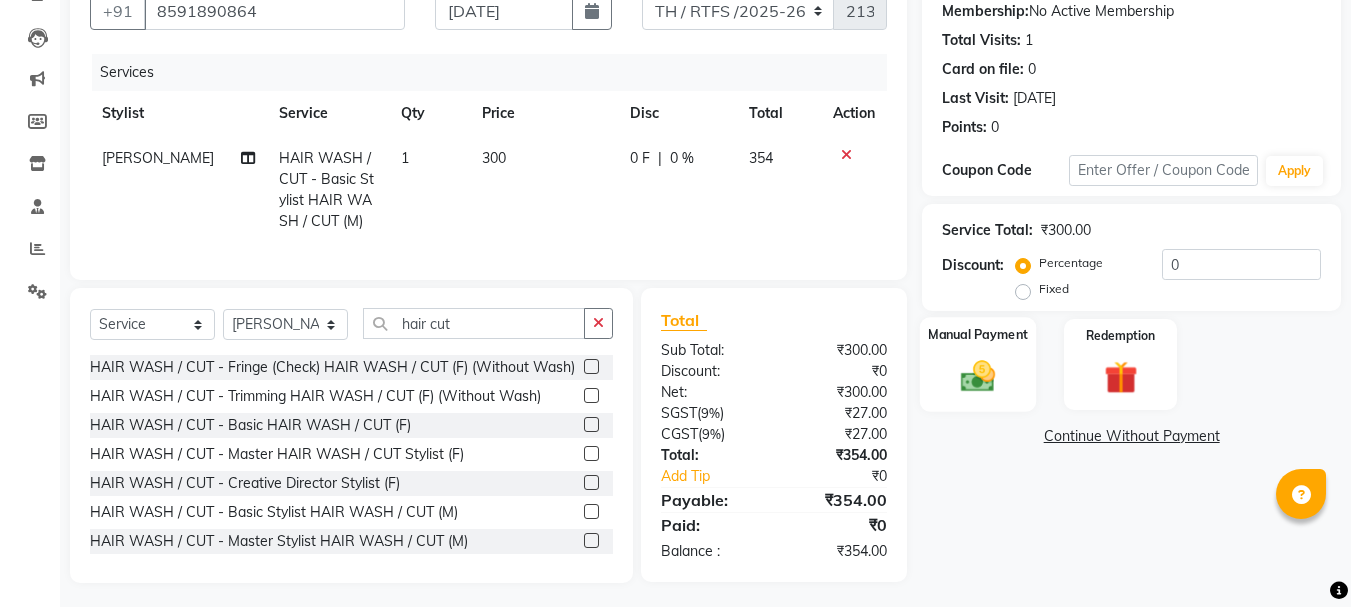 click 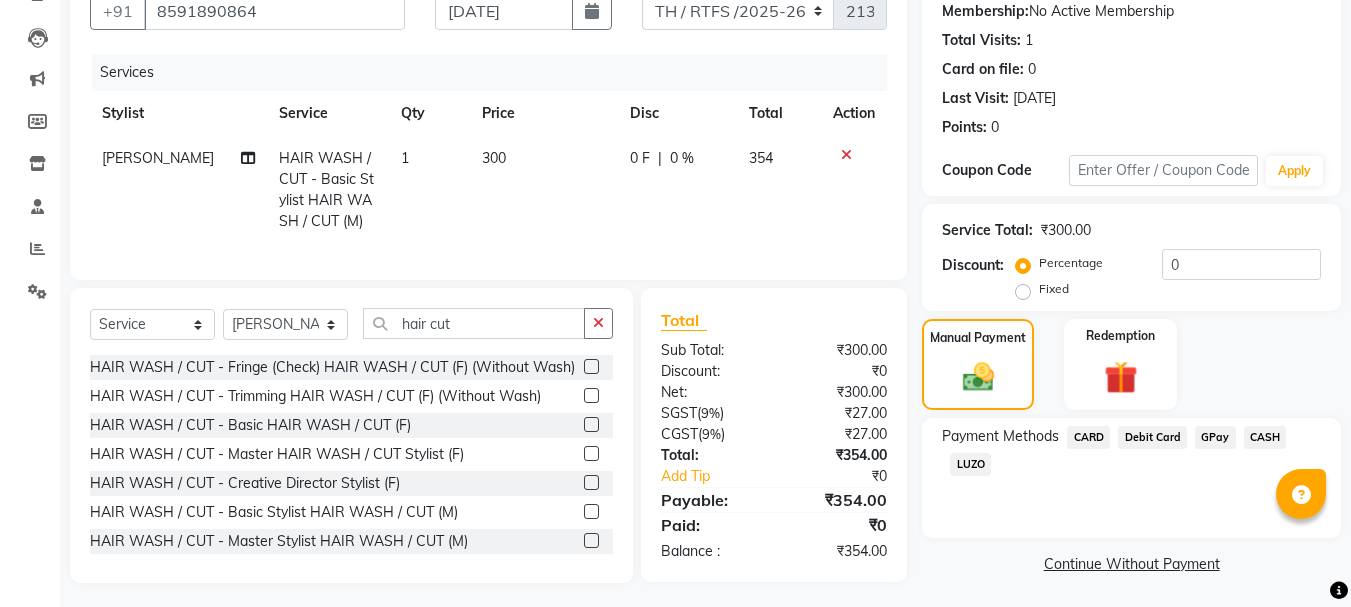 click on "CASH" 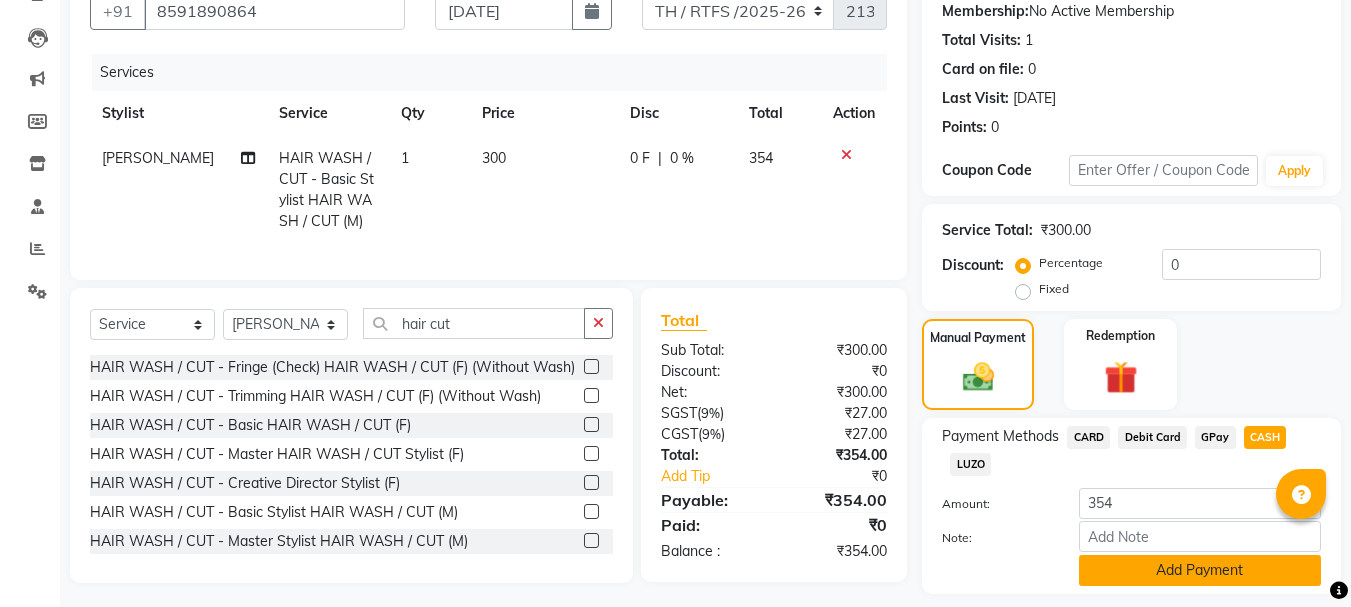 click on "Add Payment" 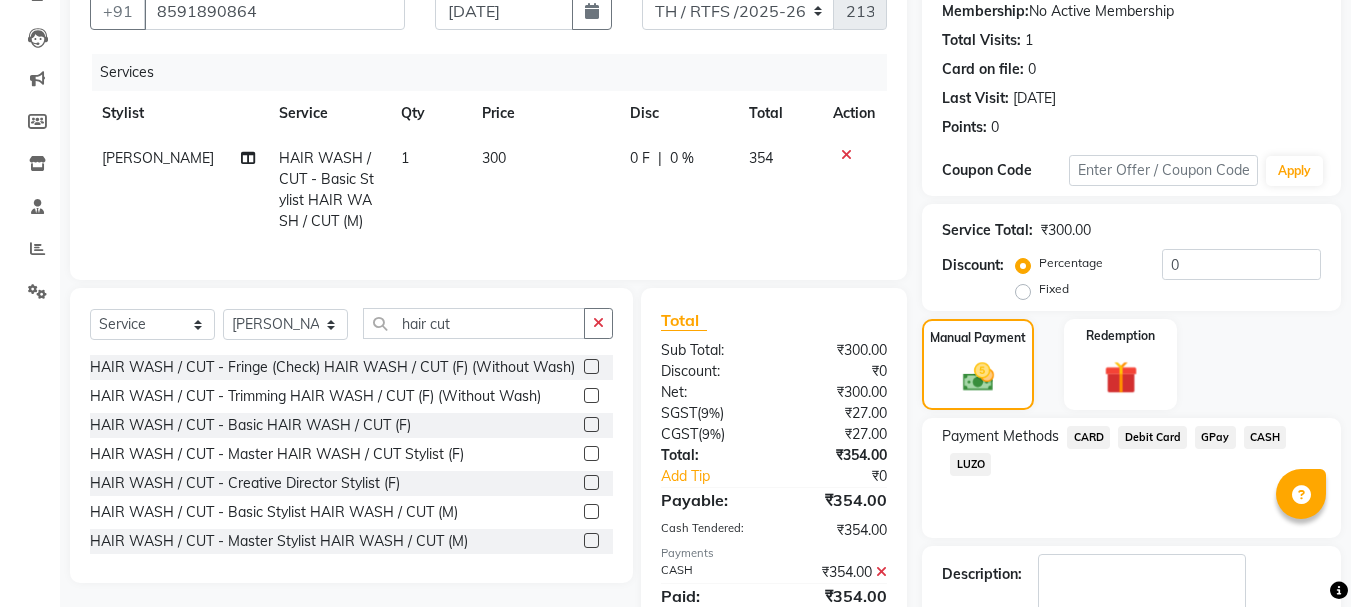 scroll, scrollTop: 309, scrollLeft: 0, axis: vertical 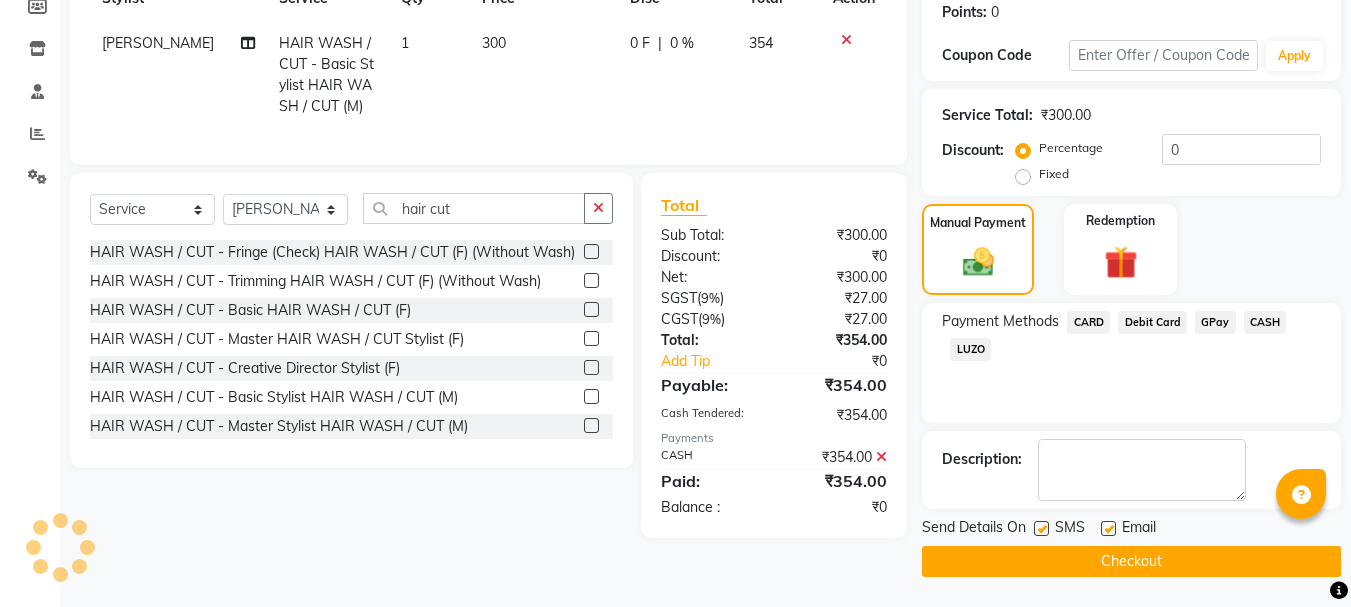 click on "Checkout" 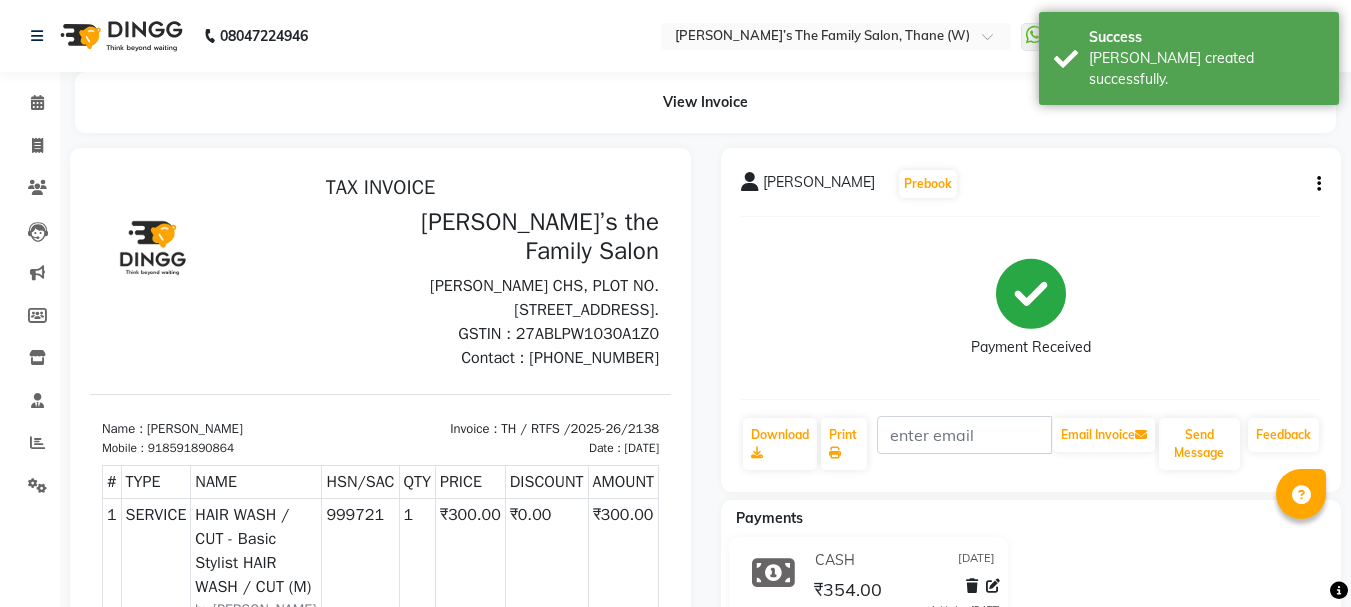 scroll, scrollTop: 0, scrollLeft: 0, axis: both 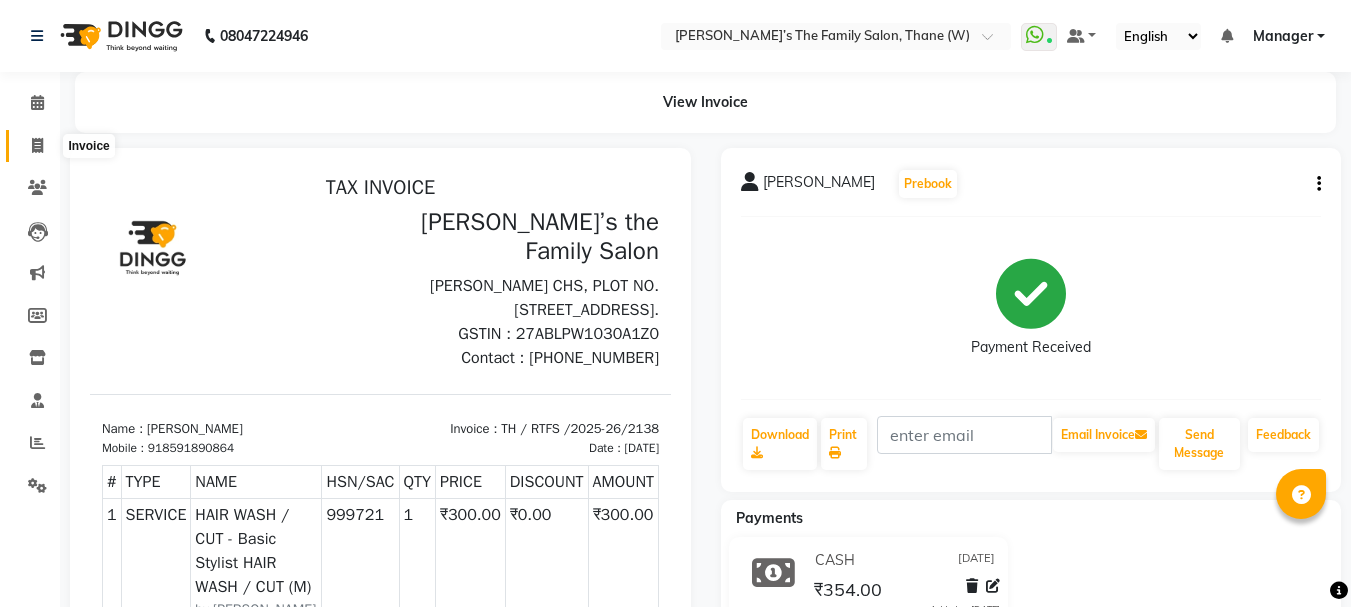 click 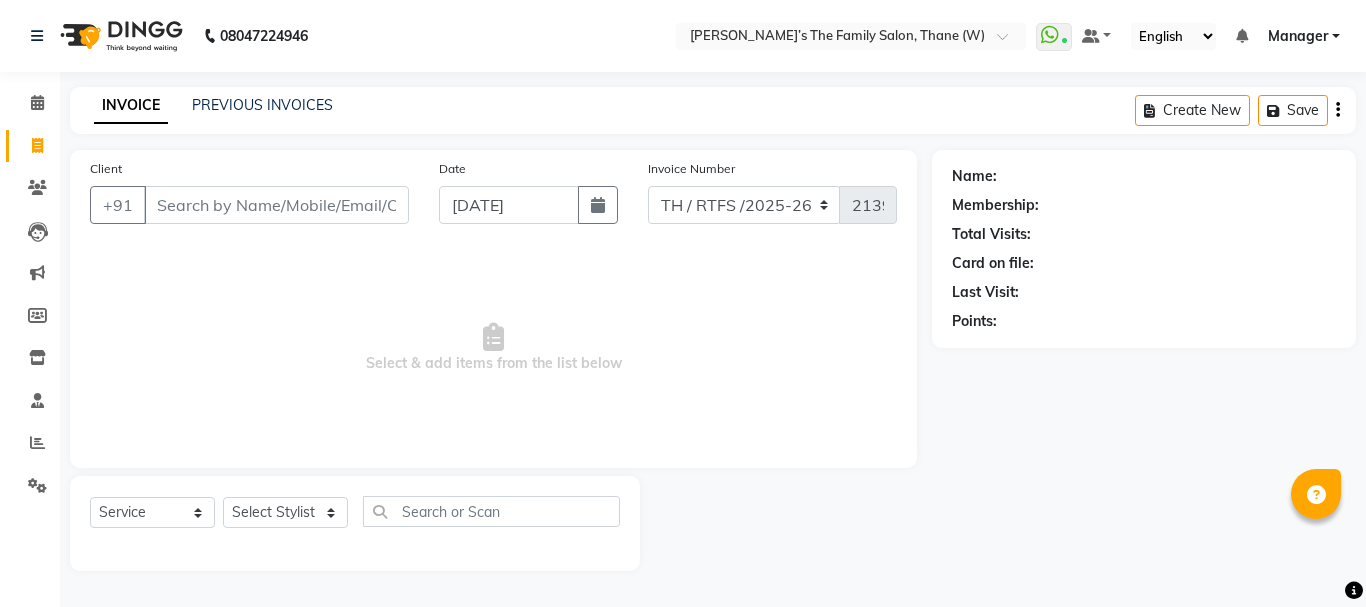 click on "Client" at bounding box center (276, 205) 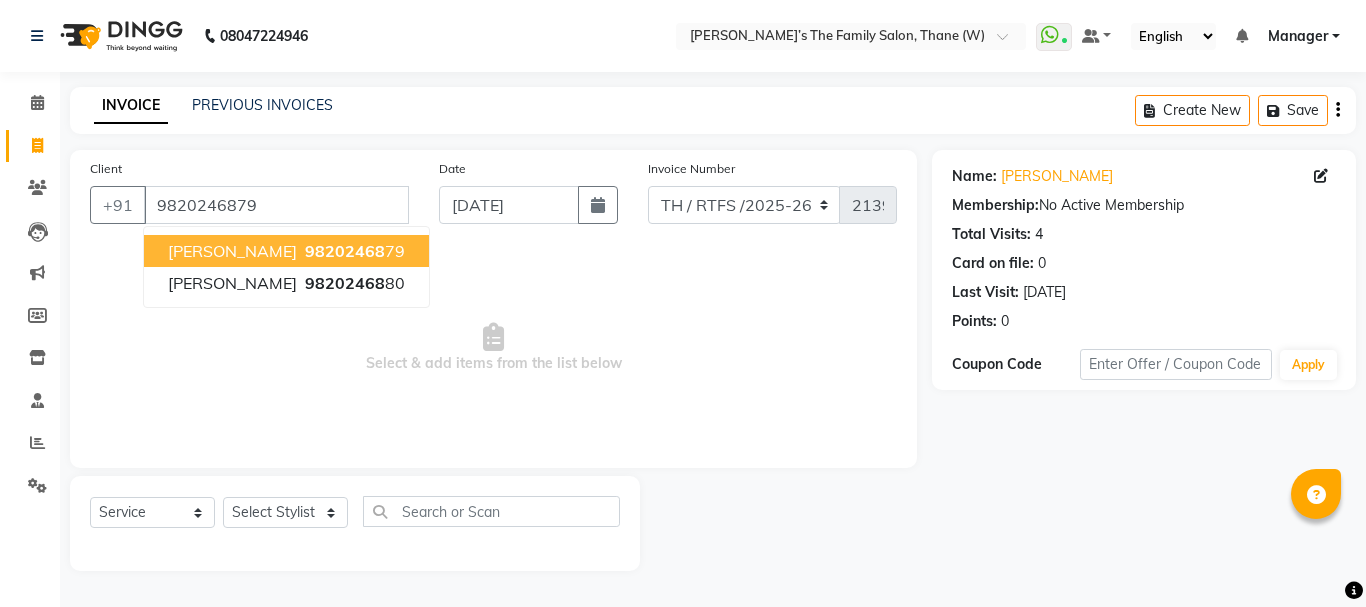 click on "98202468 79" at bounding box center [353, 251] 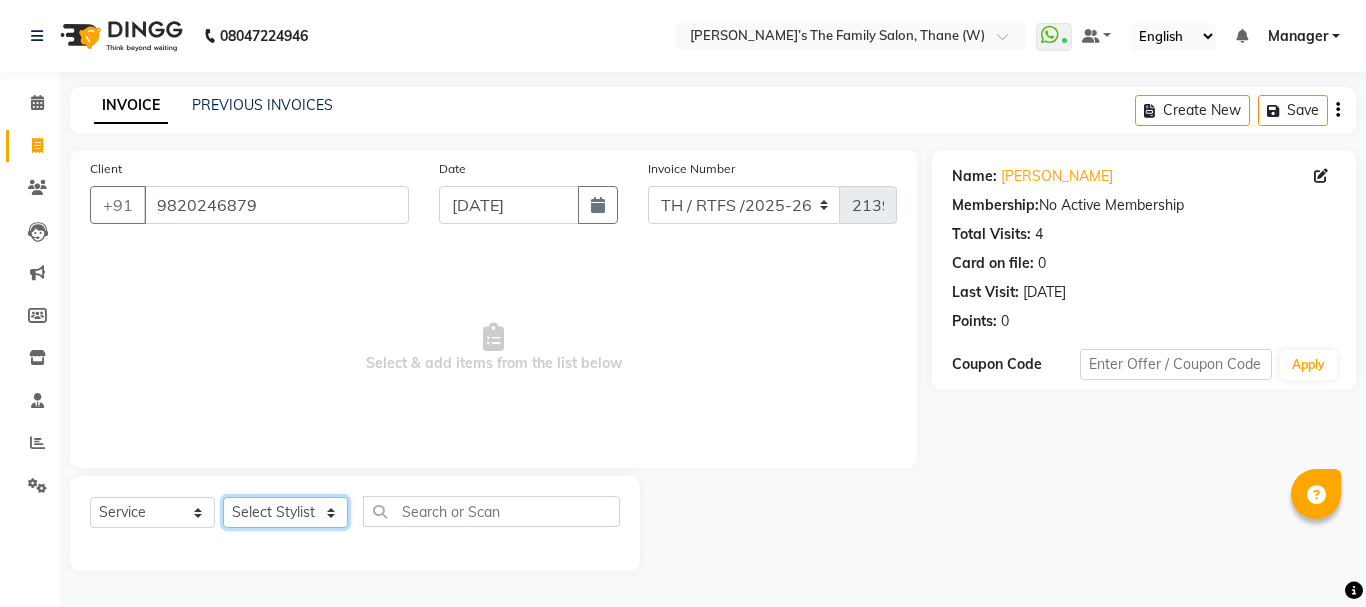 click on "Select Stylist Aarohi P   [PERSON_NAME] [PERSON_NAME] A  [PERSON_NAME] .[PERSON_NAME] House sale [PERSON_NAME]  [PERSON_NAME]   Manager [PERSON_NAME] [PERSON_NAME] [PERSON_NAME] [PERSON_NAME] [PERSON_NAME] [PERSON_NAME] M  [PERSON_NAME]  [PERSON_NAME]  [PERSON_NAME]" 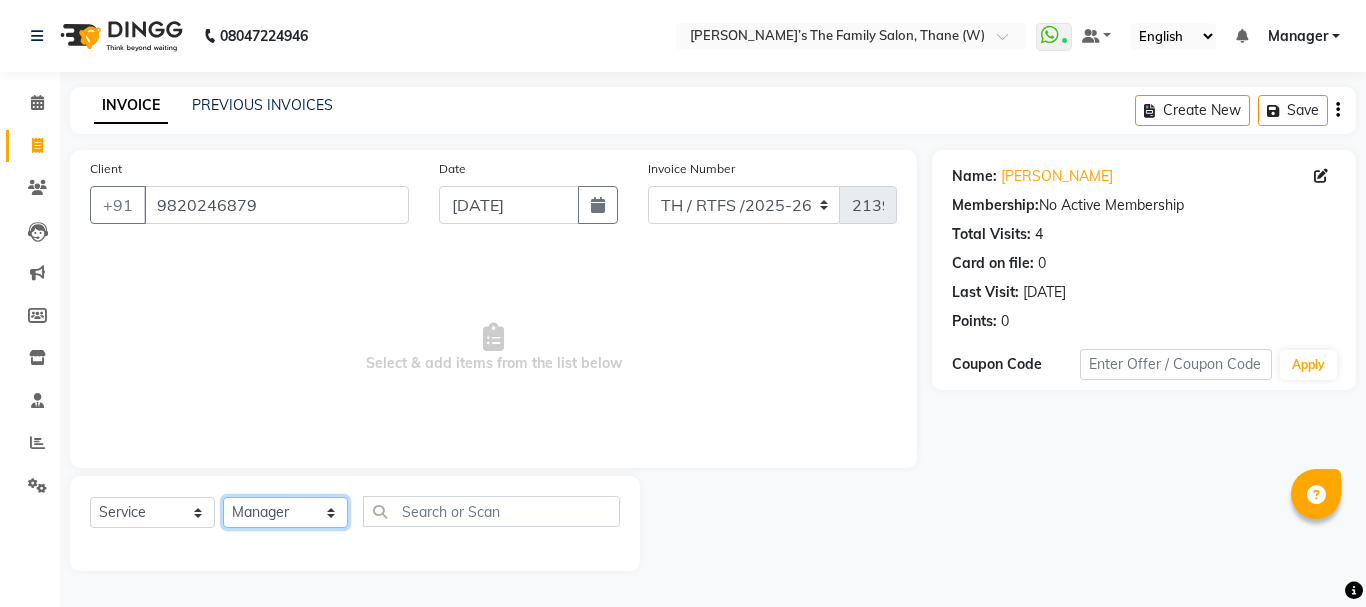 click on "Select Stylist Aarohi P   [PERSON_NAME] [PERSON_NAME] A  [PERSON_NAME] .[PERSON_NAME] House sale [PERSON_NAME]  [PERSON_NAME]   Manager [PERSON_NAME] [PERSON_NAME] [PERSON_NAME] [PERSON_NAME] [PERSON_NAME] [PERSON_NAME] M  [PERSON_NAME]  [PERSON_NAME]  [PERSON_NAME]" 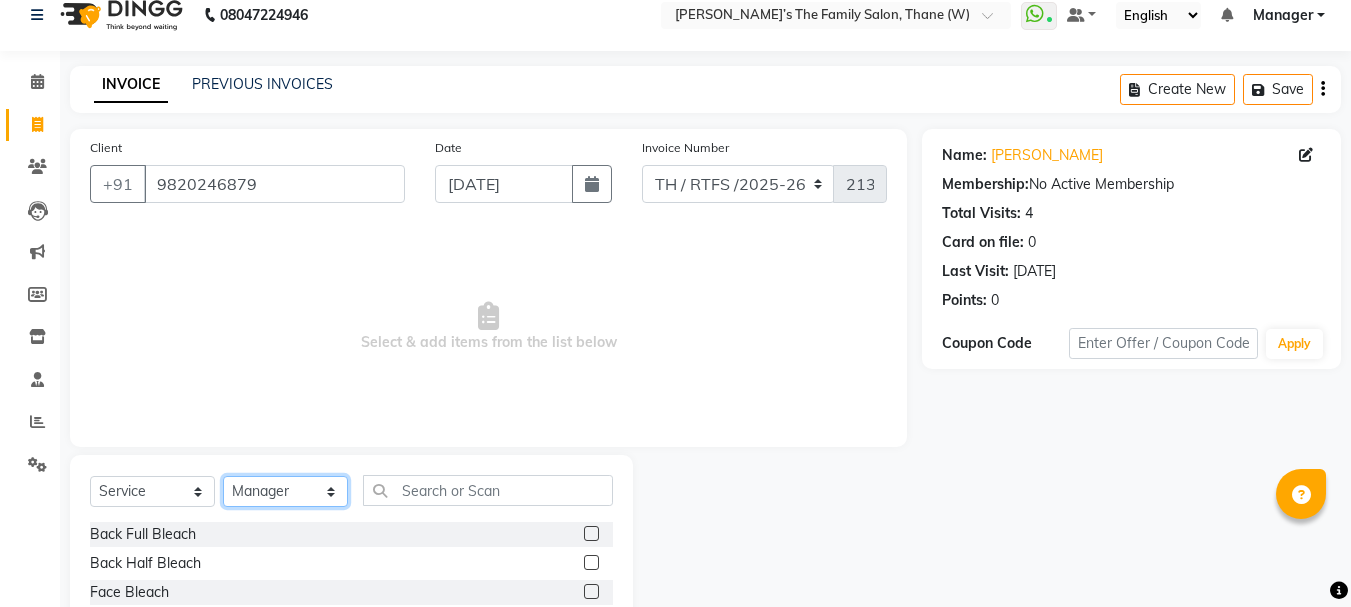 scroll, scrollTop: 194, scrollLeft: 0, axis: vertical 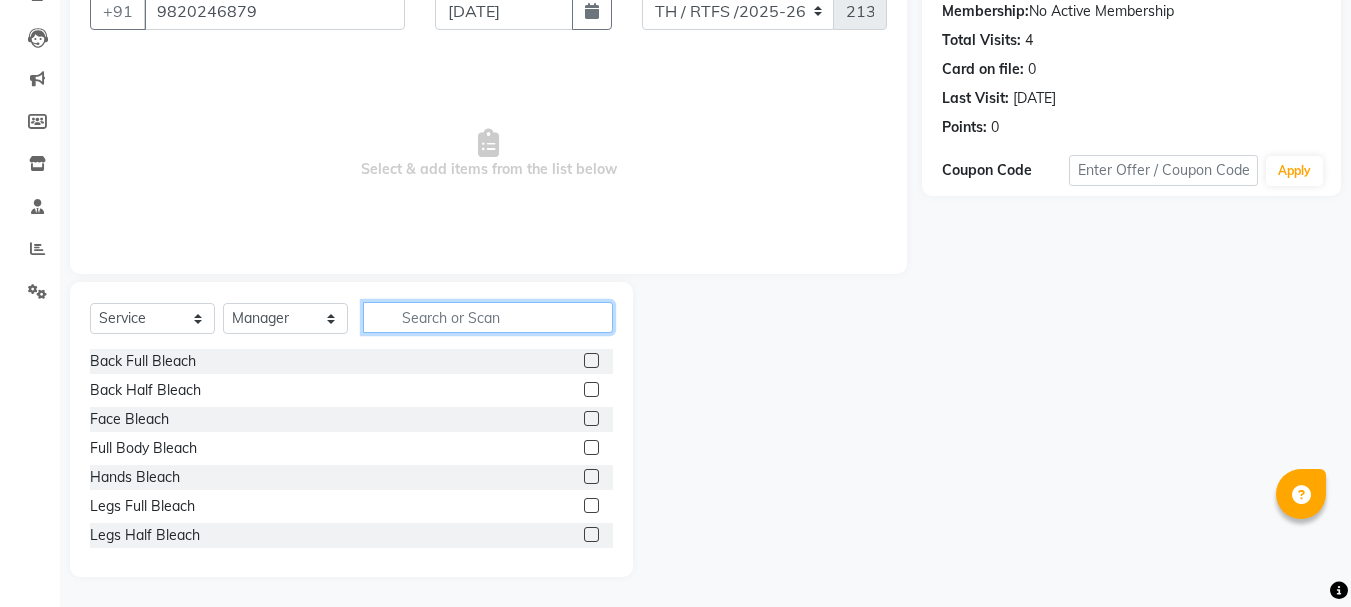 click 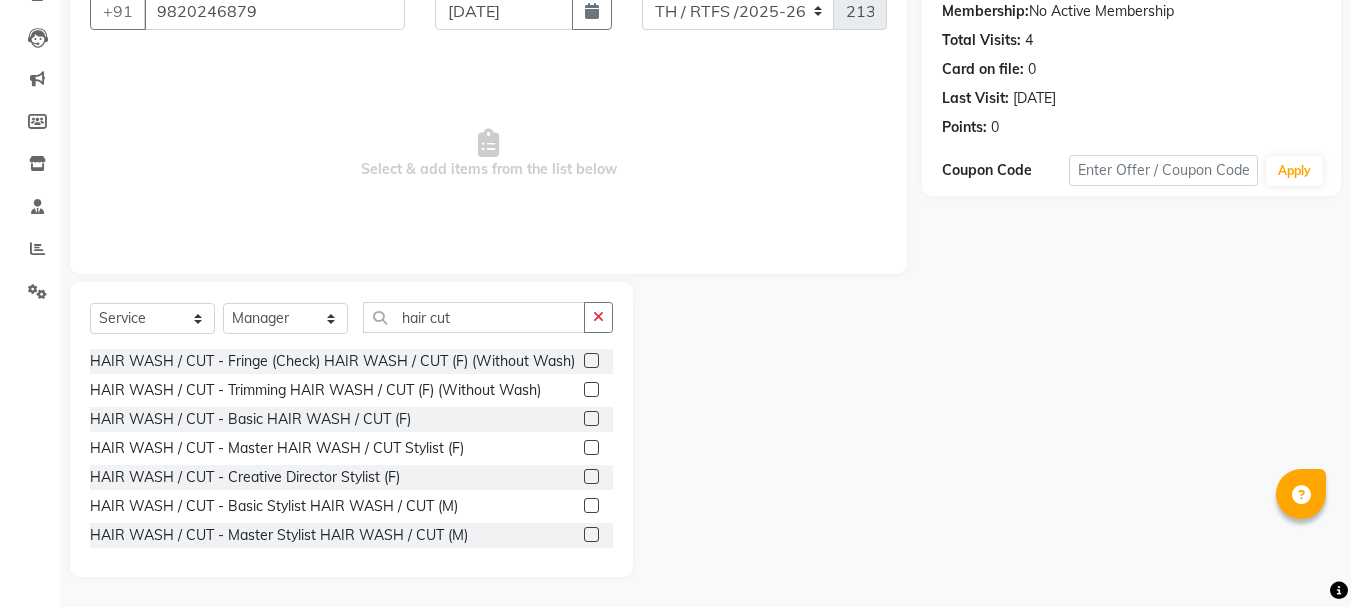 click 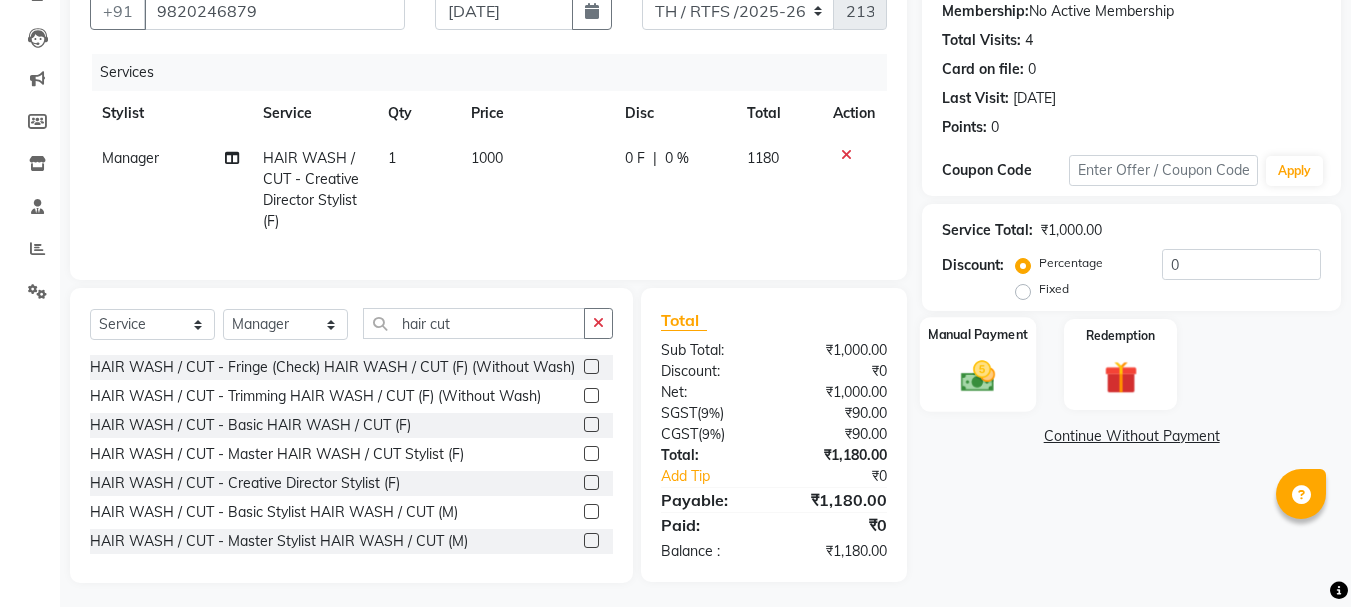click 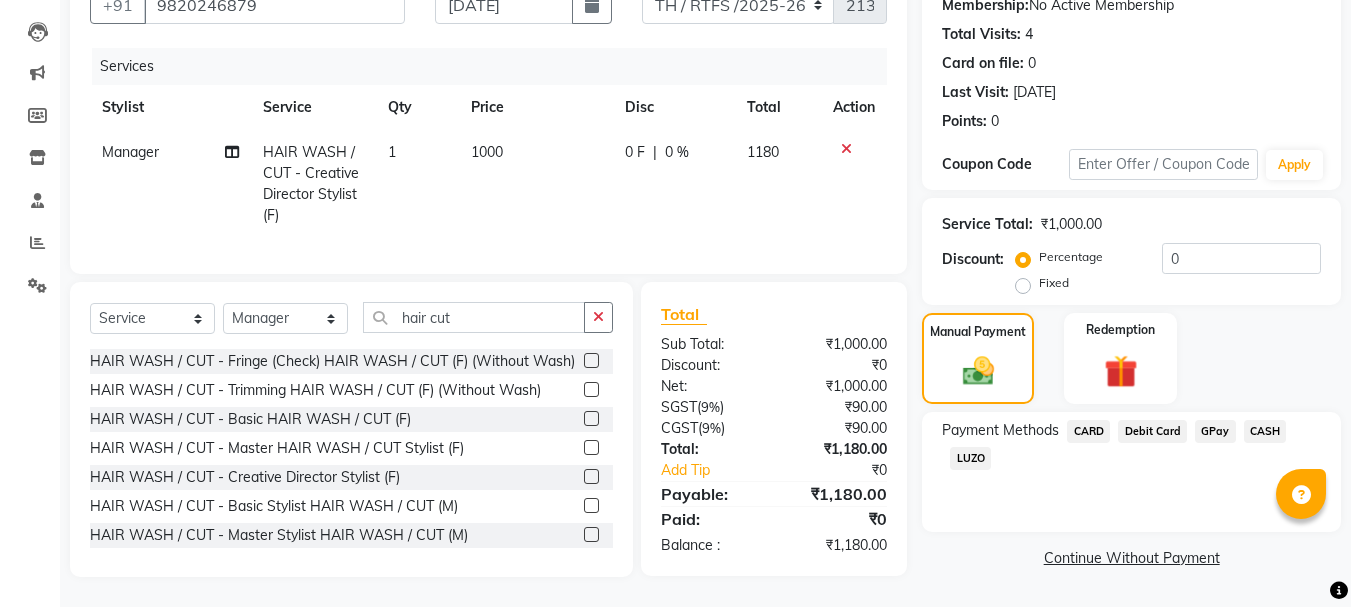scroll, scrollTop: 215, scrollLeft: 0, axis: vertical 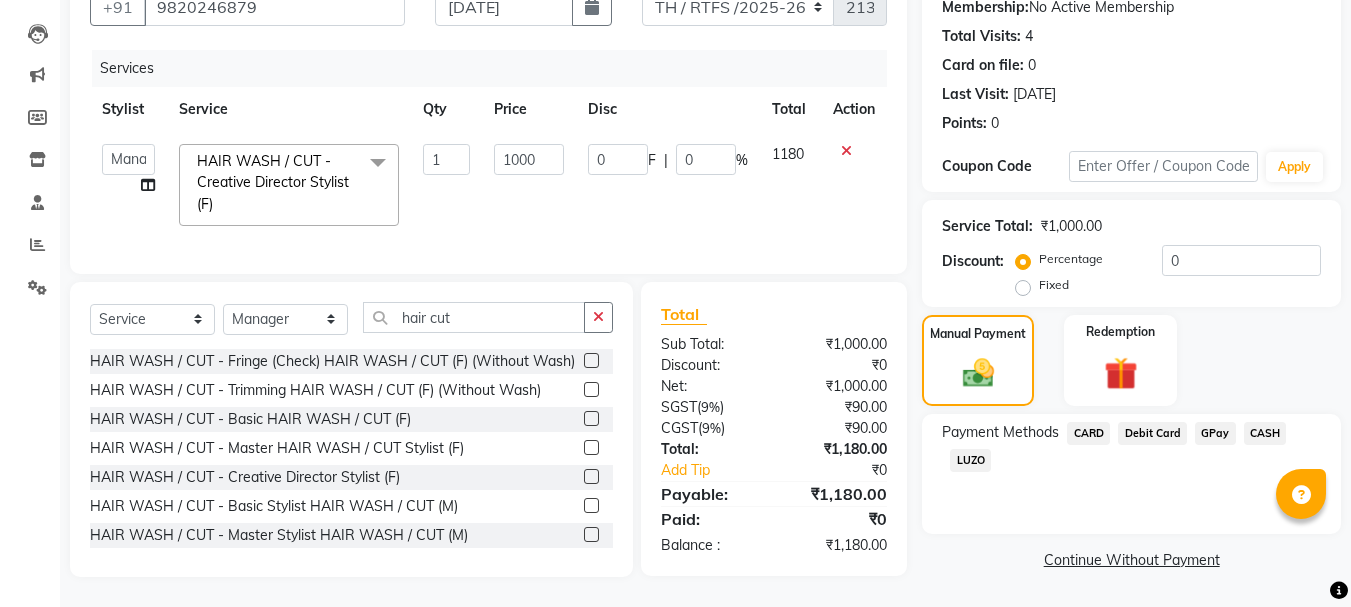 click 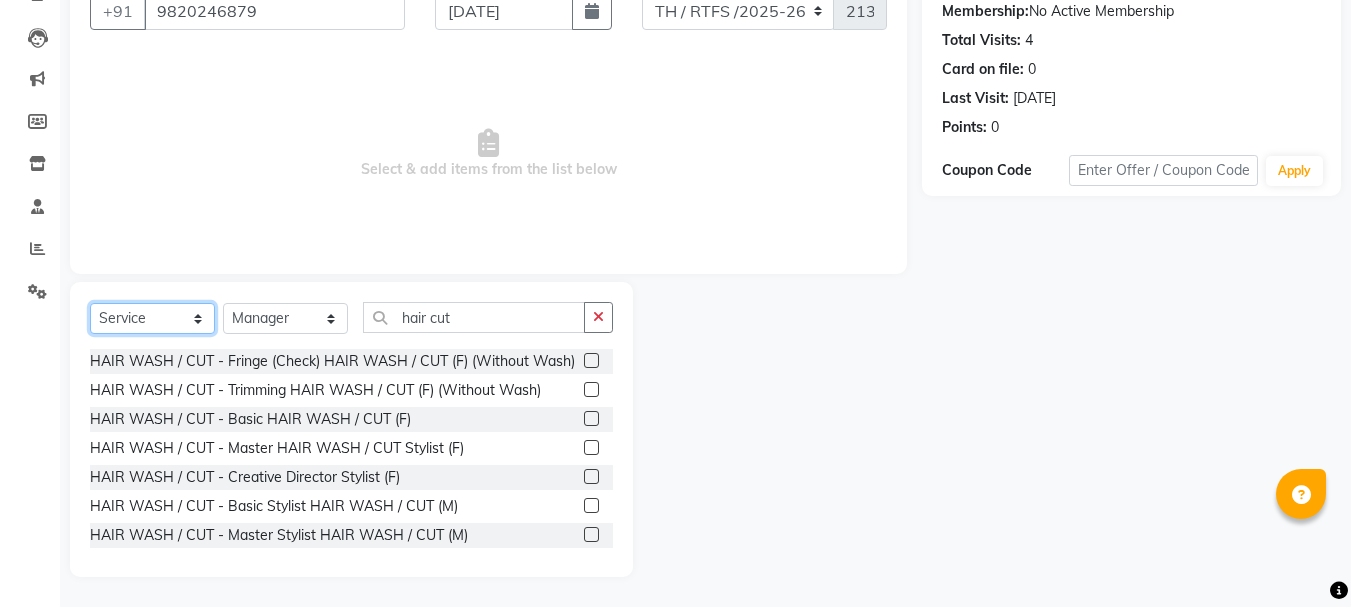 click on "Select  Service  Product  Membership  Package Voucher Prepaid Gift Card" 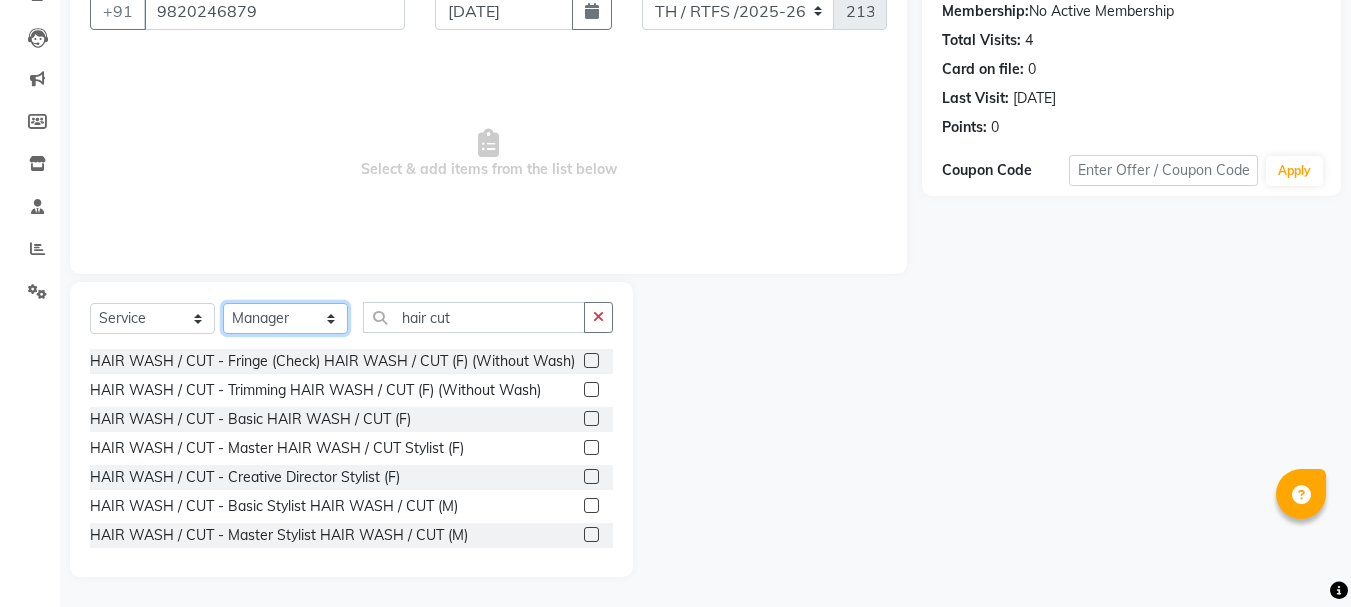 click on "Select Stylist Aarohi P   [PERSON_NAME] [PERSON_NAME] A  [PERSON_NAME] .[PERSON_NAME] House sale [PERSON_NAME]  [PERSON_NAME]   Manager [PERSON_NAME] [PERSON_NAME] [PERSON_NAME] [PERSON_NAME] [PERSON_NAME] [PERSON_NAME] M  [PERSON_NAME]  [PERSON_NAME]  [PERSON_NAME]" 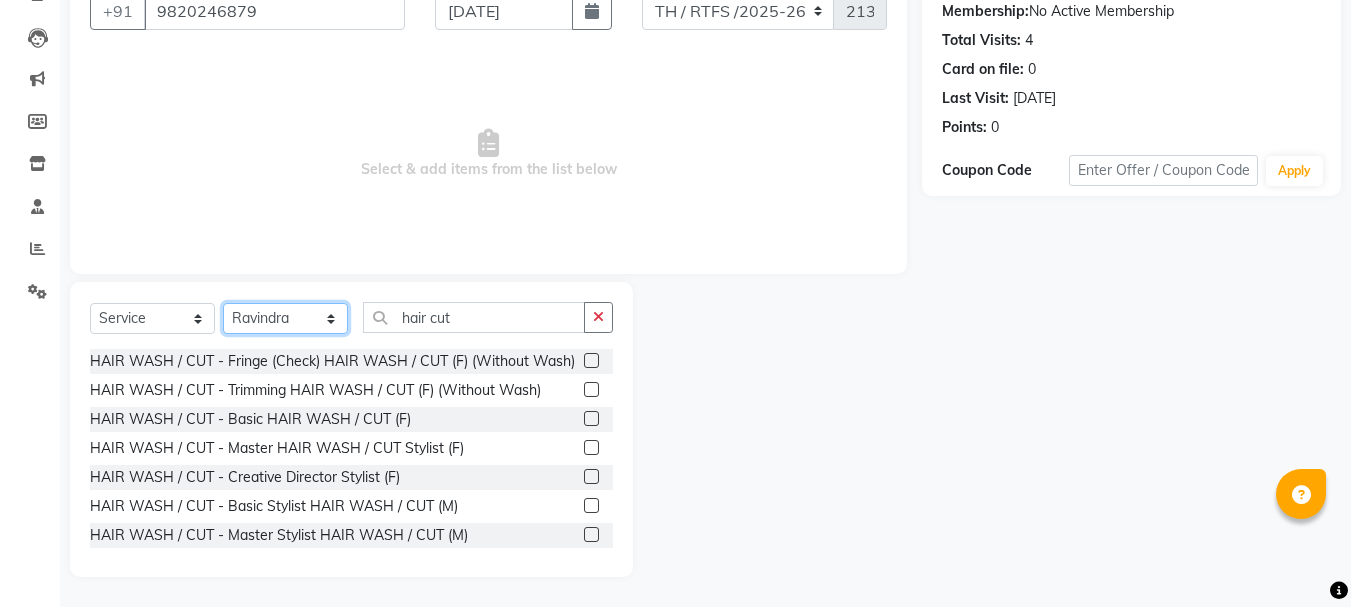 click on "Select Stylist Aarohi P   [PERSON_NAME] [PERSON_NAME] A  [PERSON_NAME] .[PERSON_NAME] House sale [PERSON_NAME]  [PERSON_NAME]   Manager [PERSON_NAME] [PERSON_NAME] [PERSON_NAME] [PERSON_NAME] [PERSON_NAME] [PERSON_NAME] M  [PERSON_NAME]  [PERSON_NAME]  [PERSON_NAME]" 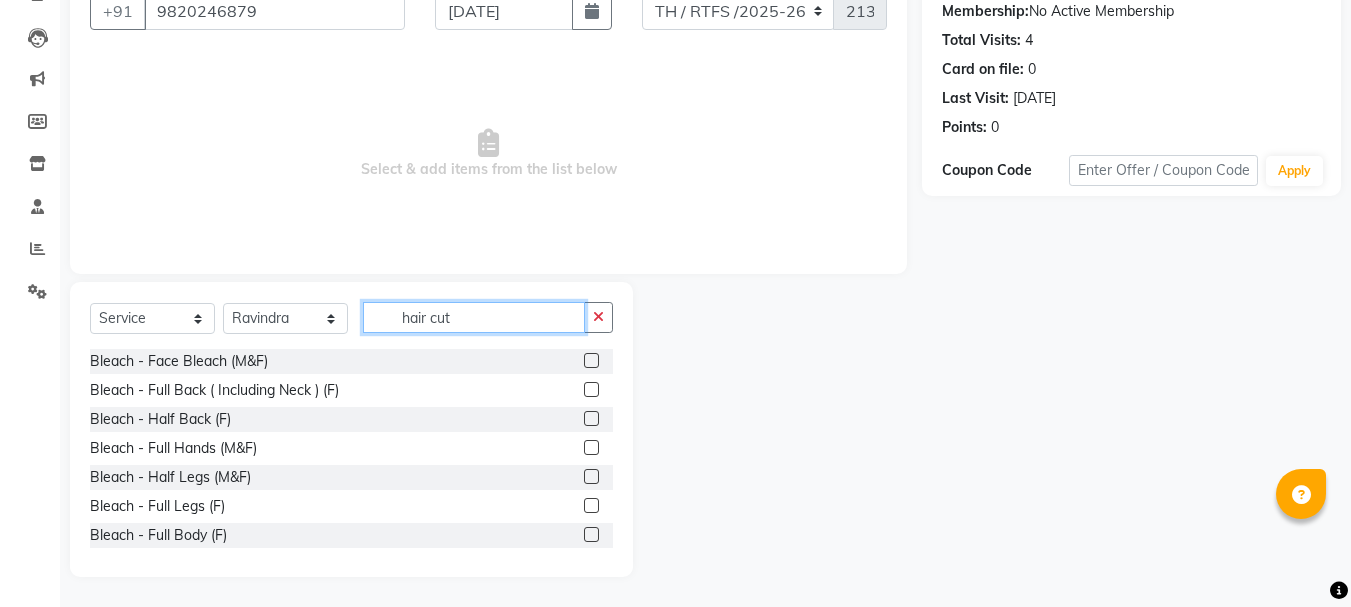 click on "hair cut" 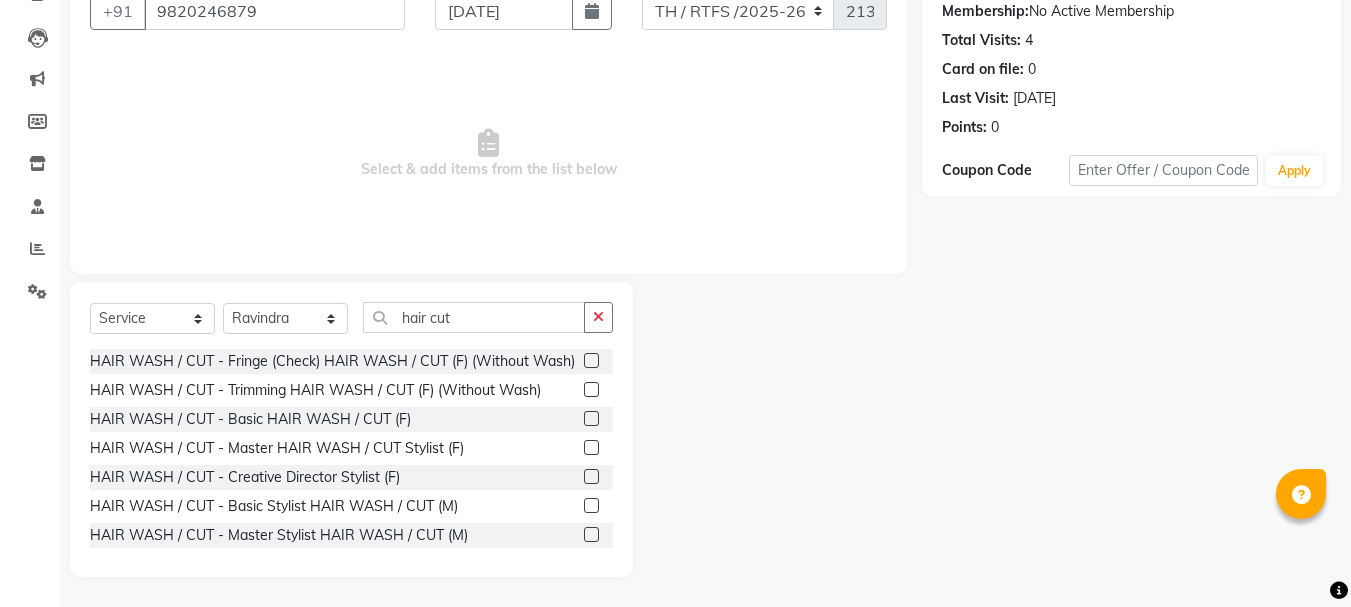 click 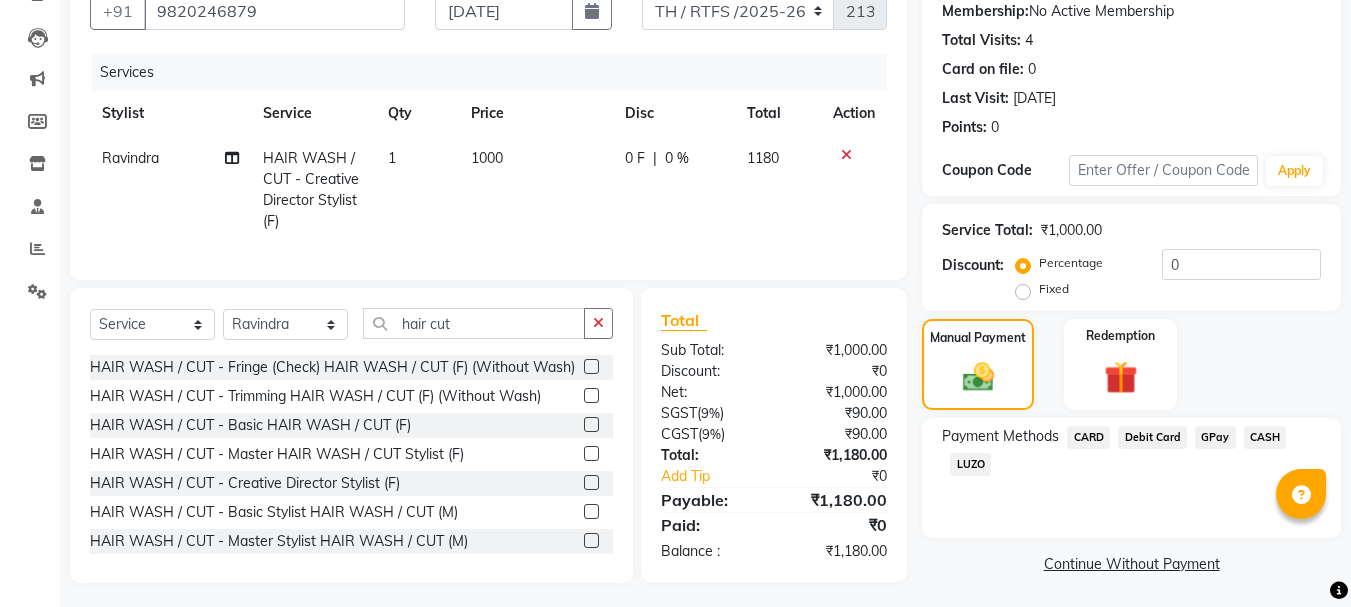 click on "GPay" 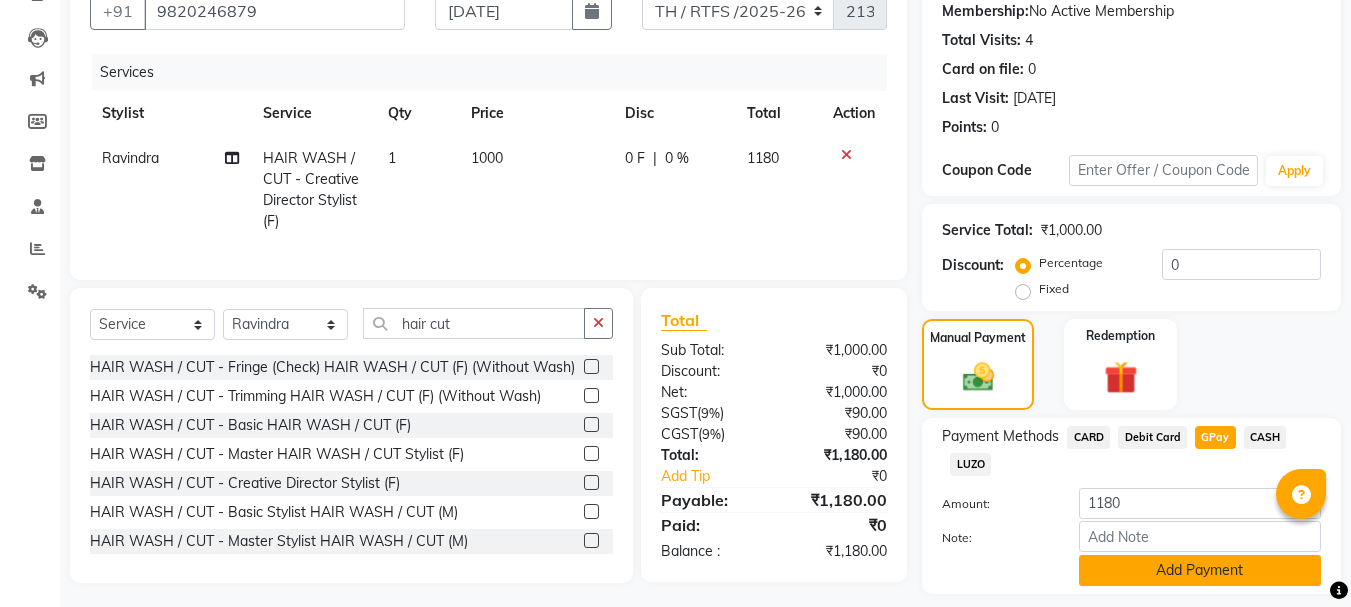 click on "Add Payment" 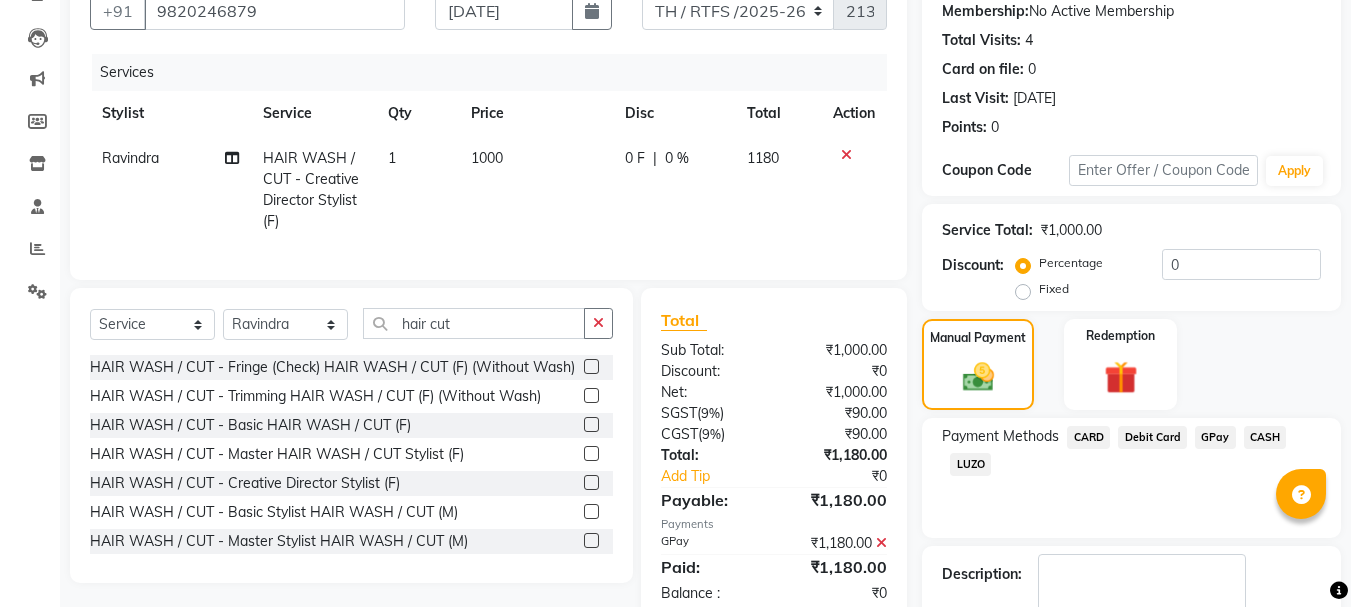 scroll, scrollTop: 309, scrollLeft: 0, axis: vertical 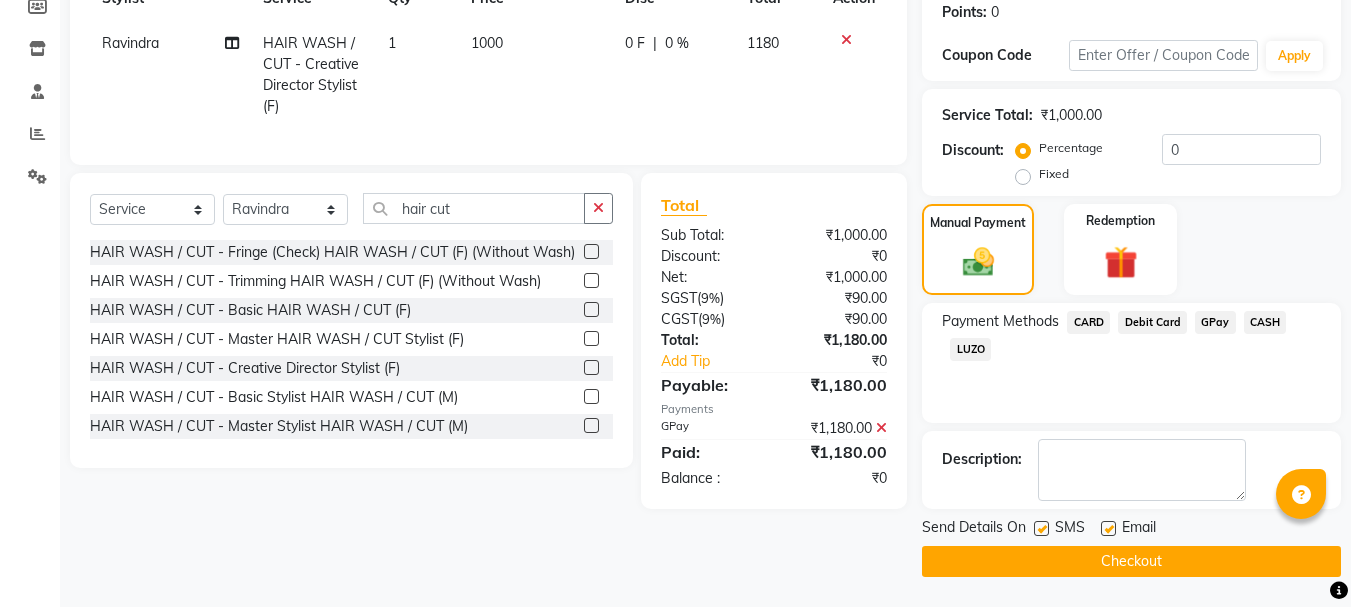 click on "Checkout" 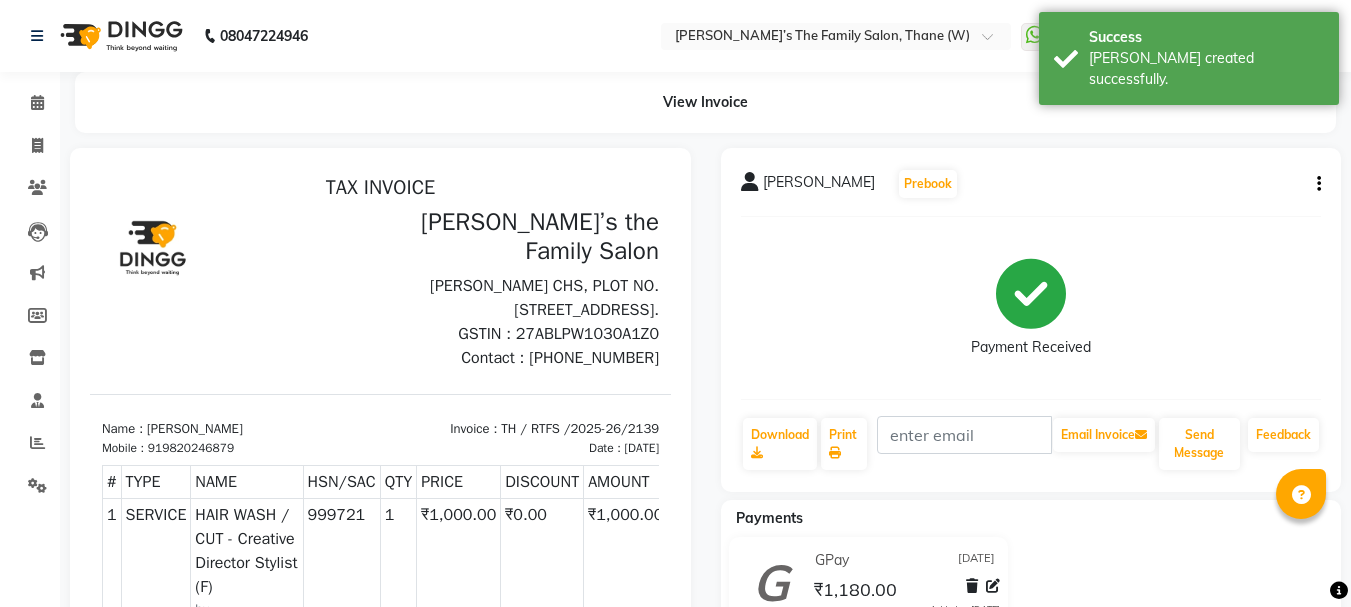 scroll, scrollTop: 0, scrollLeft: 0, axis: both 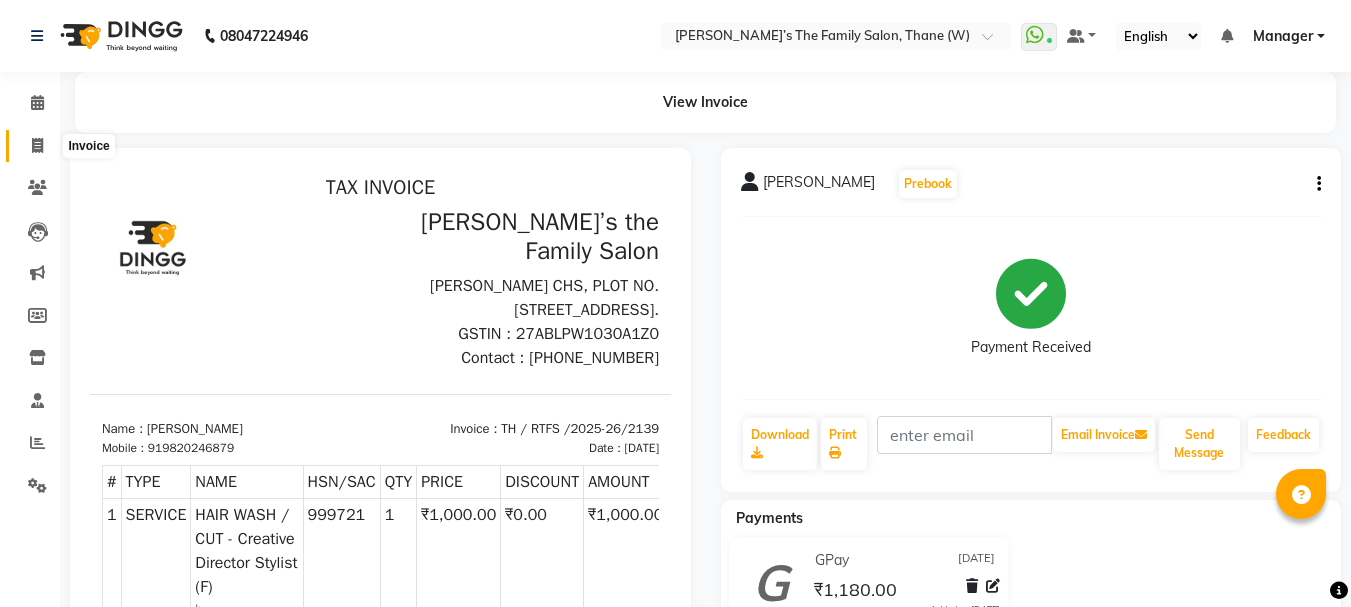 click 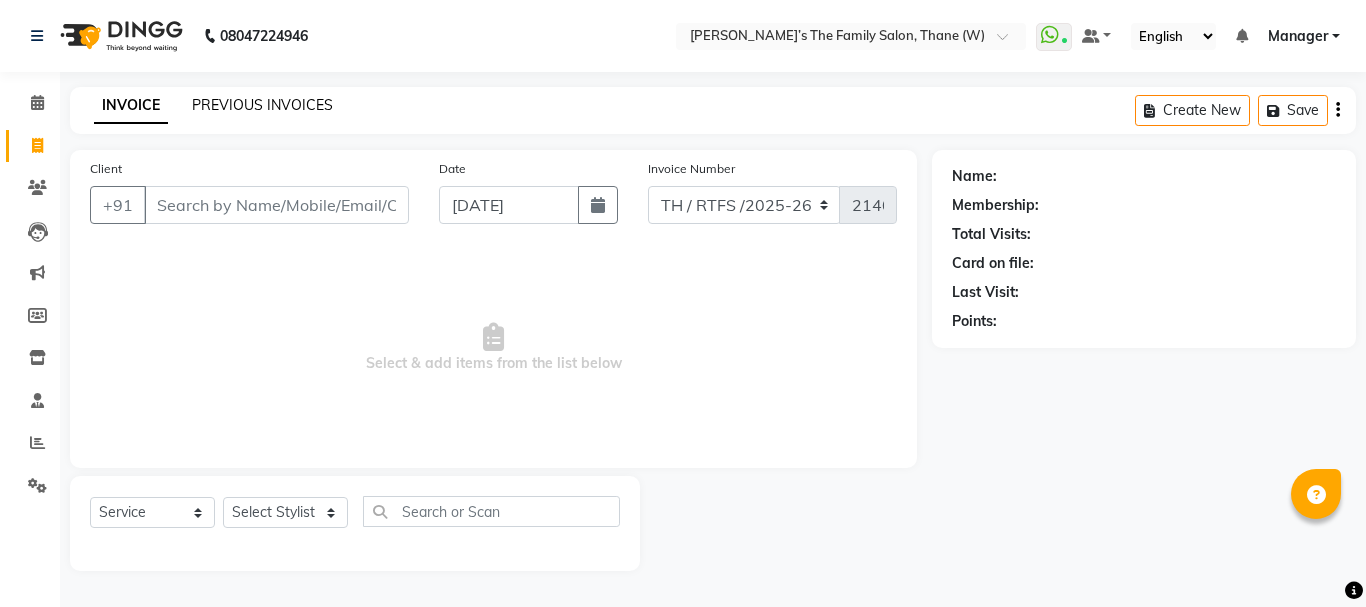 click on "PREVIOUS INVOICES" 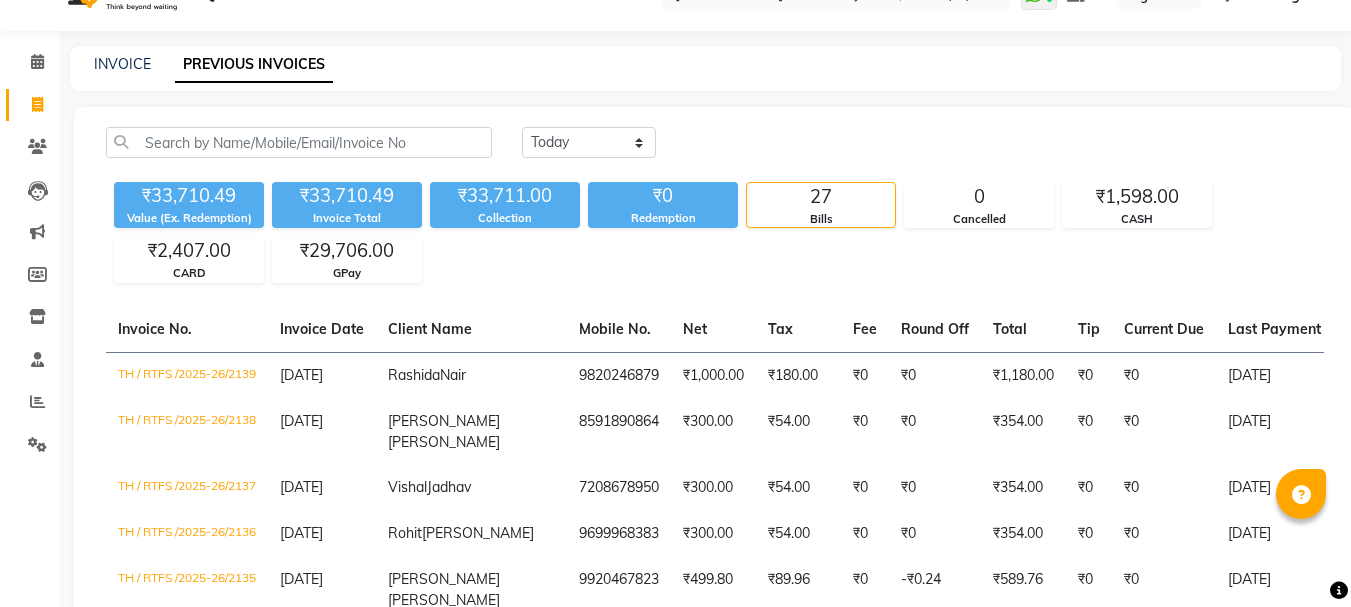 scroll, scrollTop: 0, scrollLeft: 0, axis: both 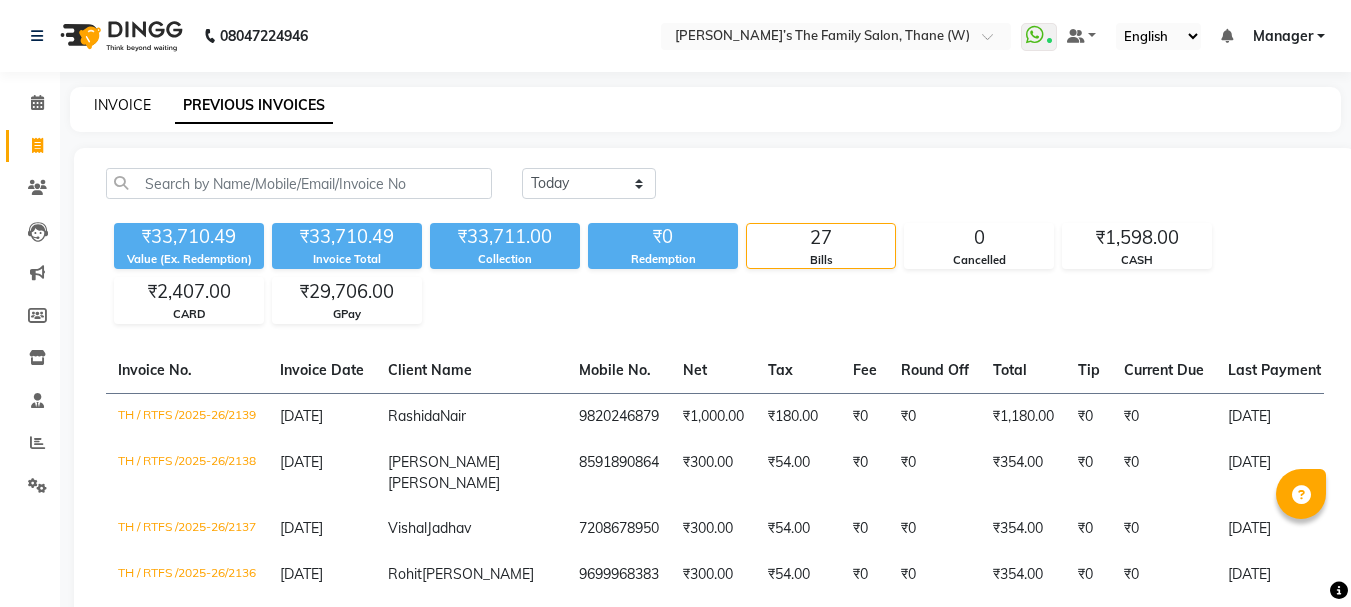 click on "INVOICE" 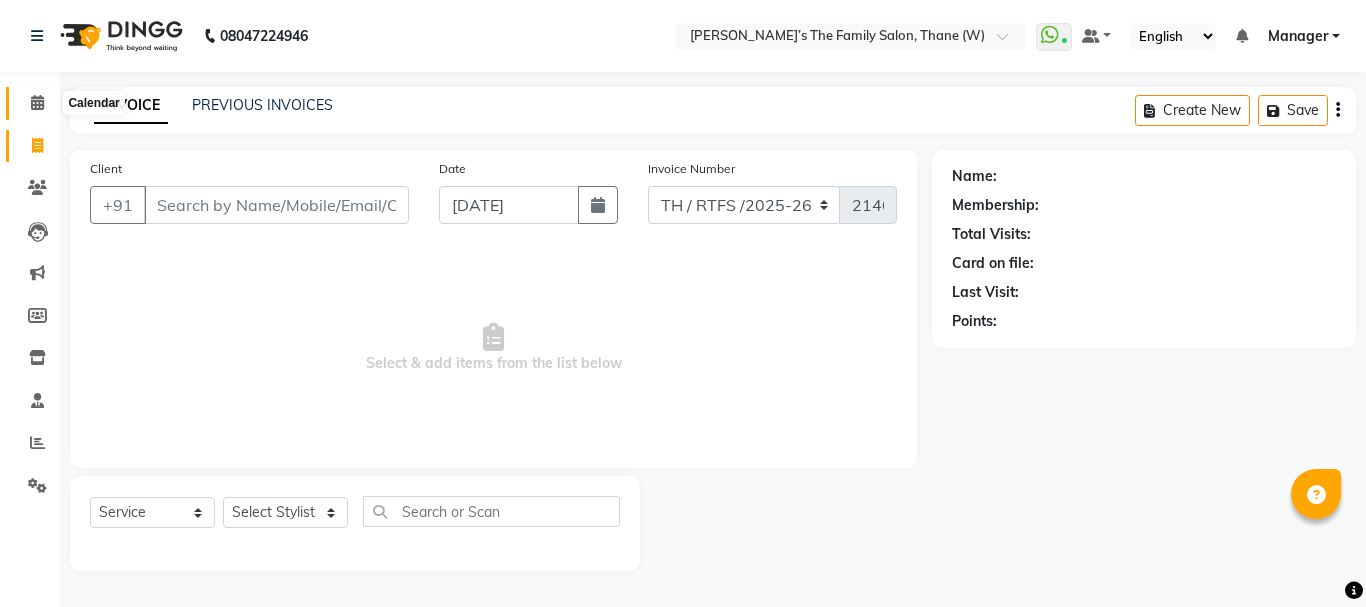 click 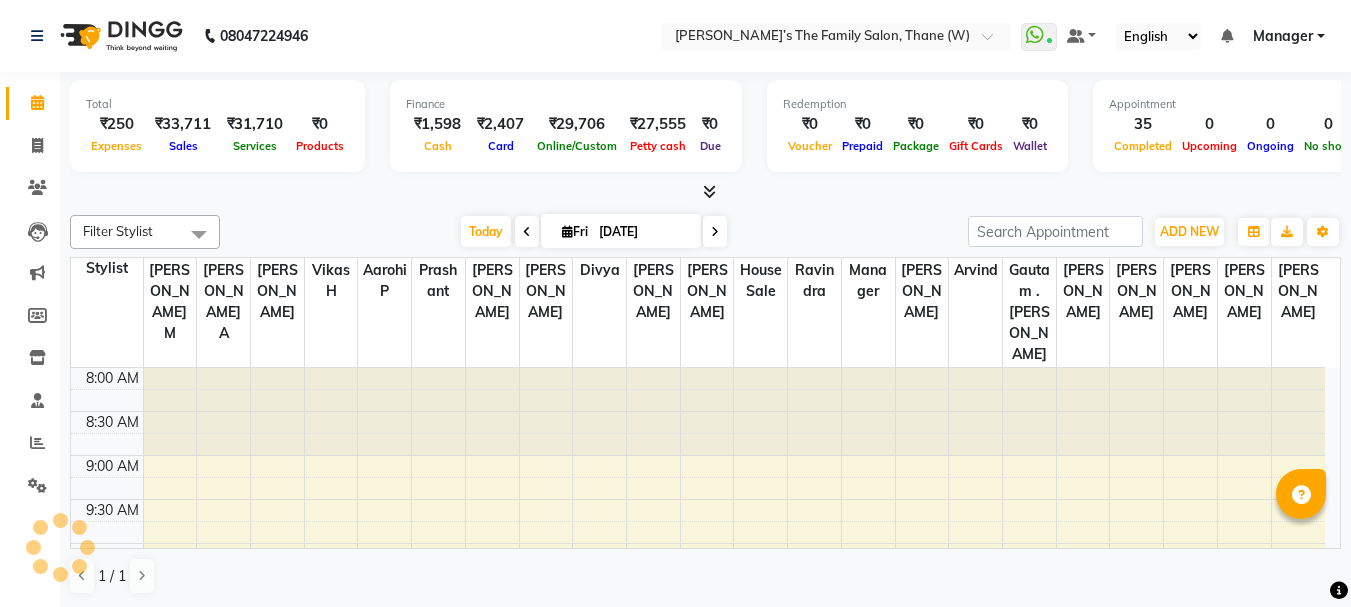 scroll, scrollTop: 0, scrollLeft: 0, axis: both 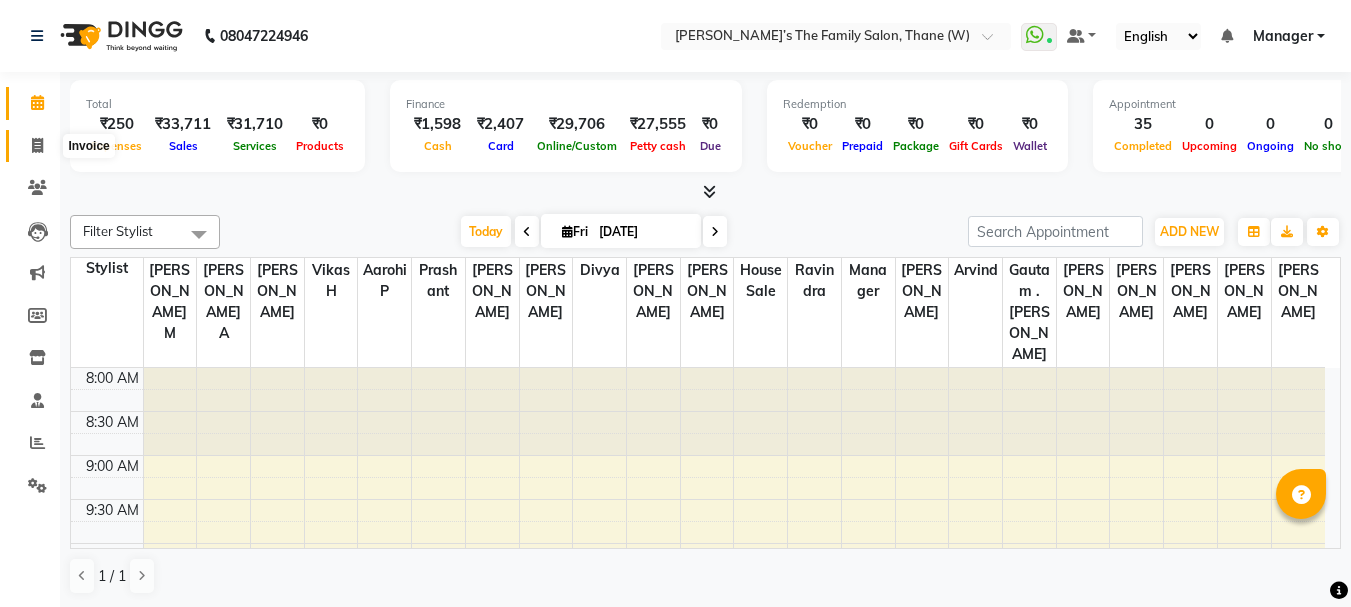 click 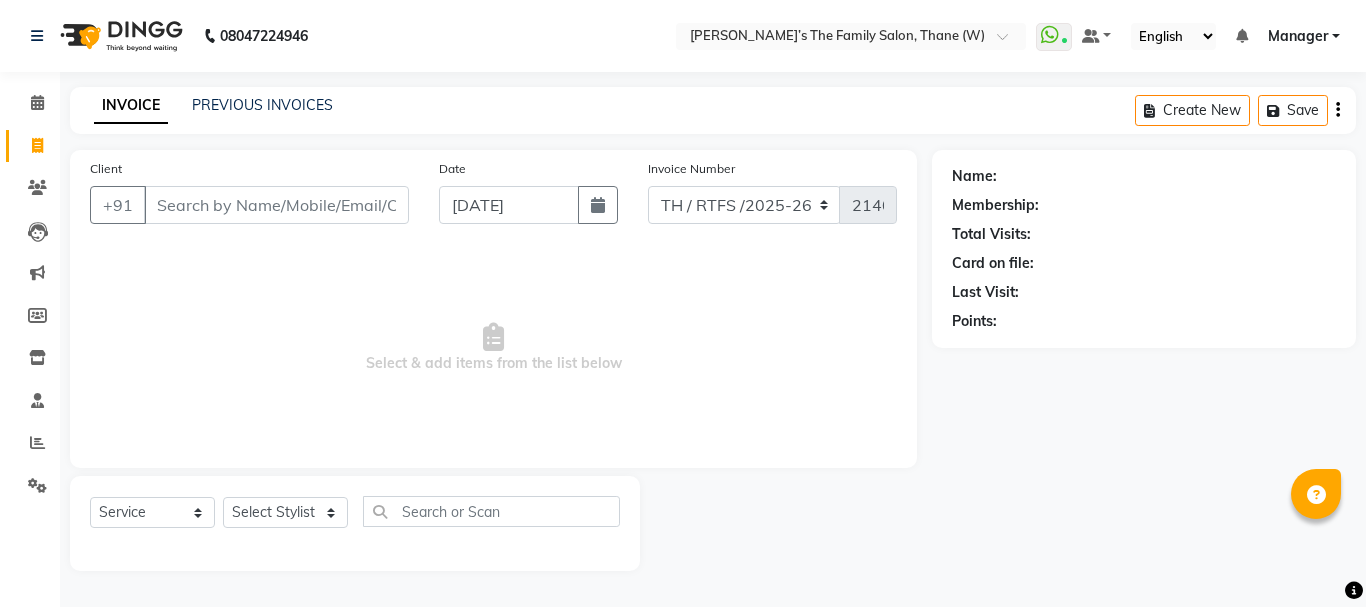 click on "Client" at bounding box center [276, 205] 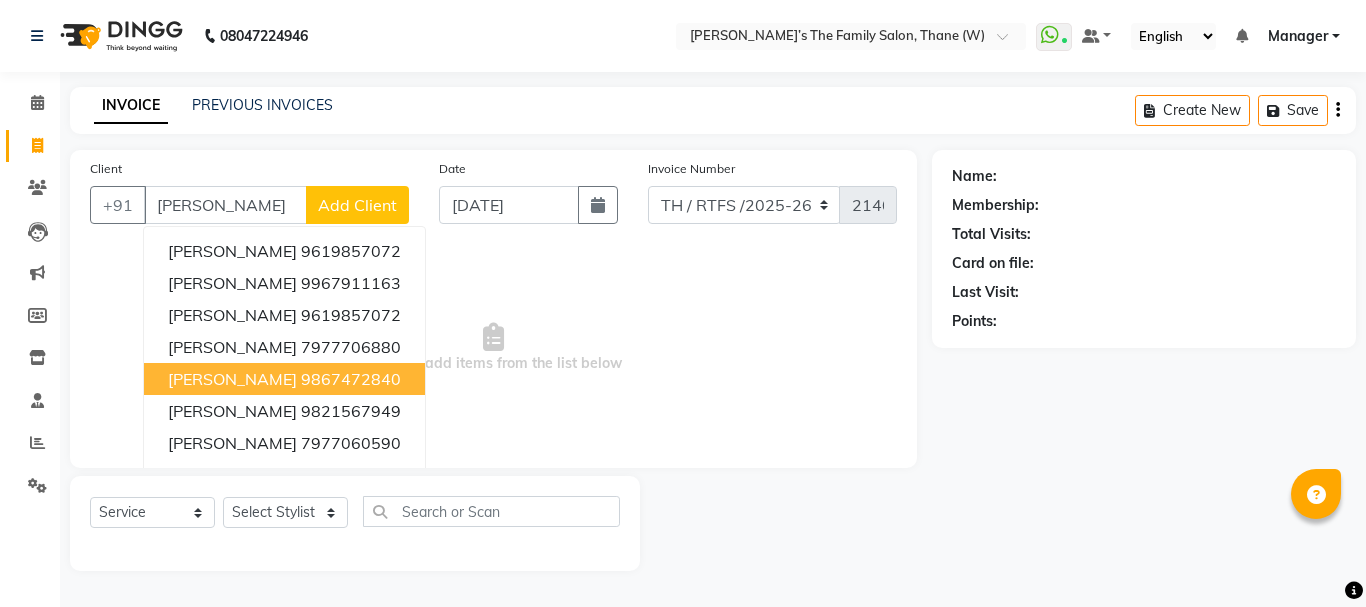 click on "9867472840" at bounding box center (351, 379) 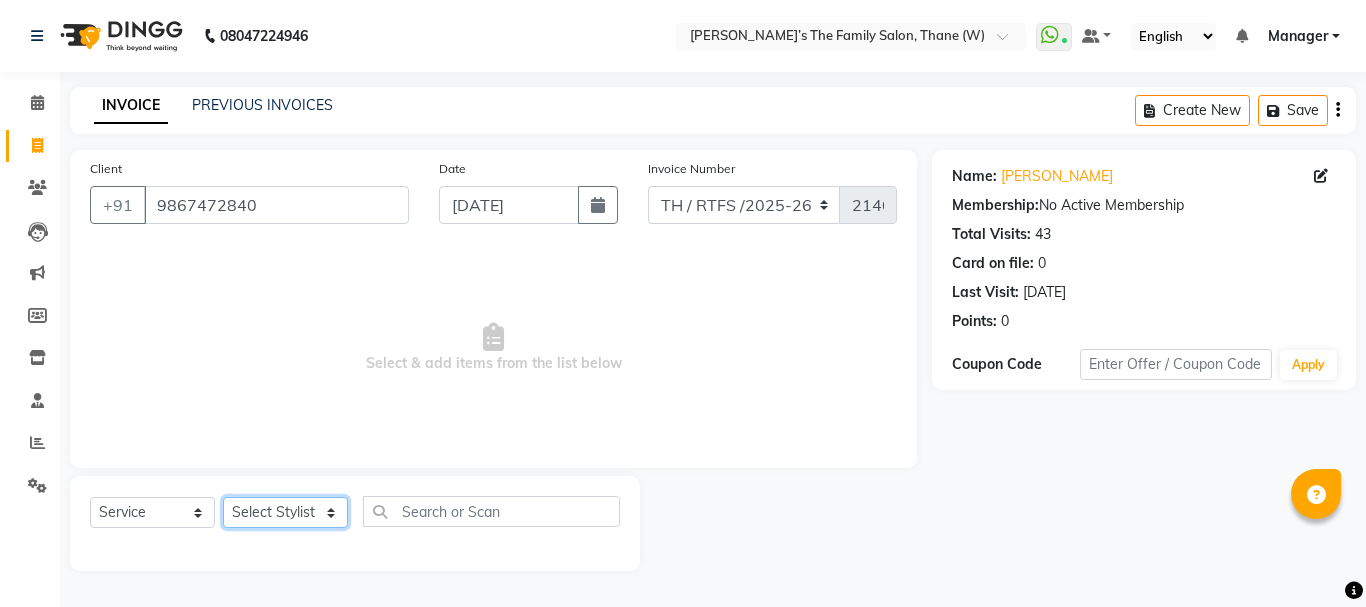 click on "Select Stylist Aarohi P   [PERSON_NAME] [PERSON_NAME] A  [PERSON_NAME] .[PERSON_NAME] House sale [PERSON_NAME]  [PERSON_NAME]   Manager [PERSON_NAME] [PERSON_NAME] [PERSON_NAME] [PERSON_NAME] [PERSON_NAME] [PERSON_NAME] M  [PERSON_NAME]  [PERSON_NAME]  [PERSON_NAME]" 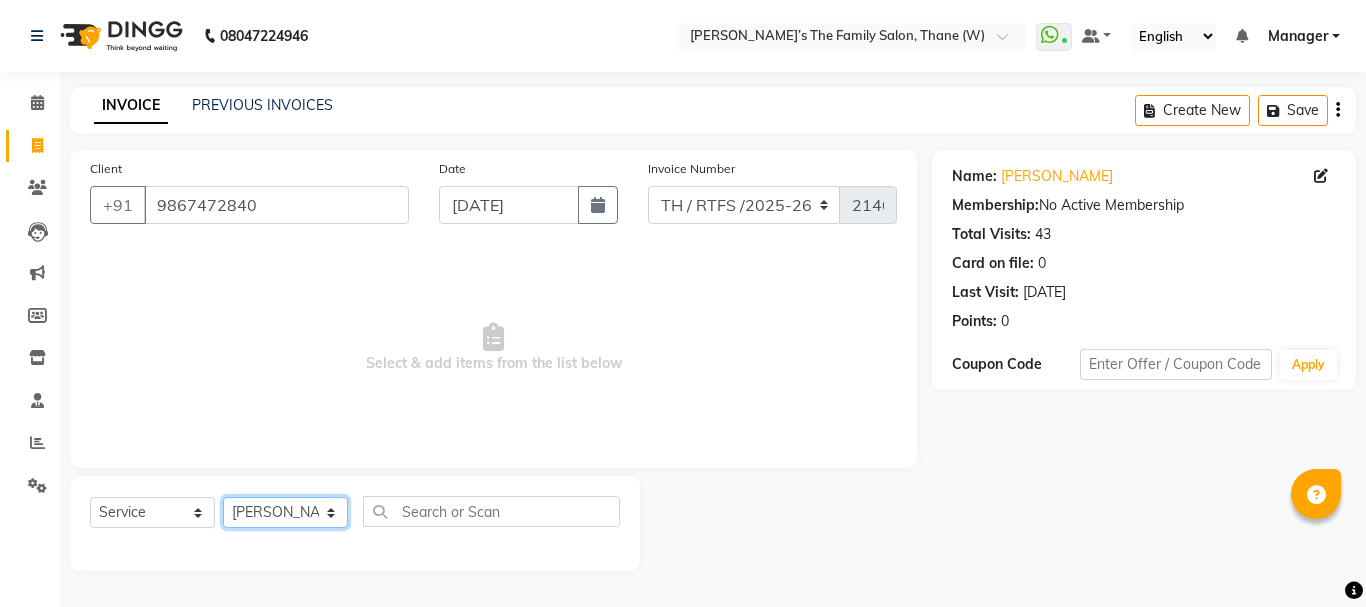 click on "Select Stylist Aarohi P   [PERSON_NAME] [PERSON_NAME] A  [PERSON_NAME] .[PERSON_NAME] House sale [PERSON_NAME]  [PERSON_NAME]   Manager [PERSON_NAME] [PERSON_NAME] [PERSON_NAME] [PERSON_NAME] [PERSON_NAME] [PERSON_NAME] M  [PERSON_NAME]  [PERSON_NAME]  [PERSON_NAME]" 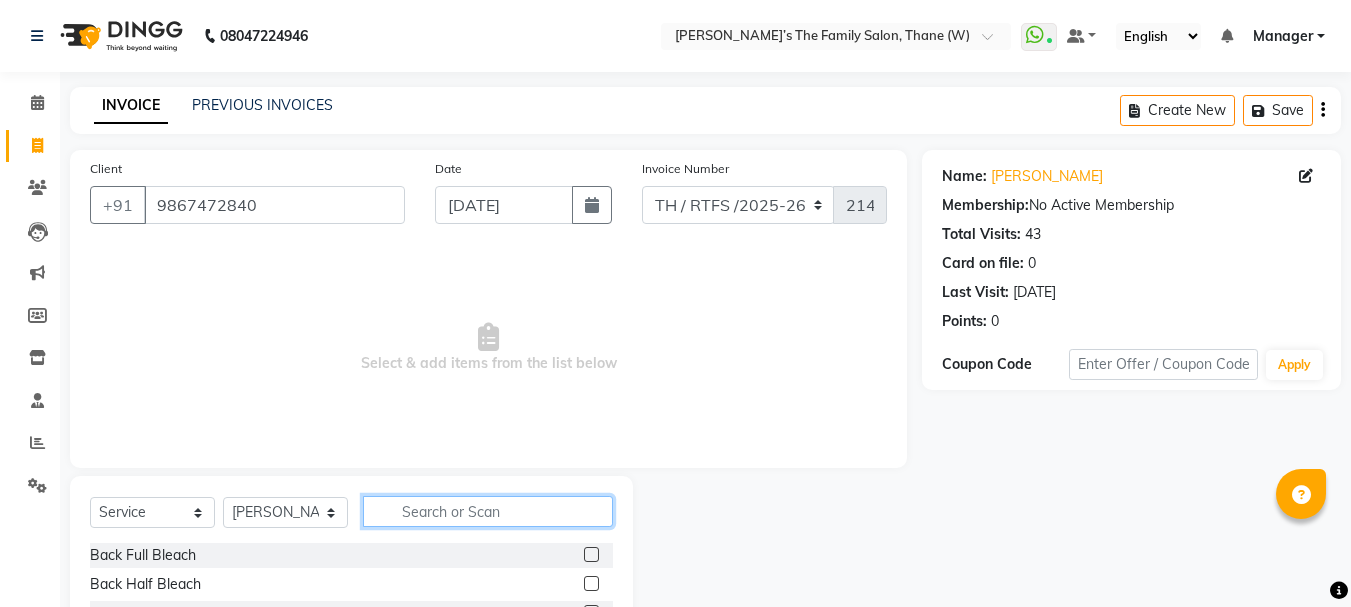 click 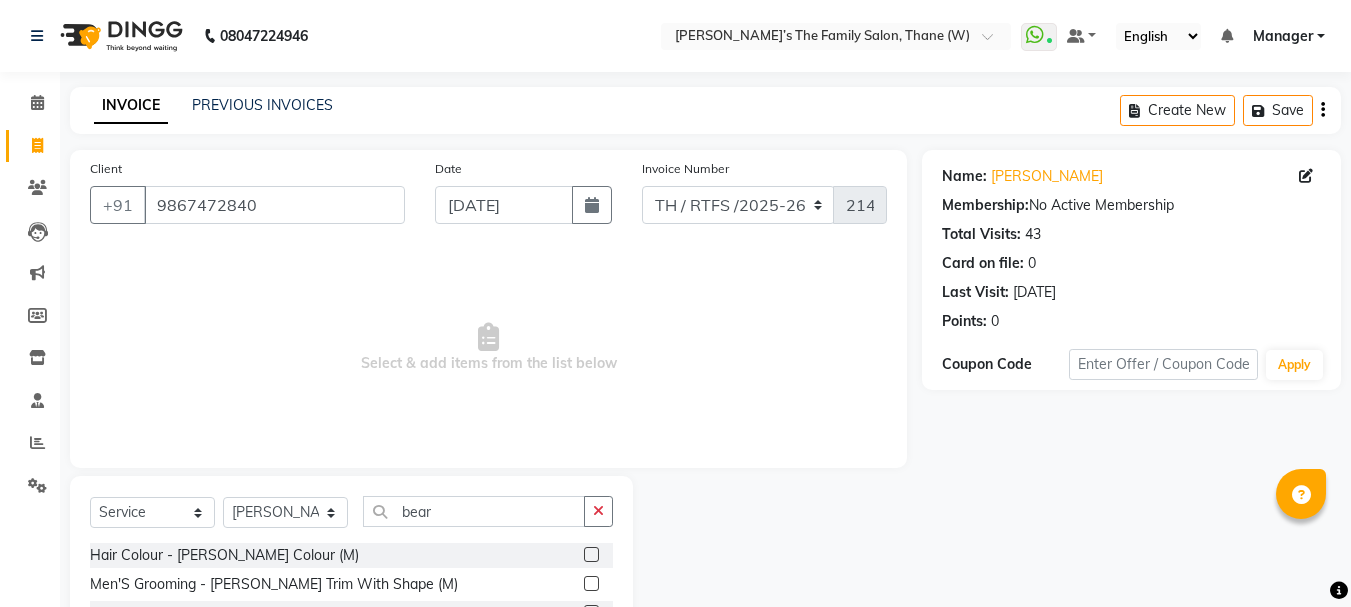 click 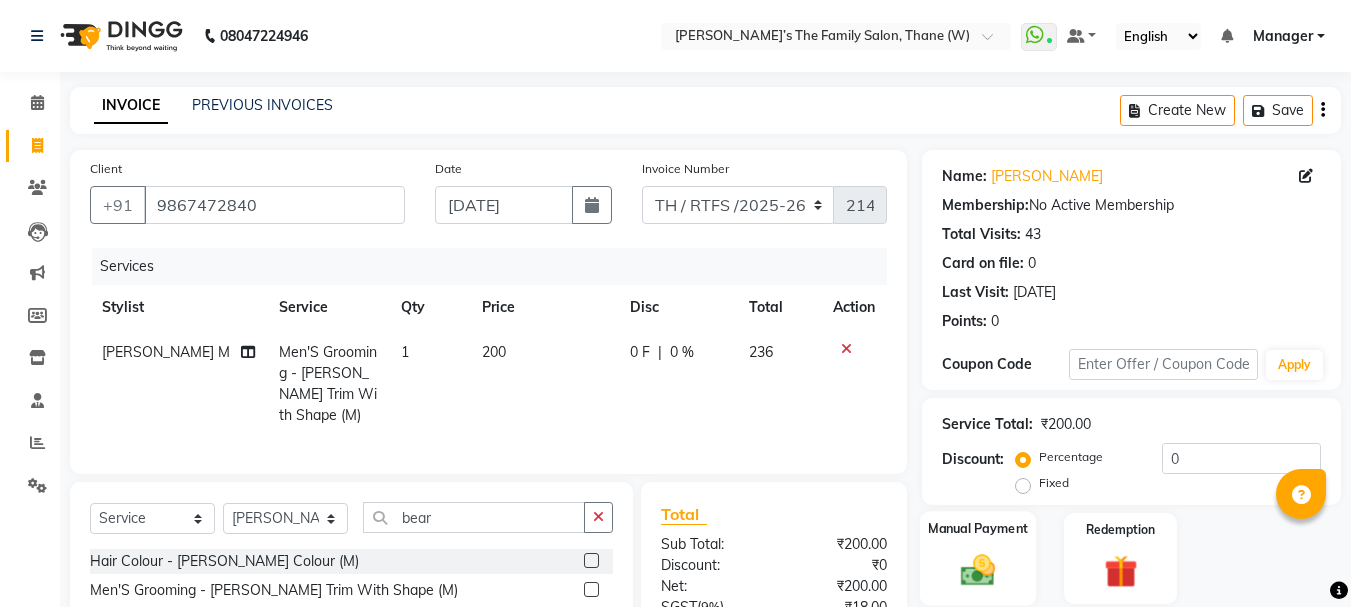 click 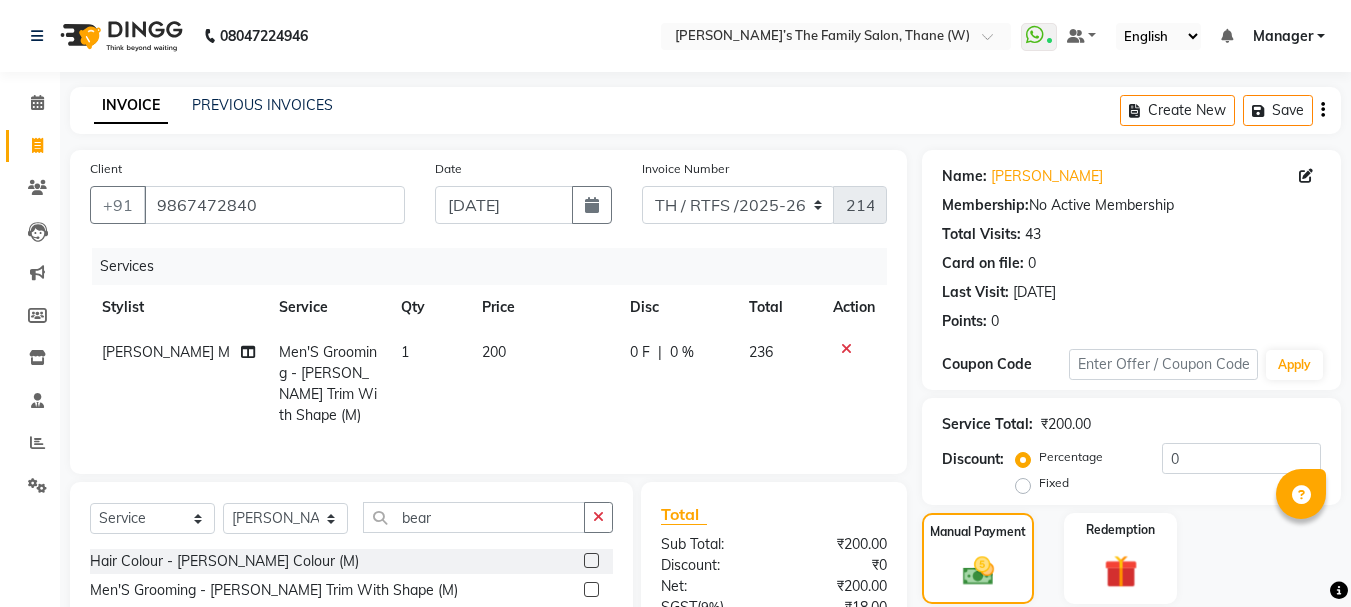 scroll, scrollTop: 214, scrollLeft: 0, axis: vertical 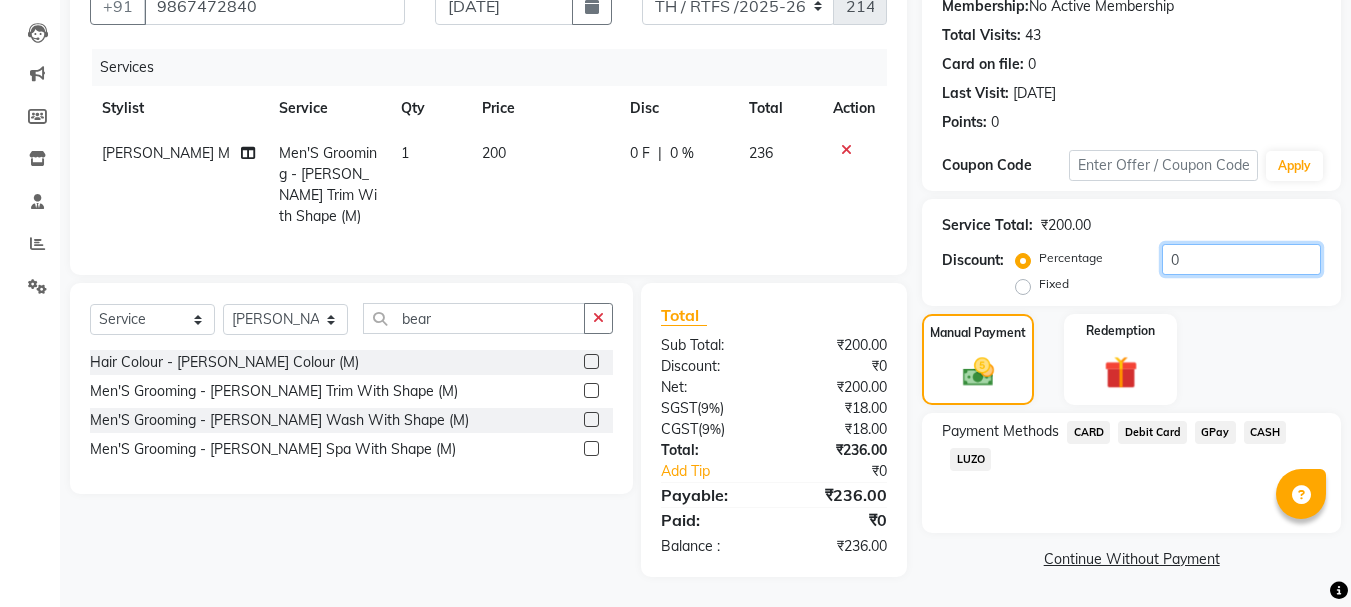 click on "0" 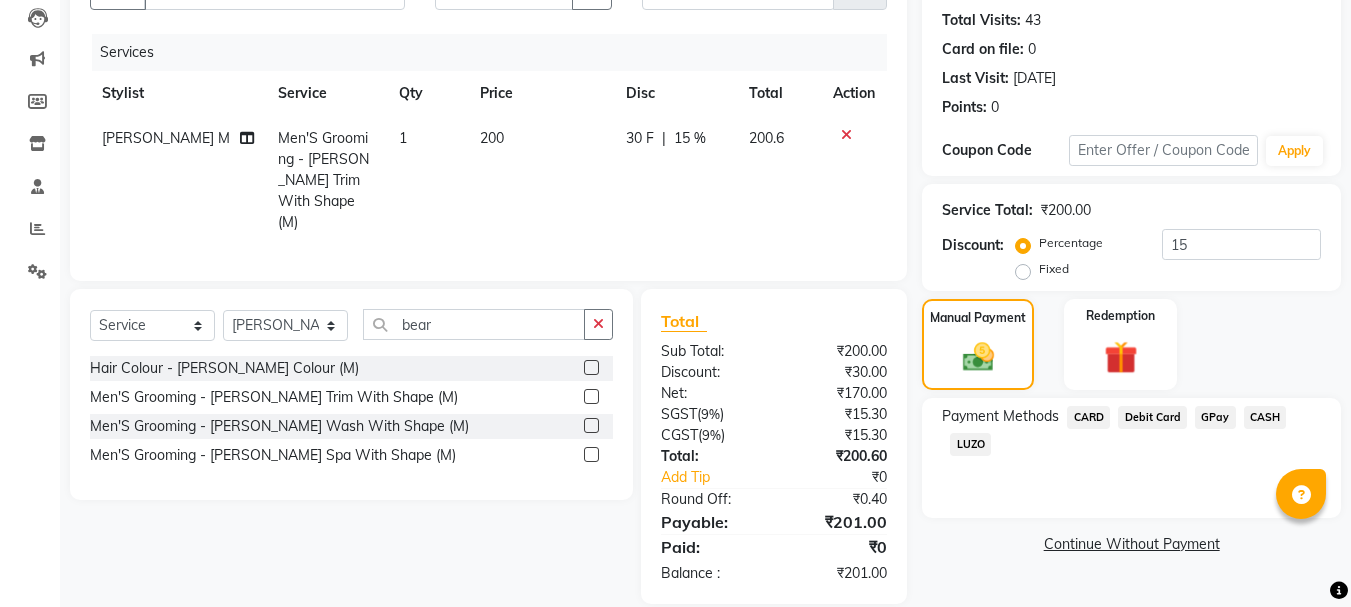 click on "GPay" 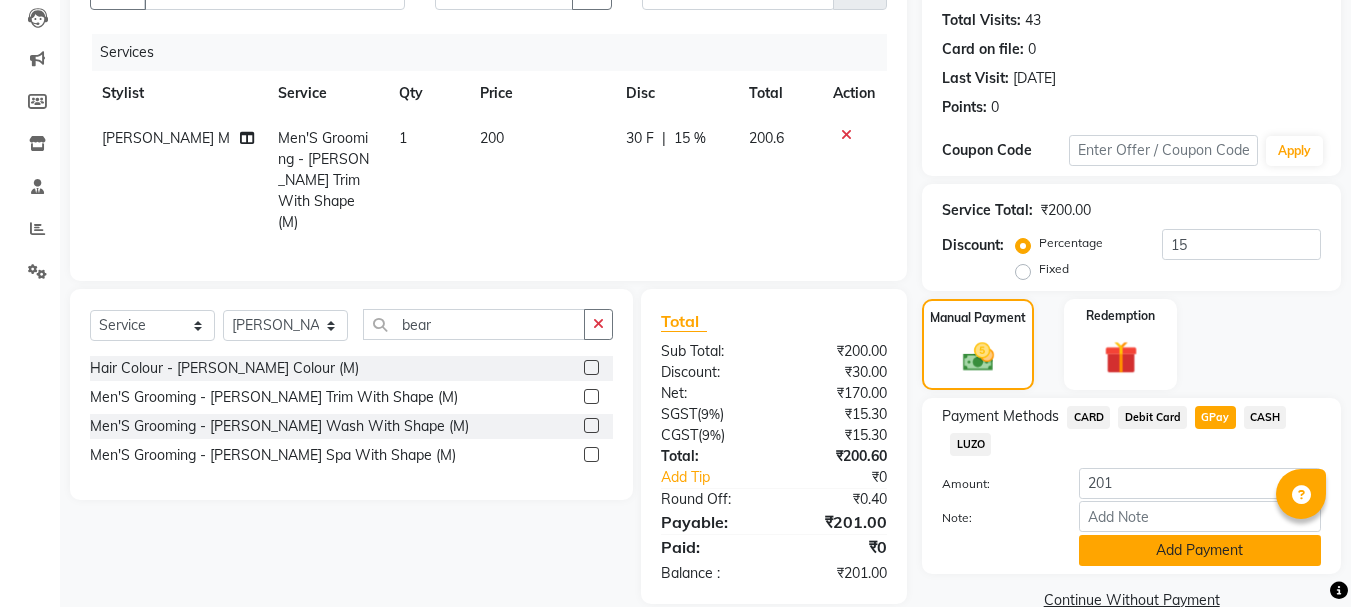 click on "Add Payment" 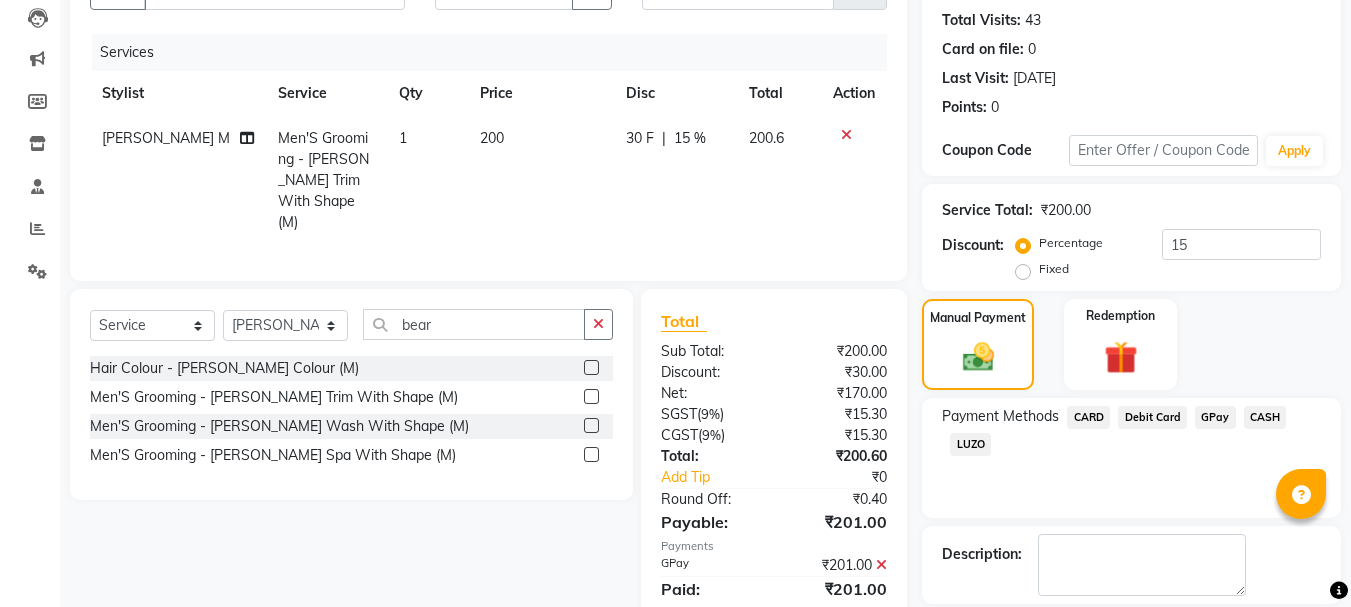 scroll, scrollTop: 309, scrollLeft: 0, axis: vertical 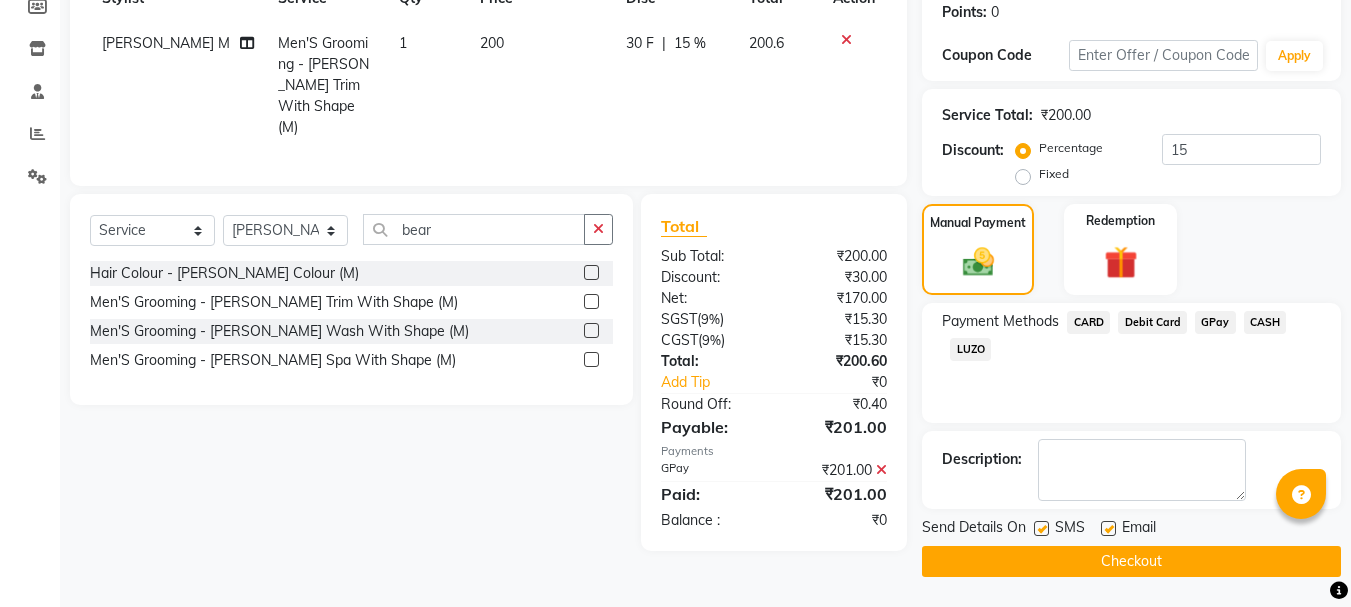 click on "Checkout" 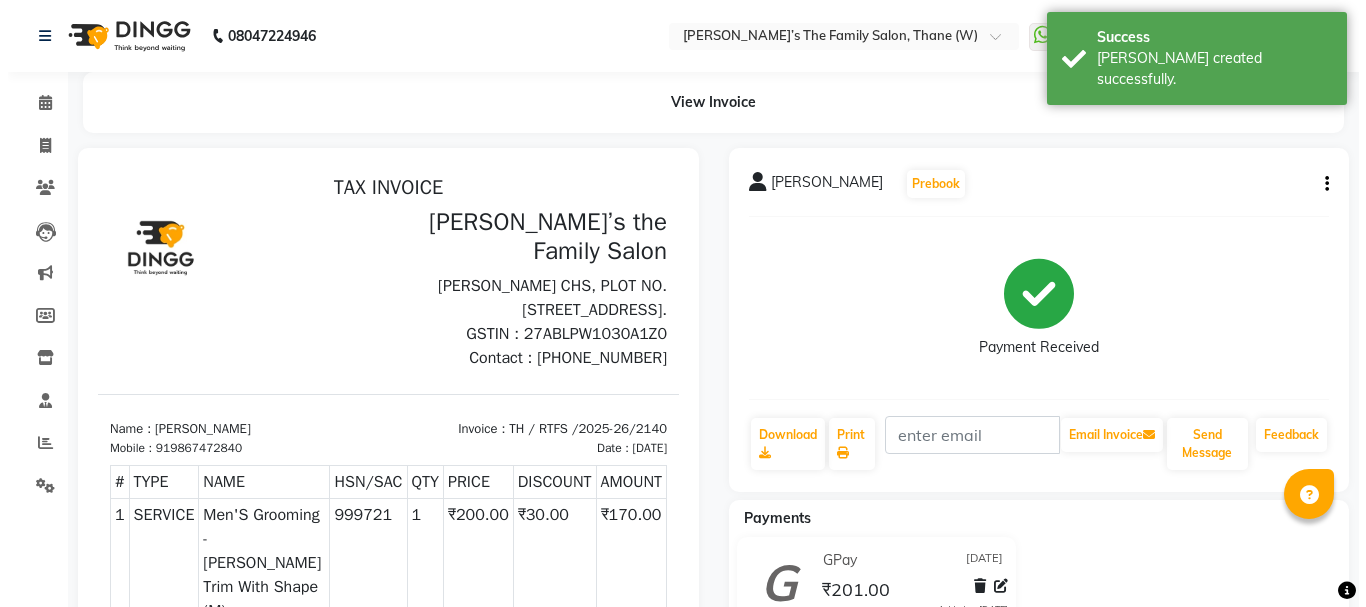 scroll, scrollTop: 0, scrollLeft: 0, axis: both 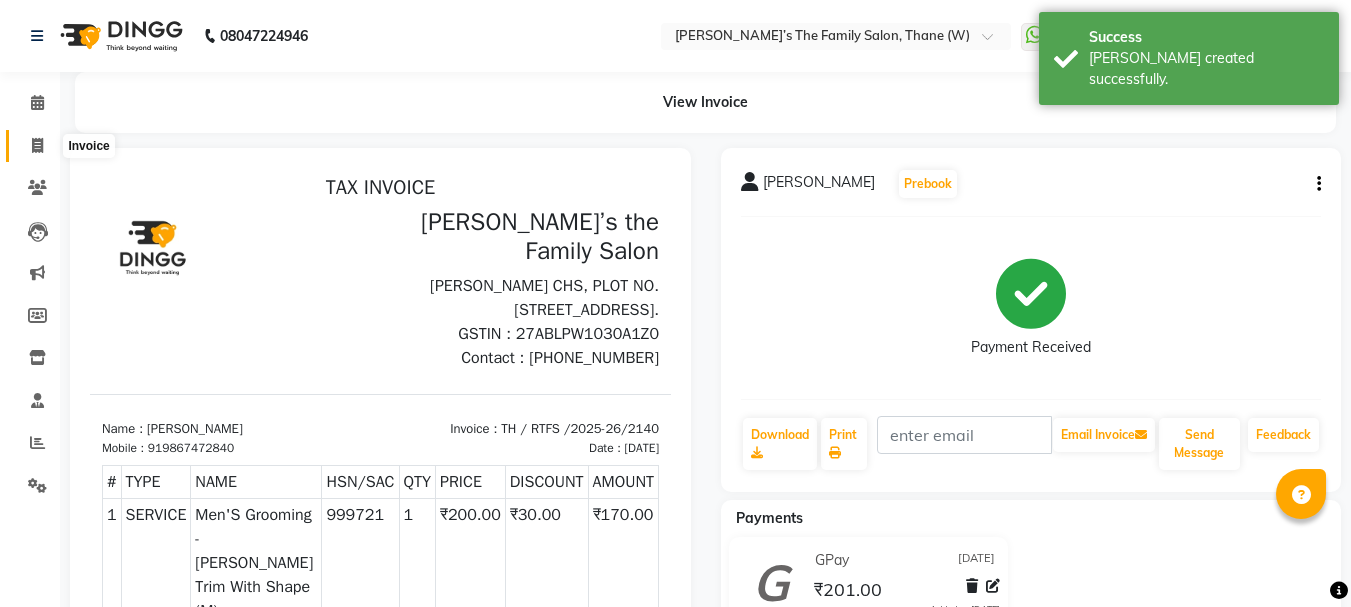 click 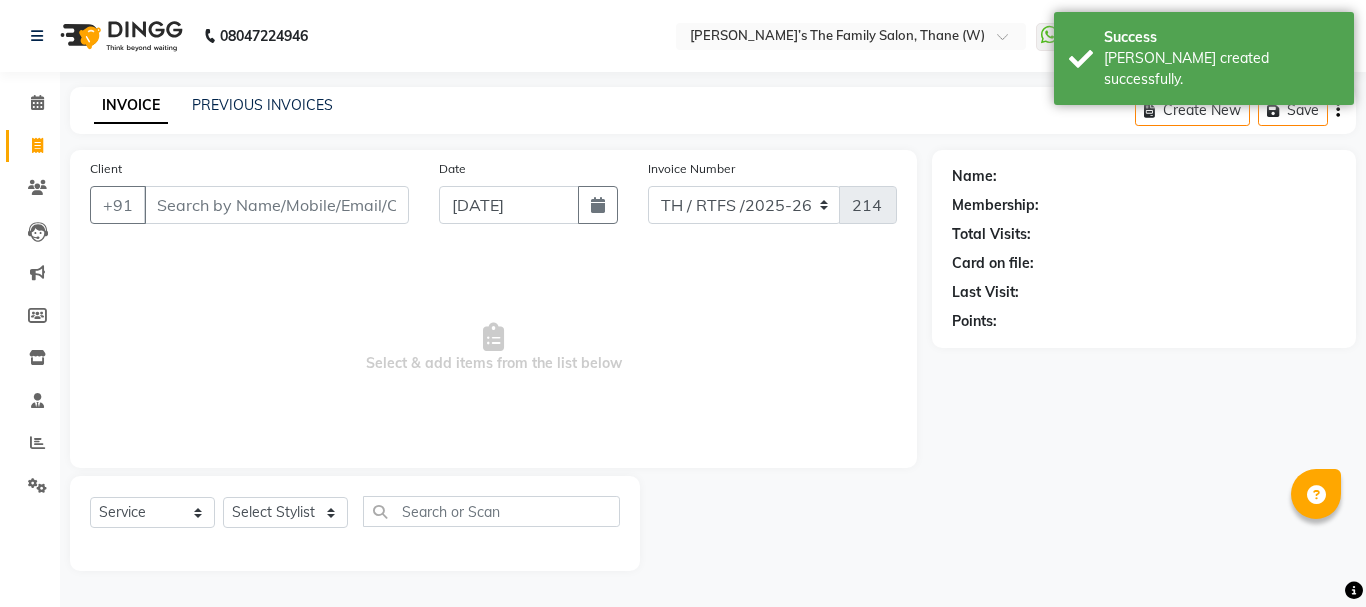 click on "Client" at bounding box center (276, 205) 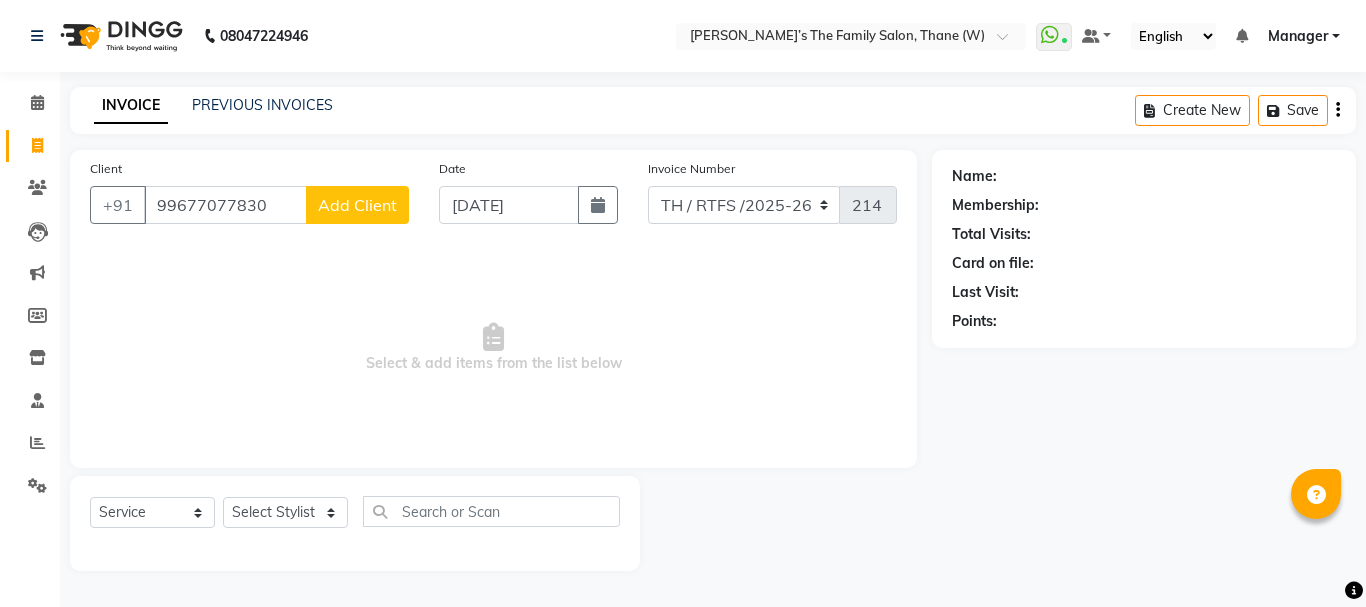 click on "99677077830" at bounding box center (225, 205) 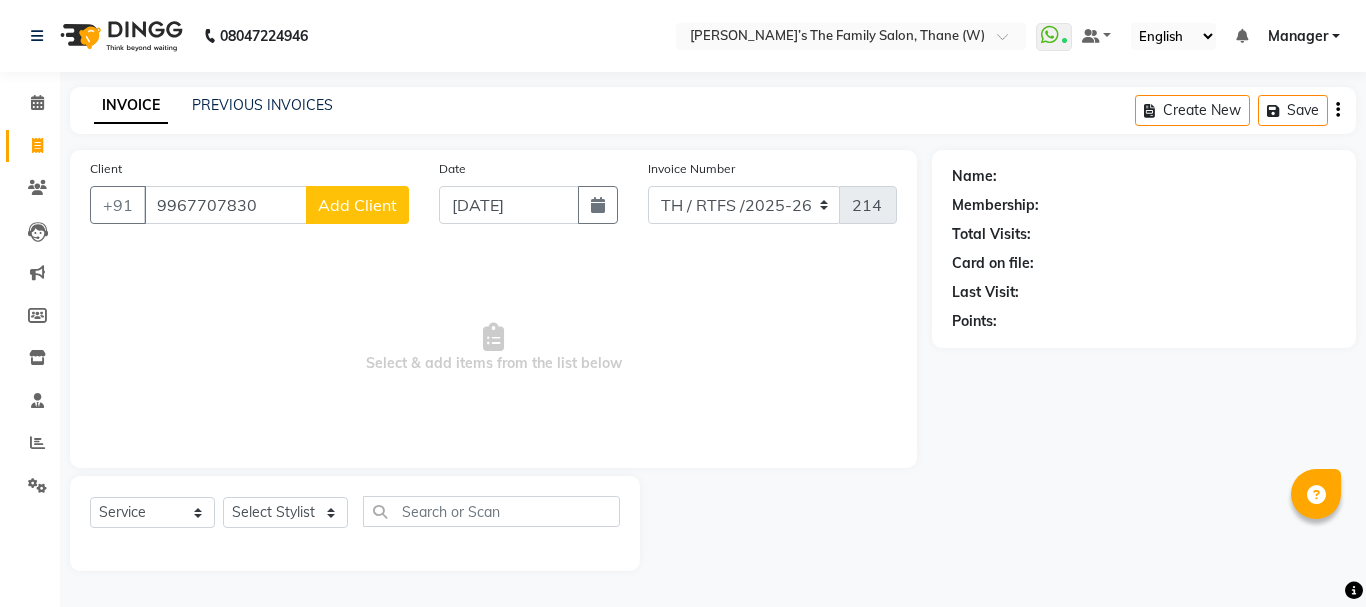 click on "Add Client" 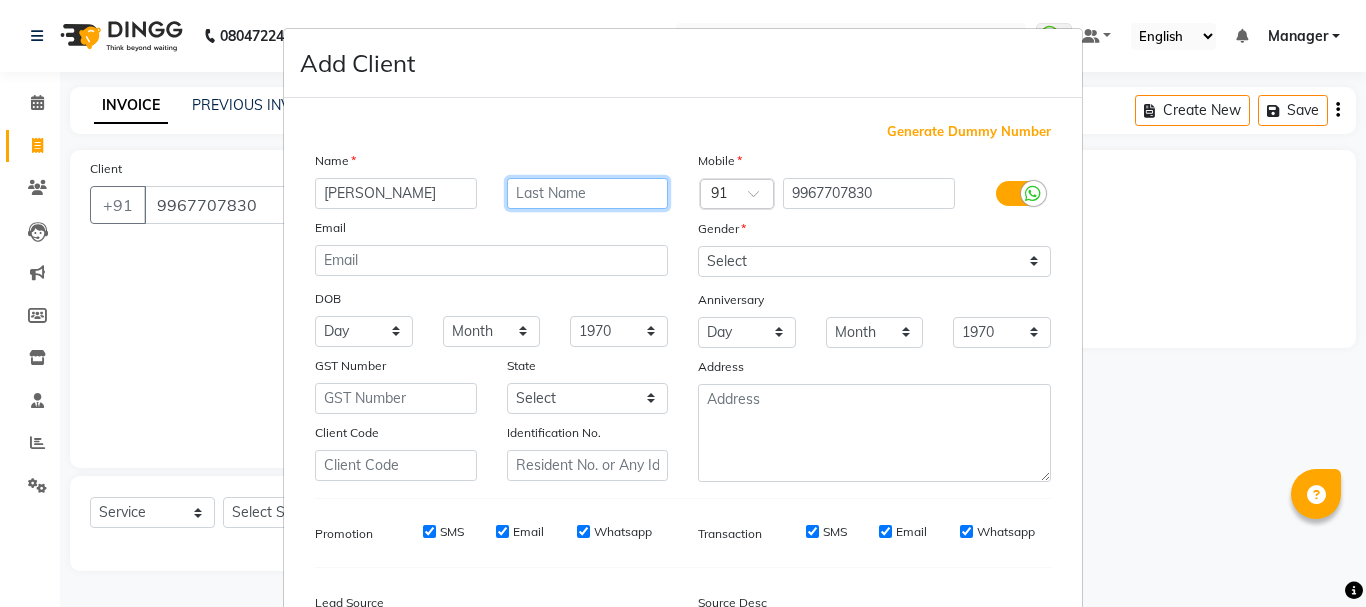 click at bounding box center (588, 193) 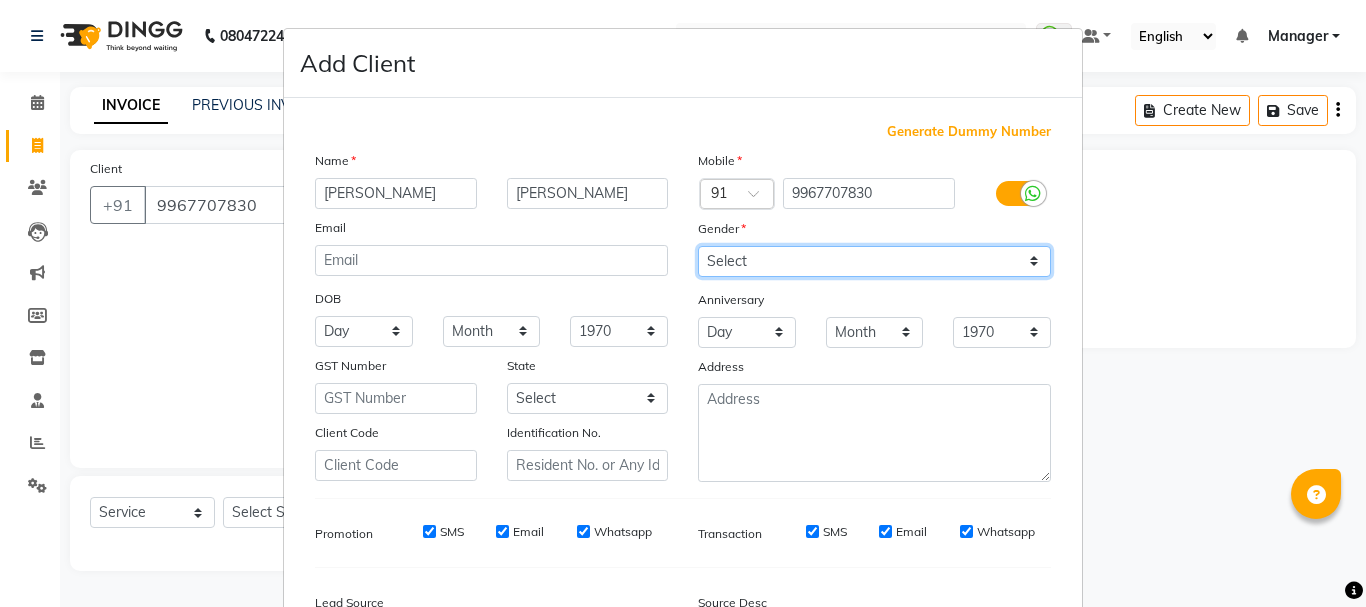 click on "Select [DEMOGRAPHIC_DATA] [DEMOGRAPHIC_DATA] Other Prefer Not To Say" at bounding box center (874, 261) 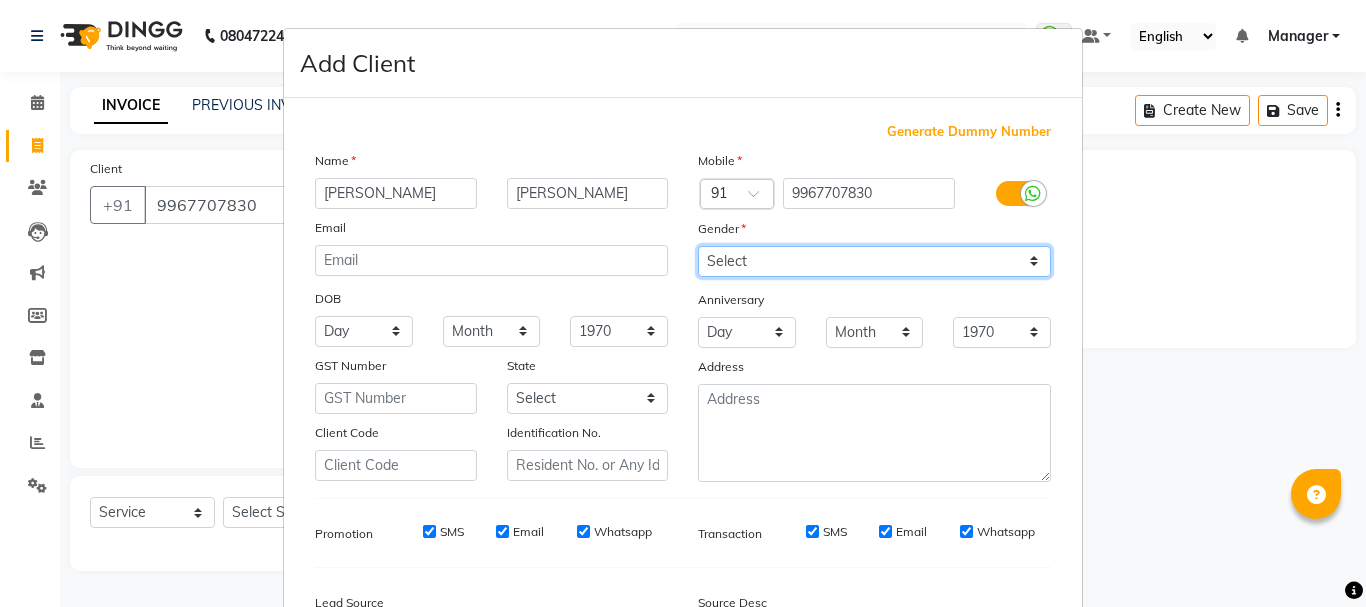 click on "Select [DEMOGRAPHIC_DATA] [DEMOGRAPHIC_DATA] Other Prefer Not To Say" at bounding box center (874, 261) 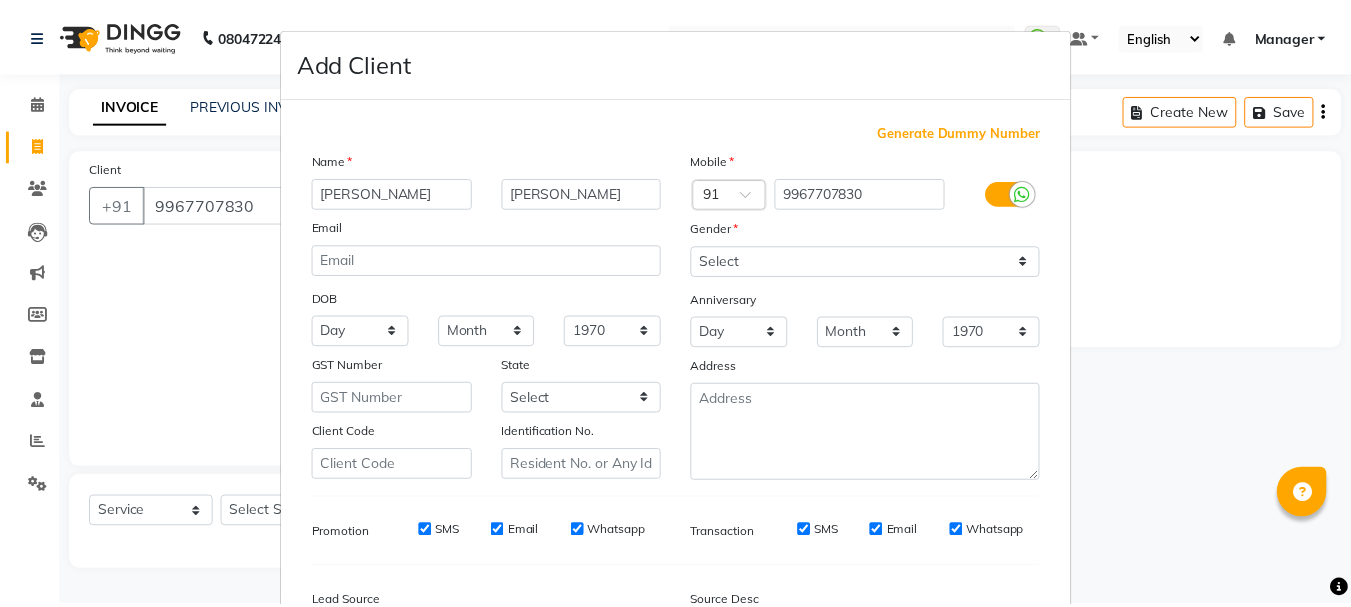 scroll, scrollTop: 242, scrollLeft: 0, axis: vertical 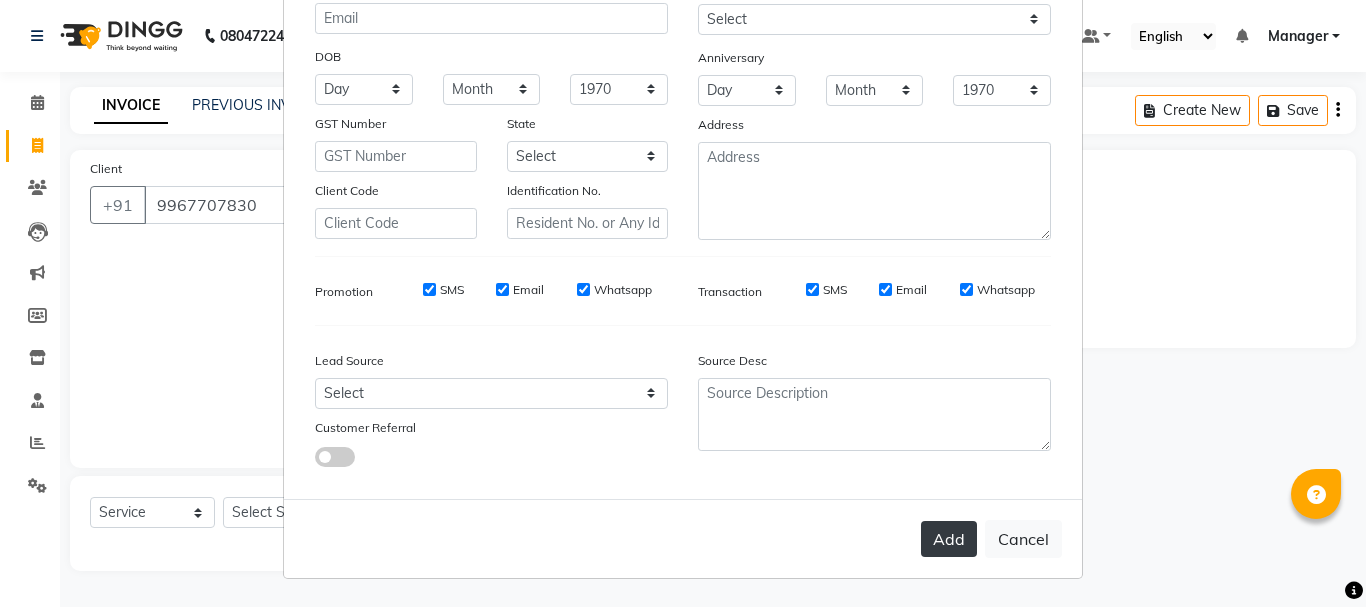 click on "Add" at bounding box center [949, 539] 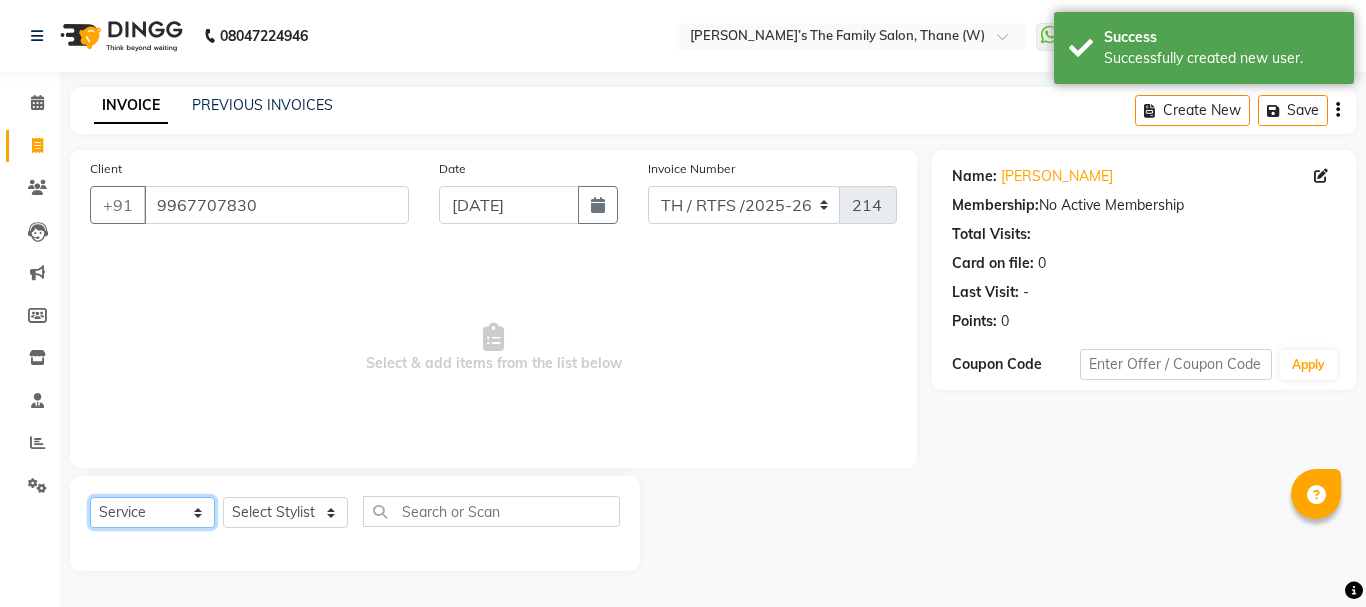click on "Select  Service  Product  Membership  Package Voucher Prepaid Gift Card" 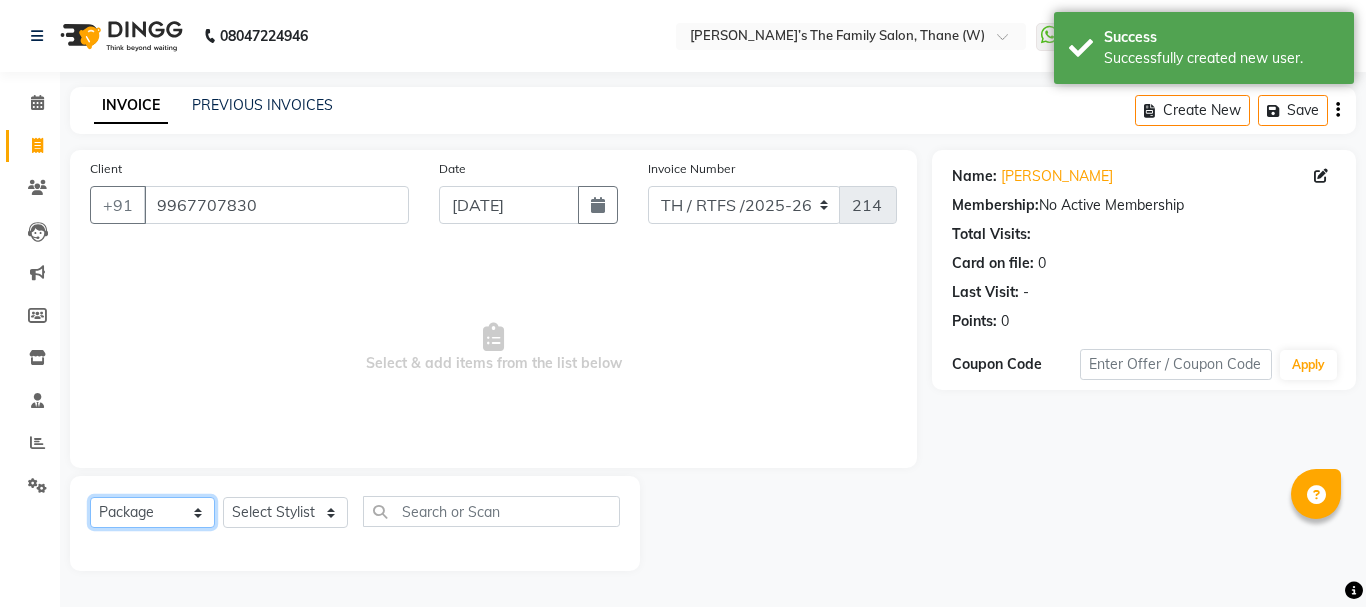 click on "Select  Service  Product  Membership  Package Voucher Prepaid Gift Card" 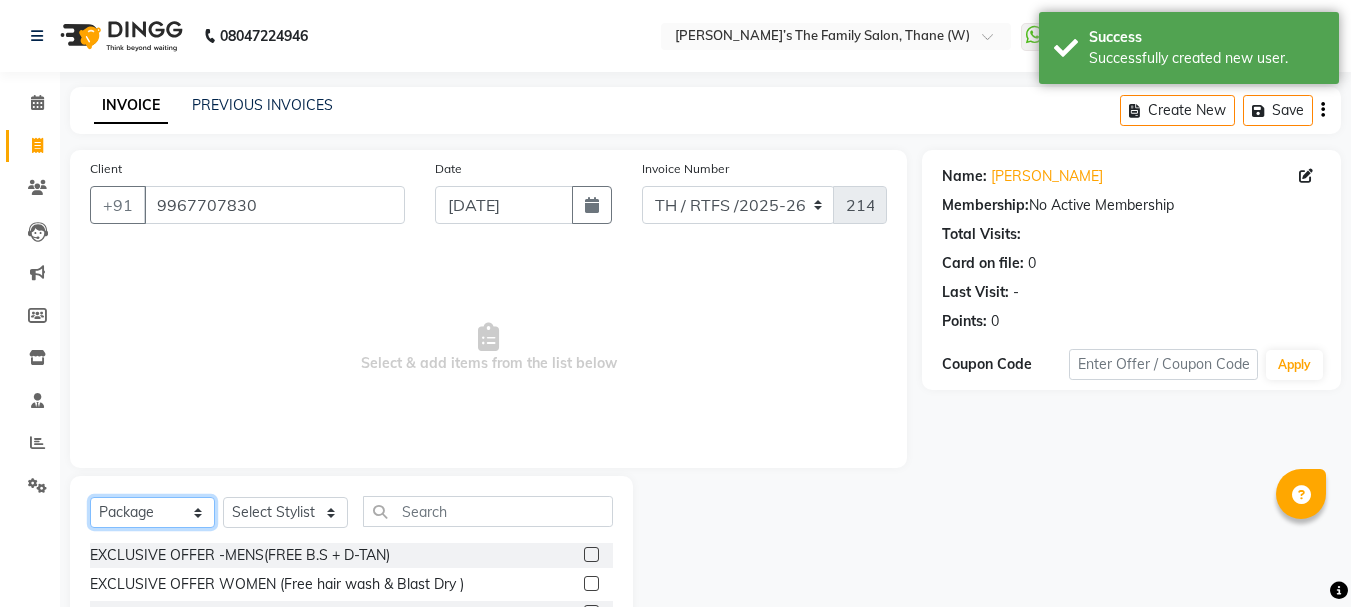 scroll, scrollTop: 81, scrollLeft: 0, axis: vertical 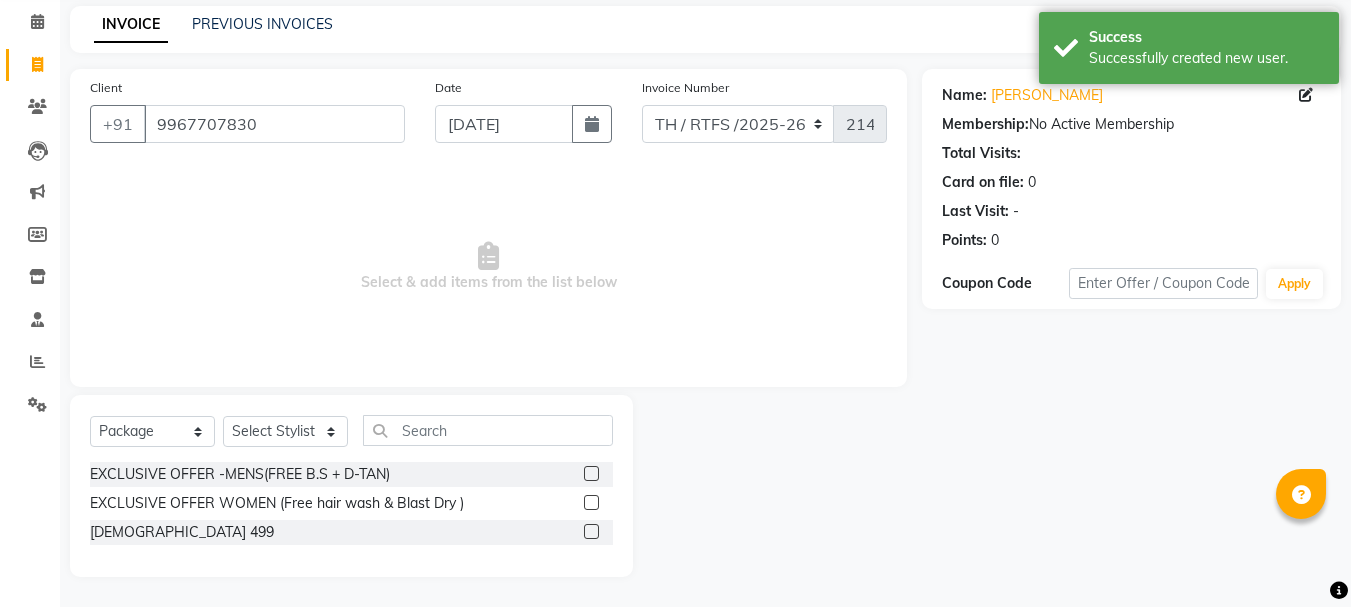 click 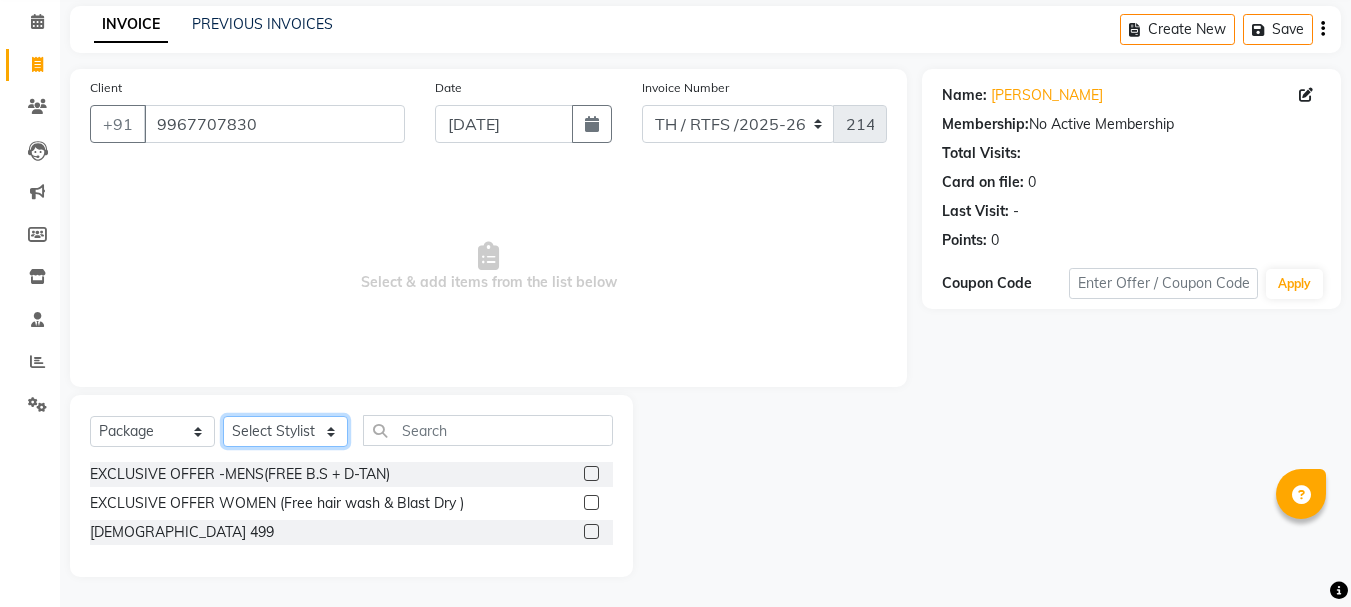 click on "Select Stylist Aarohi P   [PERSON_NAME] [PERSON_NAME] A  [PERSON_NAME] .[PERSON_NAME] House sale [PERSON_NAME]  [PERSON_NAME]   Manager [PERSON_NAME] [PERSON_NAME] [PERSON_NAME] [PERSON_NAME] [PERSON_NAME] [PERSON_NAME] M  [PERSON_NAME]  [PERSON_NAME]  [PERSON_NAME]" 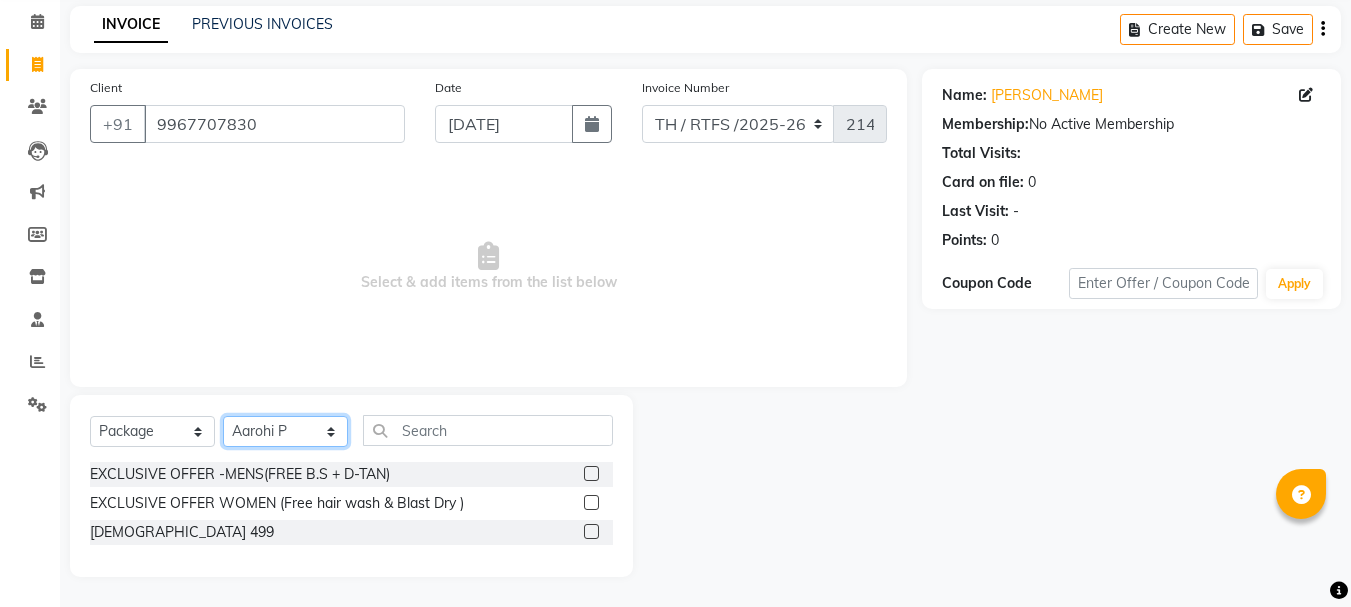 click on "Select Stylist Aarohi P   [PERSON_NAME] [PERSON_NAME] A  [PERSON_NAME] .[PERSON_NAME] House sale [PERSON_NAME]  [PERSON_NAME]   Manager [PERSON_NAME] [PERSON_NAME] [PERSON_NAME] [PERSON_NAME] [PERSON_NAME] [PERSON_NAME] M  [PERSON_NAME]  [PERSON_NAME]  [PERSON_NAME]" 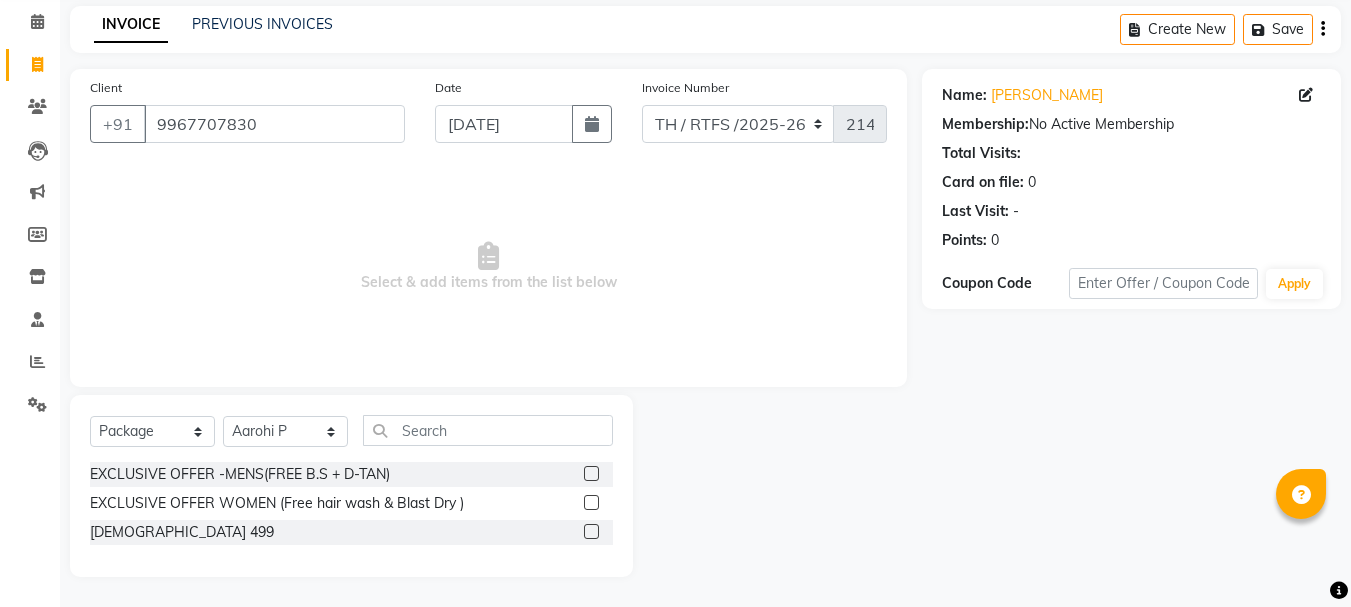click 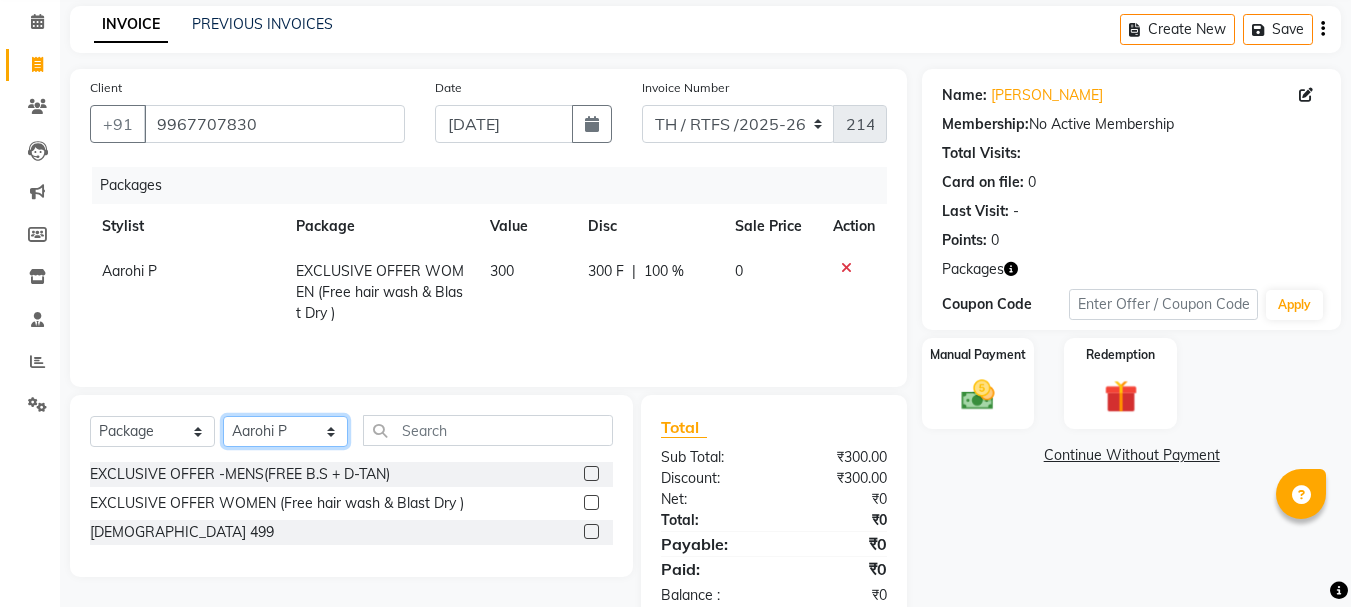 click on "Select Stylist Aarohi P   [PERSON_NAME] [PERSON_NAME] A  [PERSON_NAME] .[PERSON_NAME] House sale [PERSON_NAME]  [PERSON_NAME]   Manager [PERSON_NAME] [PERSON_NAME] [PERSON_NAME] [PERSON_NAME] [PERSON_NAME] [PERSON_NAME] M  [PERSON_NAME]  [PERSON_NAME]  [PERSON_NAME]" 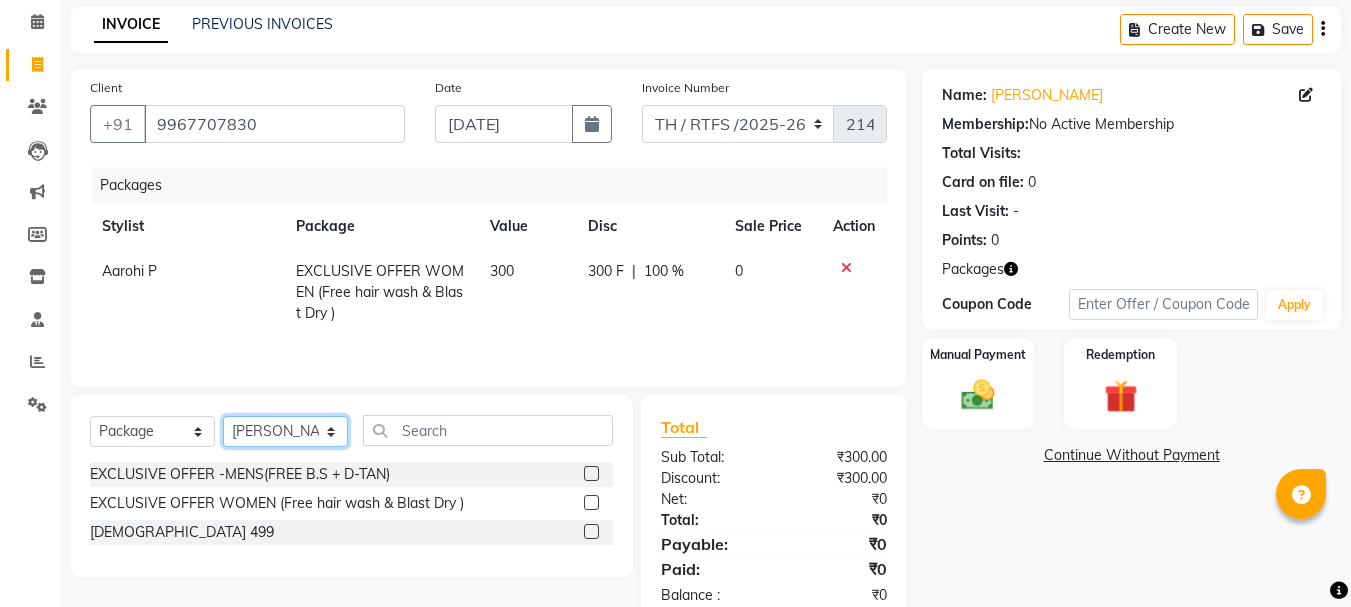 click on "Select Stylist Aarohi P   [PERSON_NAME] [PERSON_NAME] A  [PERSON_NAME] .[PERSON_NAME] House sale [PERSON_NAME]  [PERSON_NAME]   Manager [PERSON_NAME] [PERSON_NAME] [PERSON_NAME] [PERSON_NAME] [PERSON_NAME] [PERSON_NAME] M  [PERSON_NAME]  [PERSON_NAME]  [PERSON_NAME]" 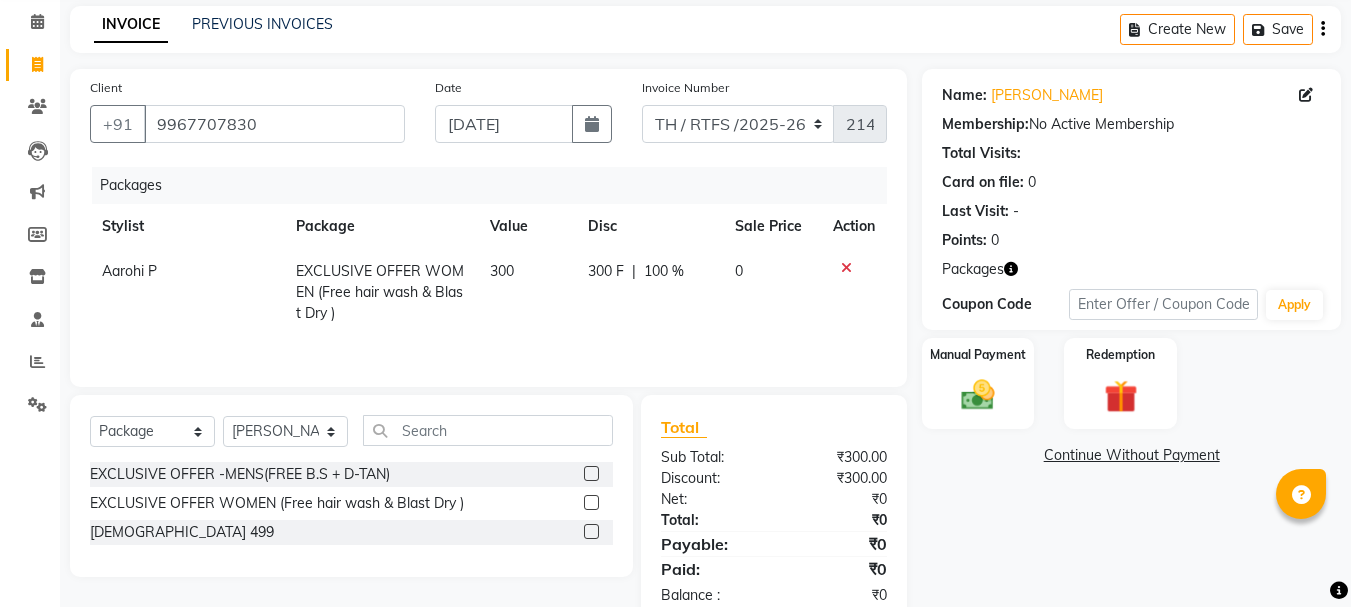 click 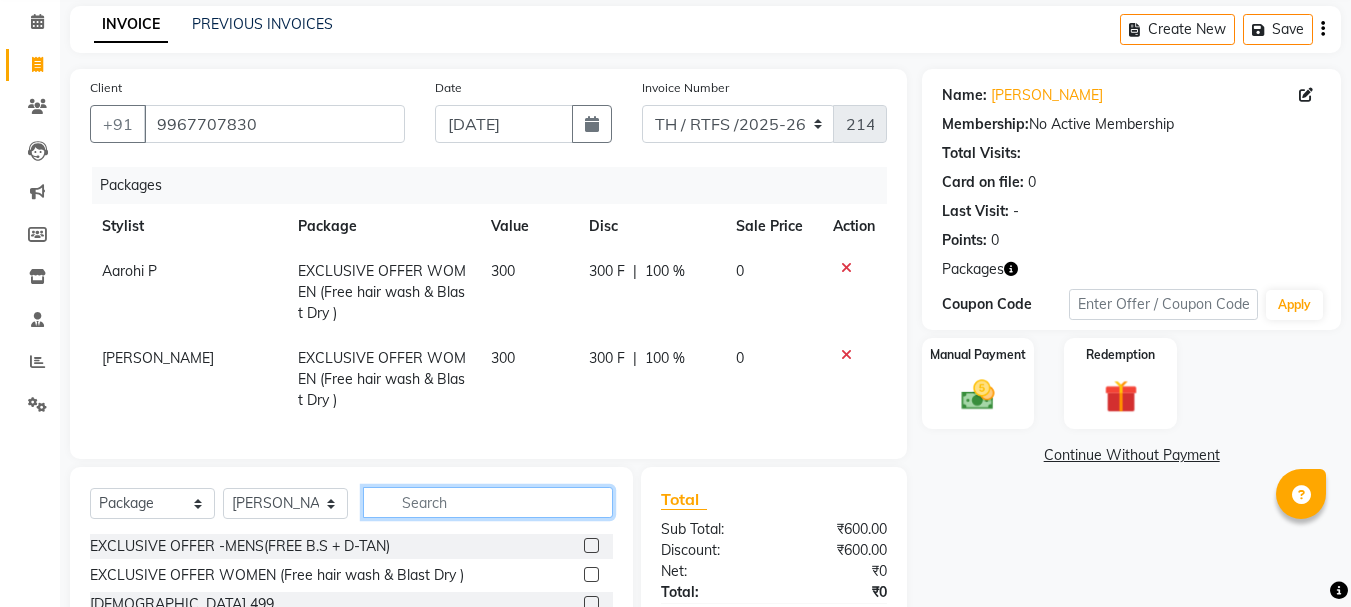 click 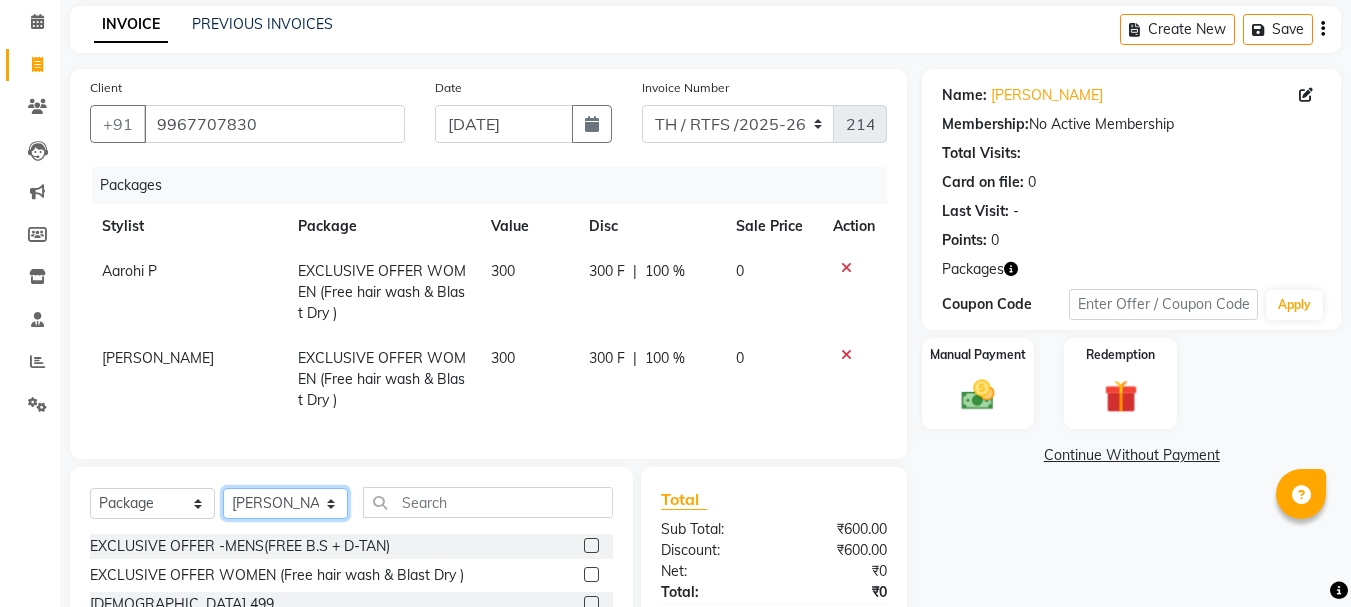click on "Select Stylist Aarohi P   [PERSON_NAME] [PERSON_NAME] A  [PERSON_NAME] .[PERSON_NAME] House sale [PERSON_NAME]  [PERSON_NAME]   Manager [PERSON_NAME] [PERSON_NAME] [PERSON_NAME] [PERSON_NAME] [PERSON_NAME] [PERSON_NAME] M  [PERSON_NAME]  [PERSON_NAME]  [PERSON_NAME]" 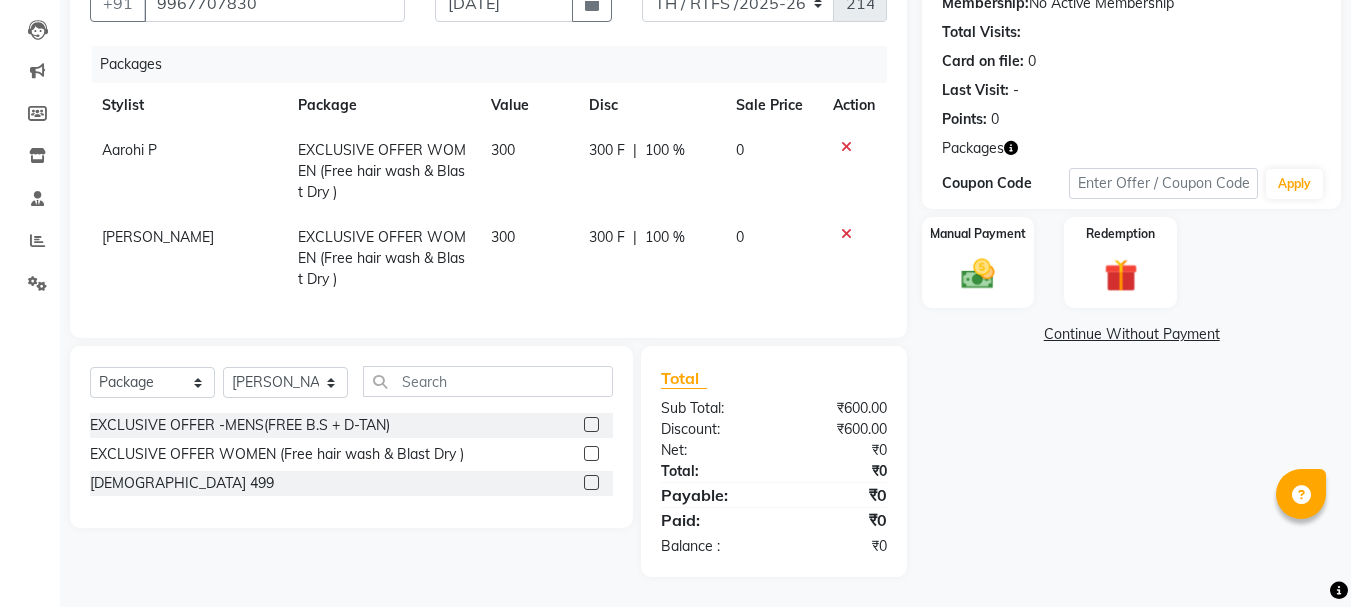 click 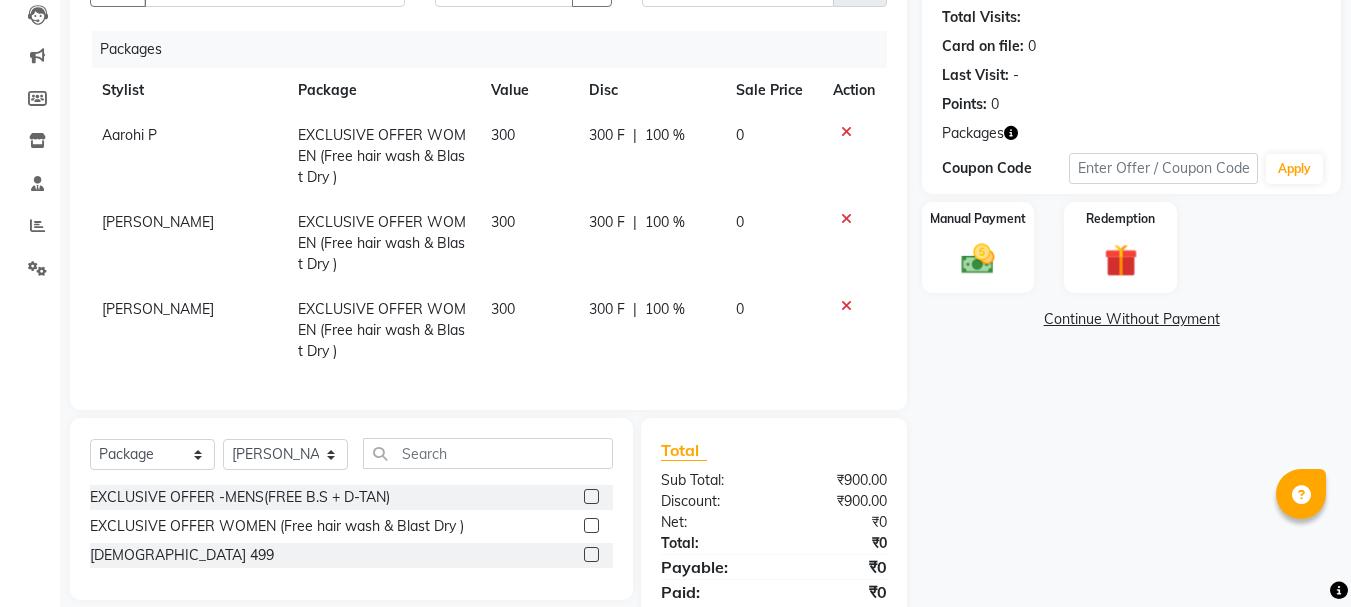 click 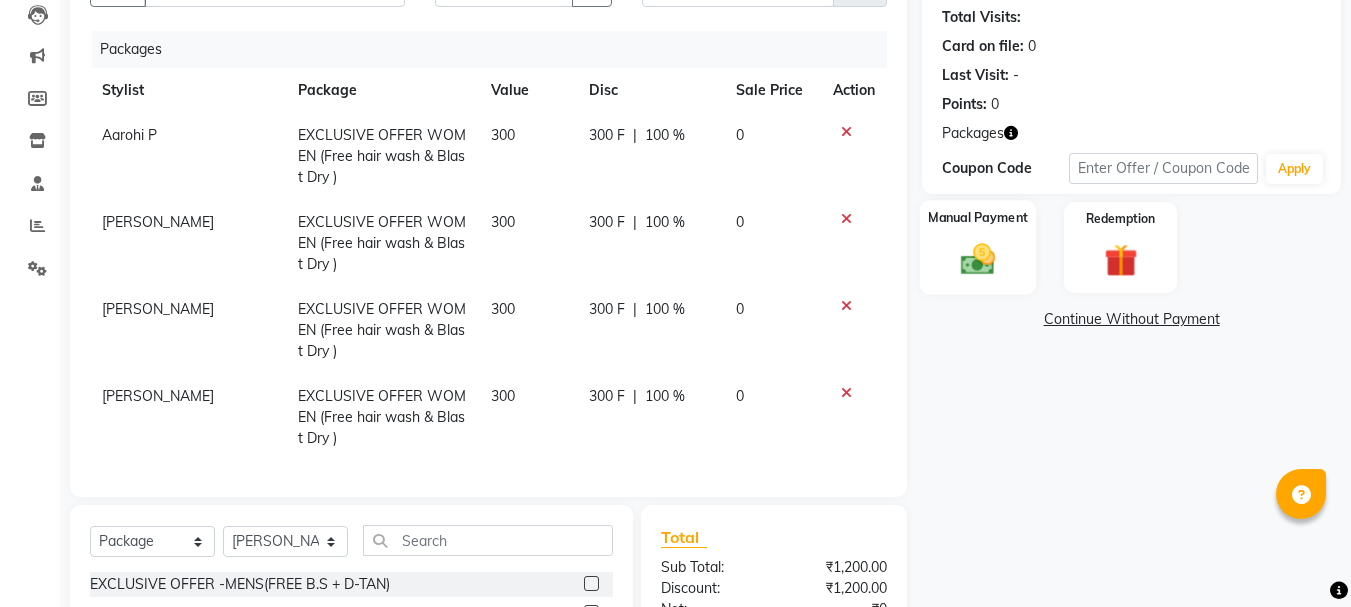 click 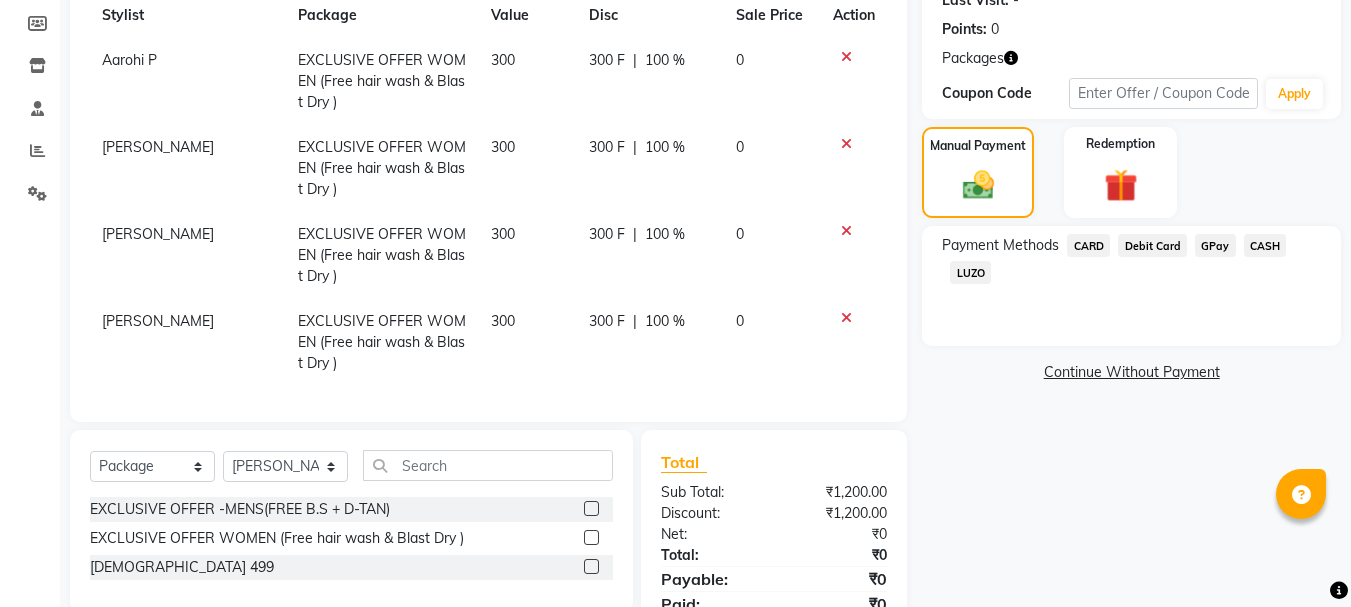 scroll, scrollTop: 391, scrollLeft: 0, axis: vertical 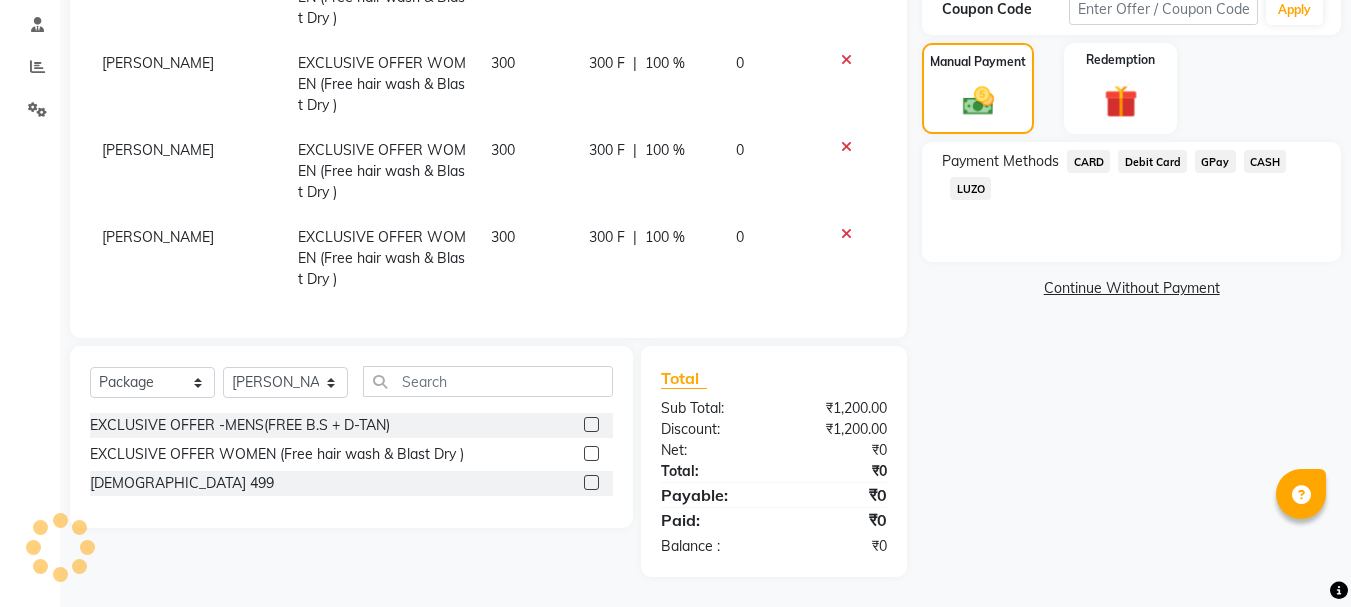 click on "Continue Without Payment" 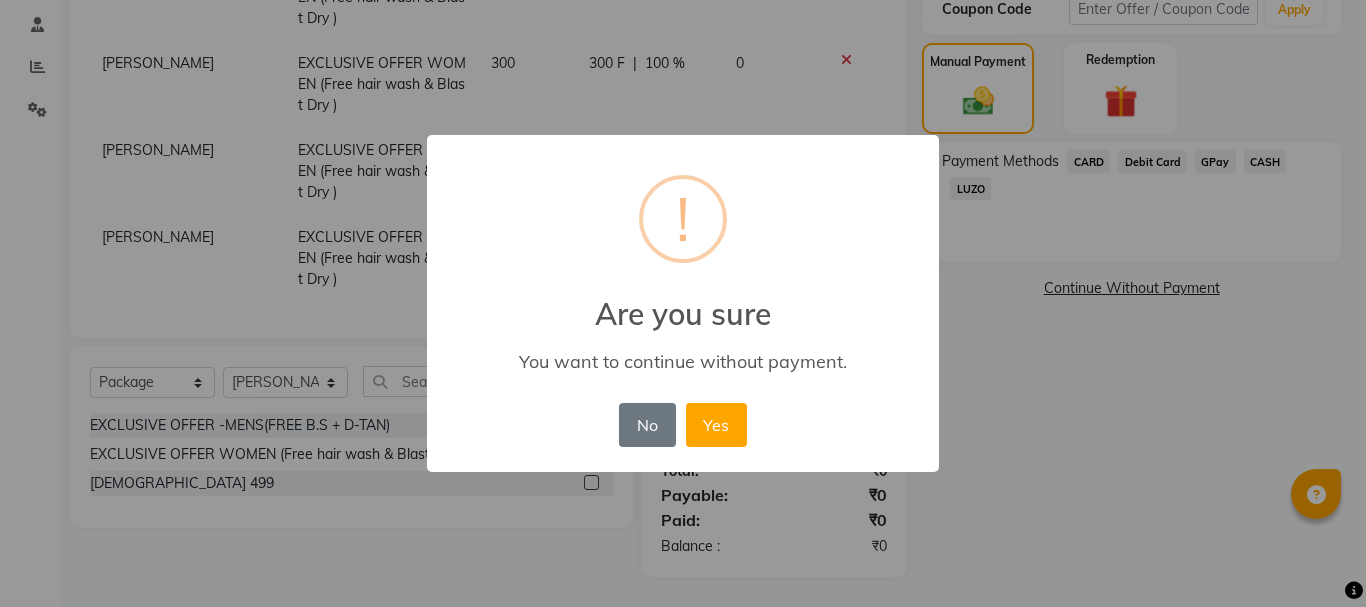 click on "× ! Are you sure You want to continue without payment. No No Yes" at bounding box center [683, 303] 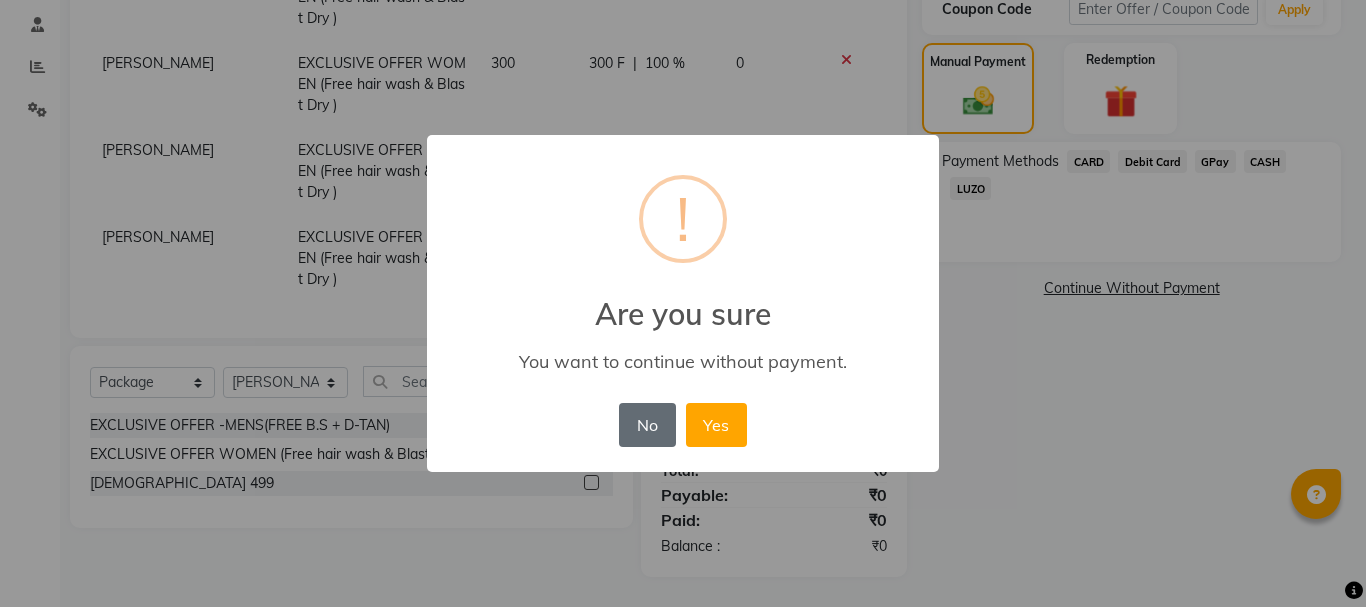 click on "No" at bounding box center (647, 425) 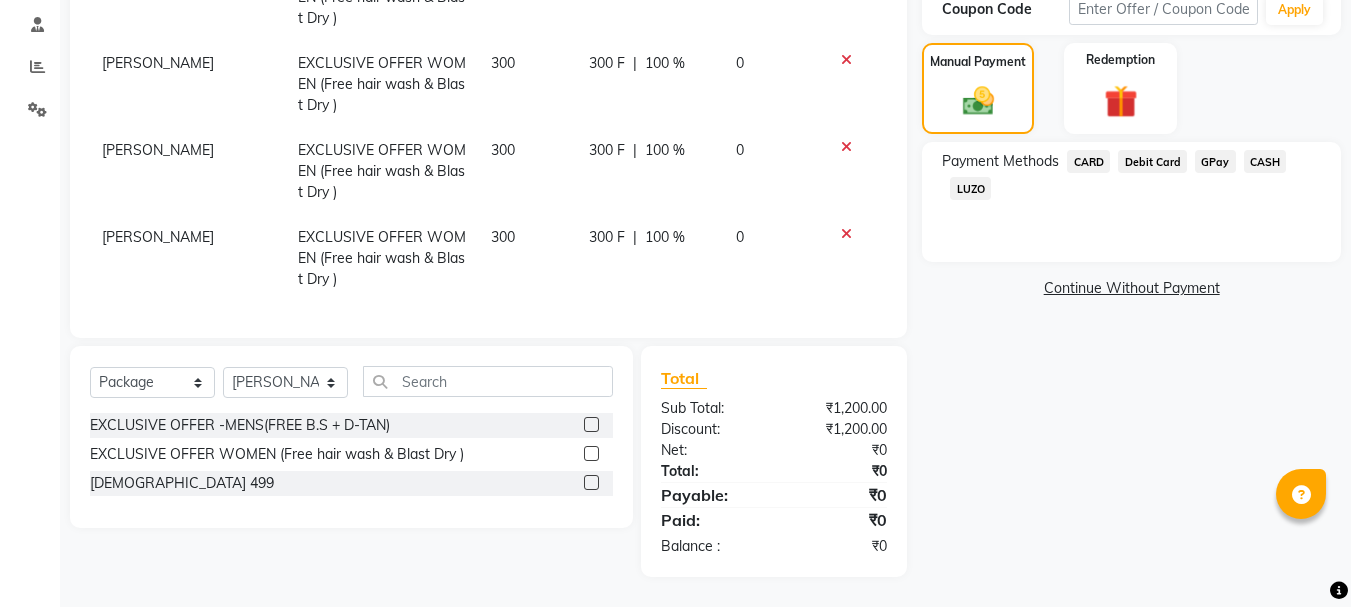 click on "CASH" 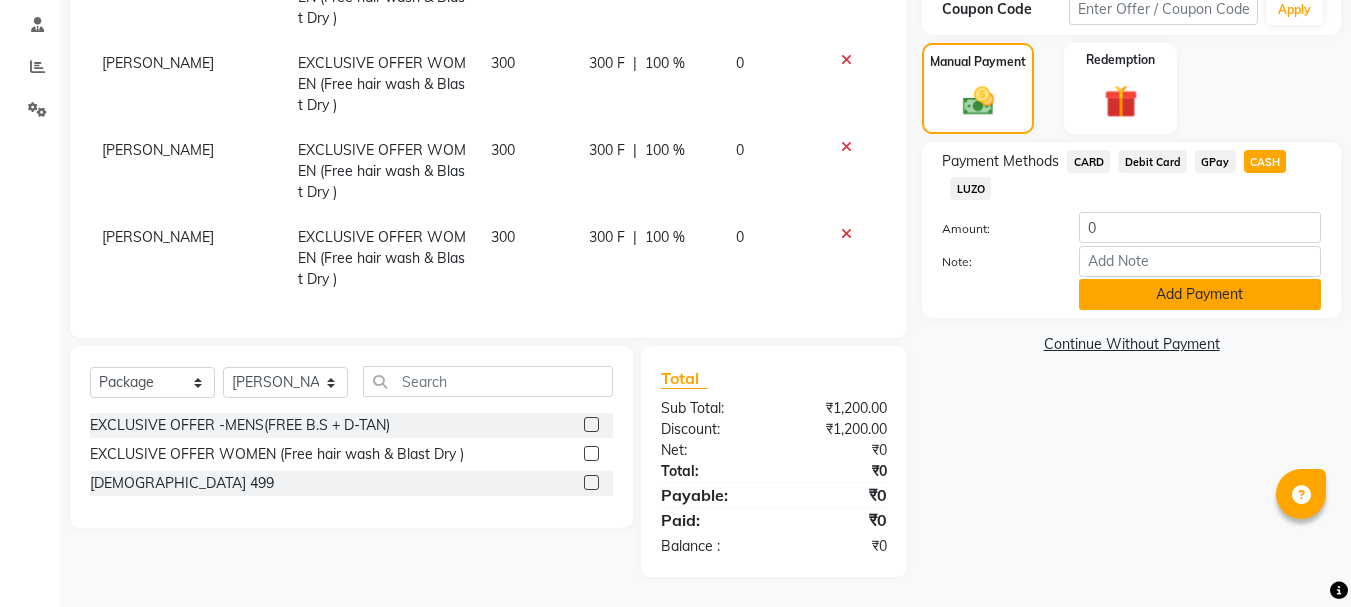 click on "Add Payment" 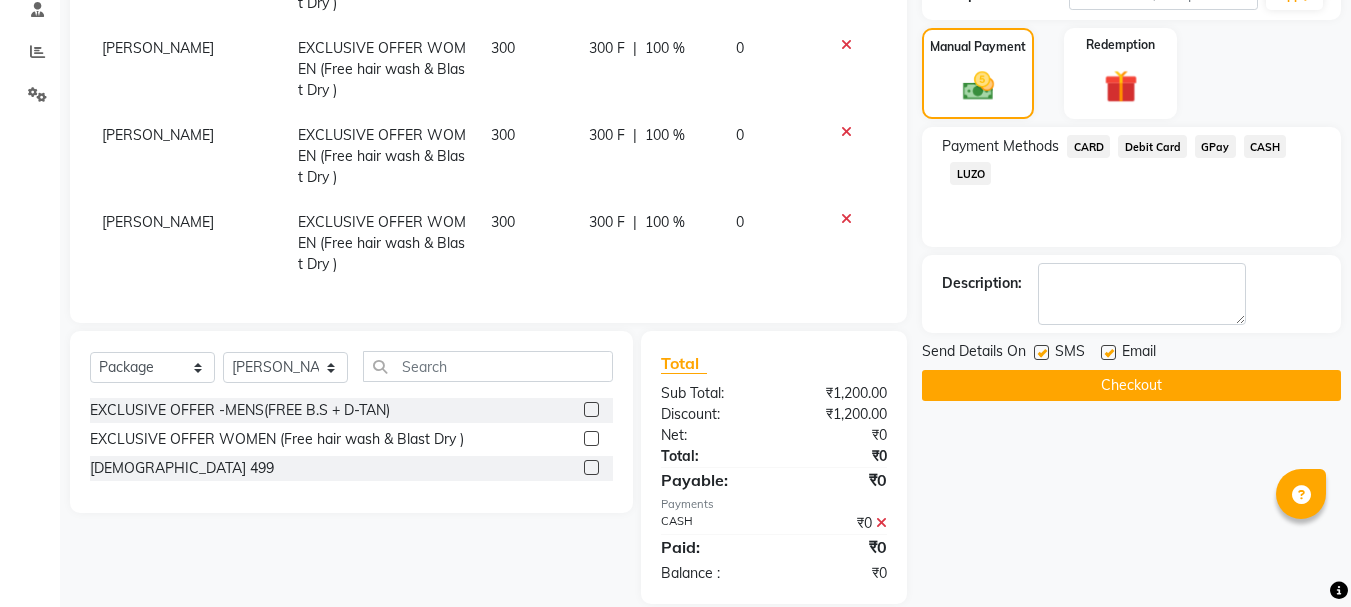 click on "Checkout" 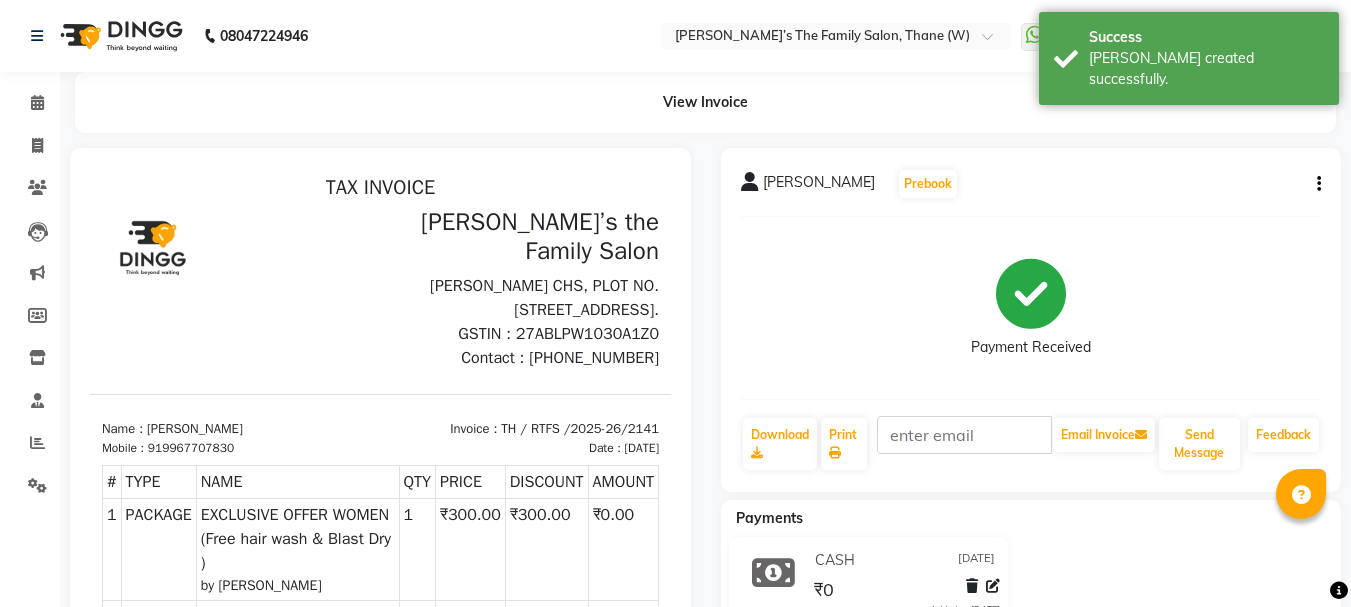 scroll, scrollTop: 0, scrollLeft: 0, axis: both 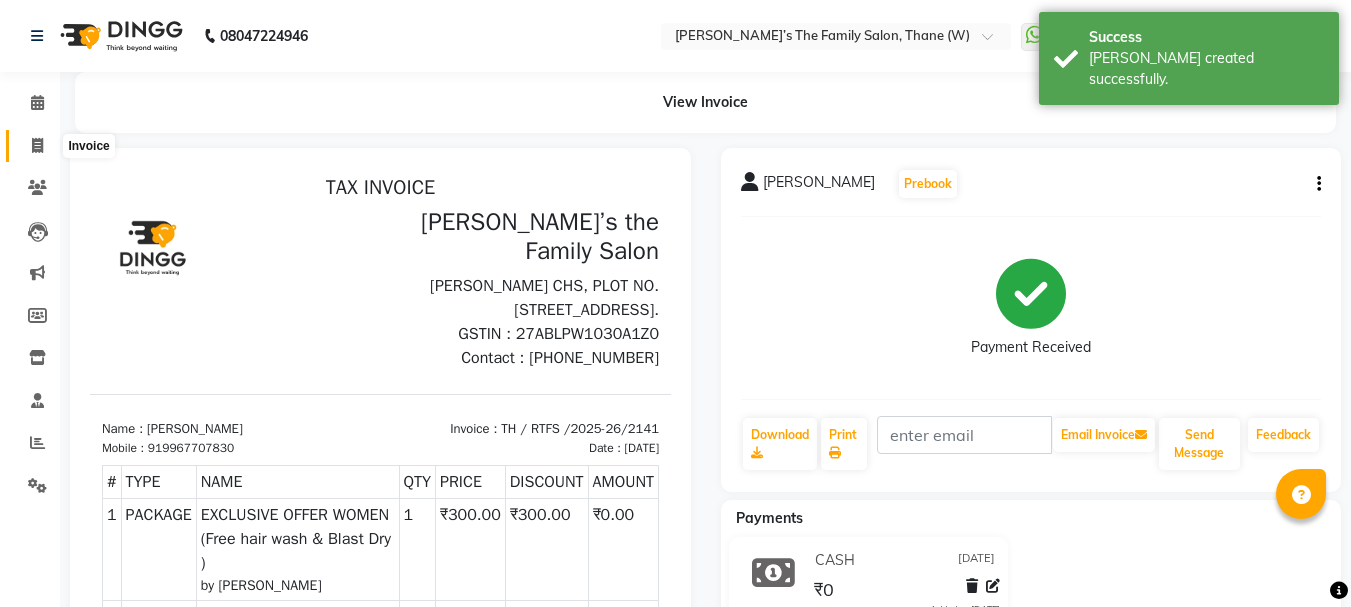 click 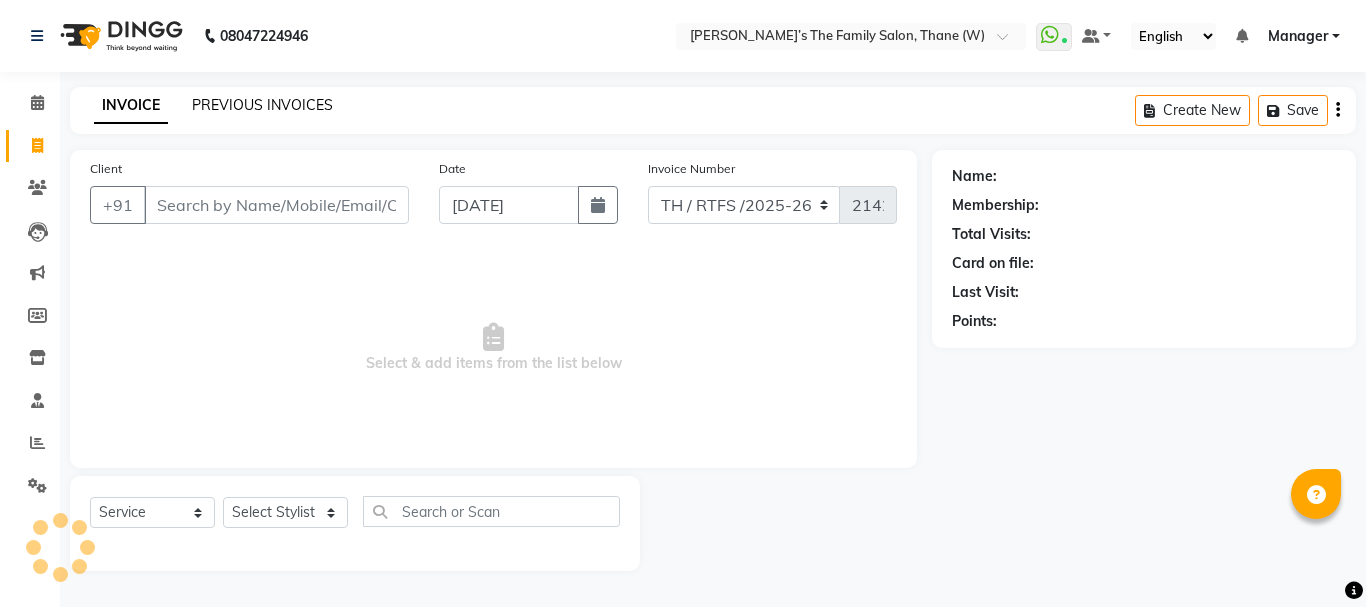 click on "PREVIOUS INVOICES" 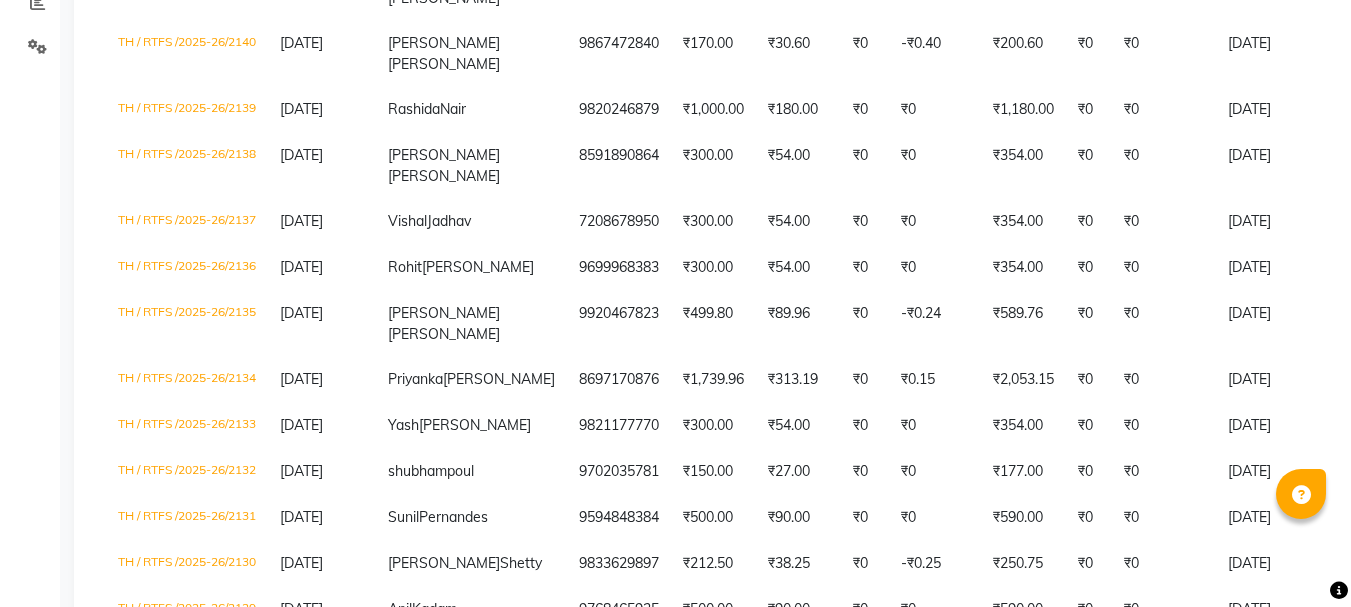 scroll, scrollTop: 440, scrollLeft: 0, axis: vertical 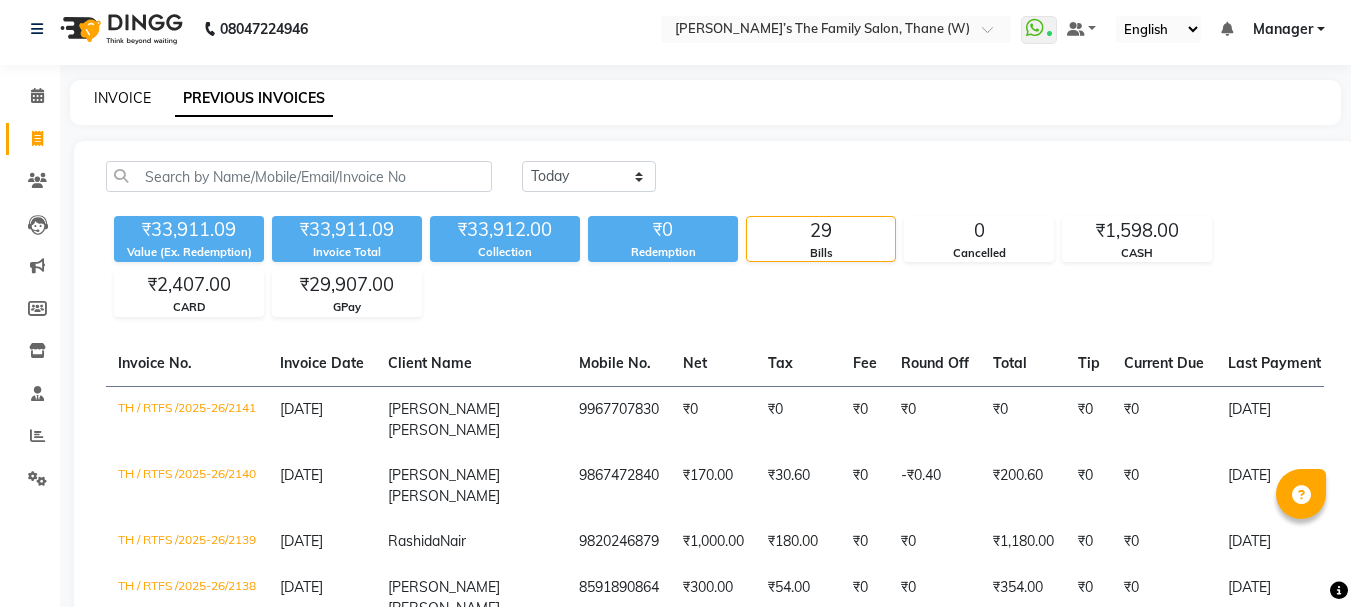 click on "INVOICE" 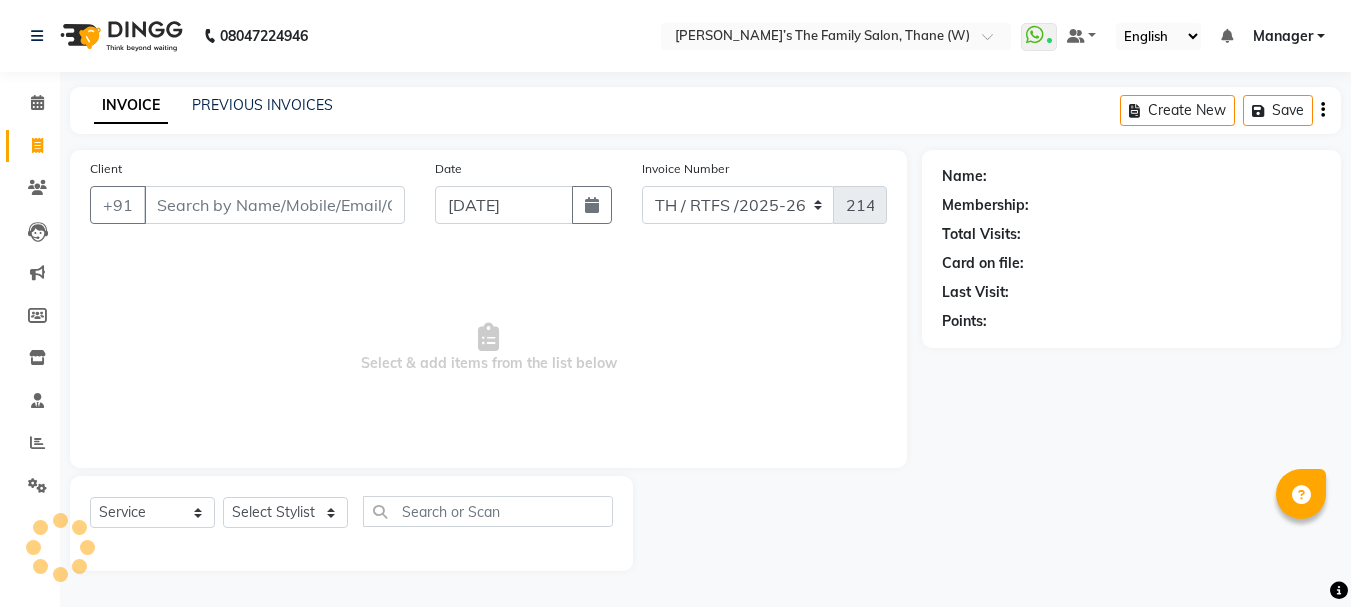 scroll, scrollTop: 0, scrollLeft: 0, axis: both 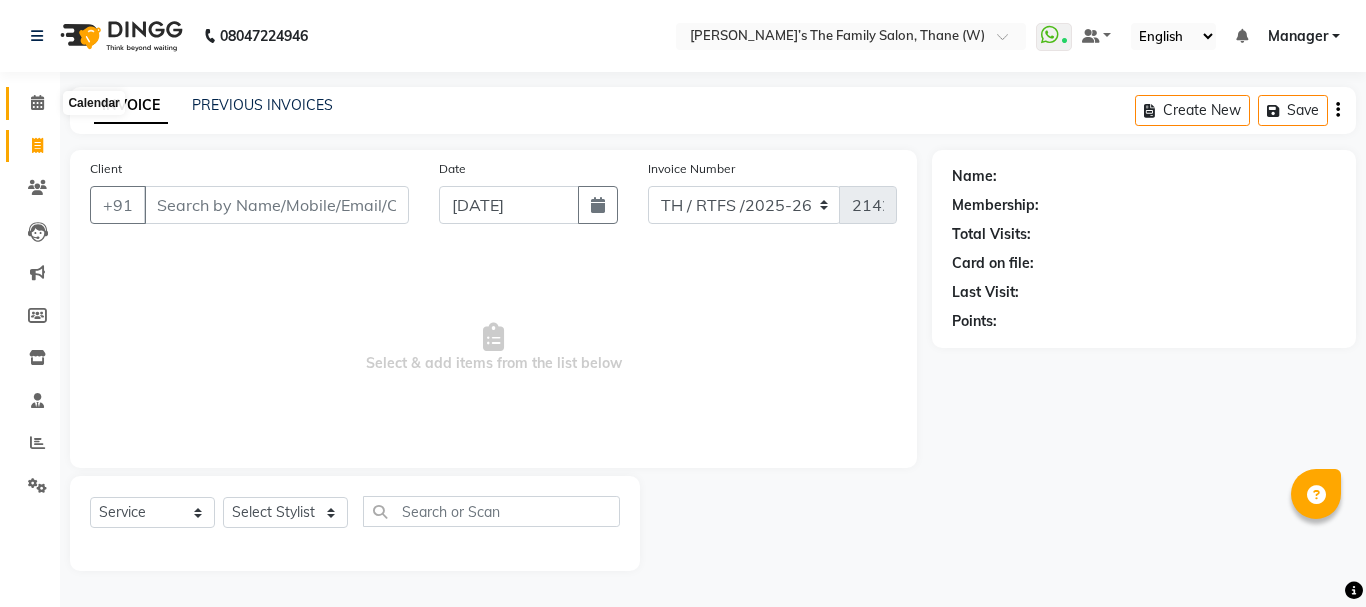click 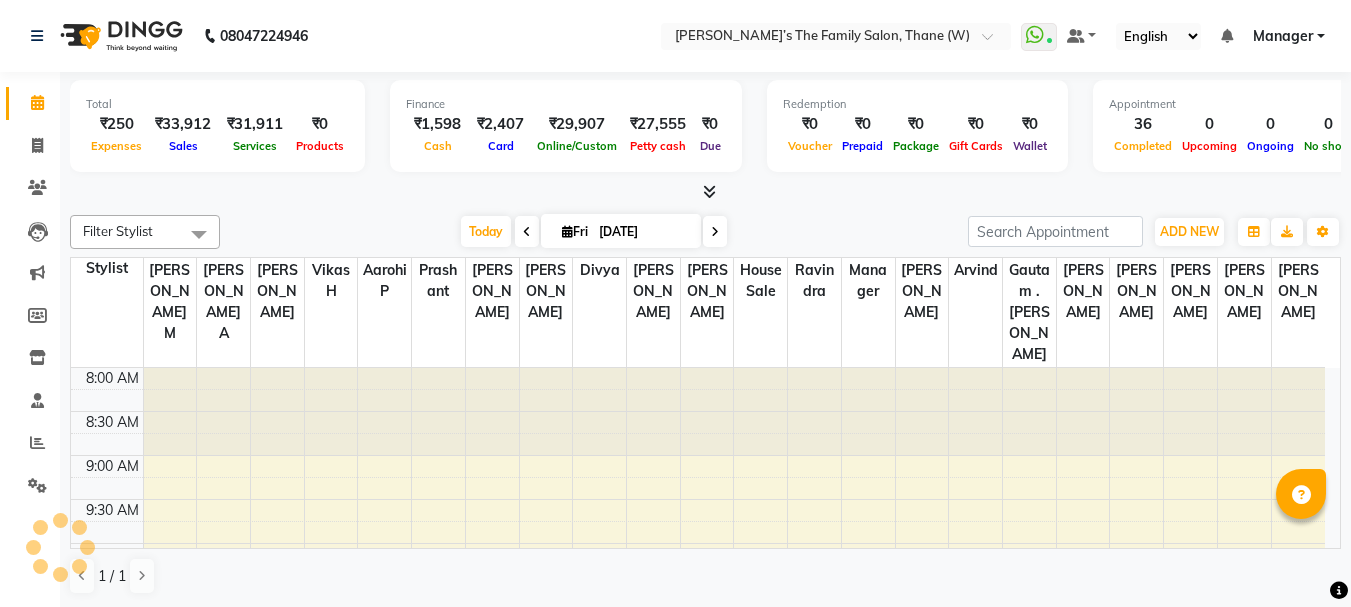 scroll, scrollTop: 0, scrollLeft: 0, axis: both 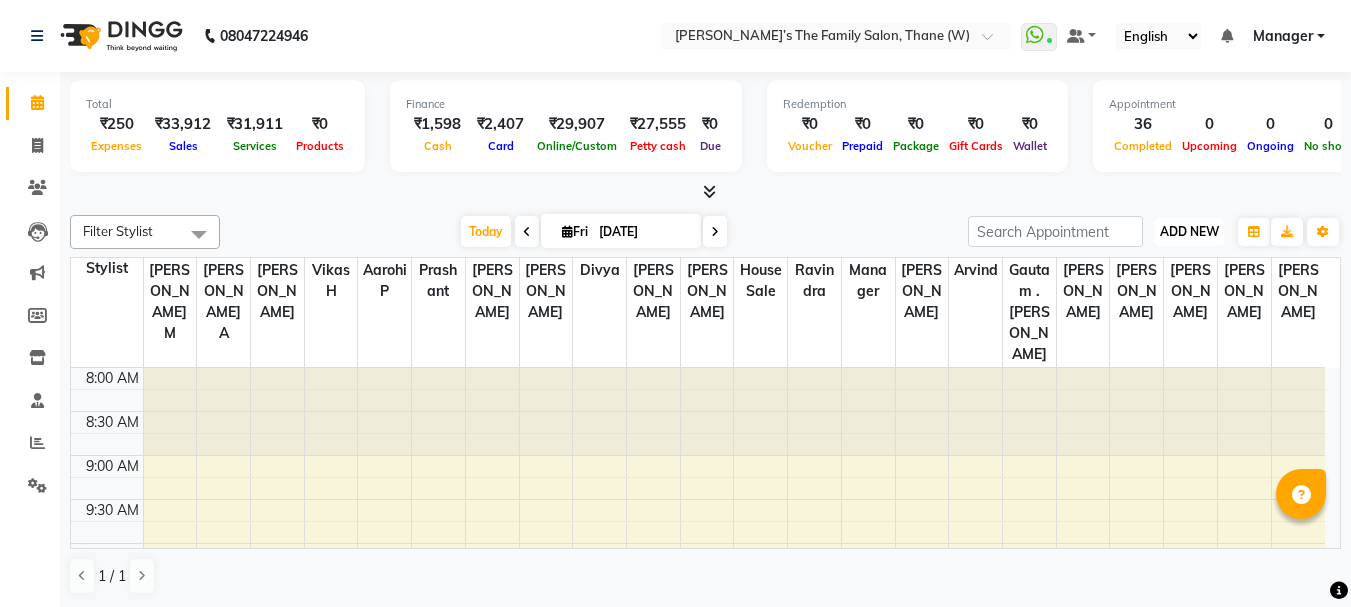 click on "ADD NEW" at bounding box center (1189, 231) 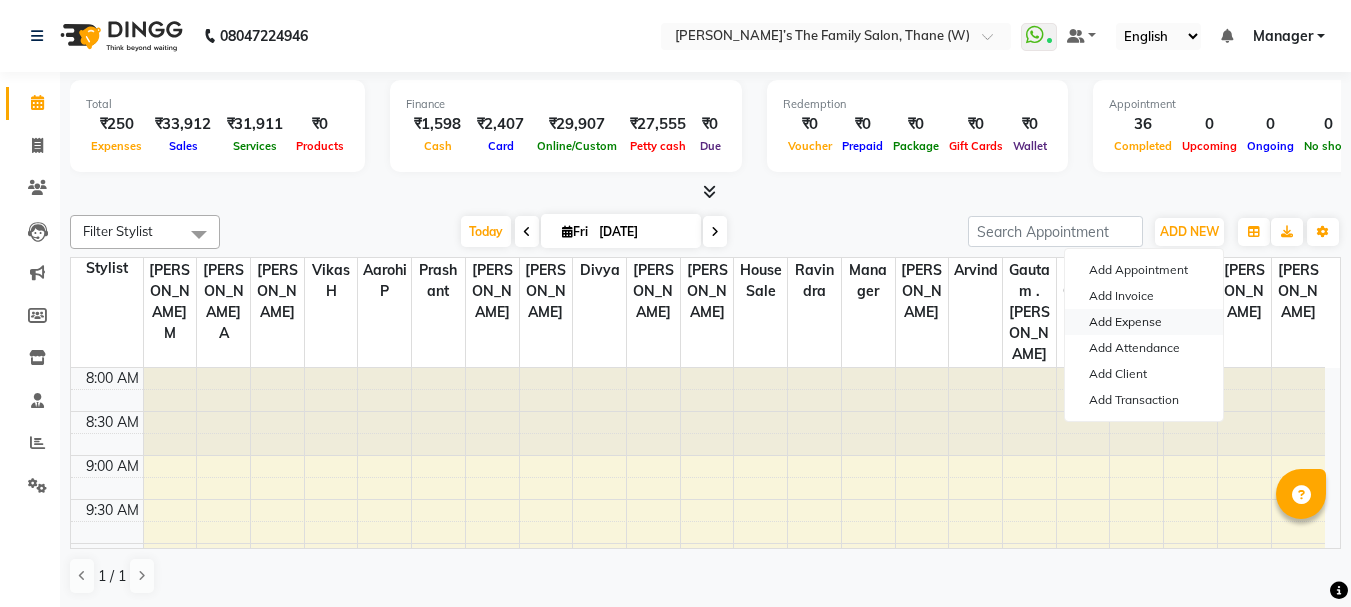 click on "Add Expense" at bounding box center [1144, 322] 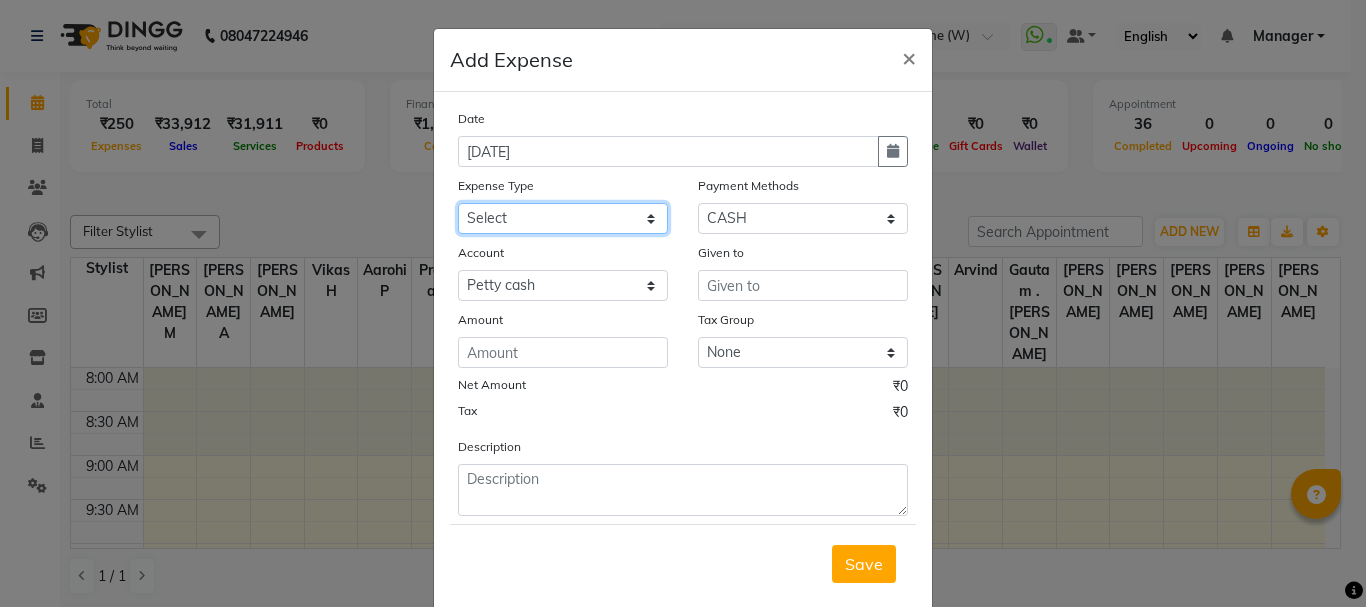click on "Select Advance Salary Bank charges Car maintenance  Cash transfer to bank Cash transfer to hub Client Snacks Clinical charges coffee Equipment Fuel Govt fee Incentive Insurance International purchase Loan Repayment Maintenance Marketing Membership reward Milk Miscellaneous MRA Other Pantry Product Rent Staff Snacks Tax Tea & Refreshment Tip Transfer Utilities" 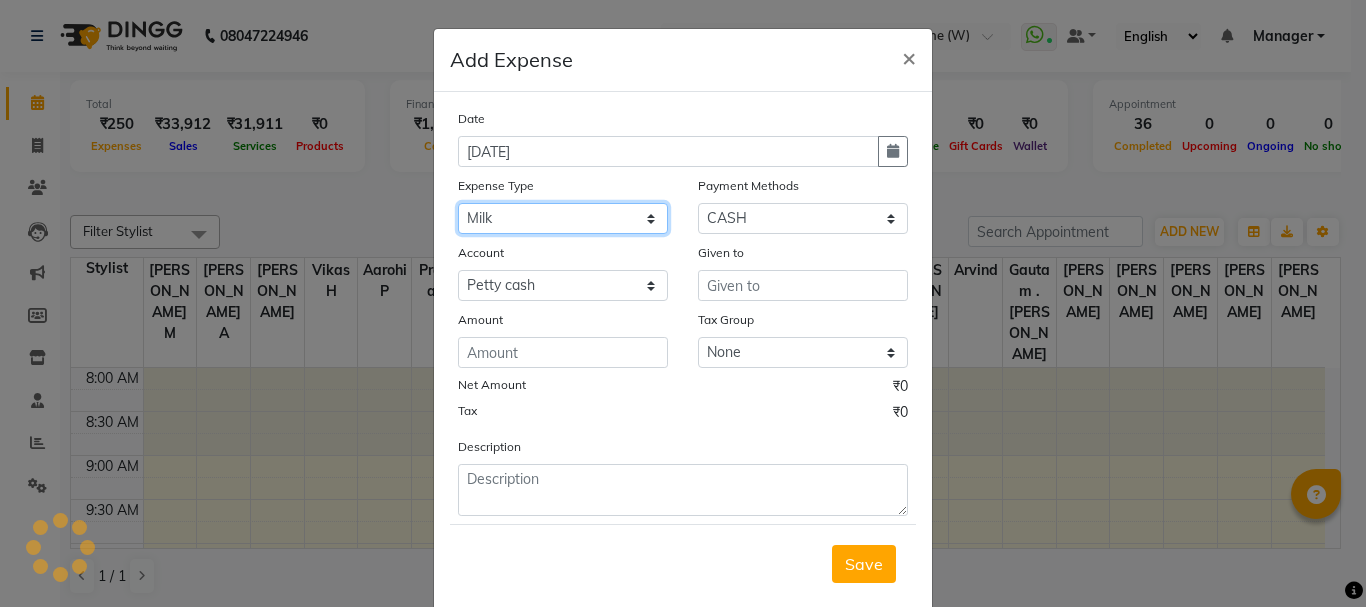 click on "Select Advance Salary Bank charges Car maintenance  Cash transfer to bank Cash transfer to hub Client Snacks Clinical charges coffee Equipment Fuel Govt fee Incentive Insurance International purchase Loan Repayment Maintenance Marketing Membership reward Milk Miscellaneous MRA Other Pantry Product Rent Staff Snacks Tax Tea & Refreshment Tip Transfer Utilities" 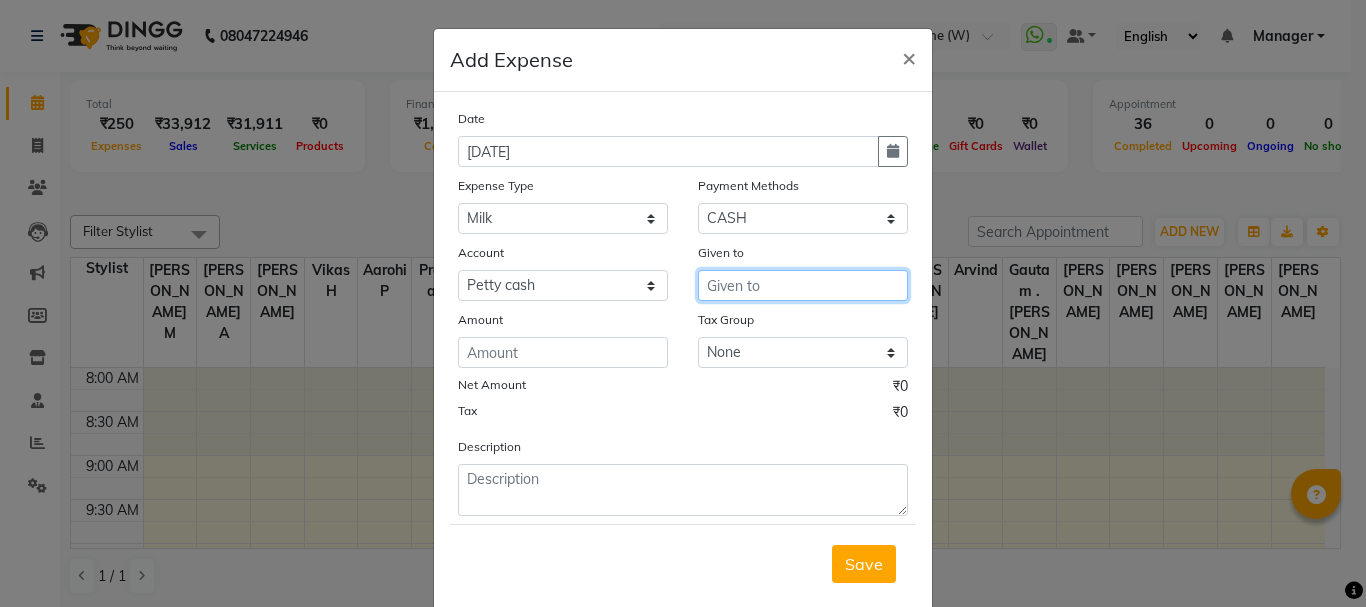 click at bounding box center [803, 285] 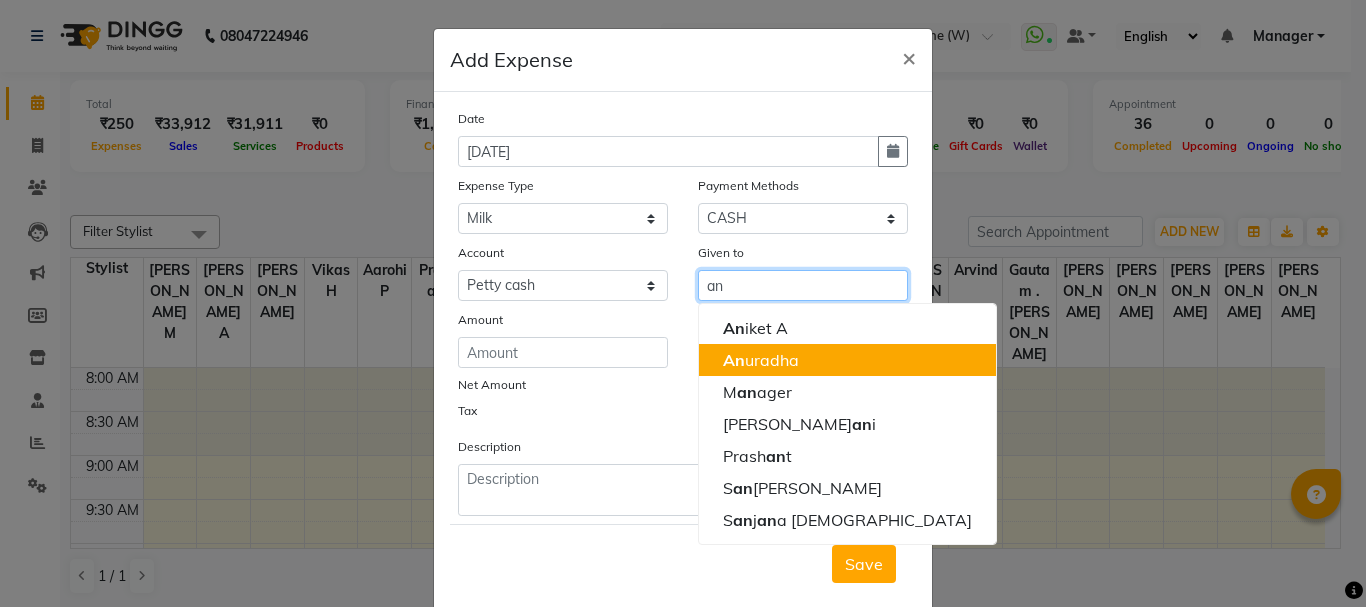 click on "An uradha" at bounding box center (761, 360) 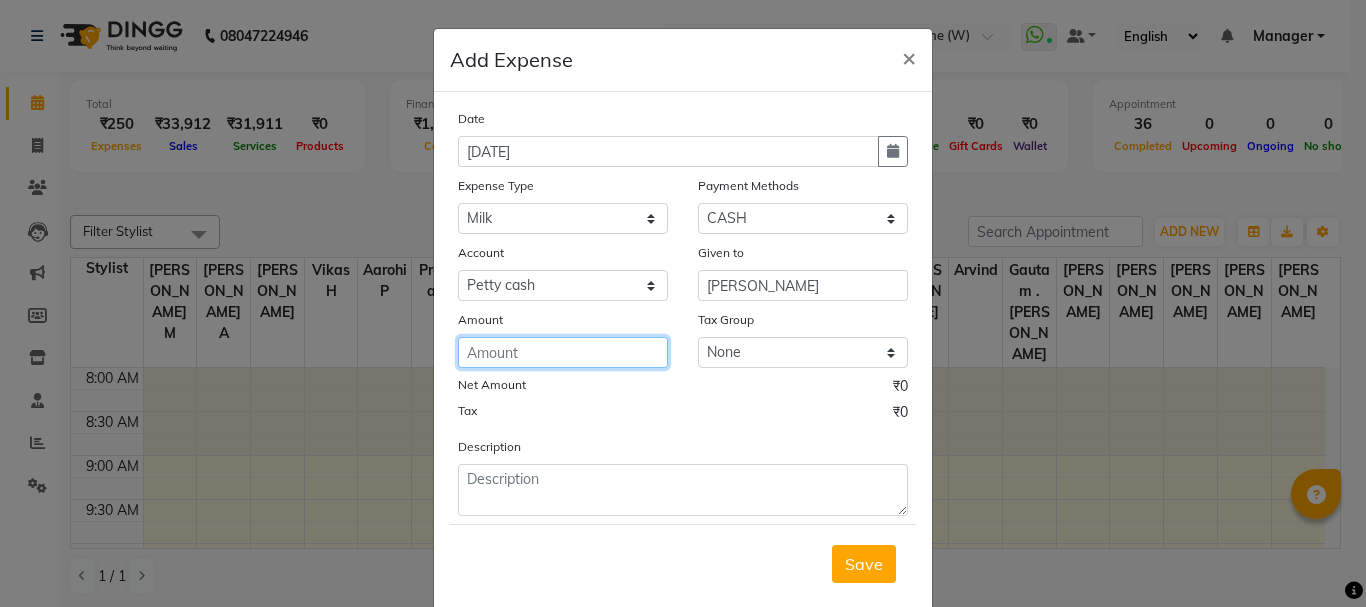 click 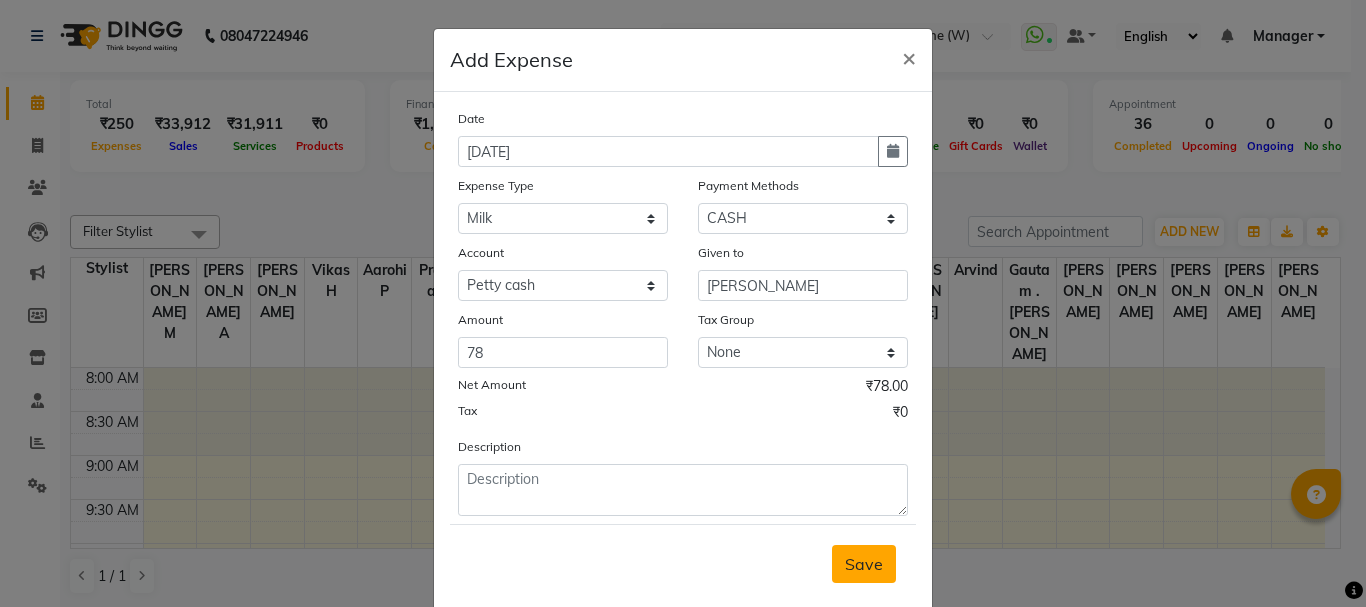 click on "Save" at bounding box center [864, 564] 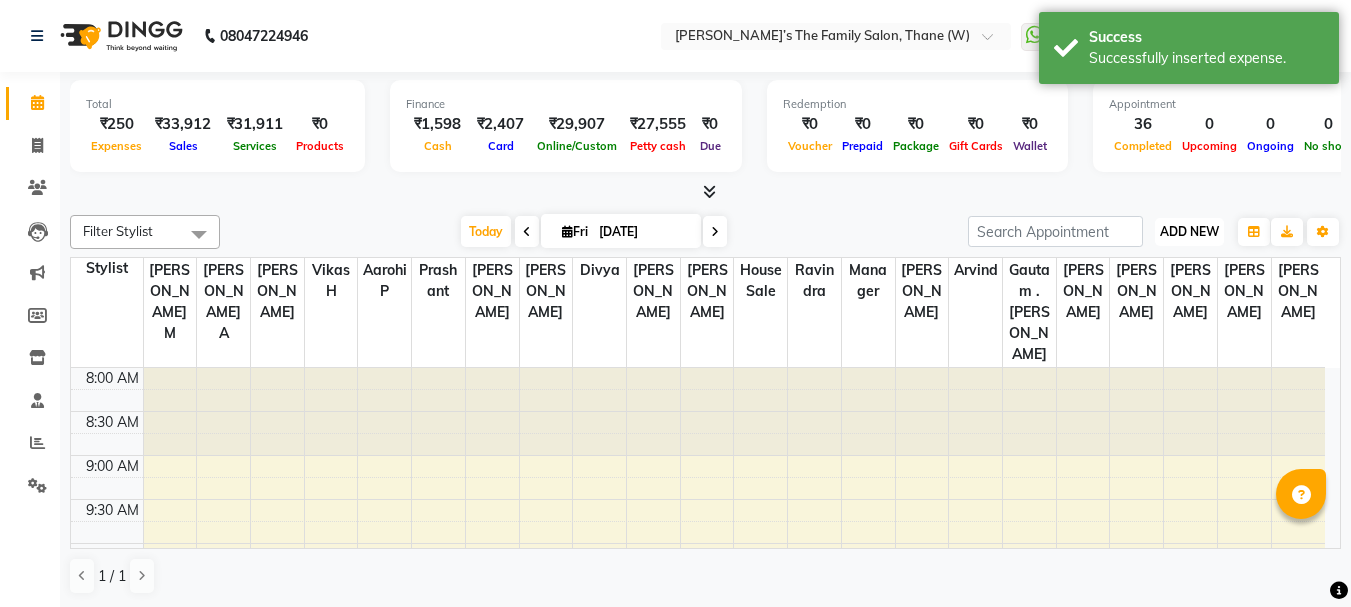 click on "ADD NEW" at bounding box center [1189, 231] 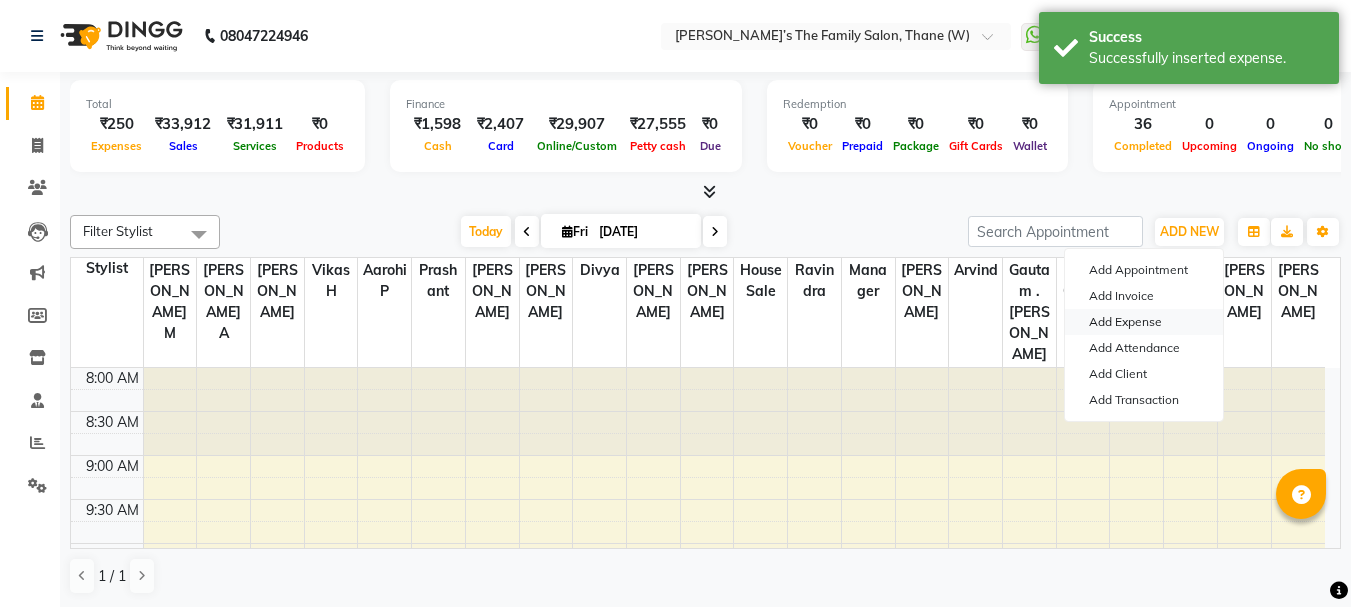 click on "Add Expense" at bounding box center [1144, 322] 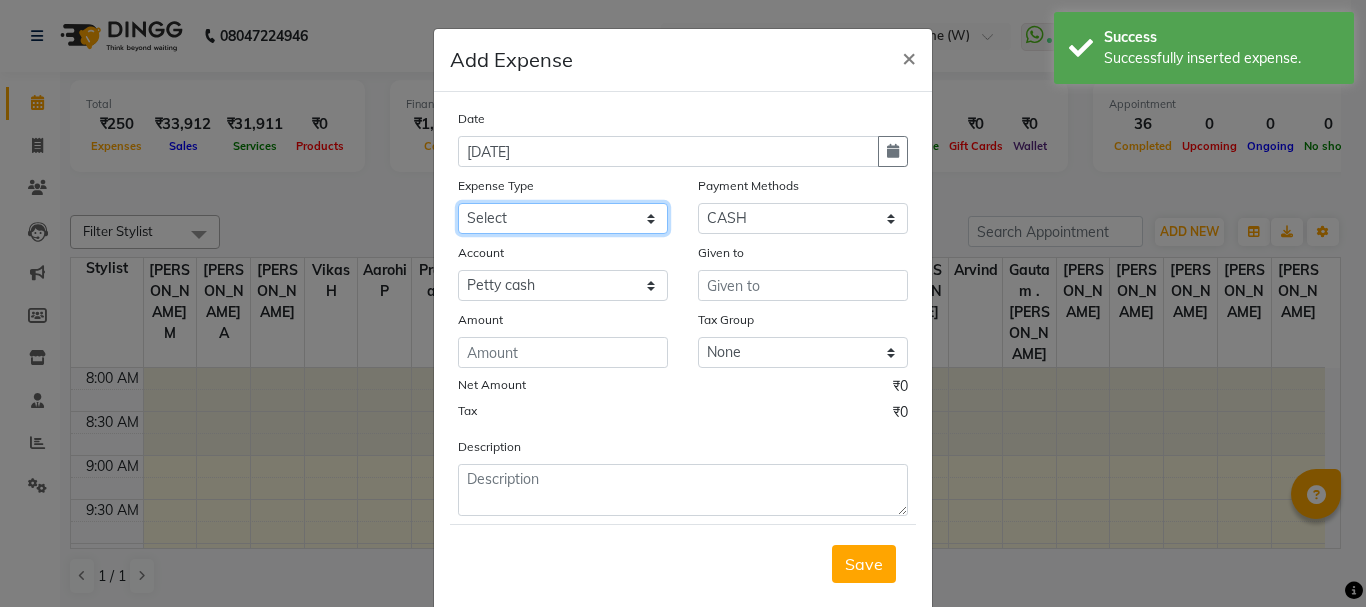 click on "Select Advance Salary Bank charges Car maintenance  Cash transfer to bank Cash transfer to hub Client Snacks Clinical charges coffee Equipment Fuel Govt fee Incentive Insurance International purchase Loan Repayment Maintenance Marketing Membership reward Milk Miscellaneous MRA Other Pantry Product Rent Staff Snacks Tax Tea & Refreshment Tip Transfer Utilities" 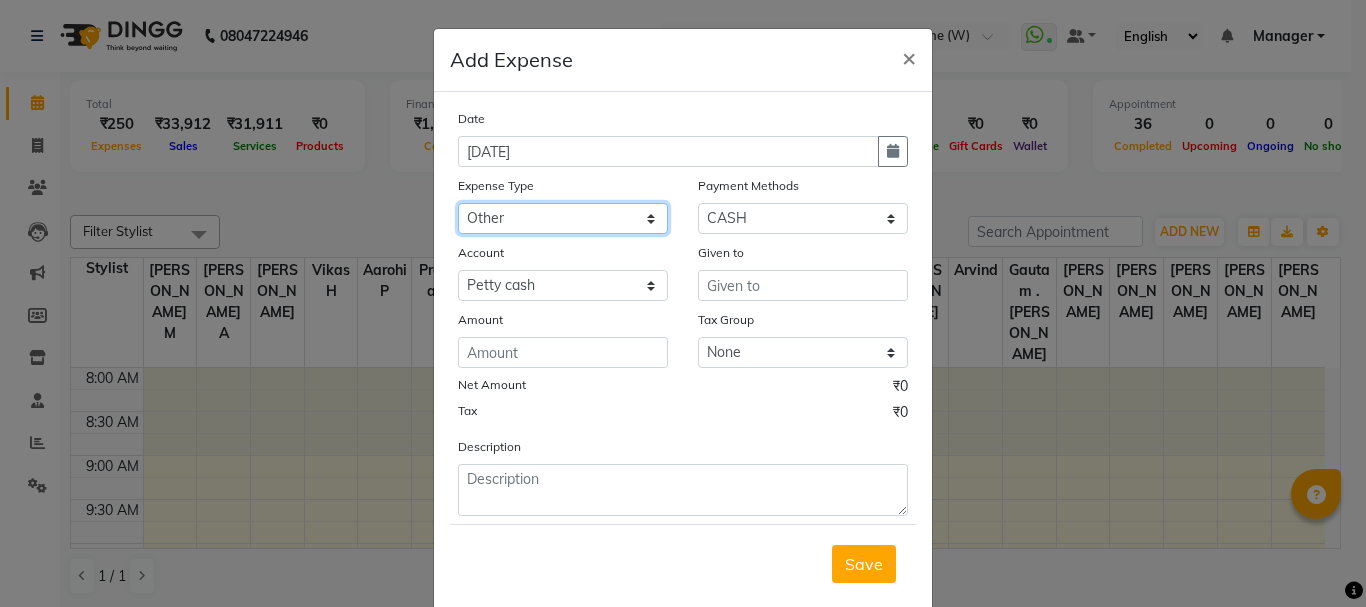 click on "Select Advance Salary Bank charges Car maintenance  Cash transfer to bank Cash transfer to hub Client Snacks Clinical charges coffee Equipment Fuel Govt fee Incentive Insurance International purchase Loan Repayment Maintenance Marketing Membership reward Milk Miscellaneous MRA Other Pantry Product Rent Staff Snacks Tax Tea & Refreshment Tip Transfer Utilities" 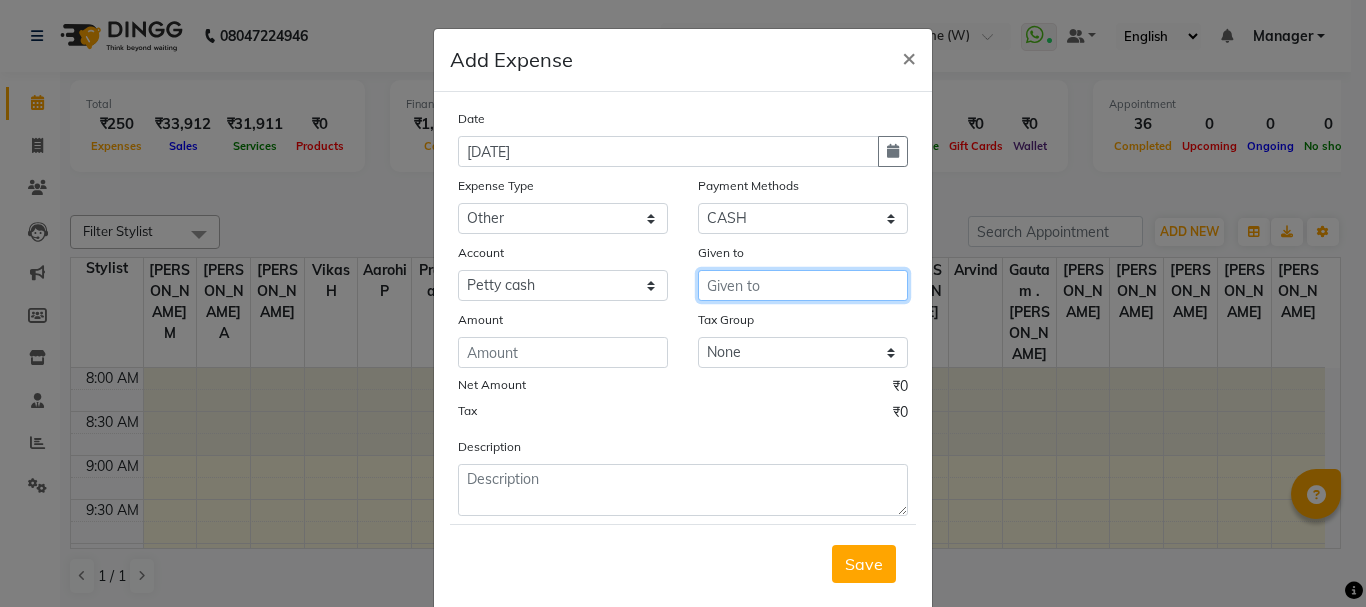 click at bounding box center [803, 285] 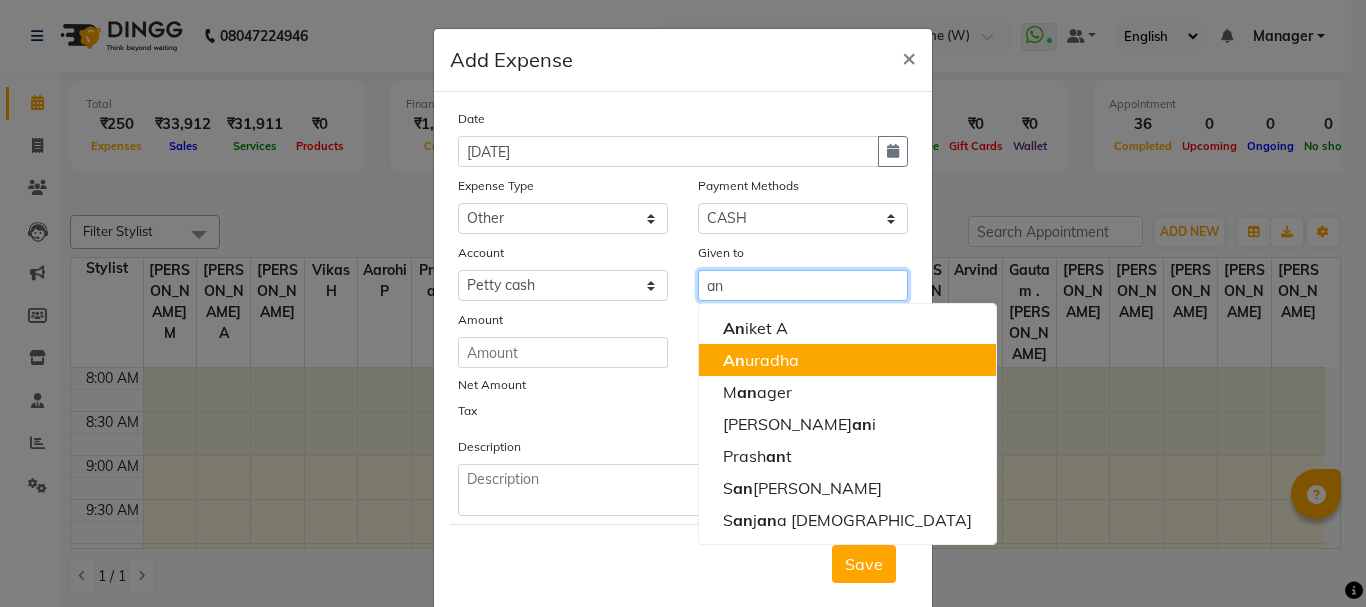 click on "An uradha" at bounding box center (761, 360) 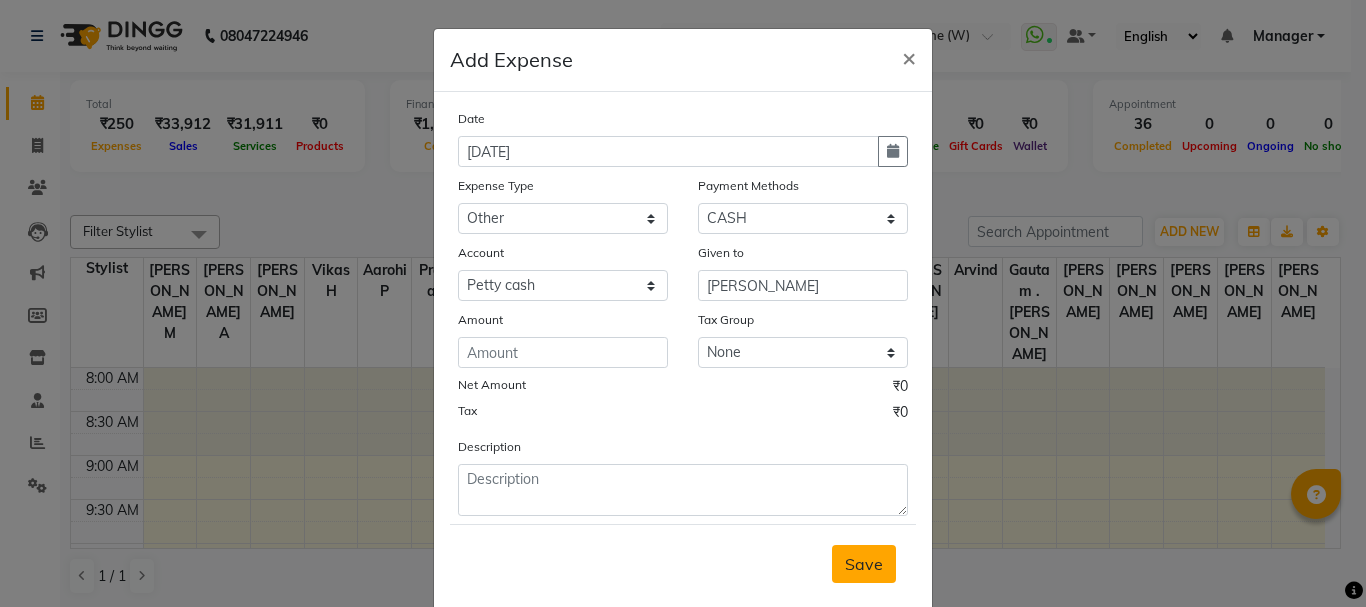 click on "Save" at bounding box center (864, 564) 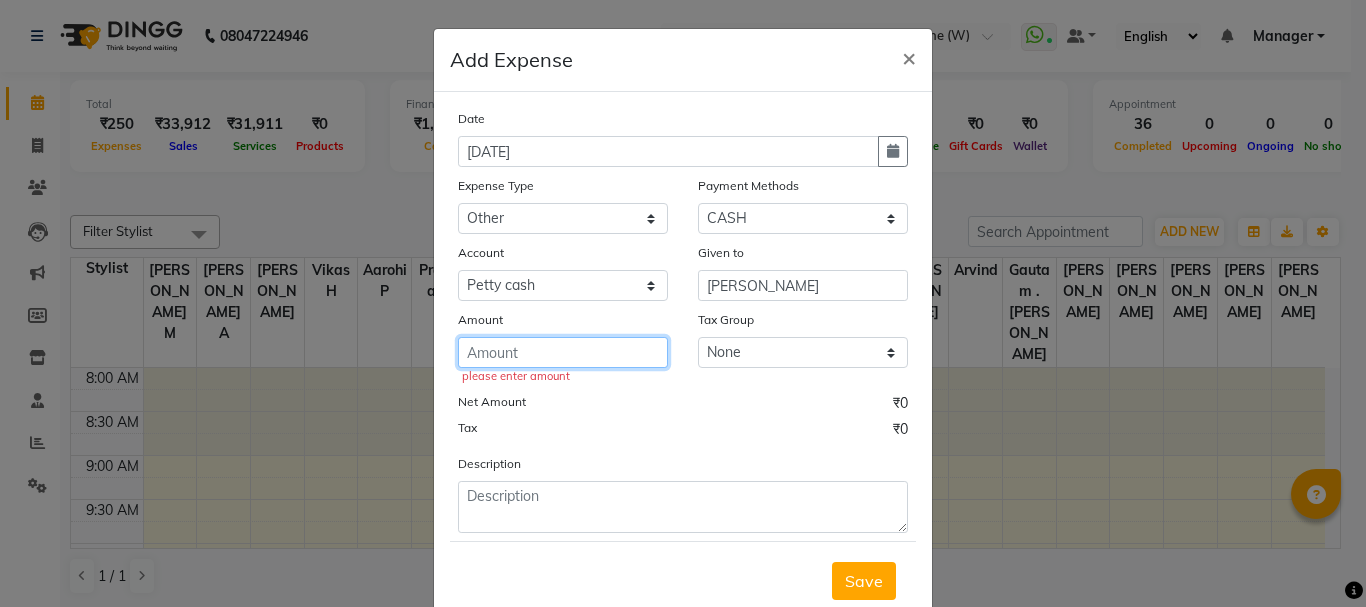 click 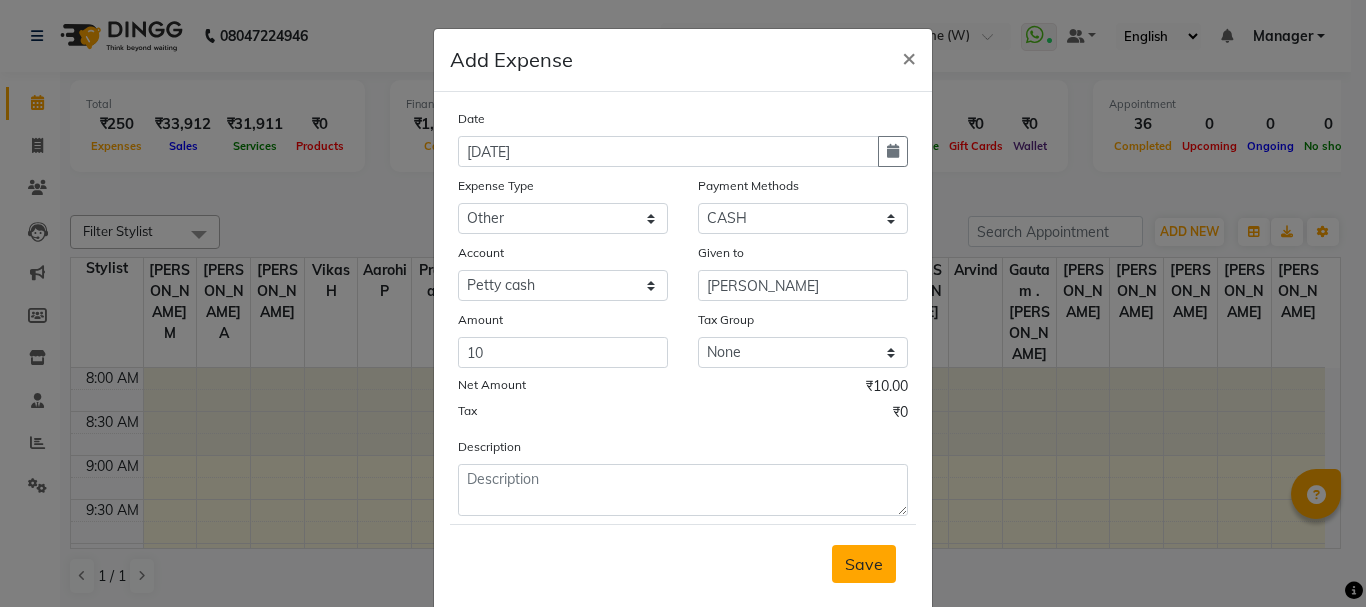 click on "Save" at bounding box center [864, 564] 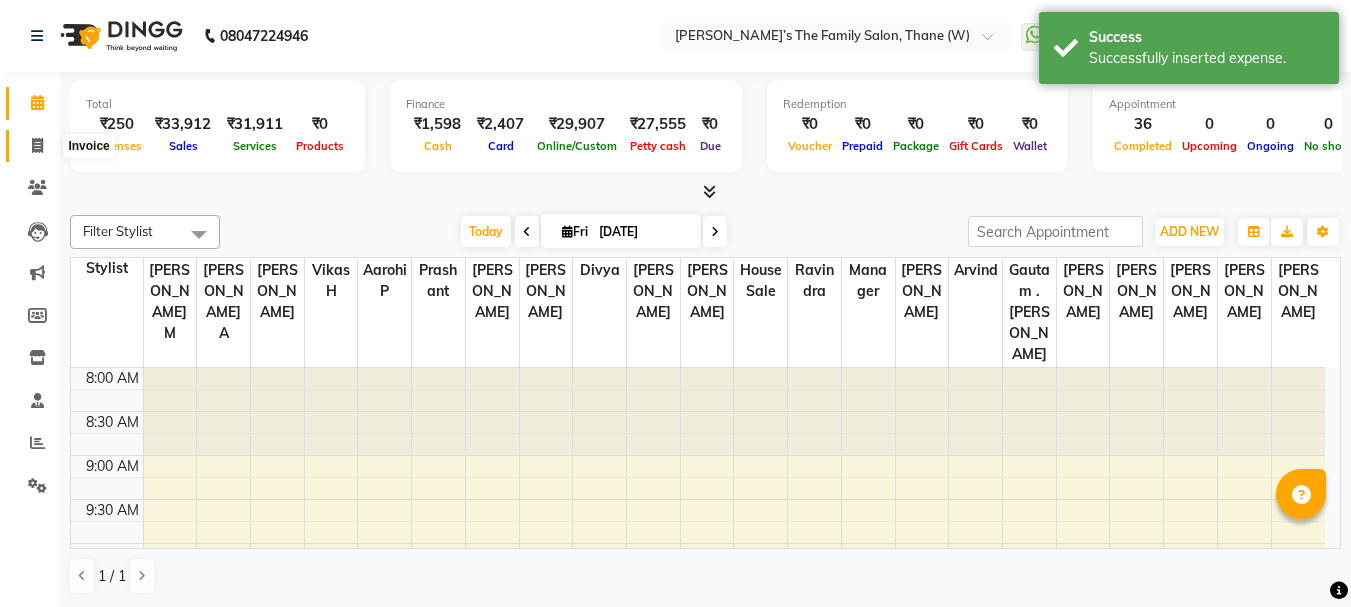 click 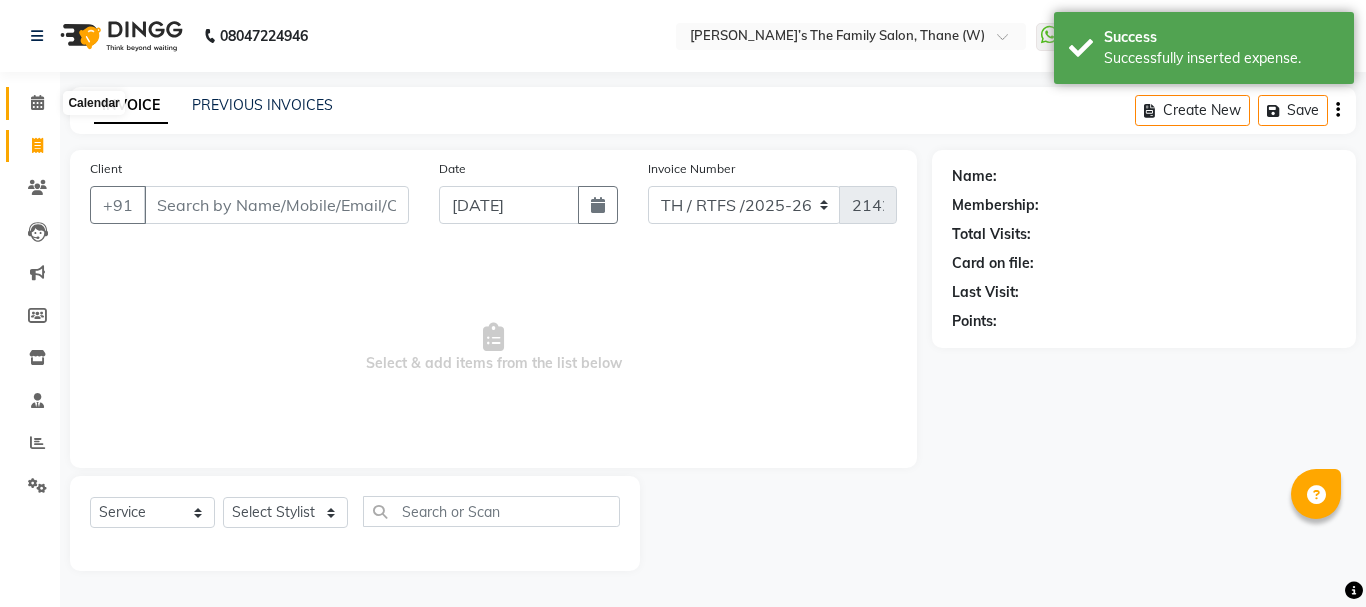 click 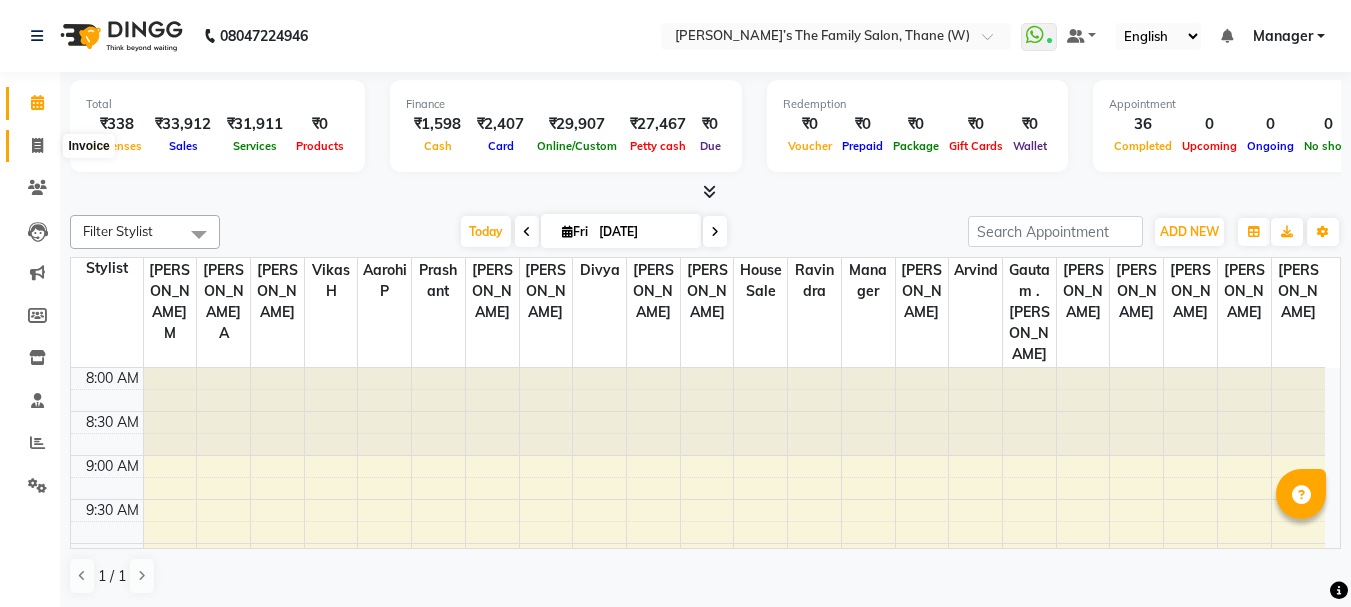 click 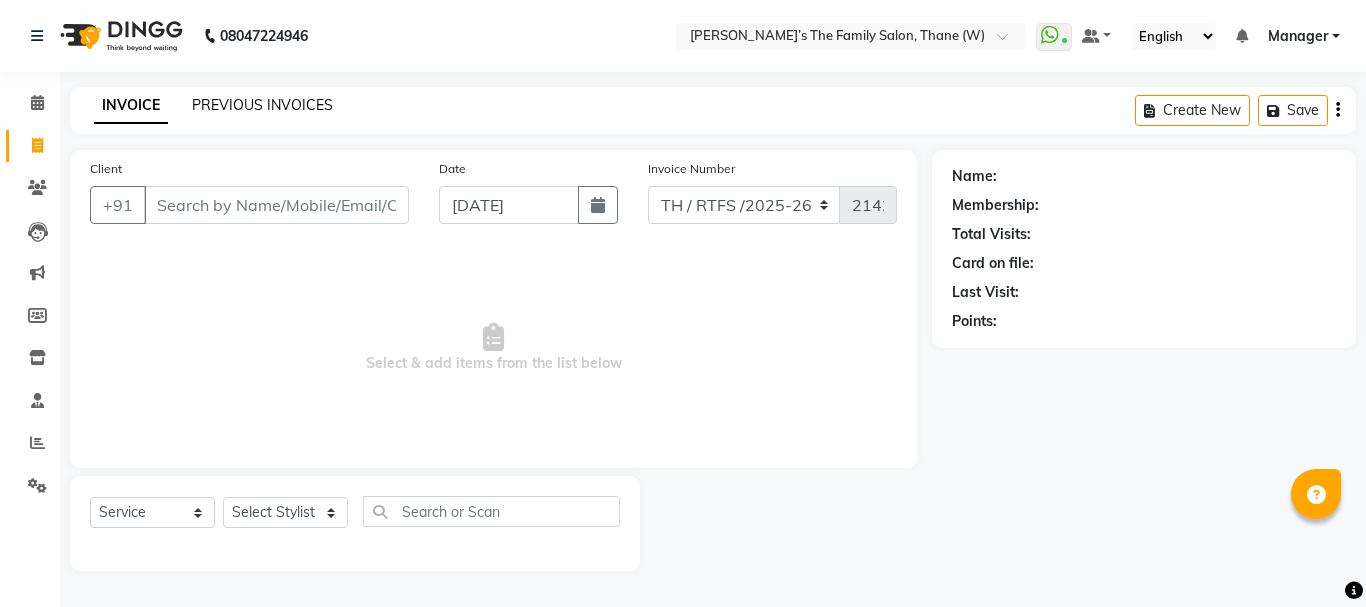 click on "PREVIOUS INVOICES" 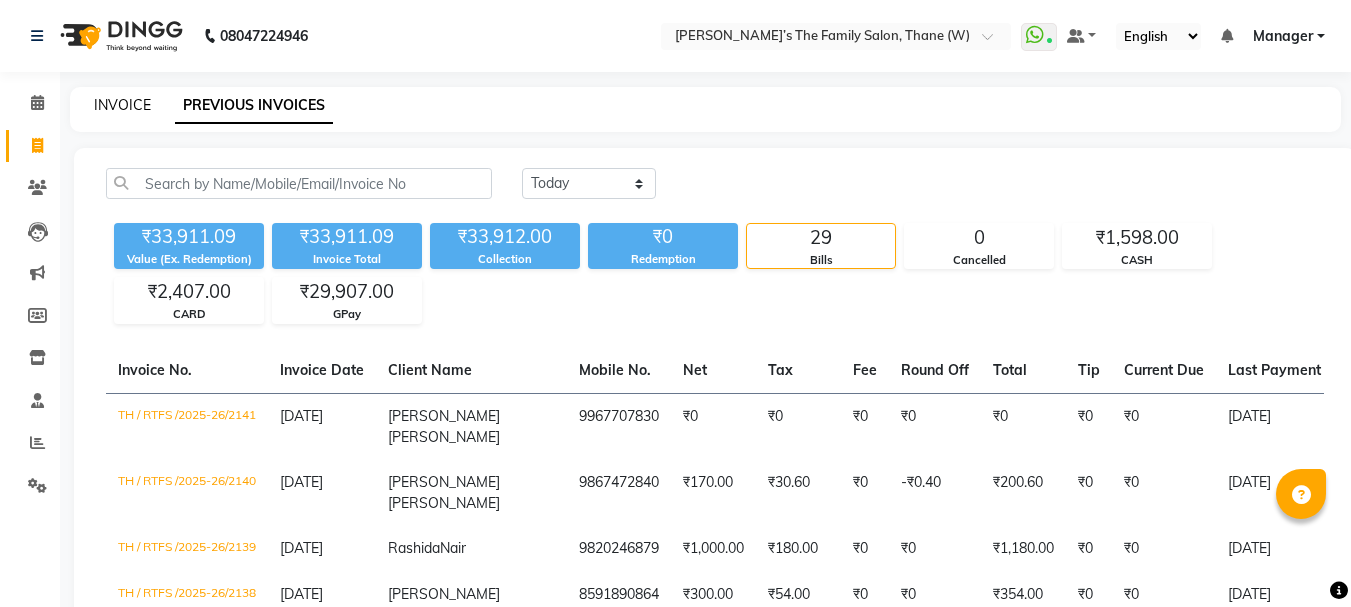 click on "INVOICE" 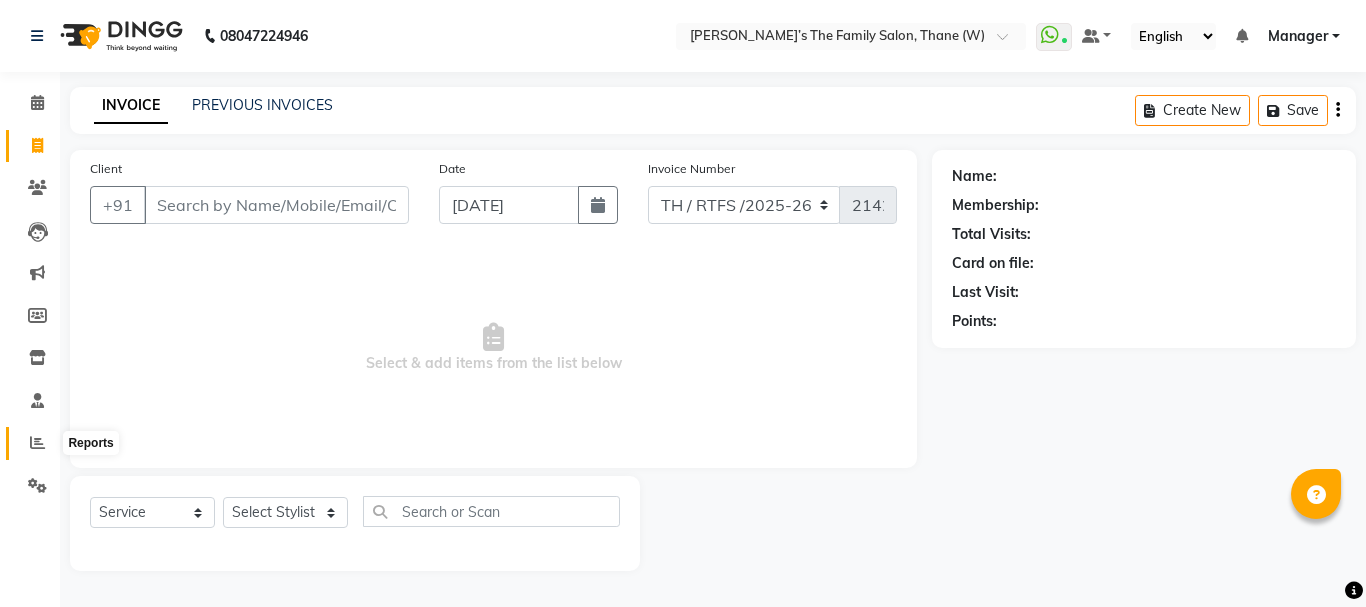 click 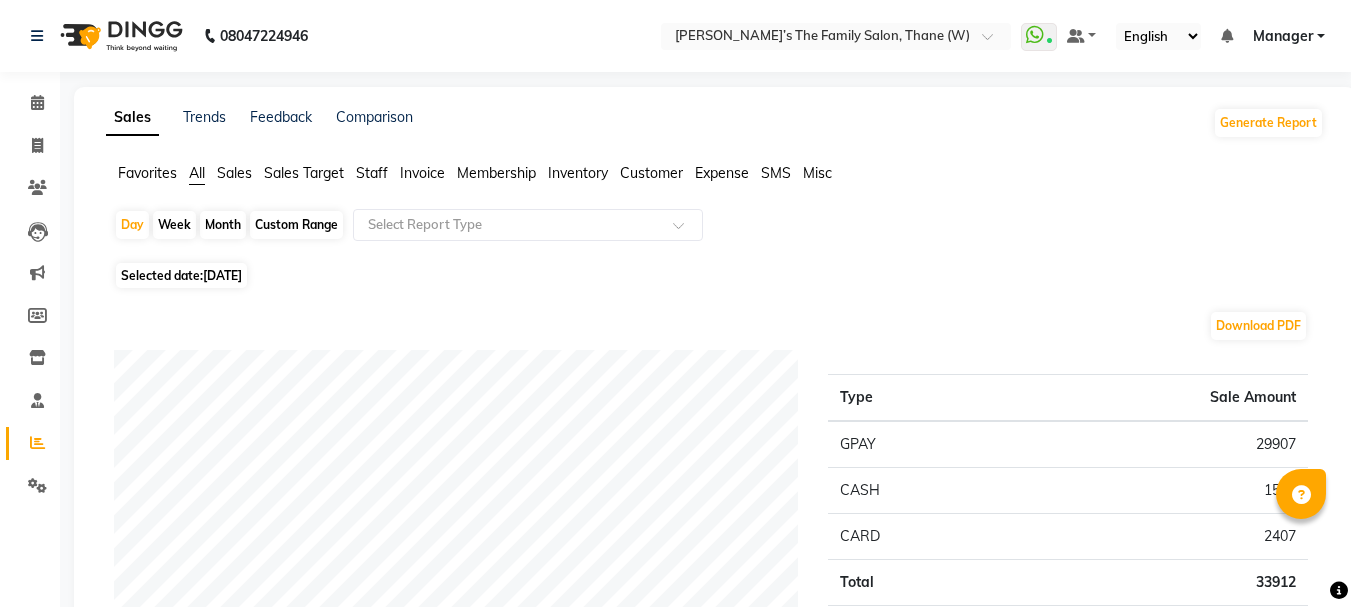 click on "All" 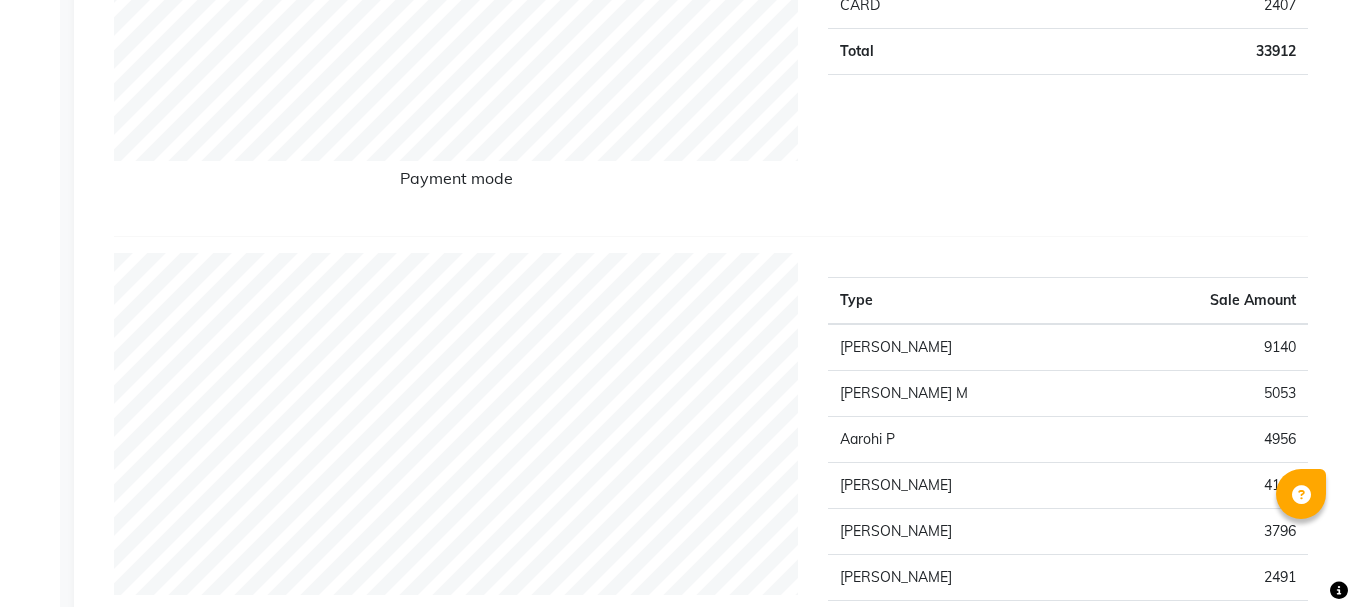 scroll, scrollTop: 1062, scrollLeft: 0, axis: vertical 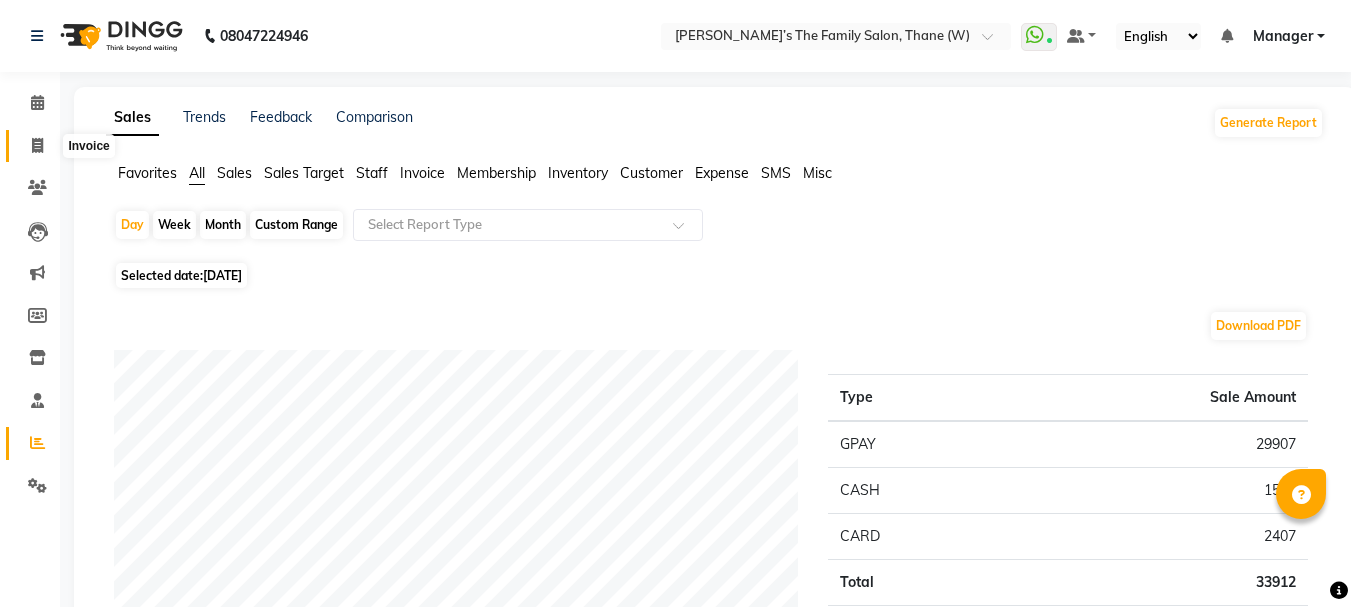 click 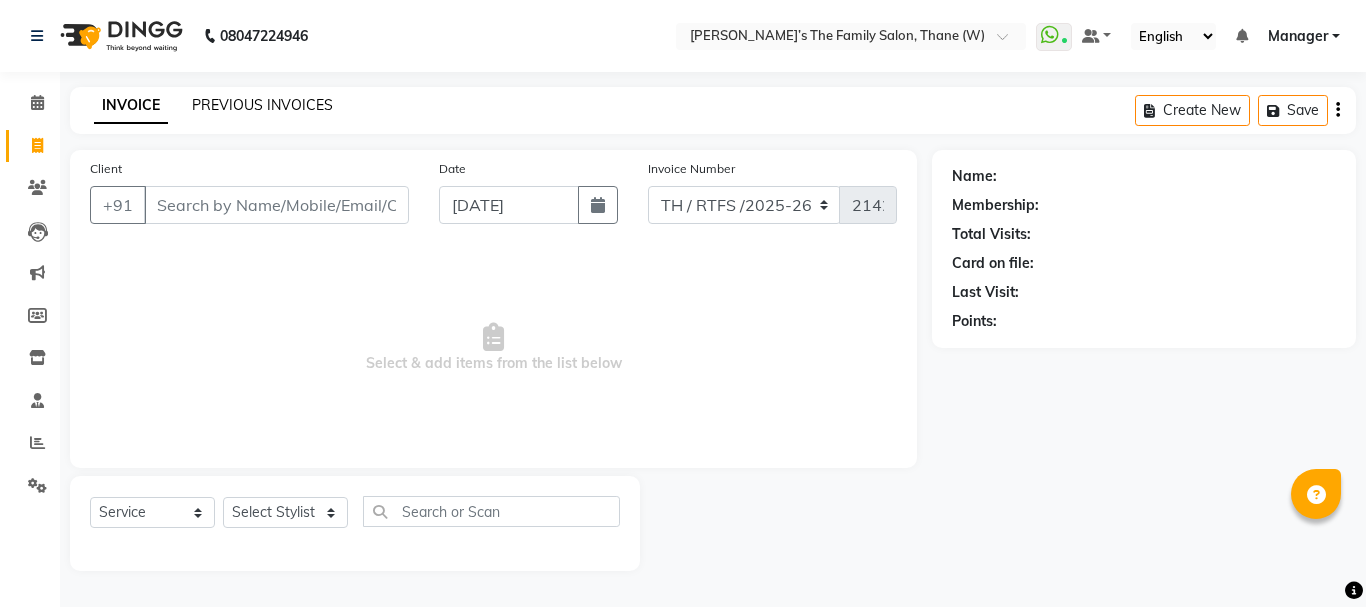 click on "PREVIOUS INVOICES" 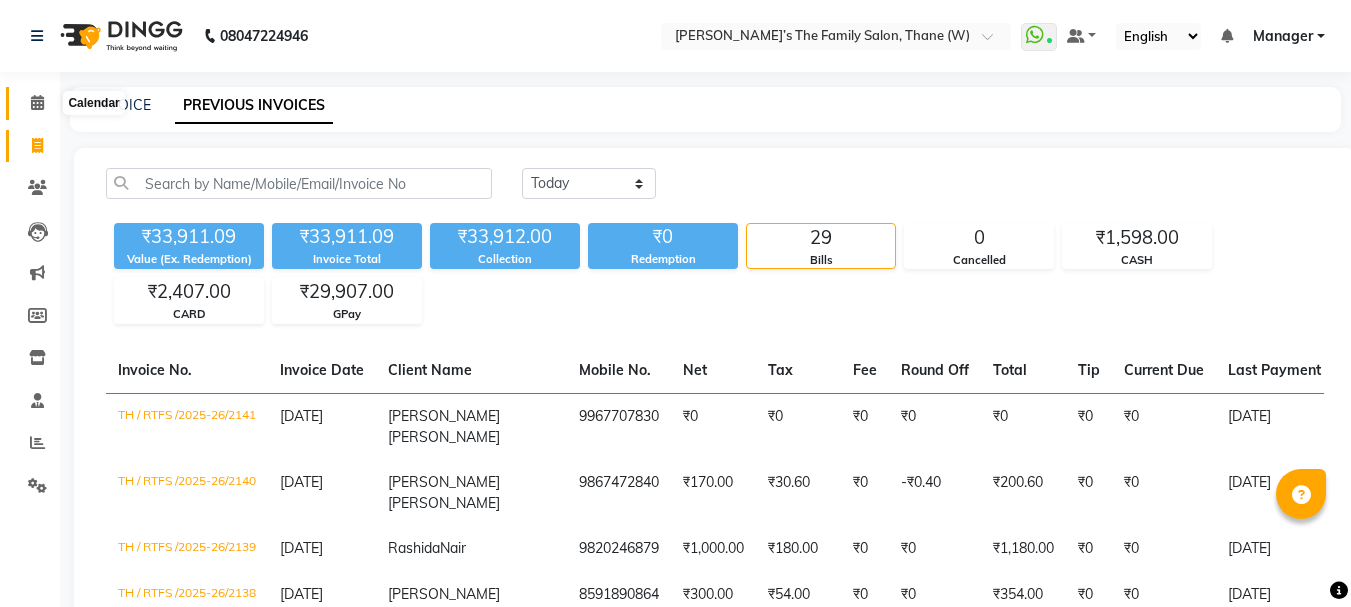 click 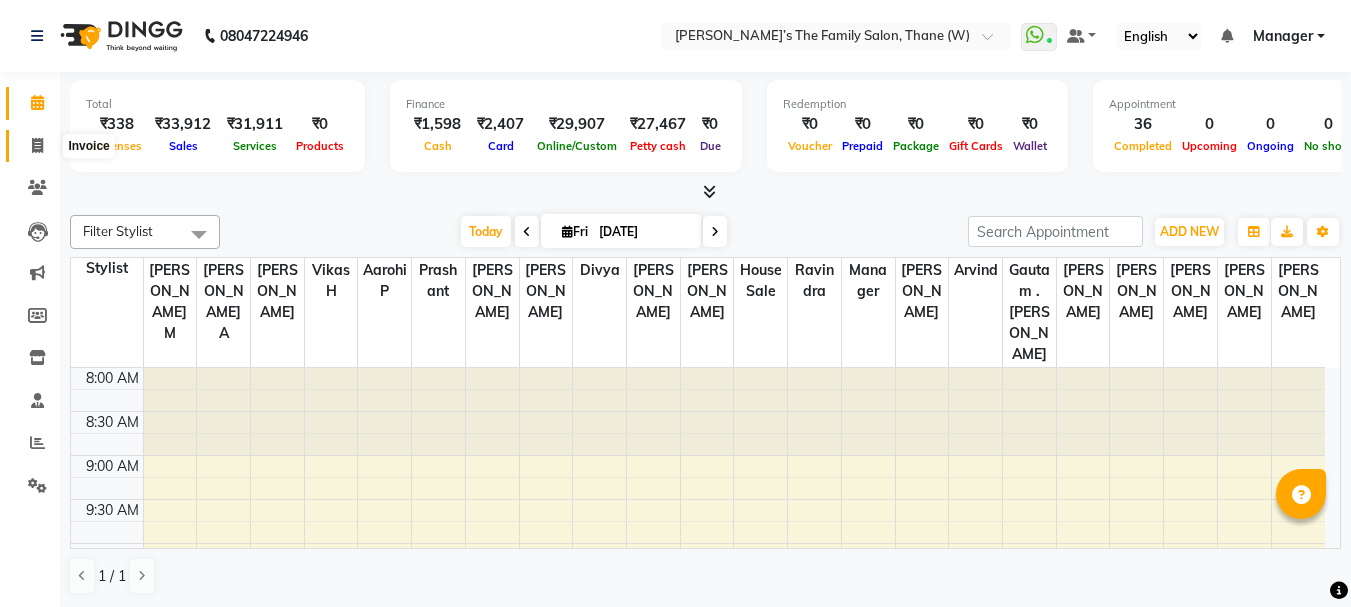 click 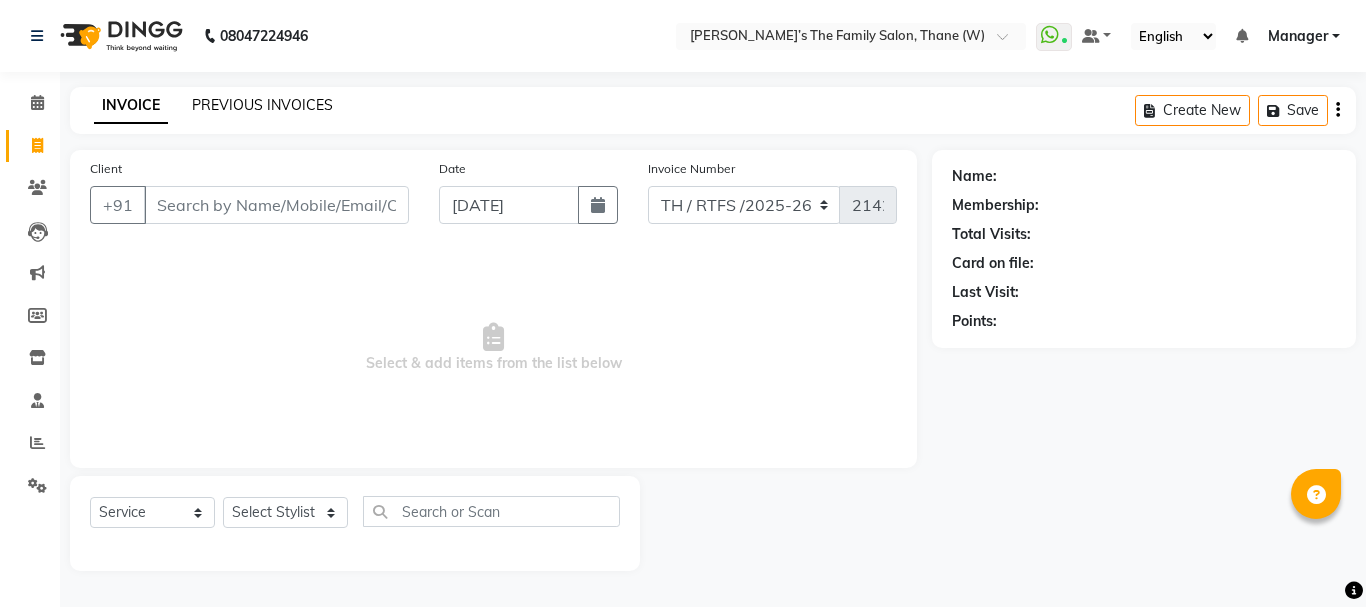 click on "PREVIOUS INVOICES" 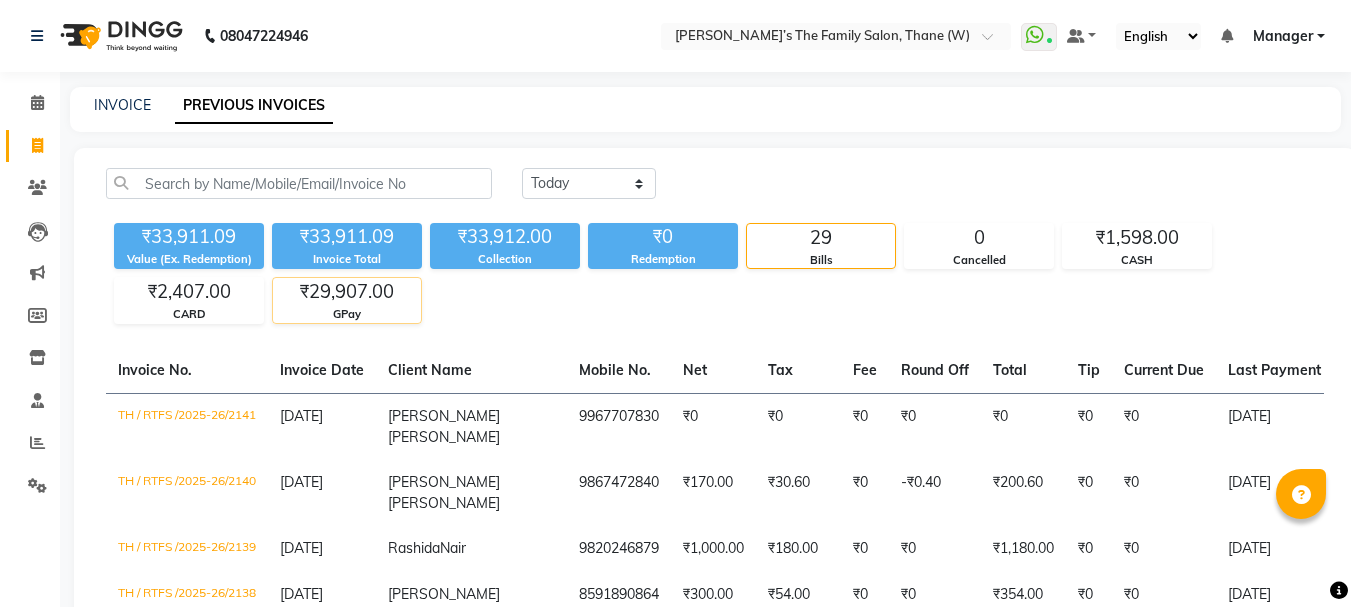 click on "₹29,907.00" 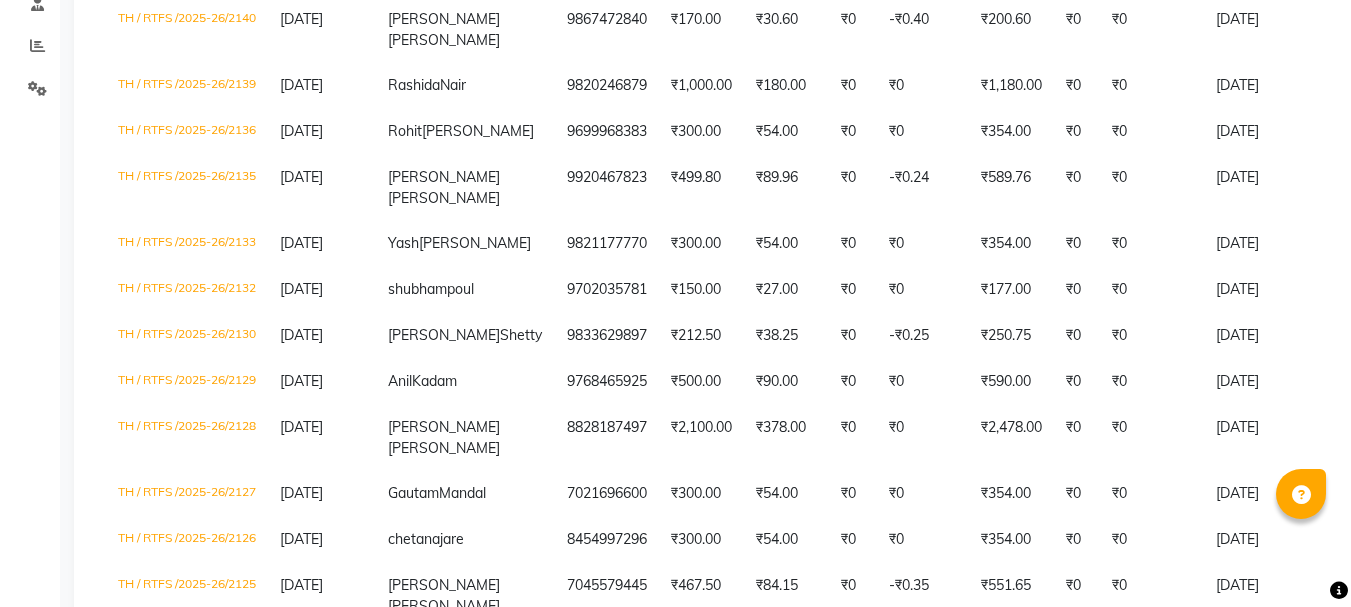 scroll, scrollTop: 400, scrollLeft: 0, axis: vertical 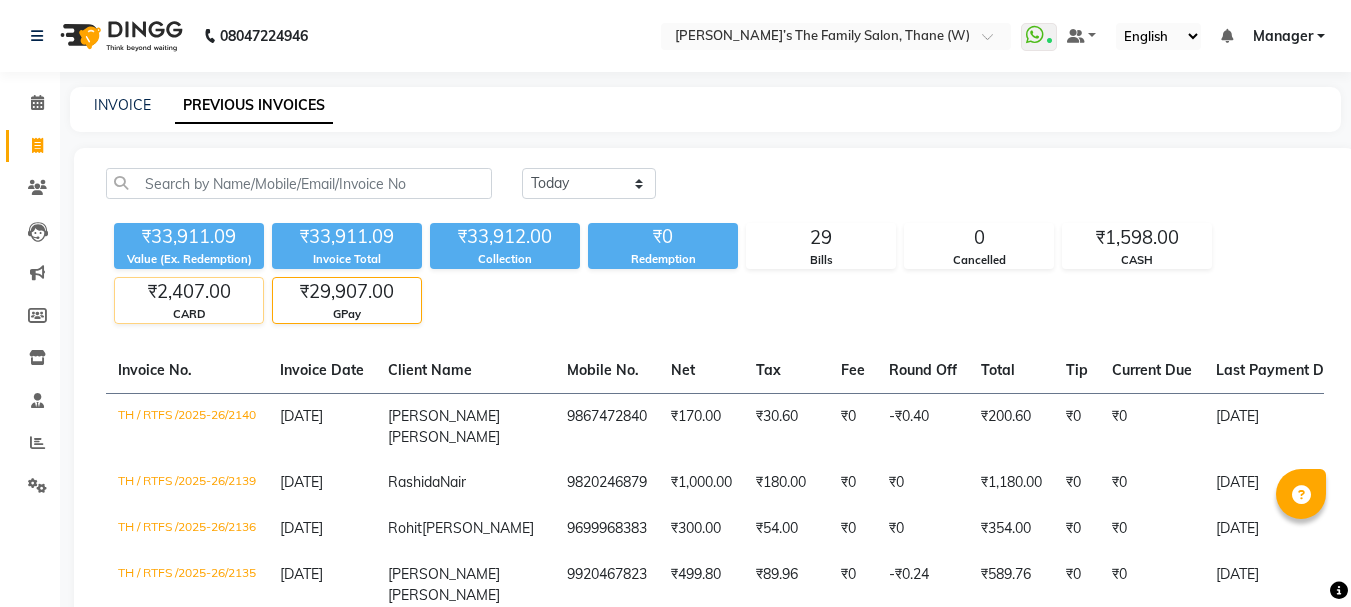 click on "₹2,407.00" 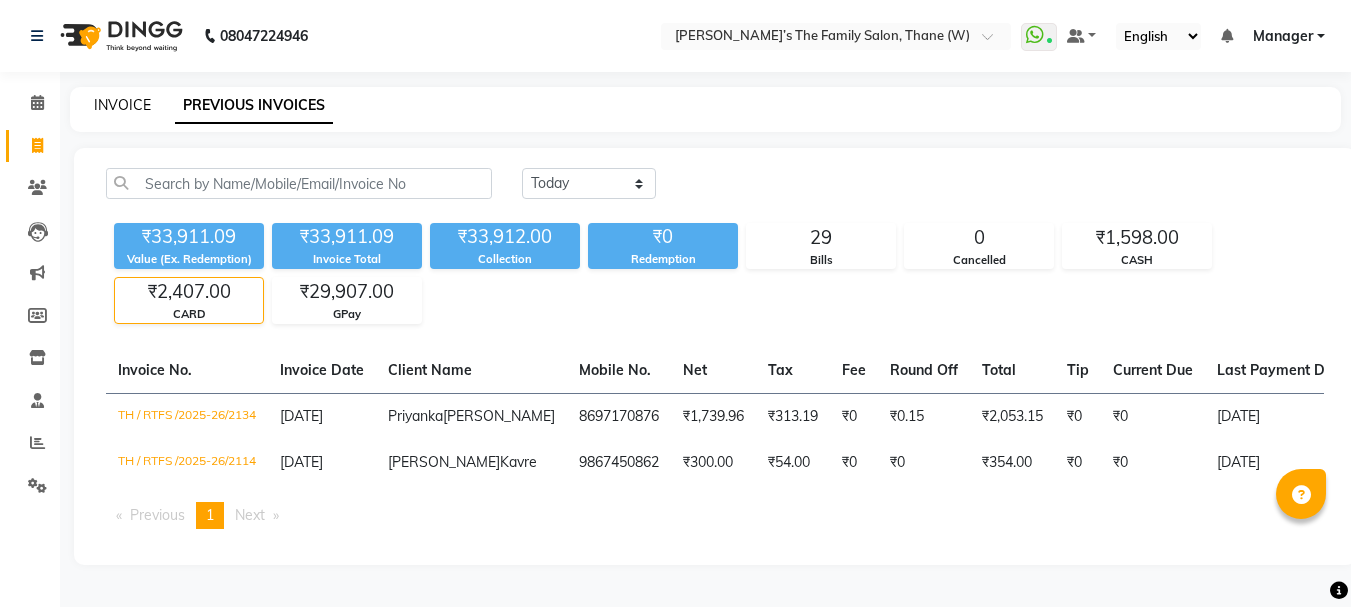 click on "INVOICE" 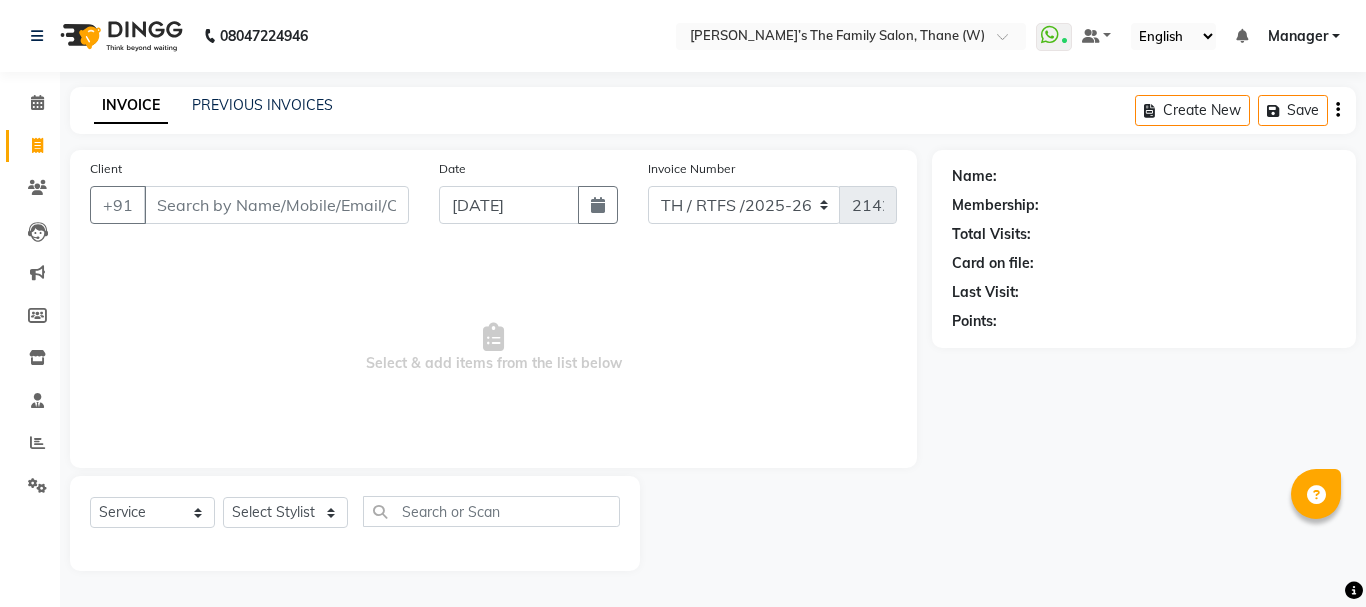 click on "Client" at bounding box center (276, 205) 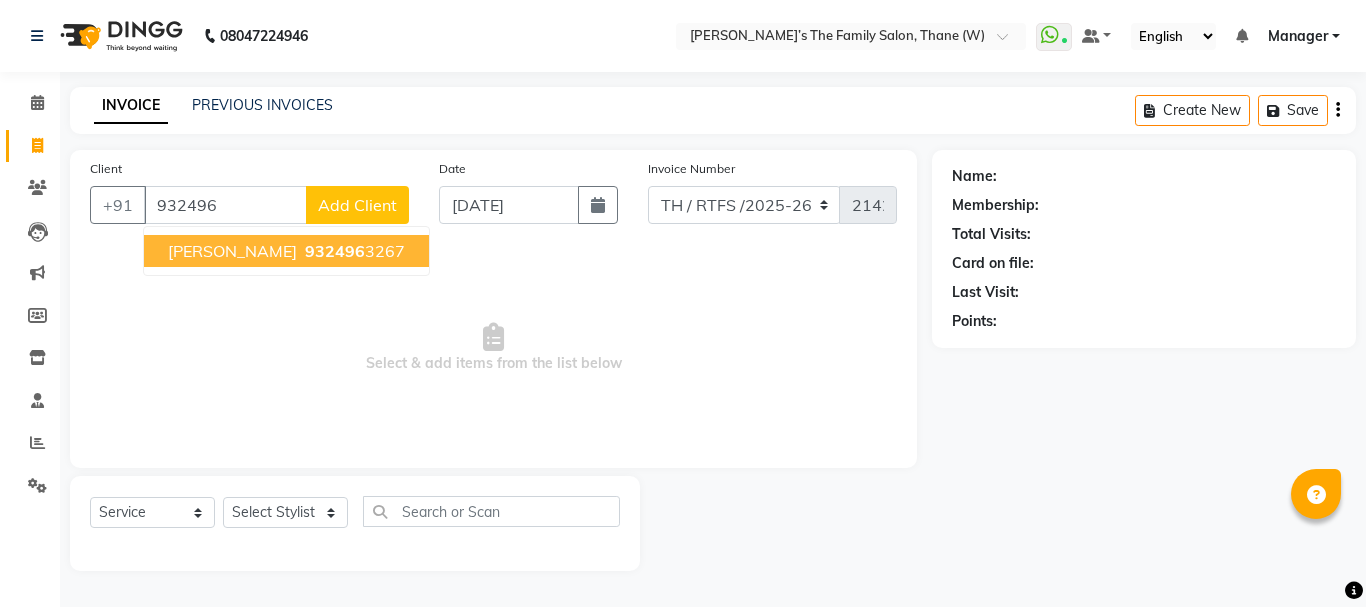 click on "932496" at bounding box center [335, 251] 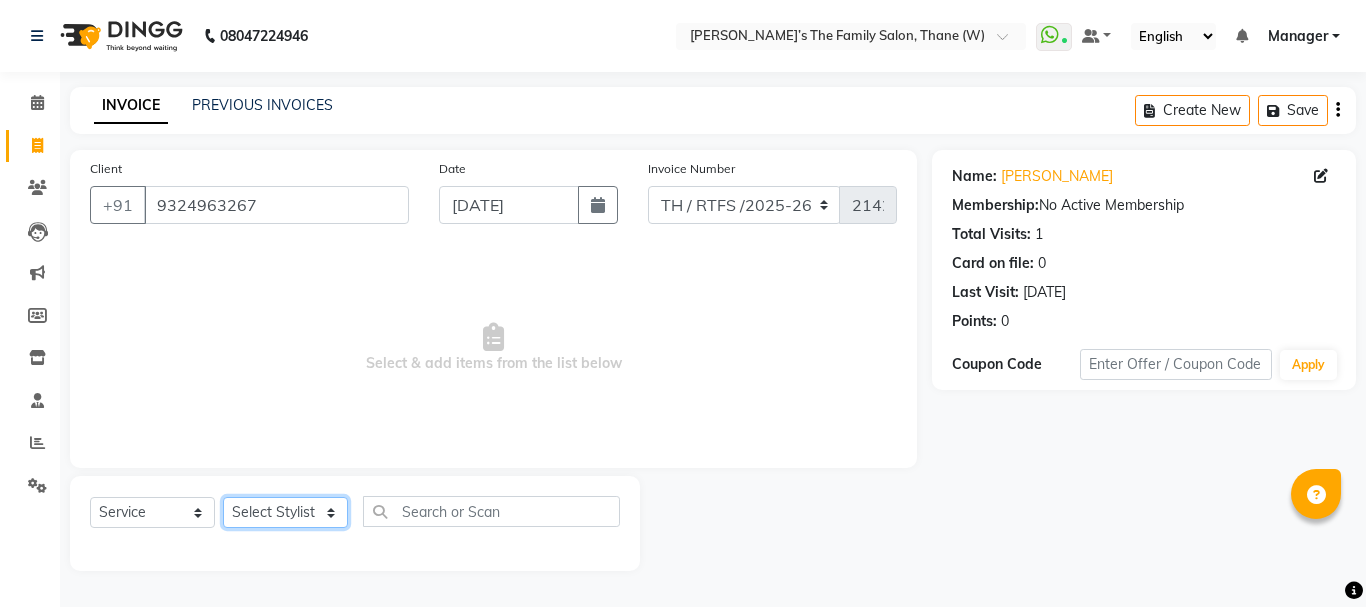 click on "Select Stylist Aarohi P   [PERSON_NAME] [PERSON_NAME] A  [PERSON_NAME] .[PERSON_NAME] House sale [PERSON_NAME]  [PERSON_NAME]   Manager [PERSON_NAME] [PERSON_NAME] [PERSON_NAME] [PERSON_NAME] [PERSON_NAME] [PERSON_NAME] M  [PERSON_NAME]  [PERSON_NAME]  [PERSON_NAME]" 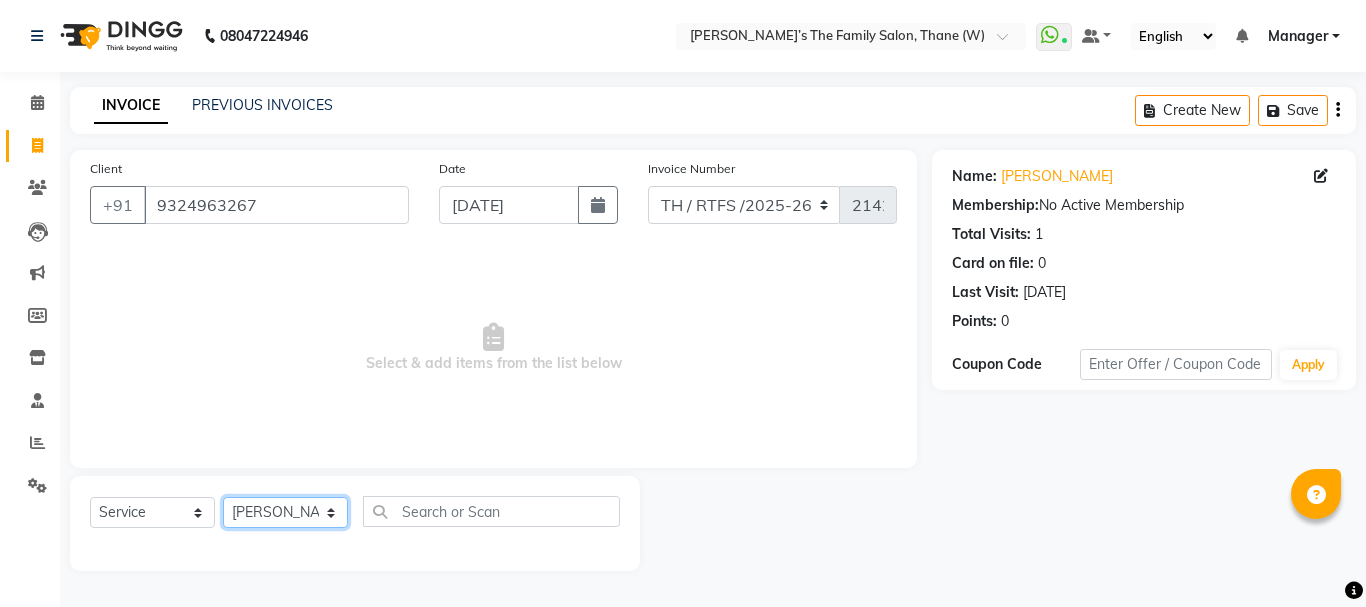 click on "Select Stylist Aarohi P   [PERSON_NAME] [PERSON_NAME] A  [PERSON_NAME] .[PERSON_NAME] House sale [PERSON_NAME]  [PERSON_NAME]   Manager [PERSON_NAME] [PERSON_NAME] [PERSON_NAME] [PERSON_NAME] [PERSON_NAME] [PERSON_NAME] M  [PERSON_NAME]  [PERSON_NAME]  [PERSON_NAME]" 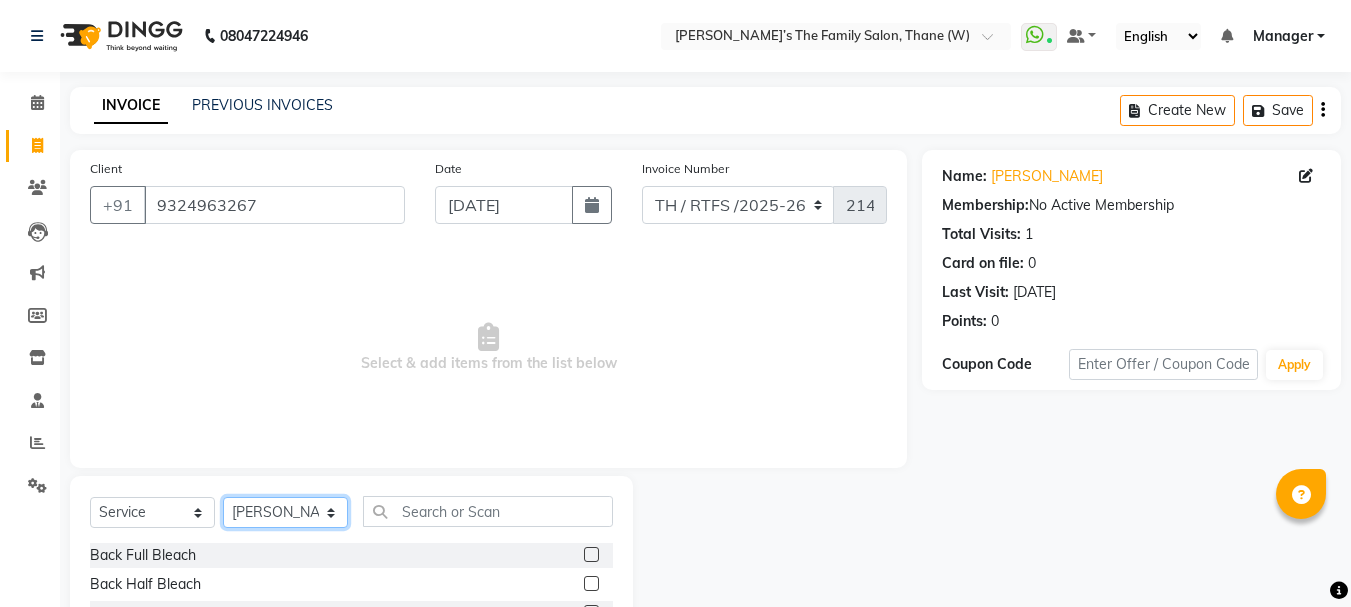 click on "Select Stylist Aarohi P   [PERSON_NAME] [PERSON_NAME] A  [PERSON_NAME] .[PERSON_NAME] House sale [PERSON_NAME]  [PERSON_NAME]   Manager [PERSON_NAME] [PERSON_NAME] [PERSON_NAME] [PERSON_NAME] [PERSON_NAME] [PERSON_NAME] M  [PERSON_NAME]  [PERSON_NAME]  [PERSON_NAME]" 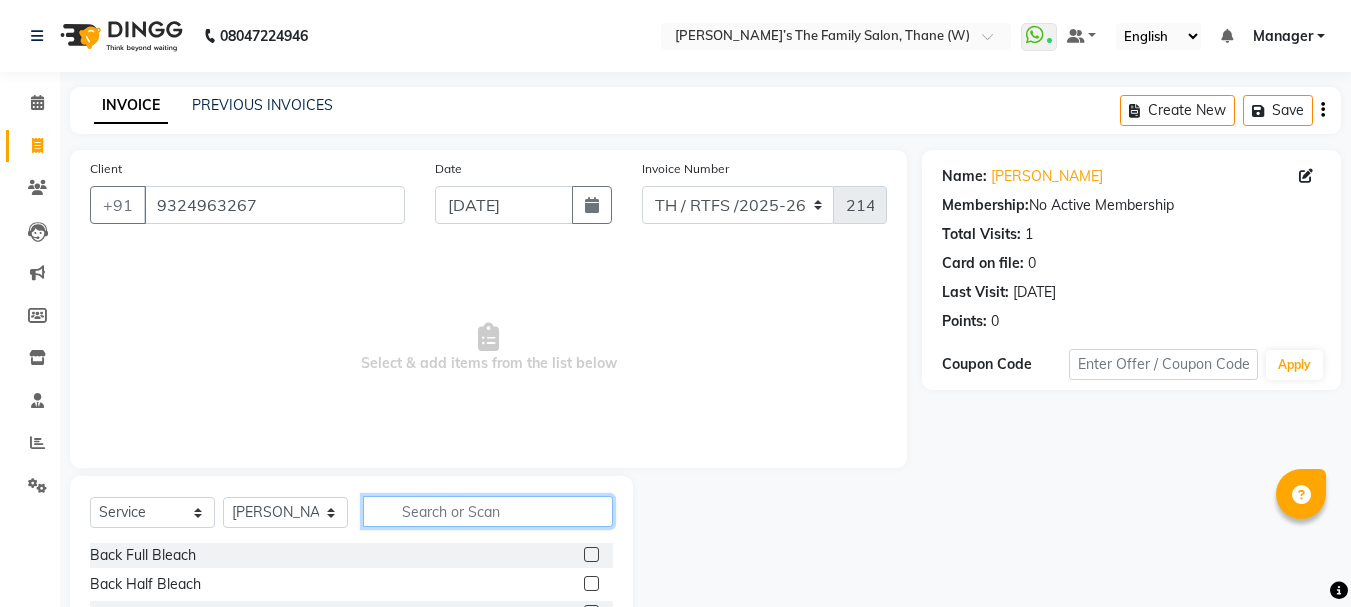 click 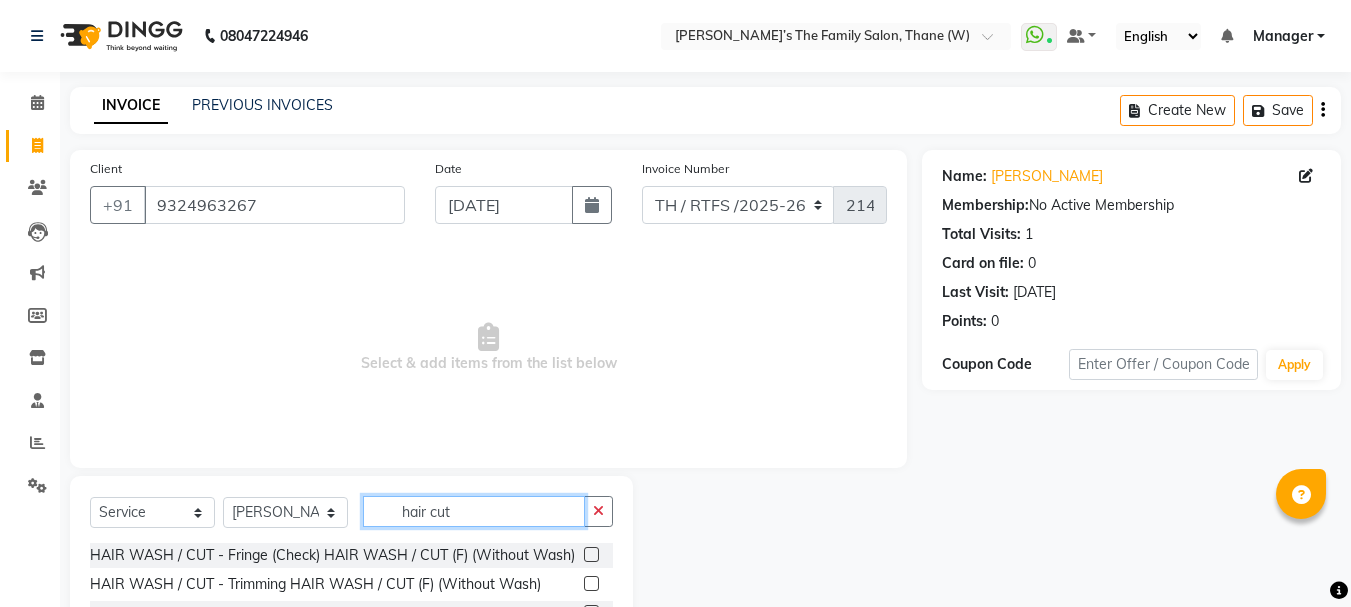 scroll, scrollTop: 194, scrollLeft: 0, axis: vertical 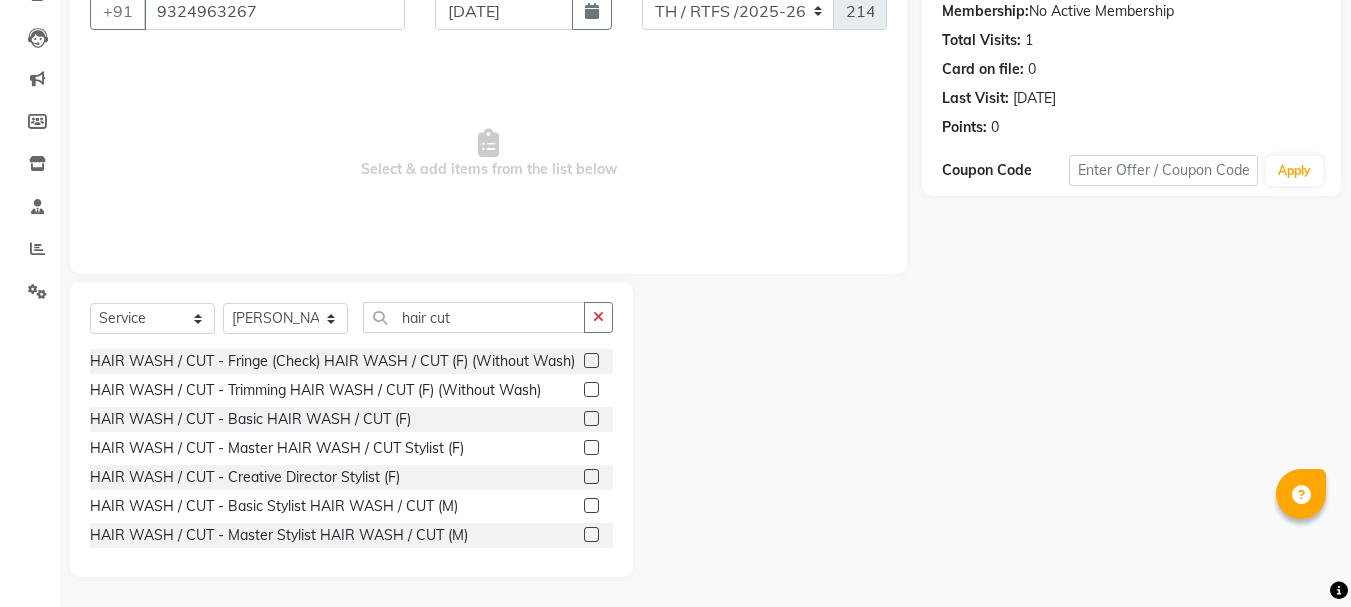 click 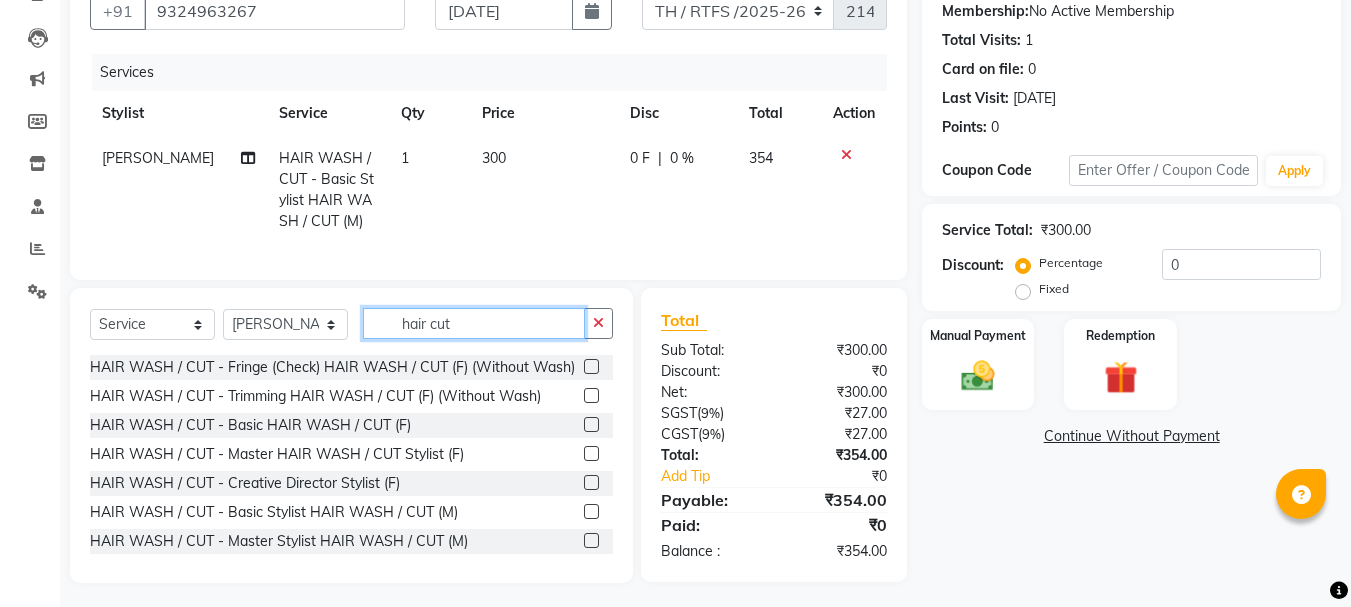 click on "hair cut" 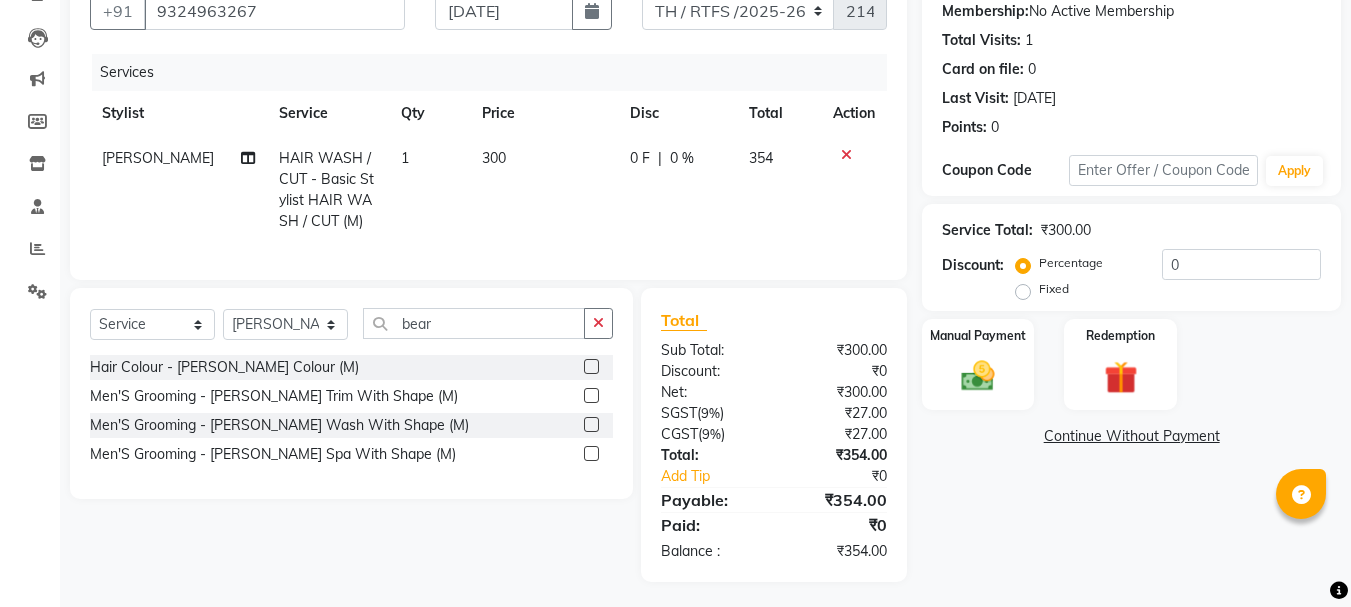 click 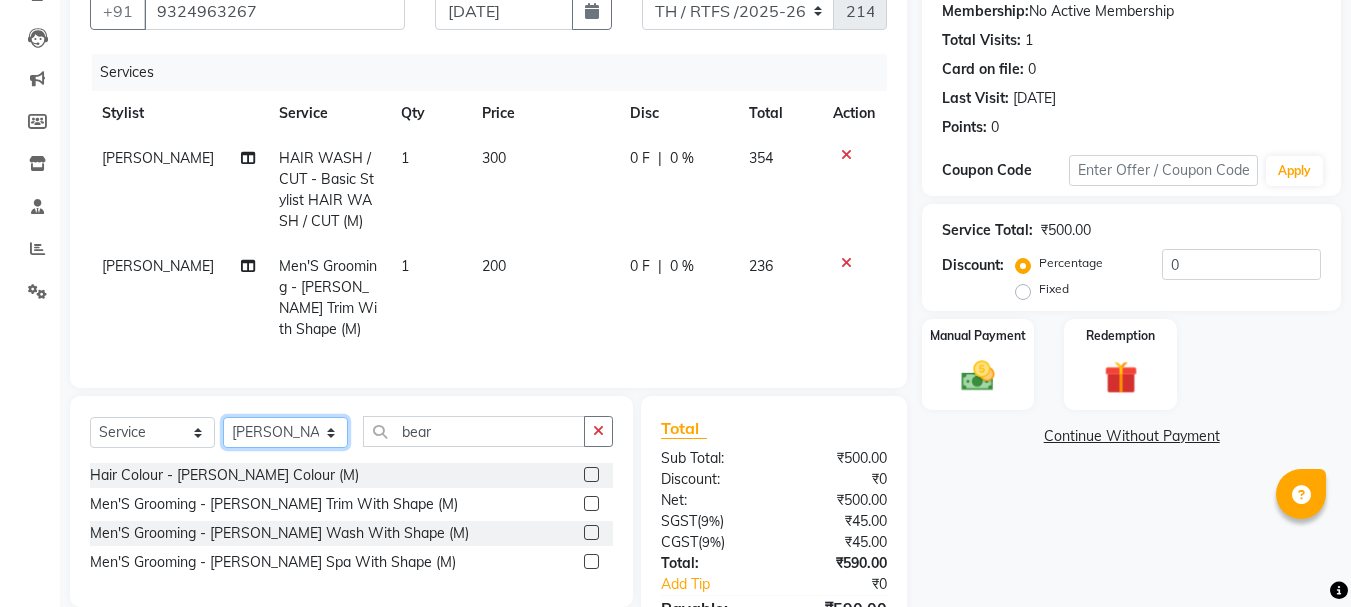 click on "Select Stylist Aarohi P   [PERSON_NAME] [PERSON_NAME] A  [PERSON_NAME] .[PERSON_NAME] House sale [PERSON_NAME]  [PERSON_NAME]   Manager [PERSON_NAME] [PERSON_NAME] [PERSON_NAME] [PERSON_NAME] [PERSON_NAME] [PERSON_NAME] M  [PERSON_NAME]  [PERSON_NAME]  [PERSON_NAME]" 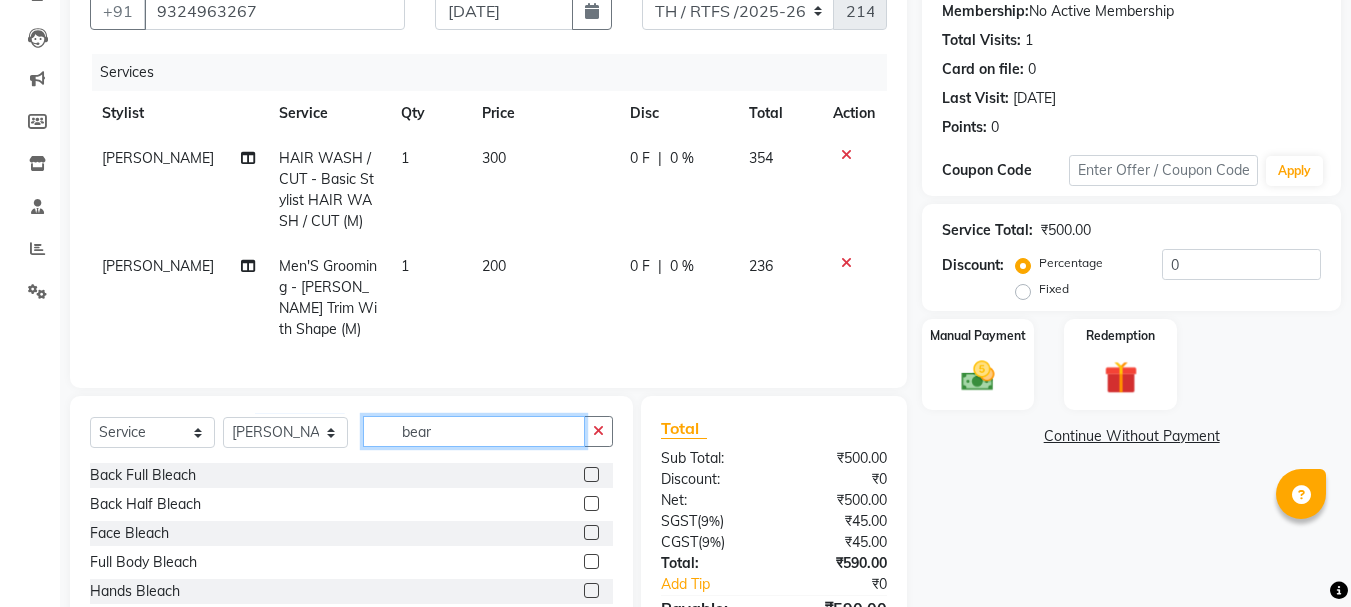 click on "bear" 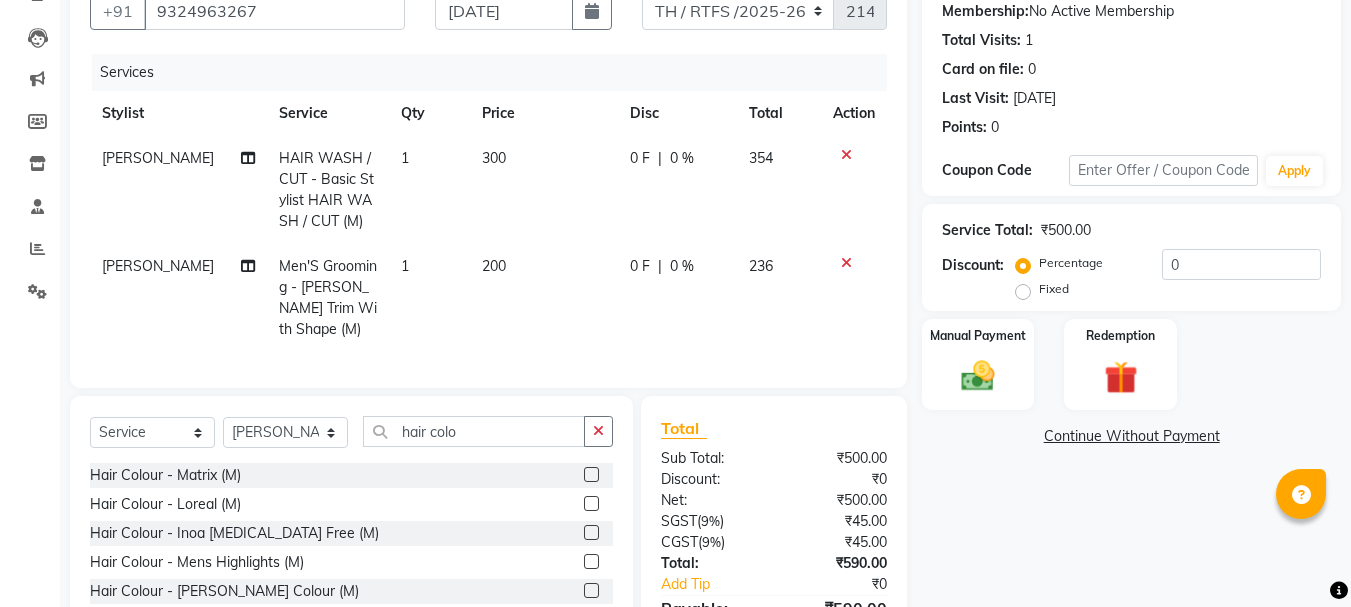 click 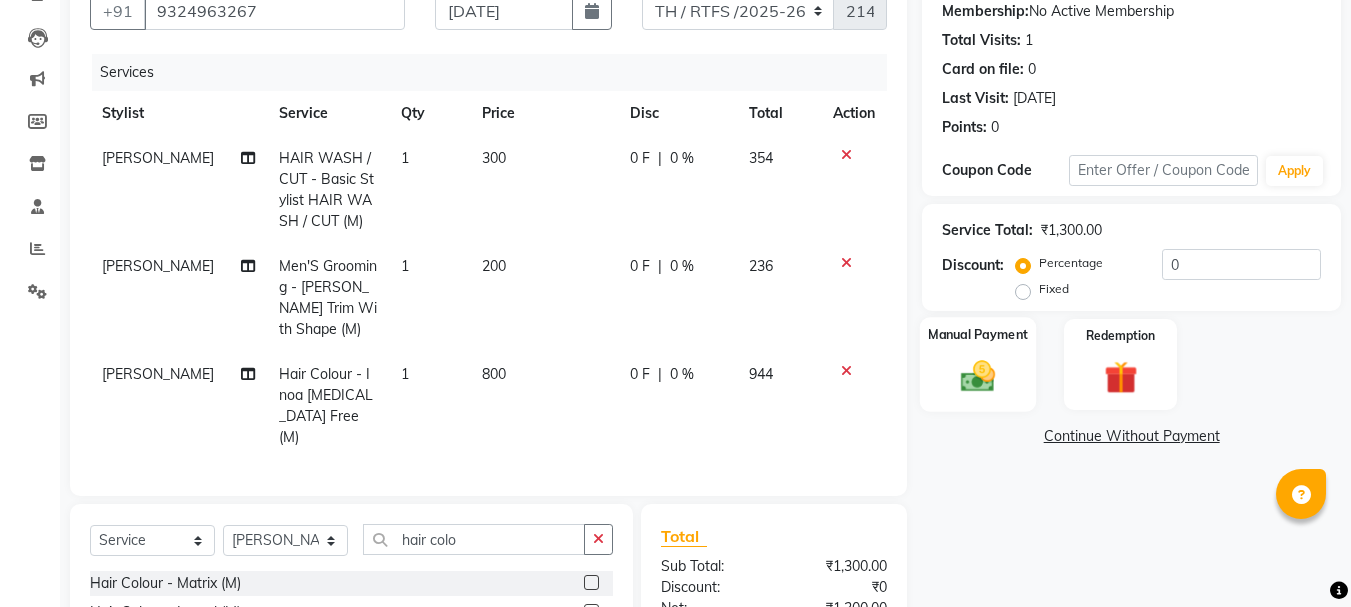 click 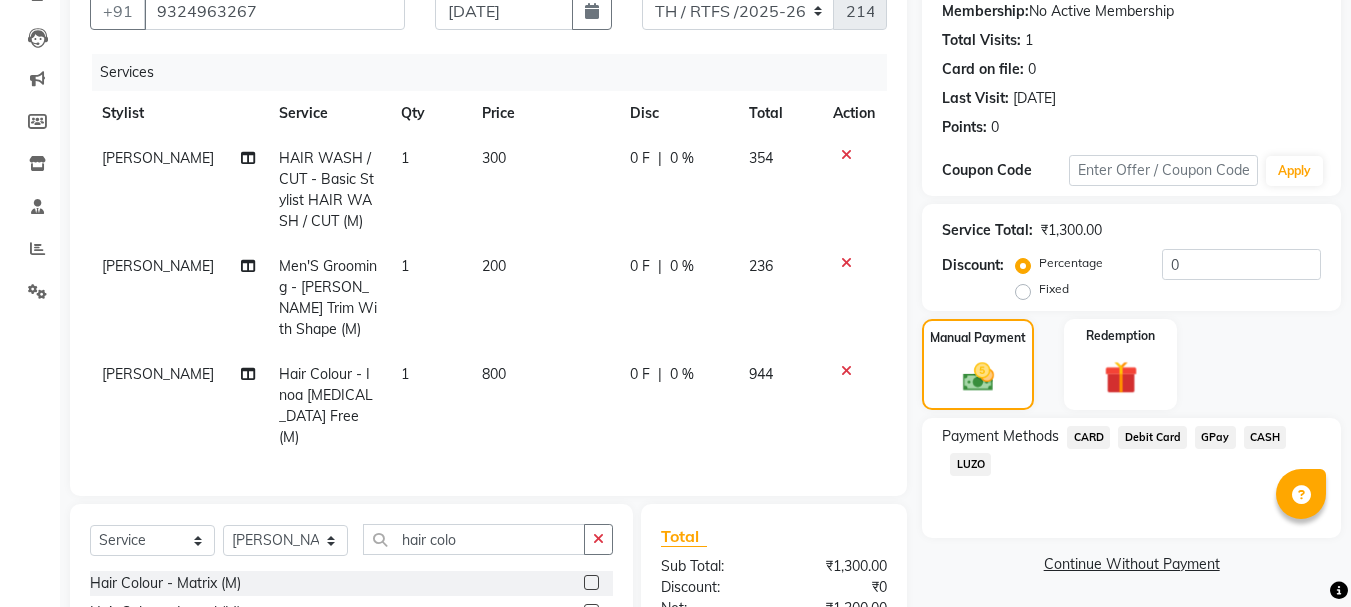 scroll, scrollTop: 410, scrollLeft: 0, axis: vertical 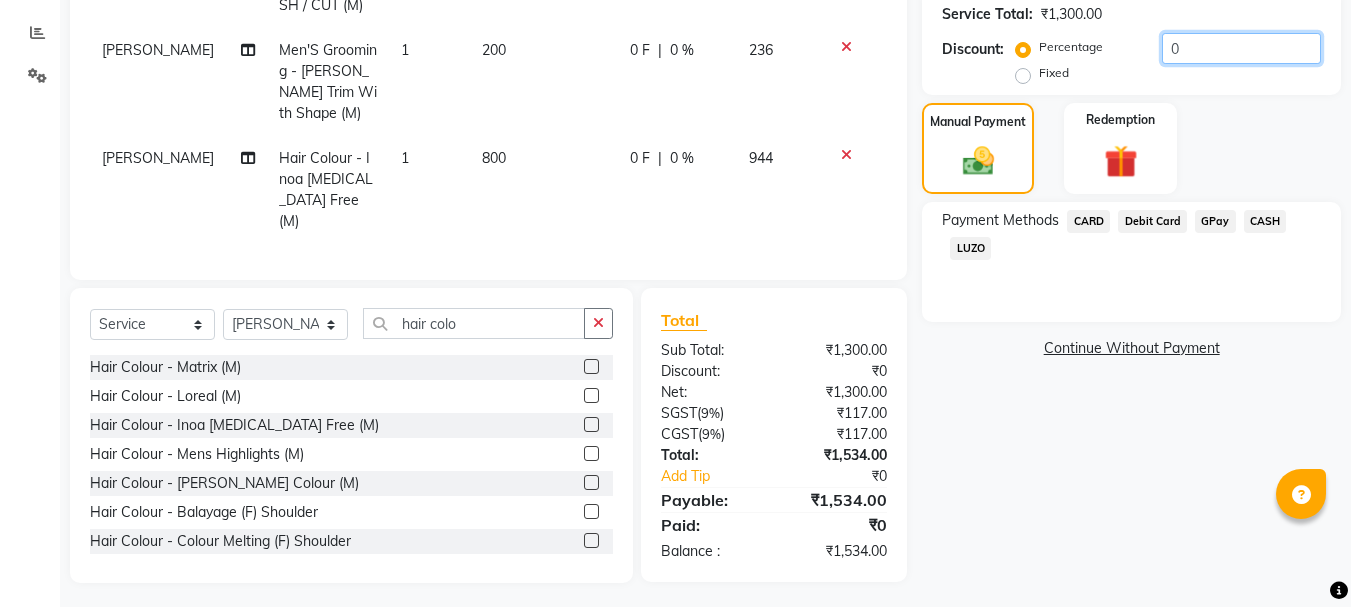 click on "0" 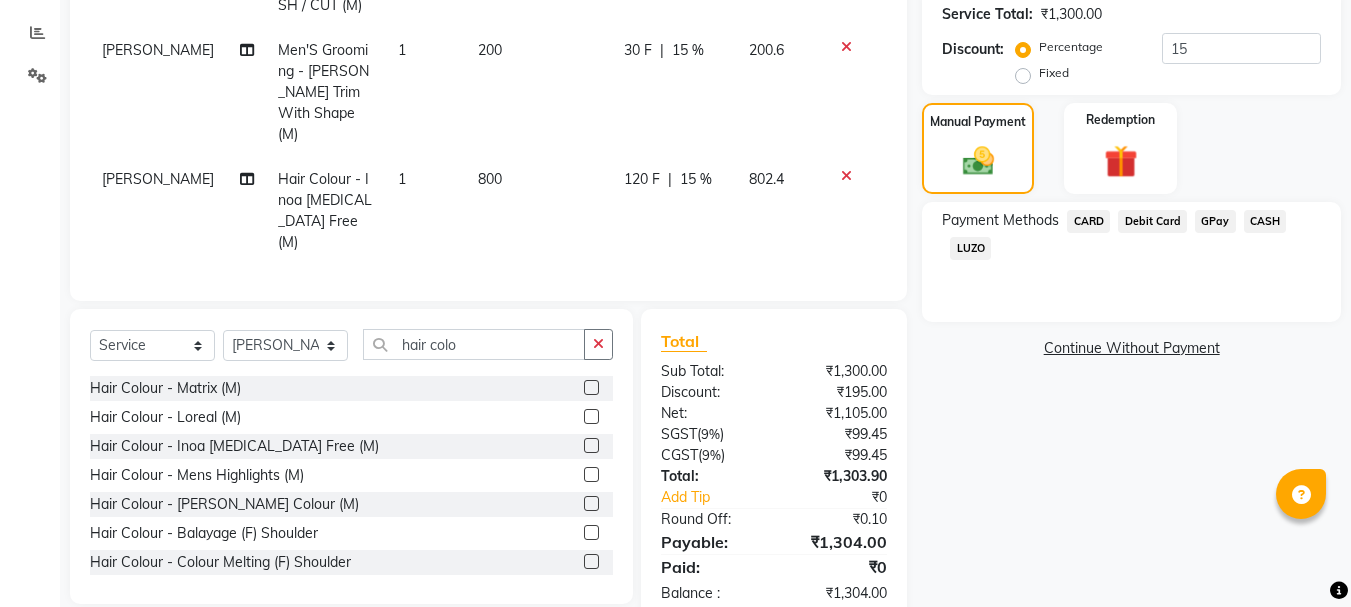 click on "GPay" 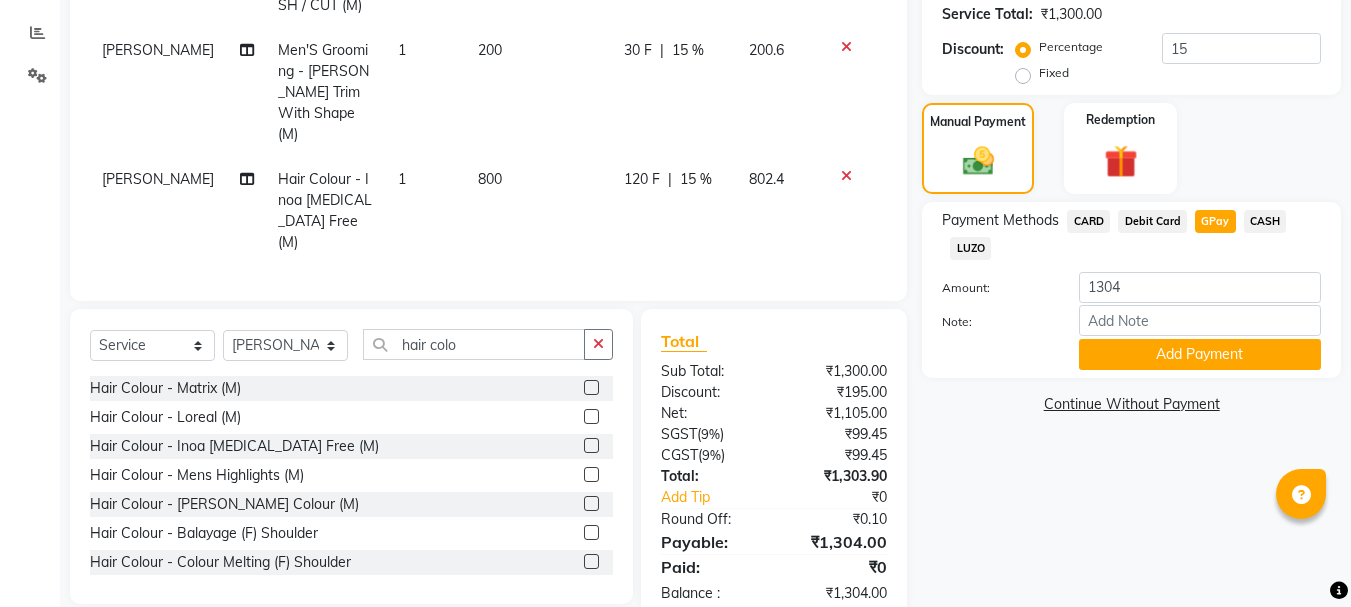 scroll, scrollTop: 0, scrollLeft: 0, axis: both 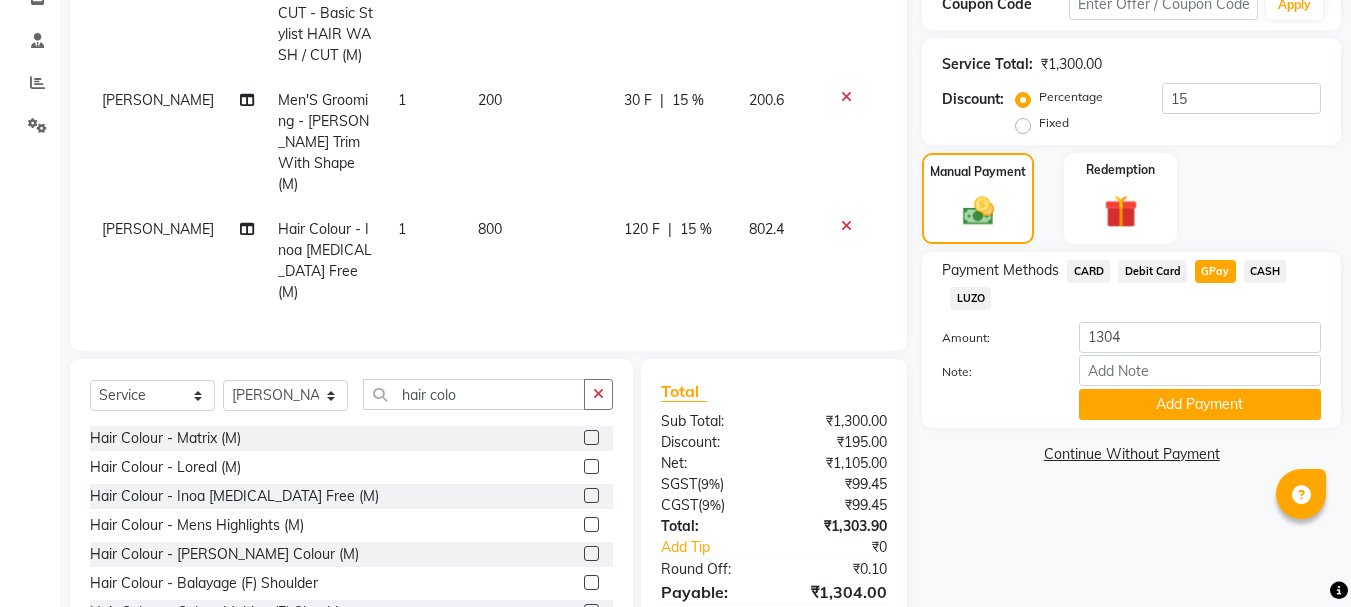 click on "CARD" 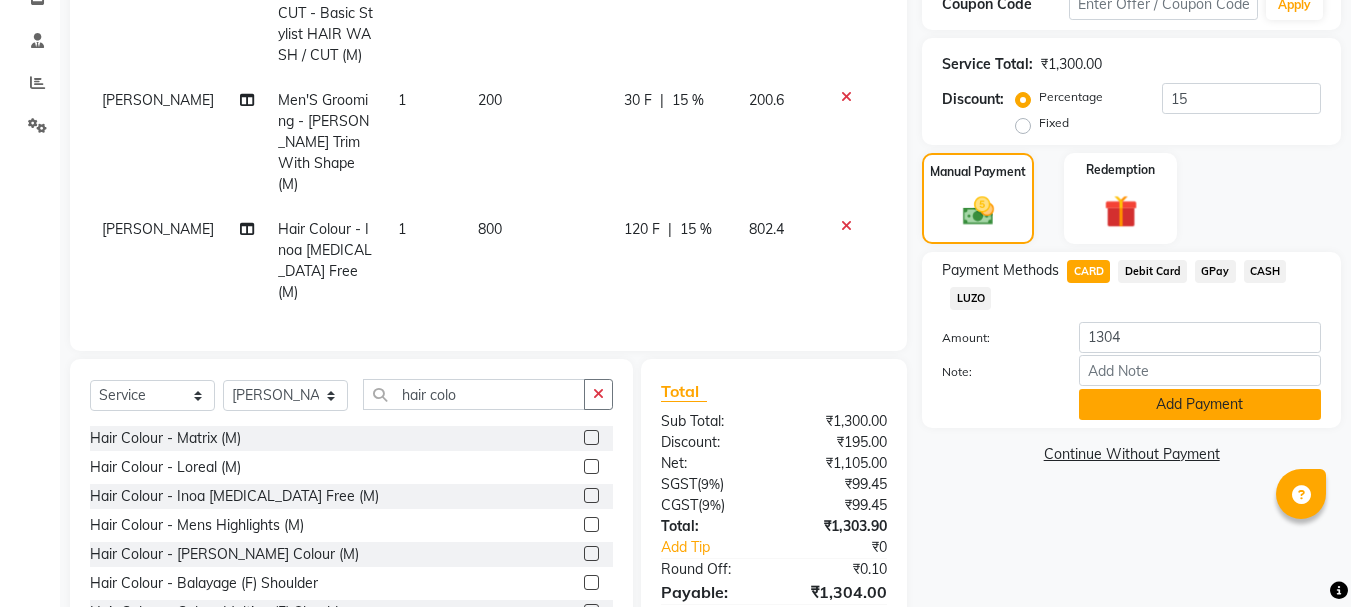 click on "Add Payment" 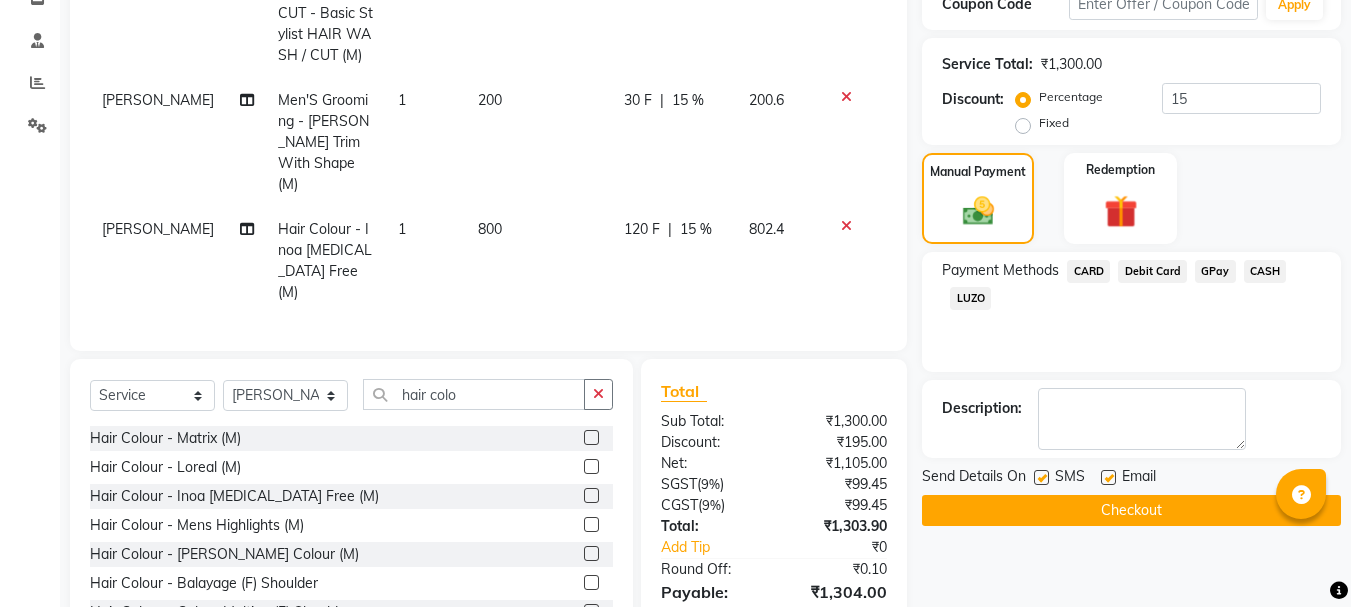 scroll, scrollTop: 472, scrollLeft: 0, axis: vertical 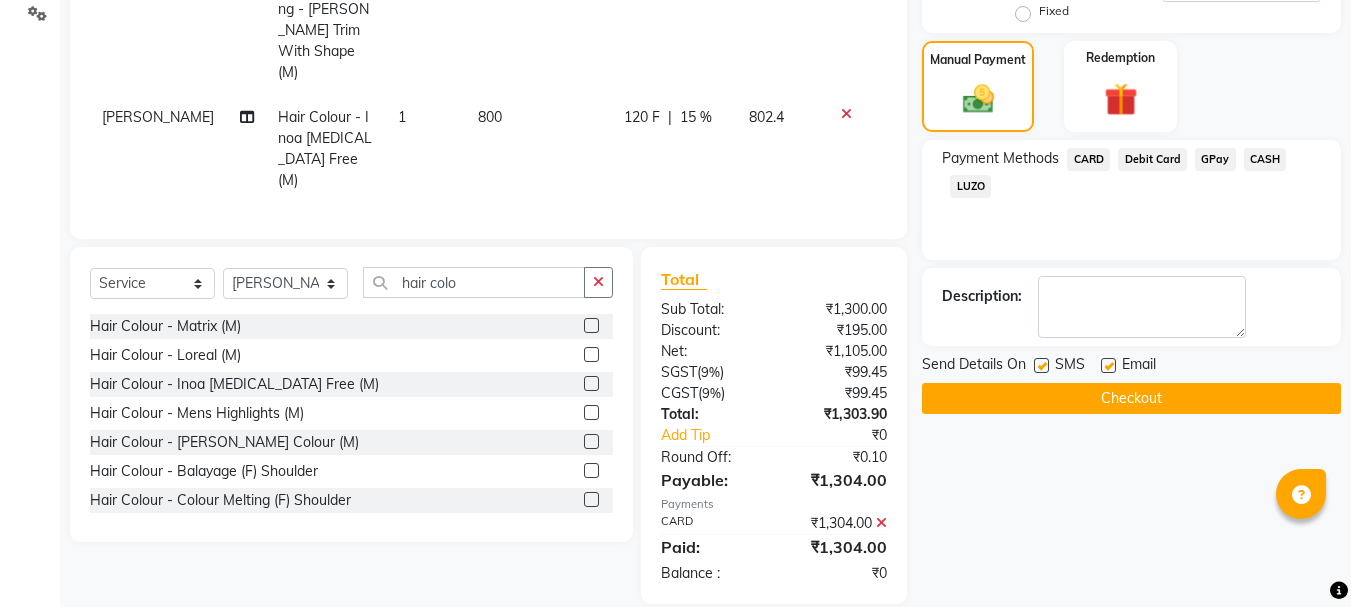 click on "Checkout" 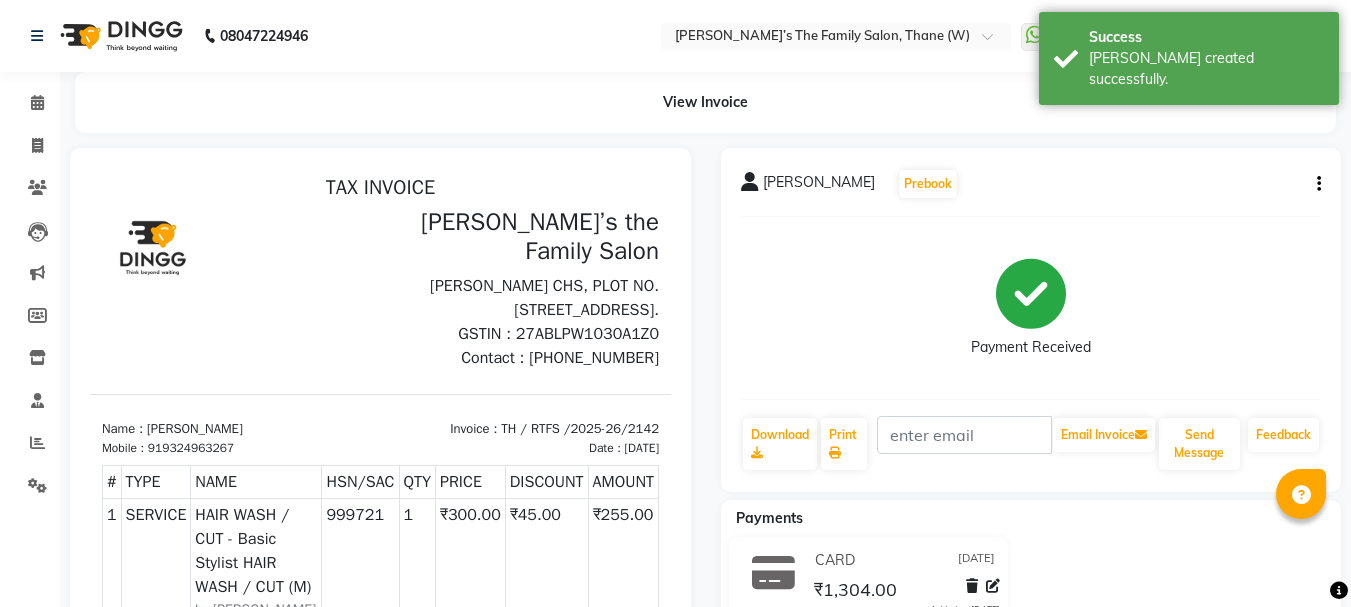scroll, scrollTop: 0, scrollLeft: 0, axis: both 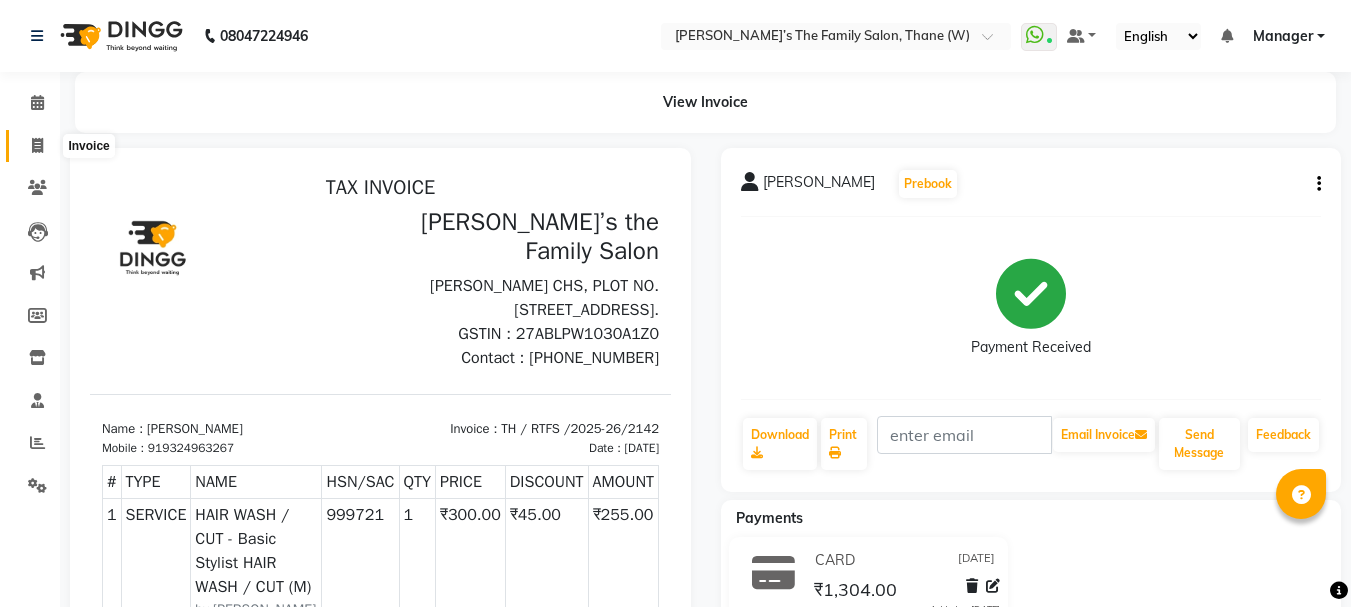 click 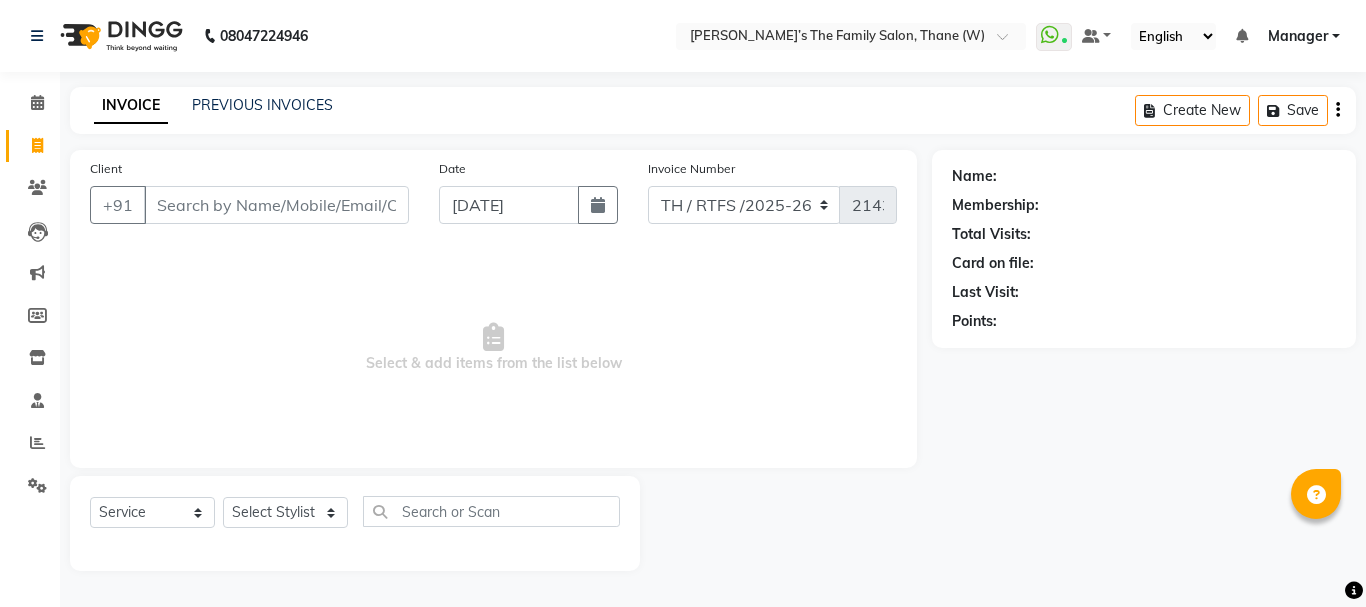 click on "Client" at bounding box center [276, 205] 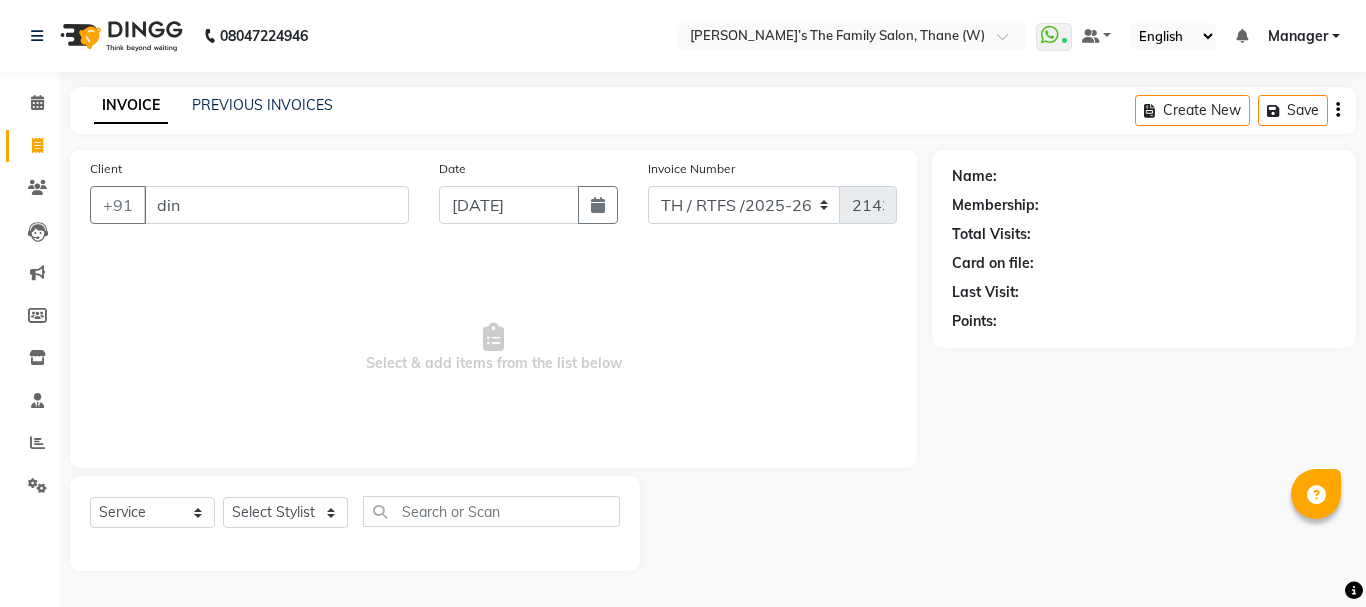 click on "+91 din" 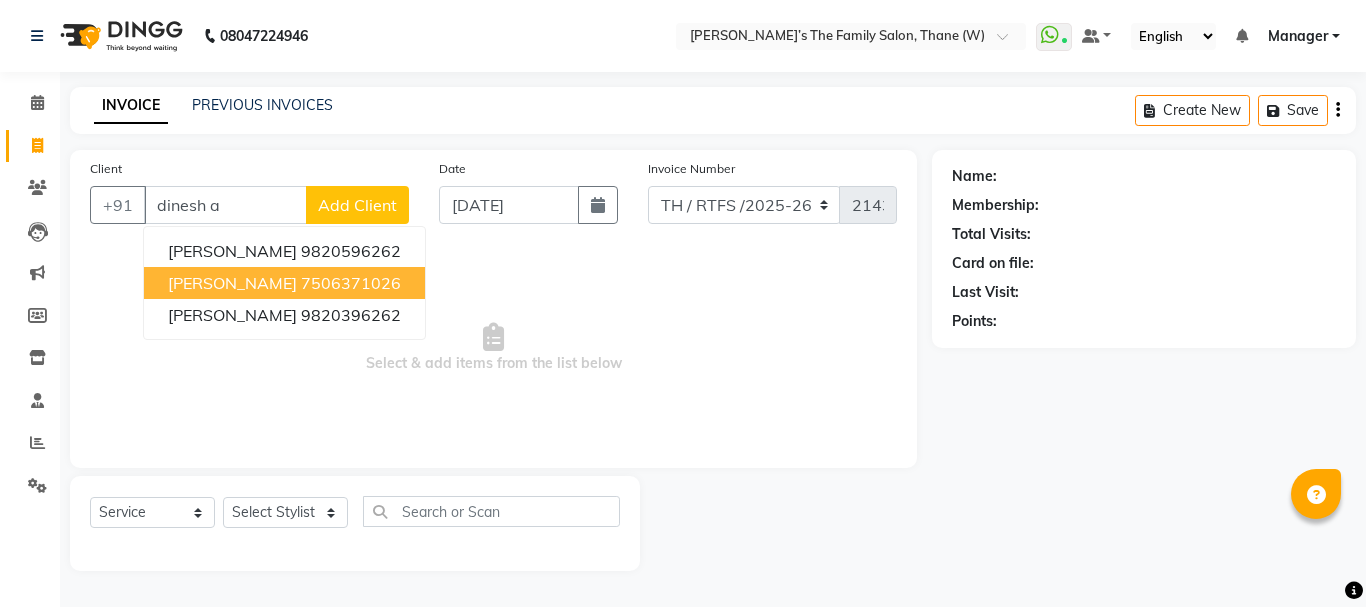 click on "7506371026" at bounding box center [351, 283] 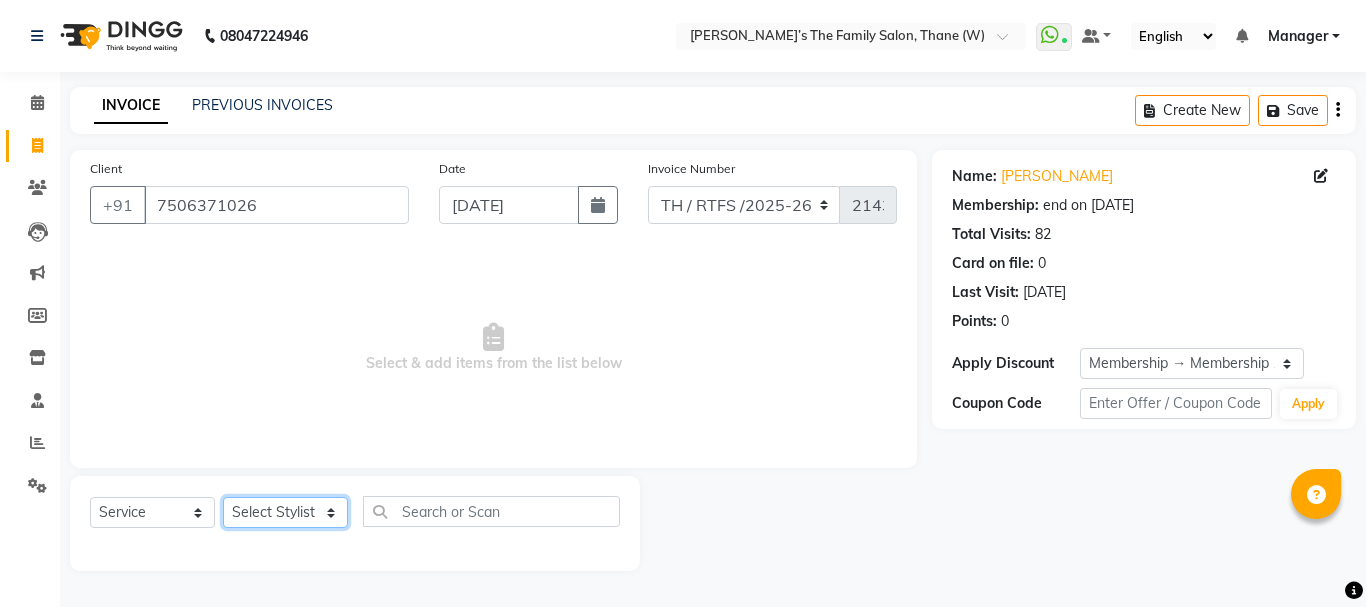 click on "Select Stylist Aarohi P   [PERSON_NAME] [PERSON_NAME] A  [PERSON_NAME] .[PERSON_NAME] House sale [PERSON_NAME]  [PERSON_NAME]   Manager [PERSON_NAME] [PERSON_NAME] [PERSON_NAME] [PERSON_NAME] [PERSON_NAME] [PERSON_NAME] M  [PERSON_NAME]  [PERSON_NAME]  [PERSON_NAME]" 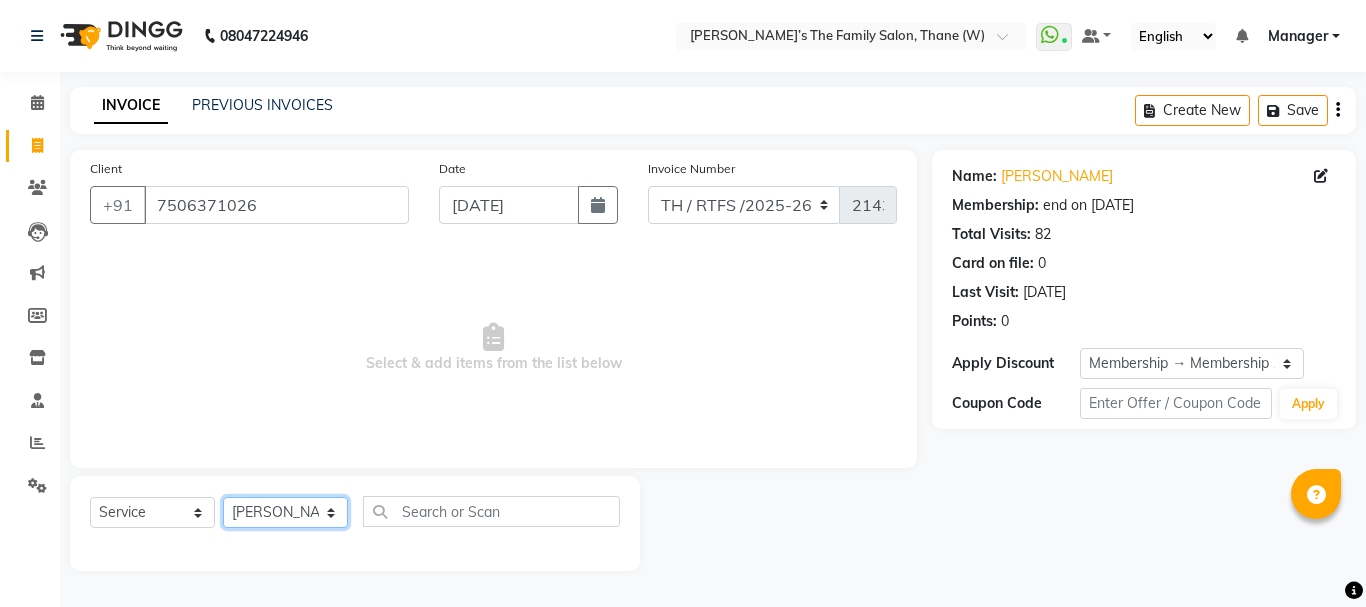 click on "Select Stylist Aarohi P   [PERSON_NAME] [PERSON_NAME] A  [PERSON_NAME] .[PERSON_NAME] House sale [PERSON_NAME]  [PERSON_NAME]   Manager [PERSON_NAME] [PERSON_NAME] [PERSON_NAME] [PERSON_NAME] [PERSON_NAME] [PERSON_NAME] M  [PERSON_NAME]  [PERSON_NAME]  [PERSON_NAME]" 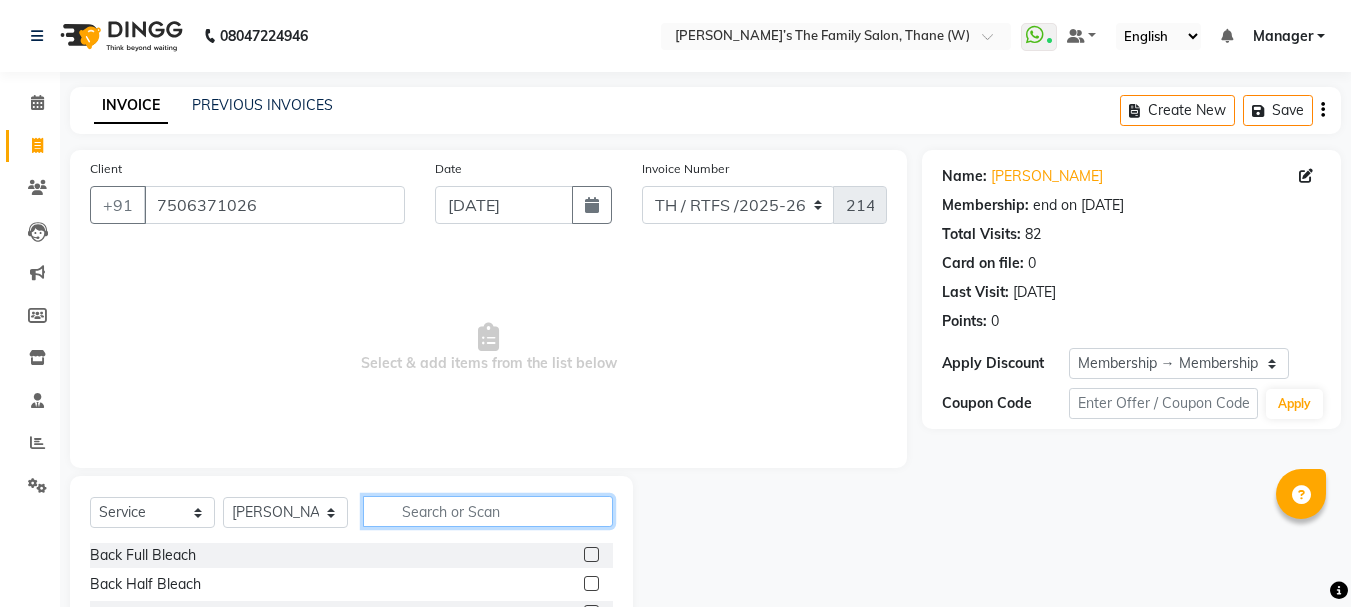 click 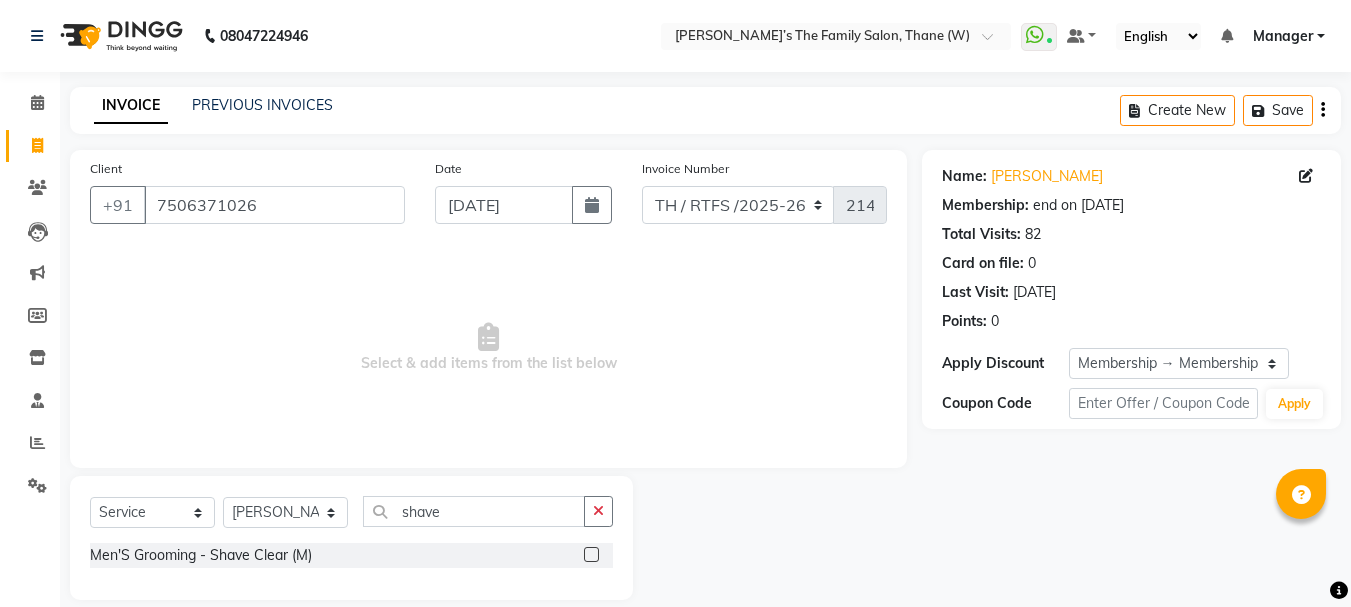 click 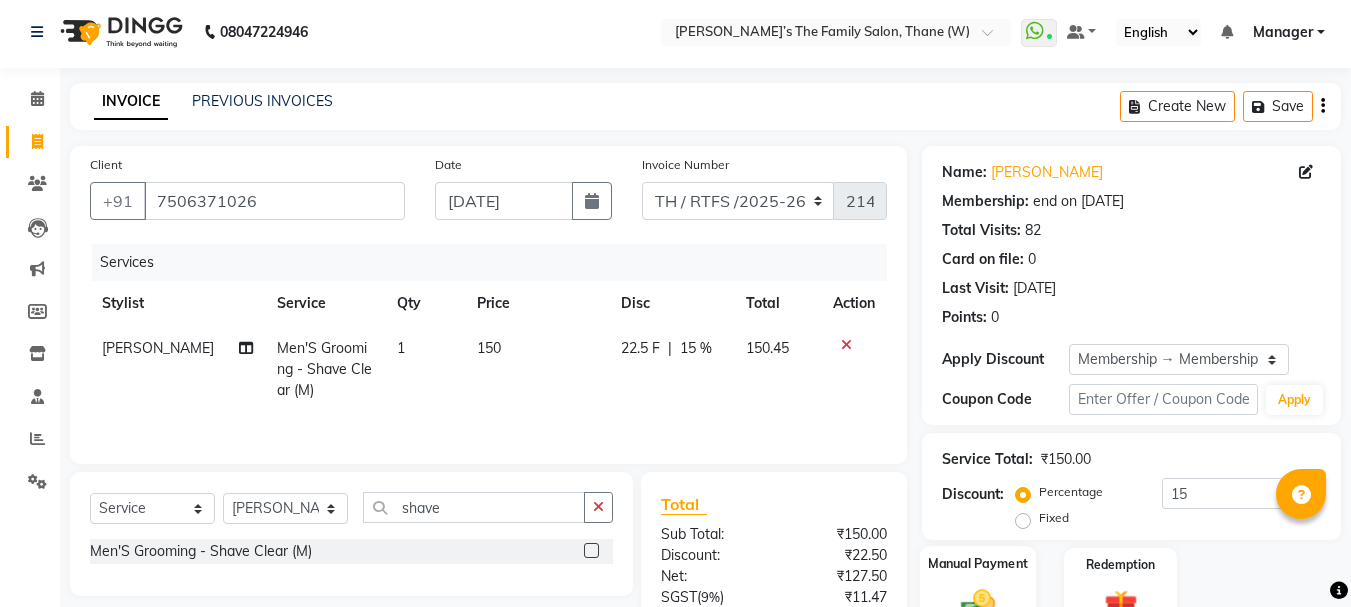 scroll, scrollTop: 214, scrollLeft: 0, axis: vertical 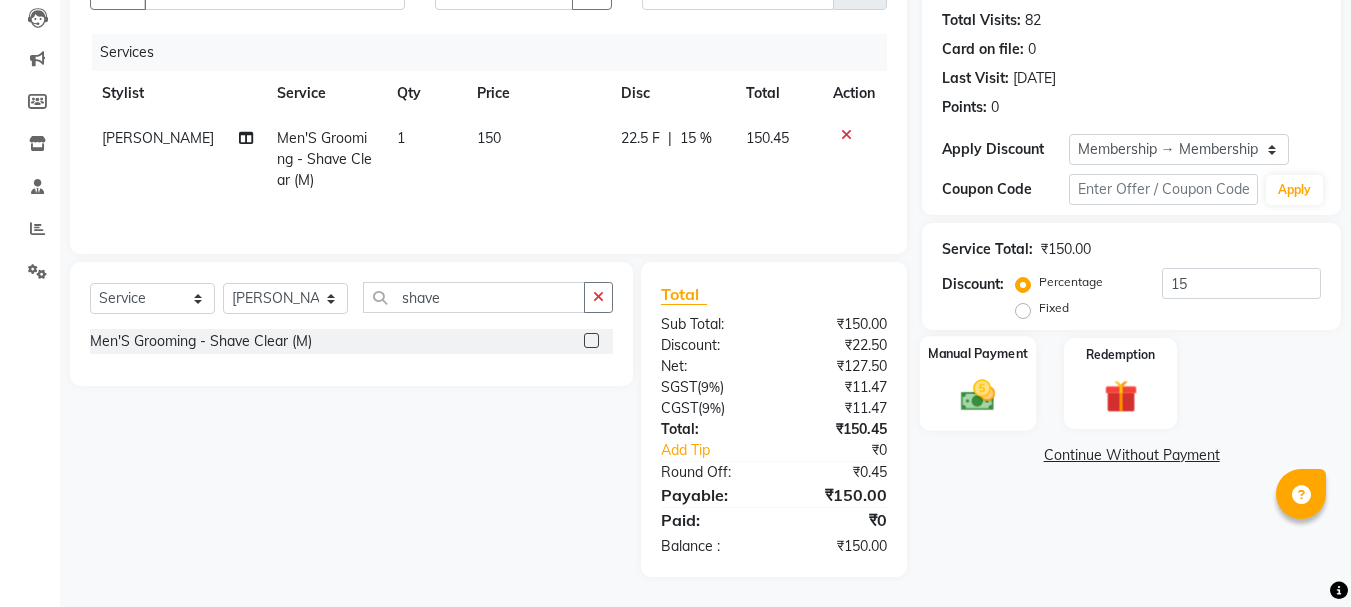 click on "Manual Payment" 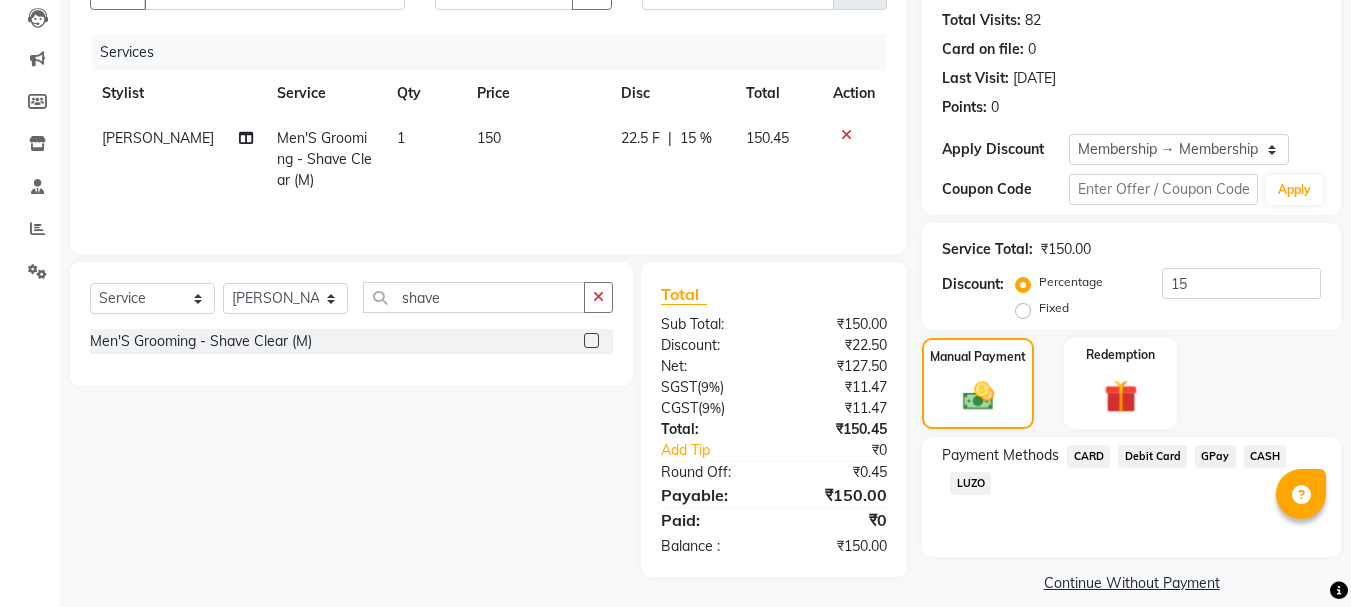 click on "GPay" 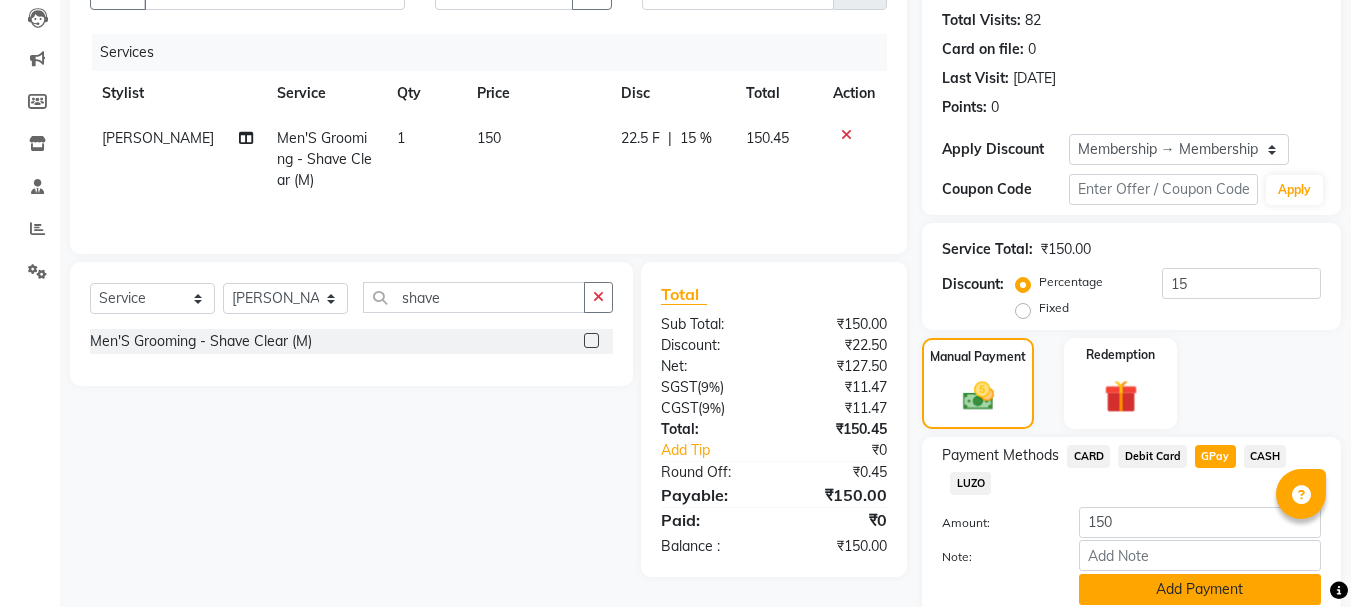 click on "Add Payment" 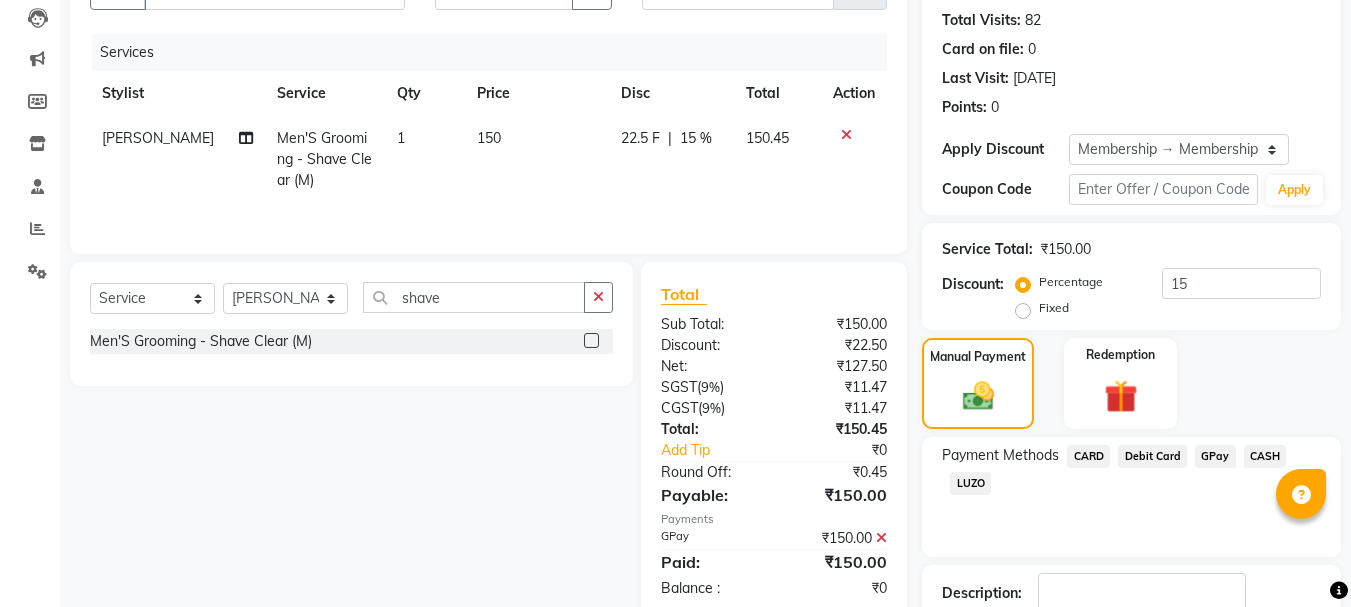 scroll, scrollTop: 348, scrollLeft: 0, axis: vertical 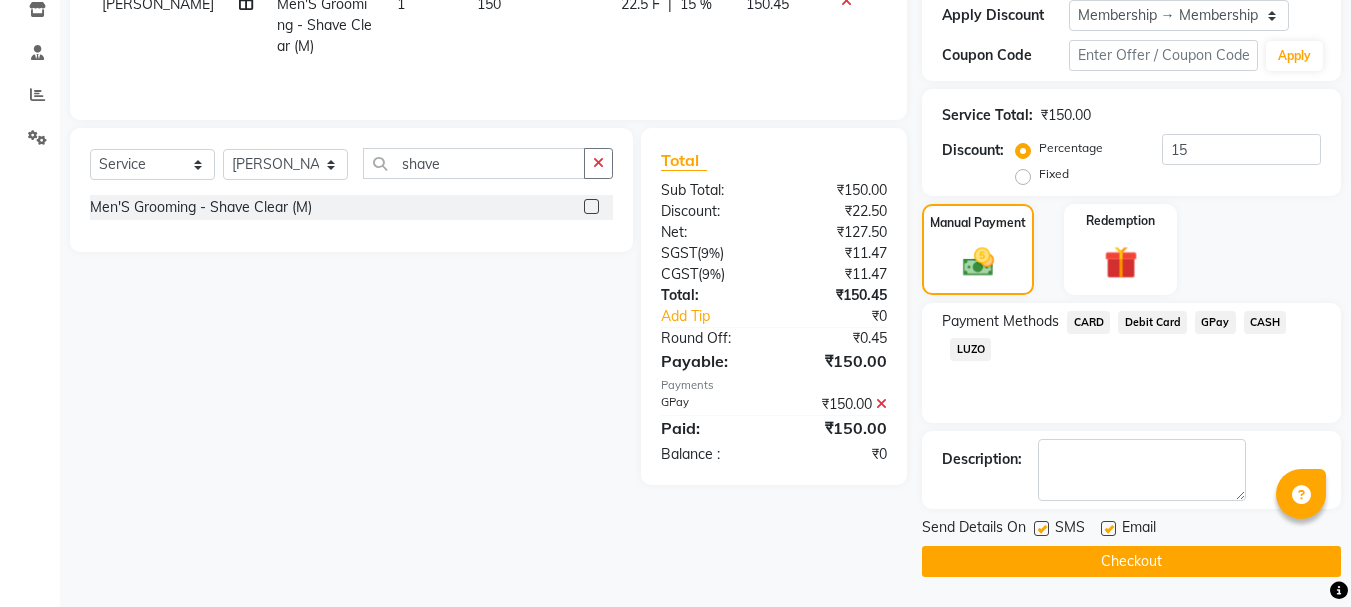 click on "Checkout" 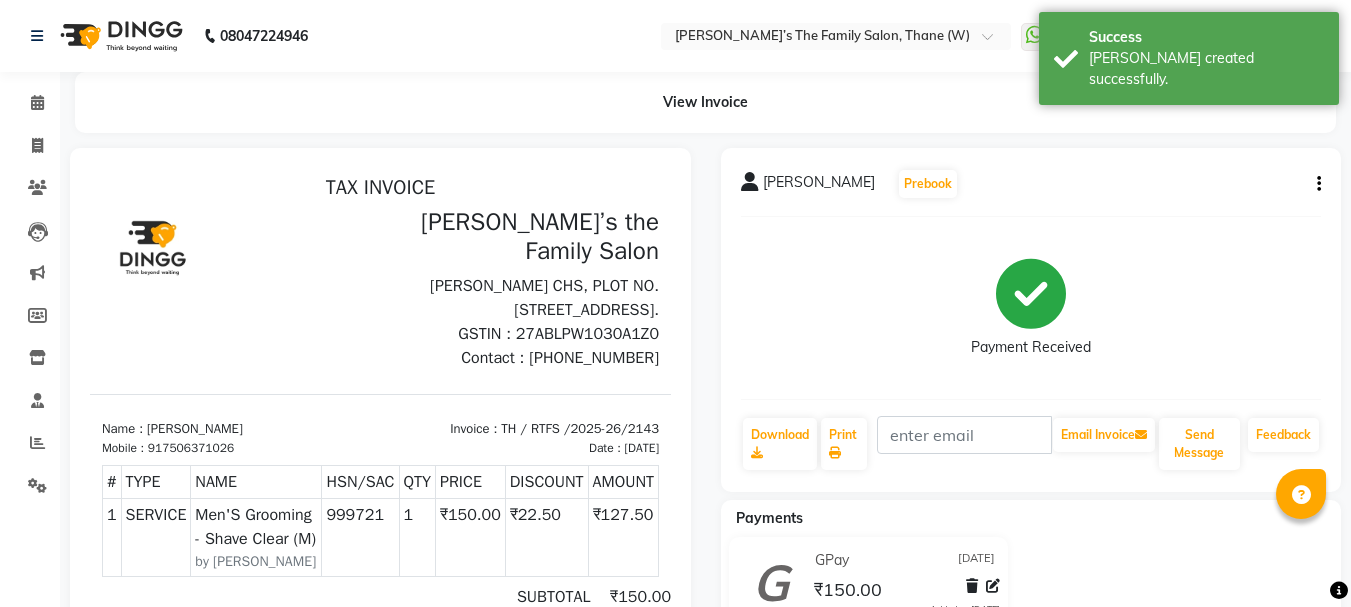 scroll, scrollTop: 0, scrollLeft: 0, axis: both 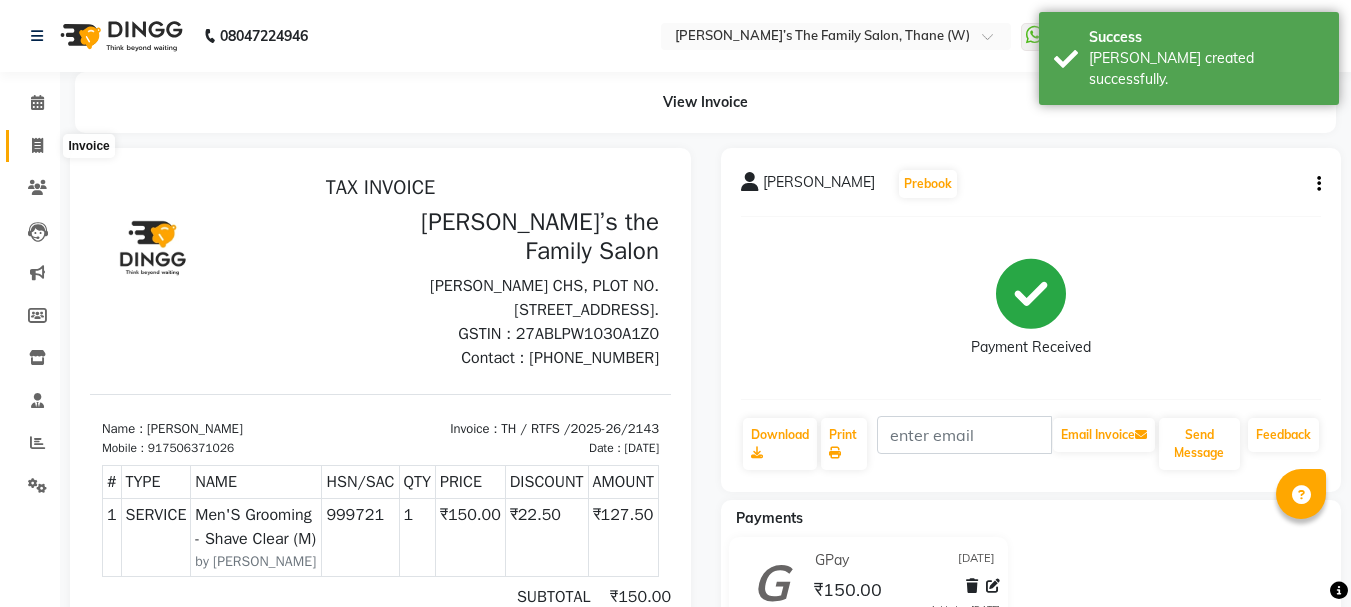 click 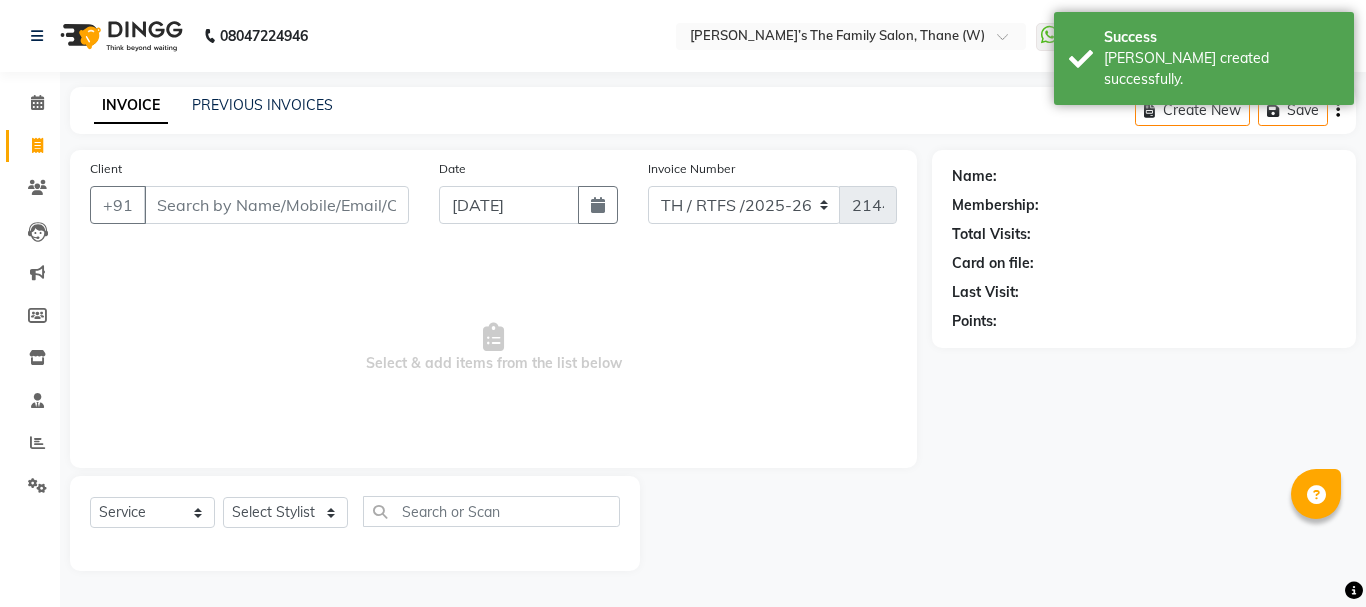 click on "Client" at bounding box center (276, 205) 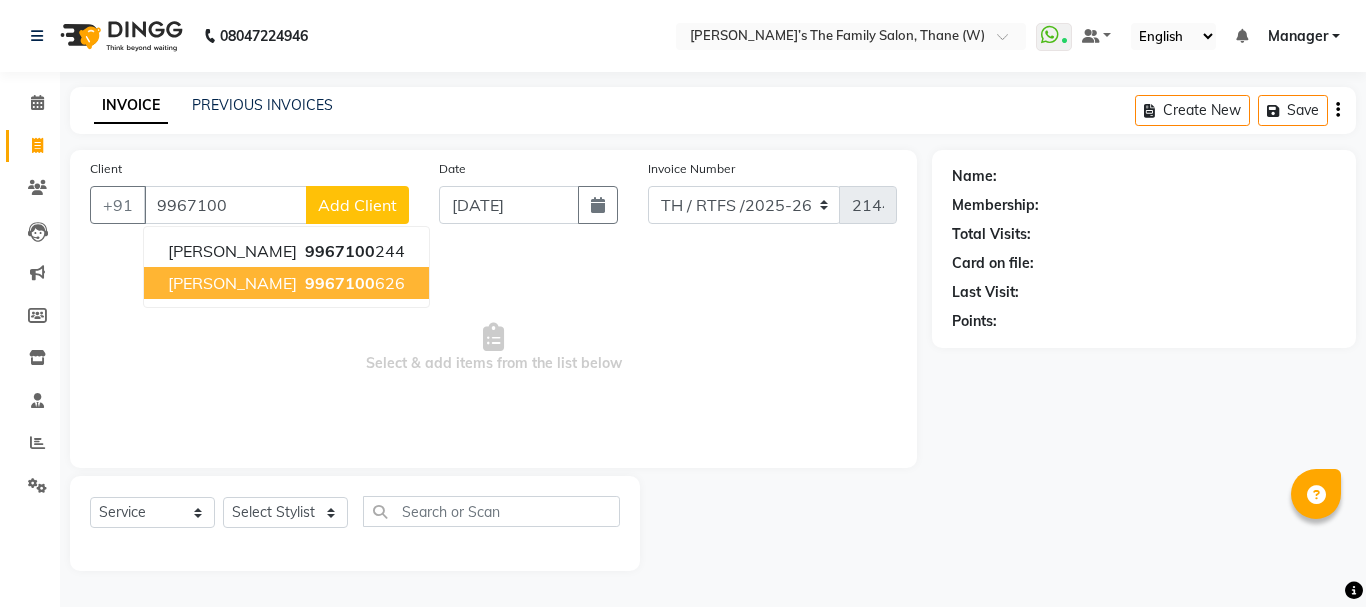 click on "9967100" at bounding box center [340, 283] 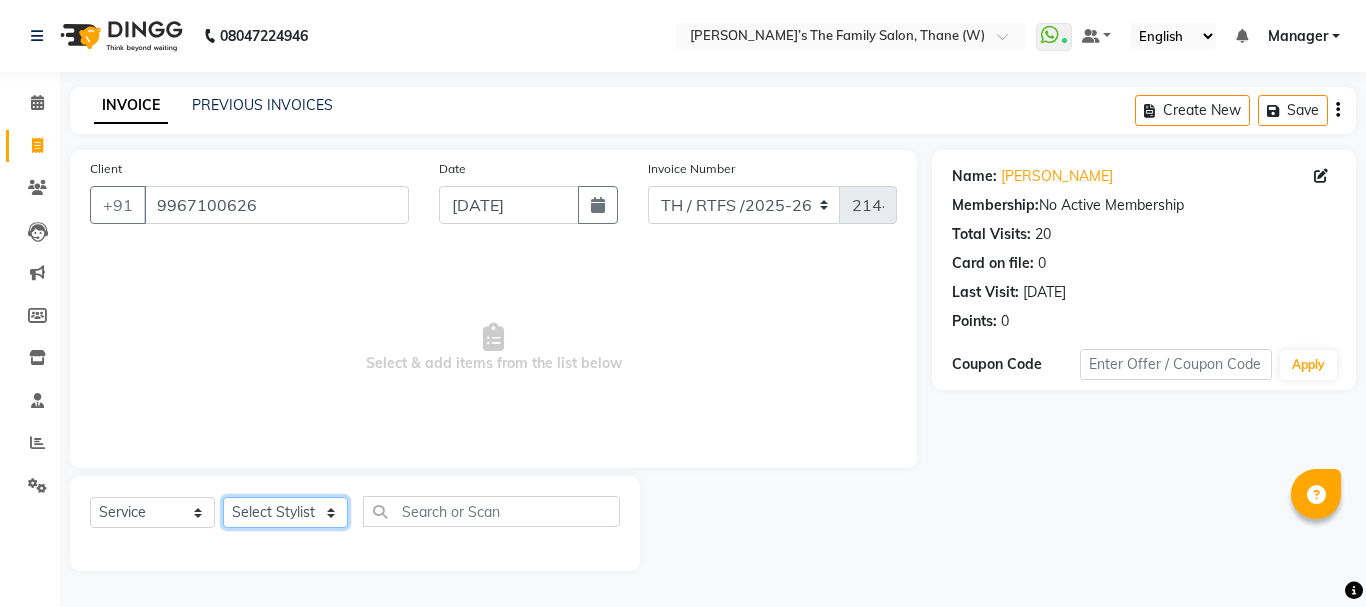 click on "Select Stylist Aarohi P   [PERSON_NAME] [PERSON_NAME] A  [PERSON_NAME] .[PERSON_NAME] House sale [PERSON_NAME]  [PERSON_NAME]   Manager [PERSON_NAME] [PERSON_NAME] [PERSON_NAME] [PERSON_NAME] [PERSON_NAME] [PERSON_NAME] M  [PERSON_NAME]  [PERSON_NAME]  [PERSON_NAME]" 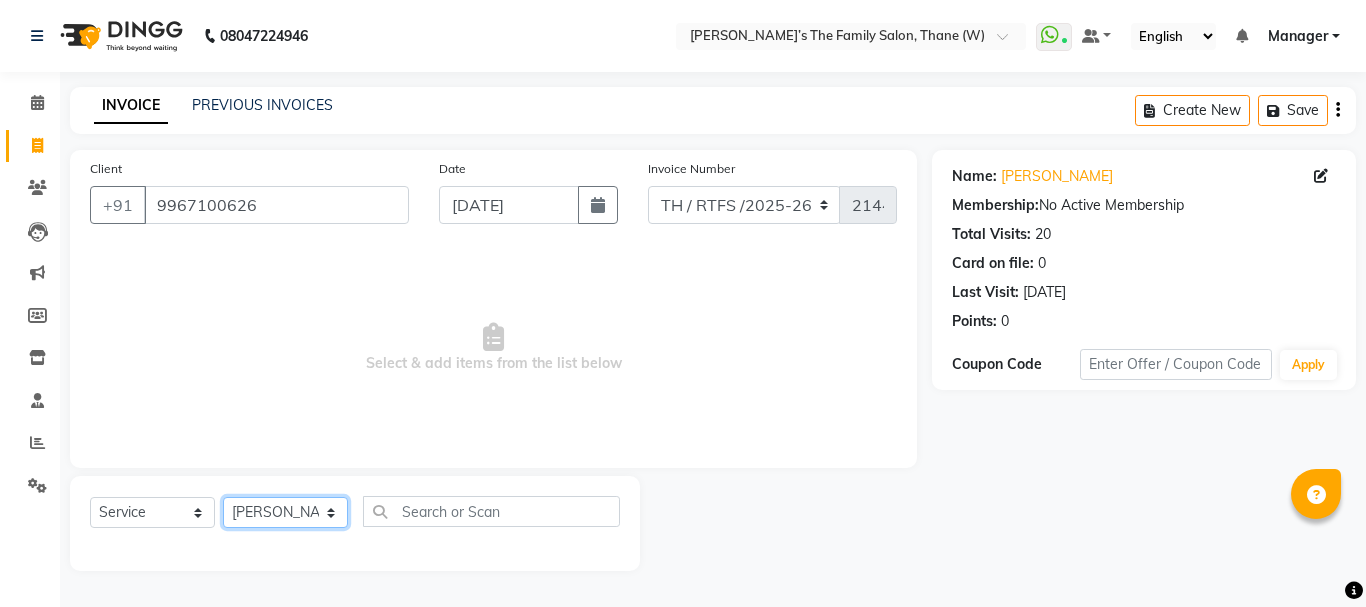 click on "Select Stylist Aarohi P   [PERSON_NAME] [PERSON_NAME] A  [PERSON_NAME] .[PERSON_NAME] House sale [PERSON_NAME]  [PERSON_NAME]   Manager [PERSON_NAME] [PERSON_NAME] [PERSON_NAME] [PERSON_NAME] [PERSON_NAME] [PERSON_NAME] M  [PERSON_NAME]  [PERSON_NAME]  [PERSON_NAME]" 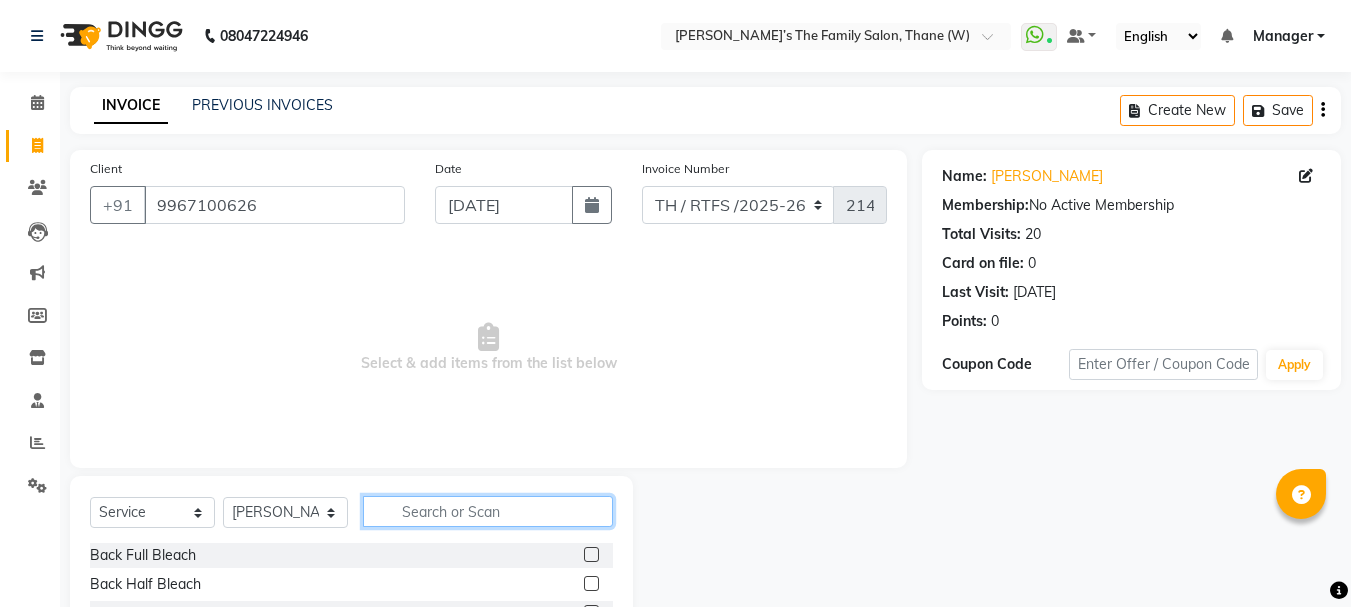click 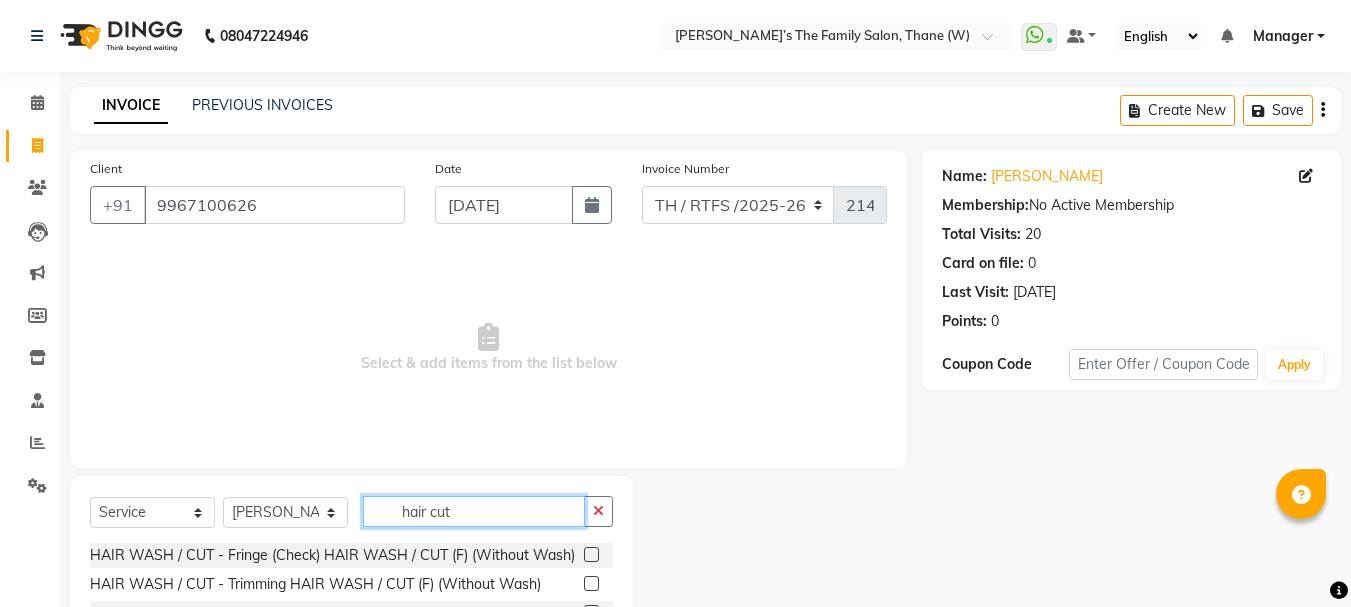 scroll, scrollTop: 194, scrollLeft: 0, axis: vertical 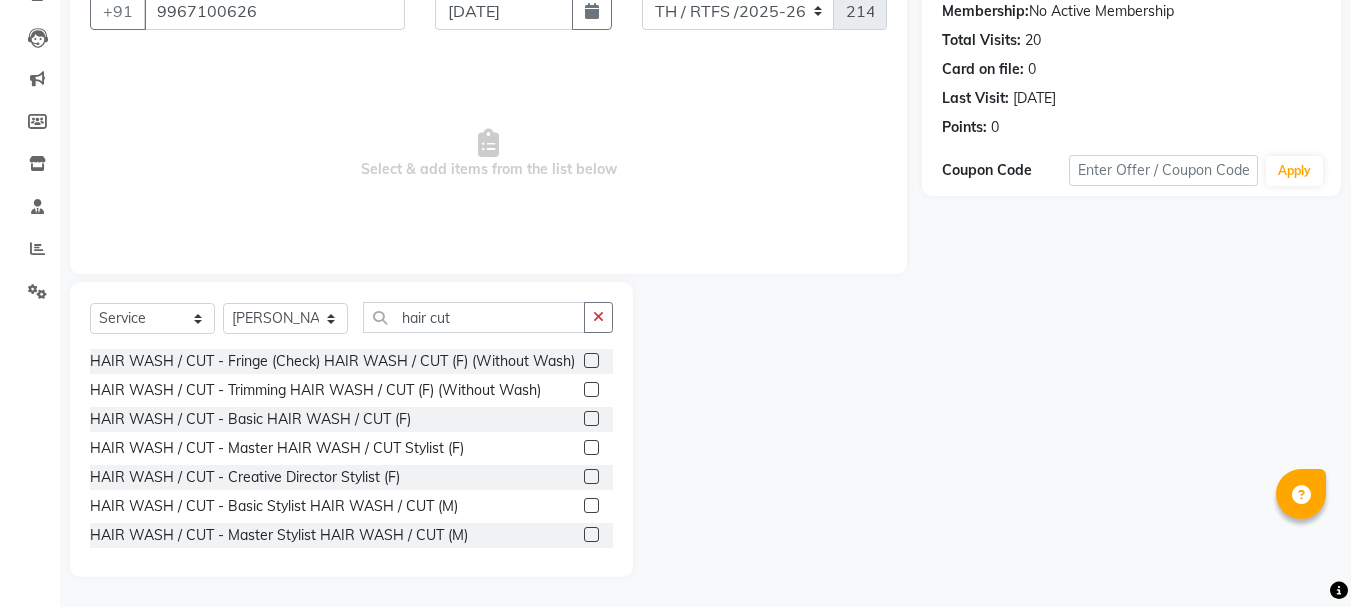 click 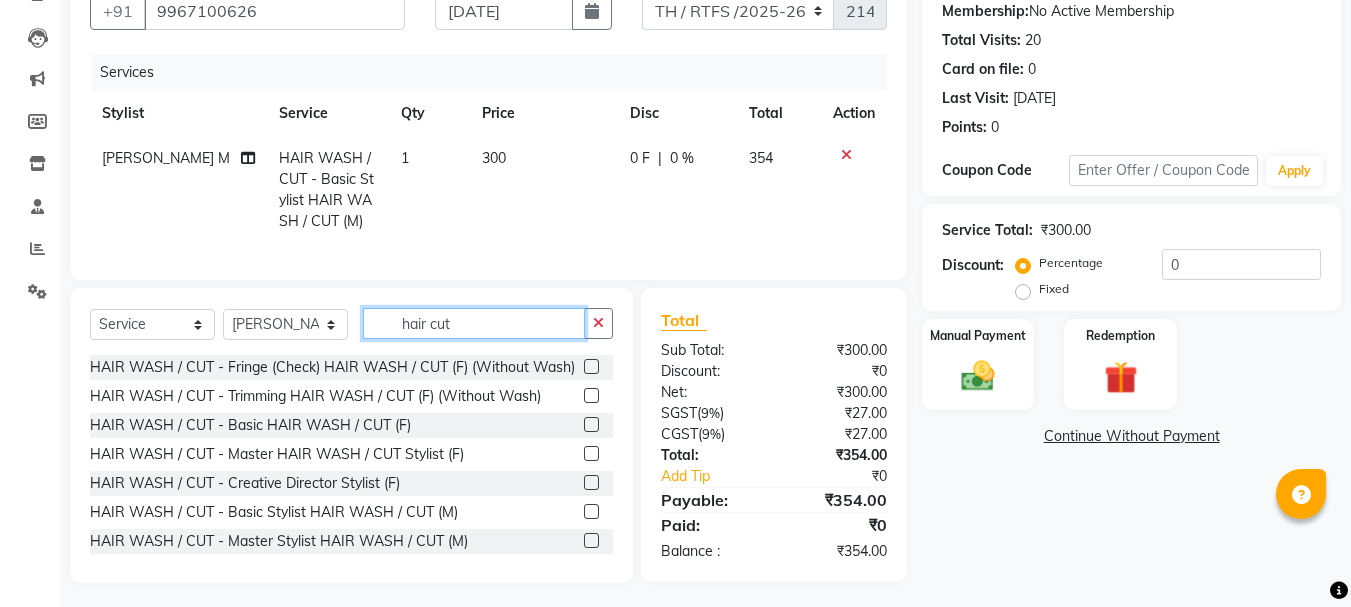 click on "hair cut" 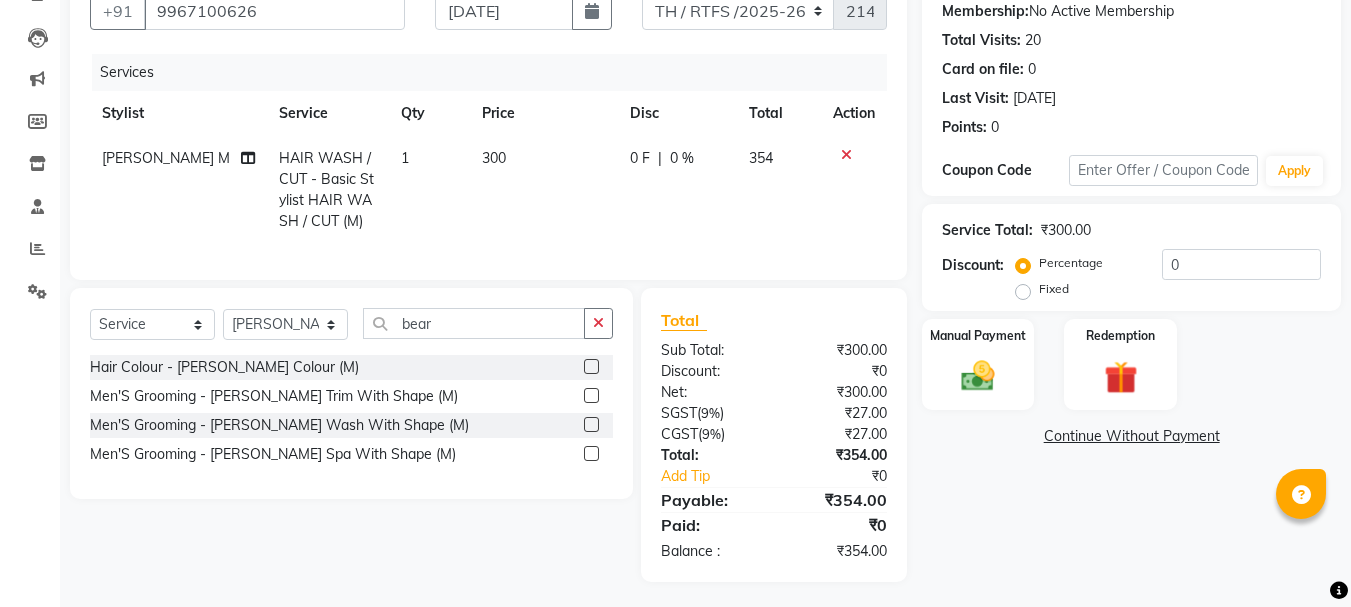 click 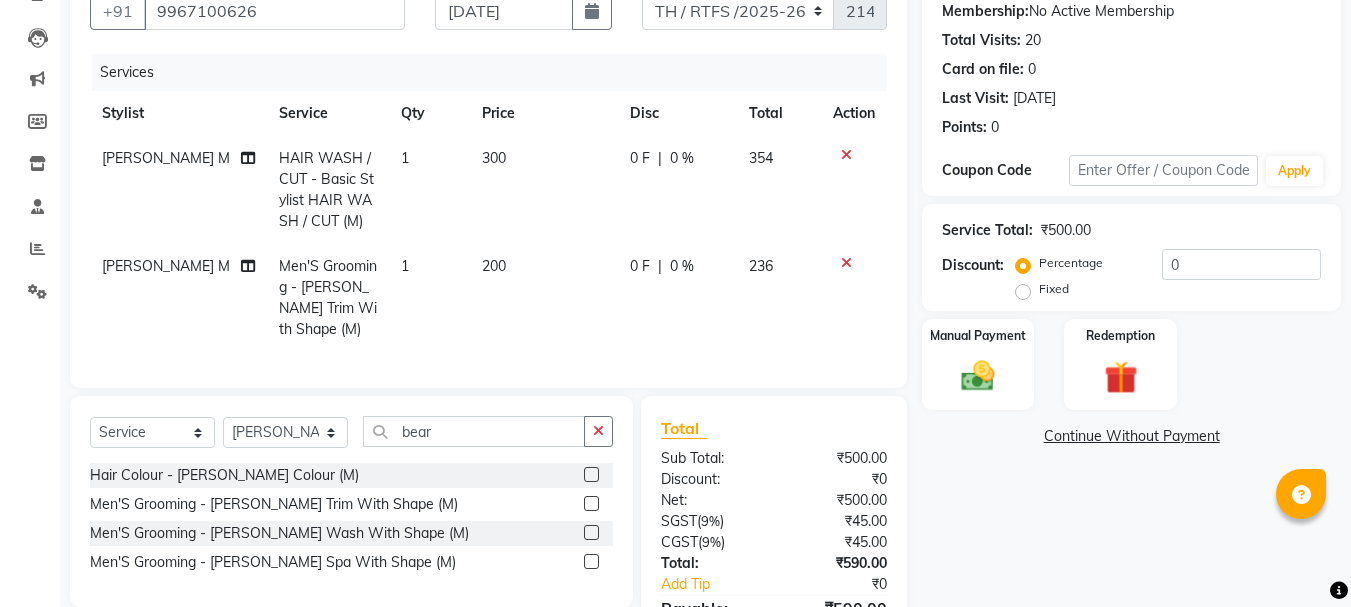 click on "300" 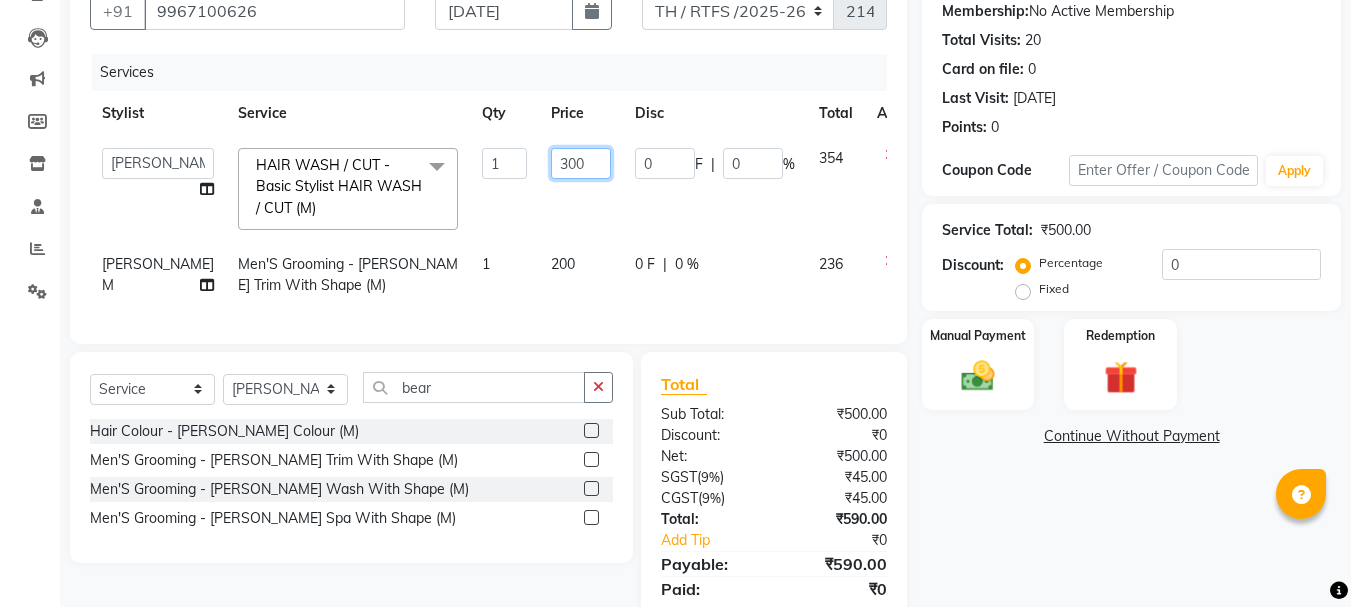 click on "300" 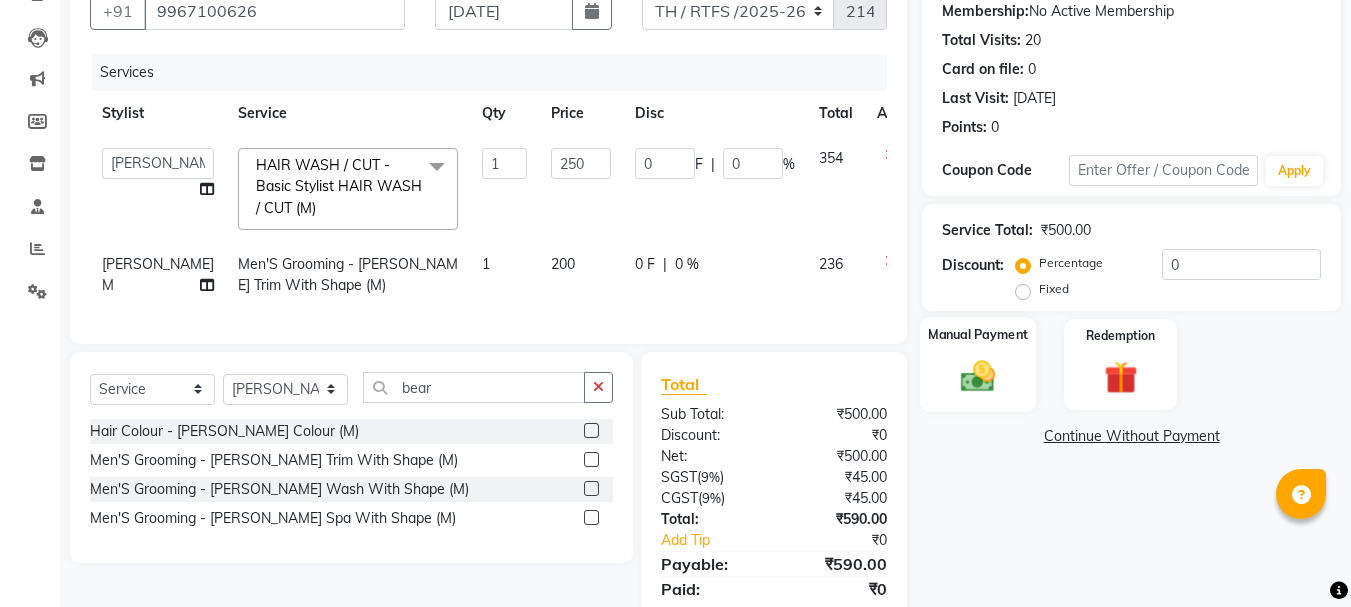 click 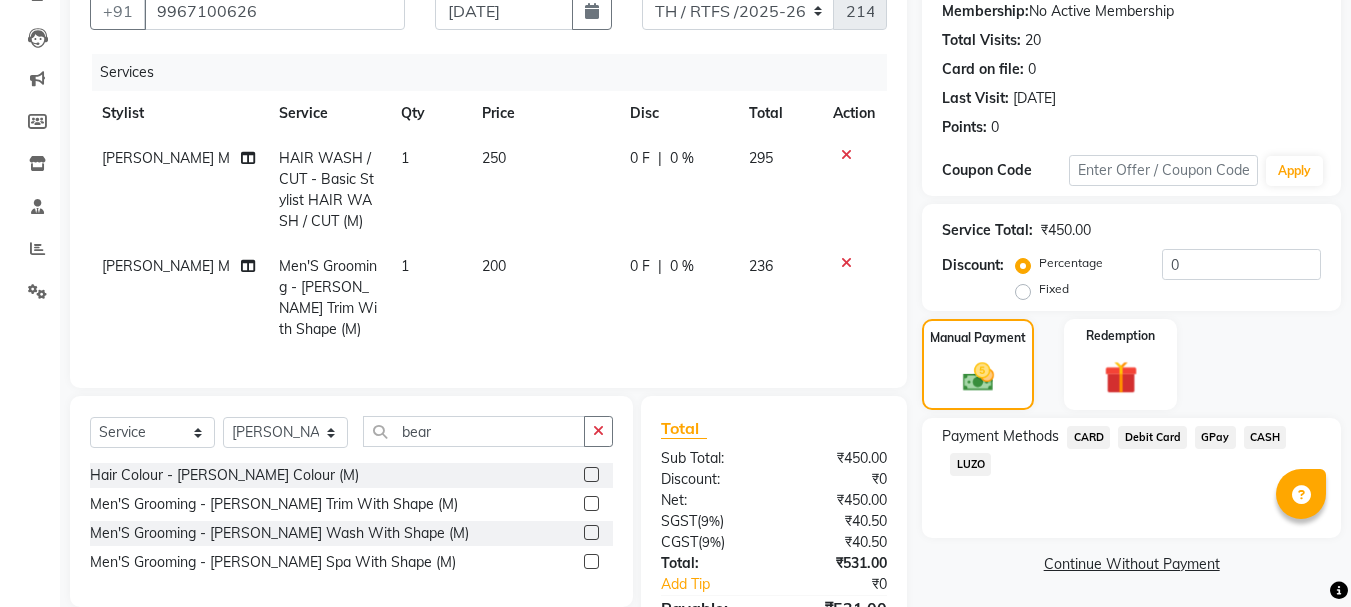 scroll, scrollTop: 322, scrollLeft: 0, axis: vertical 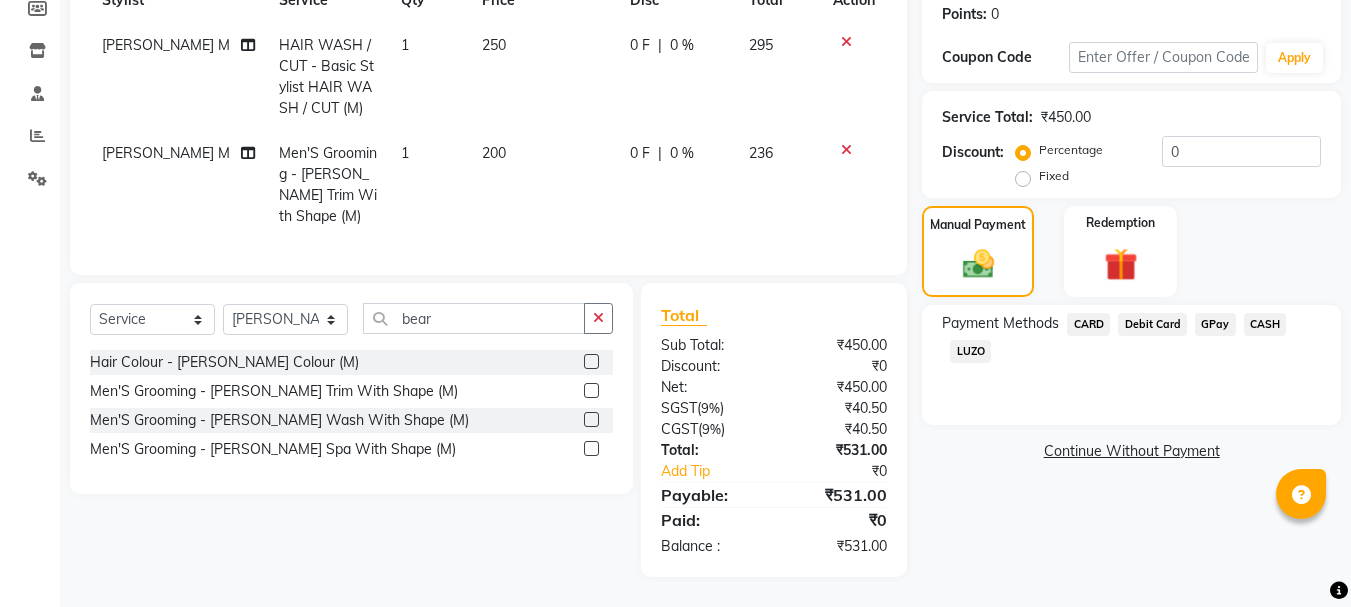 click on "GPay" 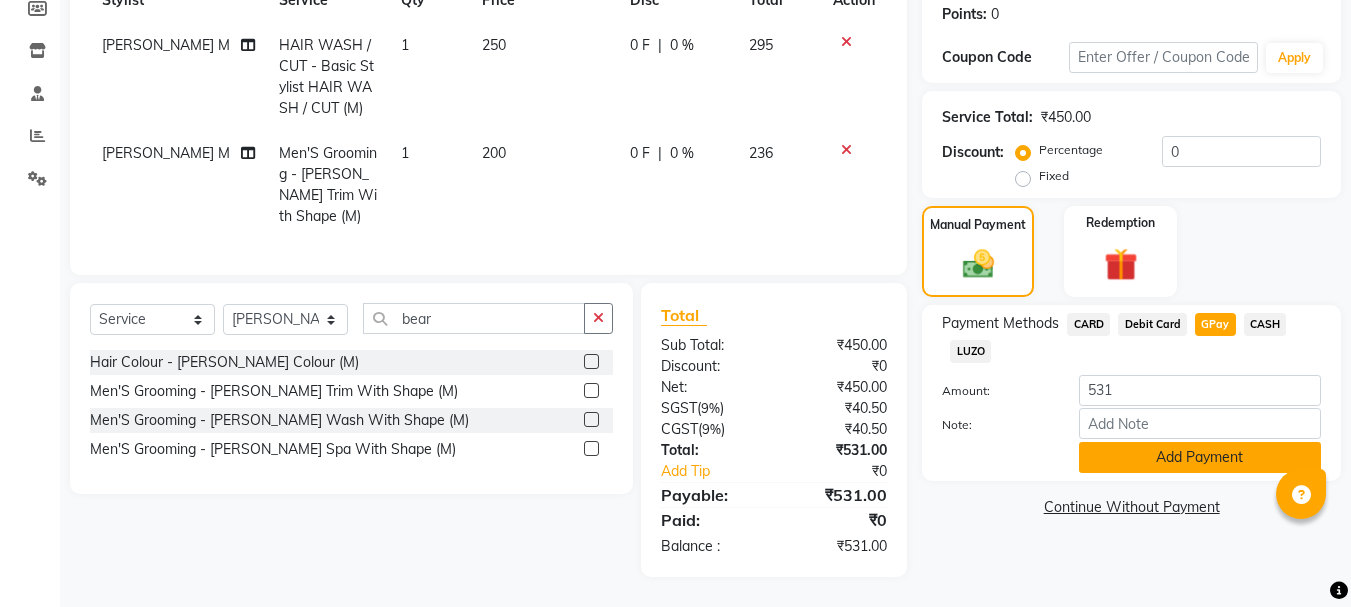 click on "Add Payment" 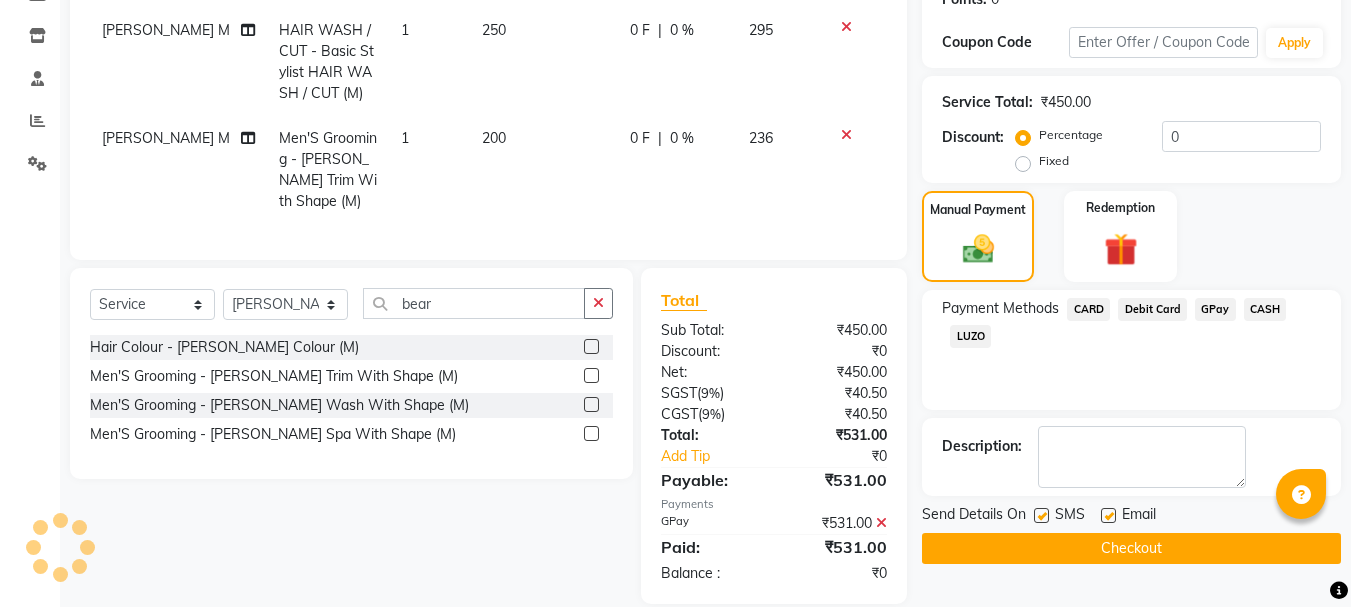 click on "Checkout" 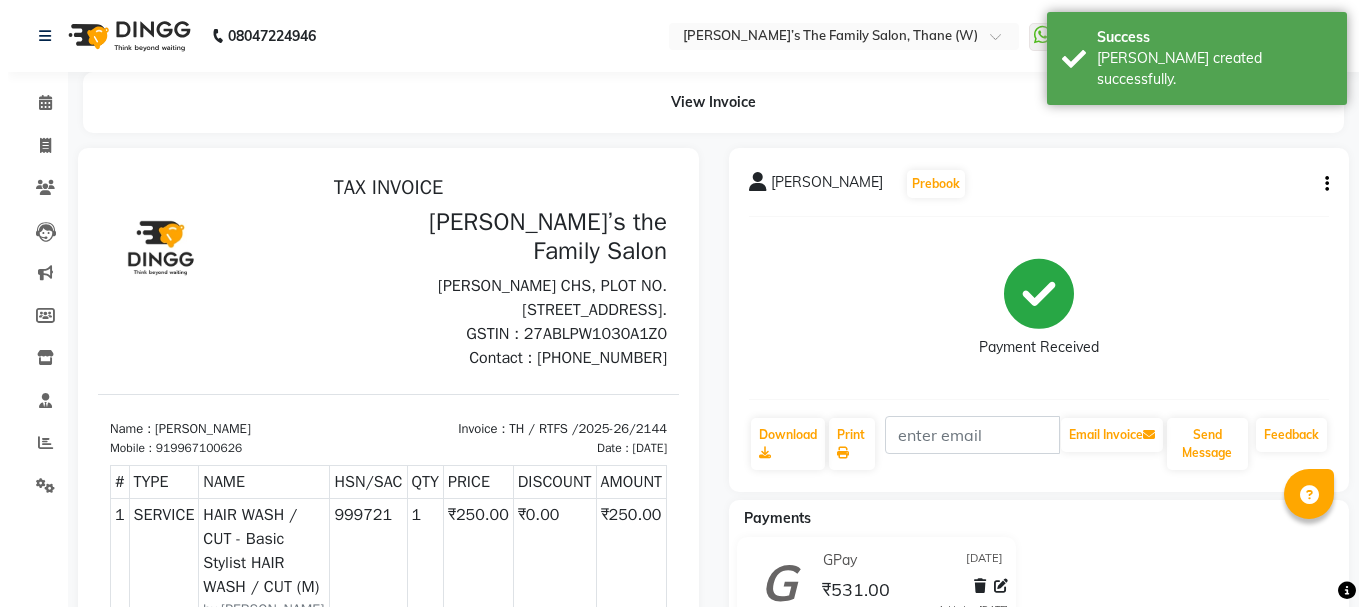 scroll, scrollTop: 0, scrollLeft: 0, axis: both 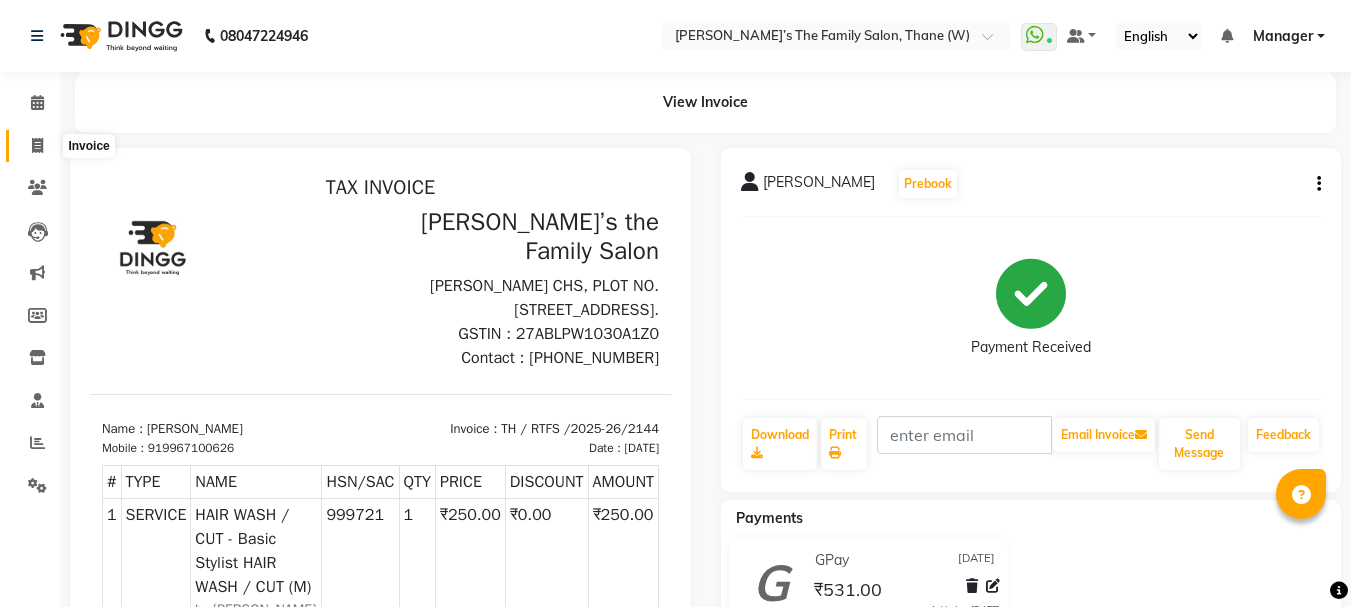 click 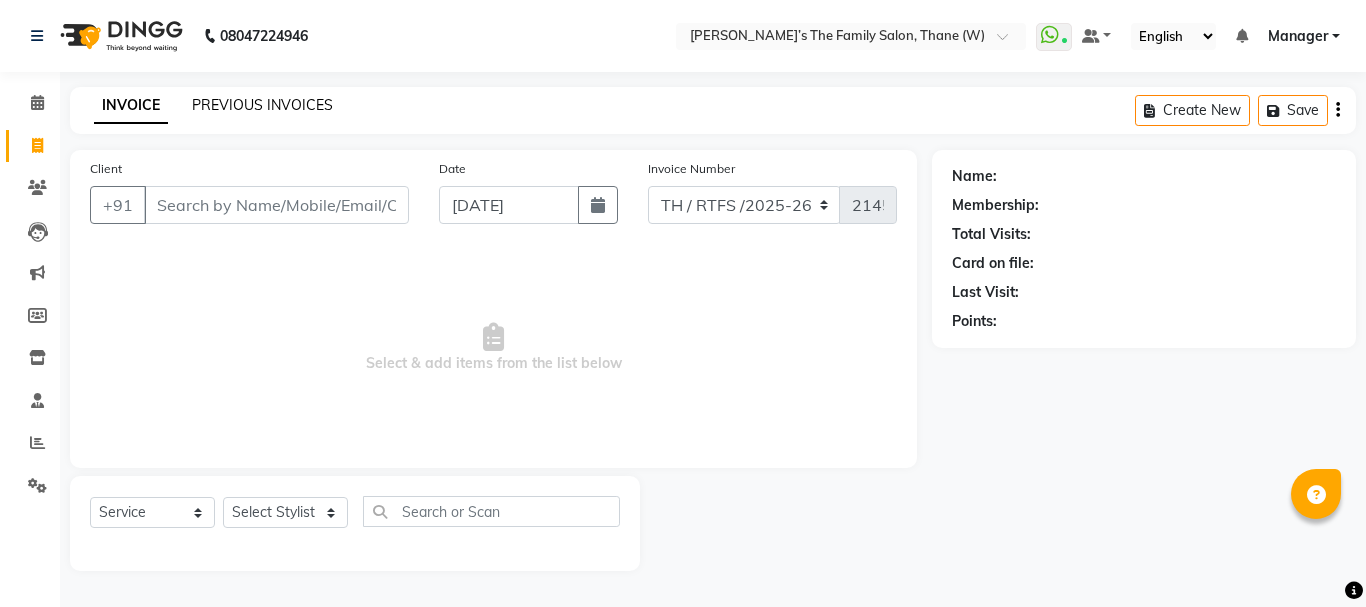 click on "PREVIOUS INVOICES" 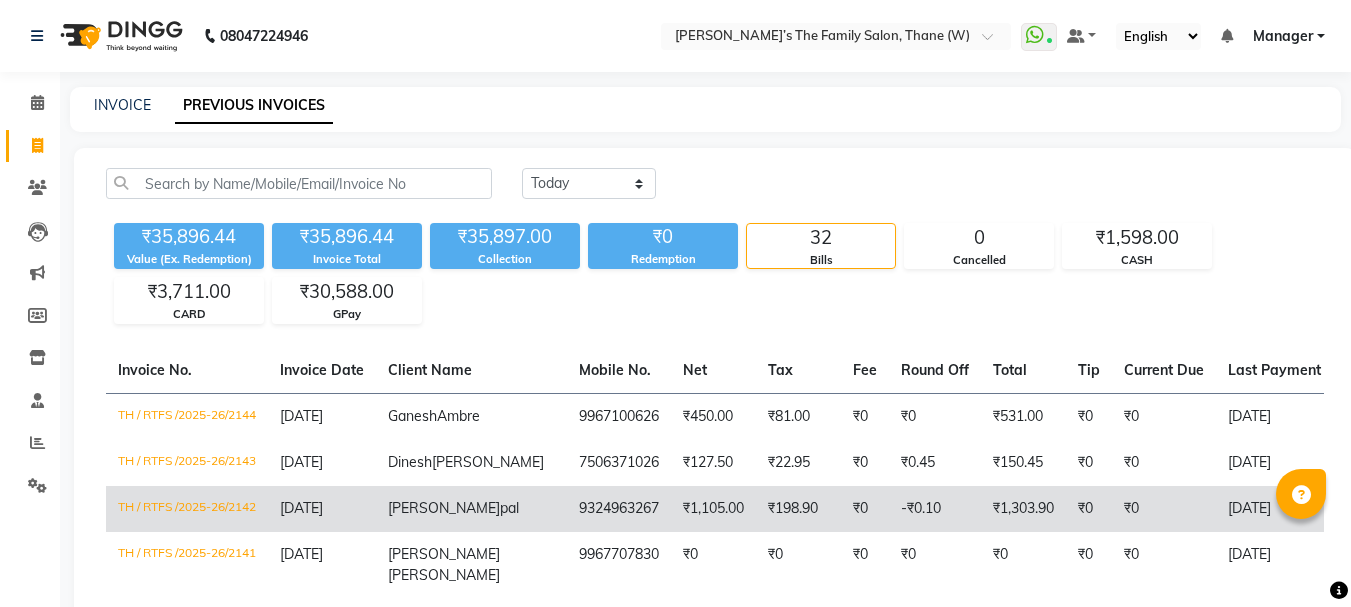 click on "[PERSON_NAME]" 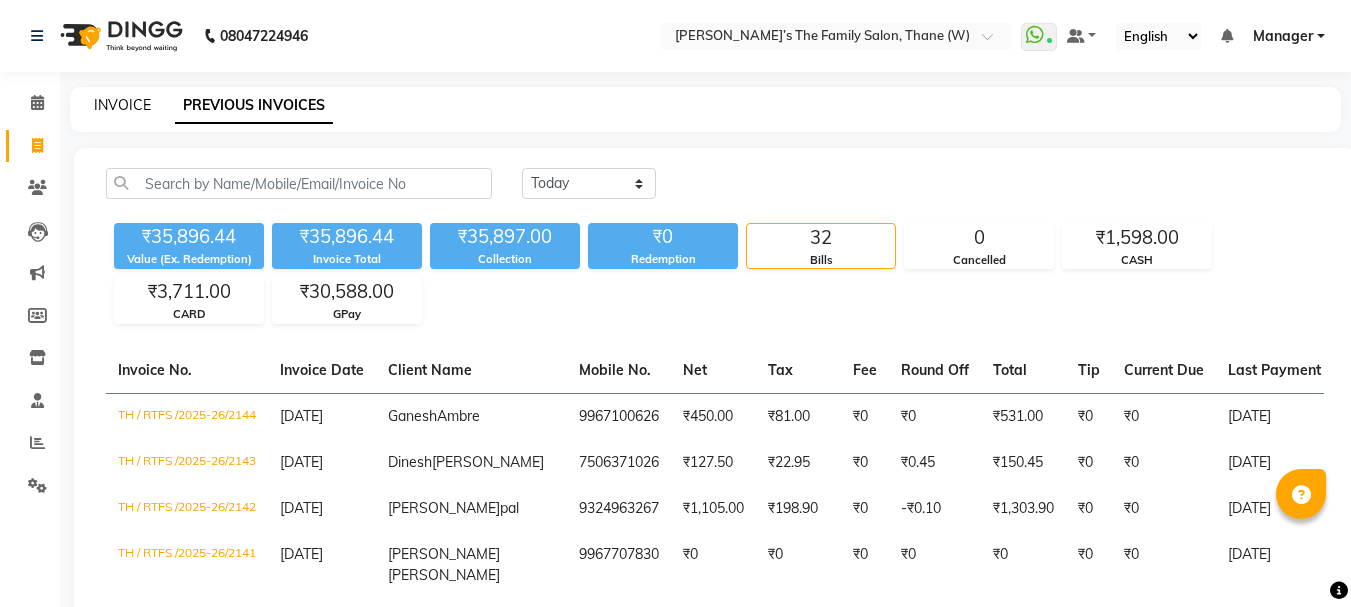 click on "INVOICE" 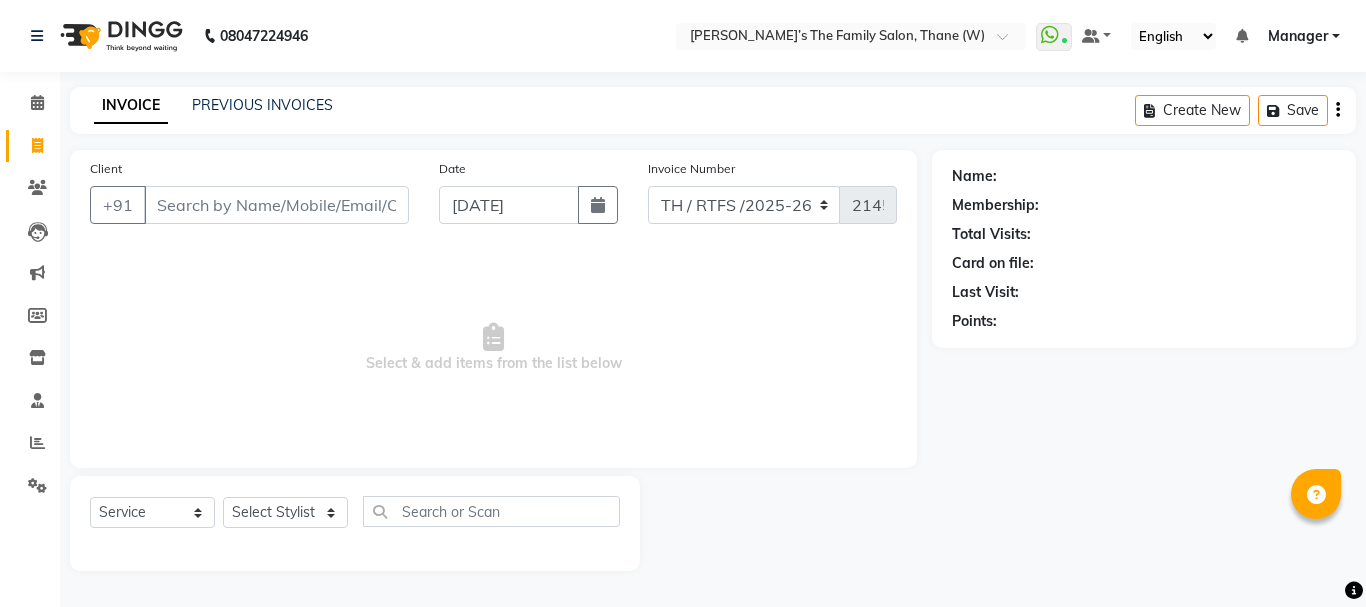 click on "Client" at bounding box center (276, 205) 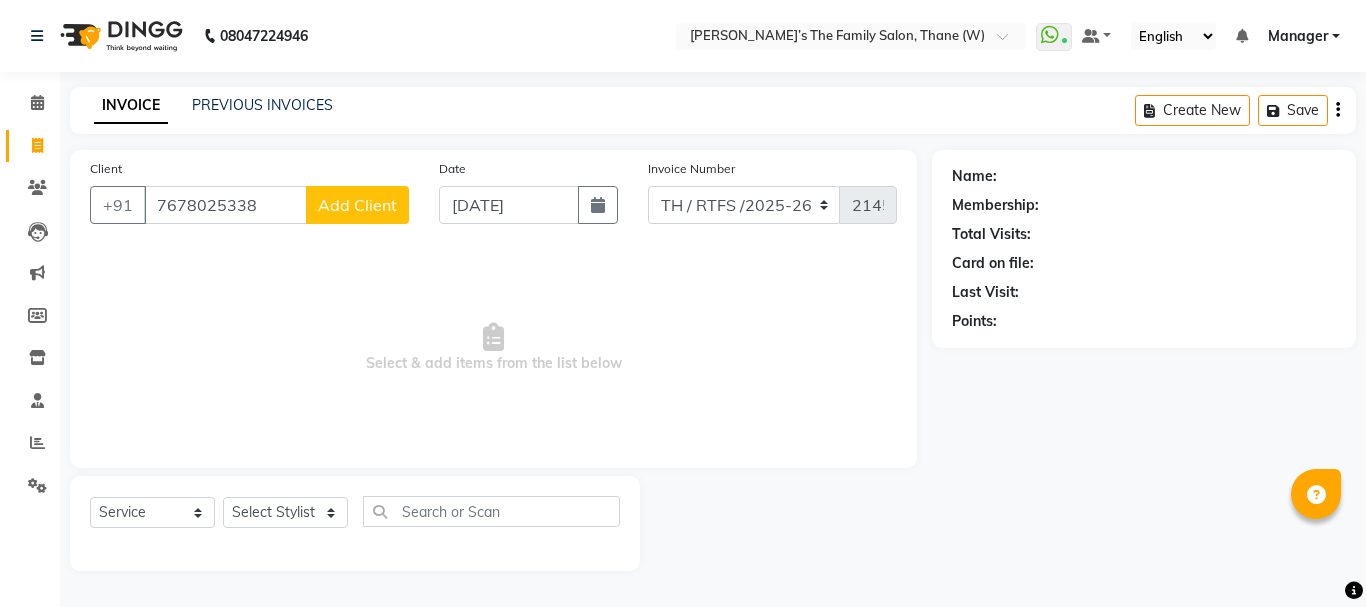 click on "Add Client" 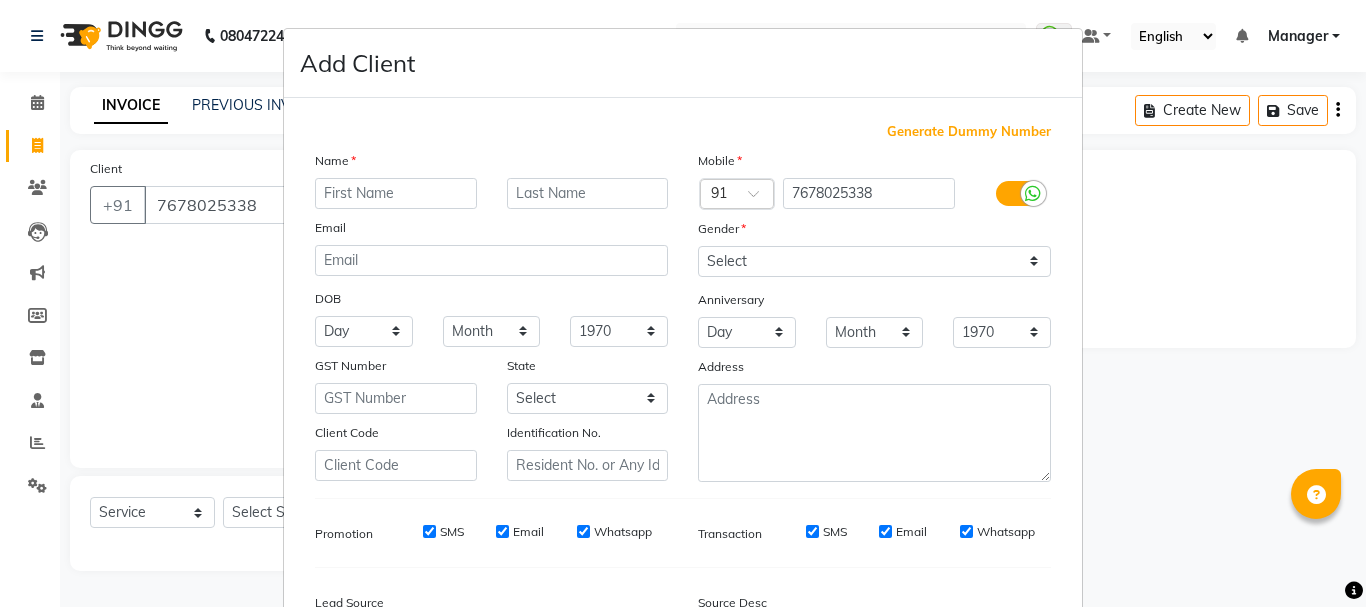 click at bounding box center [396, 193] 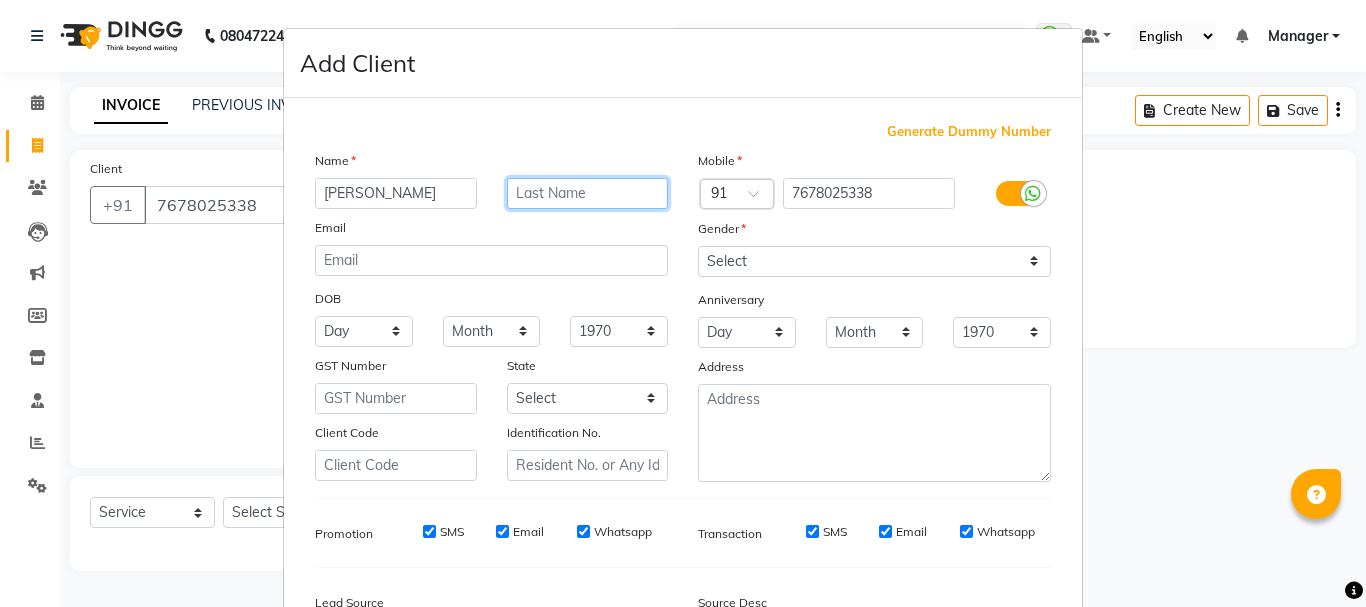 click at bounding box center [588, 193] 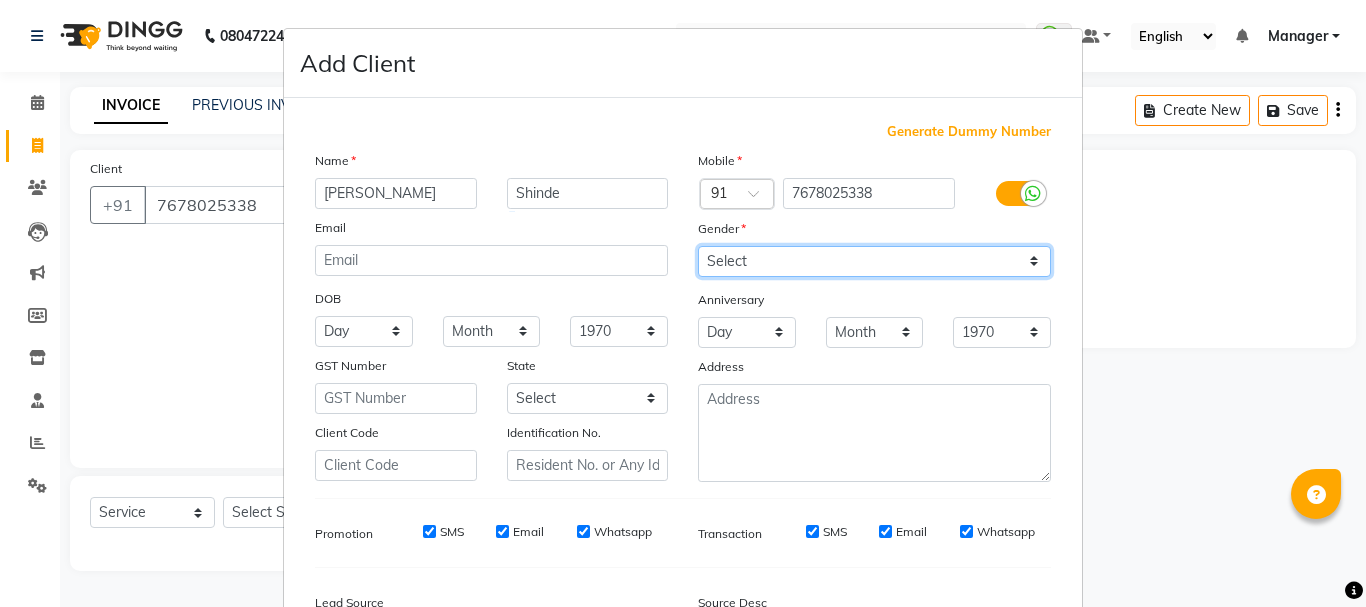 click on "Select [DEMOGRAPHIC_DATA] [DEMOGRAPHIC_DATA] Other Prefer Not To Say" at bounding box center (874, 261) 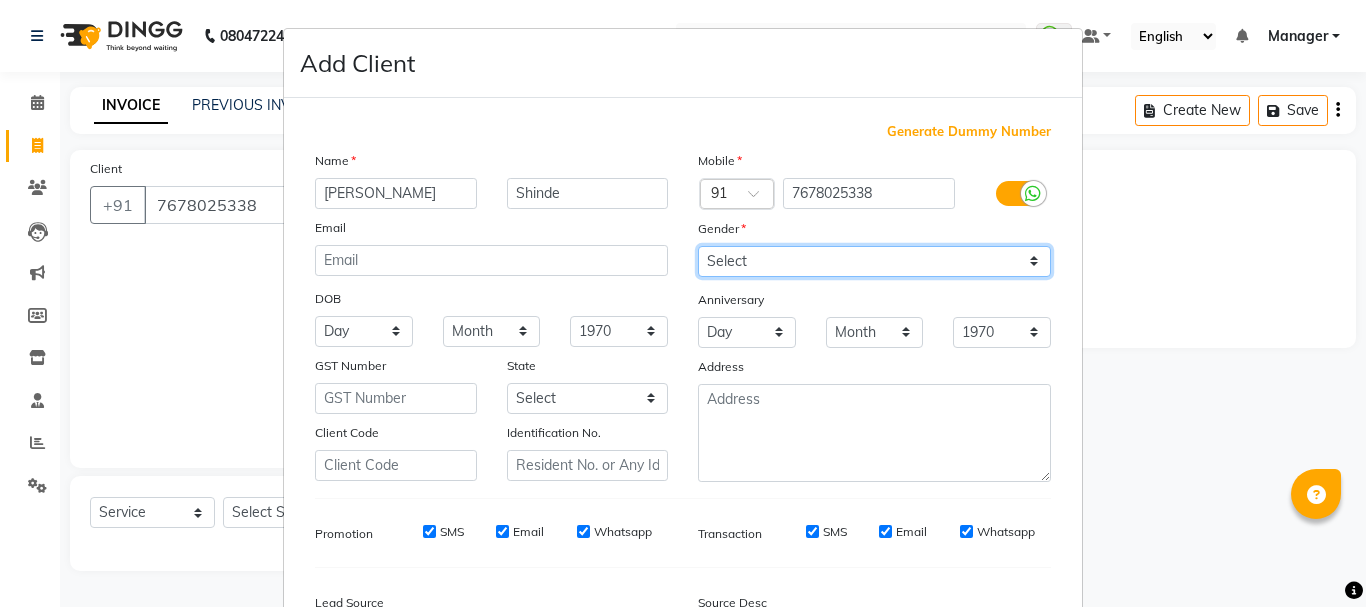click on "Select [DEMOGRAPHIC_DATA] [DEMOGRAPHIC_DATA] Other Prefer Not To Say" at bounding box center (874, 261) 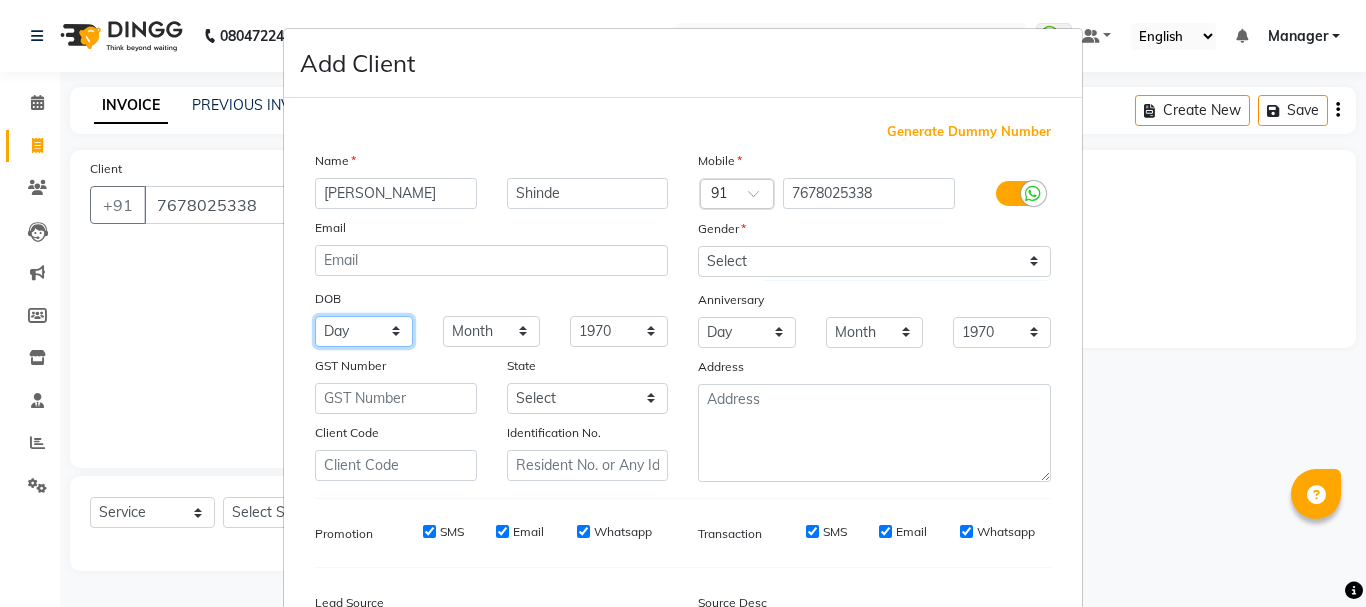 click on "Day 01 02 03 04 05 06 07 08 09 10 11 12 13 14 15 16 17 18 19 20 21 22 23 24 25 26 27 28 29 30 31" at bounding box center [364, 331] 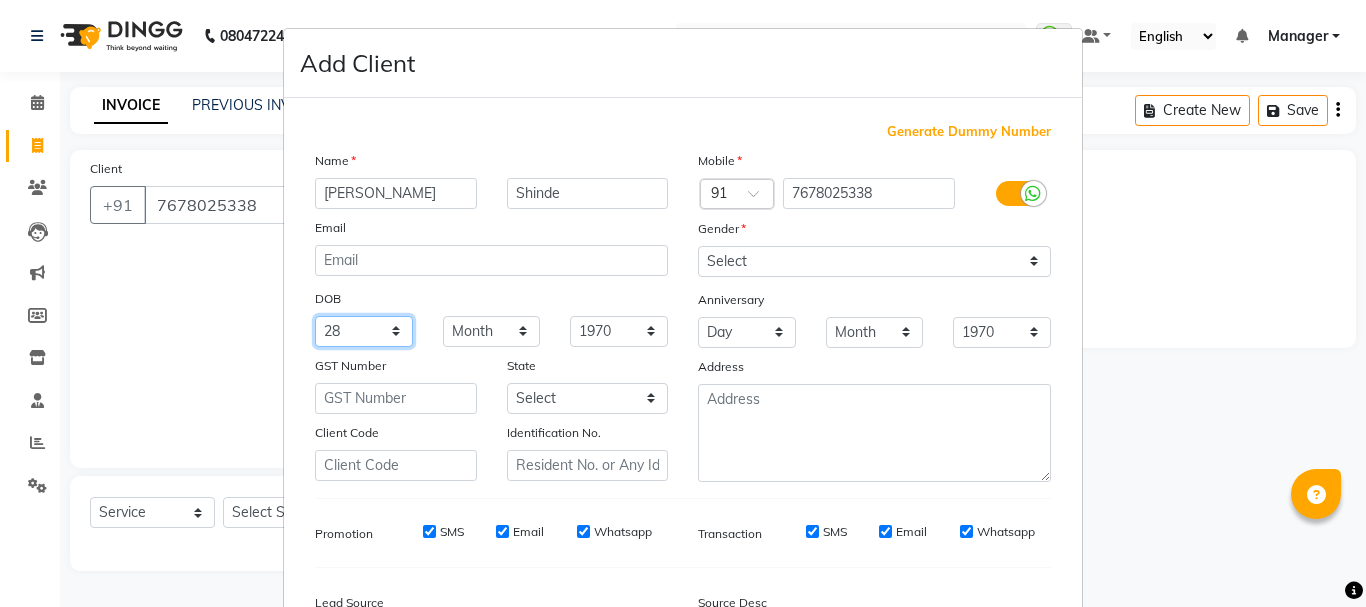 click on "Day 01 02 03 04 05 06 07 08 09 10 11 12 13 14 15 16 17 18 19 20 21 22 23 24 25 26 27 28 29 30 31" at bounding box center (364, 331) 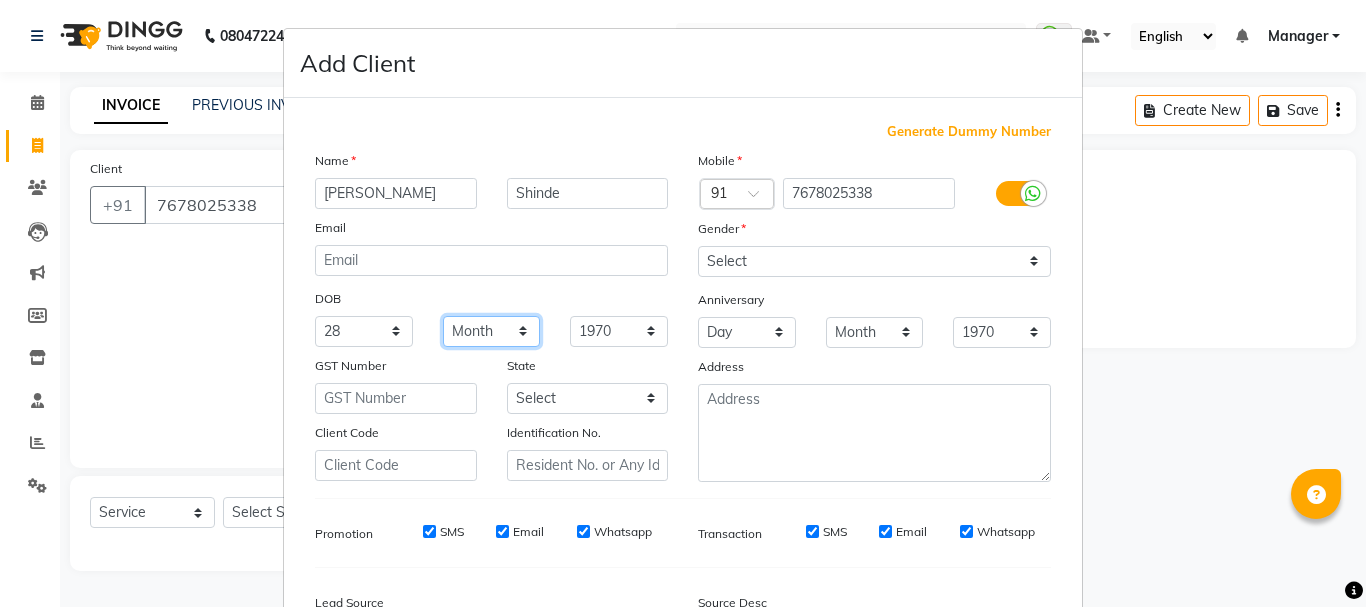 click on "Month January February March April May June July August September October November December" at bounding box center (492, 331) 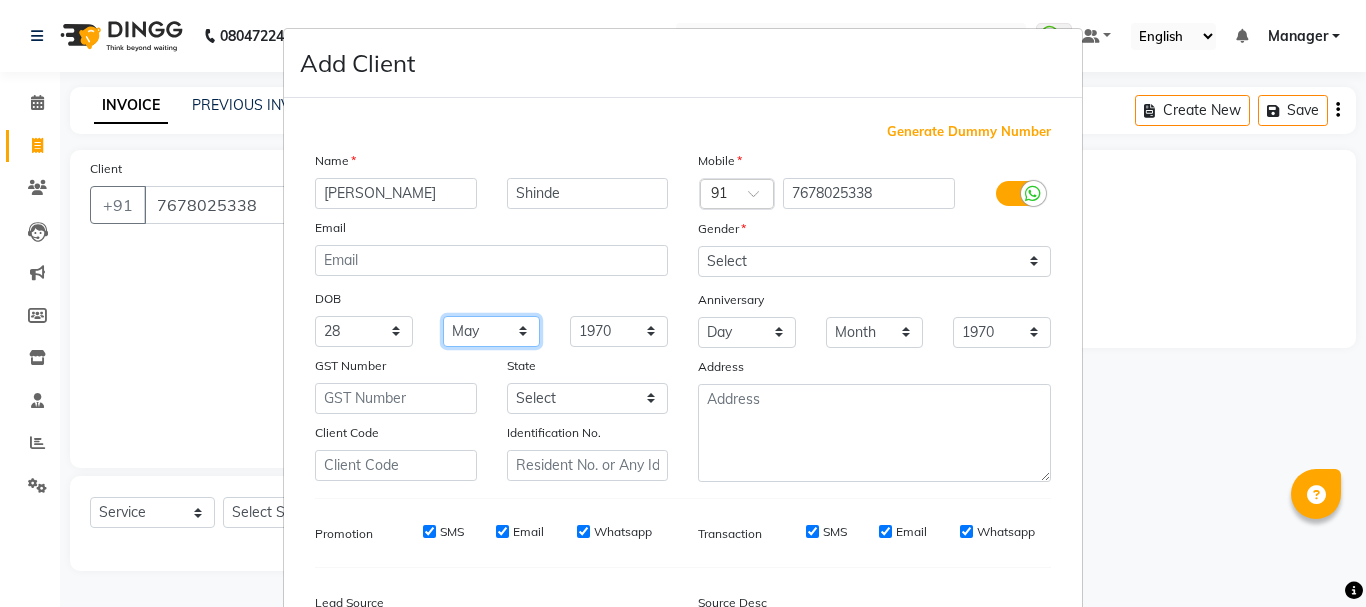 click on "Month January February March April May June July August September October November December" at bounding box center [492, 331] 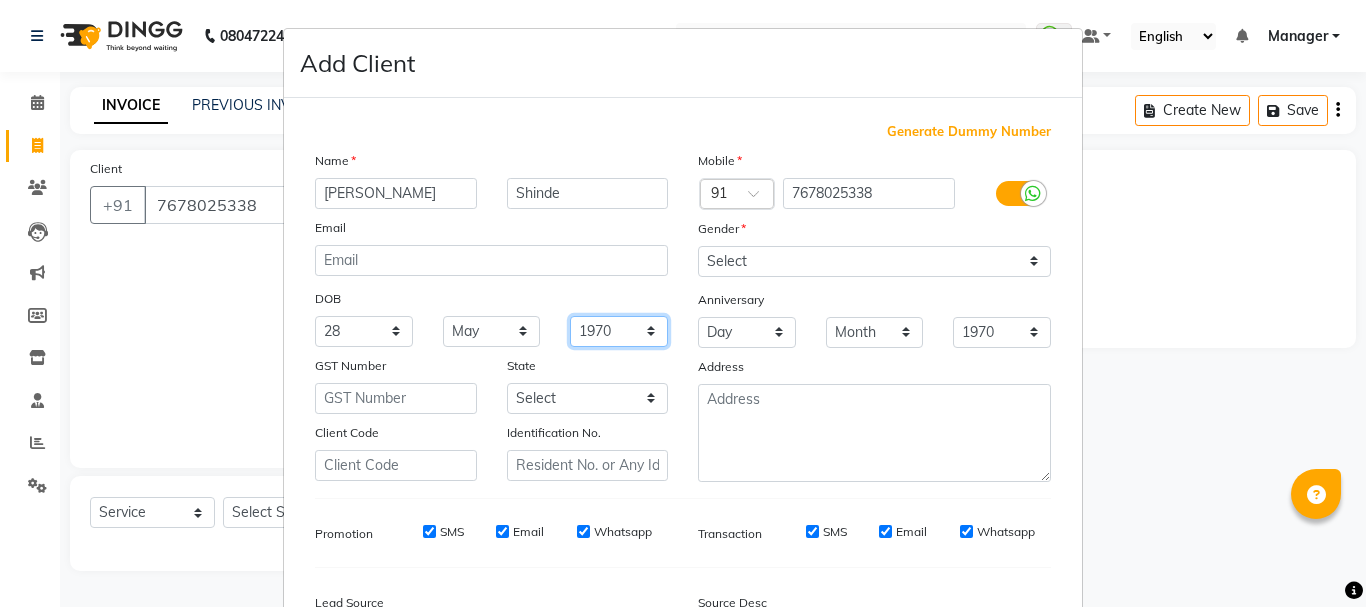 click on "1940 1941 1942 1943 1944 1945 1946 1947 1948 1949 1950 1951 1952 1953 1954 1955 1956 1957 1958 1959 1960 1961 1962 1963 1964 1965 1966 1967 1968 1969 1970 1971 1972 1973 1974 1975 1976 1977 1978 1979 1980 1981 1982 1983 1984 1985 1986 1987 1988 1989 1990 1991 1992 1993 1994 1995 1996 1997 1998 1999 2000 2001 2002 2003 2004 2005 2006 2007 2008 2009 2010 2011 2012 2013 2014 2015 2016 2017 2018 2019 2020 2021 2022 2023 2024" at bounding box center (619, 331) 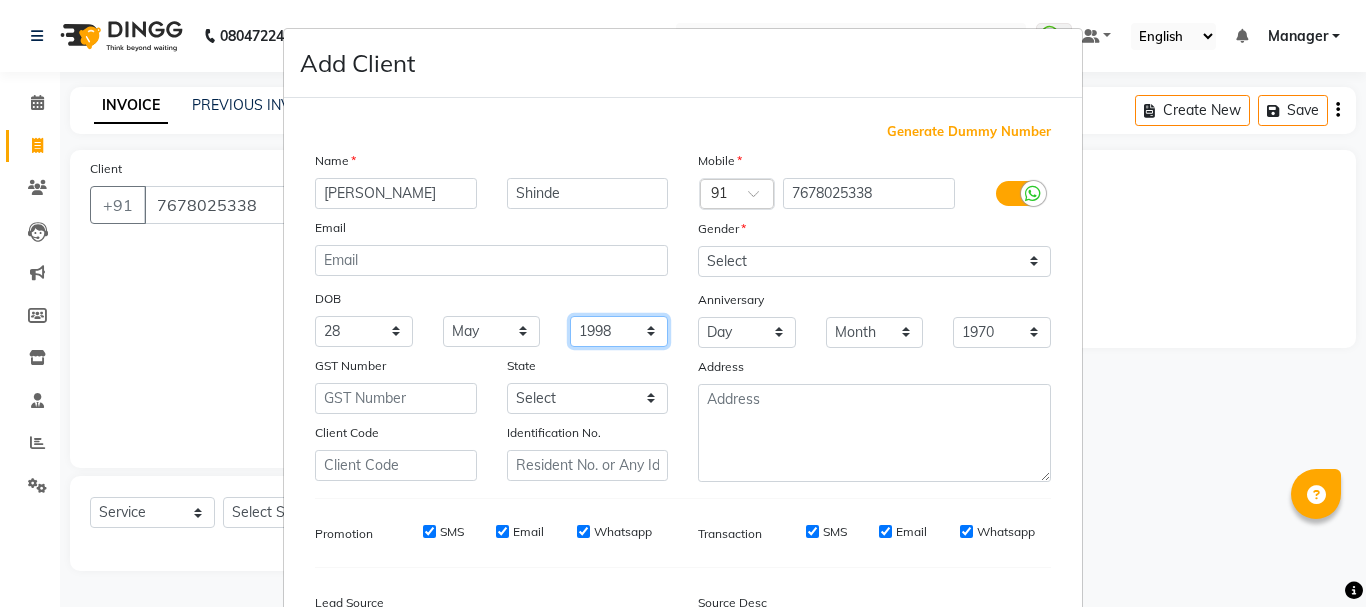 click on "1940 1941 1942 1943 1944 1945 1946 1947 1948 1949 1950 1951 1952 1953 1954 1955 1956 1957 1958 1959 1960 1961 1962 1963 1964 1965 1966 1967 1968 1969 1970 1971 1972 1973 1974 1975 1976 1977 1978 1979 1980 1981 1982 1983 1984 1985 1986 1987 1988 1989 1990 1991 1992 1993 1994 1995 1996 1997 1998 1999 2000 2001 2002 2003 2004 2005 2006 2007 2008 2009 2010 2011 2012 2013 2014 2015 2016 2017 2018 2019 2020 2021 2022 2023 2024" at bounding box center (619, 331) 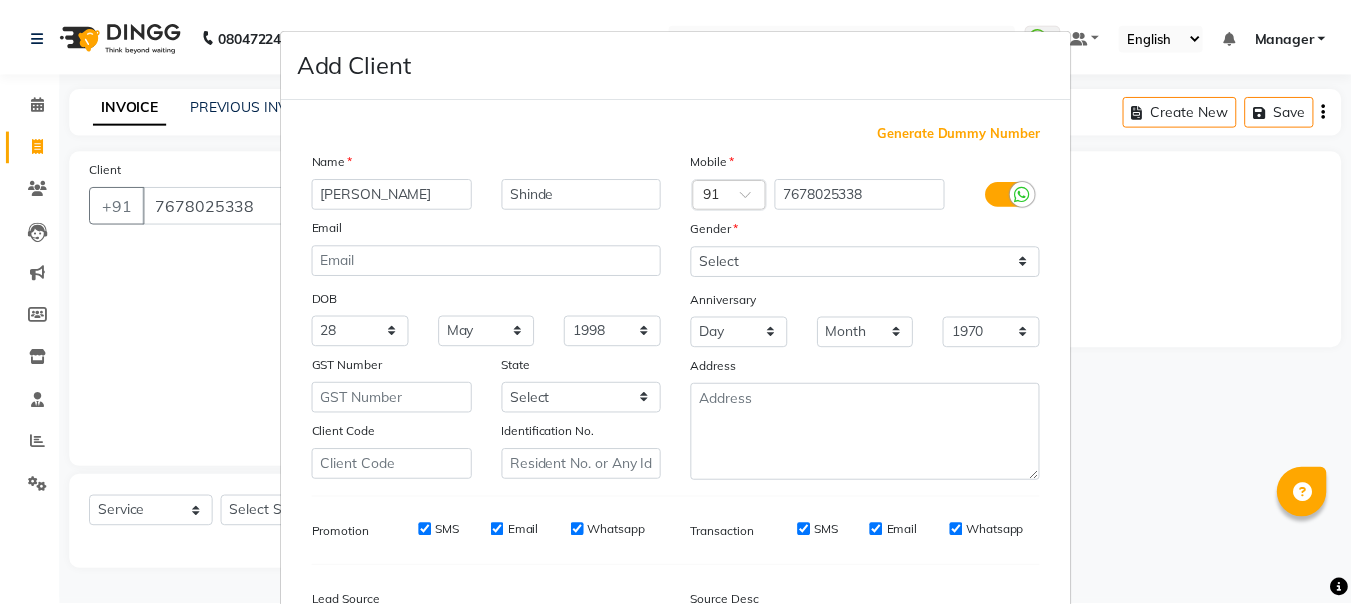scroll, scrollTop: 242, scrollLeft: 0, axis: vertical 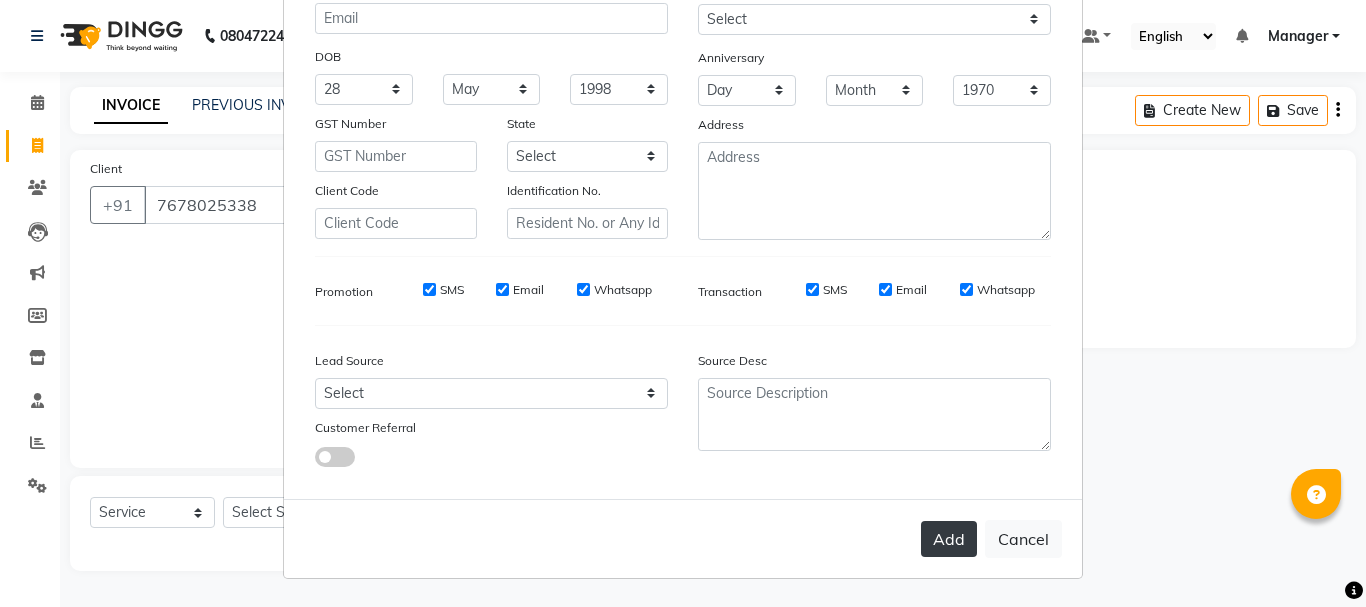 click on "Add" at bounding box center (949, 539) 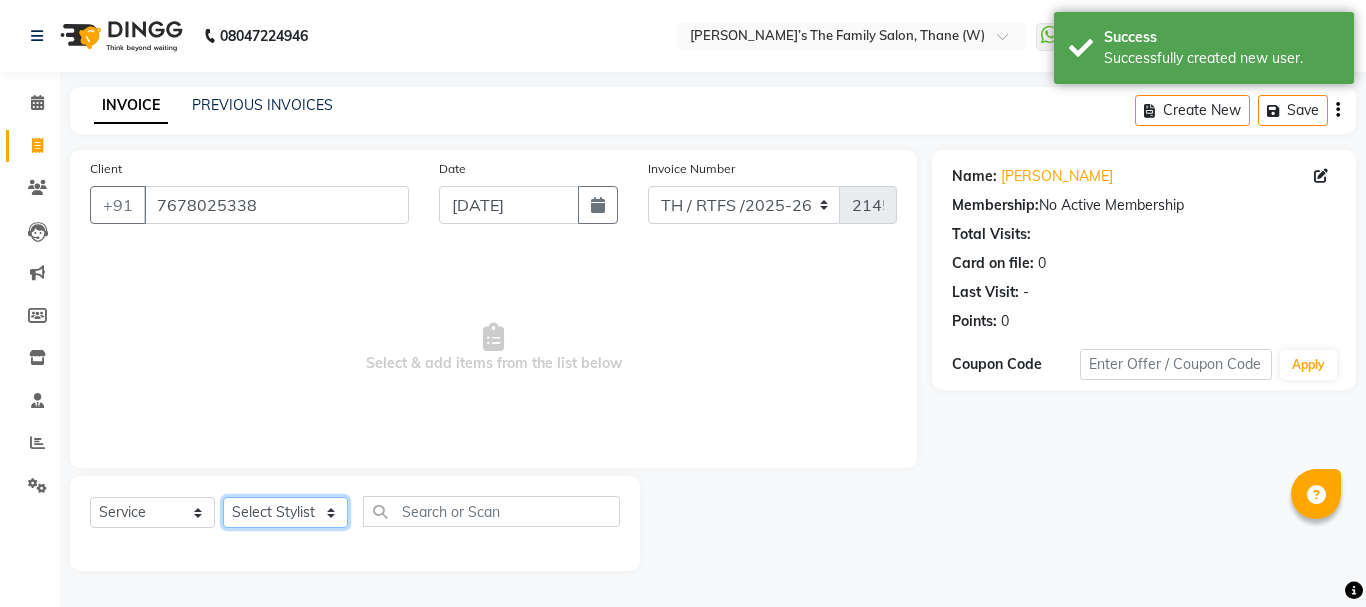 click on "Select Stylist Aarohi P   [PERSON_NAME] [PERSON_NAME] A  [PERSON_NAME] .[PERSON_NAME] House sale [PERSON_NAME]  [PERSON_NAME]   Manager [PERSON_NAME] [PERSON_NAME] [PERSON_NAME] [PERSON_NAME] [PERSON_NAME] [PERSON_NAME] M  [PERSON_NAME]  [PERSON_NAME]  [PERSON_NAME]" 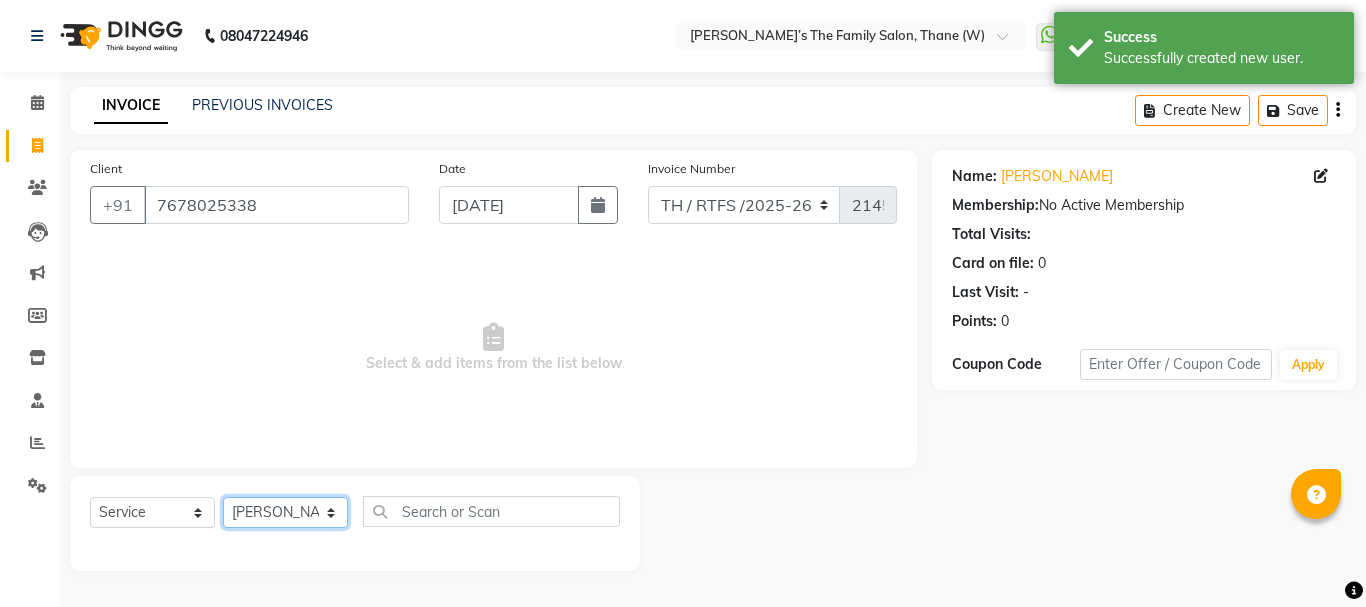 click on "Select Stylist Aarohi P   [PERSON_NAME] [PERSON_NAME] A  [PERSON_NAME] .[PERSON_NAME] House sale [PERSON_NAME]  [PERSON_NAME]   Manager [PERSON_NAME] [PERSON_NAME] [PERSON_NAME] [PERSON_NAME] [PERSON_NAME] [PERSON_NAME] M  [PERSON_NAME]  [PERSON_NAME]  [PERSON_NAME]" 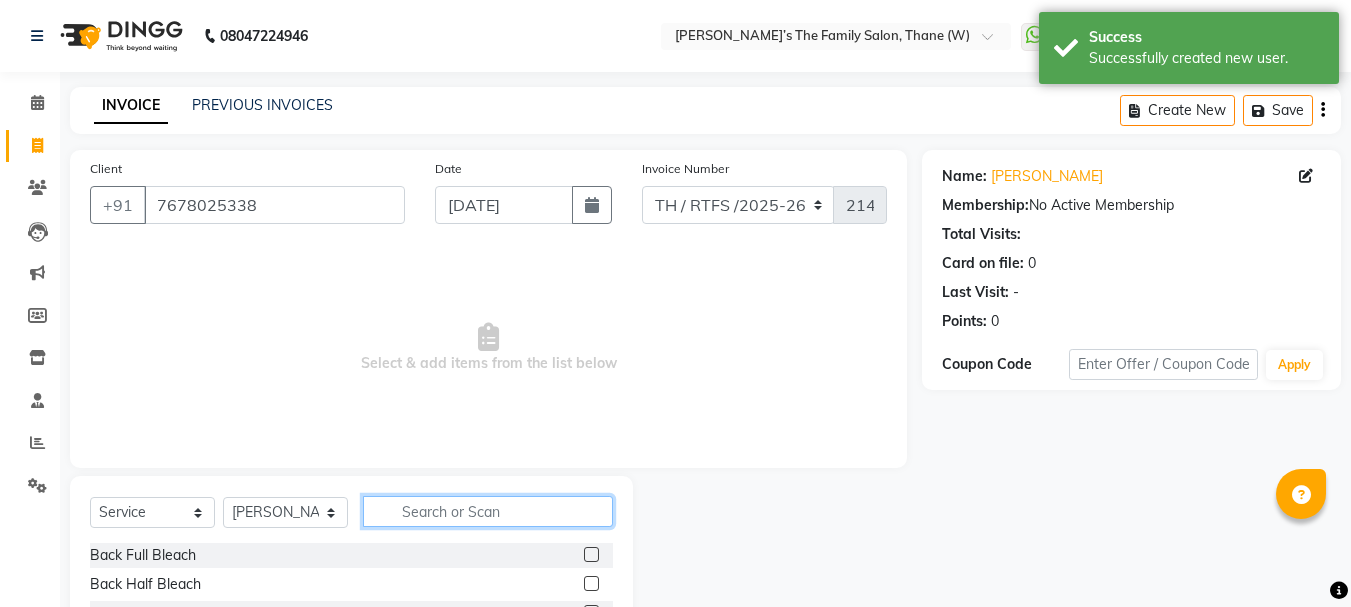 click 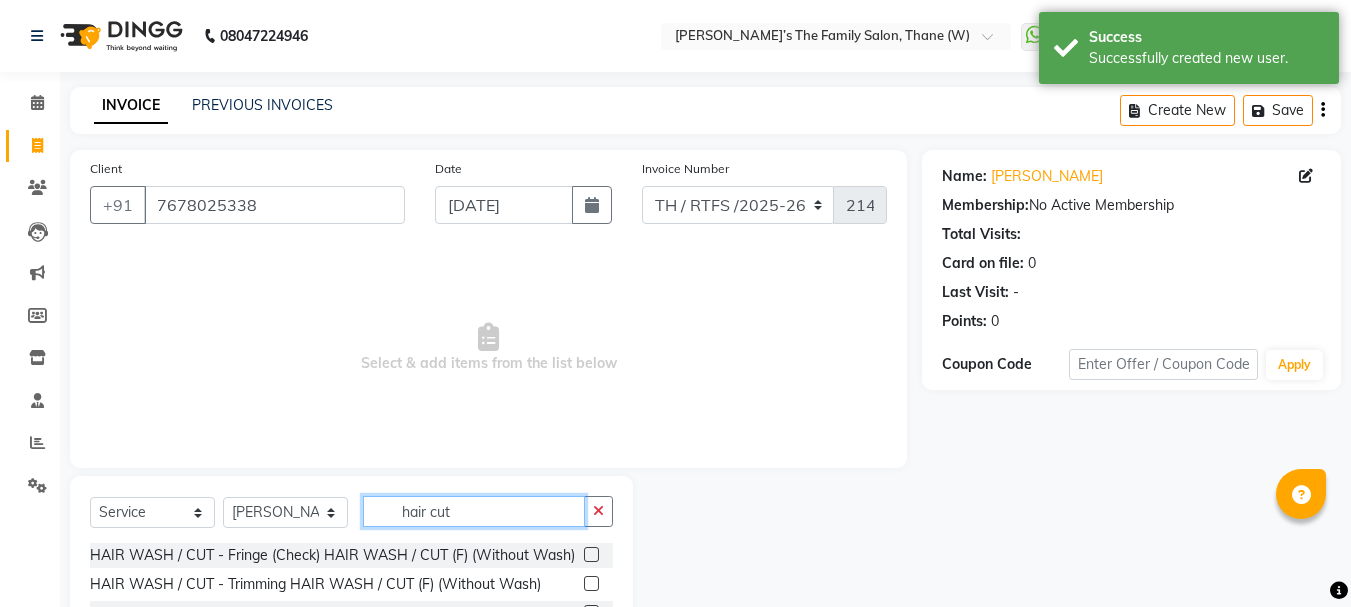 scroll, scrollTop: 194, scrollLeft: 0, axis: vertical 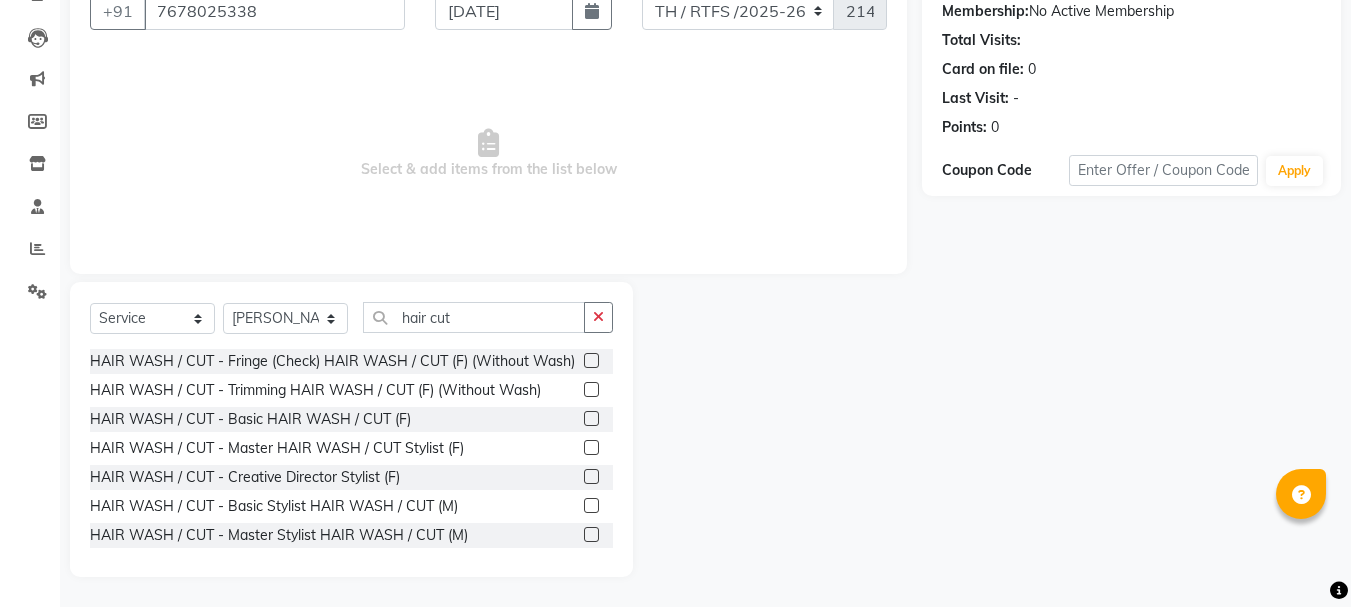 click 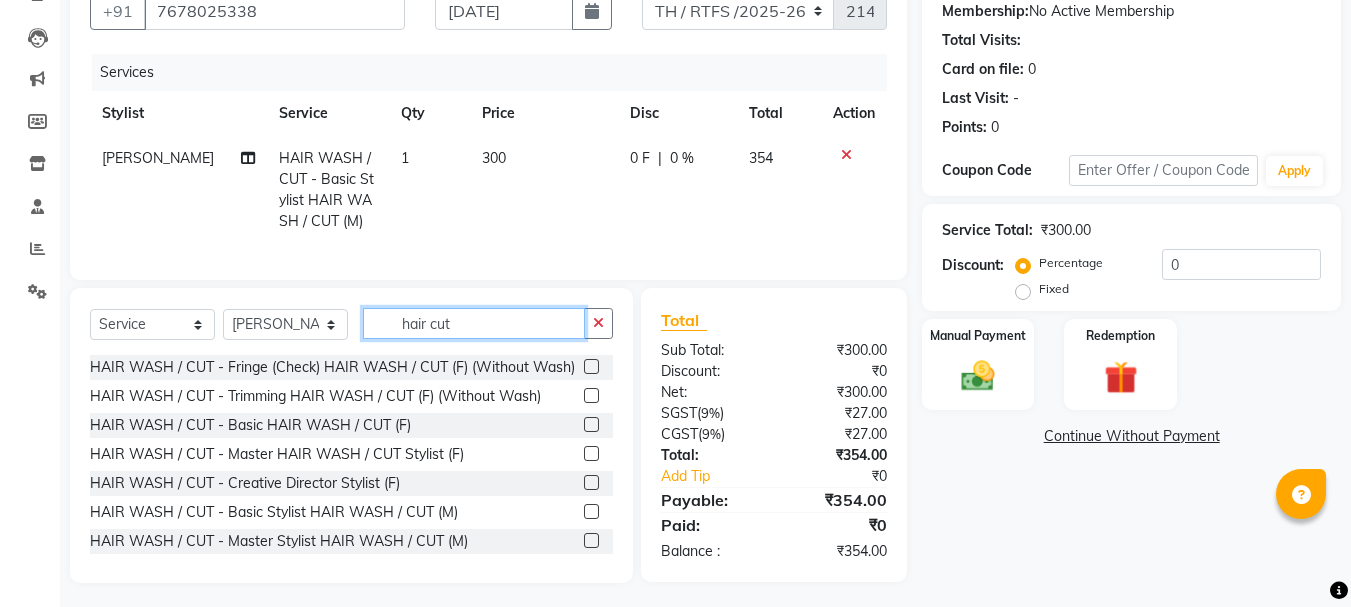 click on "hair cut" 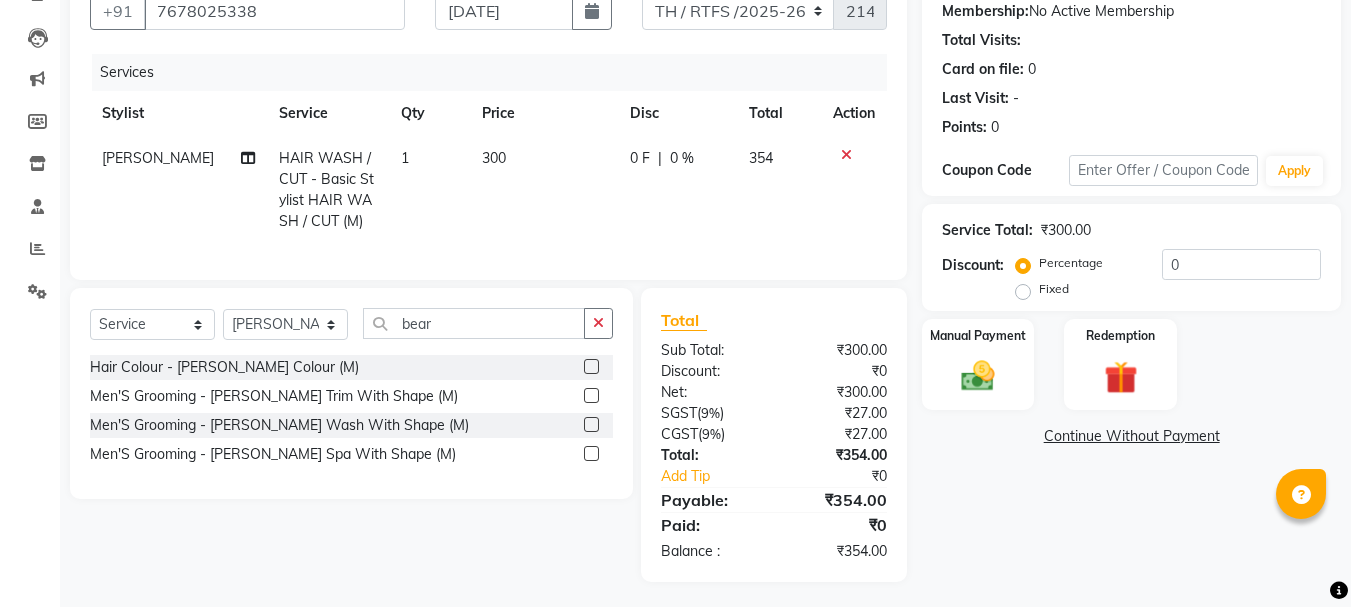 click 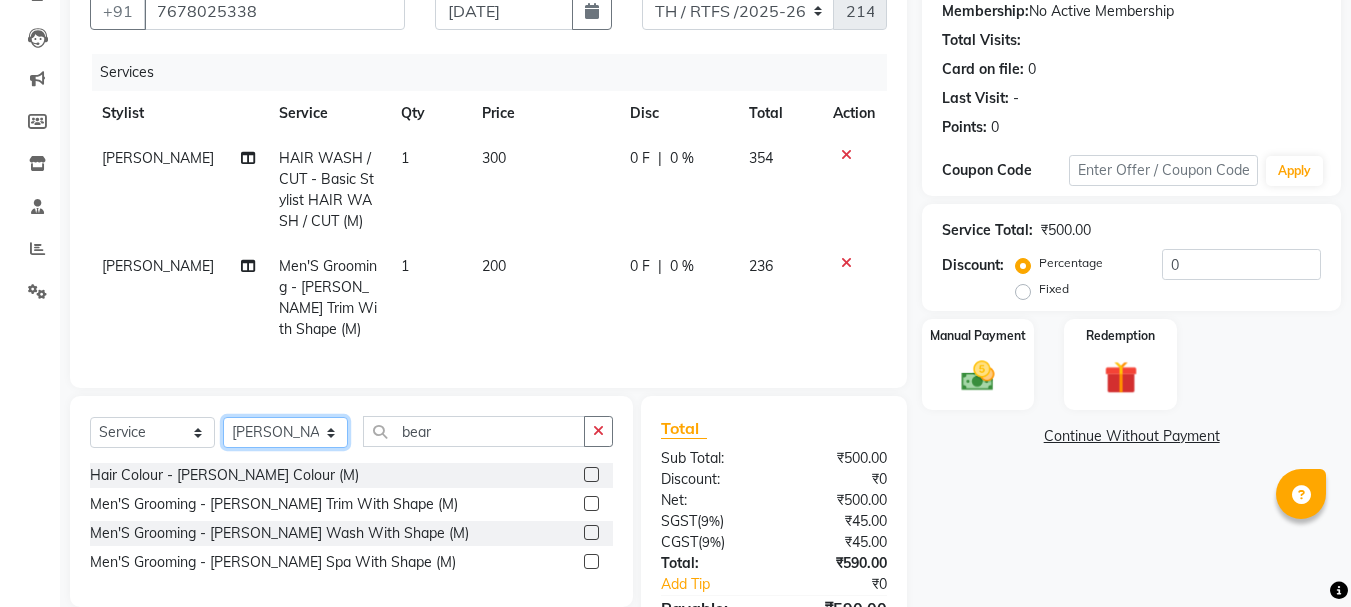 click on "Select Stylist Aarohi P   [PERSON_NAME] [PERSON_NAME] A  [PERSON_NAME] .[PERSON_NAME] House sale [PERSON_NAME]  [PERSON_NAME]   Manager [PERSON_NAME] [PERSON_NAME] [PERSON_NAME] [PERSON_NAME] [PERSON_NAME] [PERSON_NAME] M  [PERSON_NAME]  [PERSON_NAME]  [PERSON_NAME]" 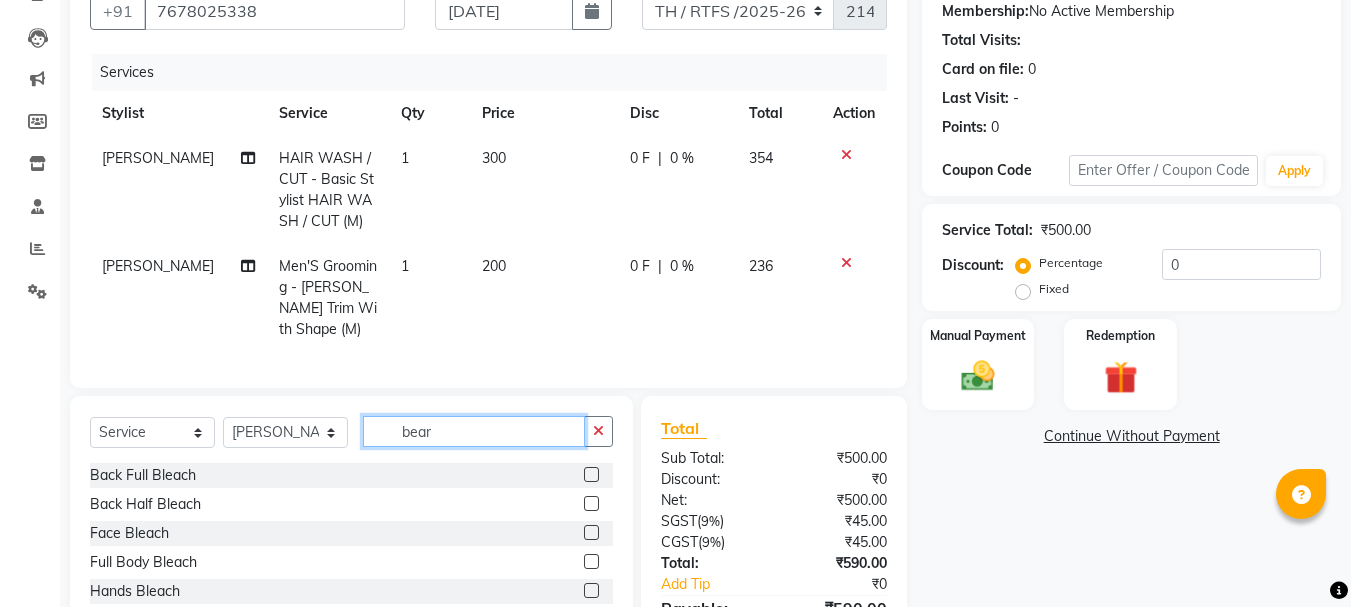 click on "bear" 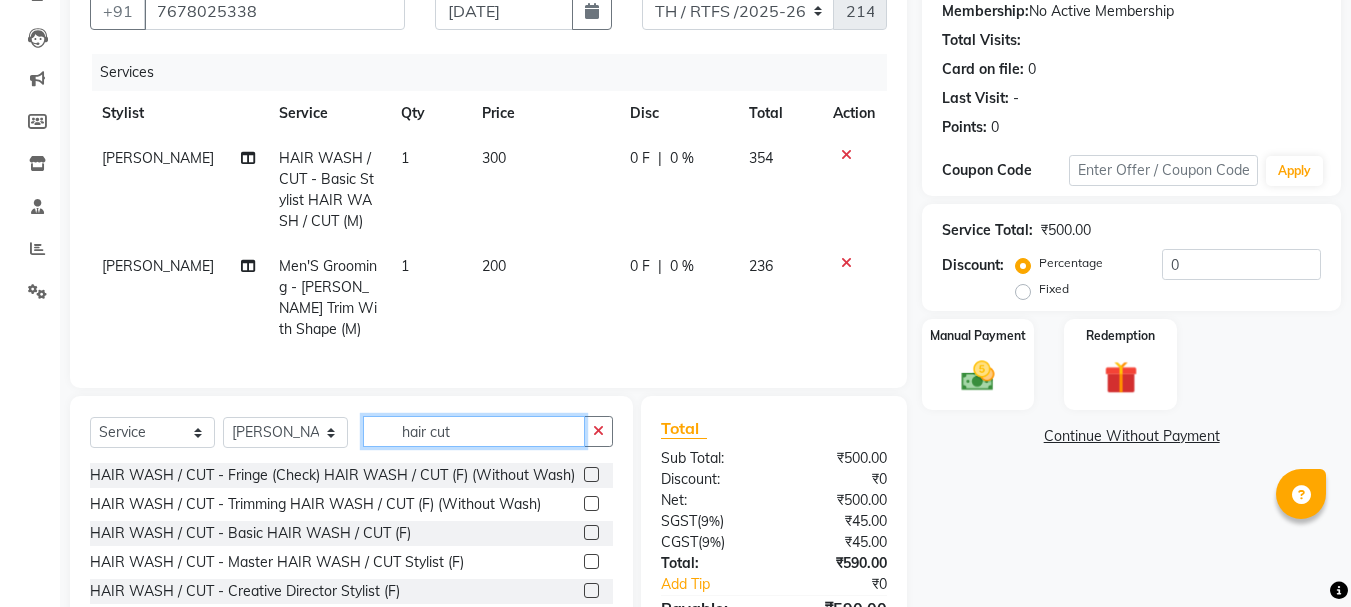 scroll, scrollTop: 302, scrollLeft: 0, axis: vertical 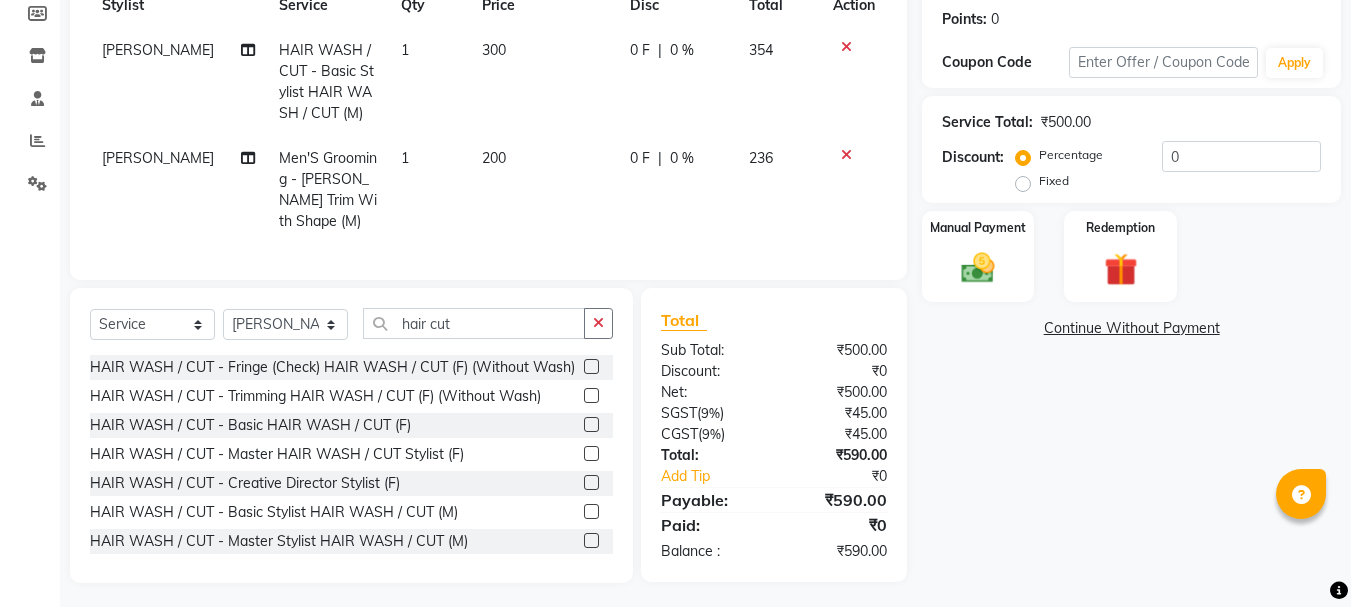 click 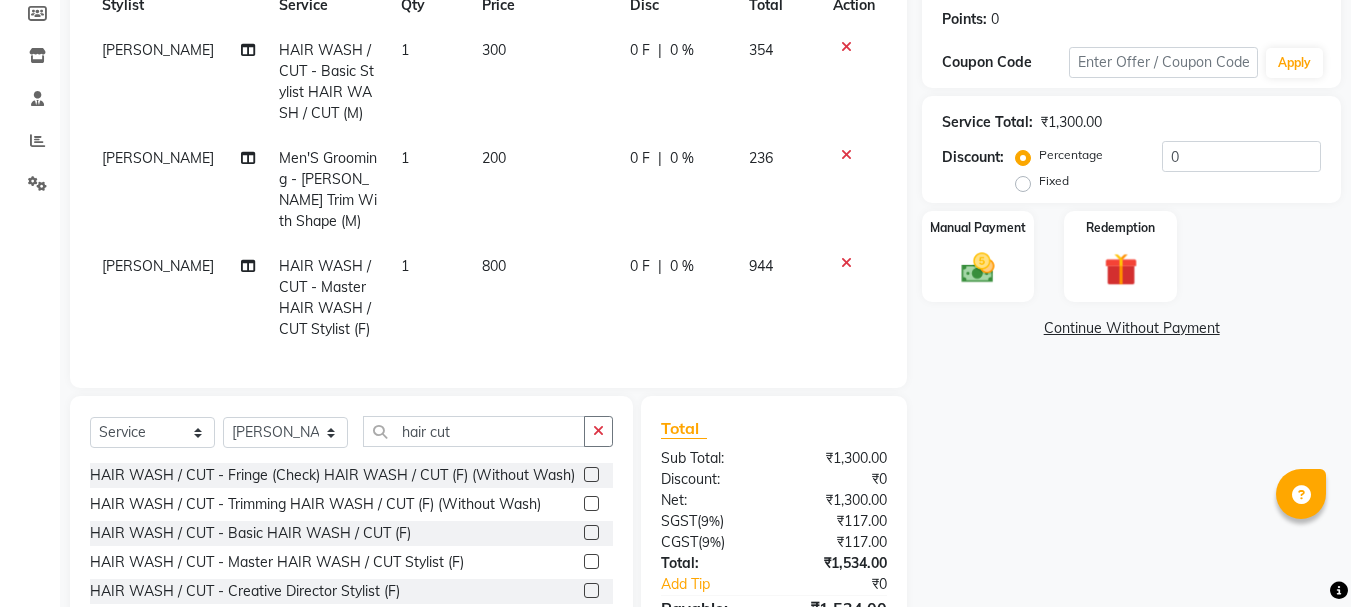 click on "800" 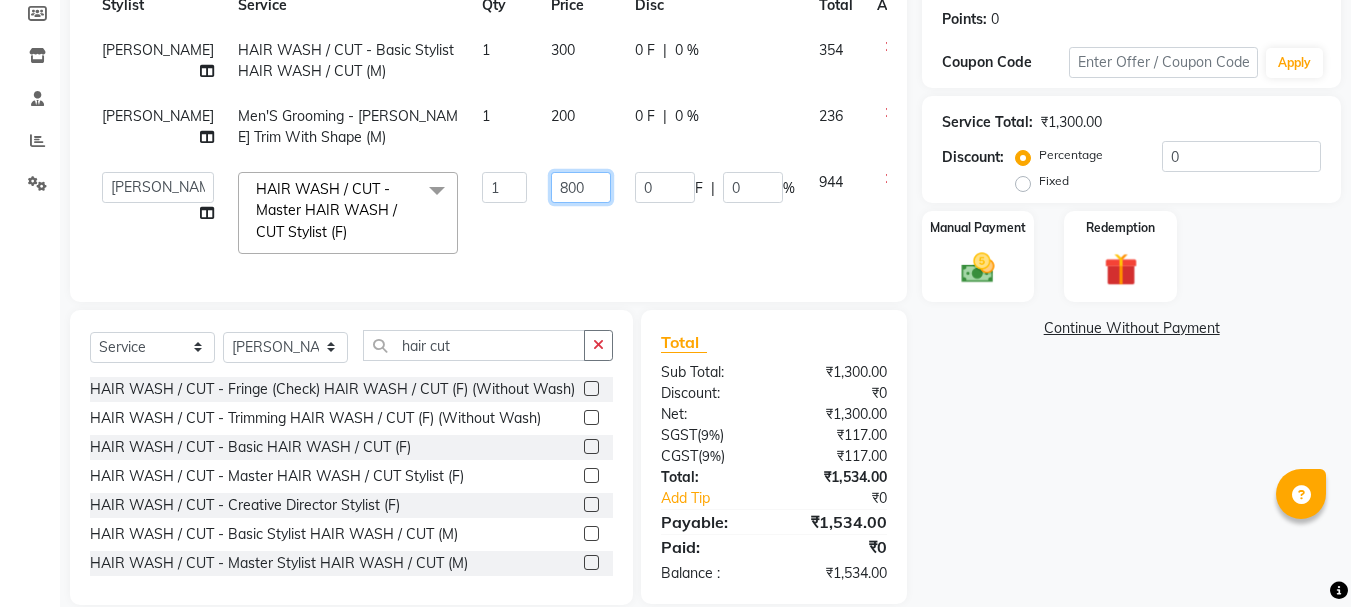 click on "800" 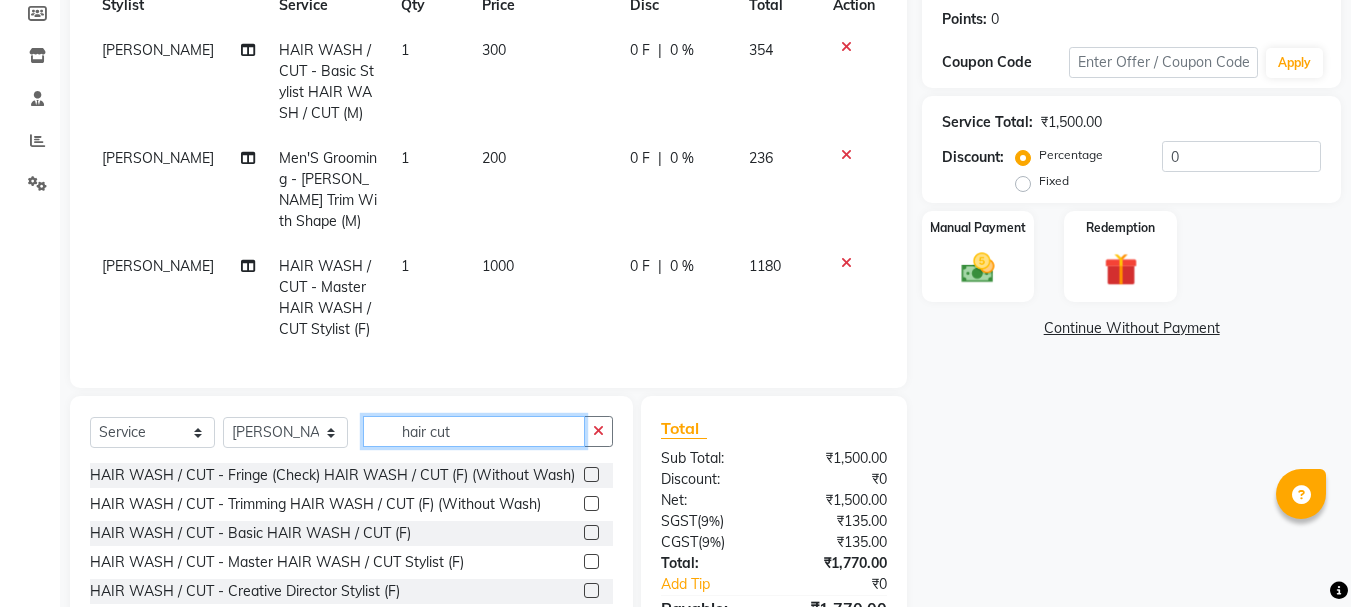 click on "Client [PHONE_NUMBER] Date [DATE] Invoice Number TH / RTFS /[PHONE_NUMBER] Services Stylist Service Qty Price Disc Total Action Ali  HAIR WASH / CUT - Basic Stylist HAIR WASH / CUT (M) 1 300 0 F | 0 % 354 Ali  Men'S Grooming - [PERSON_NAME] Trim With Shape (M) 1 200 0 F | 0 % 236 [PERSON_NAME] HAIR WASH / CUT - Master HAIR WASH / CUT Stylist (F) 1 1000 0 F | 0 % 1180 Select  Service  Product  Membership  Package Voucher Prepaid Gift Card  Select Stylist Aarohi P   [PERSON_NAME] [PERSON_NAME] A  [PERSON_NAME] [PERSON_NAME] [PERSON_NAME] .[PERSON_NAME] House sale [PERSON_NAME]  [PERSON_NAME]   Manager [PERSON_NAME] [PERSON_NAME] [PERSON_NAME] [PERSON_NAME] [PERSON_NAME] [PERSON_NAME] M  [PERSON_NAME]  [PERSON_NAME]  Vikas H hair cut HAIR WASH / CUT - Fringe (Check) HAIR WASH / CUT (F) (Without Wash)  HAIR WASH / CUT - Trimming HAIR WASH / CUT (F) (Without Wash)  HAIR WASH / CUT - Basic HAIR WASH / CUT (F)  HAIR WASH / CUT - Master HAIR WASH / CUT Stylist (F)  HAIR WASH / CUT - Creative Director Stylist (F)  Total Sub Total: ₹1,500.00  (" 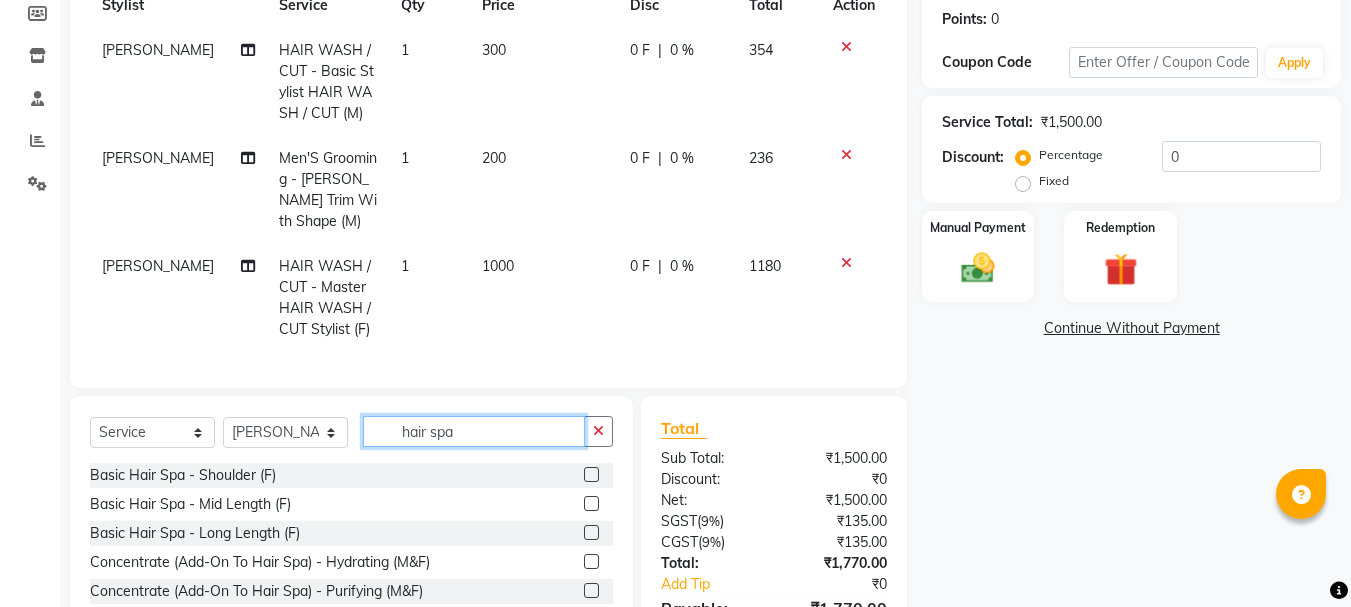 scroll, scrollTop: 431, scrollLeft: 0, axis: vertical 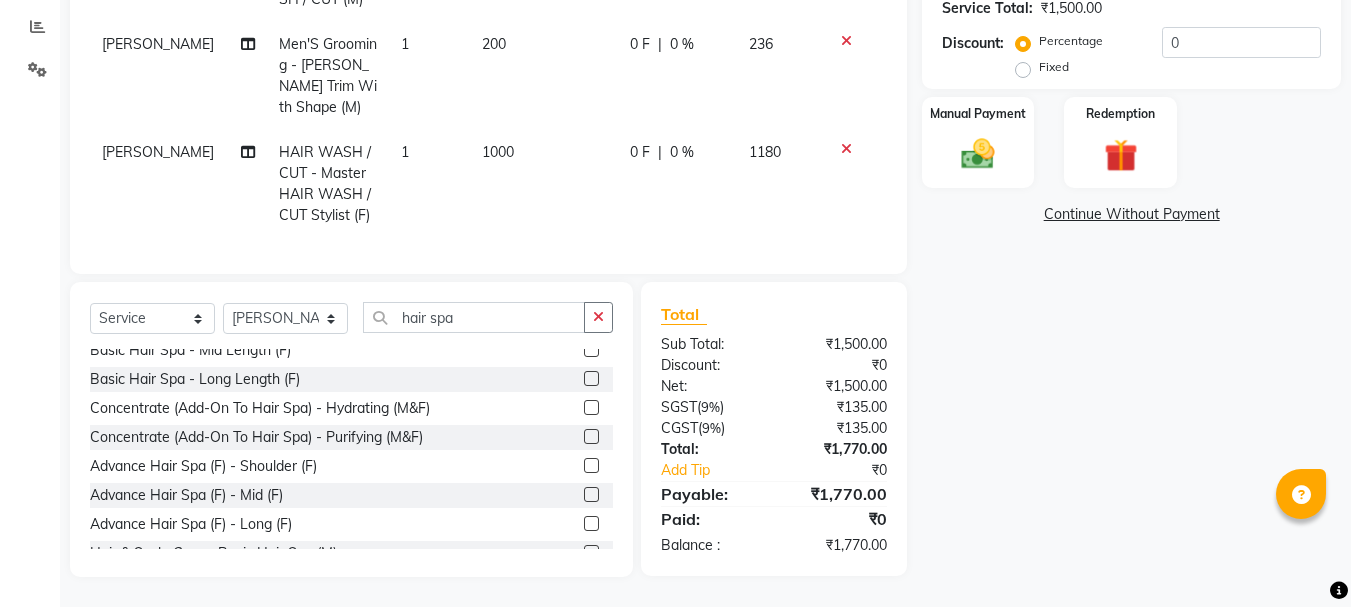 click 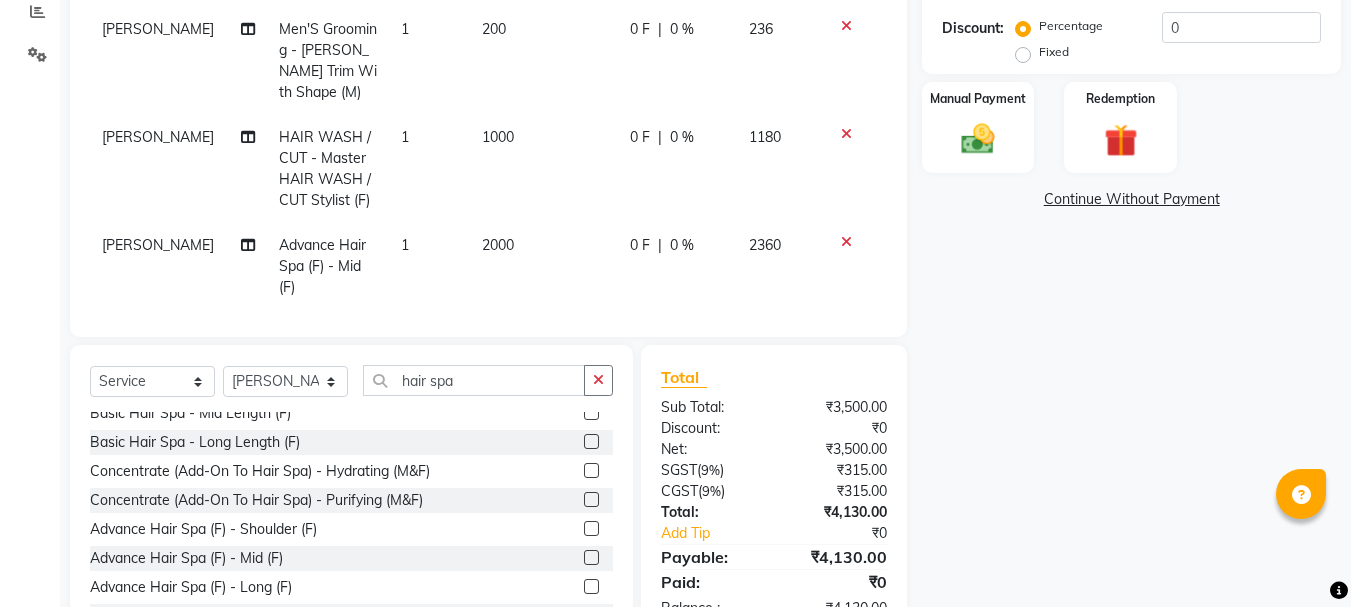 click 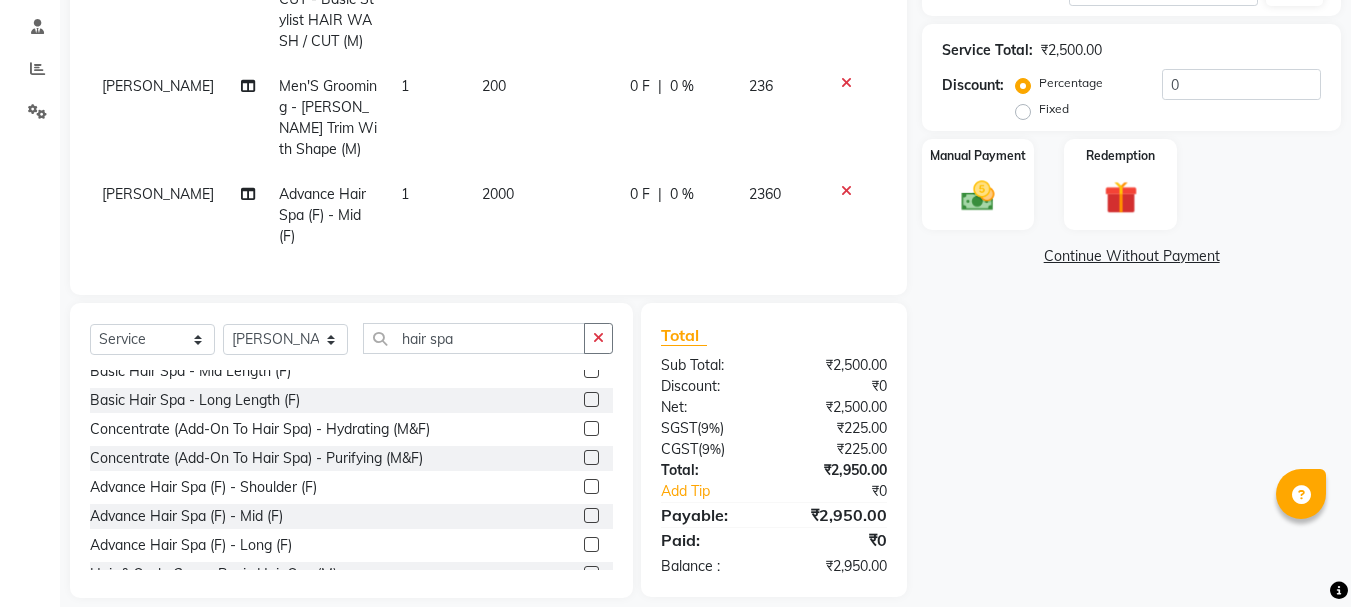 click 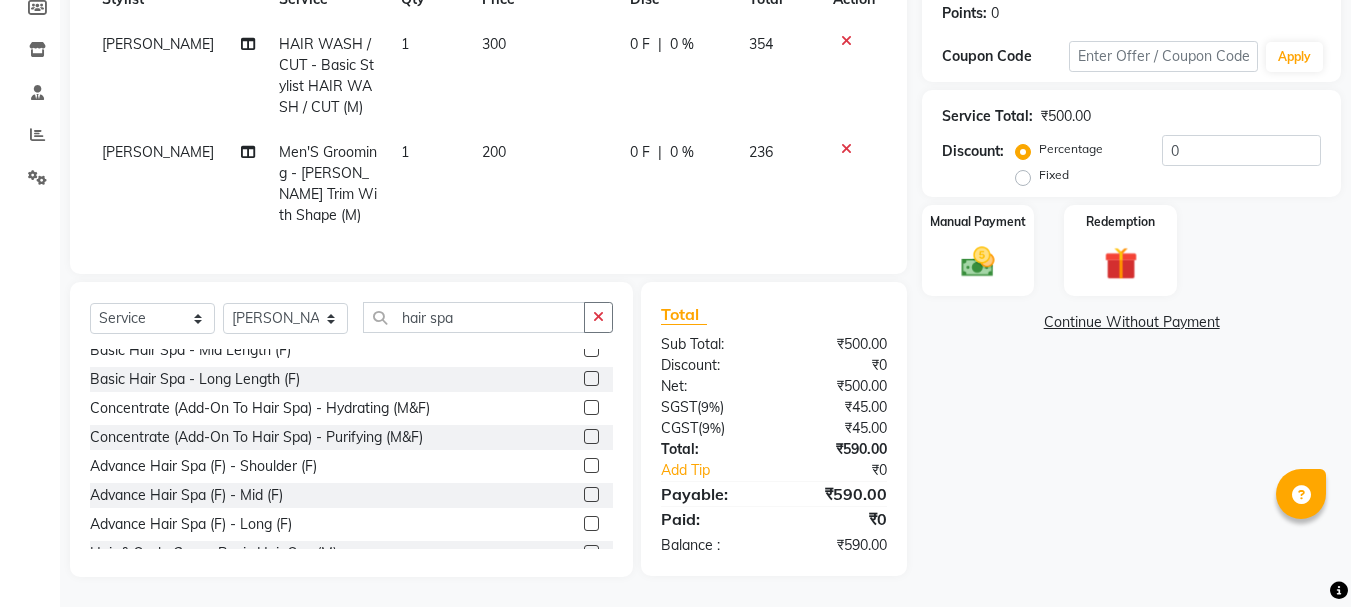 scroll, scrollTop: 302, scrollLeft: 0, axis: vertical 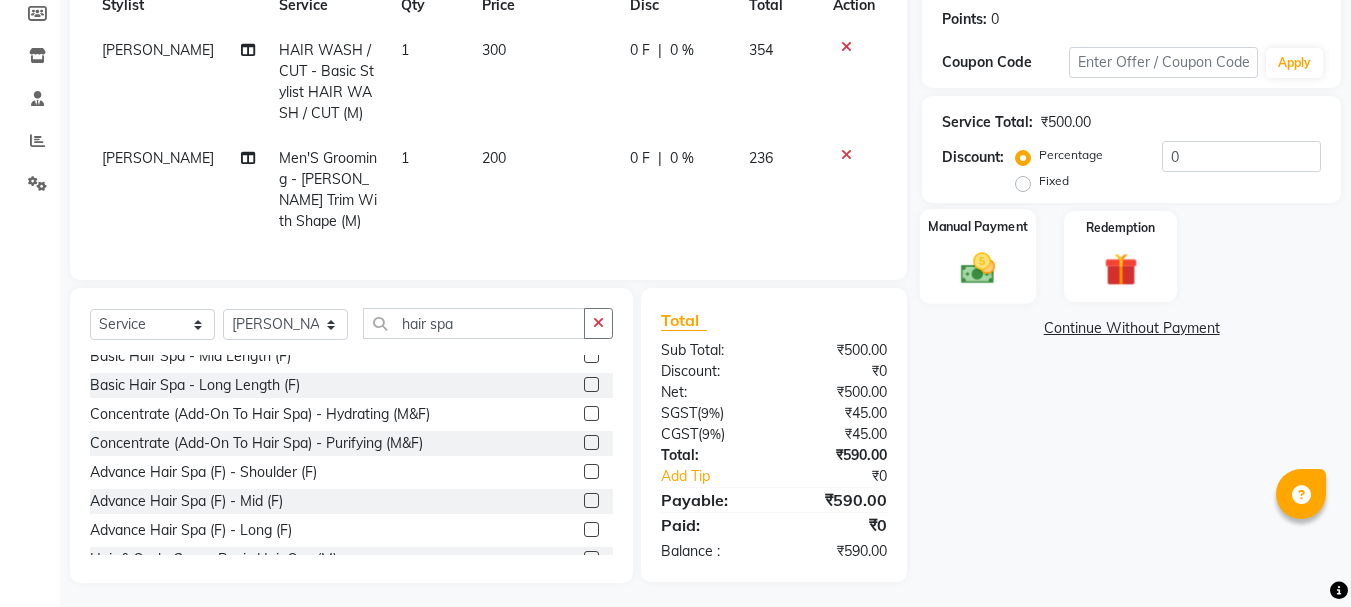 click 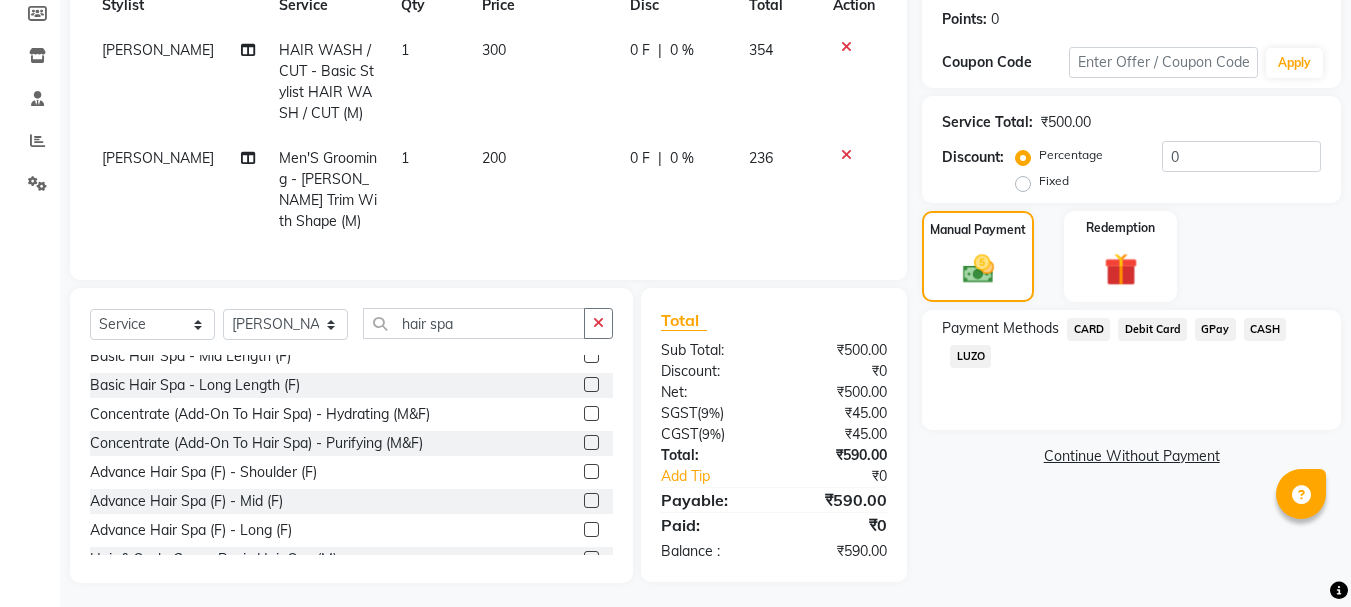 click on "GPay" 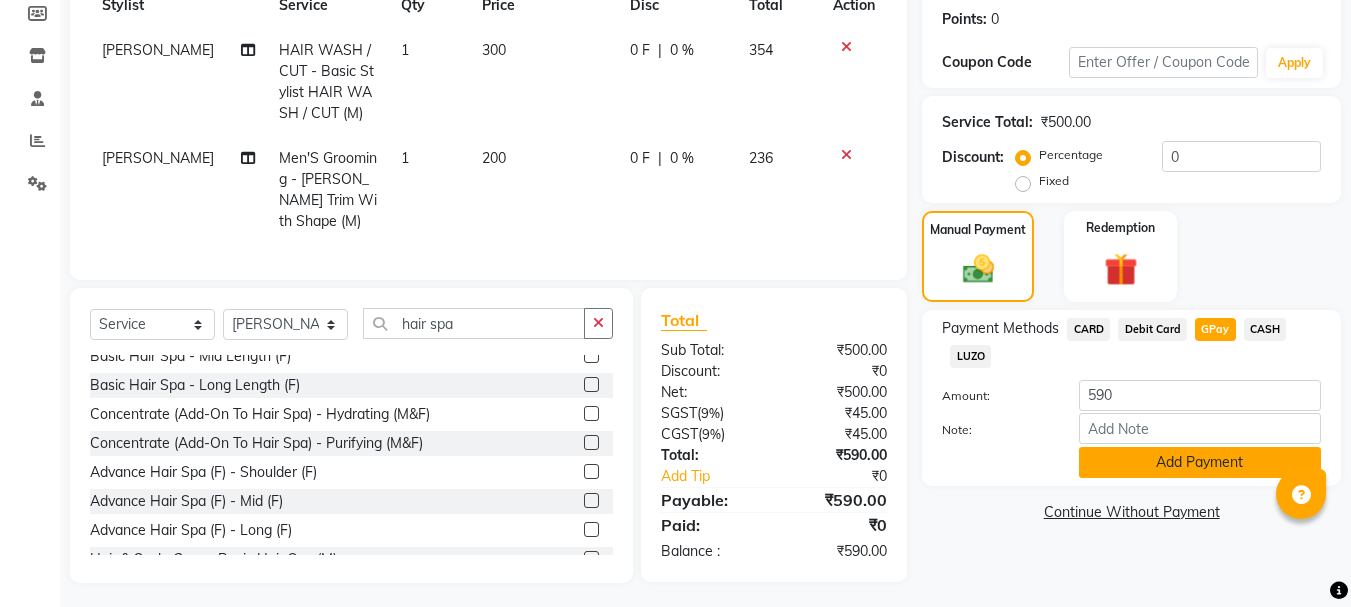 click on "Add Payment" 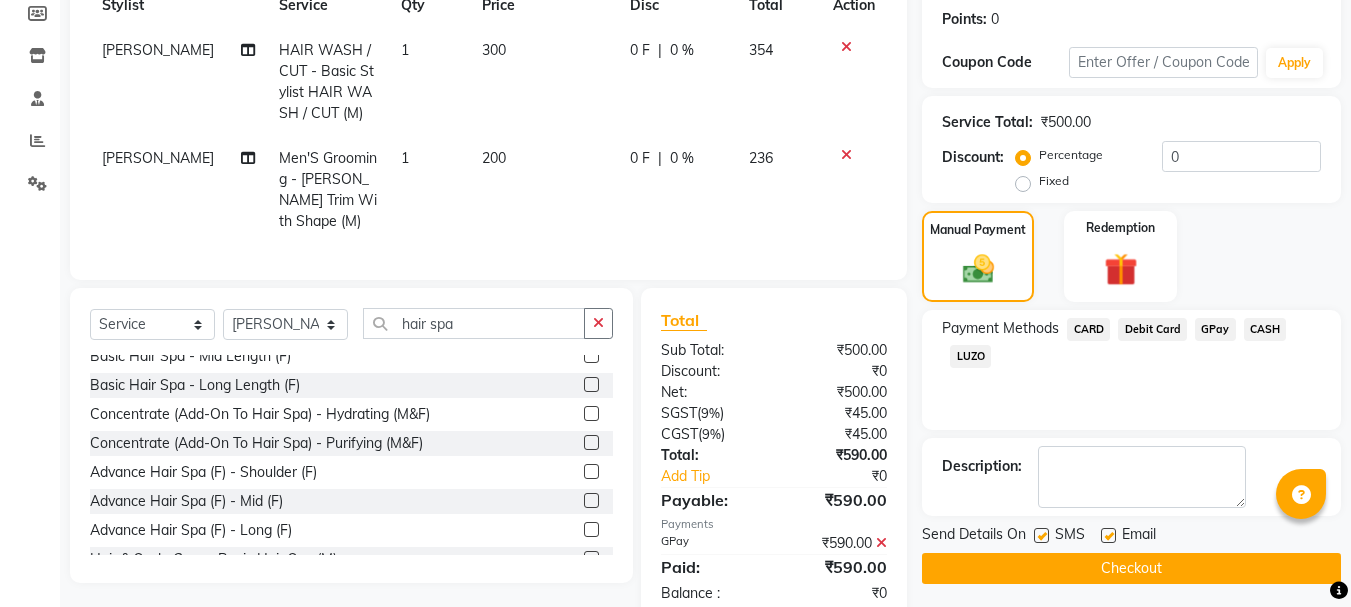 click on "Checkout" 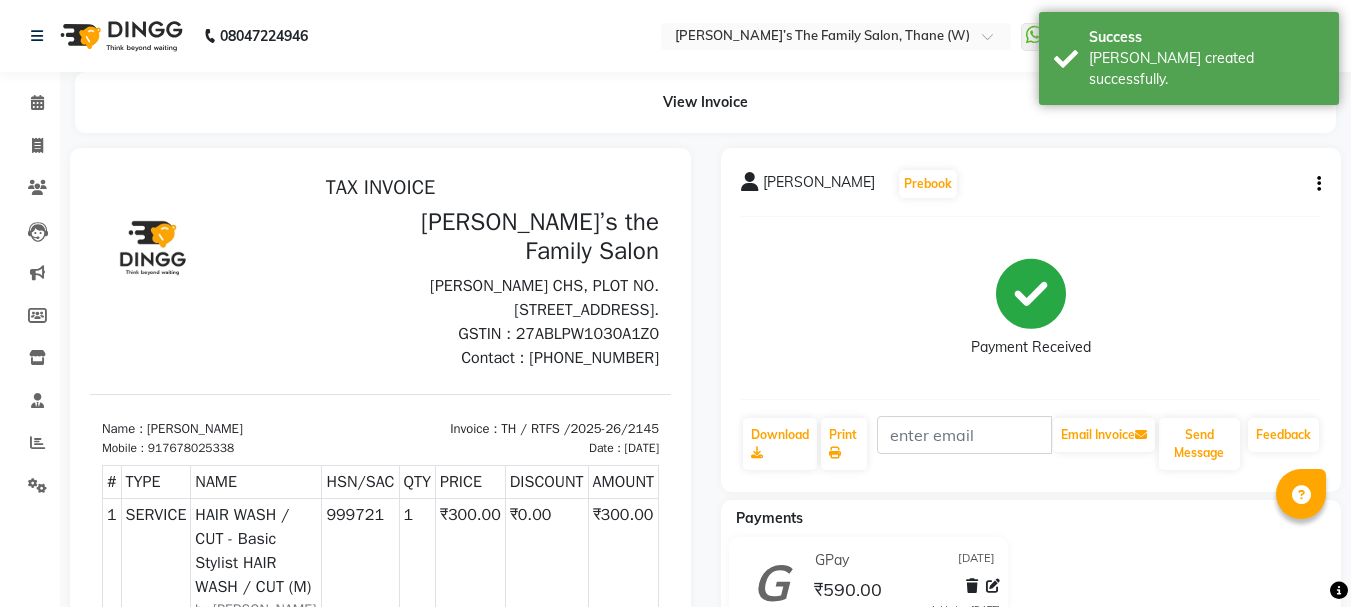 scroll, scrollTop: 0, scrollLeft: 0, axis: both 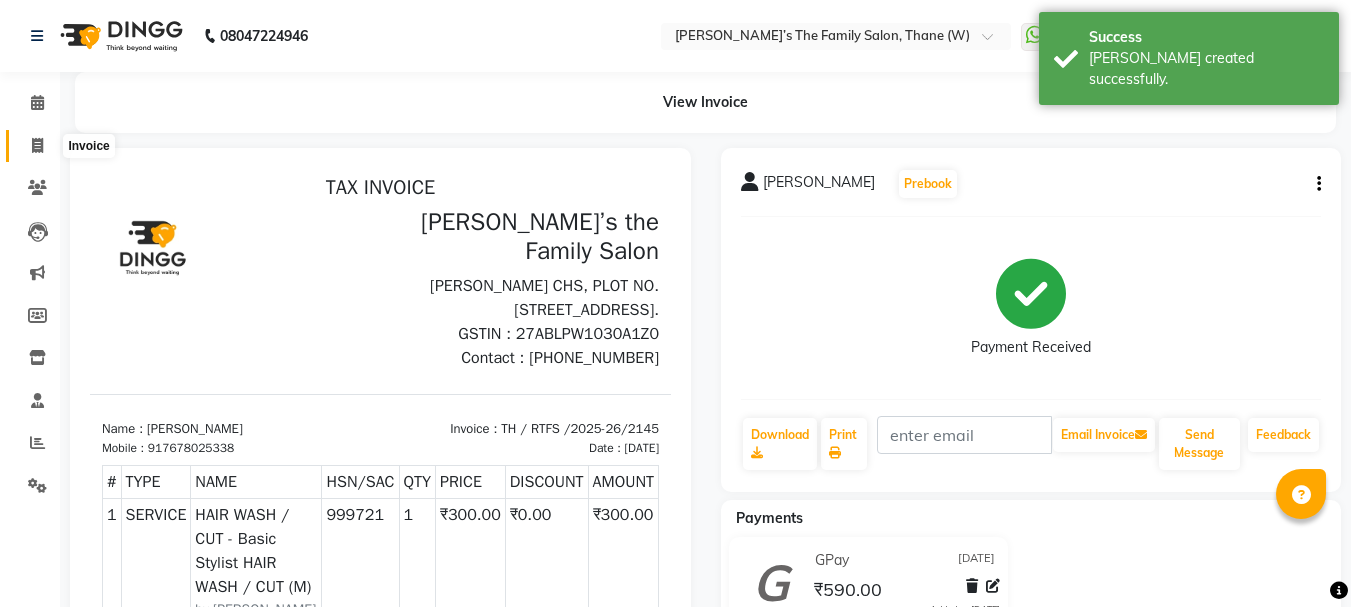 click 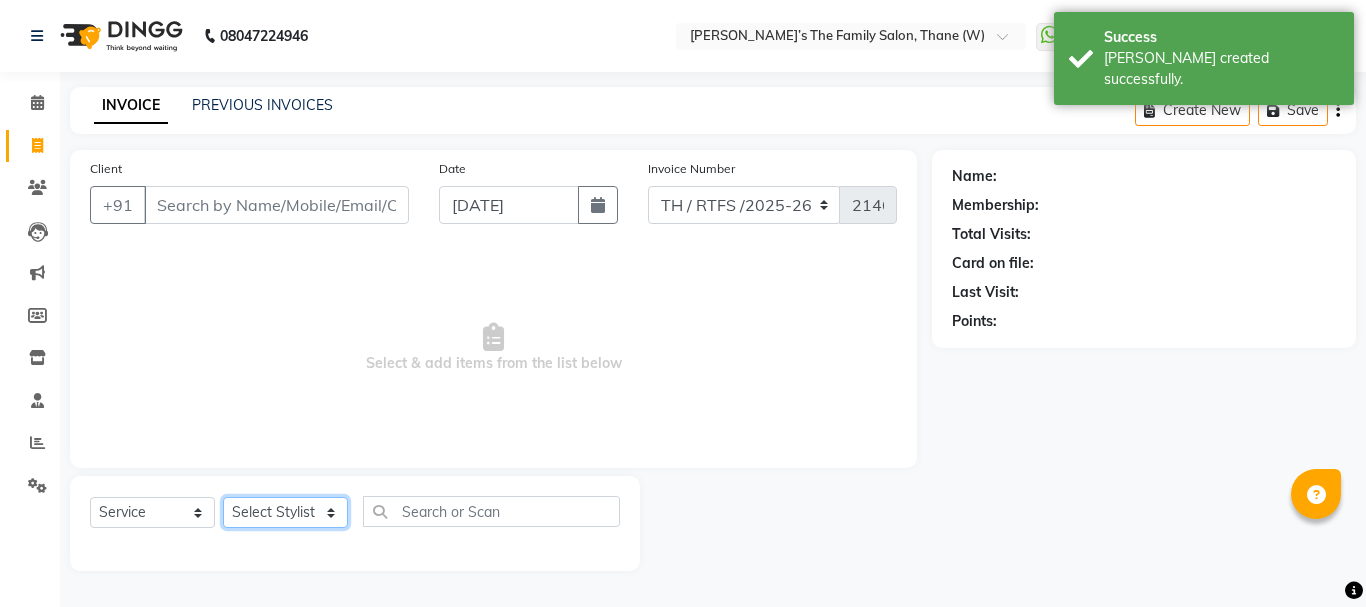 click on "Select Stylist" 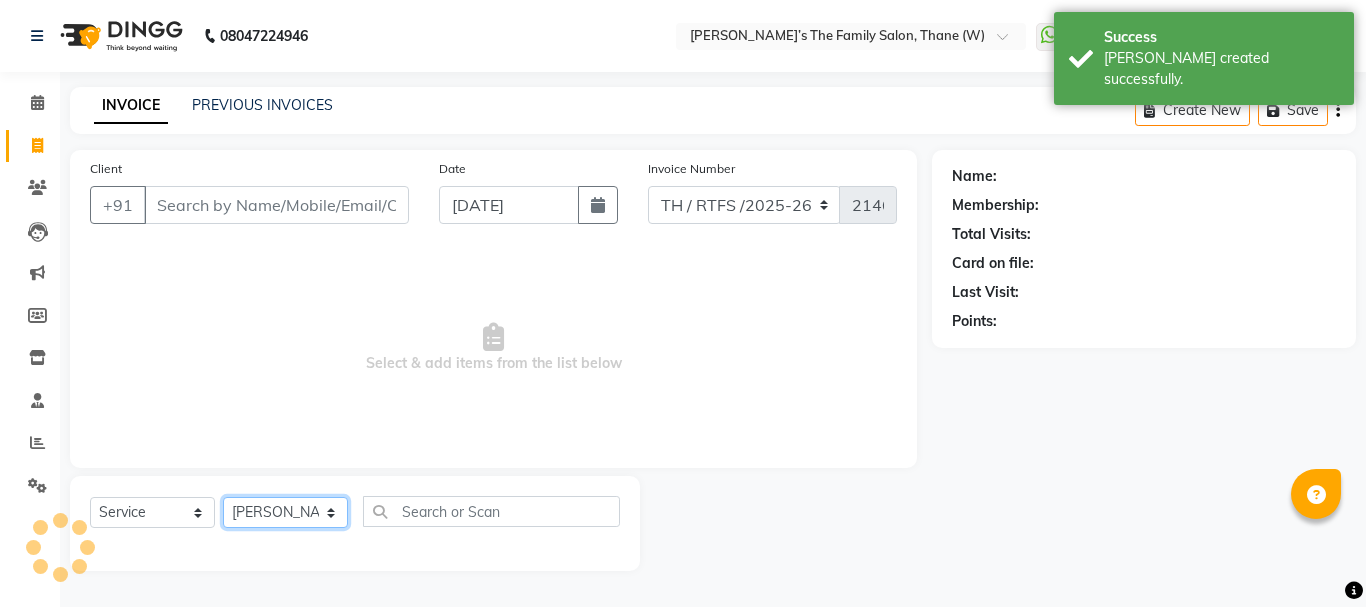 click on "Select Stylist Aarohi P   [PERSON_NAME] [PERSON_NAME] A  [PERSON_NAME] .[PERSON_NAME] House sale [PERSON_NAME]  [PERSON_NAME]   Manager [PERSON_NAME] [PERSON_NAME] [PERSON_NAME] [PERSON_NAME] [PERSON_NAME] [PERSON_NAME] M  [PERSON_NAME]  [PERSON_NAME]  [PERSON_NAME]" 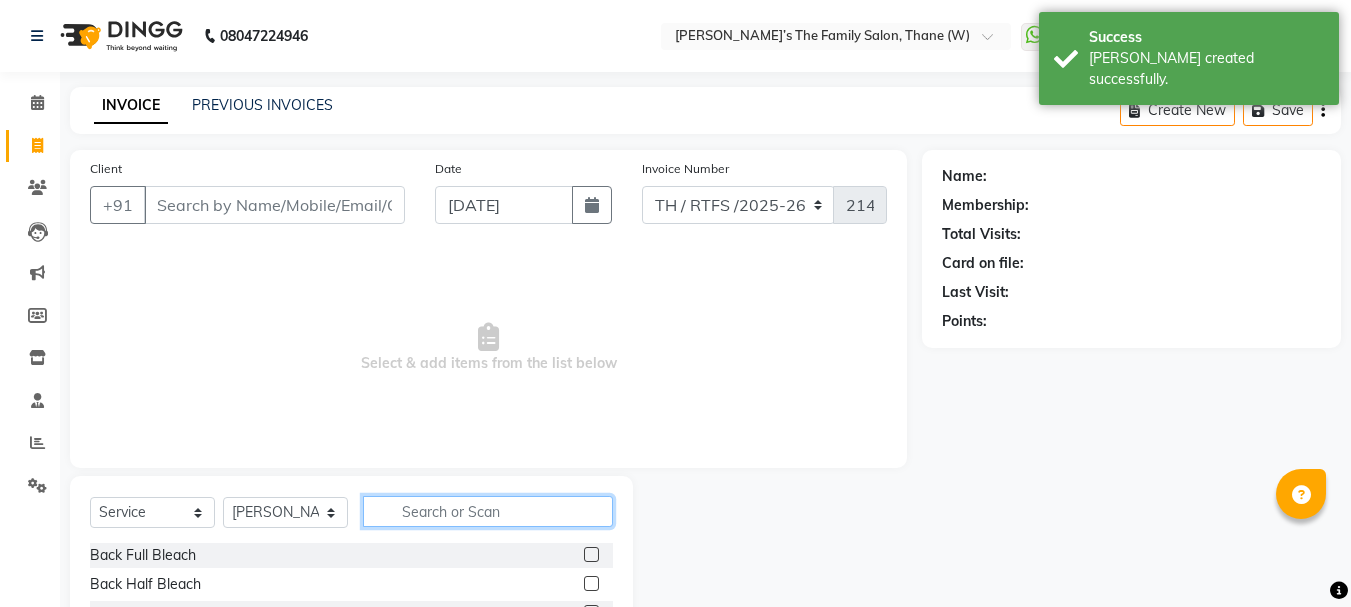 click 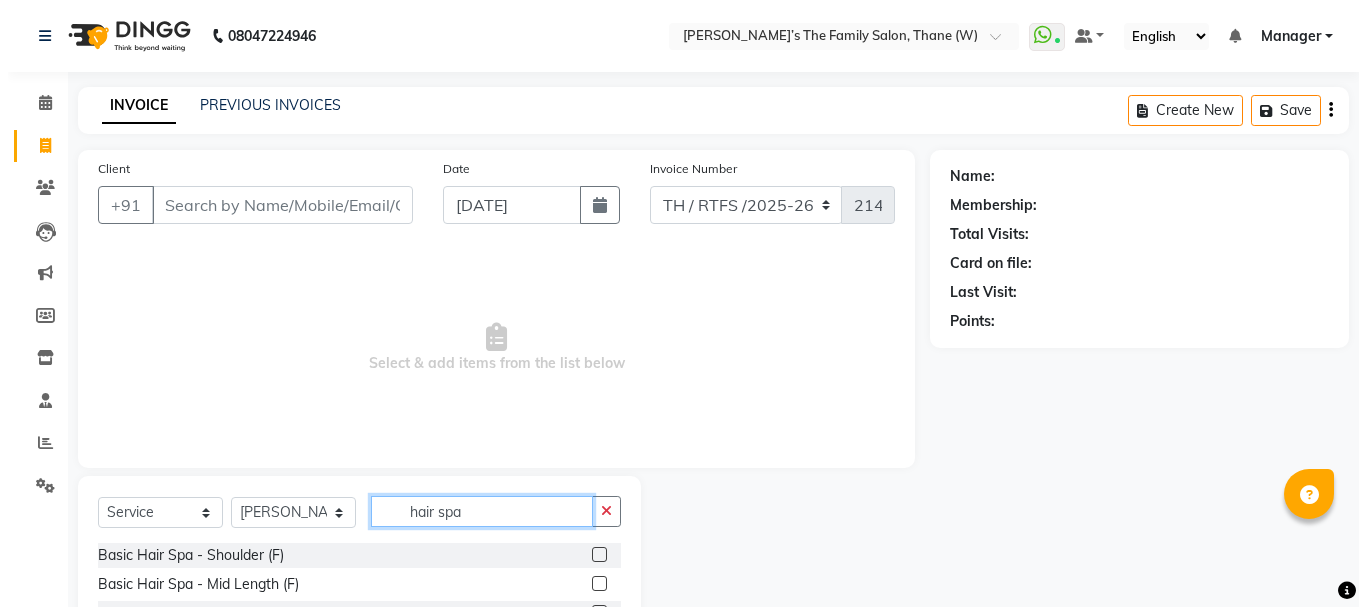 scroll, scrollTop: 194, scrollLeft: 0, axis: vertical 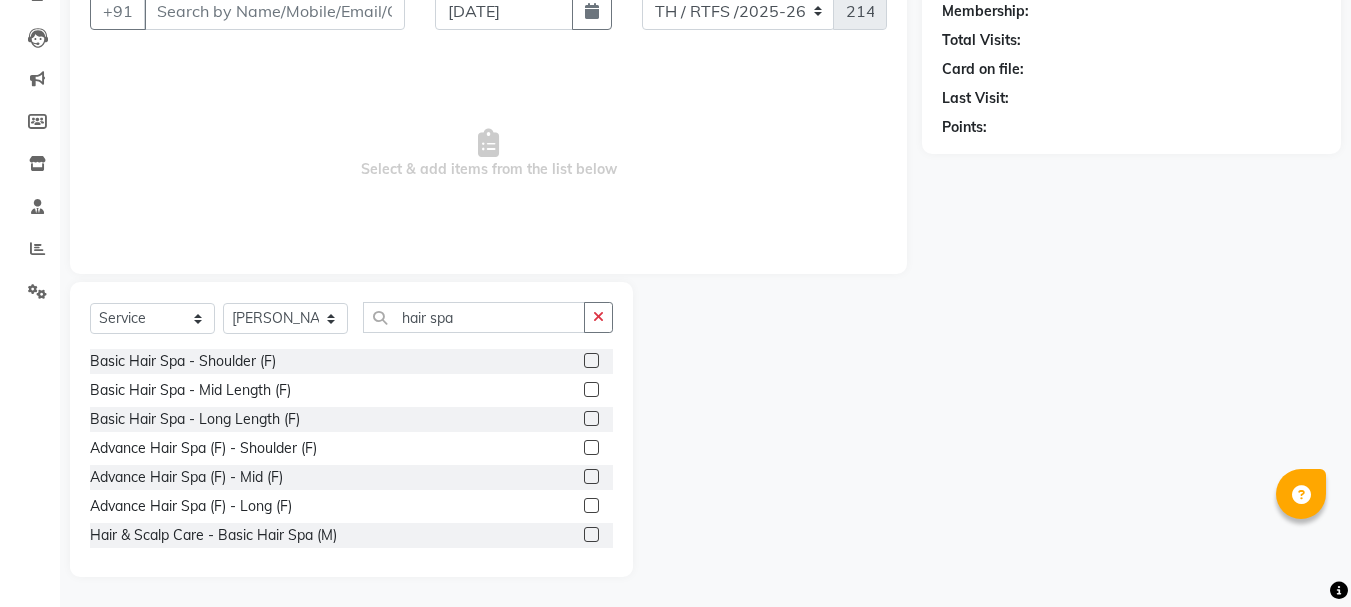 click 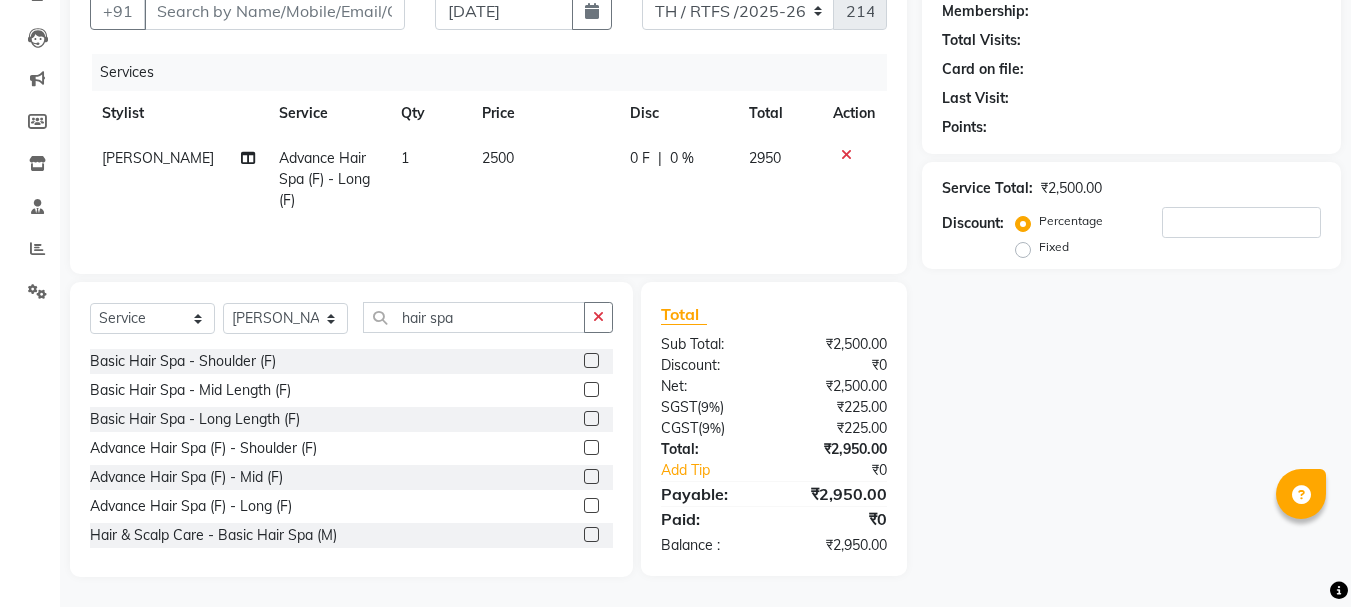 click on "2500" 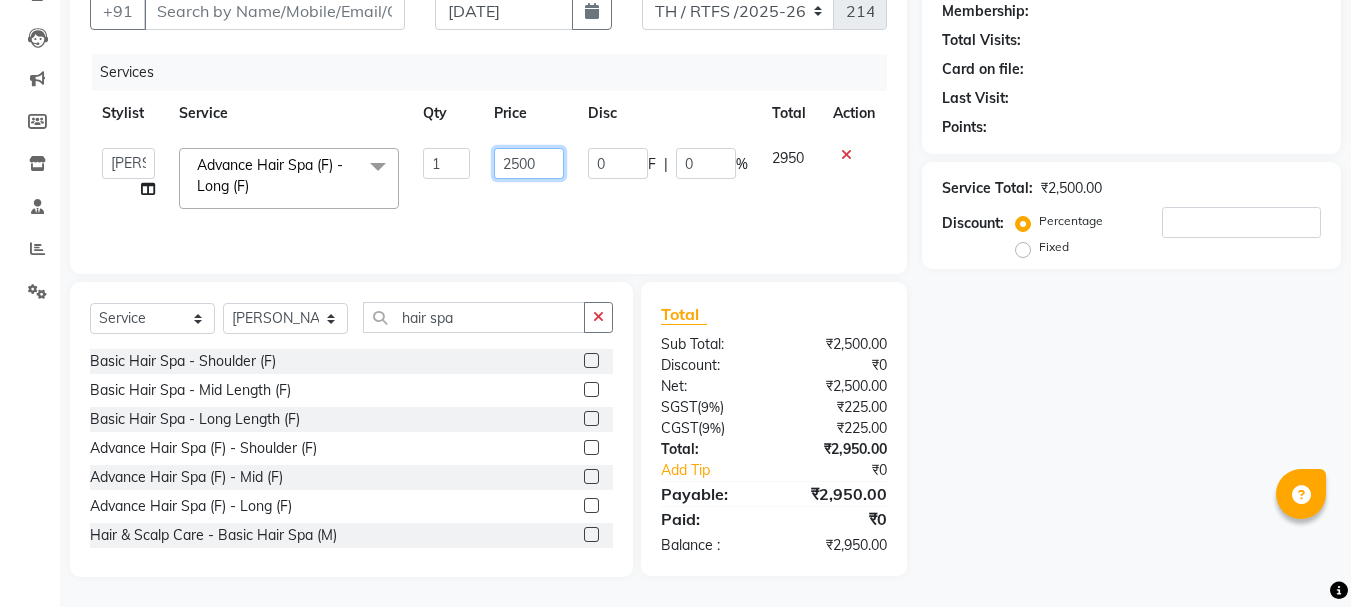 click on "2500" 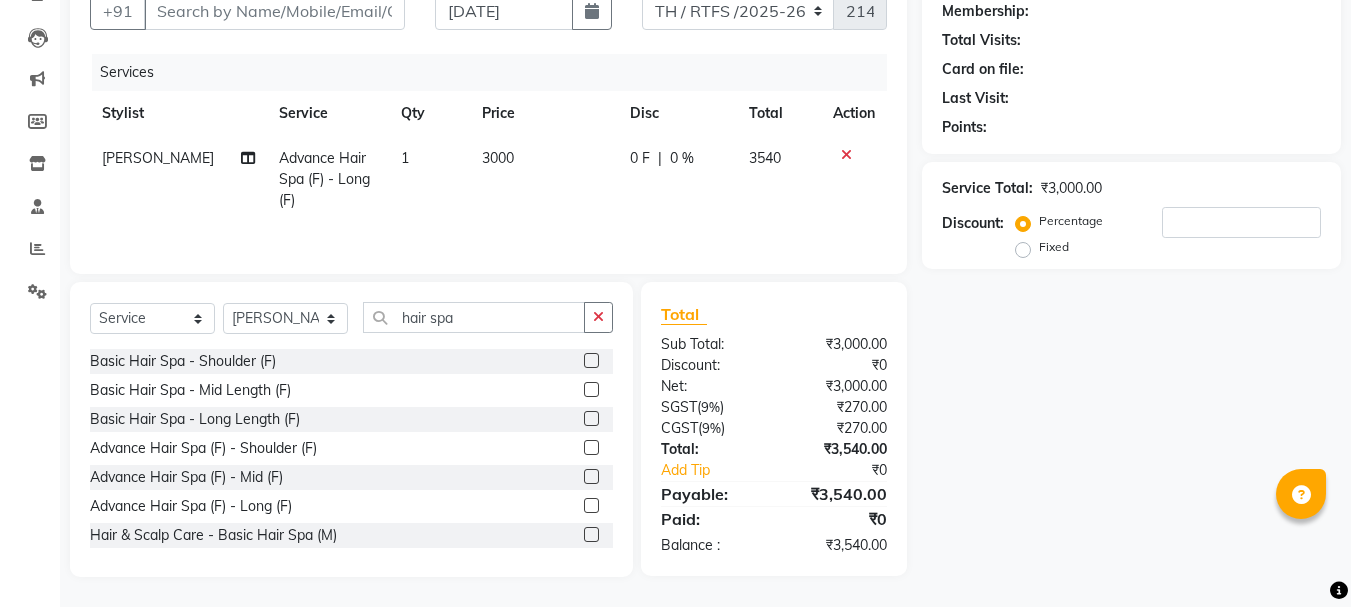 click on "0 %" 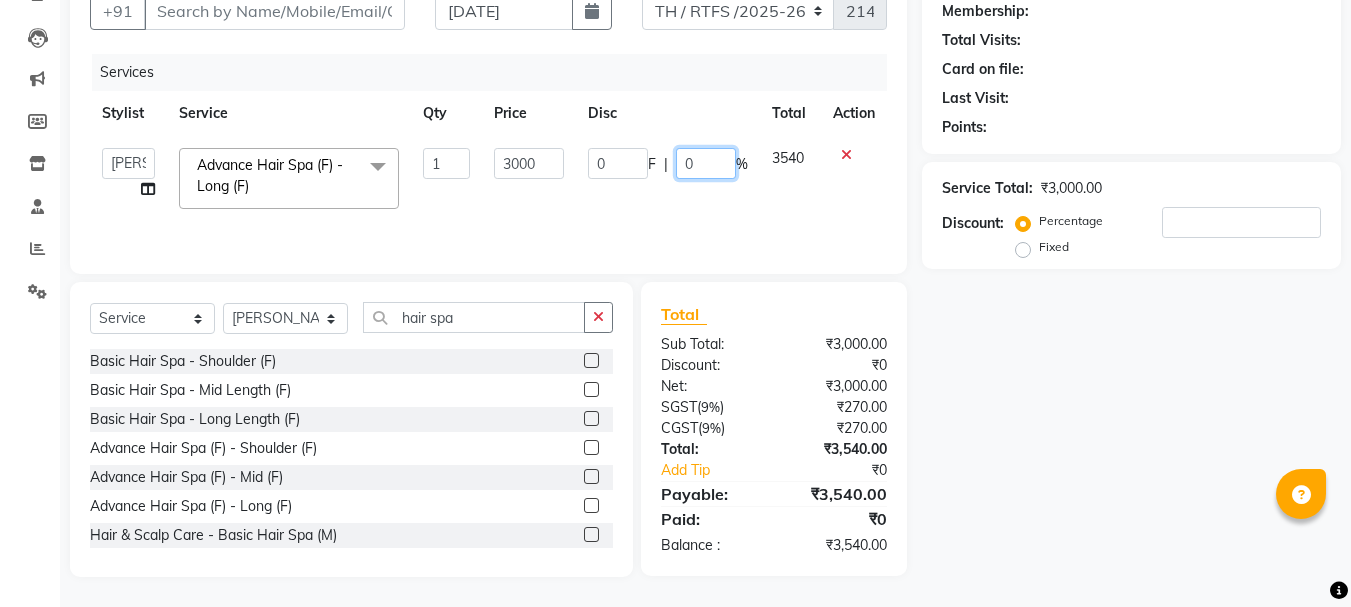 click on "0" 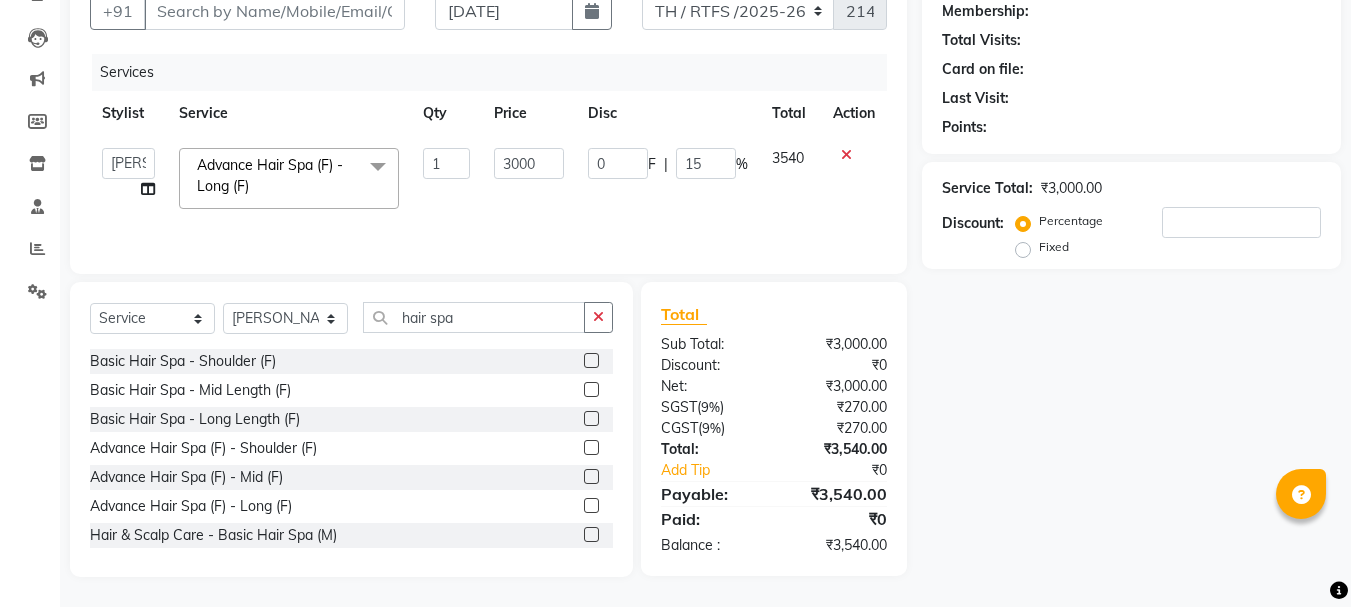 click on "0 F | 15 %" 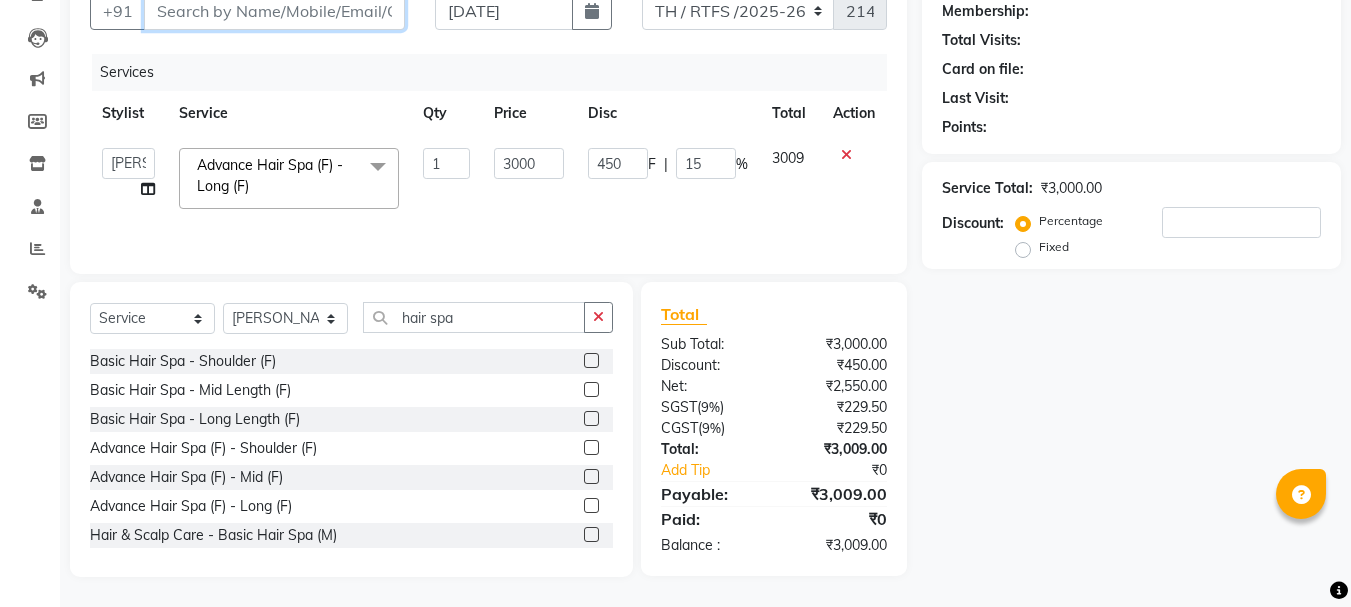 click on "Client" at bounding box center [274, 11] 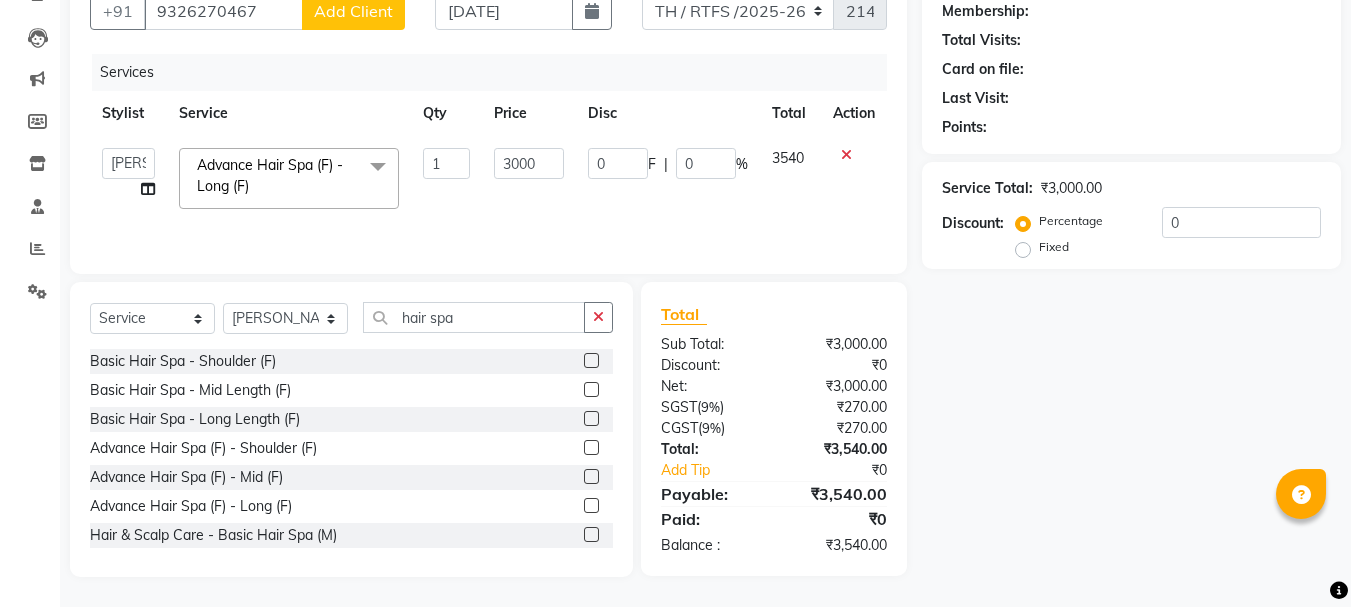 click on "Add Client" 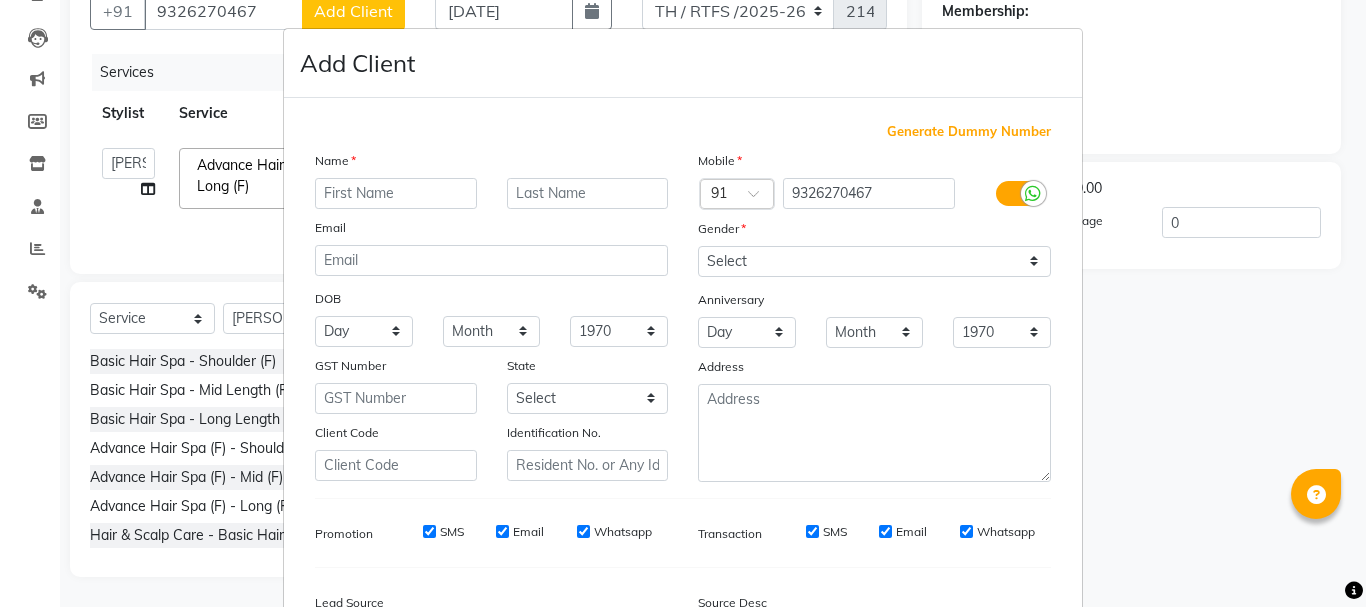 click at bounding box center (396, 193) 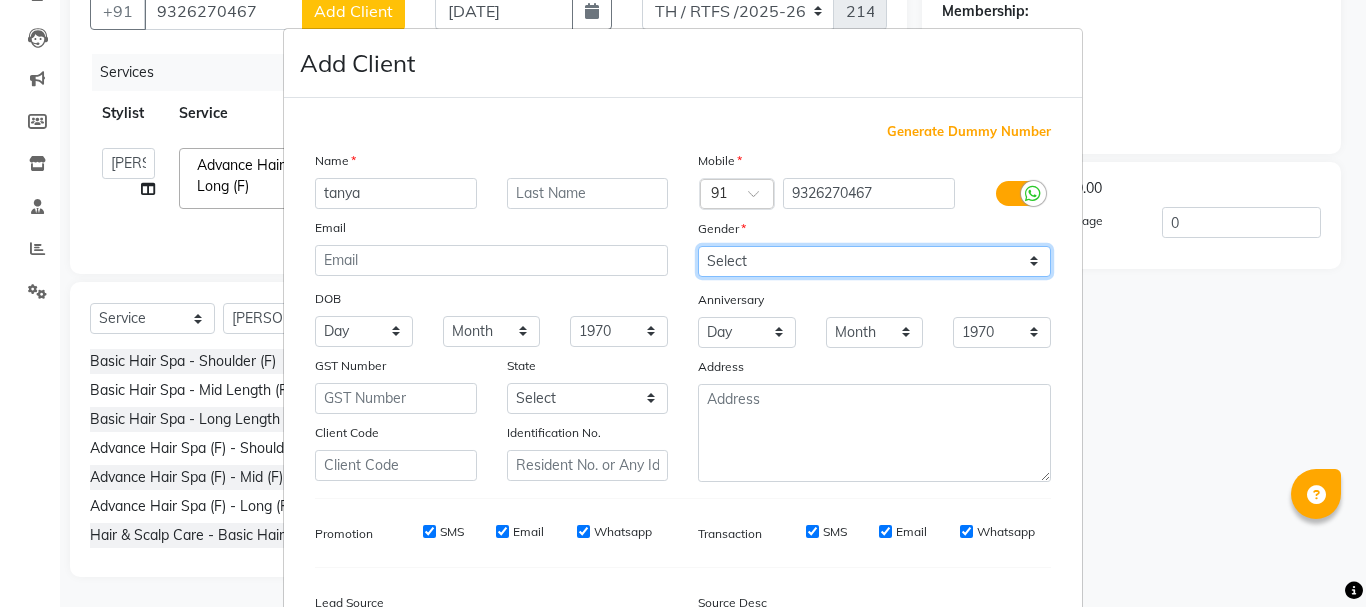 click on "Select [DEMOGRAPHIC_DATA] [DEMOGRAPHIC_DATA] Other Prefer Not To Say" at bounding box center [874, 261] 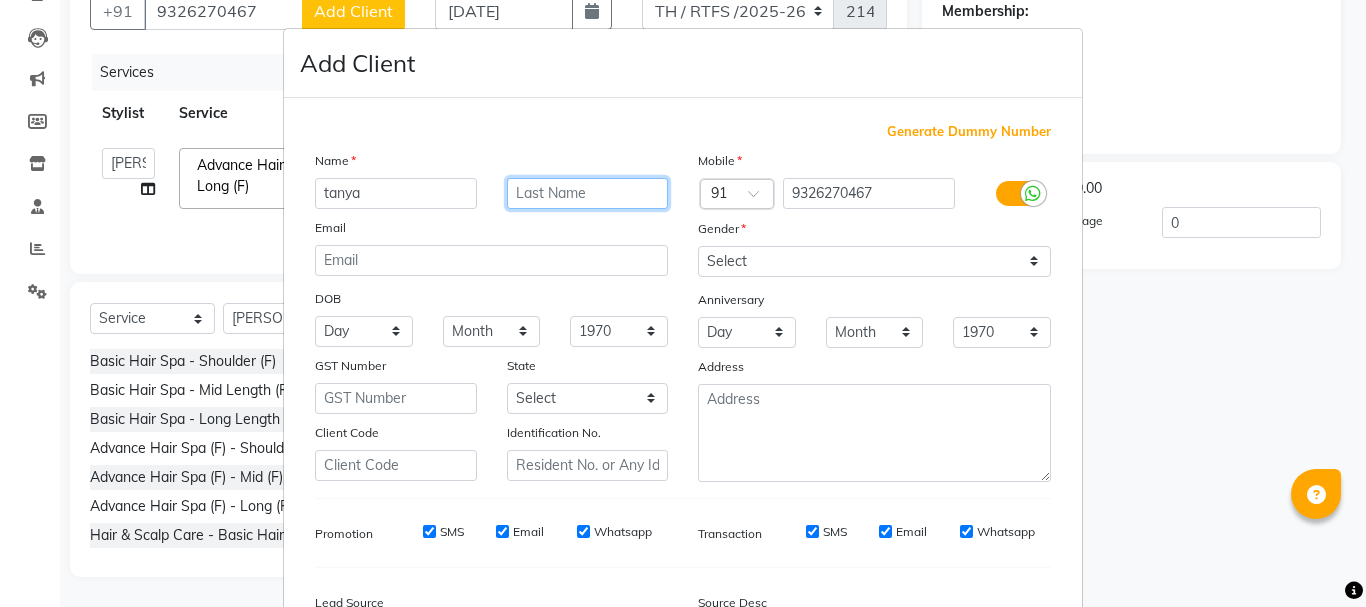 click at bounding box center [588, 193] 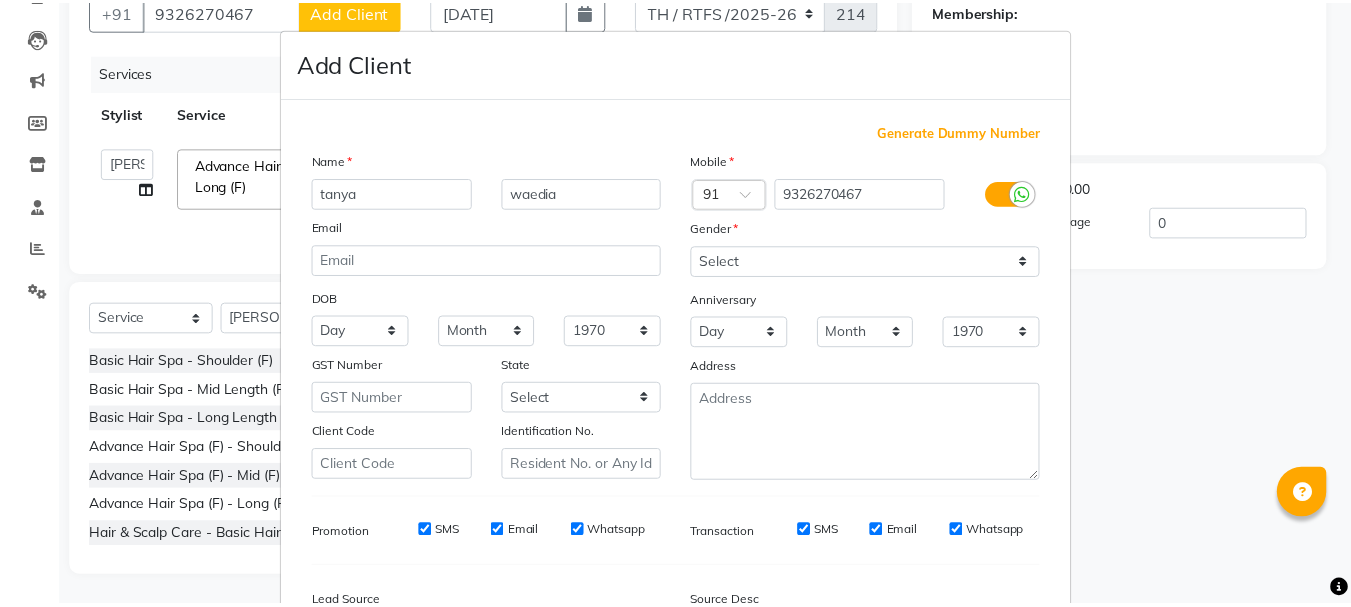 scroll, scrollTop: 242, scrollLeft: 0, axis: vertical 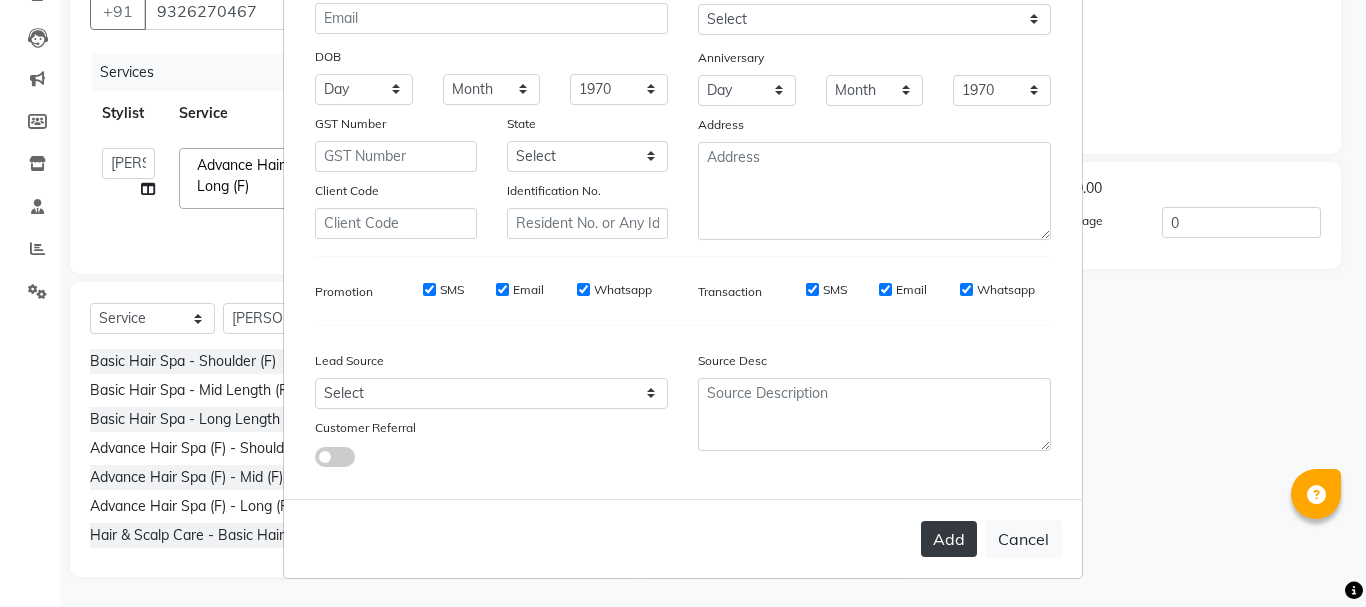click on "Add" at bounding box center (949, 539) 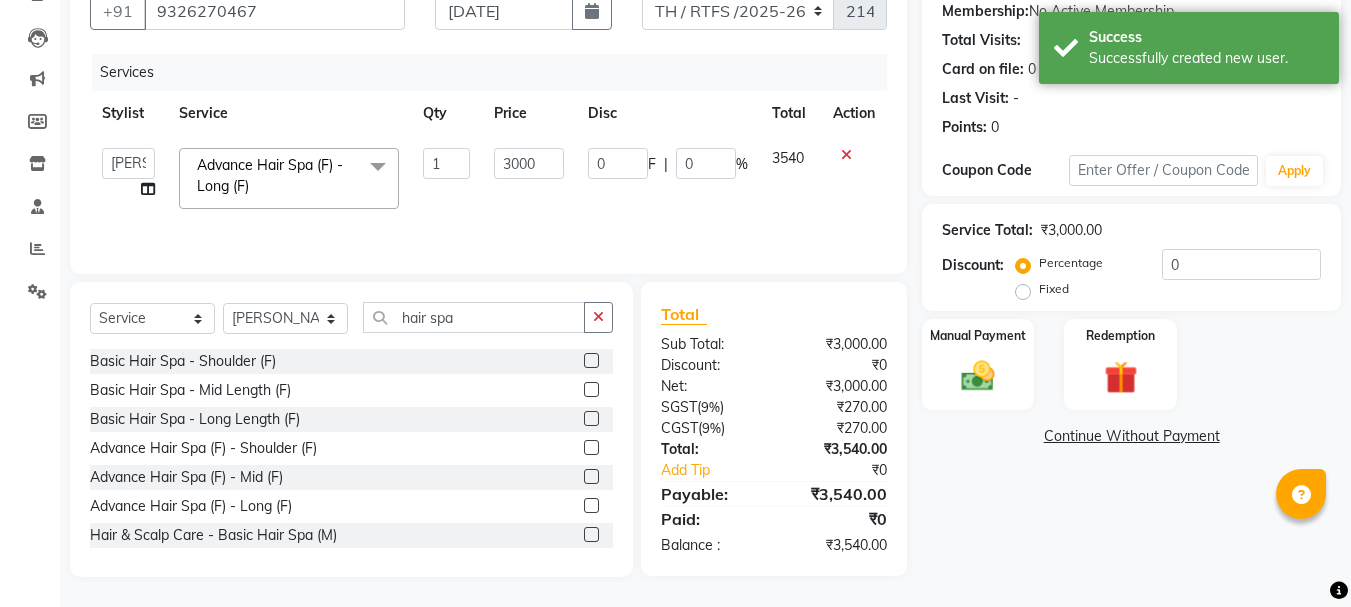 scroll, scrollTop: 0, scrollLeft: 0, axis: both 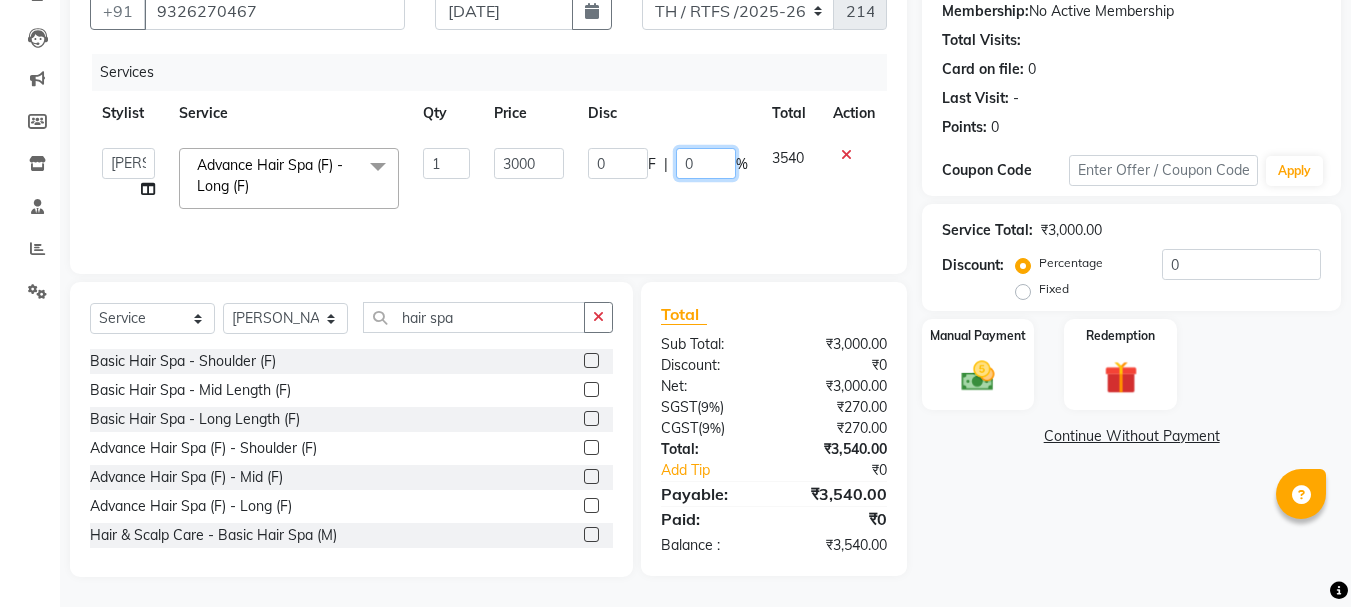 click on "0" 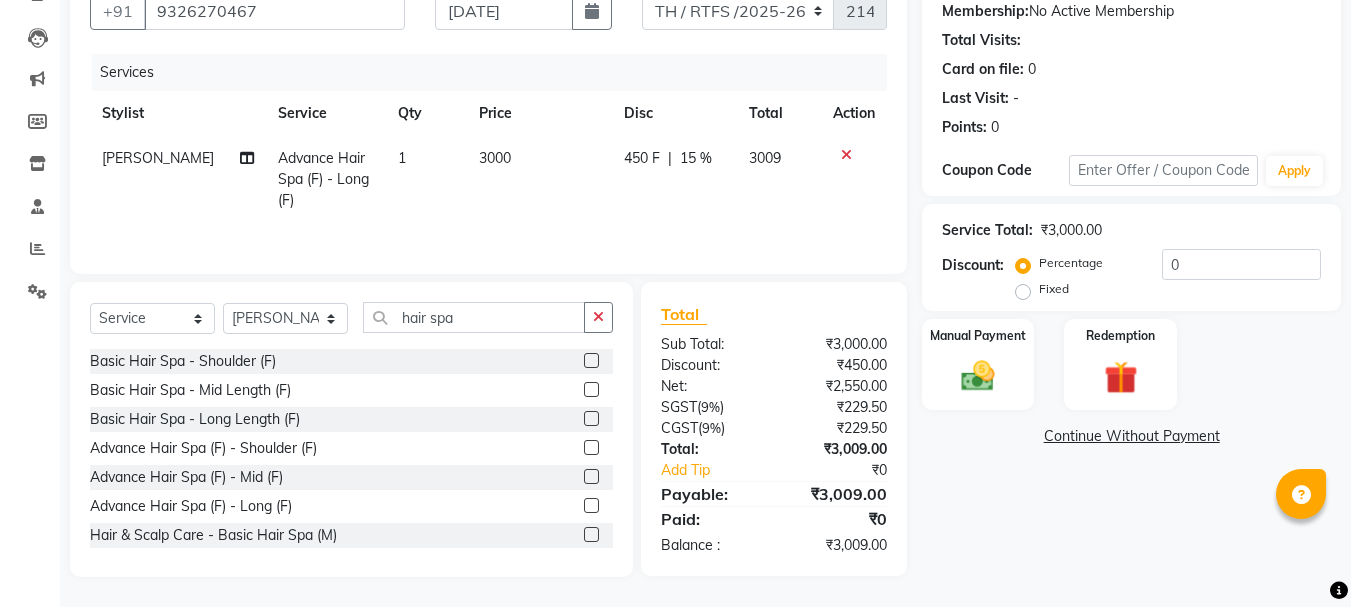 click on "450 F | 15 %" 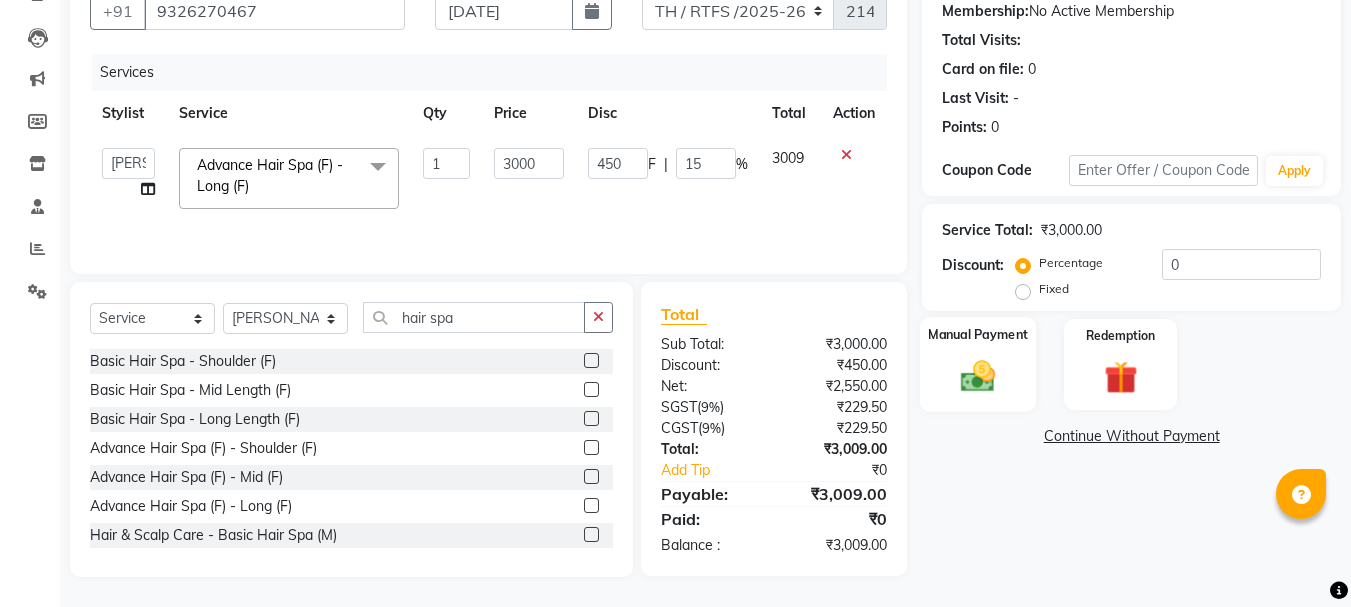 click 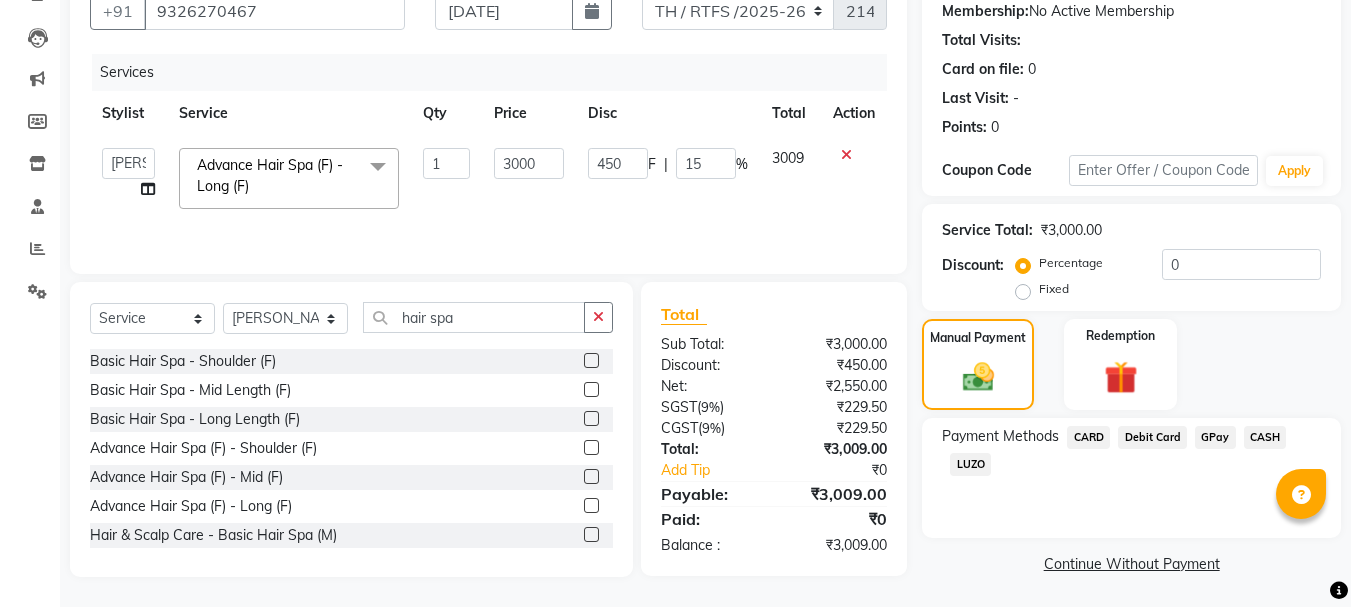 click on "GPay" 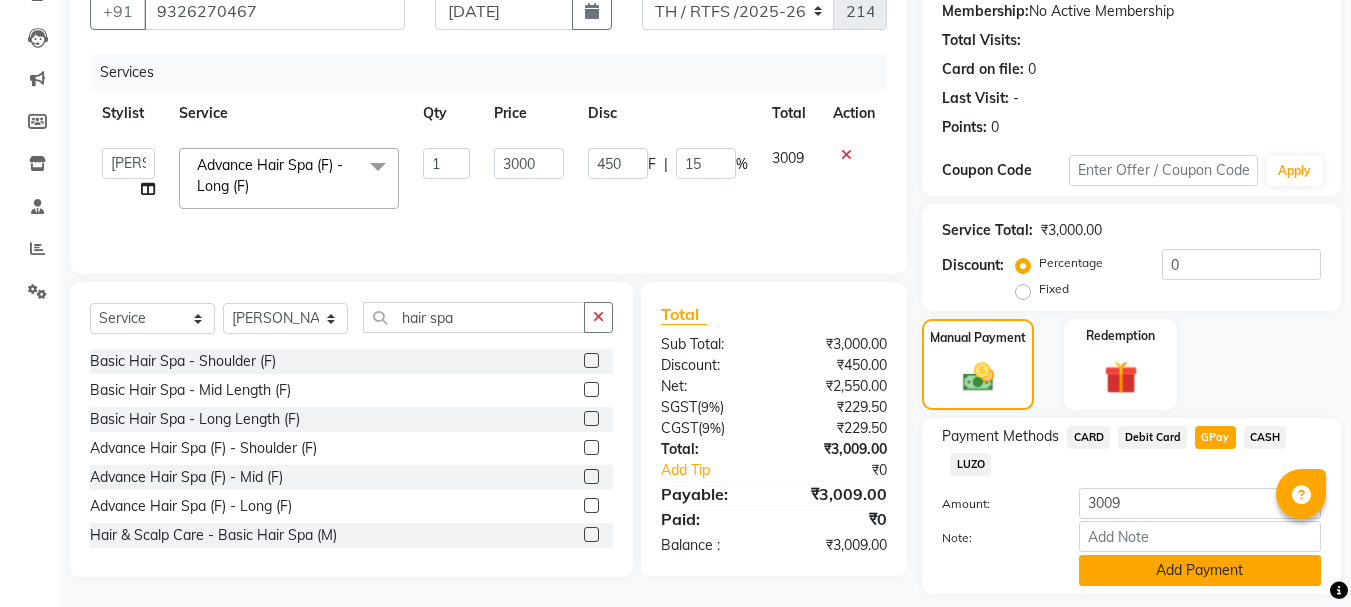 click on "Add Payment" 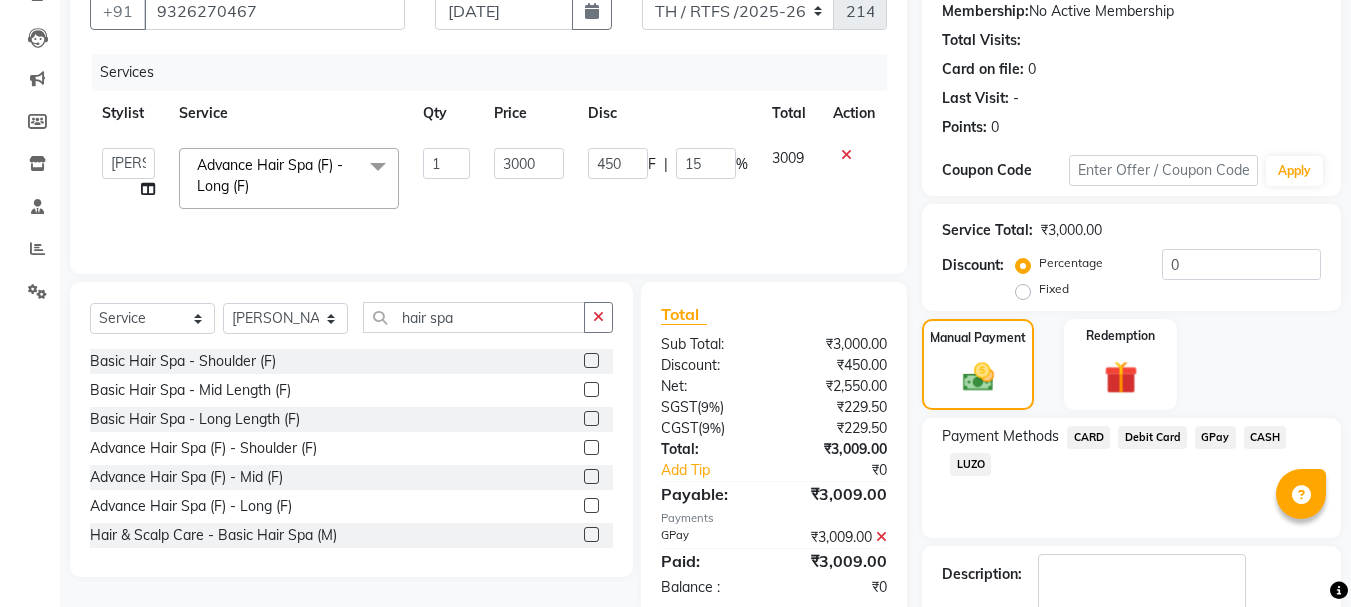 scroll, scrollTop: 309, scrollLeft: 0, axis: vertical 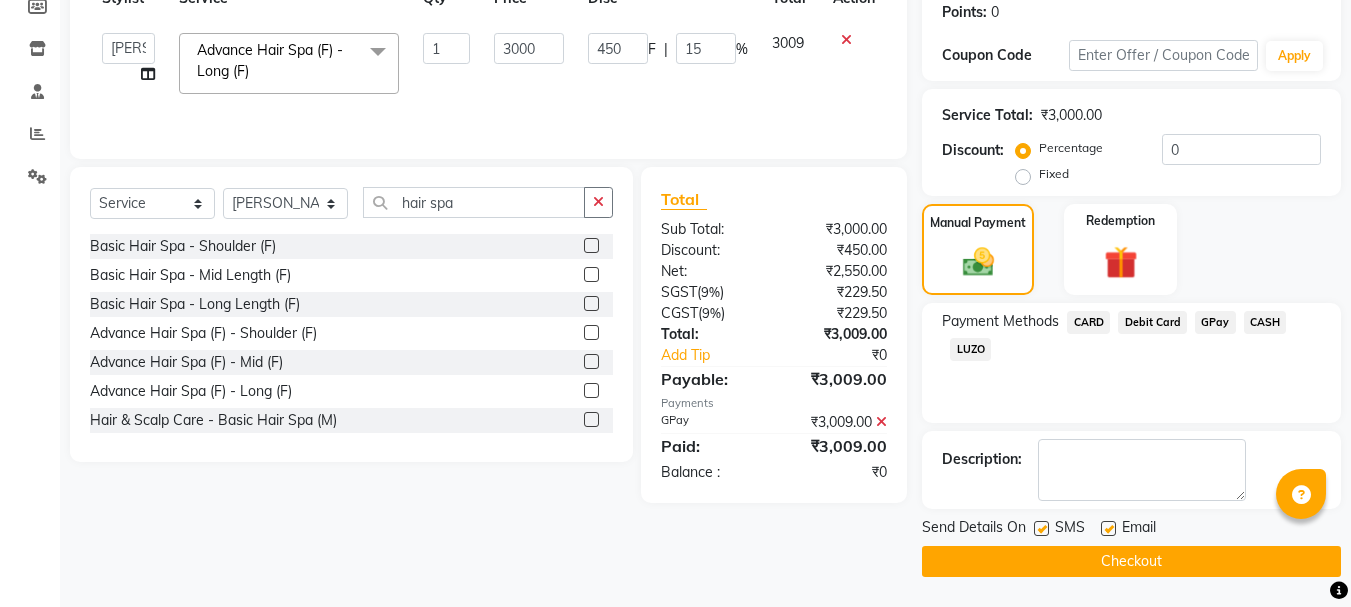 click on "Checkout" 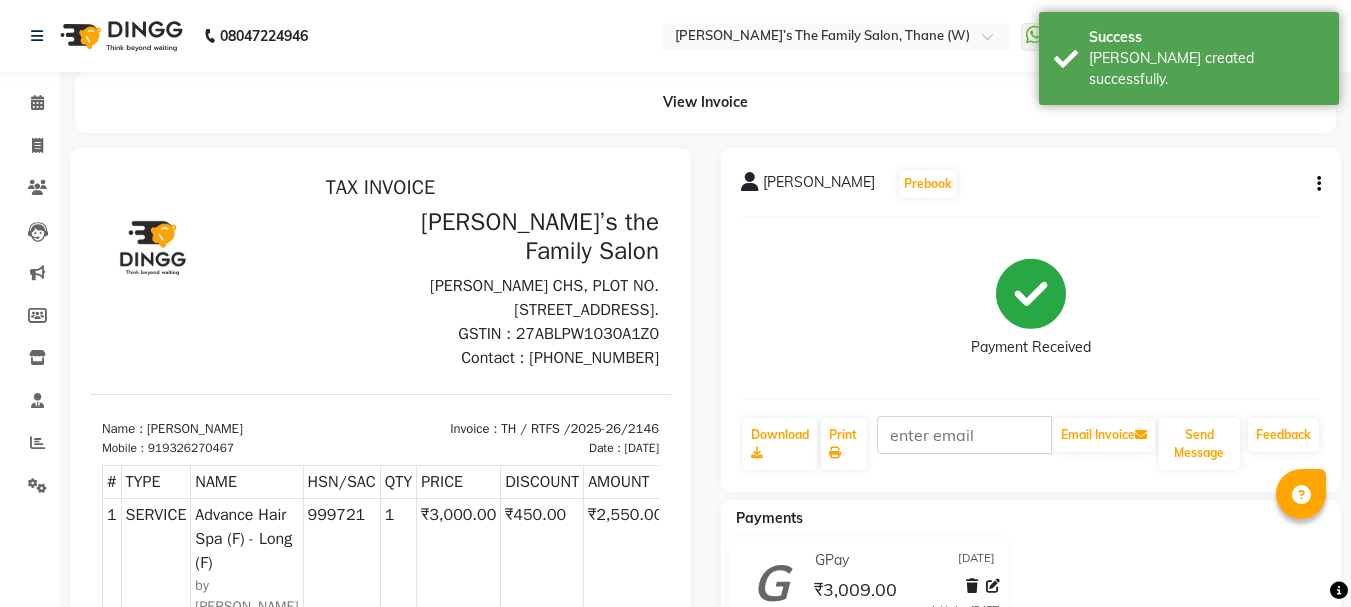 scroll, scrollTop: 0, scrollLeft: 0, axis: both 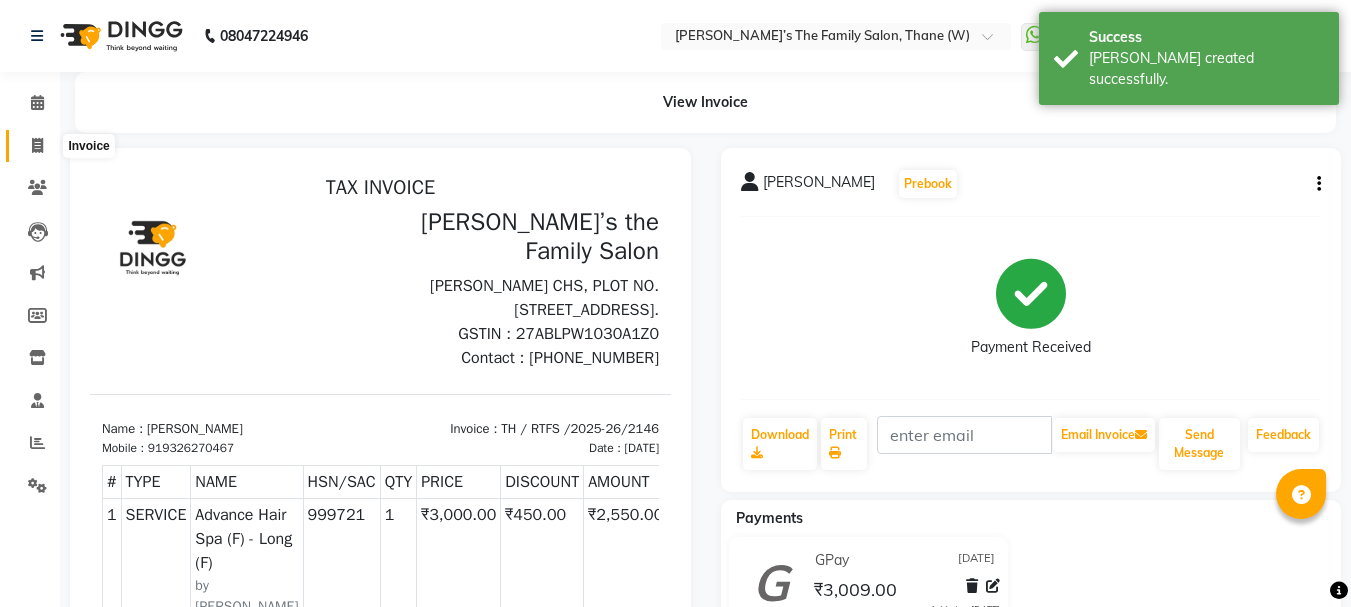 click 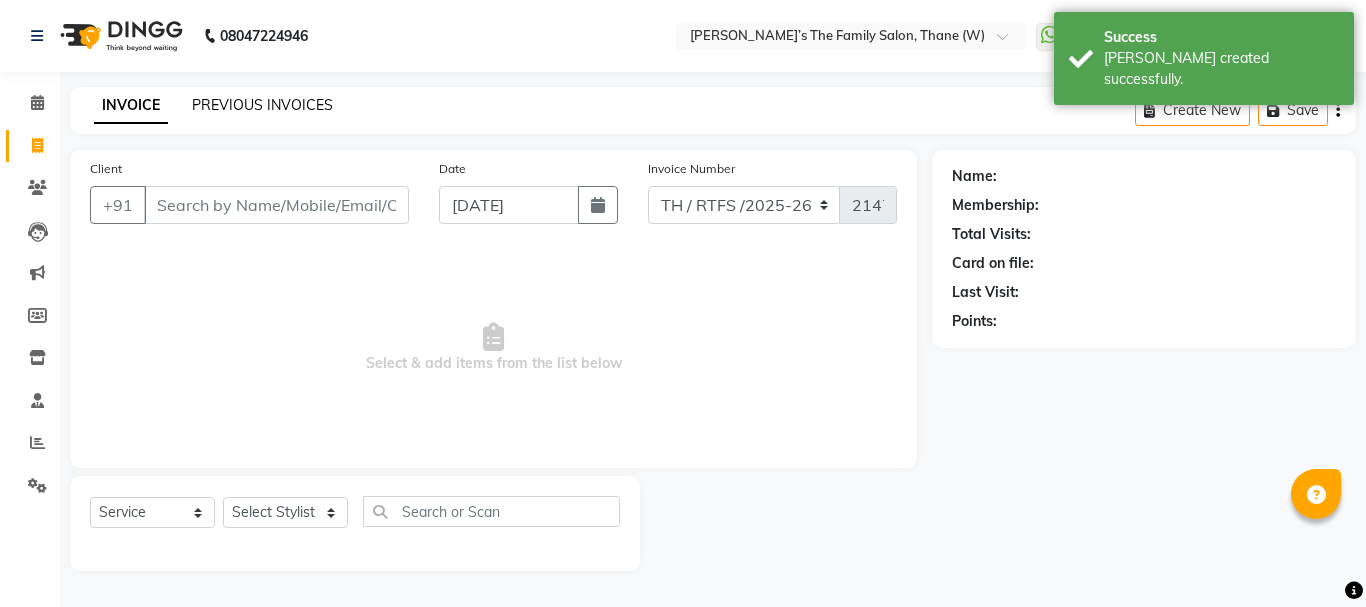 click on "PREVIOUS INVOICES" 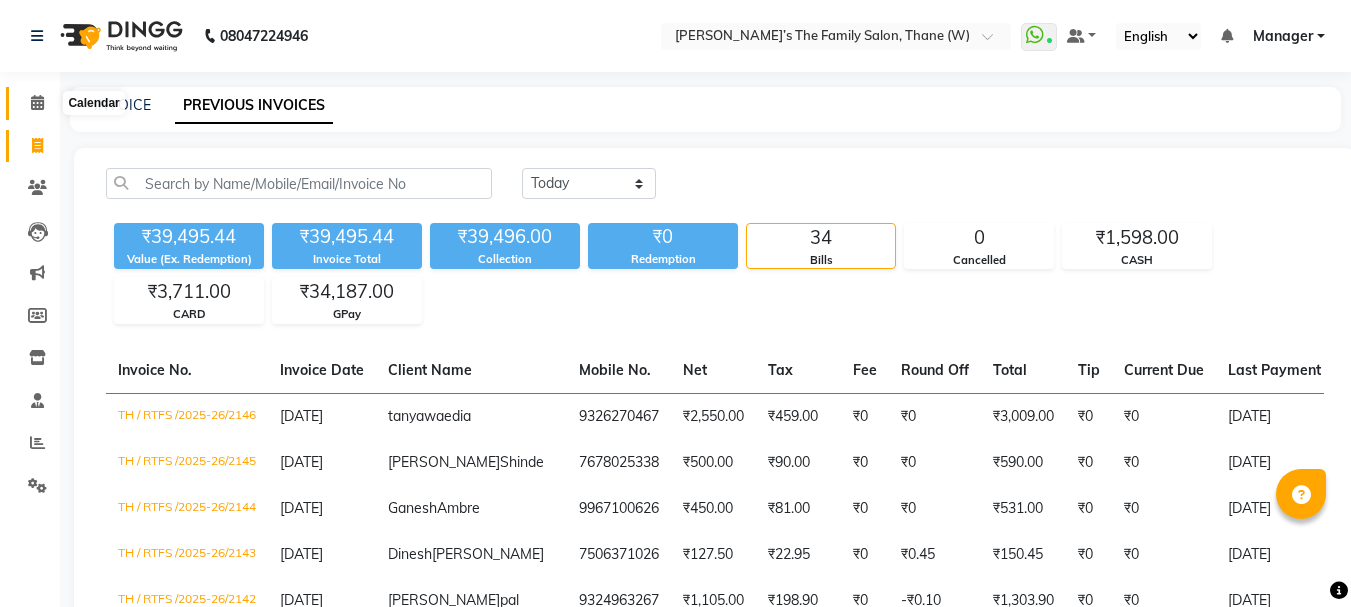 click 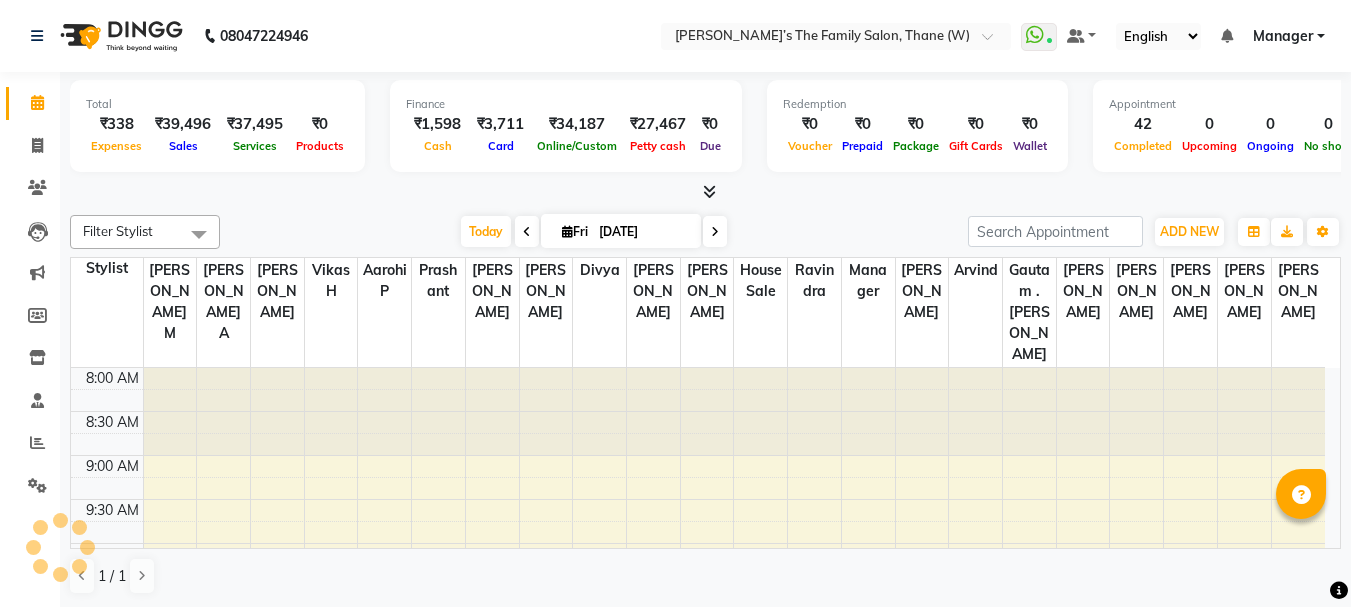 scroll, scrollTop: 904, scrollLeft: 0, axis: vertical 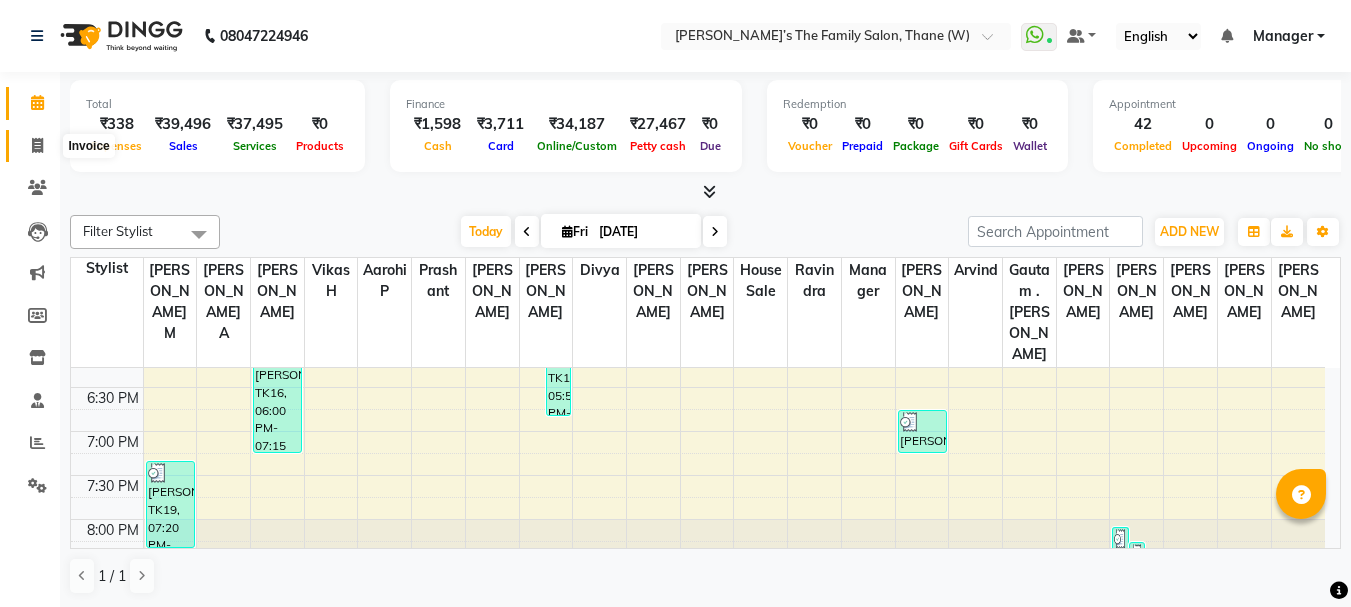 click 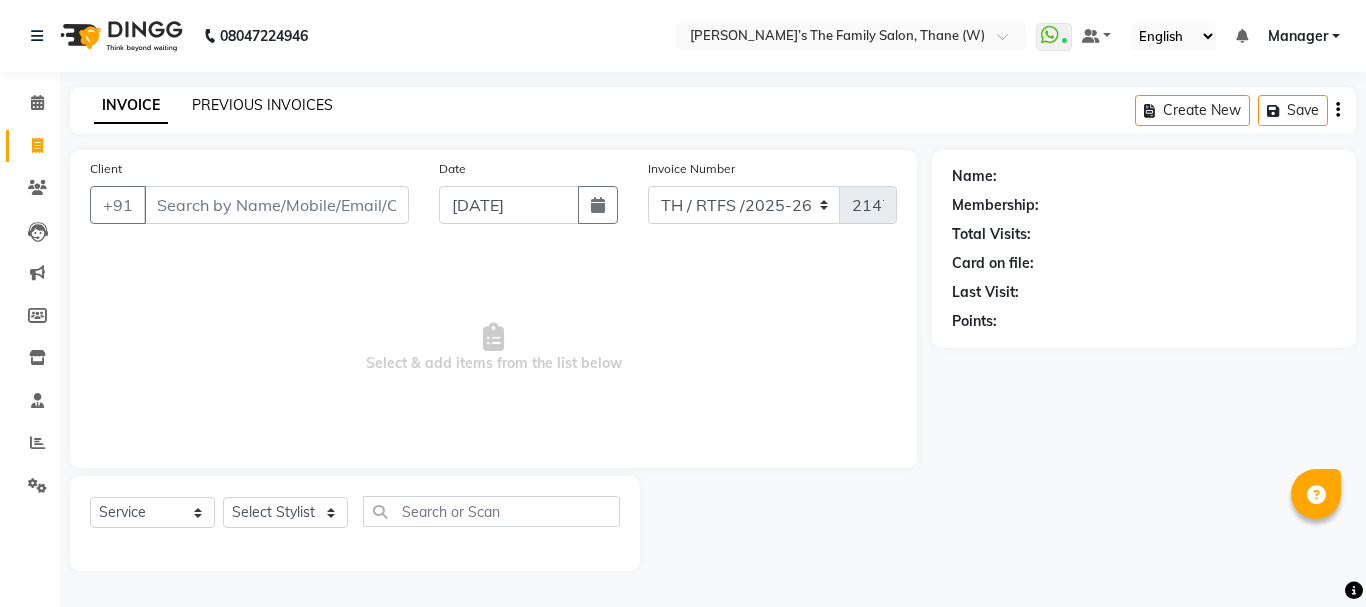 click on "PREVIOUS INVOICES" 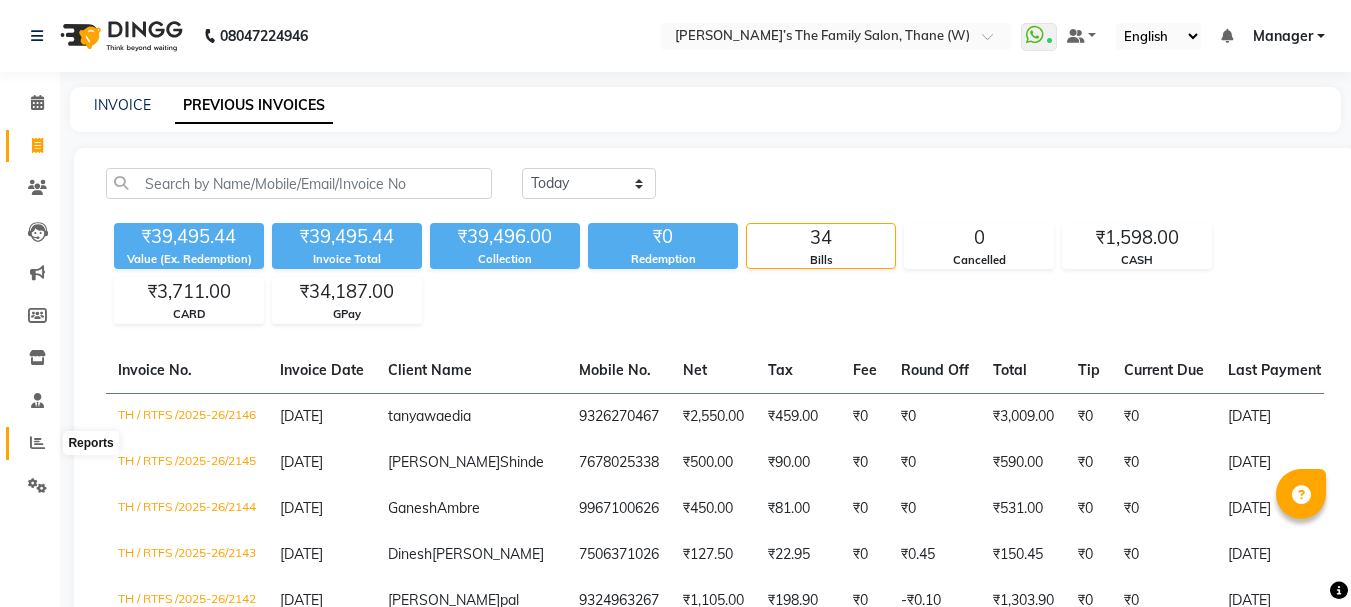 click 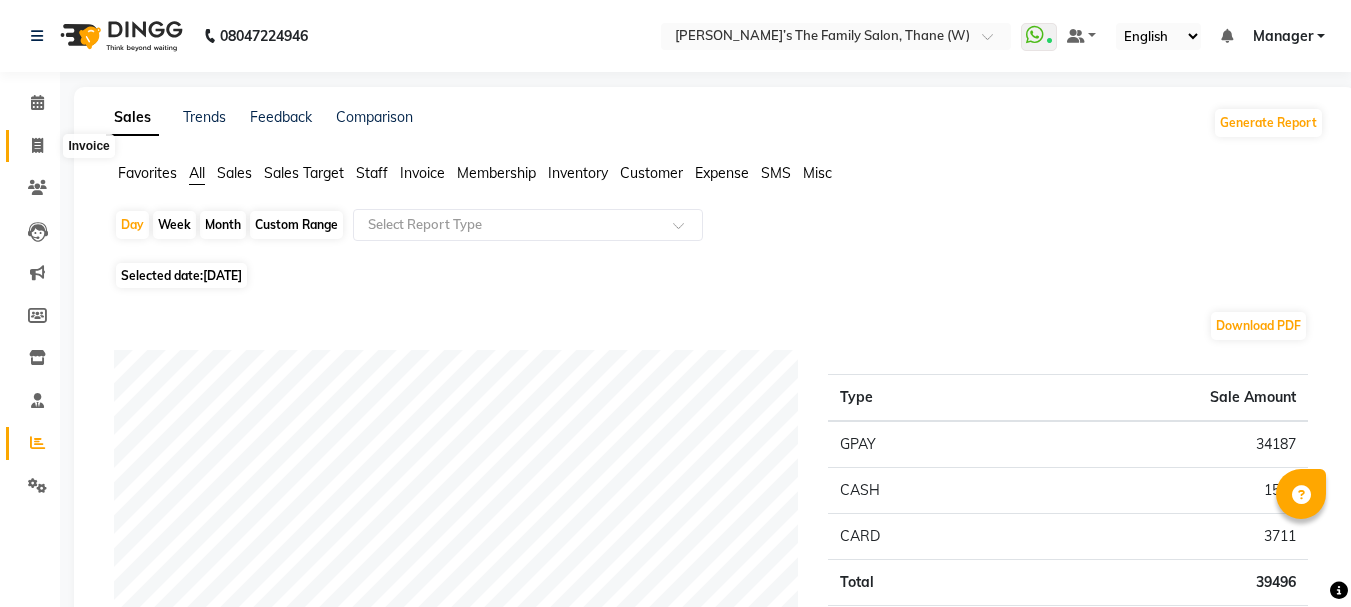 click 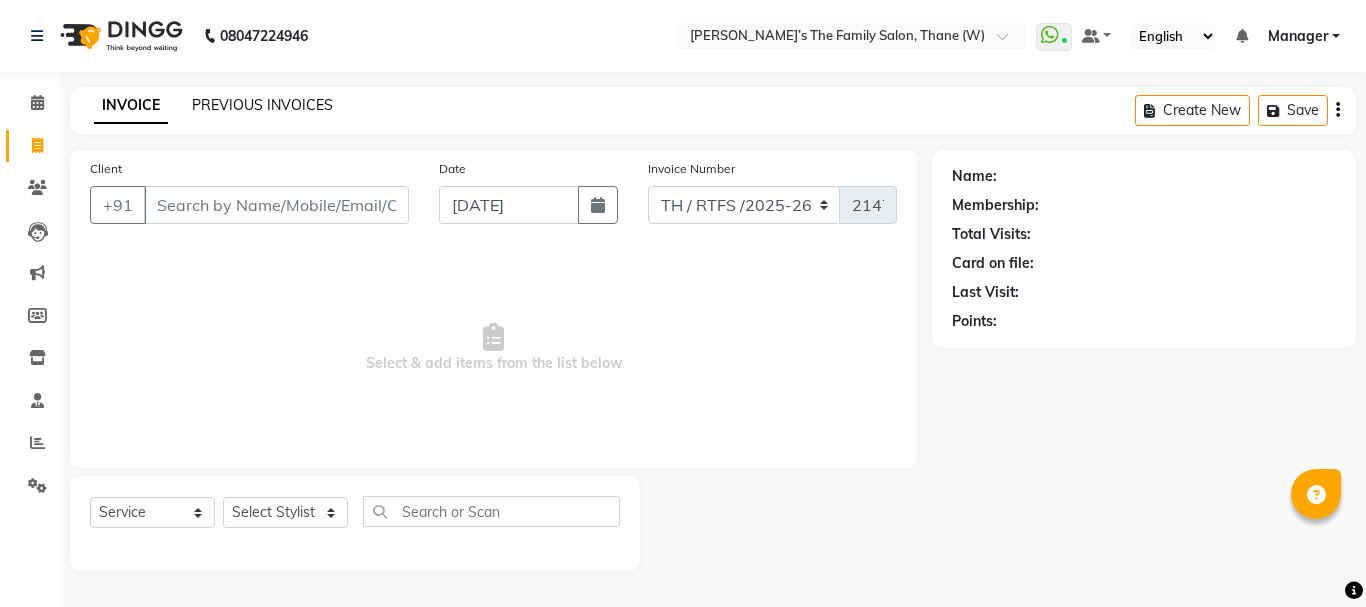 click on "PREVIOUS INVOICES" 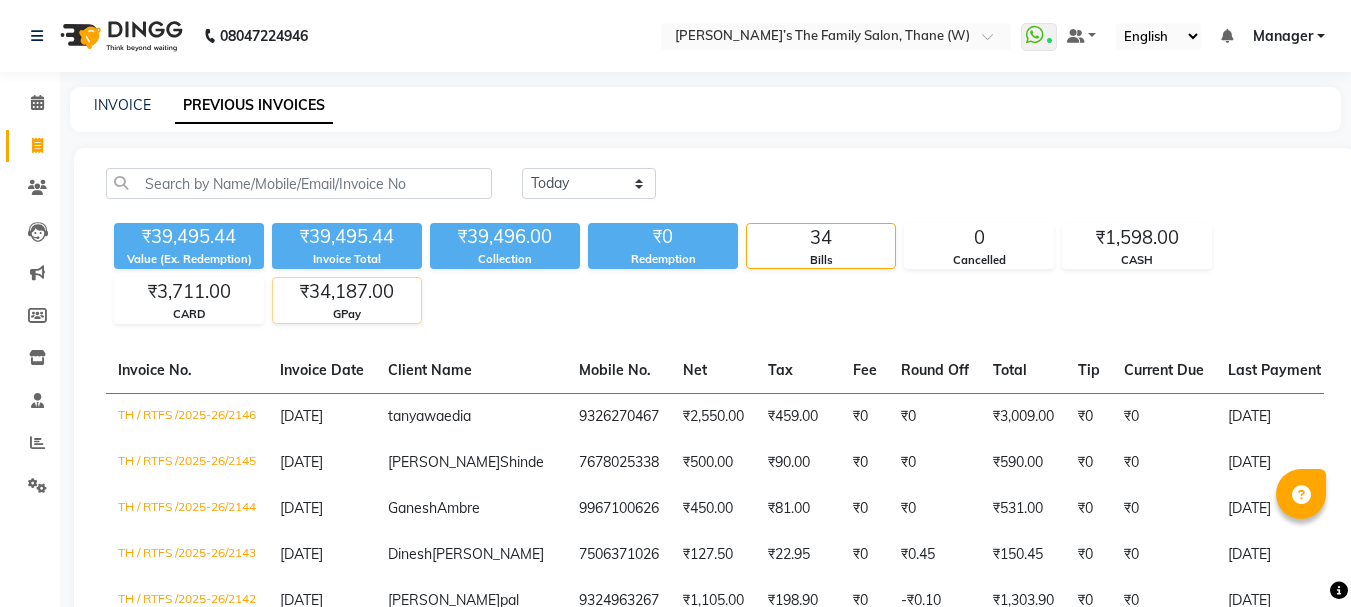 click on "₹34,187.00" 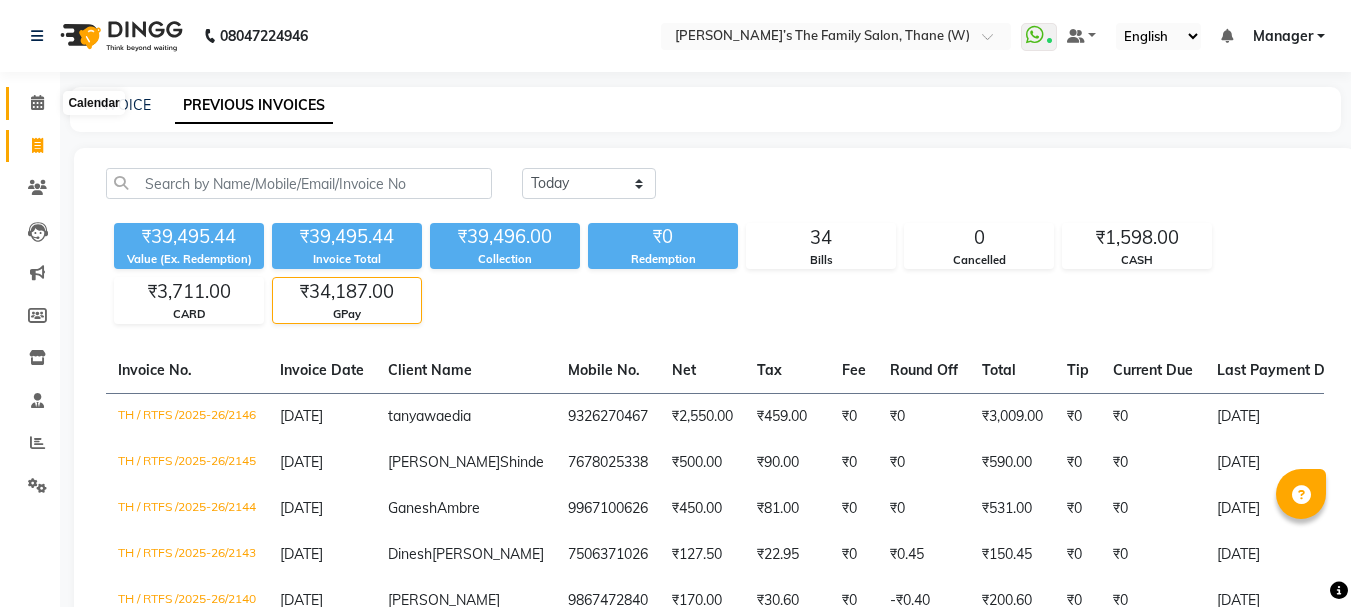 click 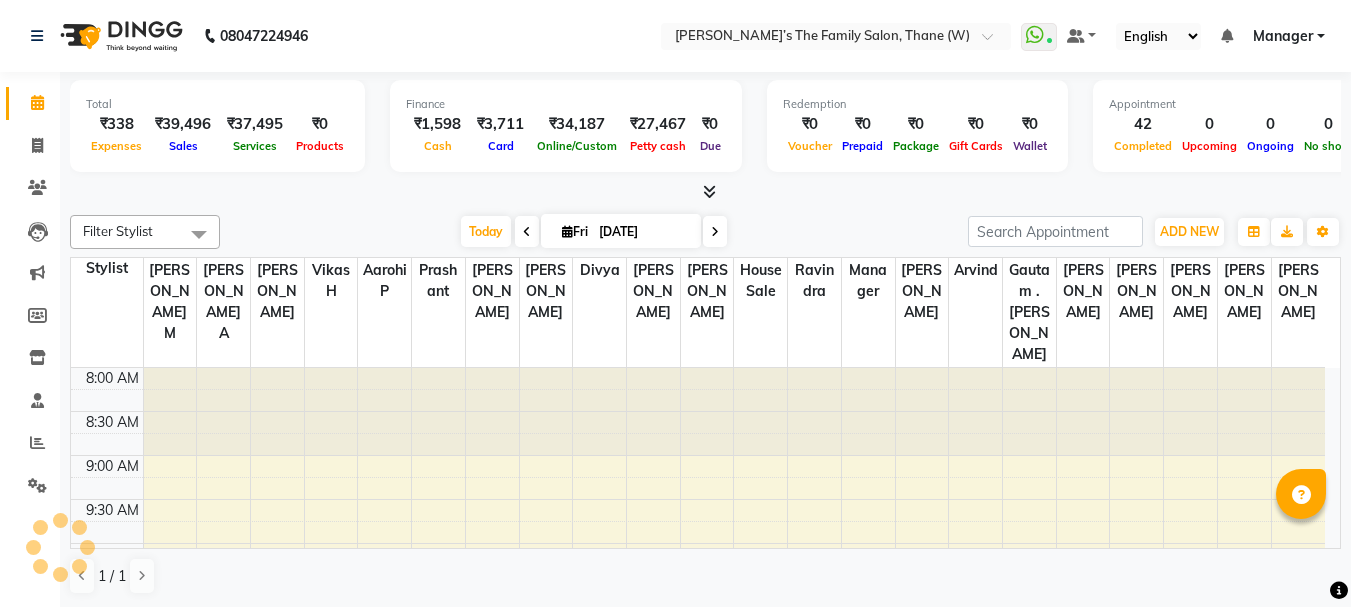 scroll, scrollTop: 0, scrollLeft: 0, axis: both 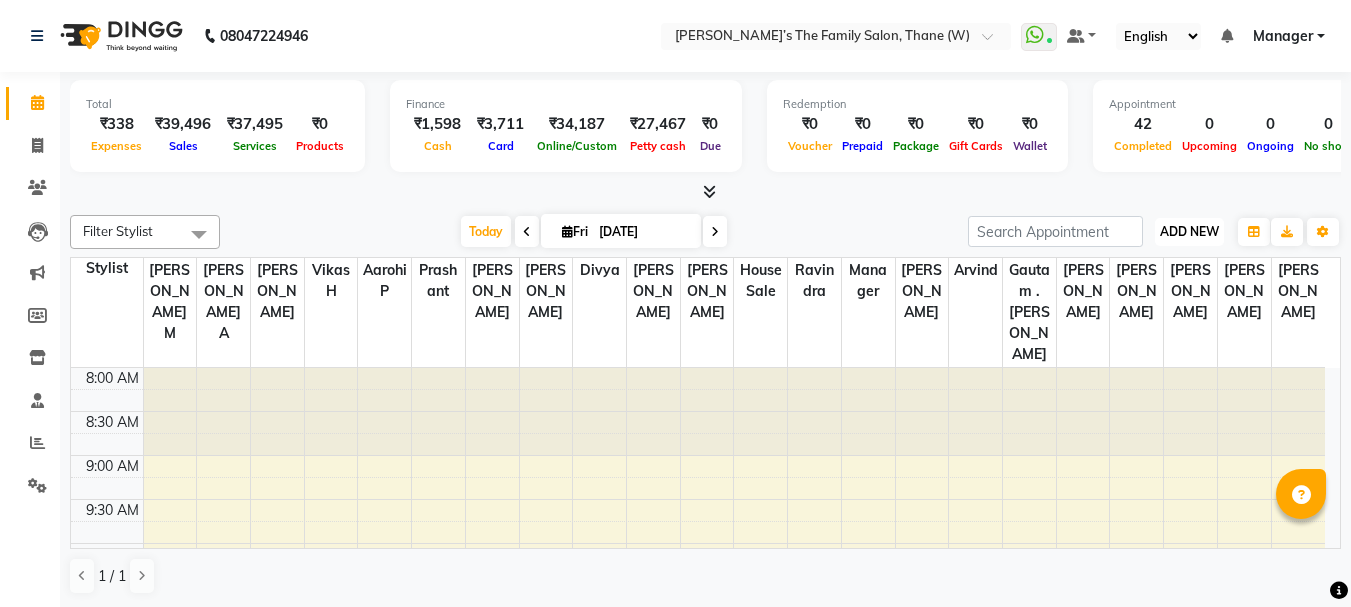 click on "ADD NEW" at bounding box center [1189, 231] 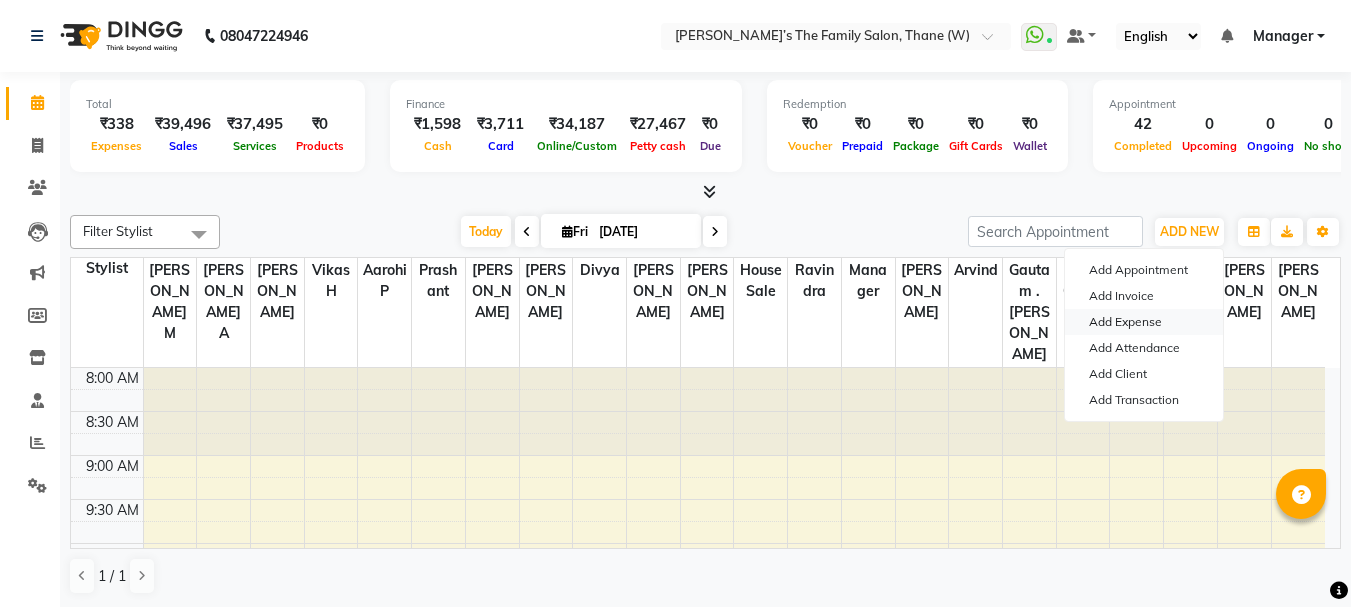 click on "Add Expense" at bounding box center (1144, 322) 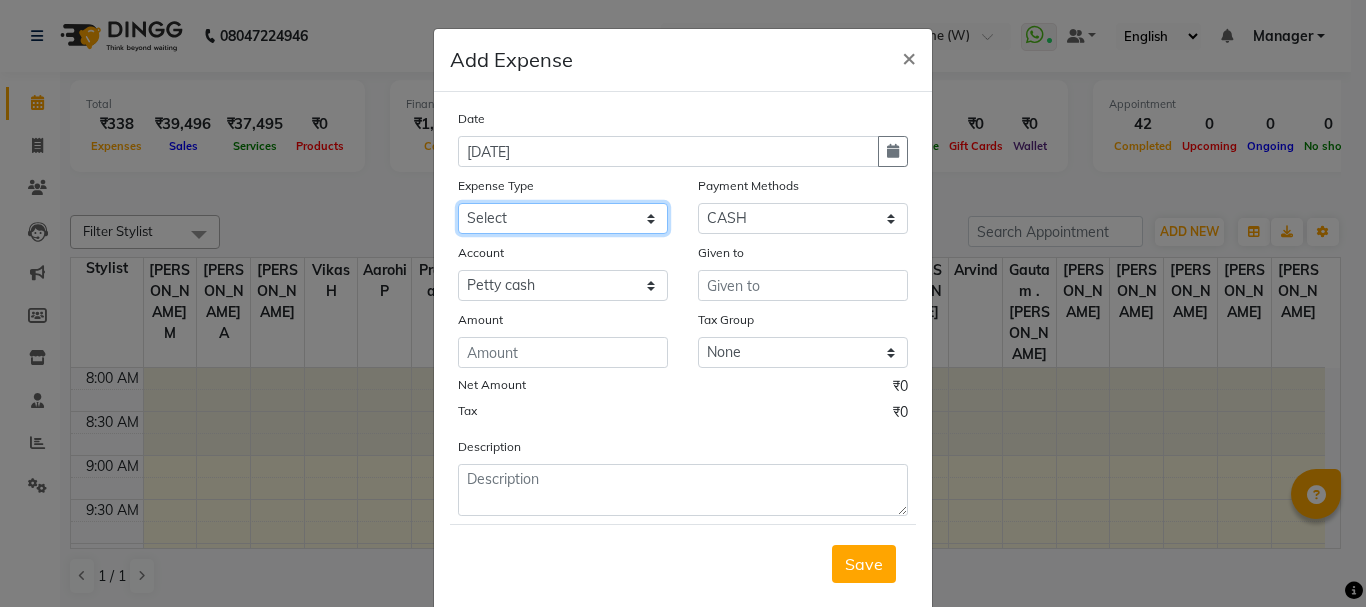 click on "Select Advance Salary Bank charges Car maintenance  Cash transfer to bank Cash transfer to hub Client Snacks Clinical charges coffee Equipment Fuel Govt fee Incentive Insurance International purchase Loan Repayment Maintenance Marketing Membership reward Milk Miscellaneous MRA Other Pantry Product Rent Staff Snacks Tax Tea & Refreshment Tip Transfer Utilities" 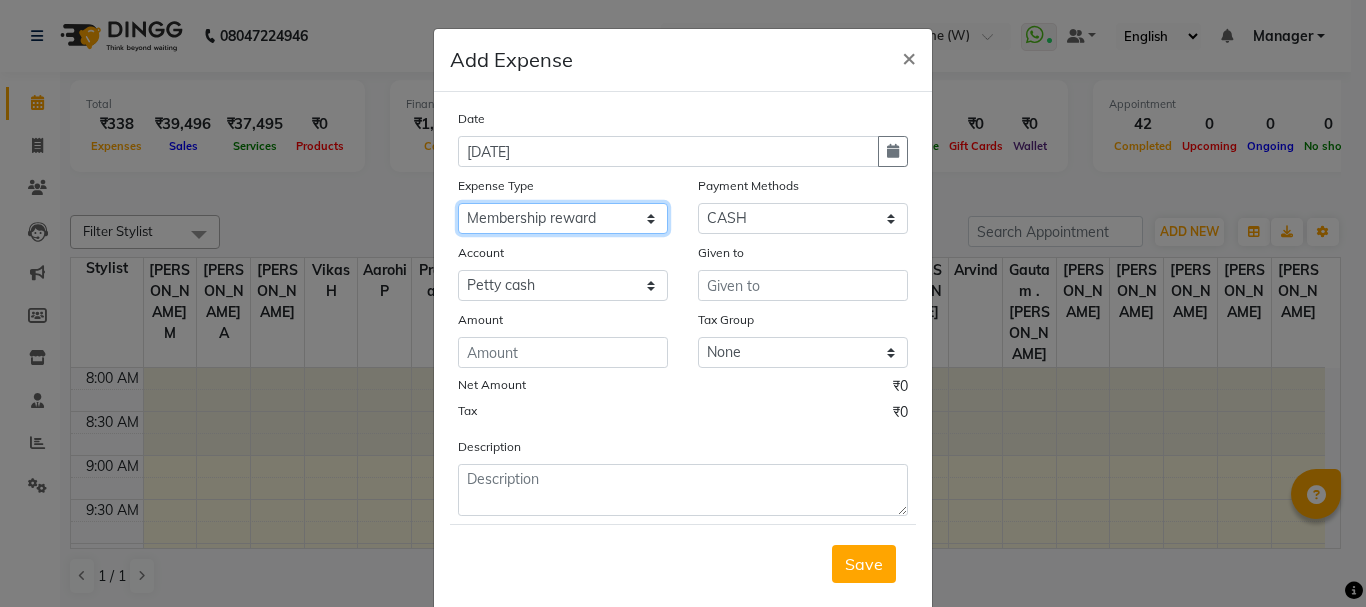 click on "Select Advance Salary Bank charges Car maintenance  Cash transfer to bank Cash transfer to hub Client Snacks Clinical charges coffee Equipment Fuel Govt fee Incentive Insurance International purchase Loan Repayment Maintenance Marketing Membership reward Milk Miscellaneous MRA Other Pantry Product Rent Staff Snacks Tax Tea & Refreshment Tip Transfer Utilities" 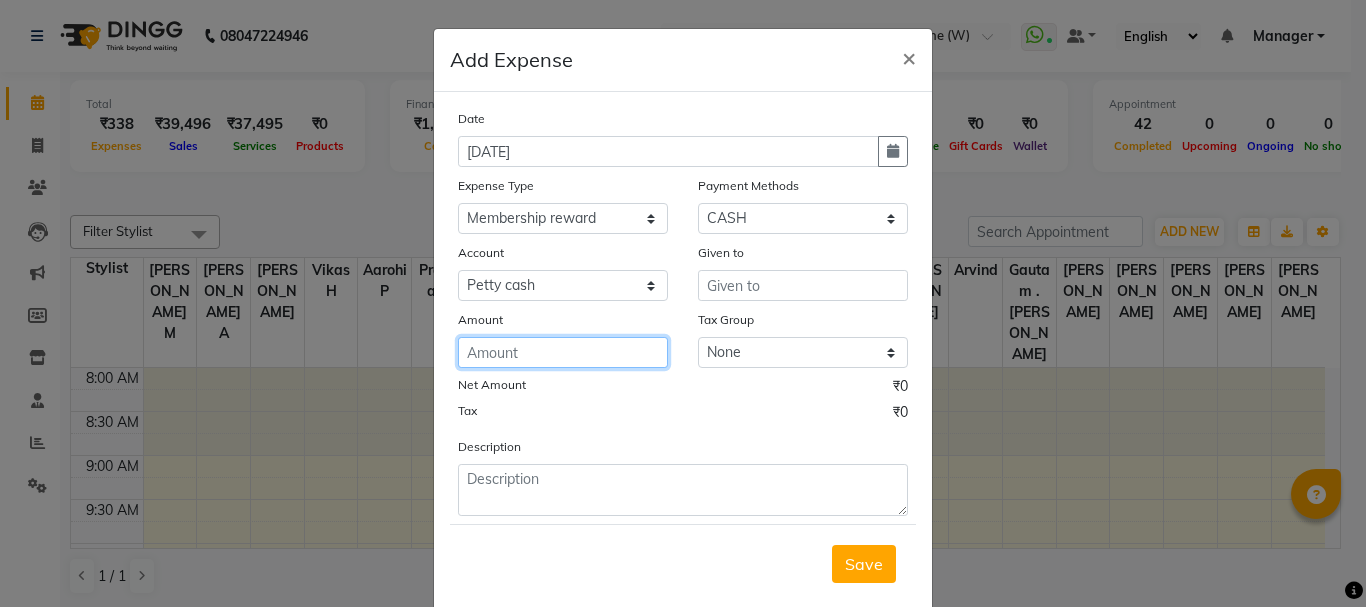 click 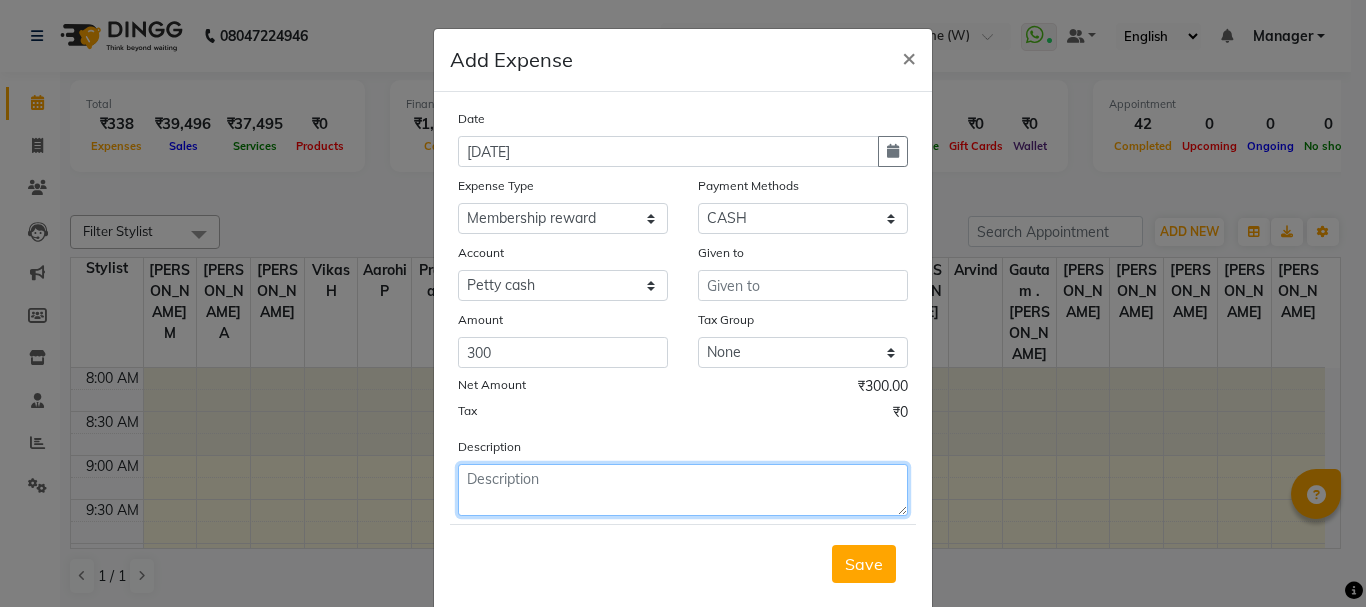 click 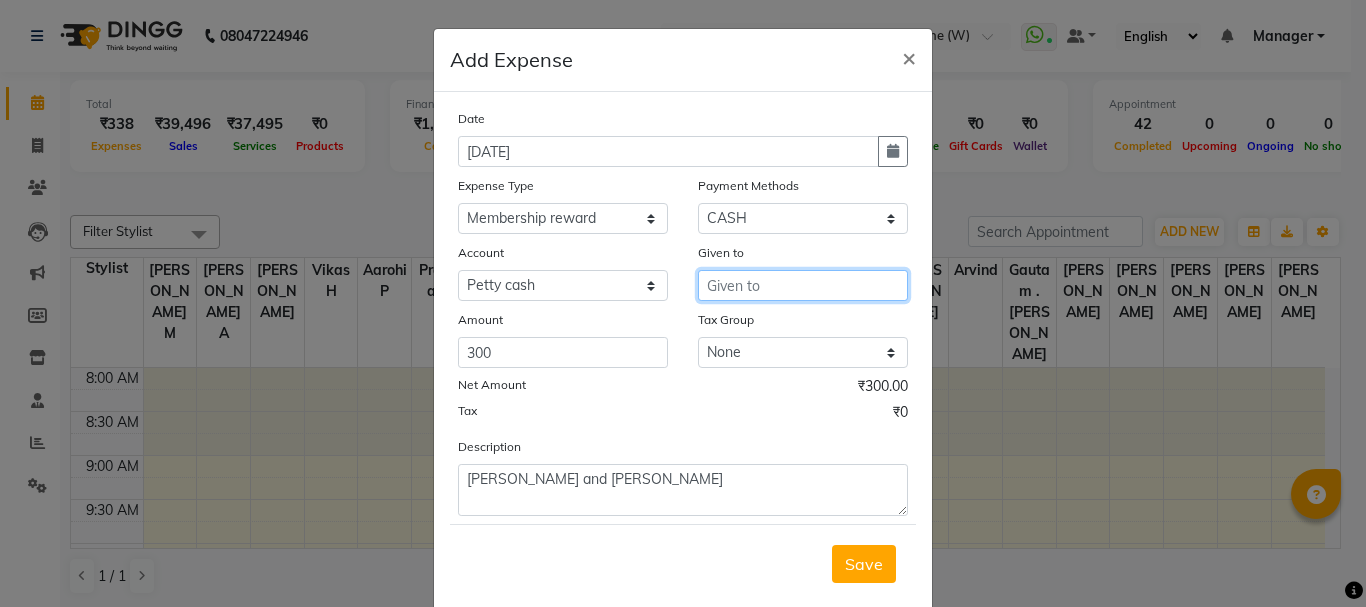 click at bounding box center (803, 285) 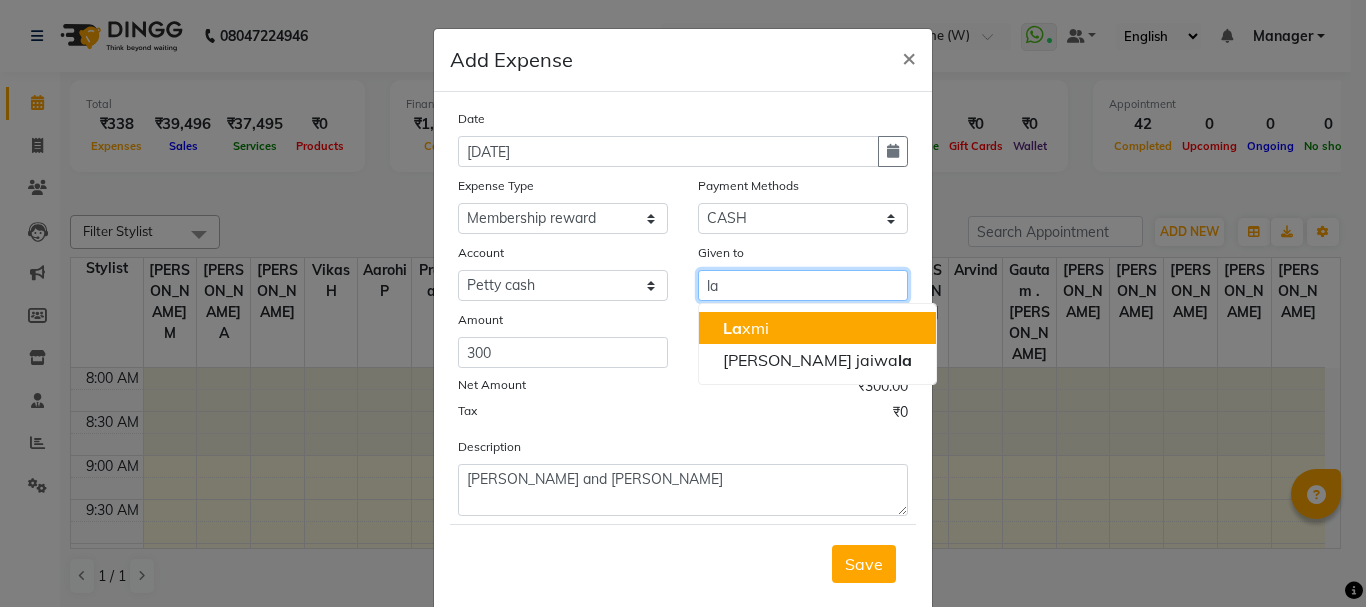 click on "La" 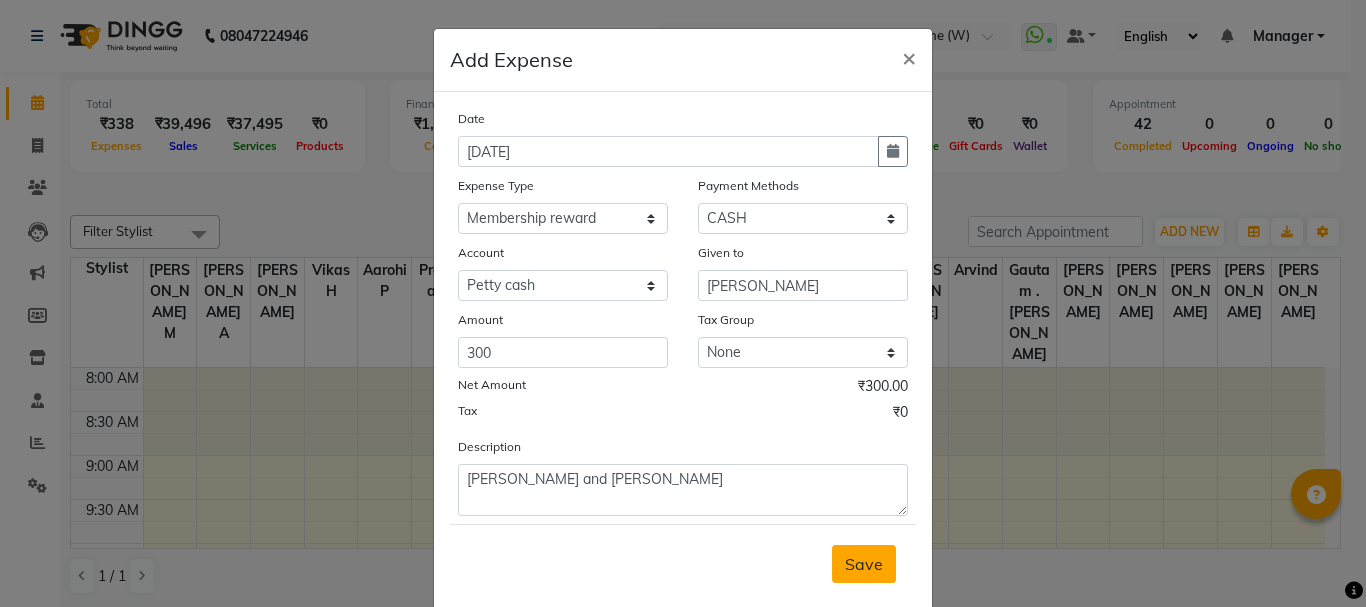 click on "Save" at bounding box center (864, 564) 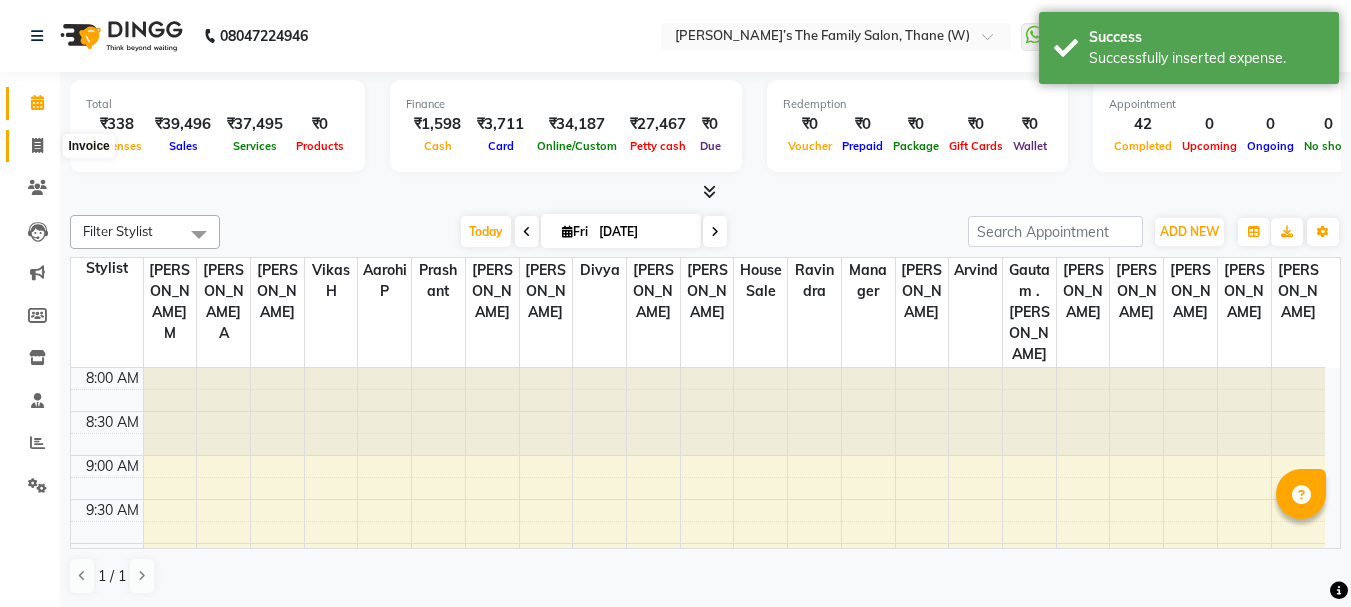 click 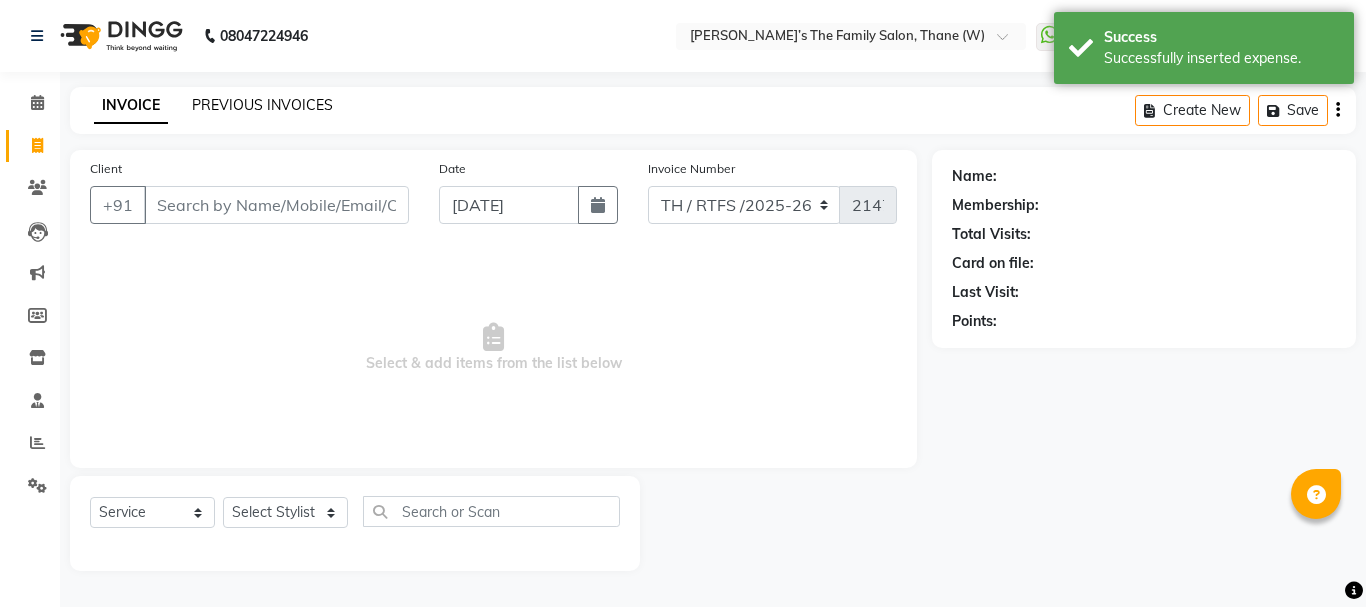 click on "PREVIOUS INVOICES" 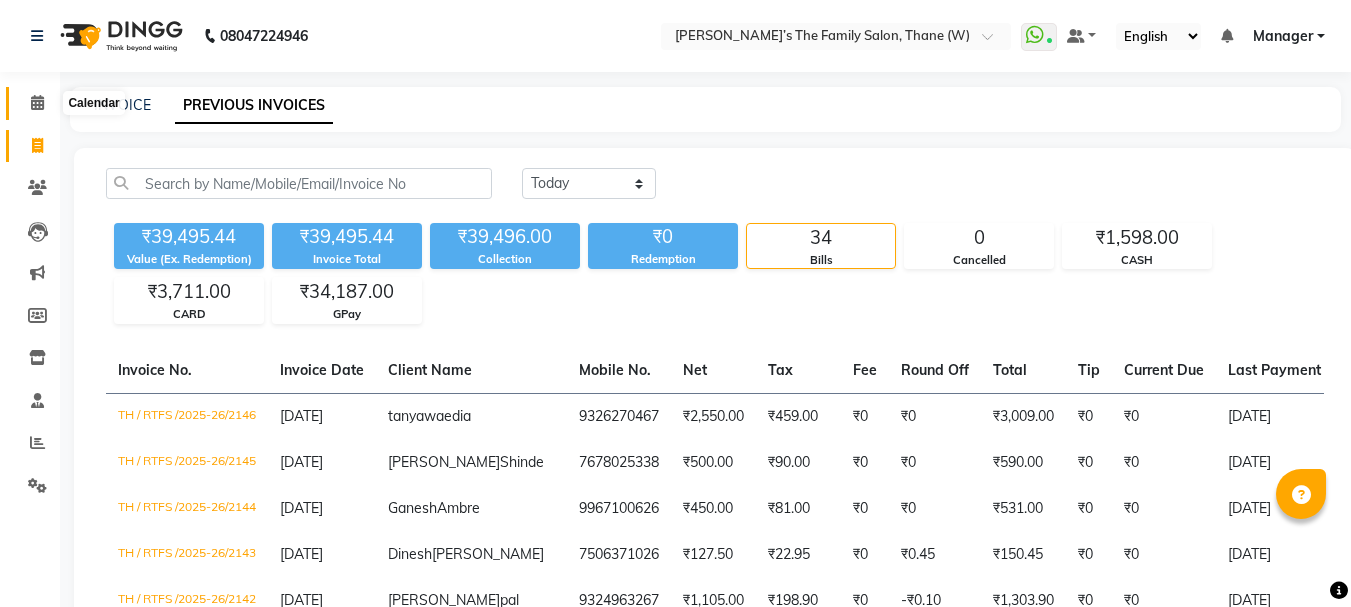 click 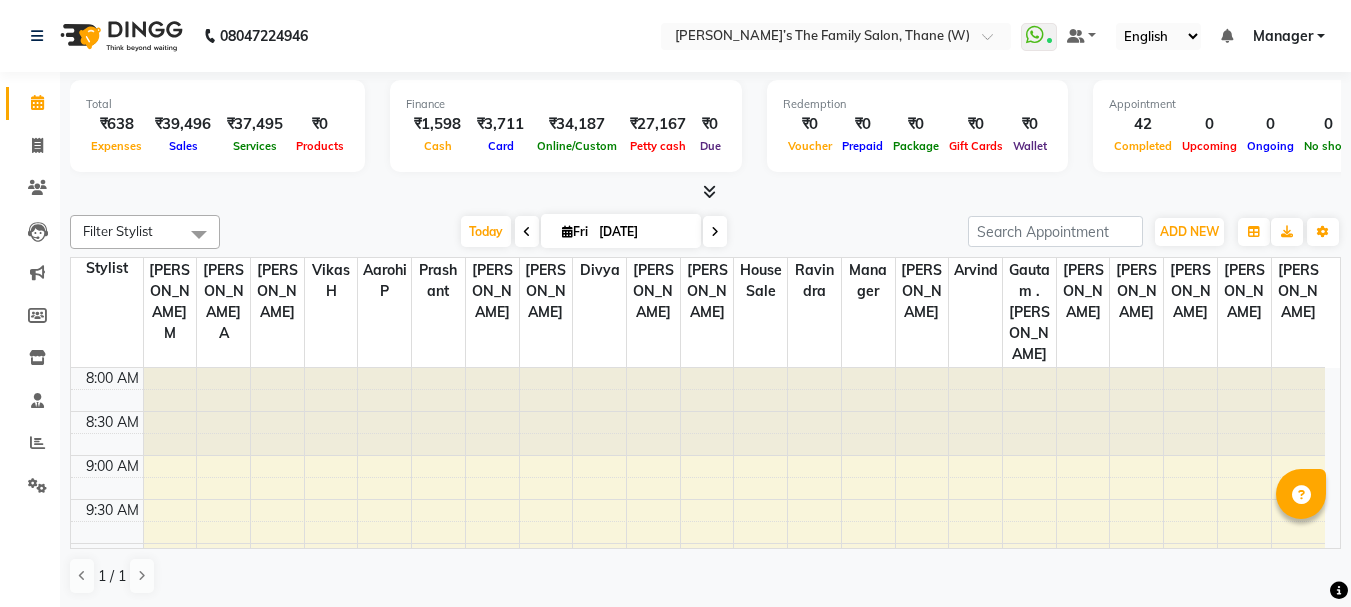 scroll, scrollTop: 904, scrollLeft: 0, axis: vertical 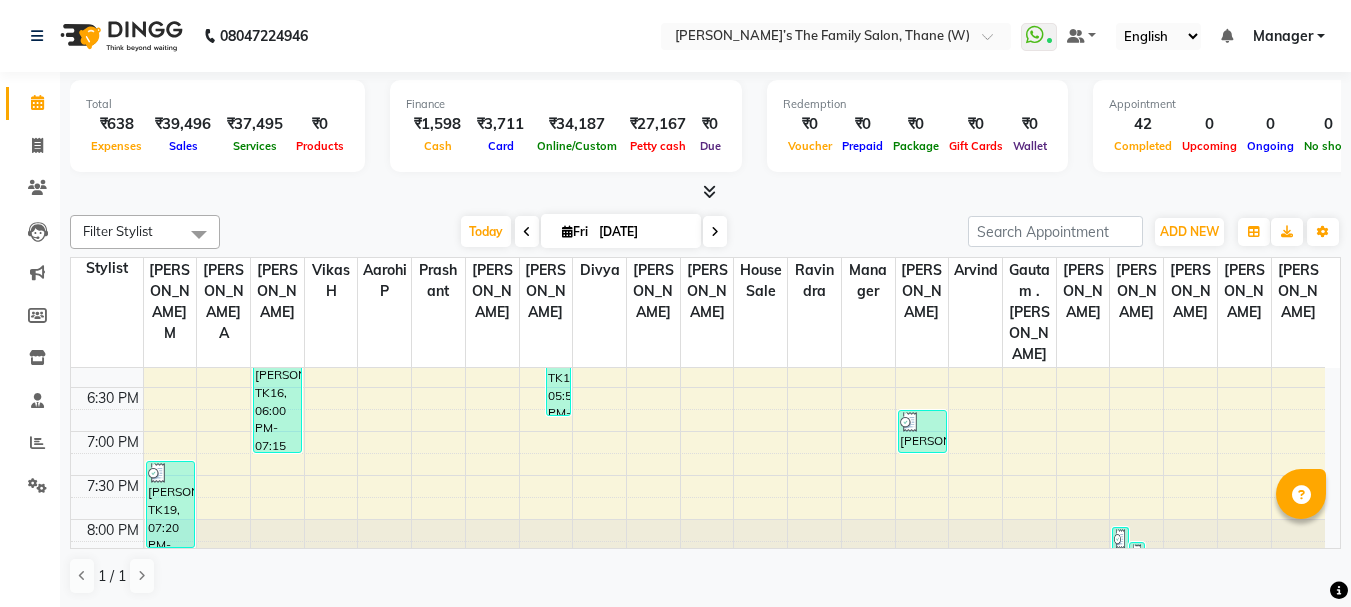 click on "Leads" 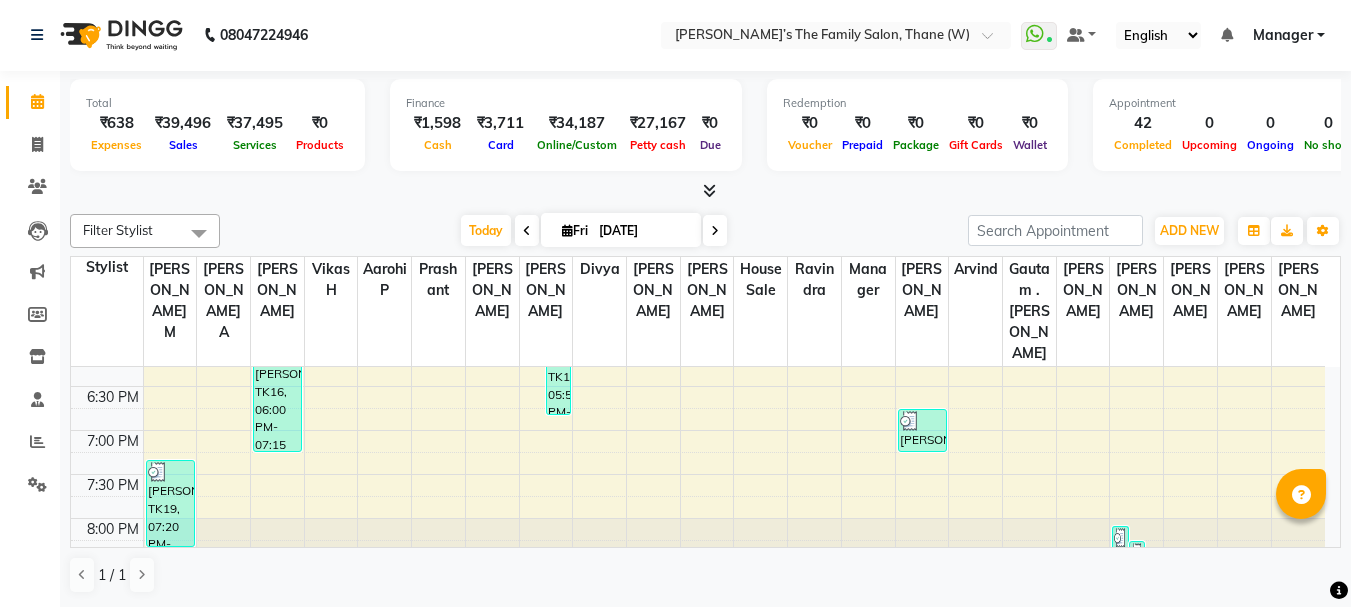 click on "Marketing" 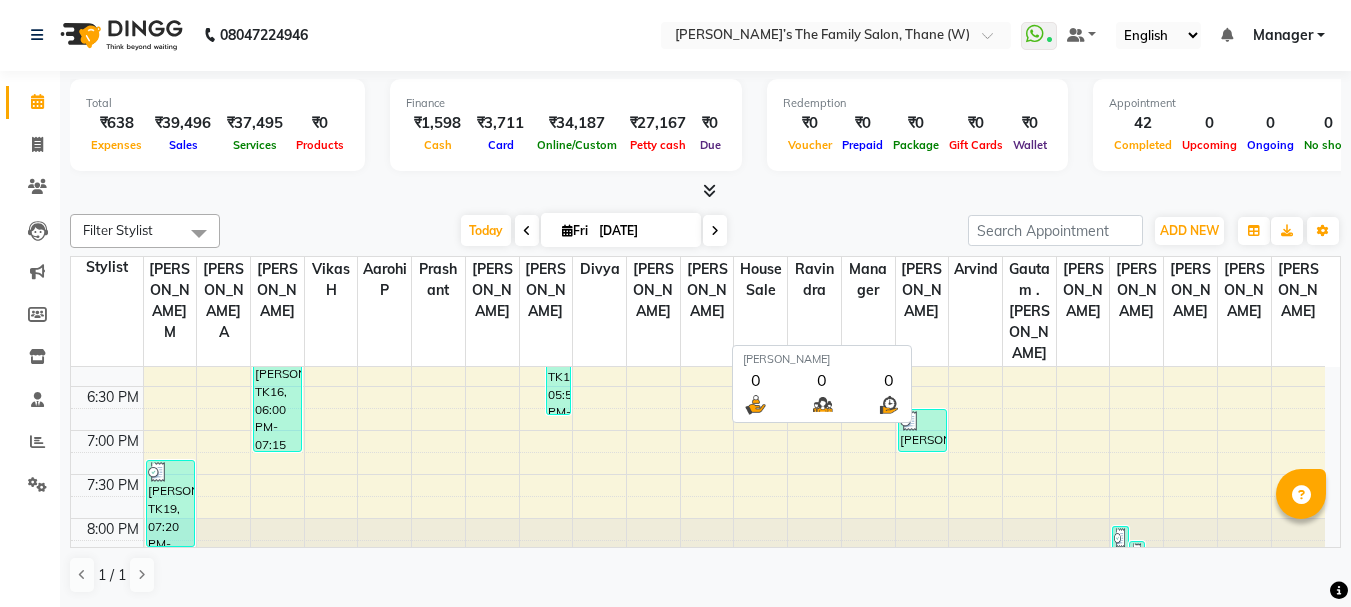 click on "[PERSON_NAME]" at bounding box center (922, 290) 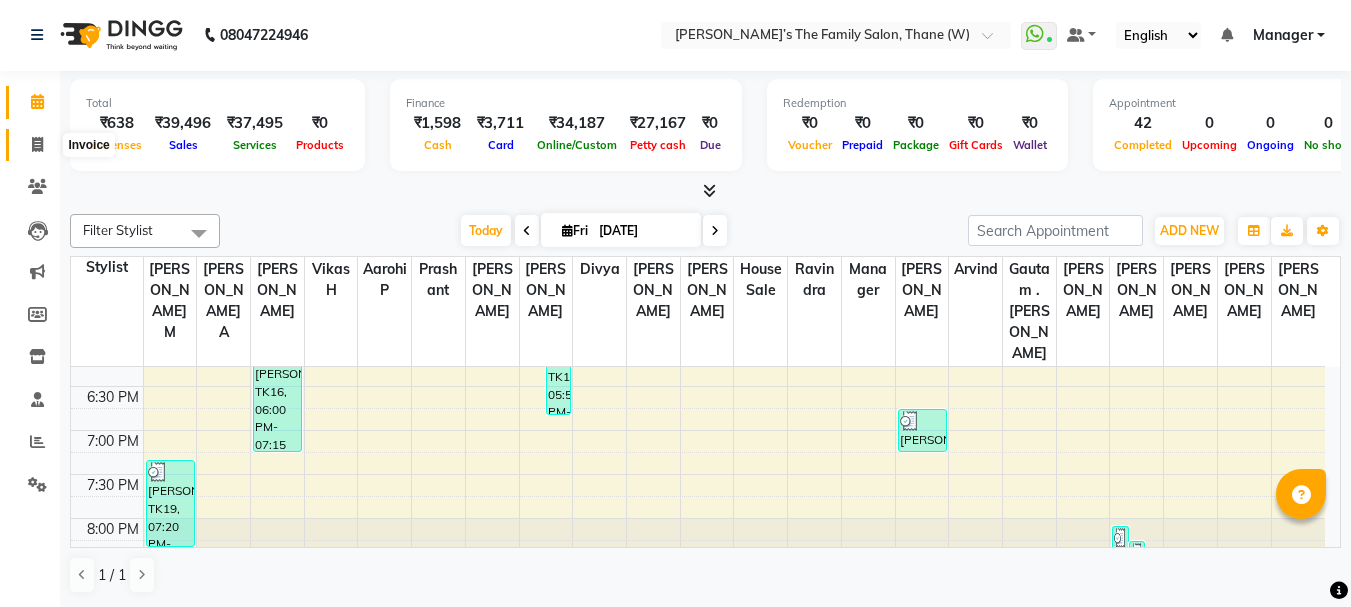 click 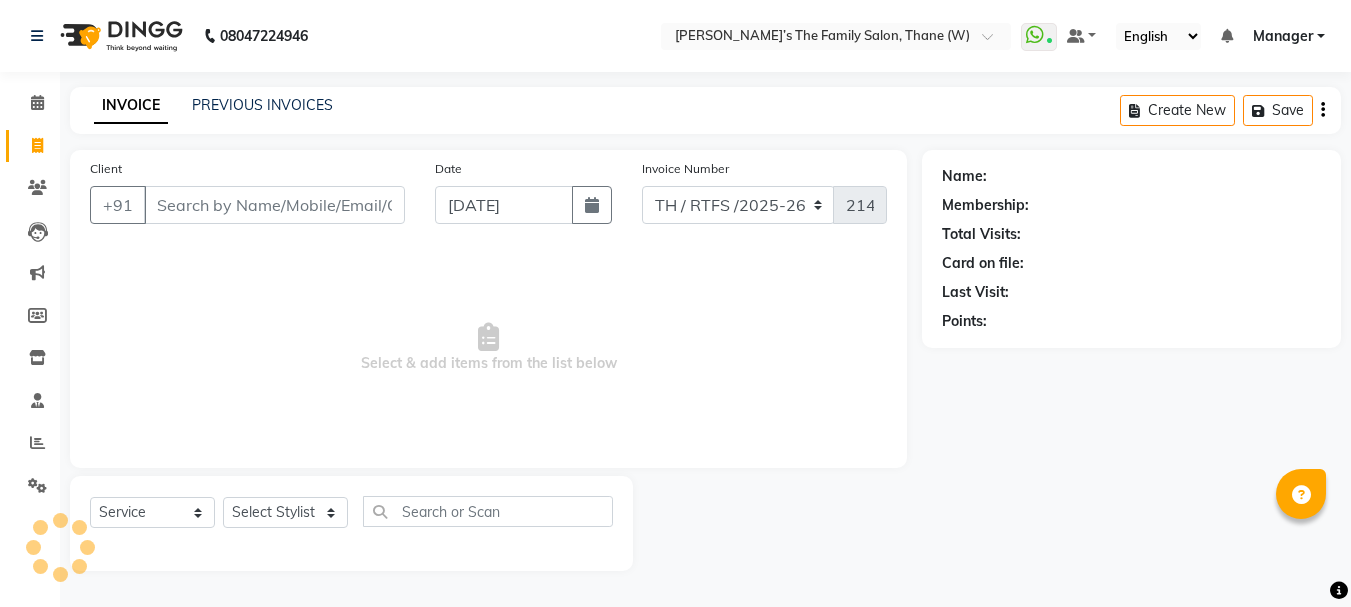 scroll, scrollTop: 0, scrollLeft: 0, axis: both 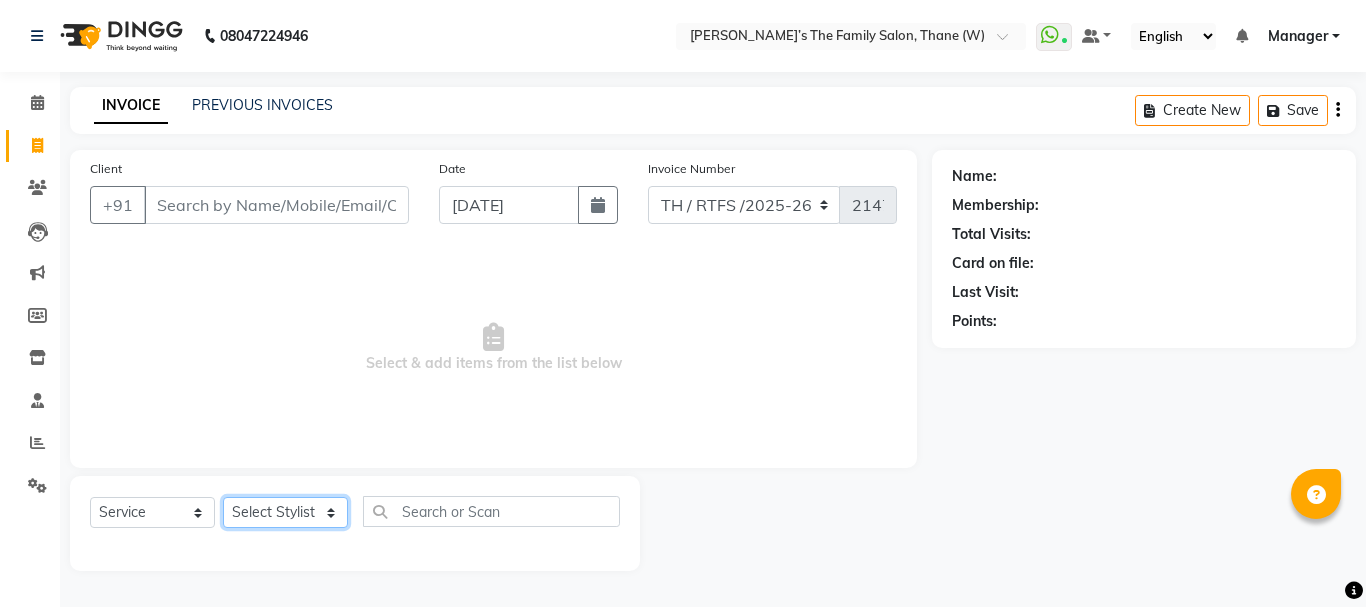 click on "Select Stylist Aarohi P   [PERSON_NAME] [PERSON_NAME] A  [PERSON_NAME] .[PERSON_NAME] House sale [PERSON_NAME]  [PERSON_NAME]   Manager [PERSON_NAME] [PERSON_NAME] [PERSON_NAME] [PERSON_NAME] [PERSON_NAME] [PERSON_NAME] M  [PERSON_NAME]  [PERSON_NAME]  [PERSON_NAME]" 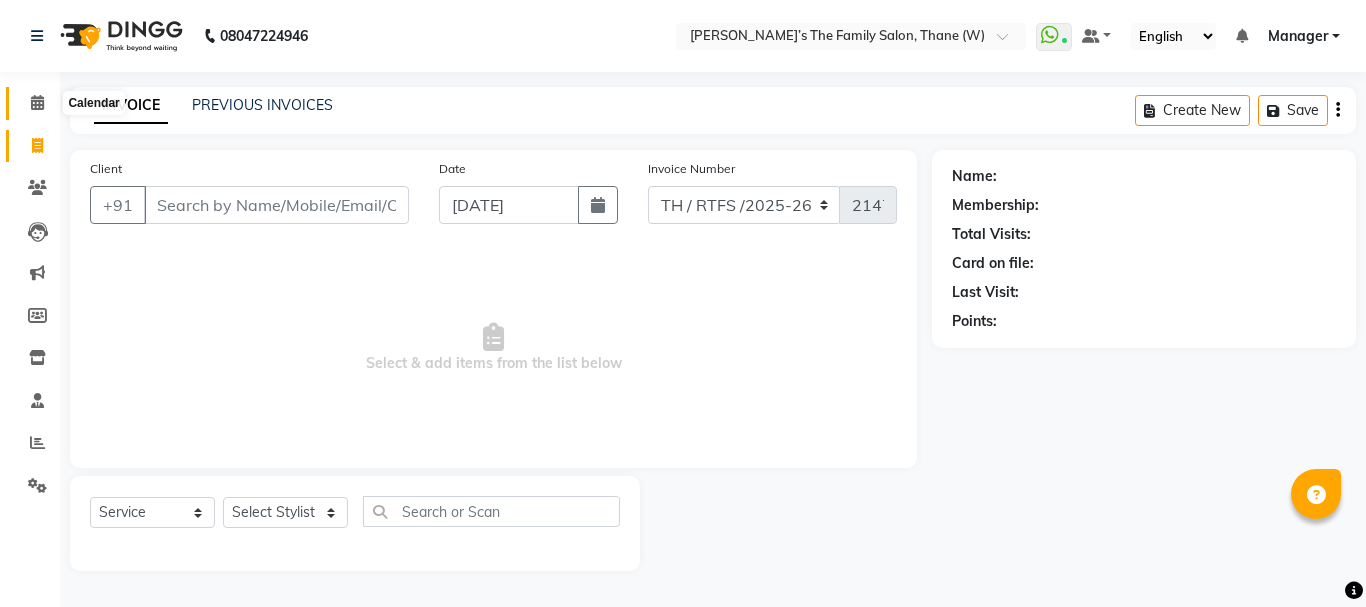 click 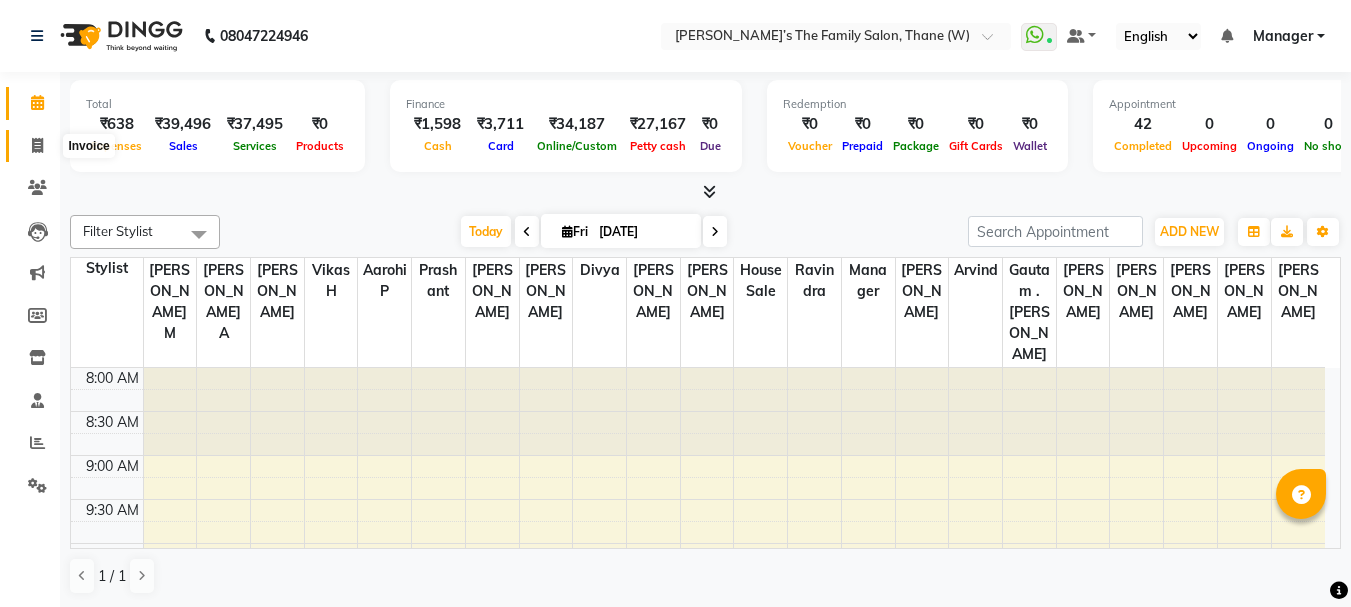 click 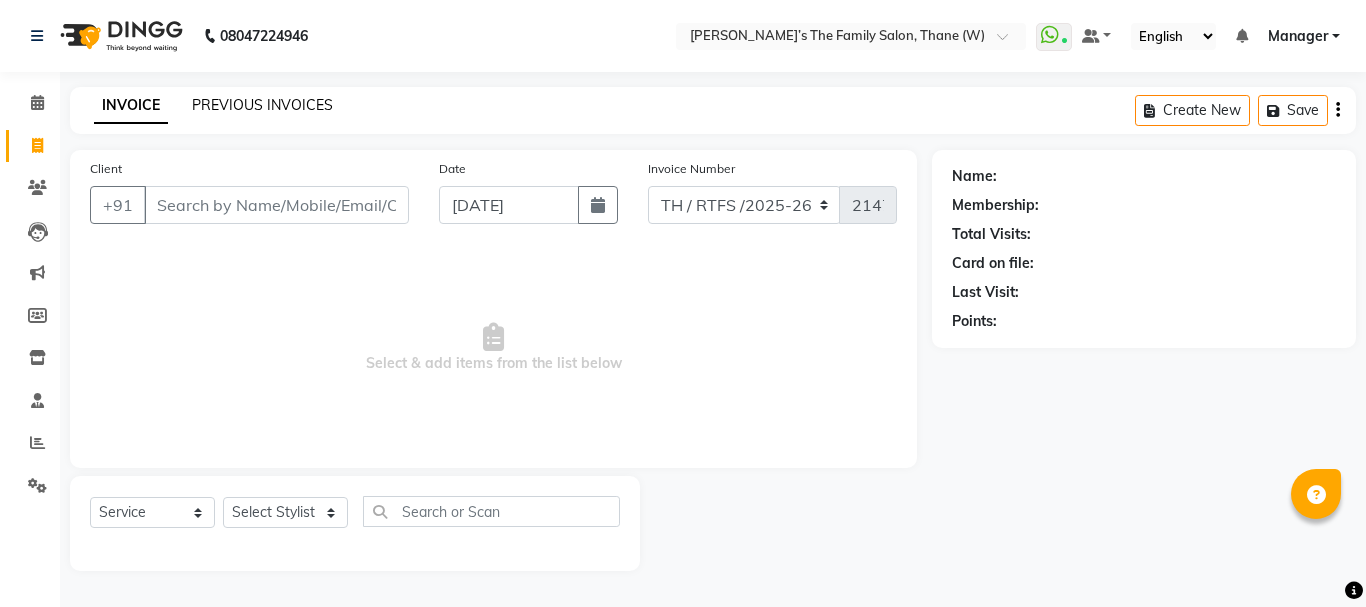 click on "PREVIOUS INVOICES" 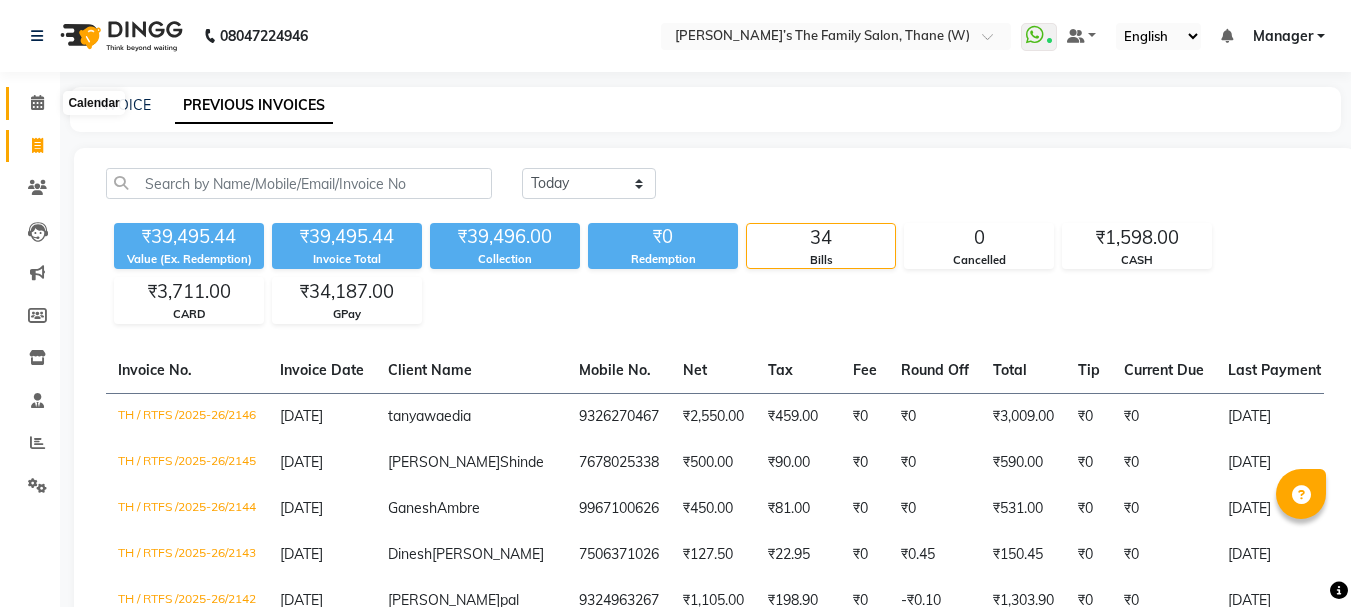 click 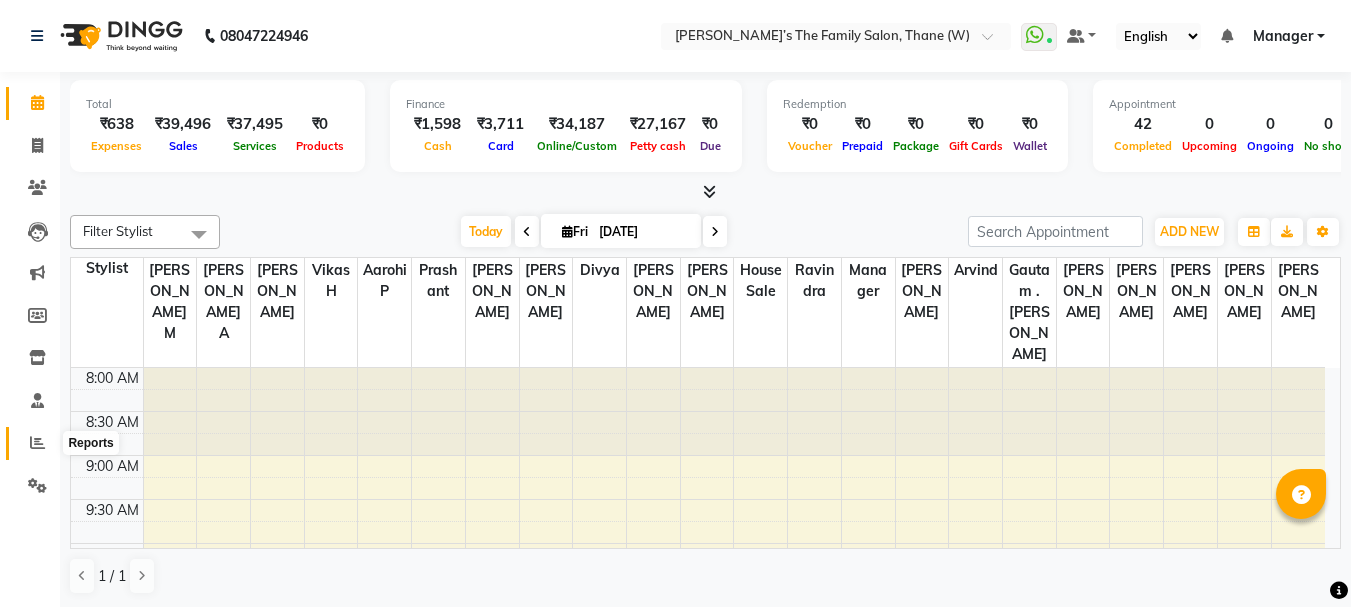 click 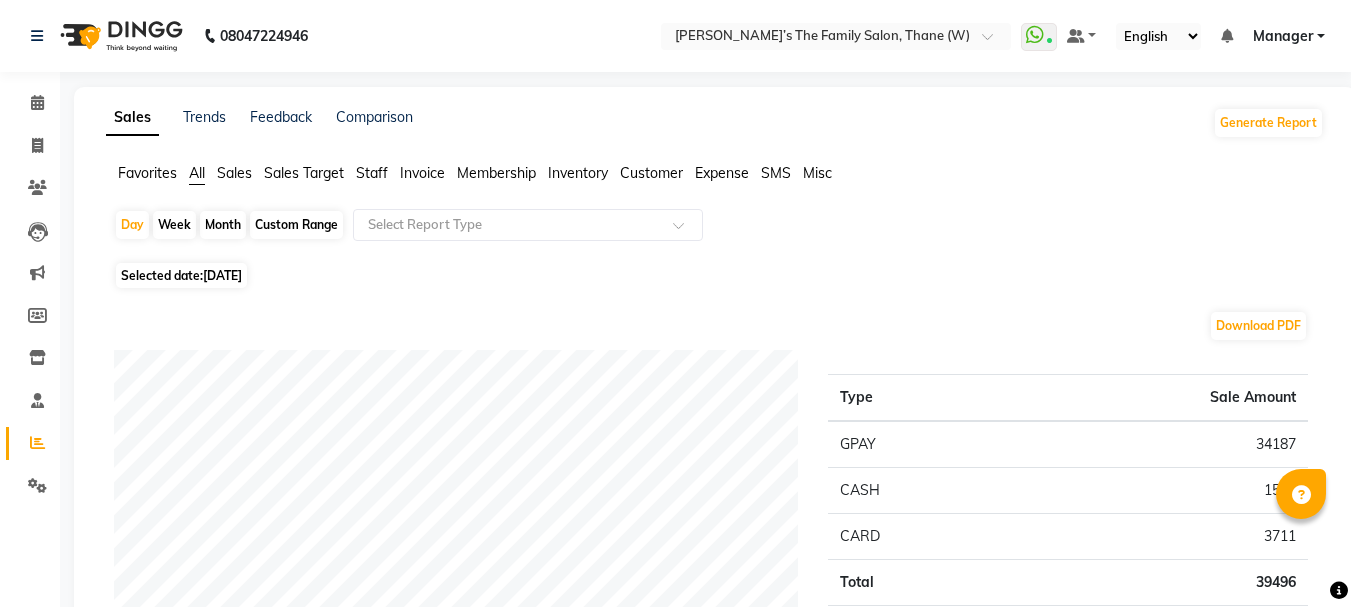 click on "Inventory" 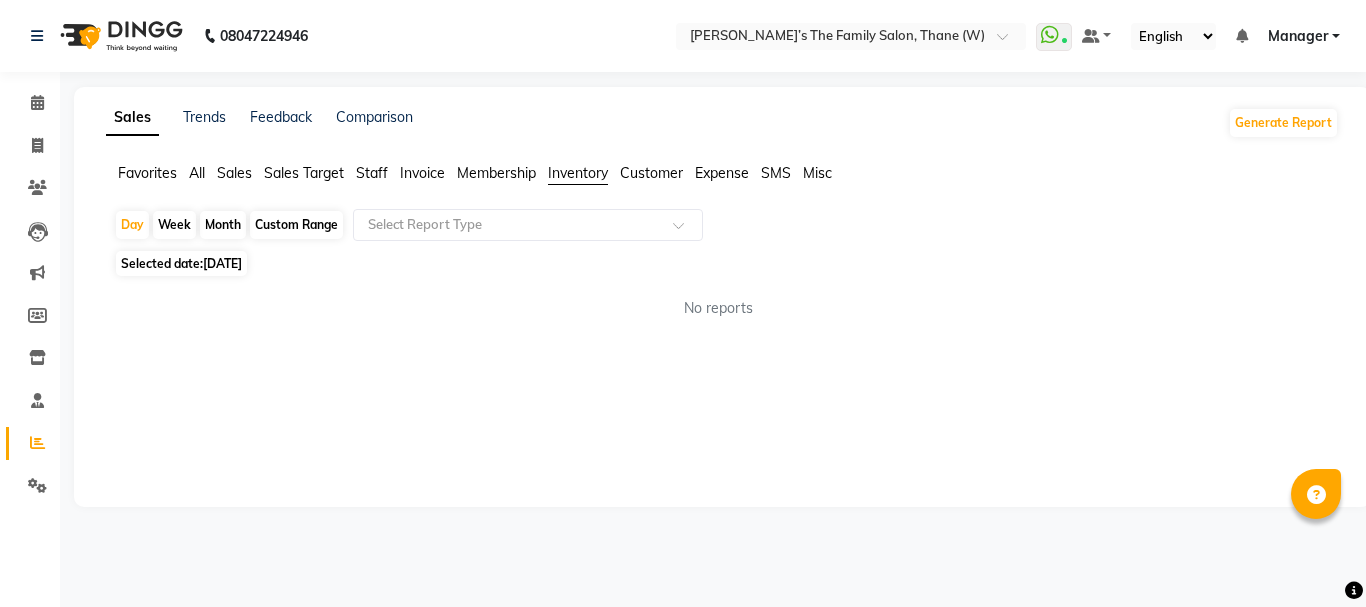 click on "Customer" 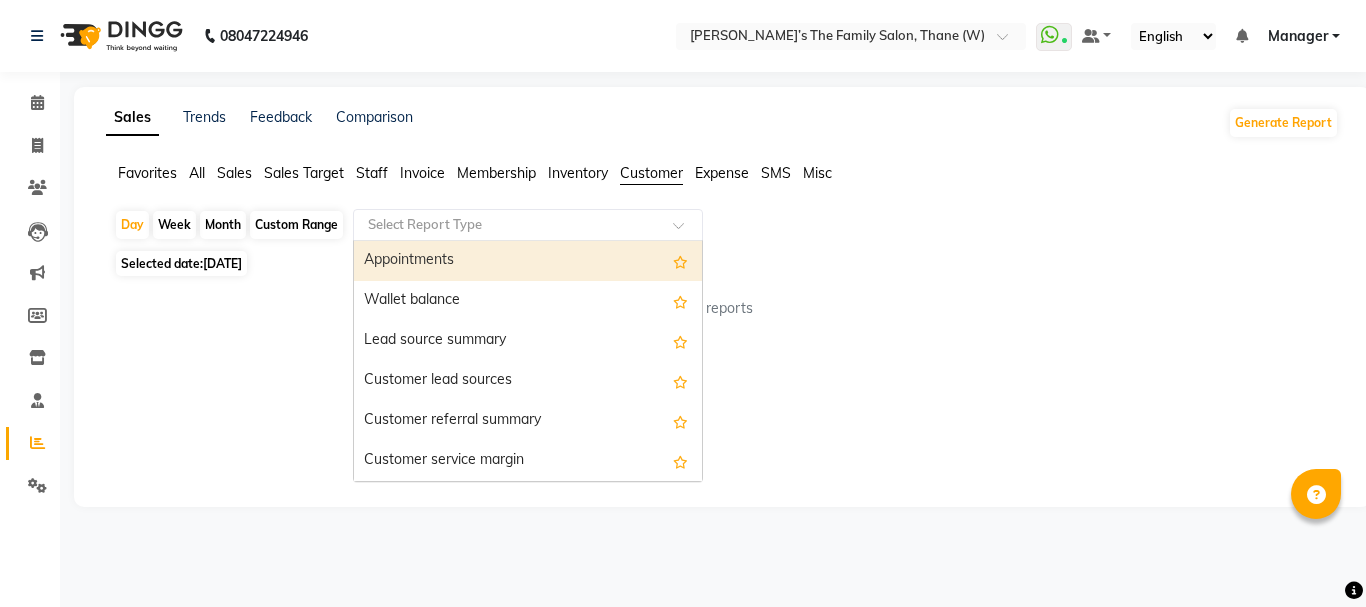 click 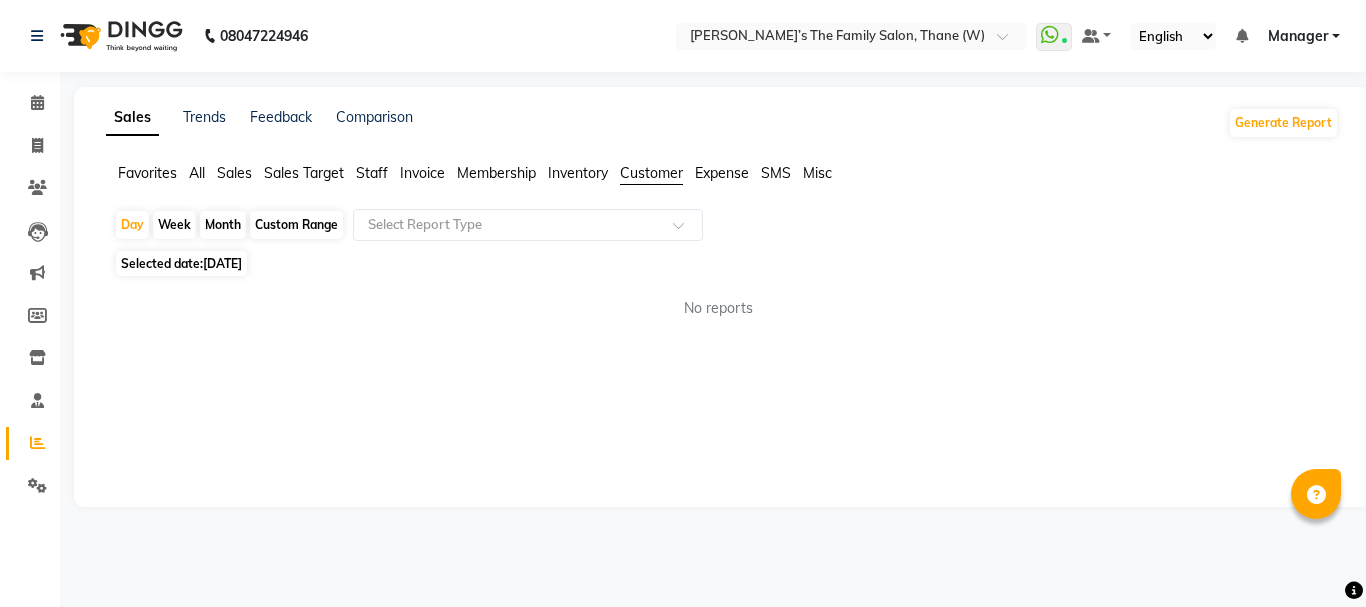 click on "Invoice" 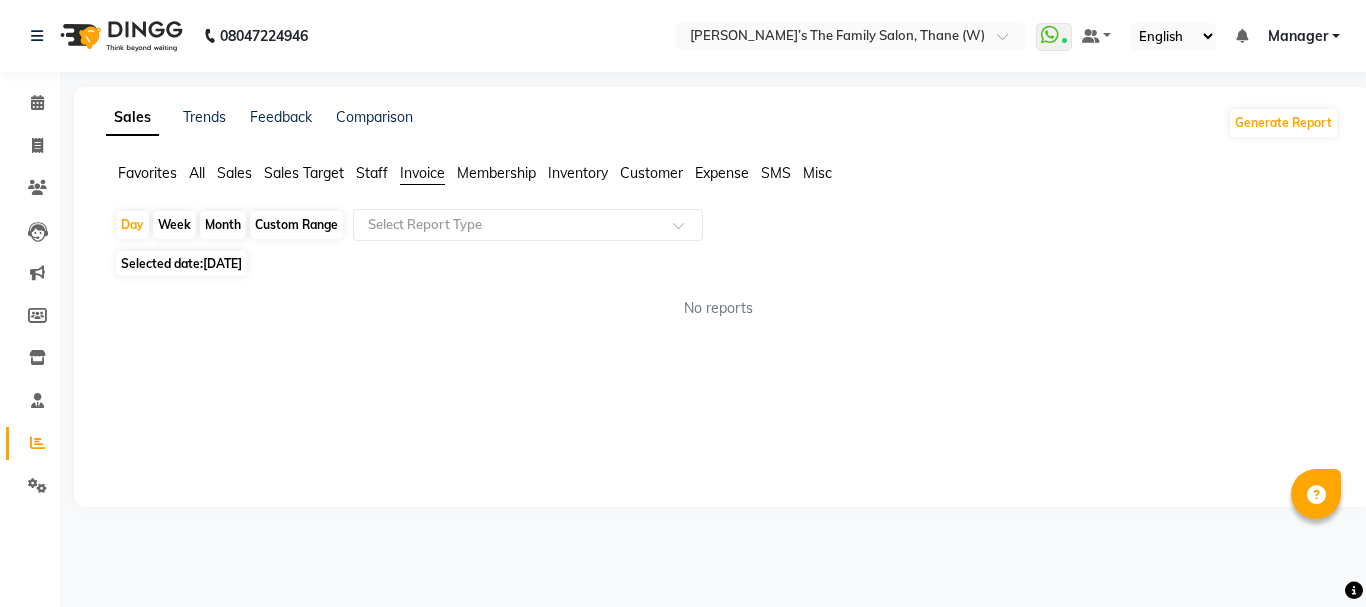 click on "Staff" 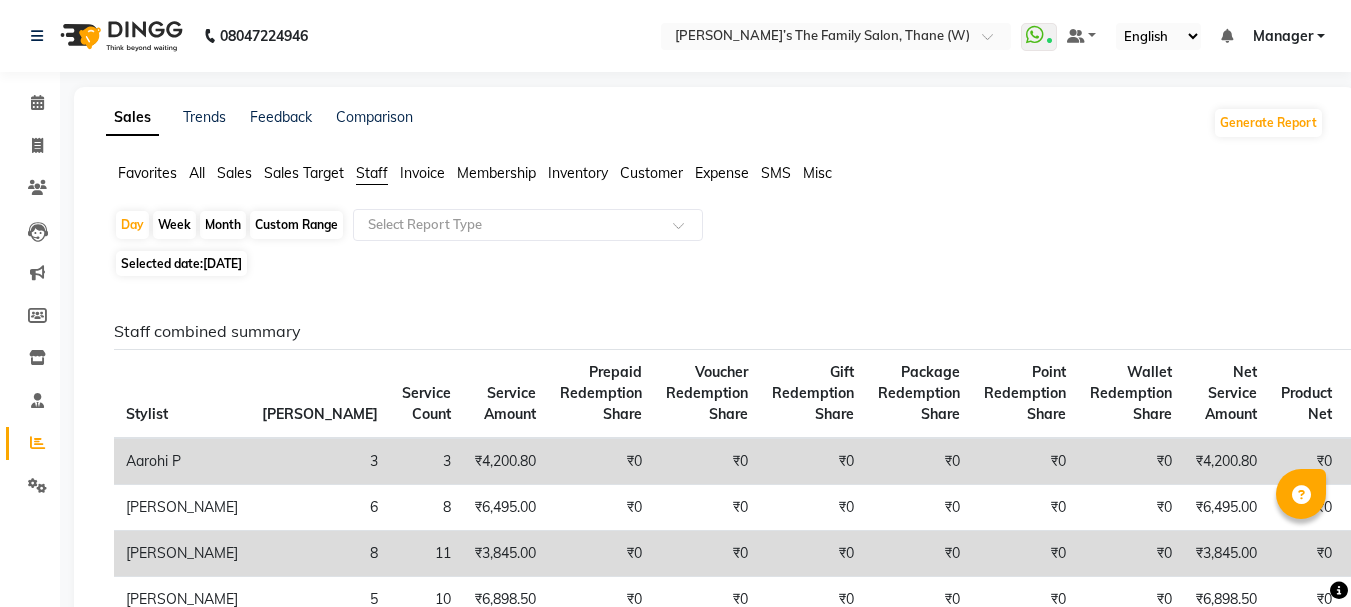 scroll, scrollTop: 531, scrollLeft: 0, axis: vertical 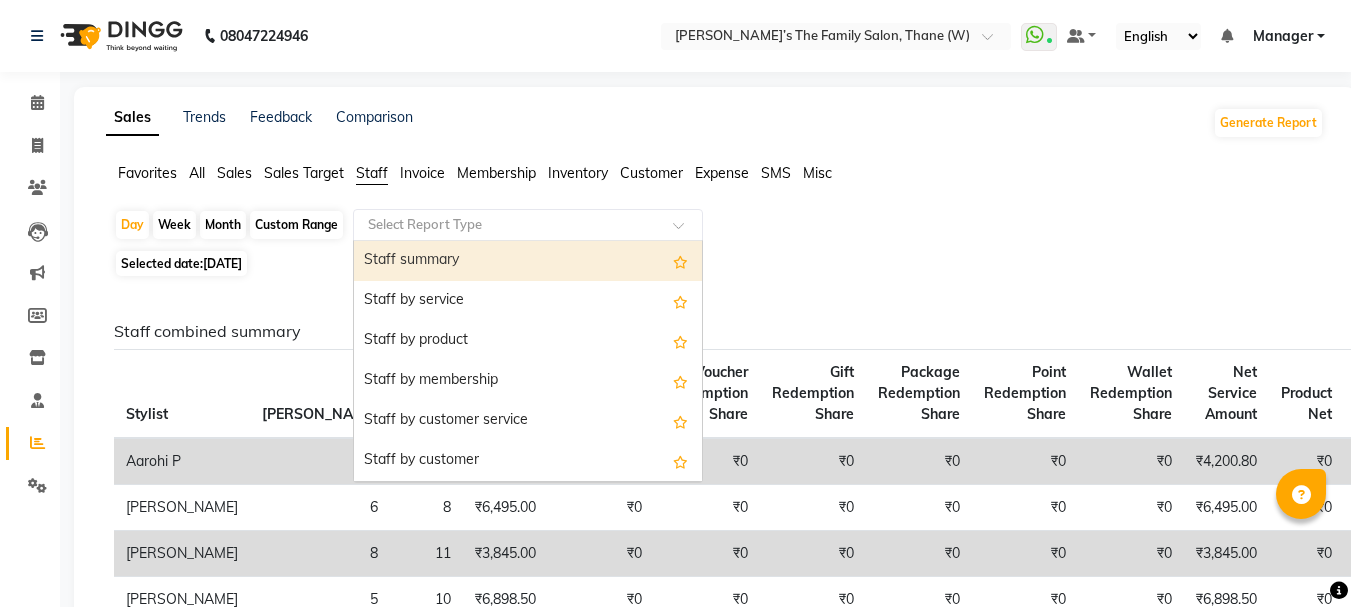 click 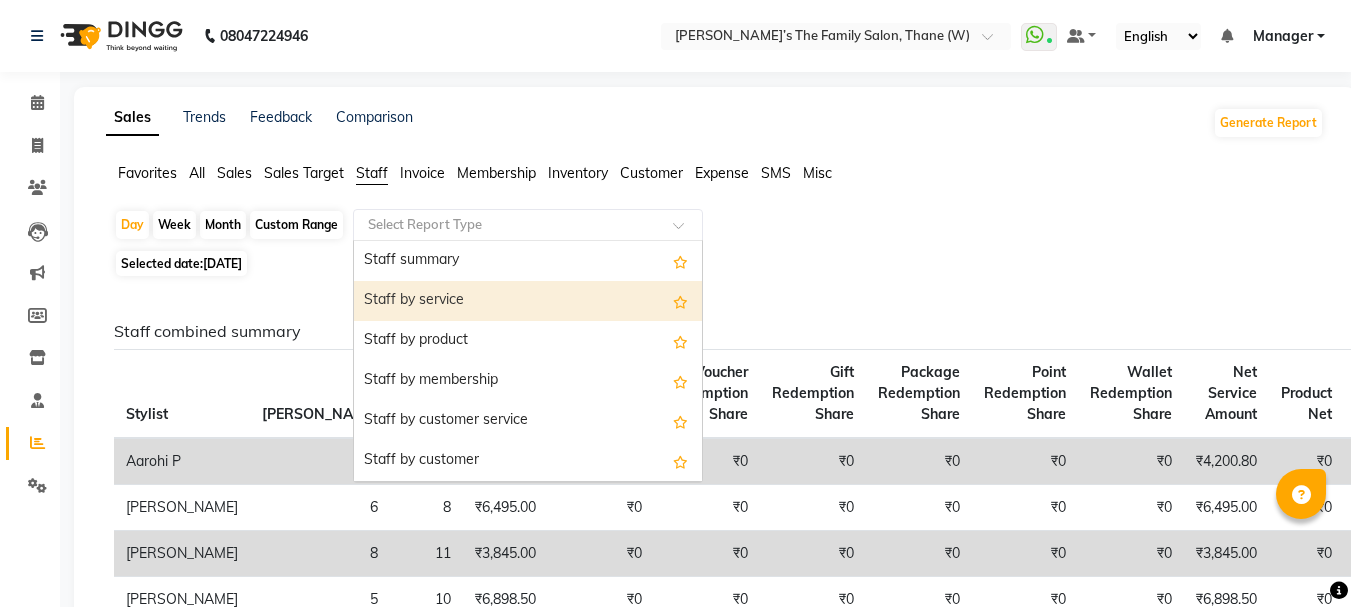 click on "Staff by service" at bounding box center (528, 301) 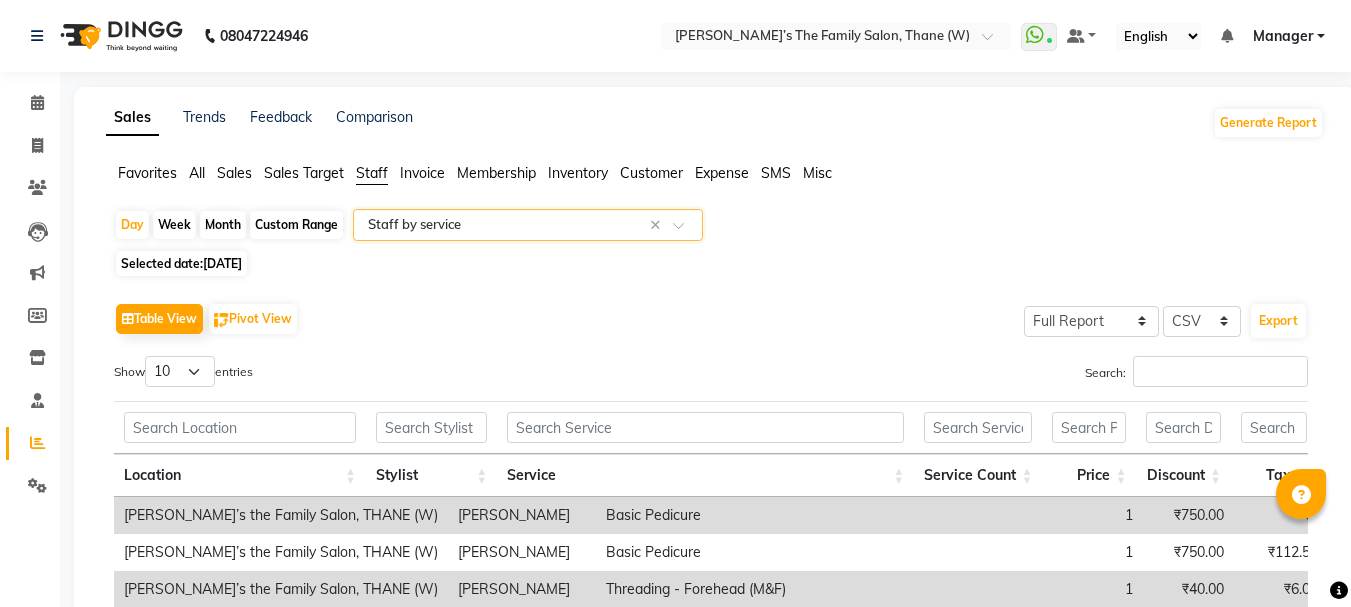 scroll, scrollTop: 441, scrollLeft: 0, axis: vertical 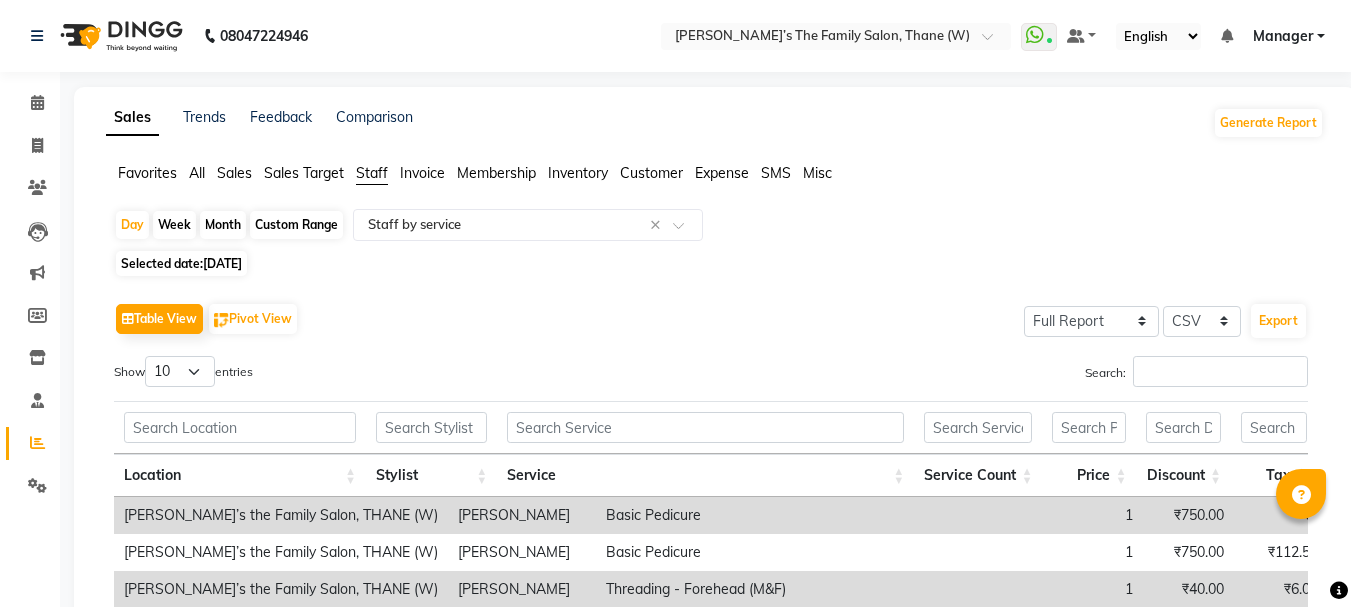 click on "Customer" 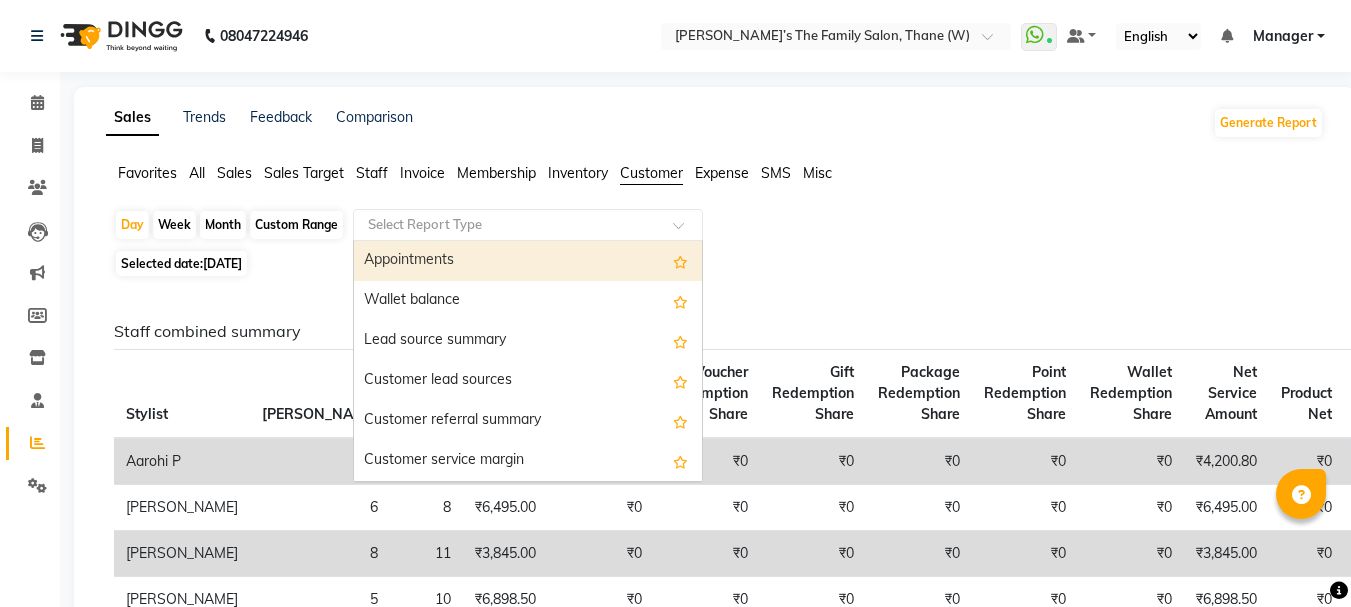 click 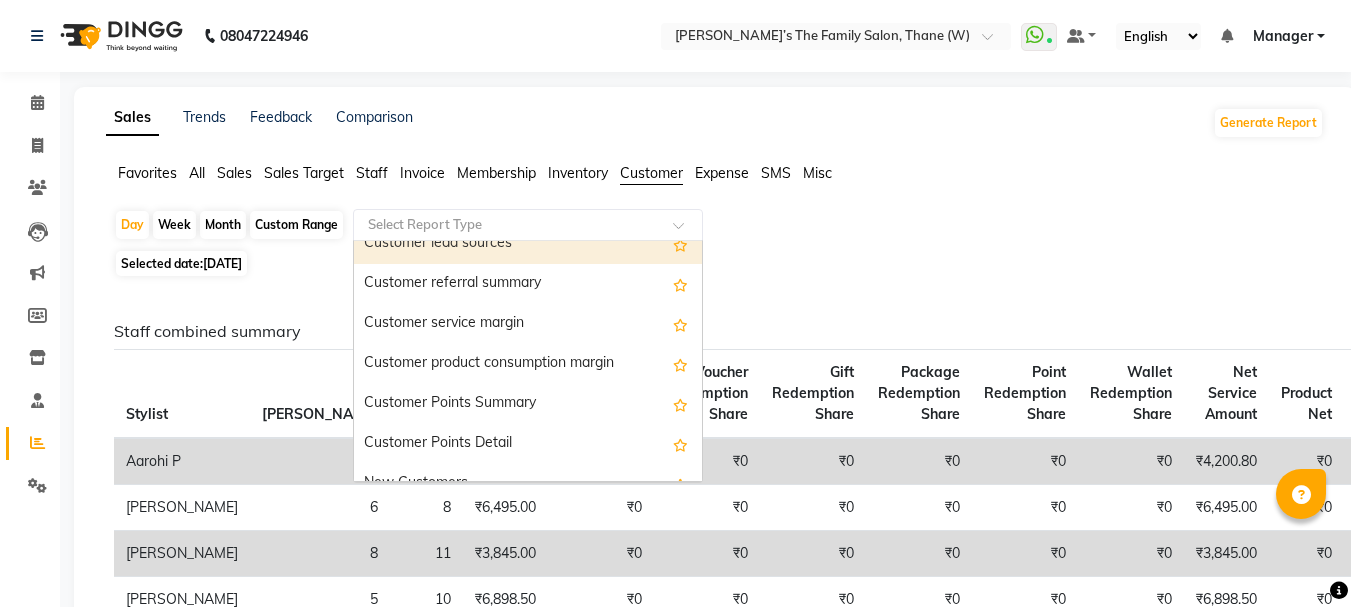 scroll, scrollTop: 210, scrollLeft: 0, axis: vertical 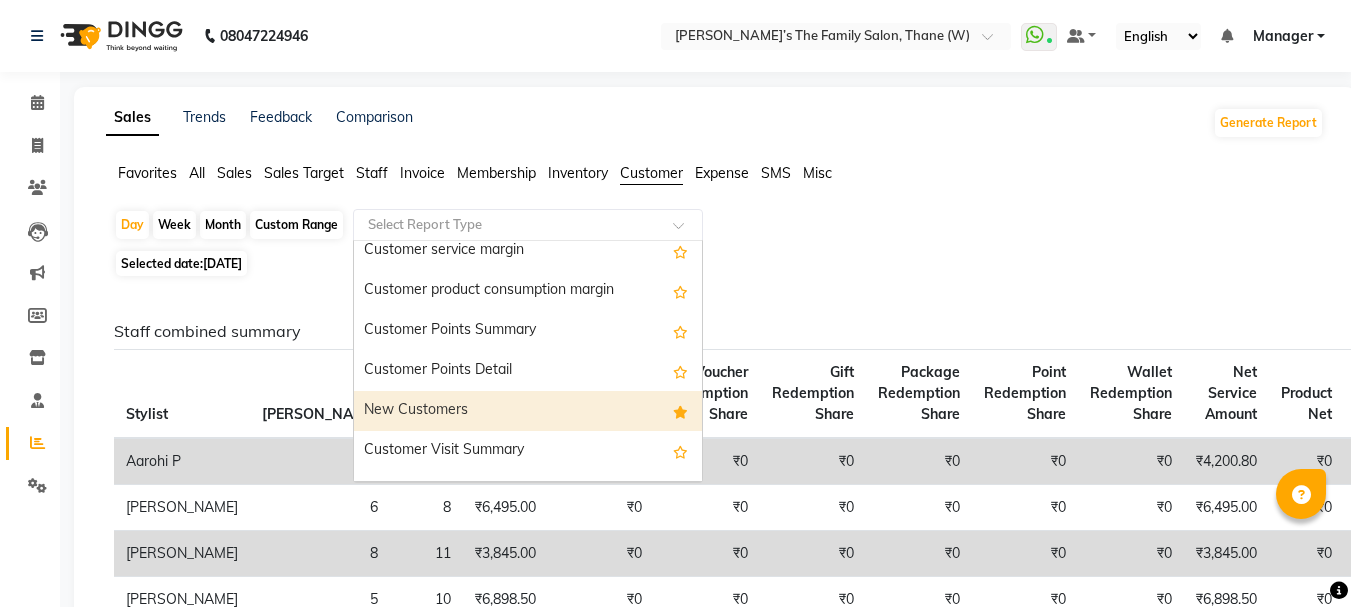 click on "New Customers" at bounding box center [528, 411] 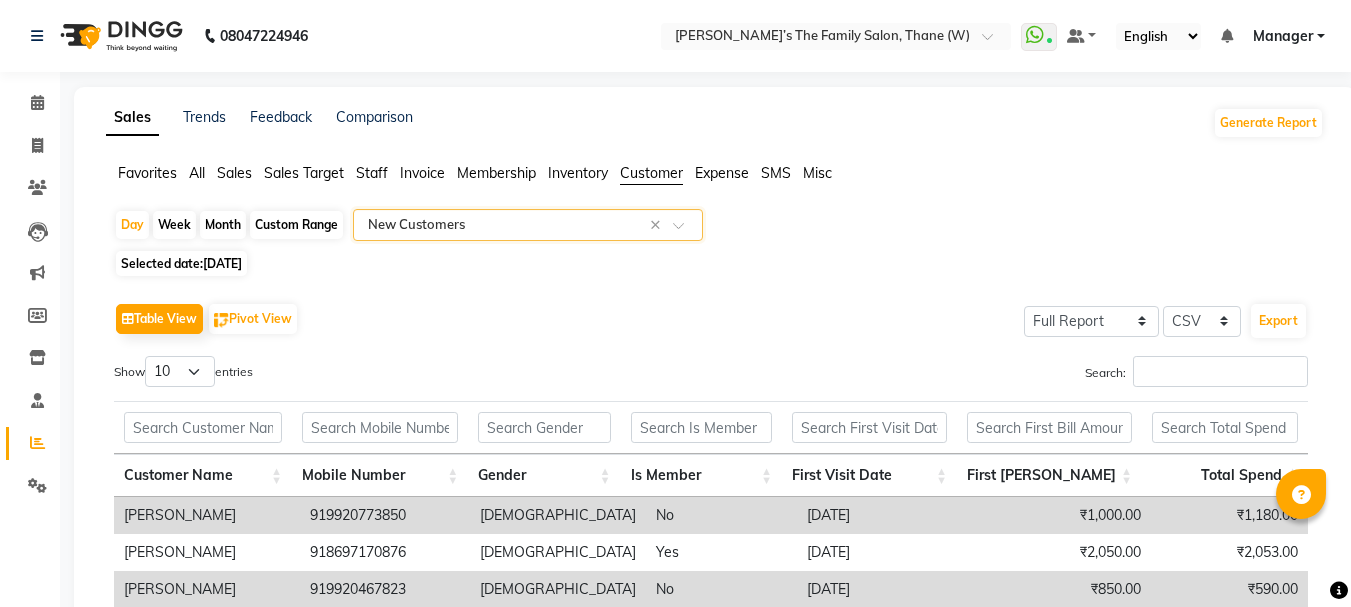 scroll, scrollTop: 315, scrollLeft: 0, axis: vertical 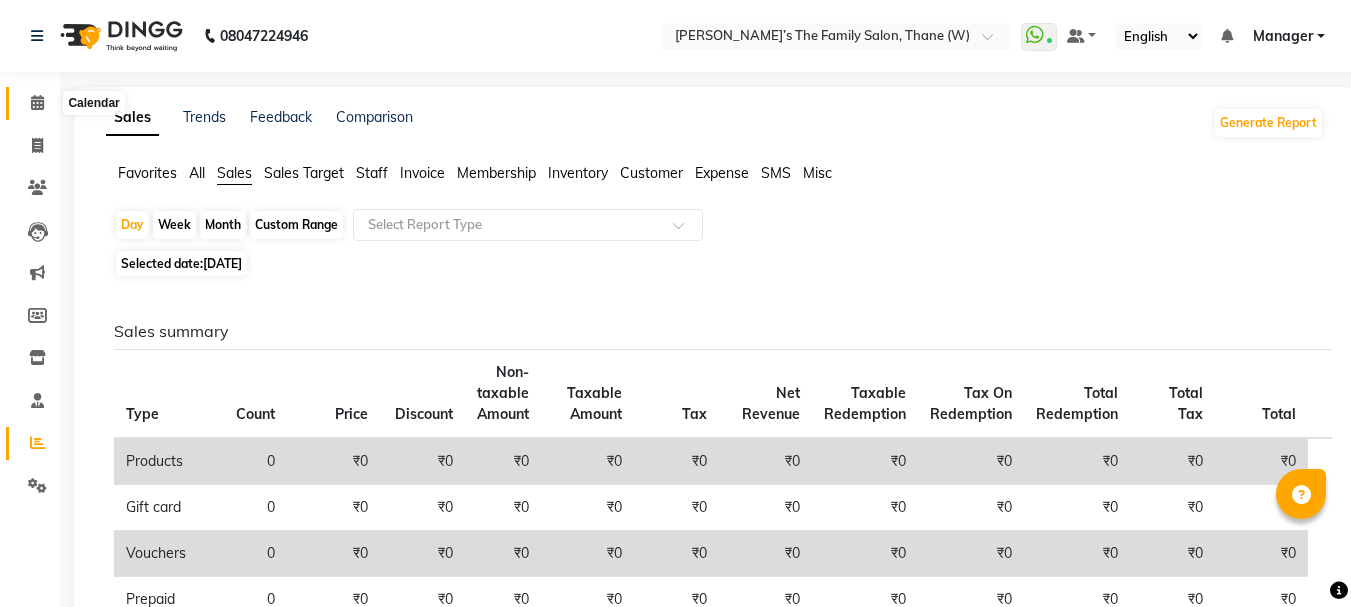 click 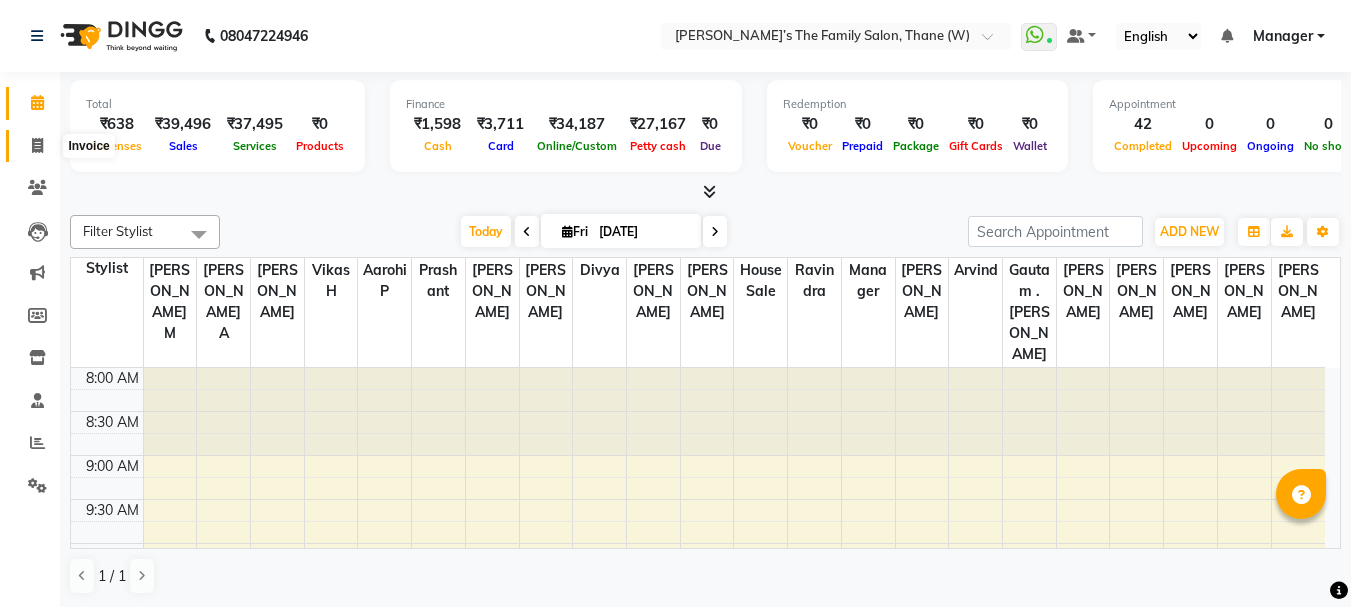 click 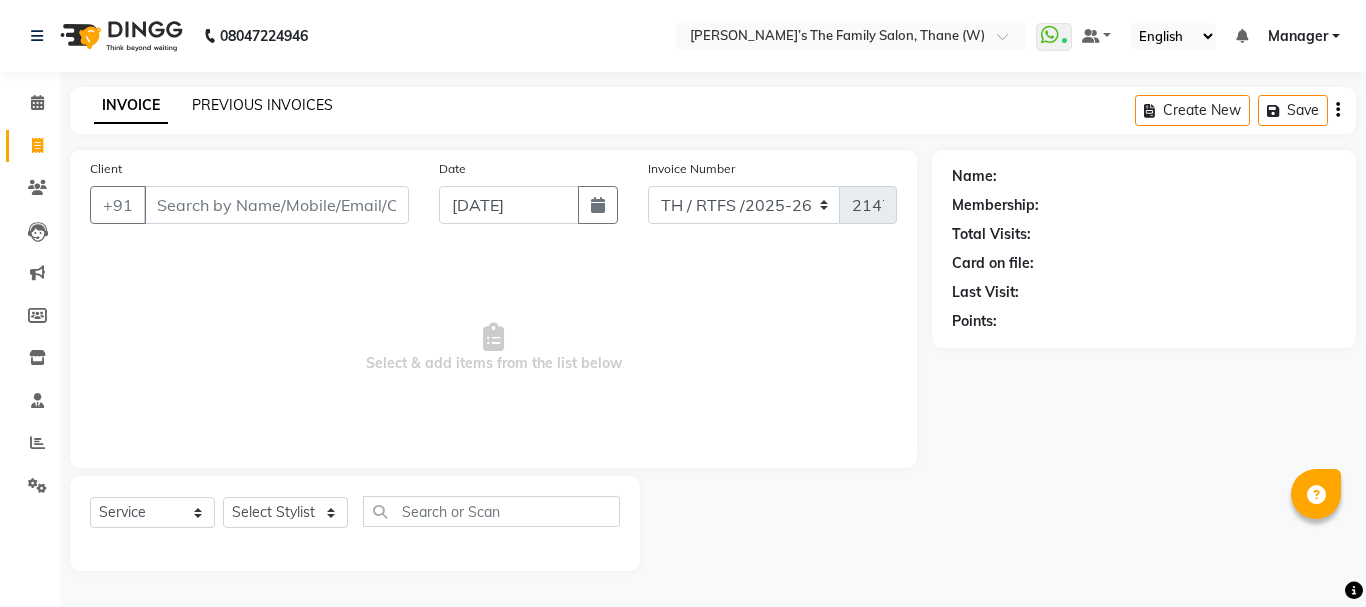 click on "PREVIOUS INVOICES" 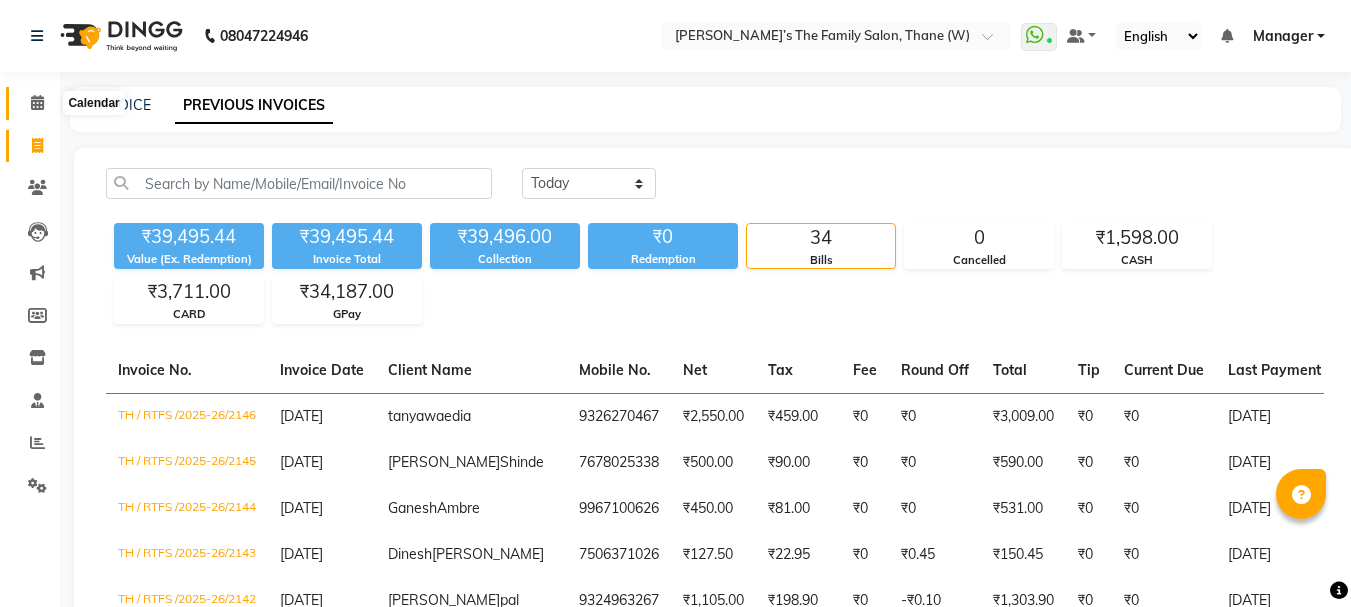 click 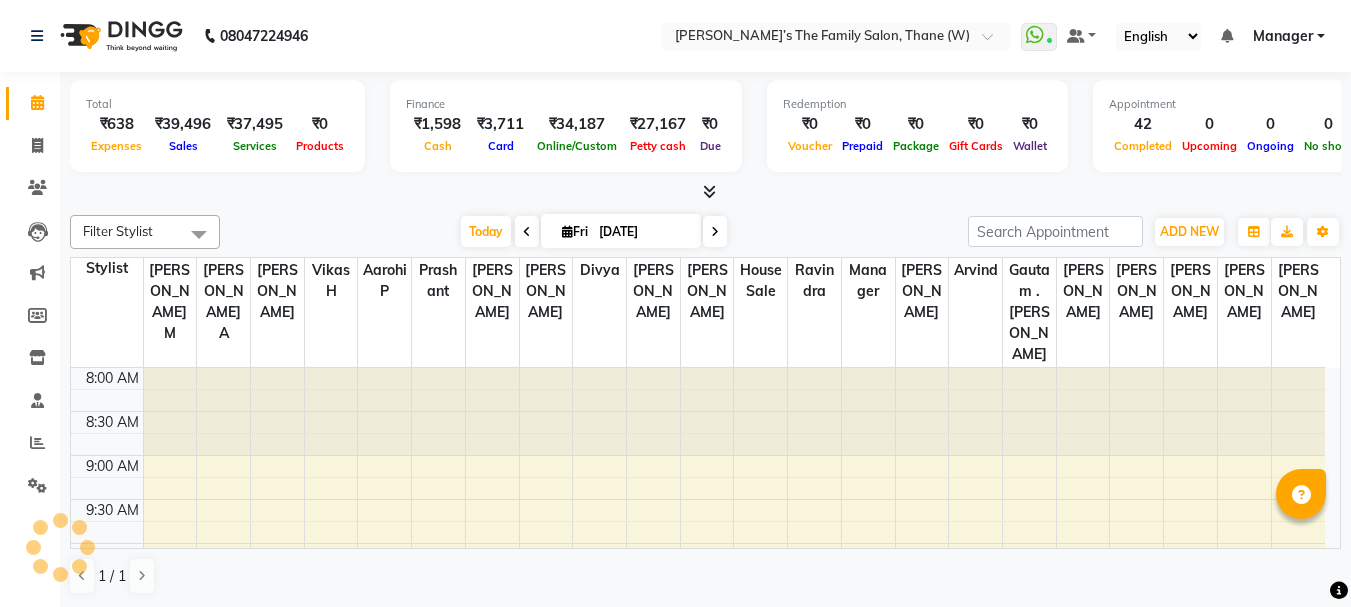 scroll, scrollTop: 904, scrollLeft: 0, axis: vertical 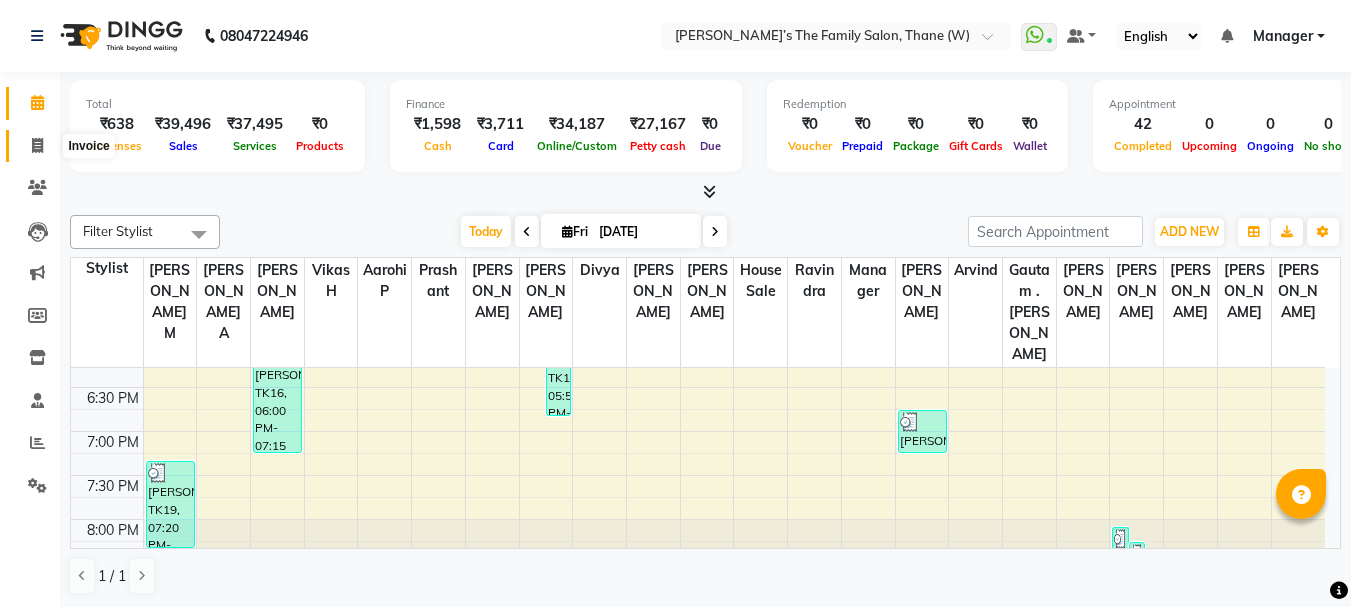 click 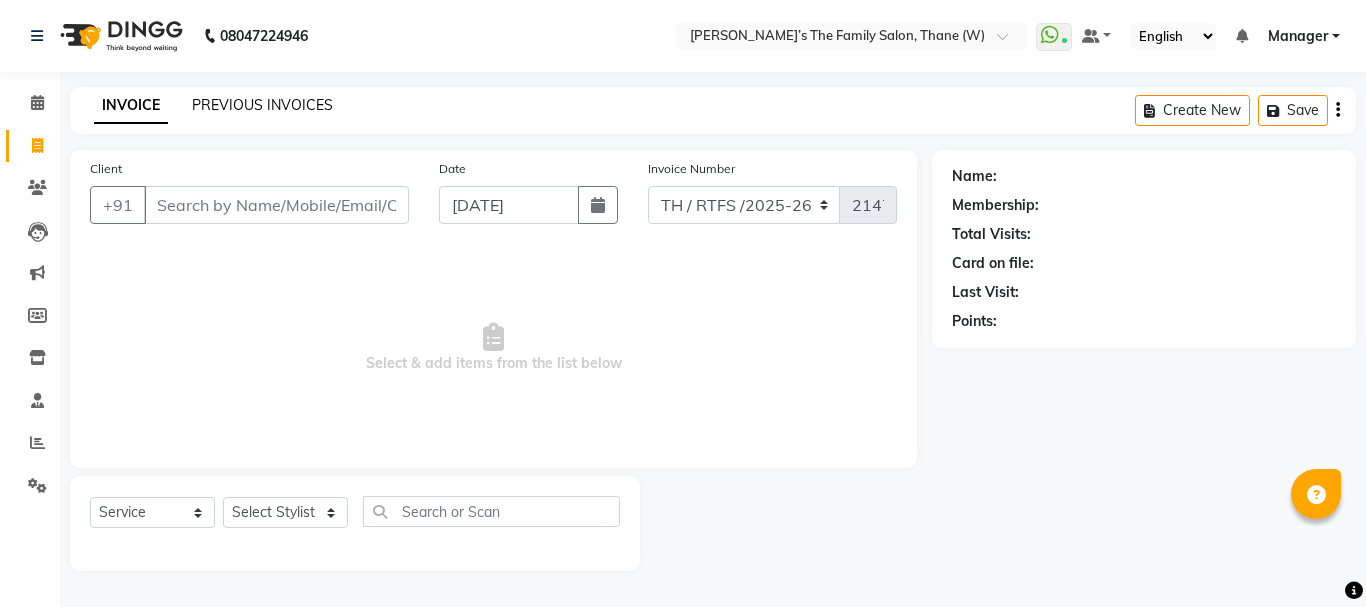 click on "PREVIOUS INVOICES" 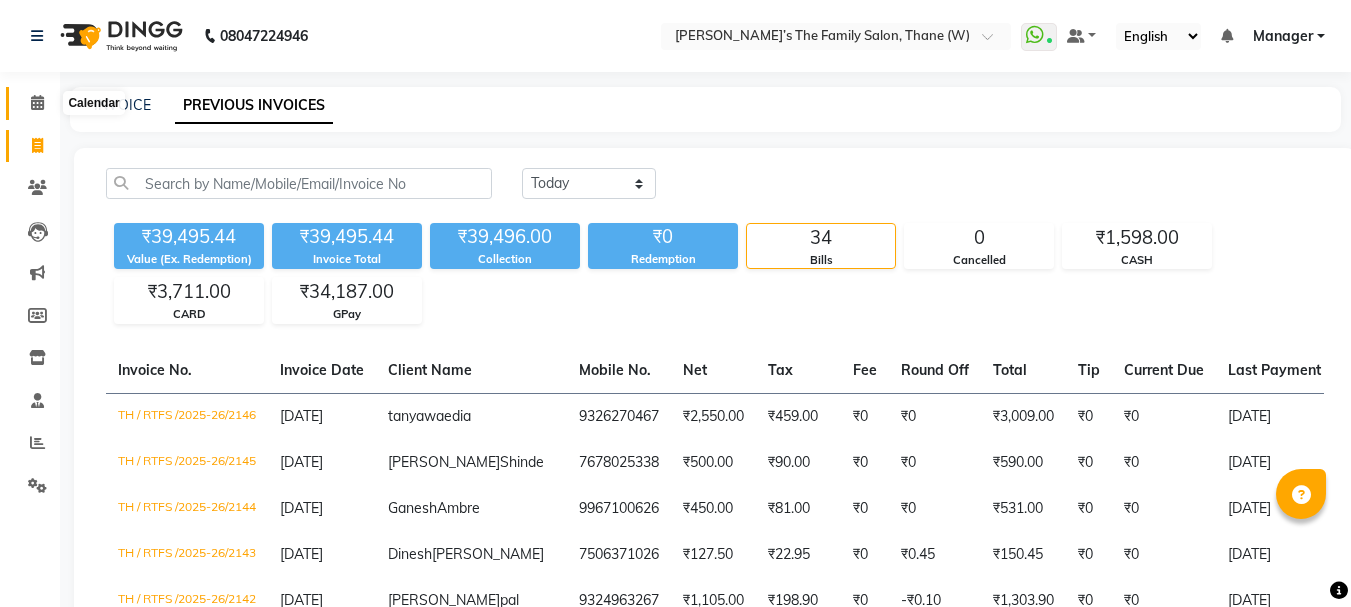 click 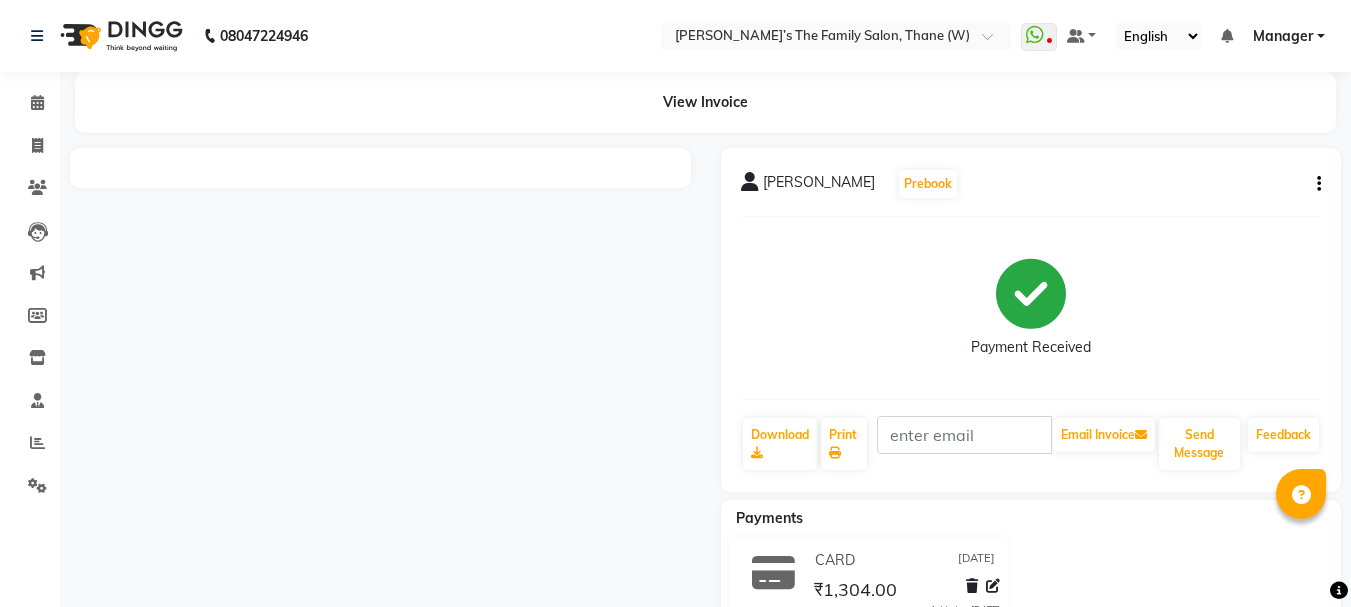 scroll, scrollTop: 0, scrollLeft: 0, axis: both 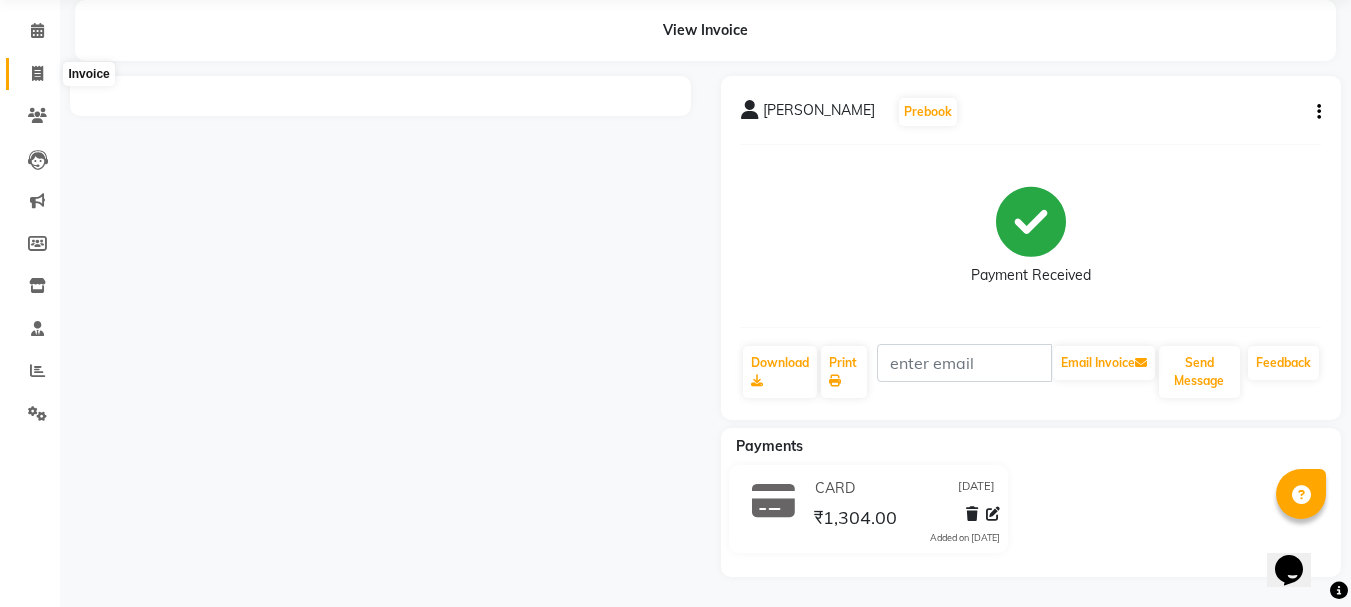 click 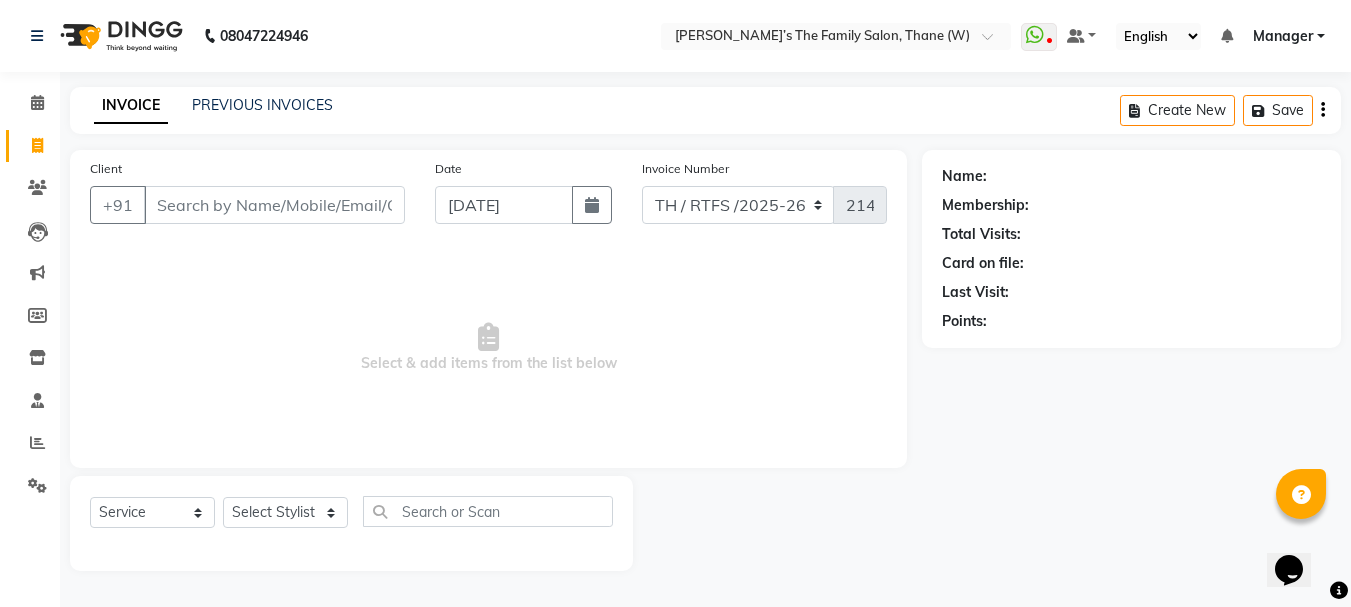 scroll, scrollTop: 0, scrollLeft: 0, axis: both 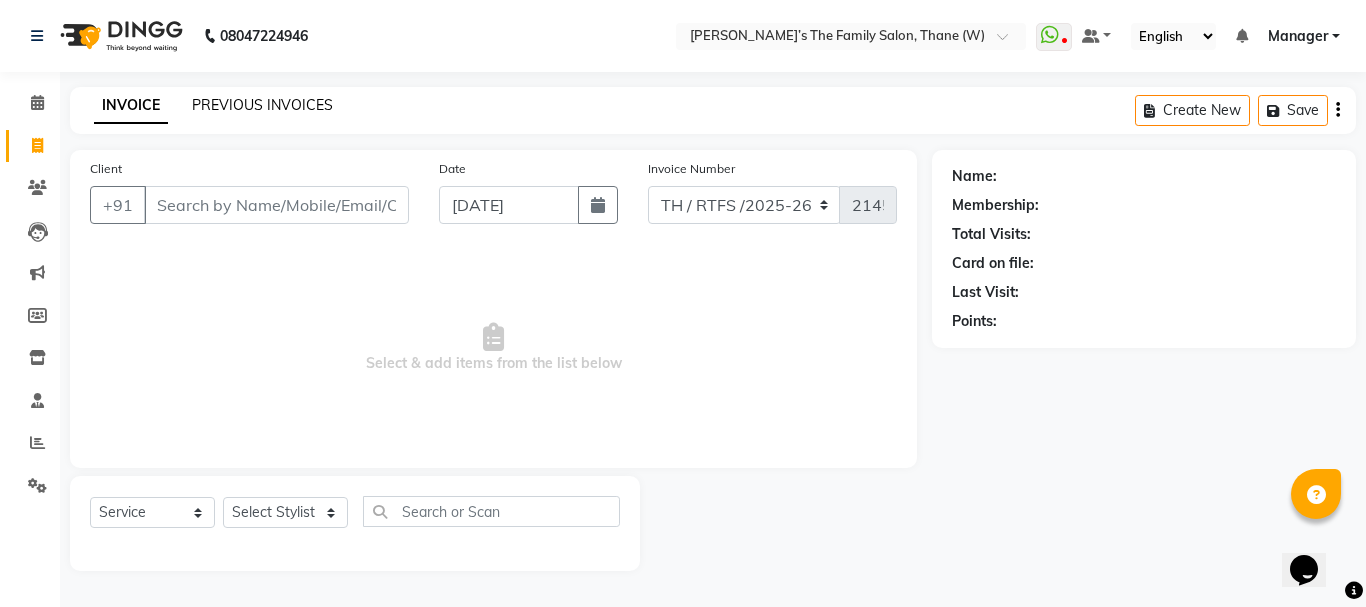 click on "PREVIOUS INVOICES" 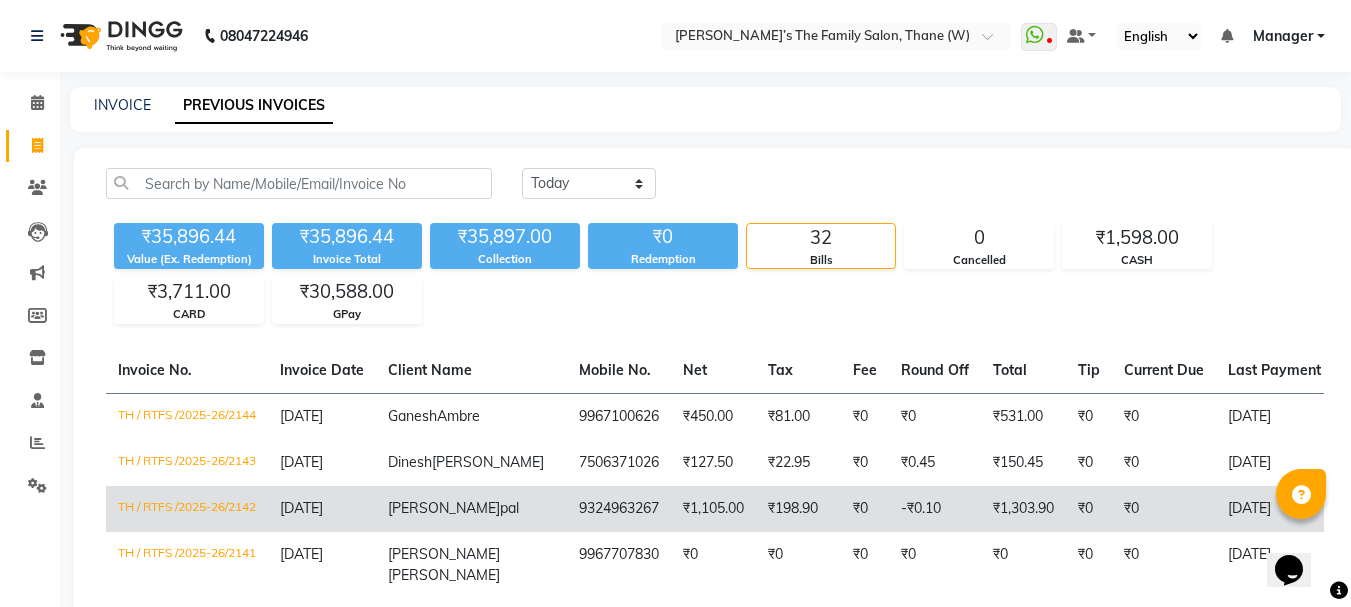 click on "9324963267" 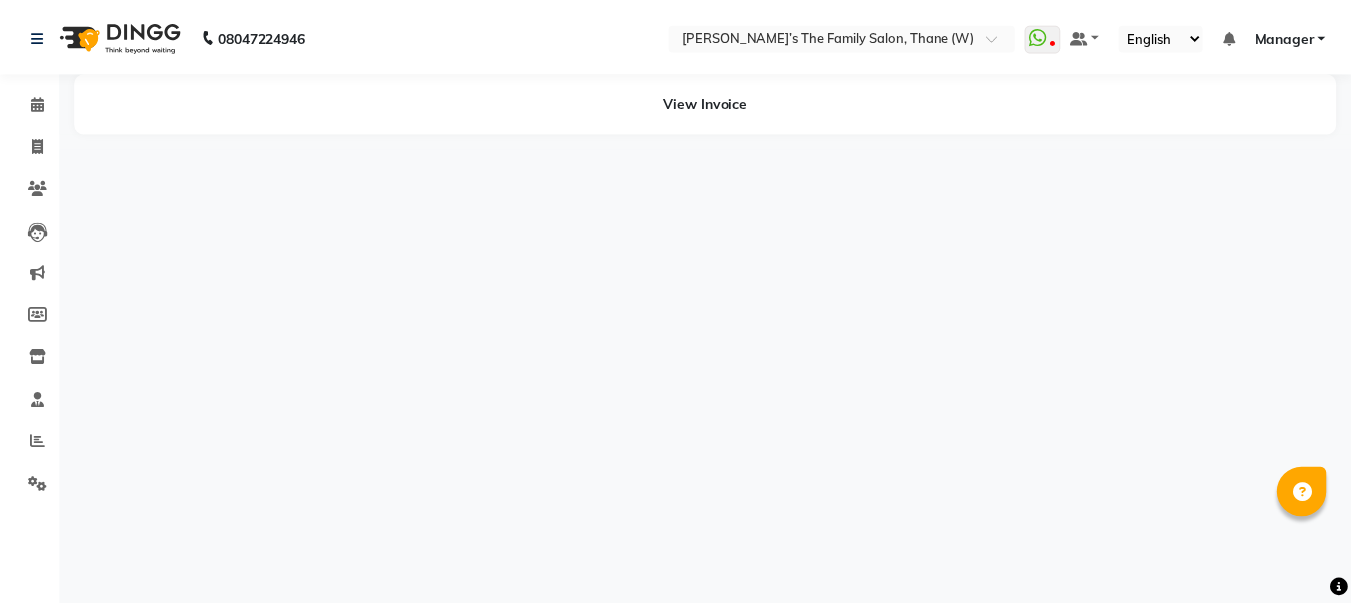 scroll, scrollTop: 0, scrollLeft: 0, axis: both 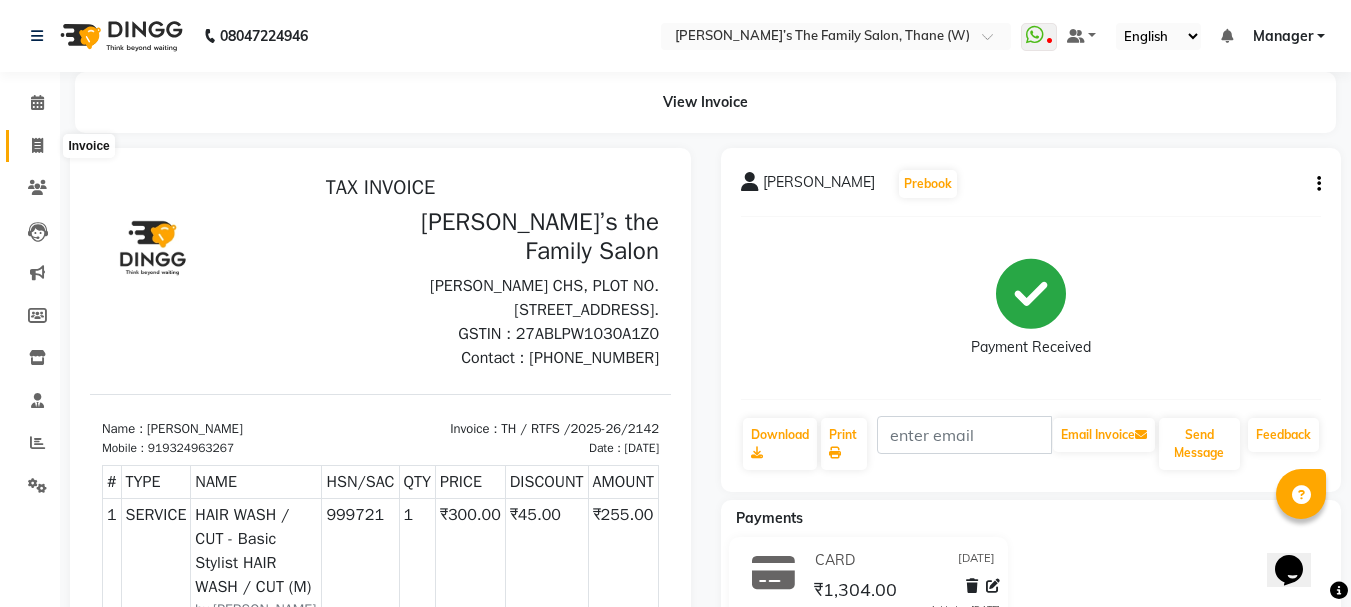 click 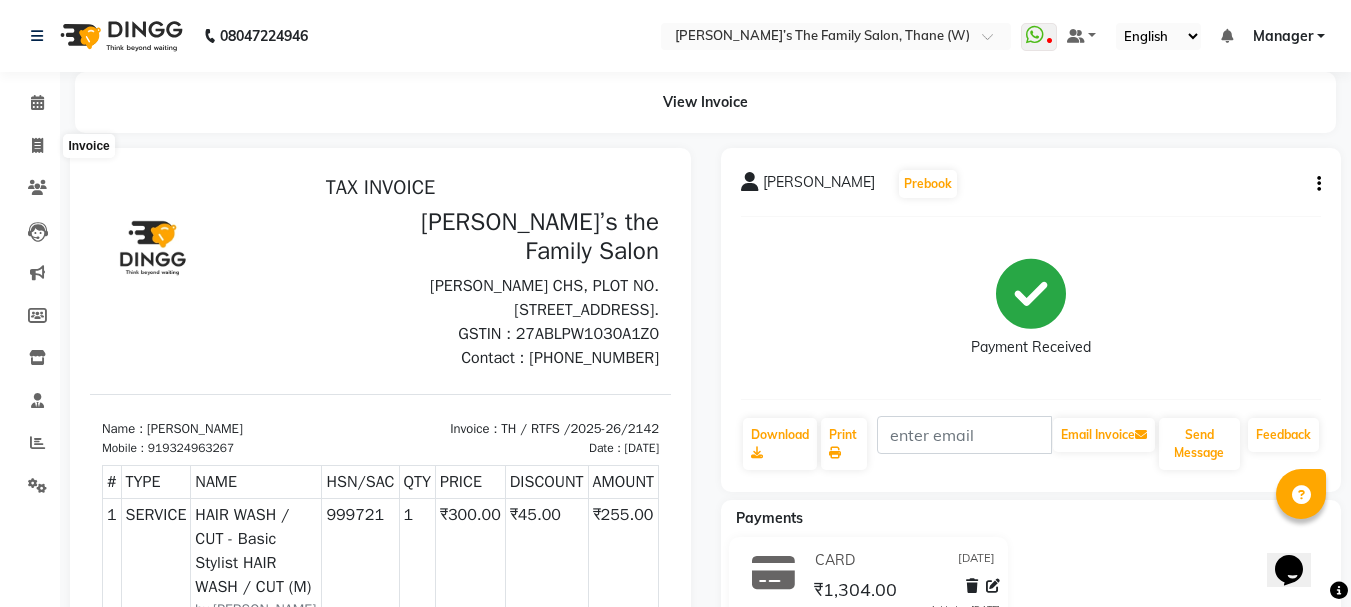 select on "service" 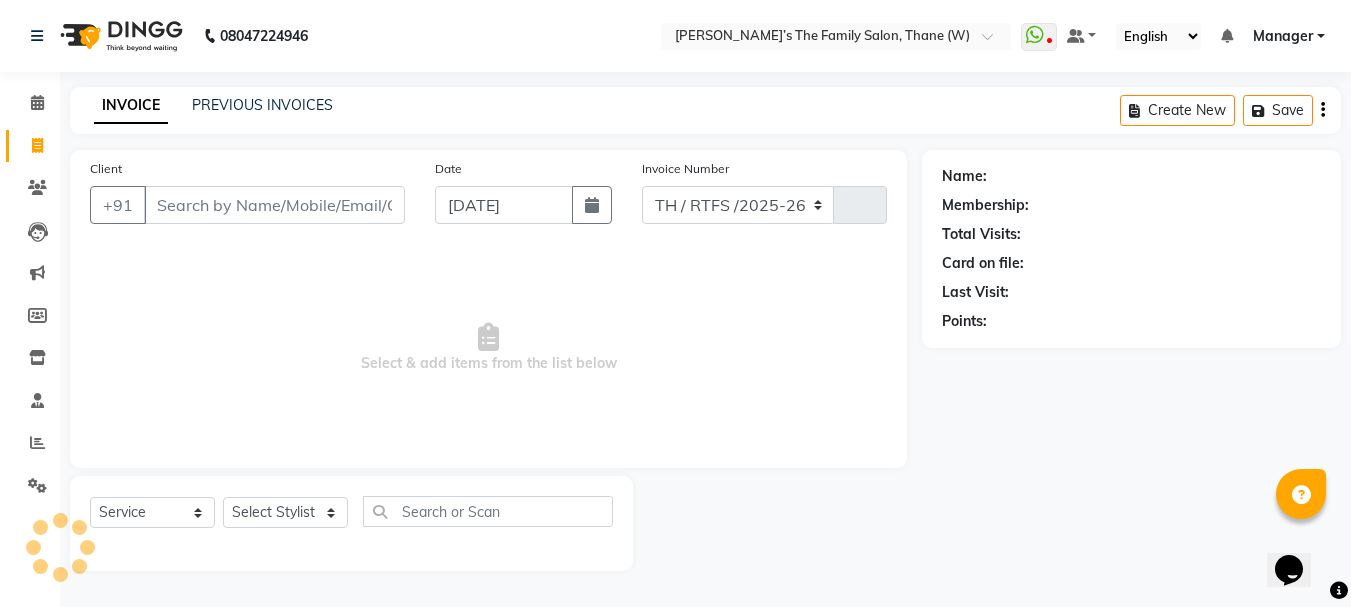 select on "8004" 